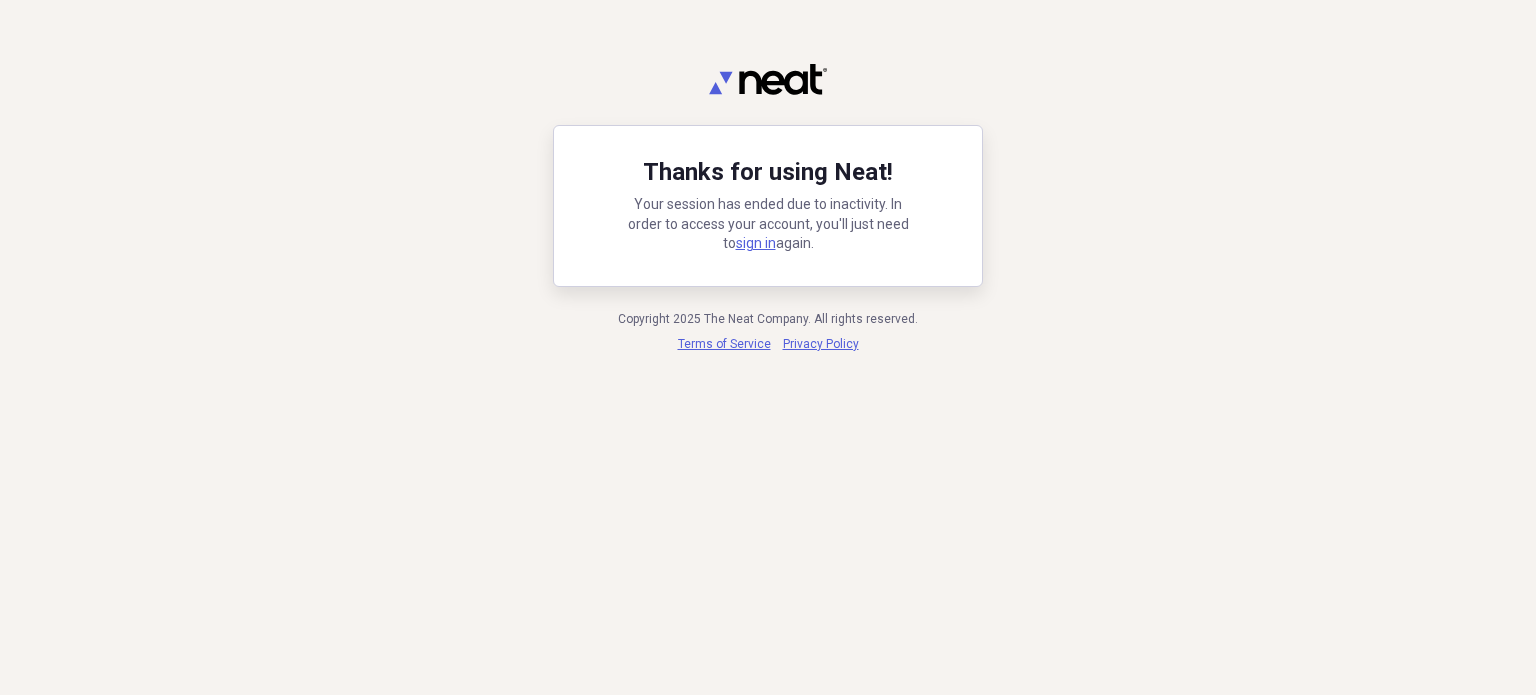 scroll, scrollTop: 0, scrollLeft: 0, axis: both 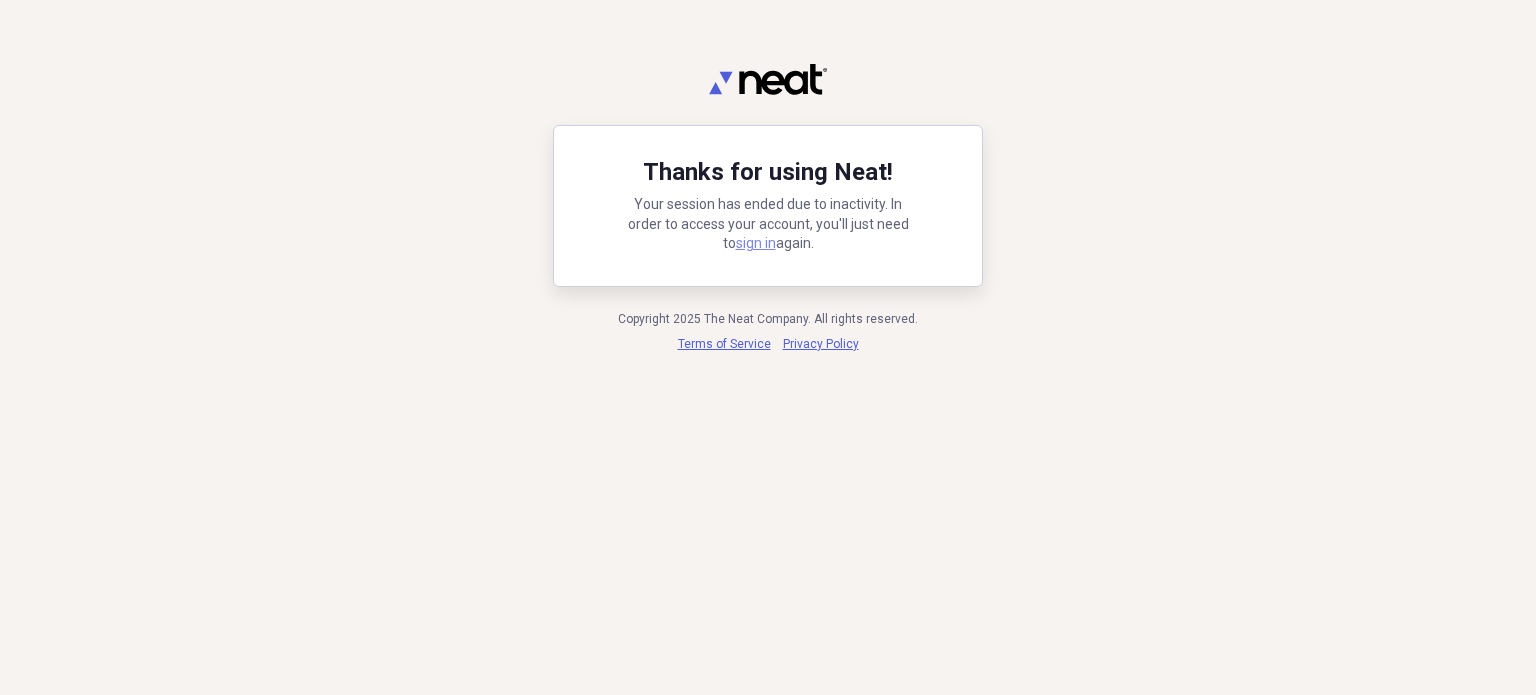 click on "sign in" at bounding box center (756, 243) 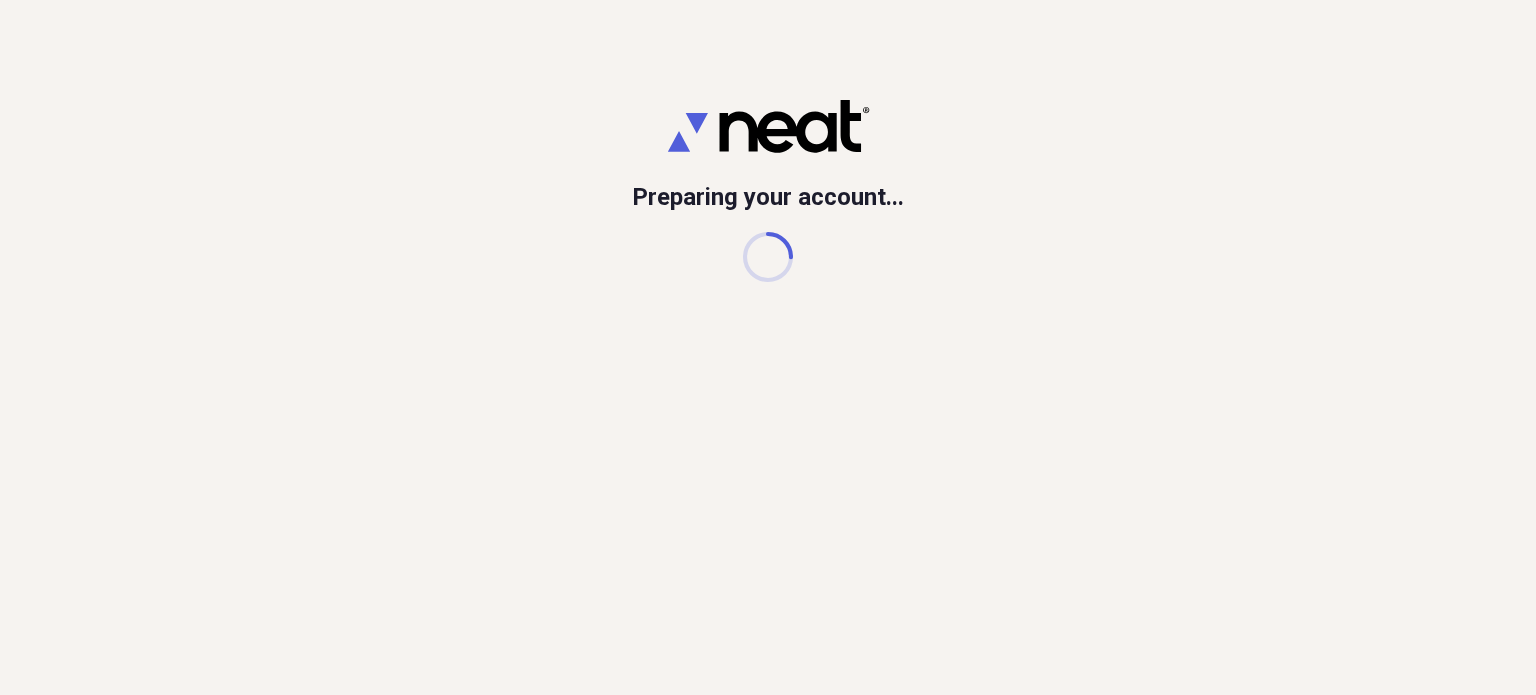 scroll, scrollTop: 0, scrollLeft: 0, axis: both 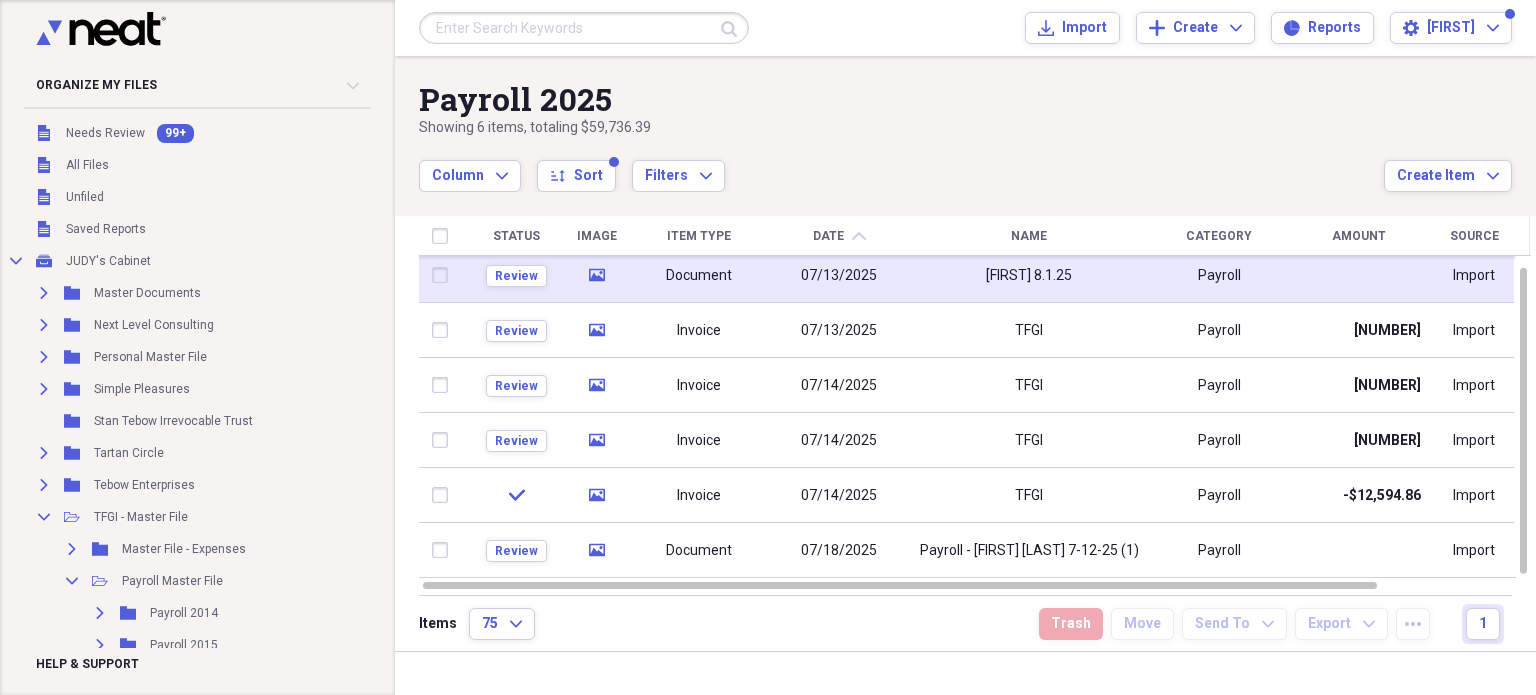 click at bounding box center (444, 275) 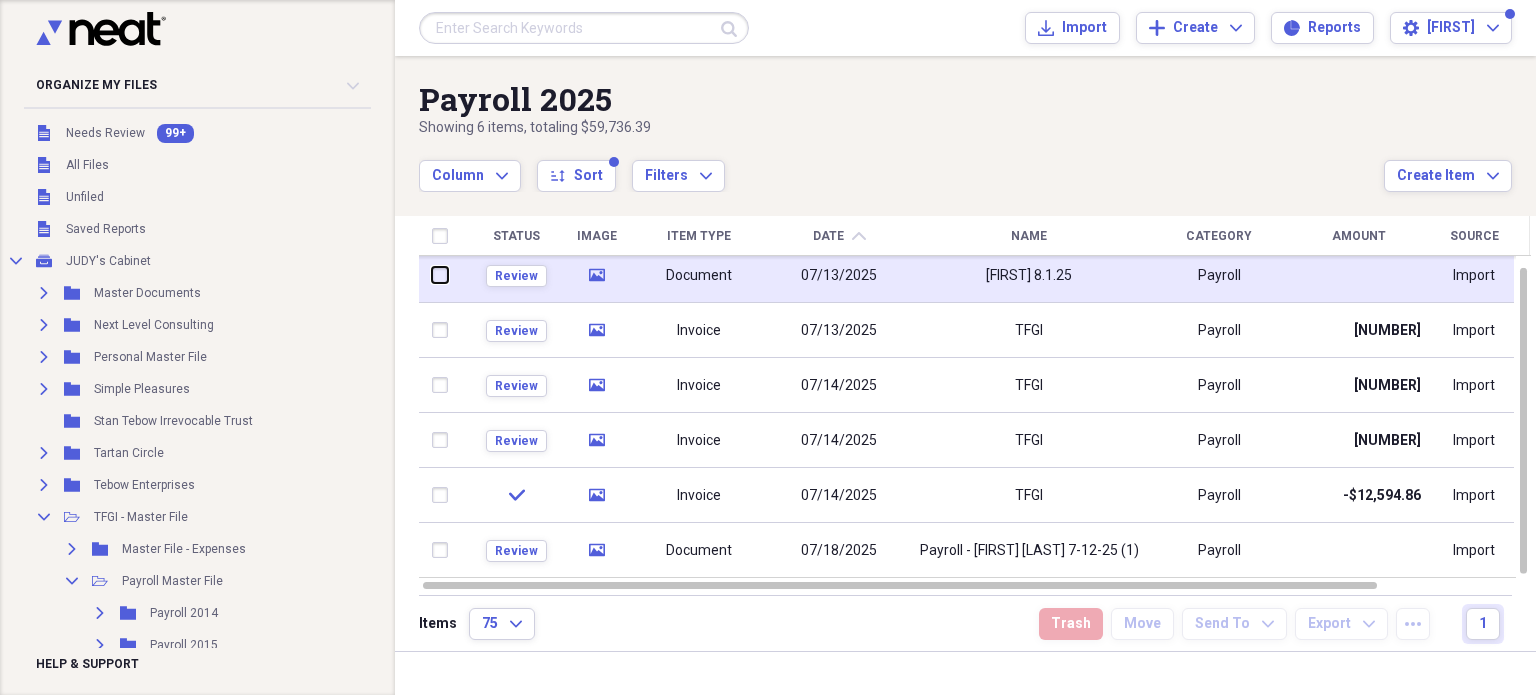 click at bounding box center (432, 275) 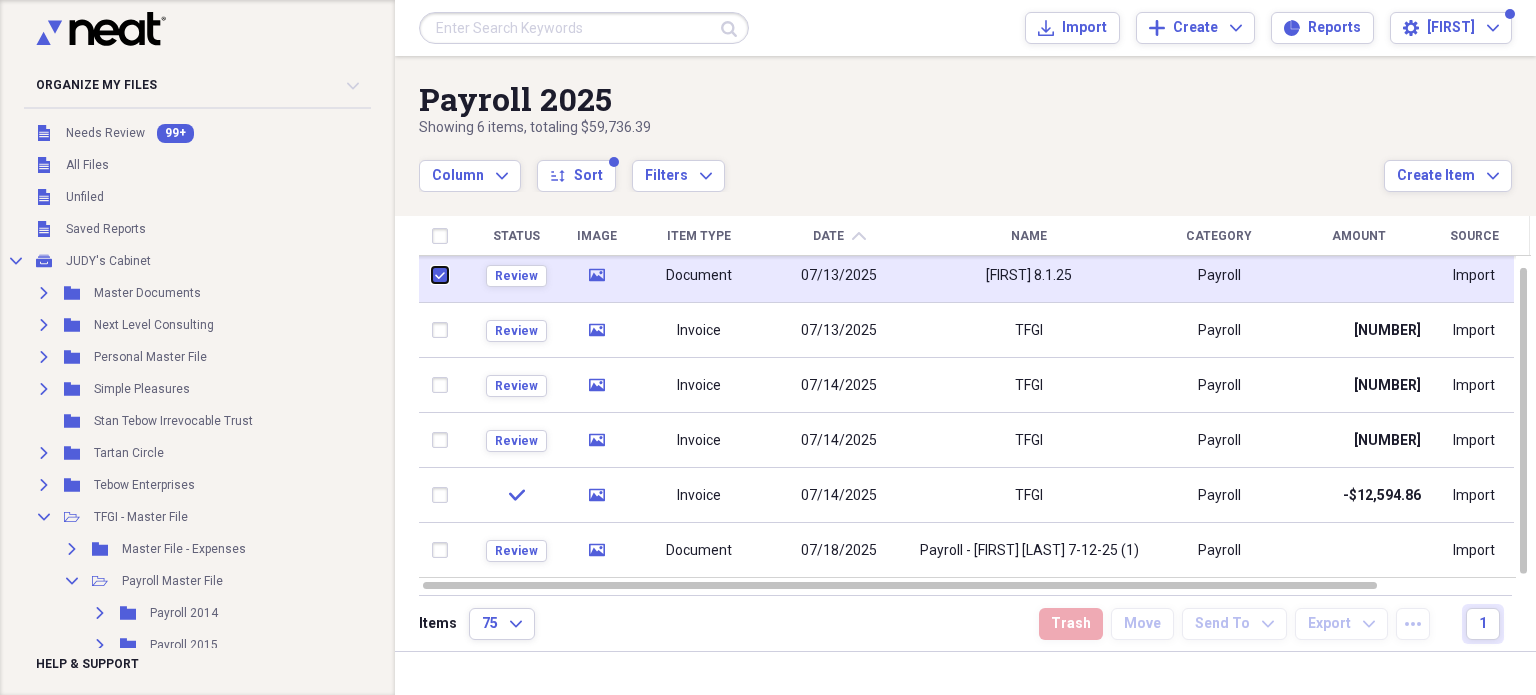 checkbox on "true" 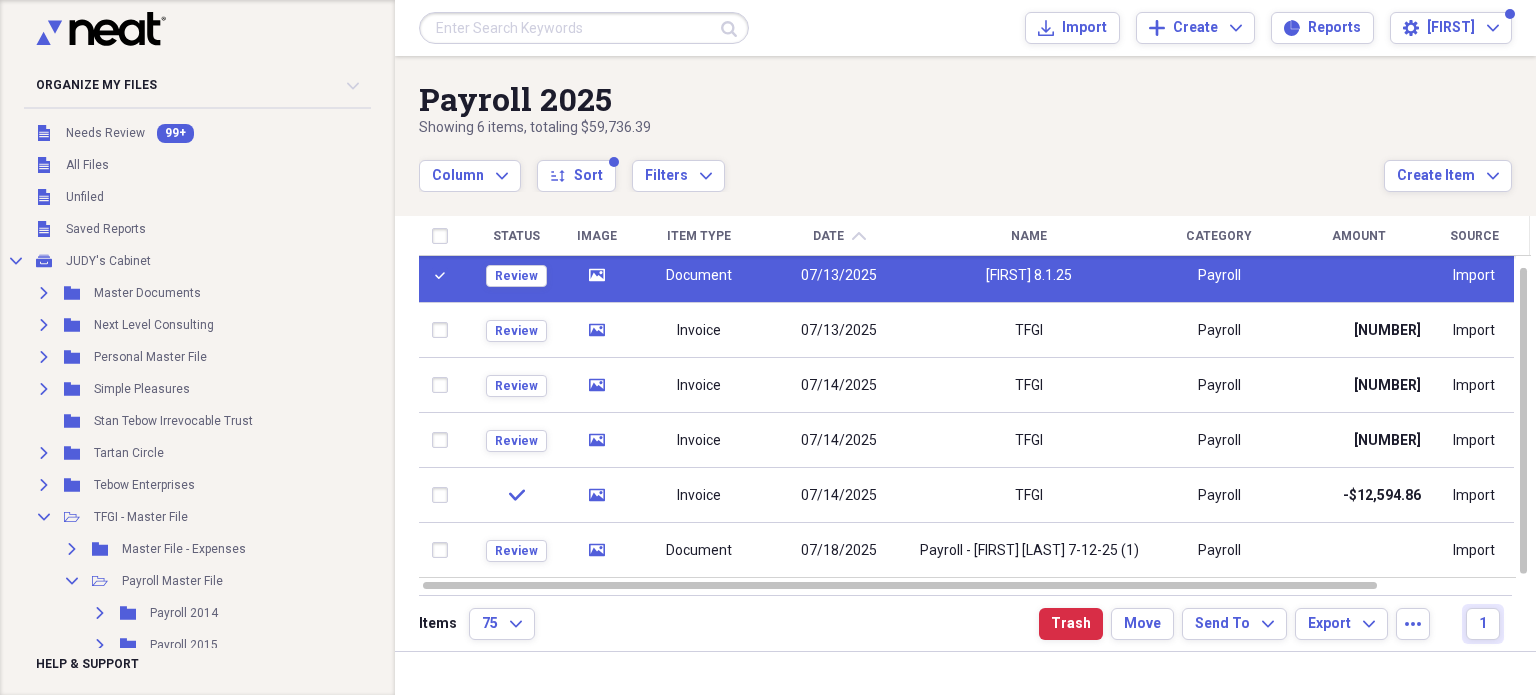 click on "Document" at bounding box center [699, 276] 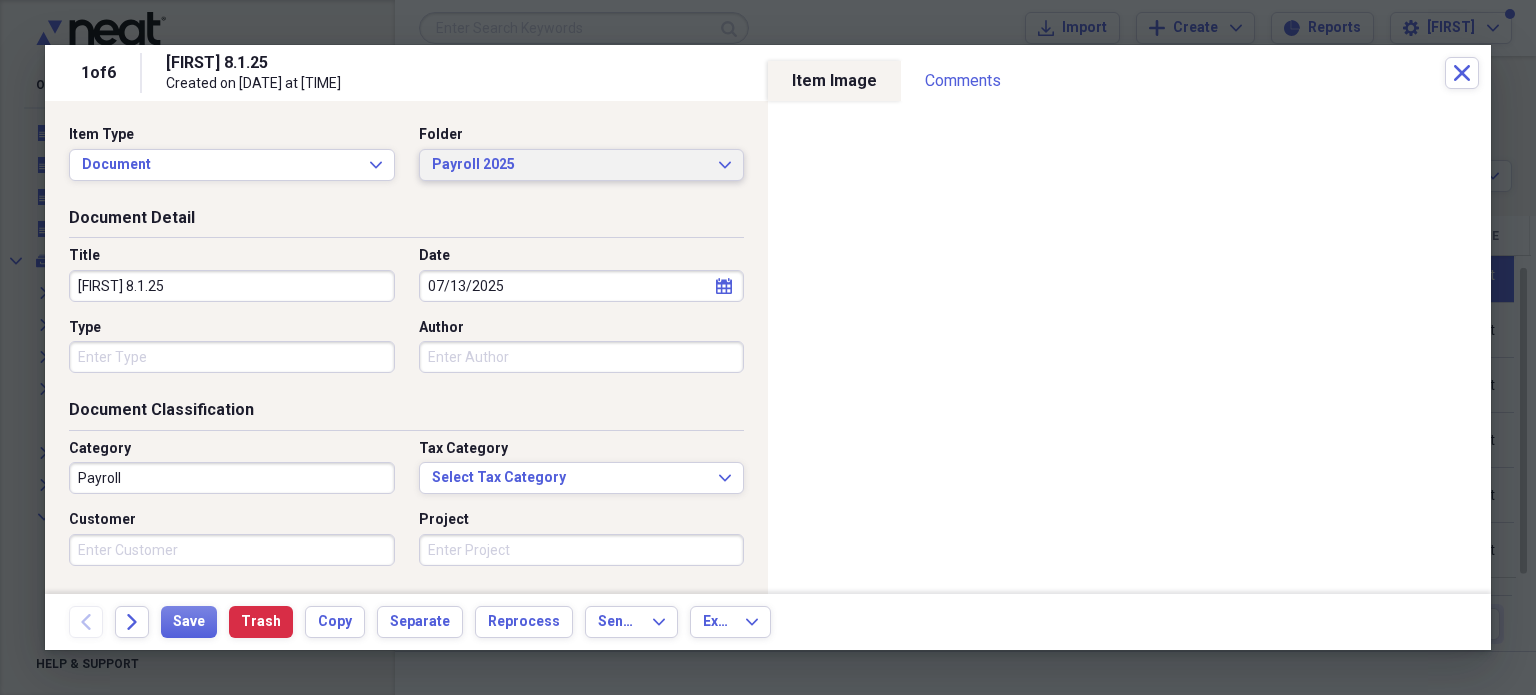 click on "Payroll 2025 Expand" at bounding box center (582, 165) 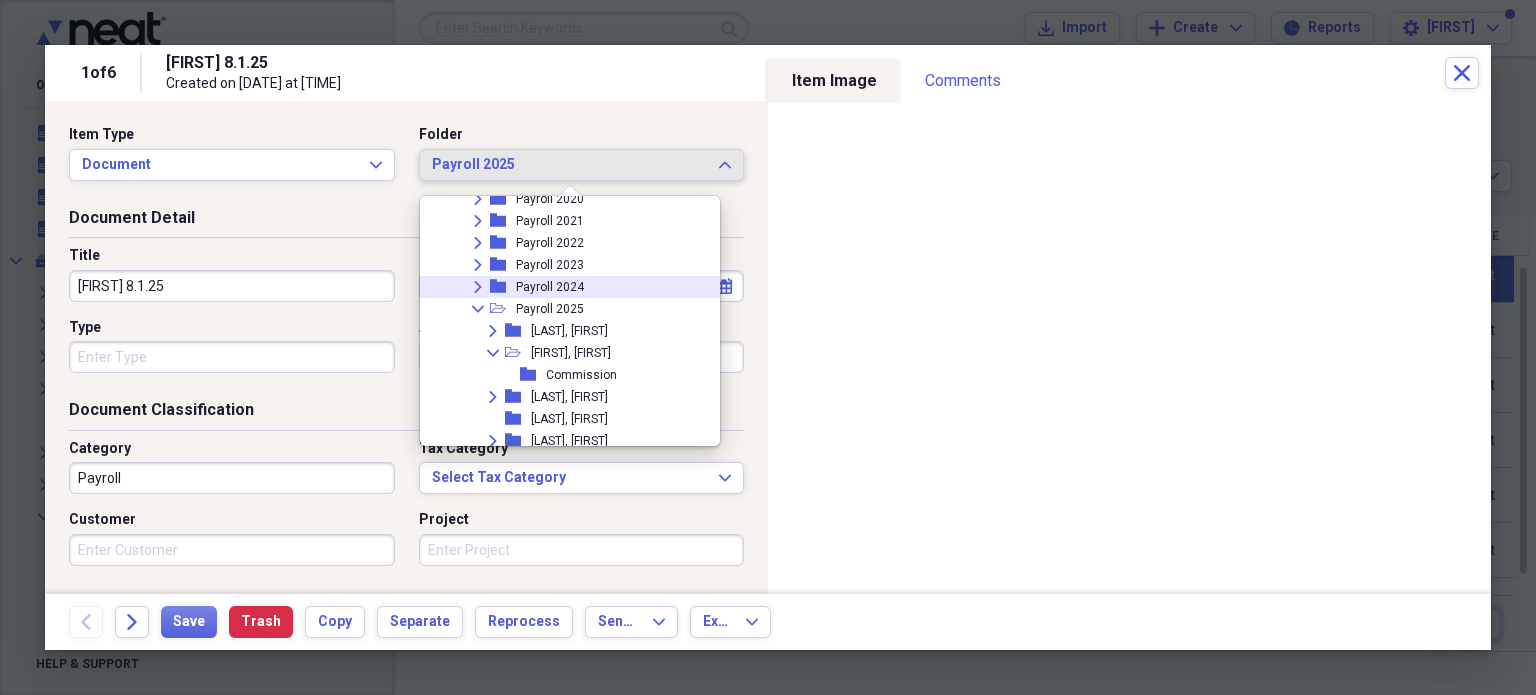 scroll, scrollTop: 3885, scrollLeft: 0, axis: vertical 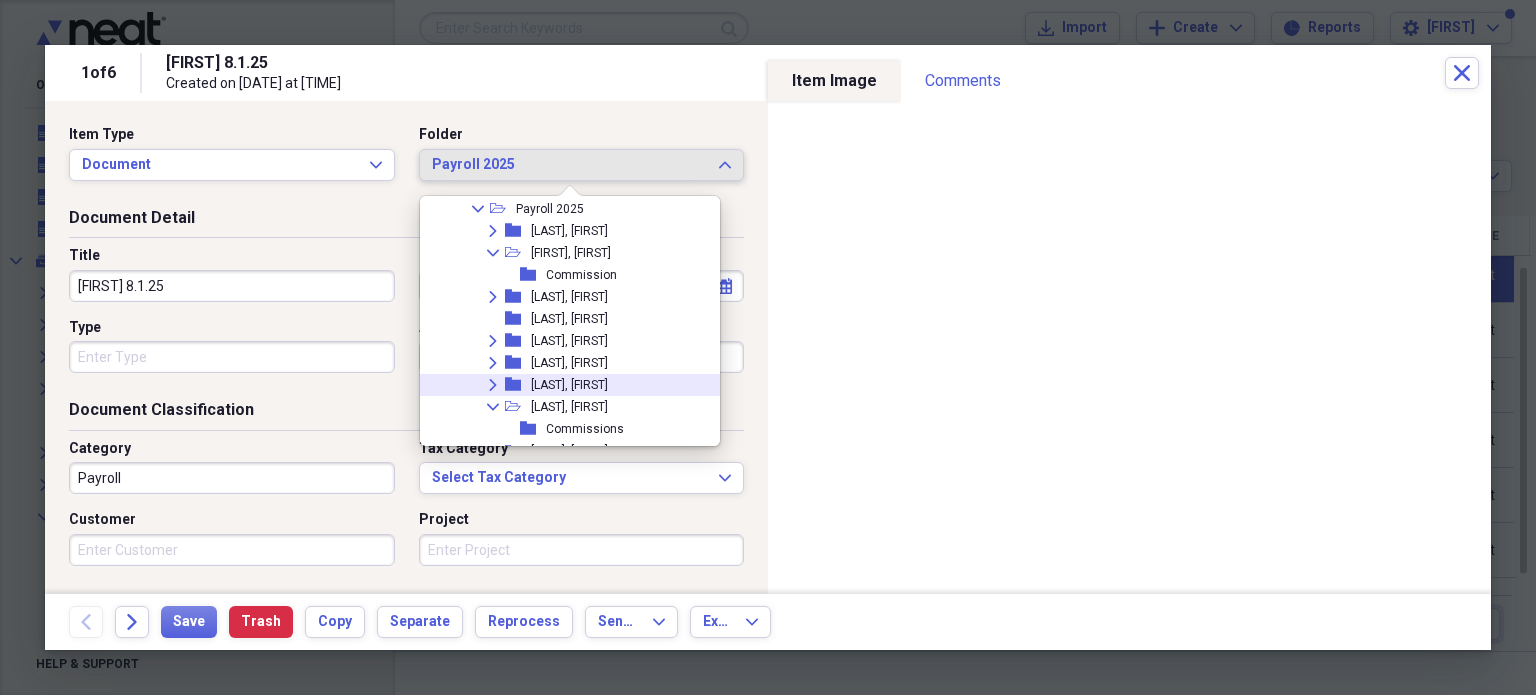 click on "[LAST], [FIRST]" at bounding box center [569, 385] 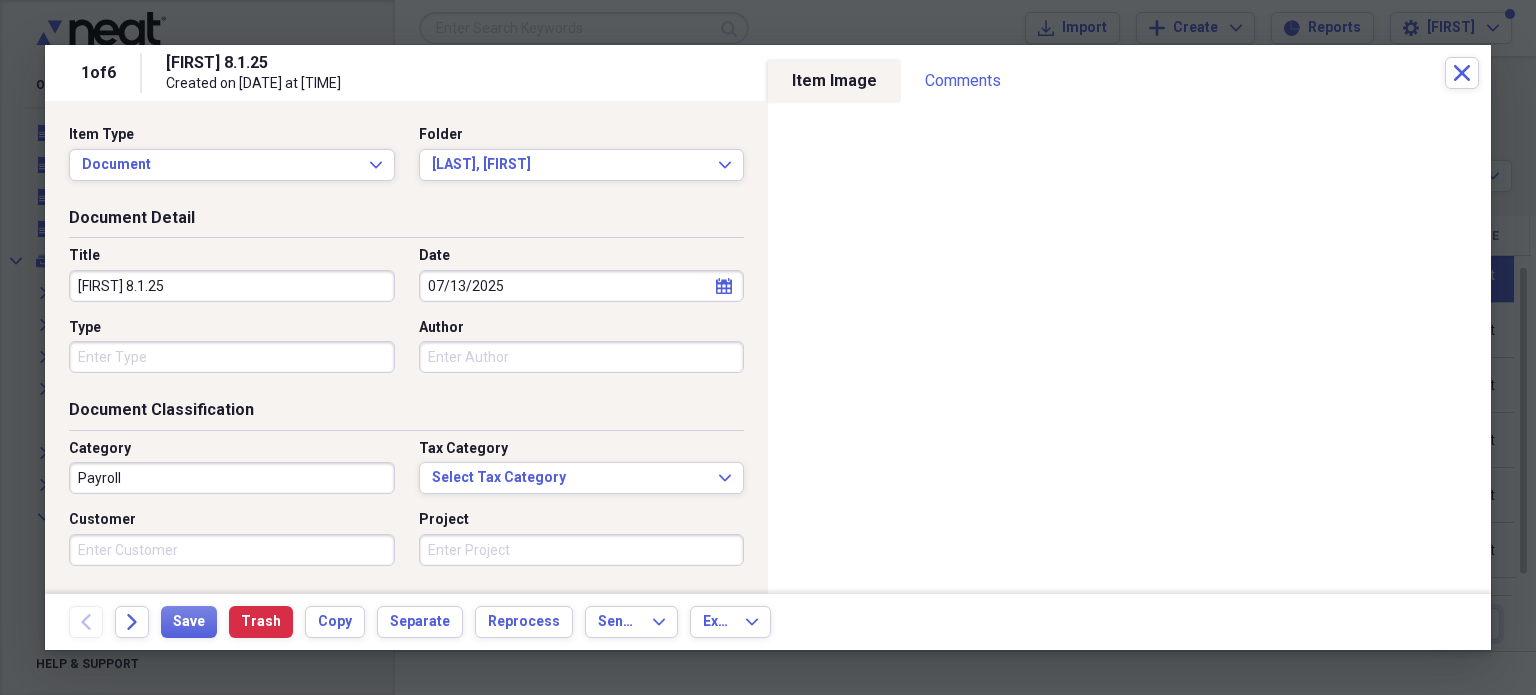 drag, startPoint x: 267, startPoint y: 292, endPoint x: 31, endPoint y: 272, distance: 236.84595 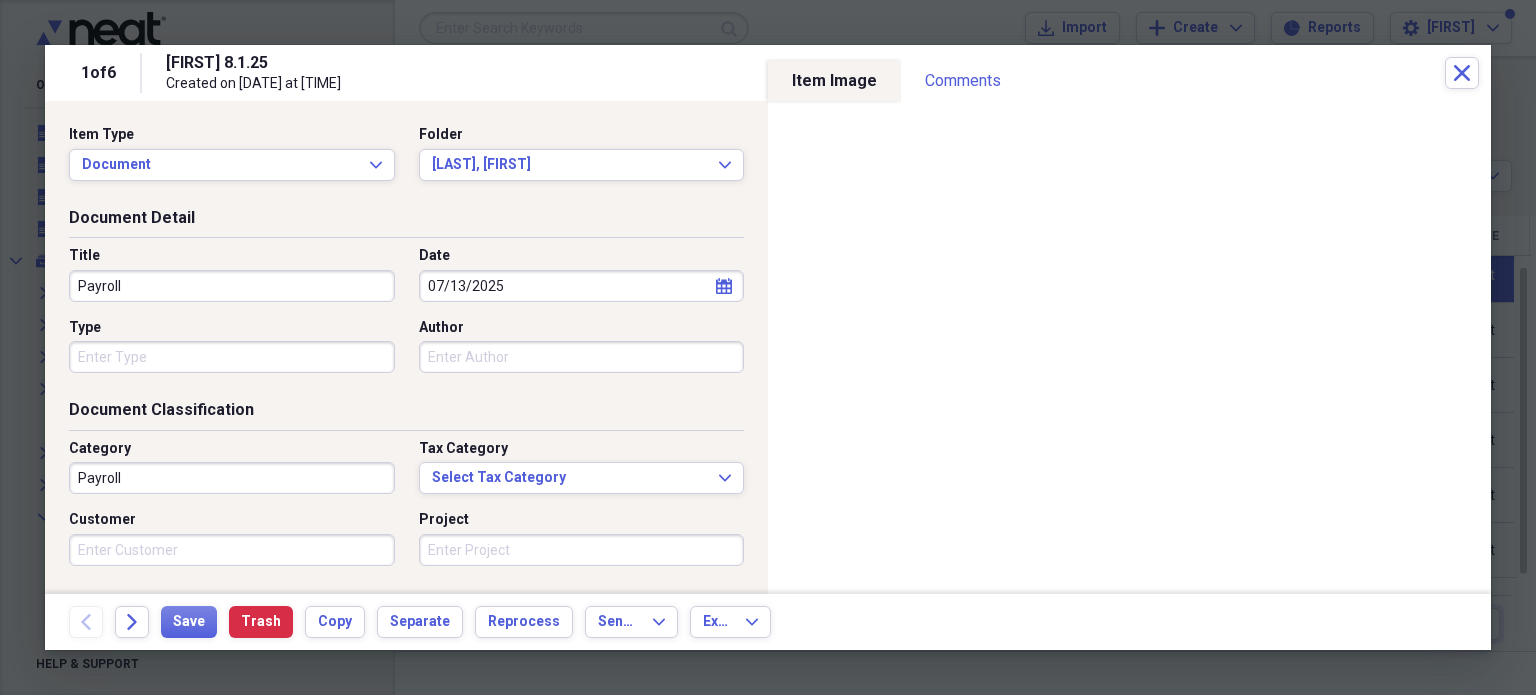 type on "Payroll" 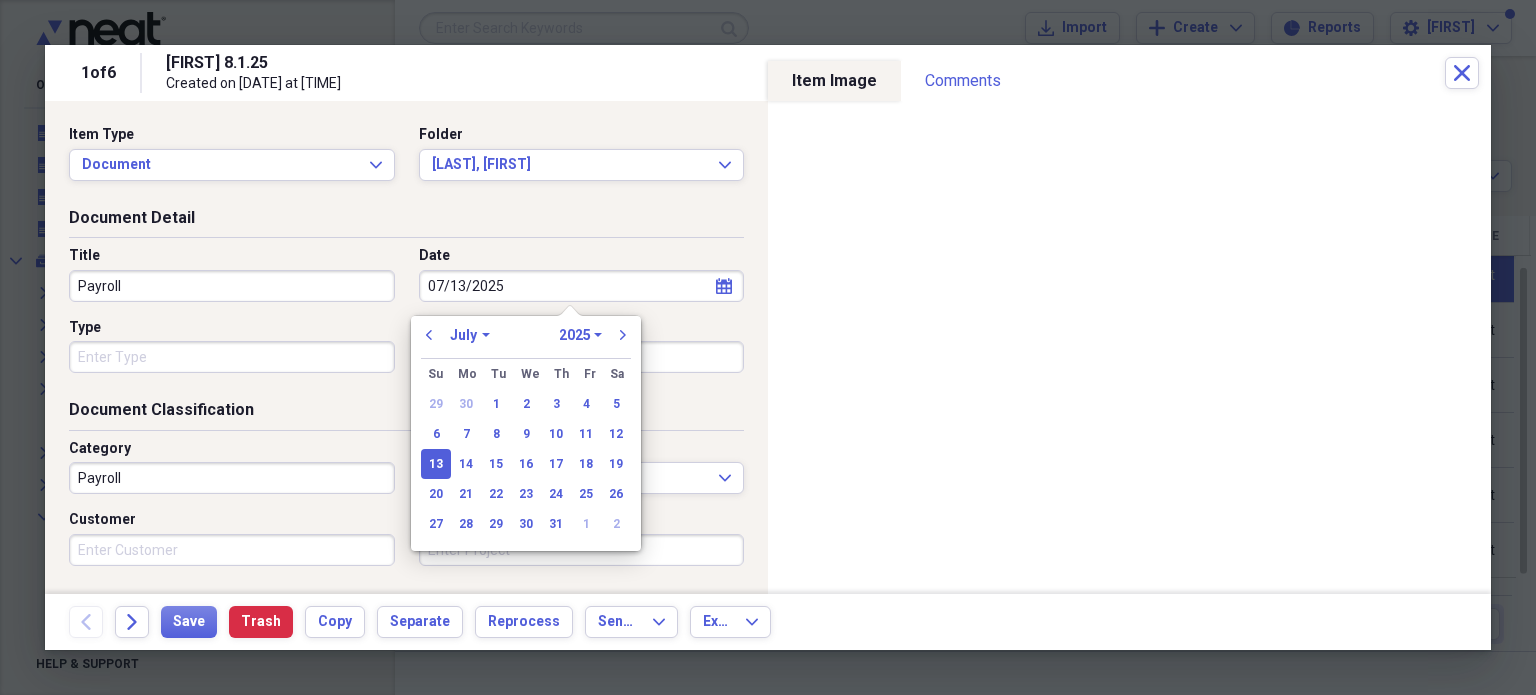 click on "January February March April May June July August September October November December" at bounding box center [470, 335] 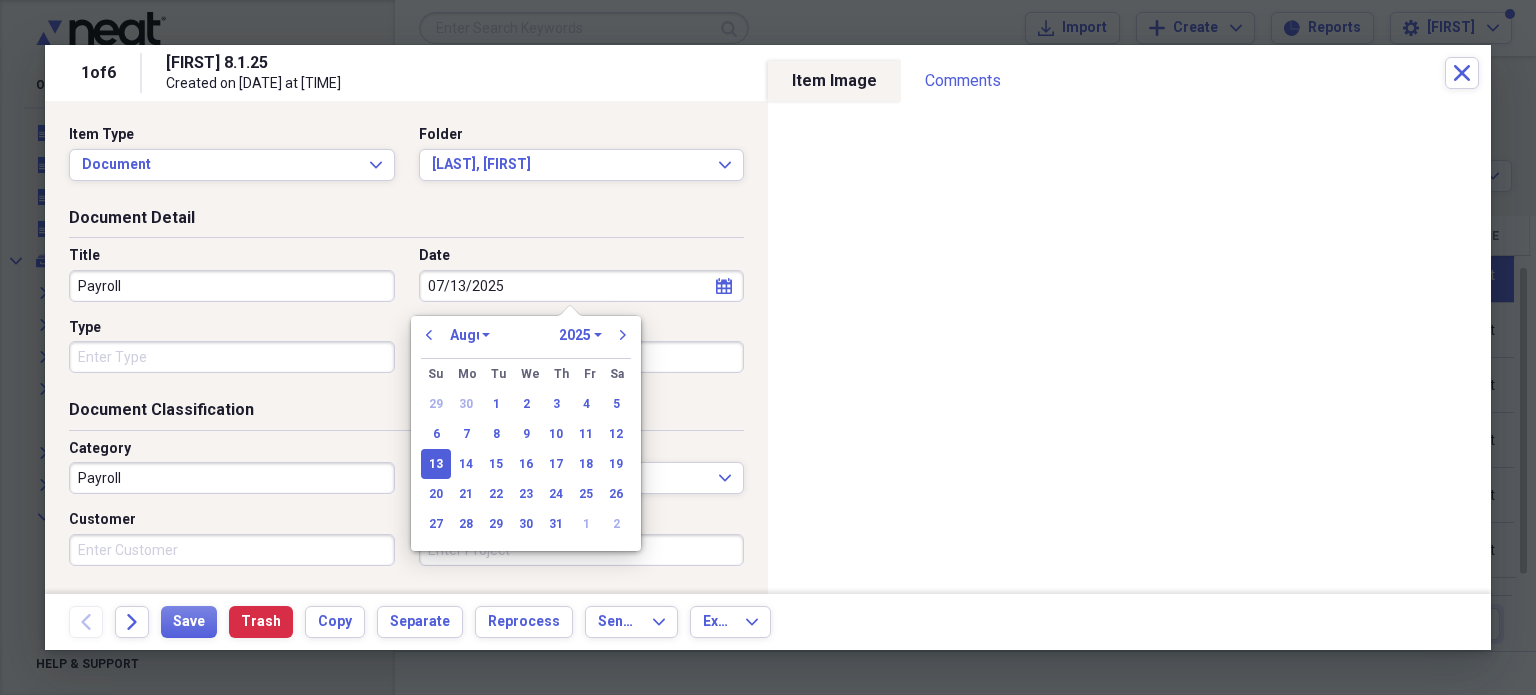 click on "January February March April May June July August September October November December" at bounding box center (470, 335) 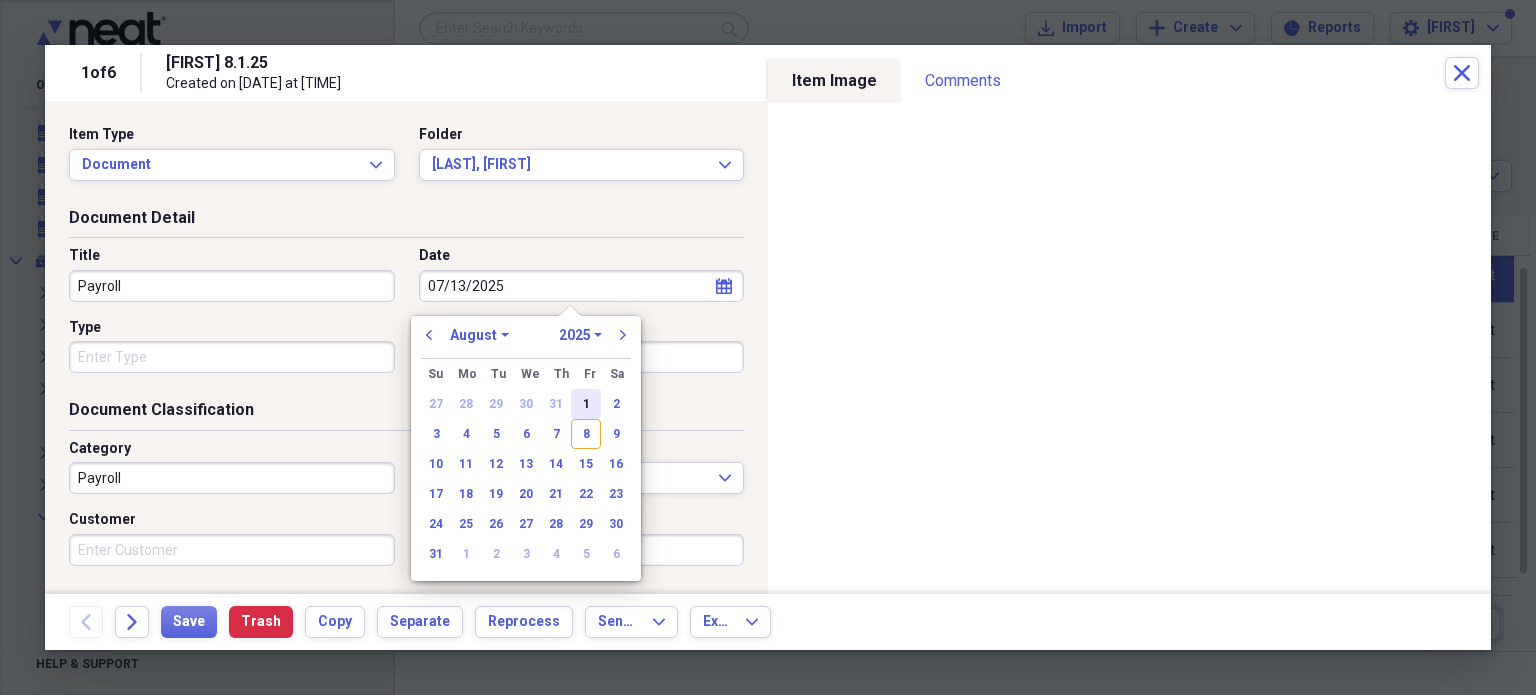 click on "1" at bounding box center [586, 404] 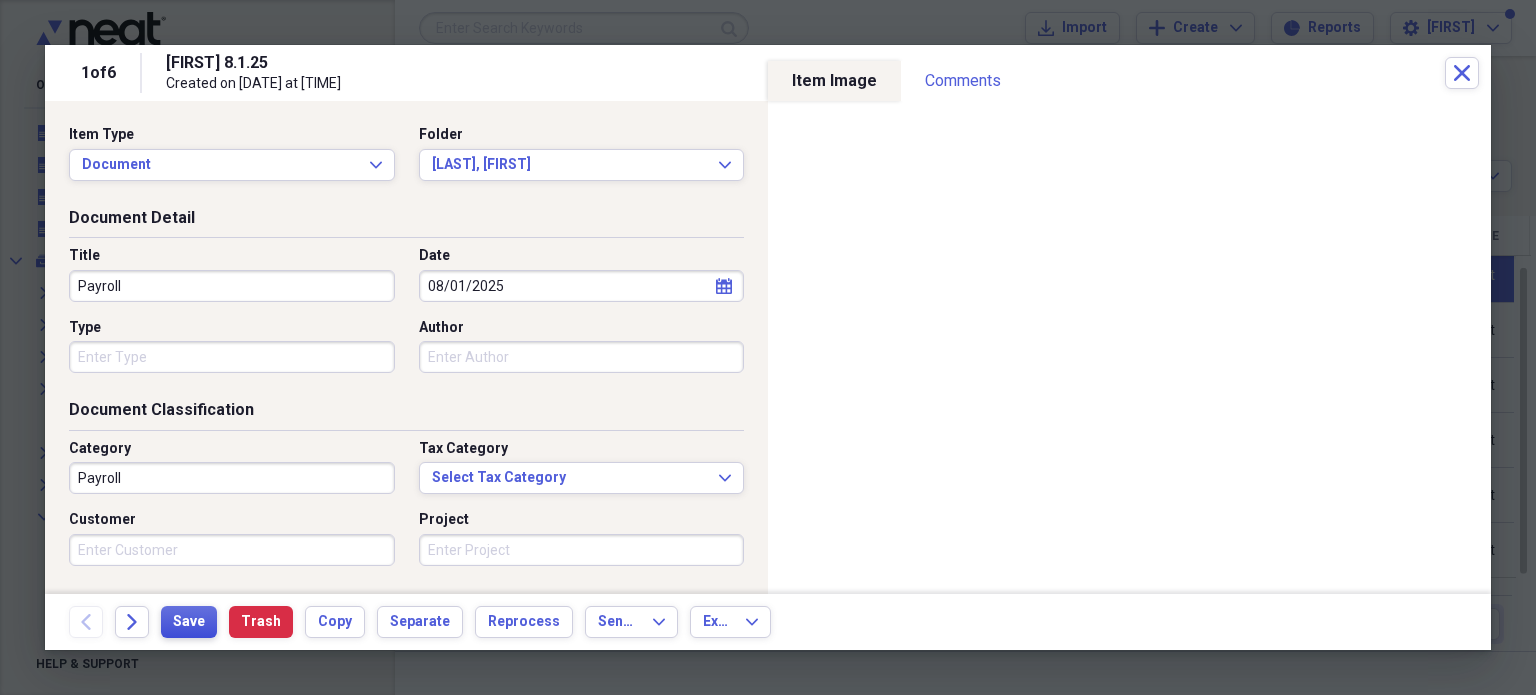 click on "Save" at bounding box center [189, 622] 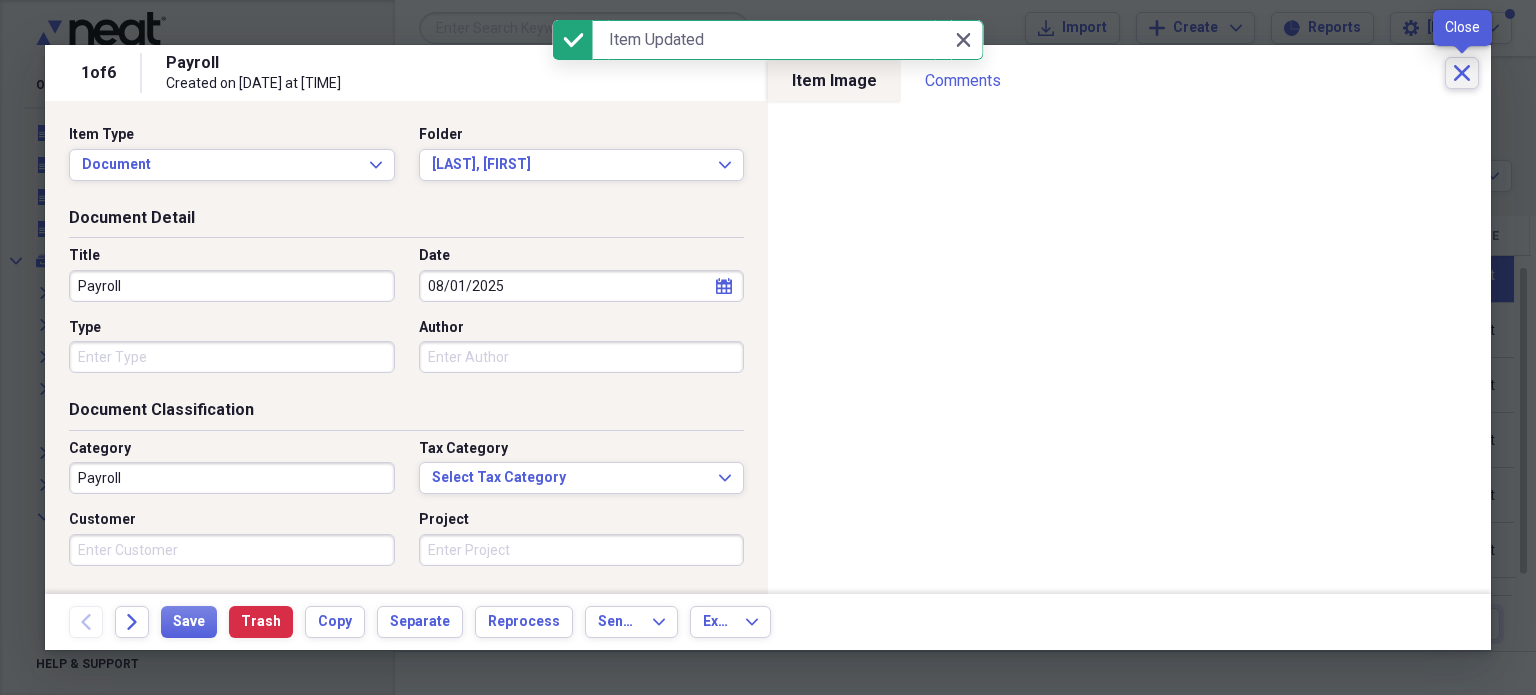 click on "Close" at bounding box center (1462, 73) 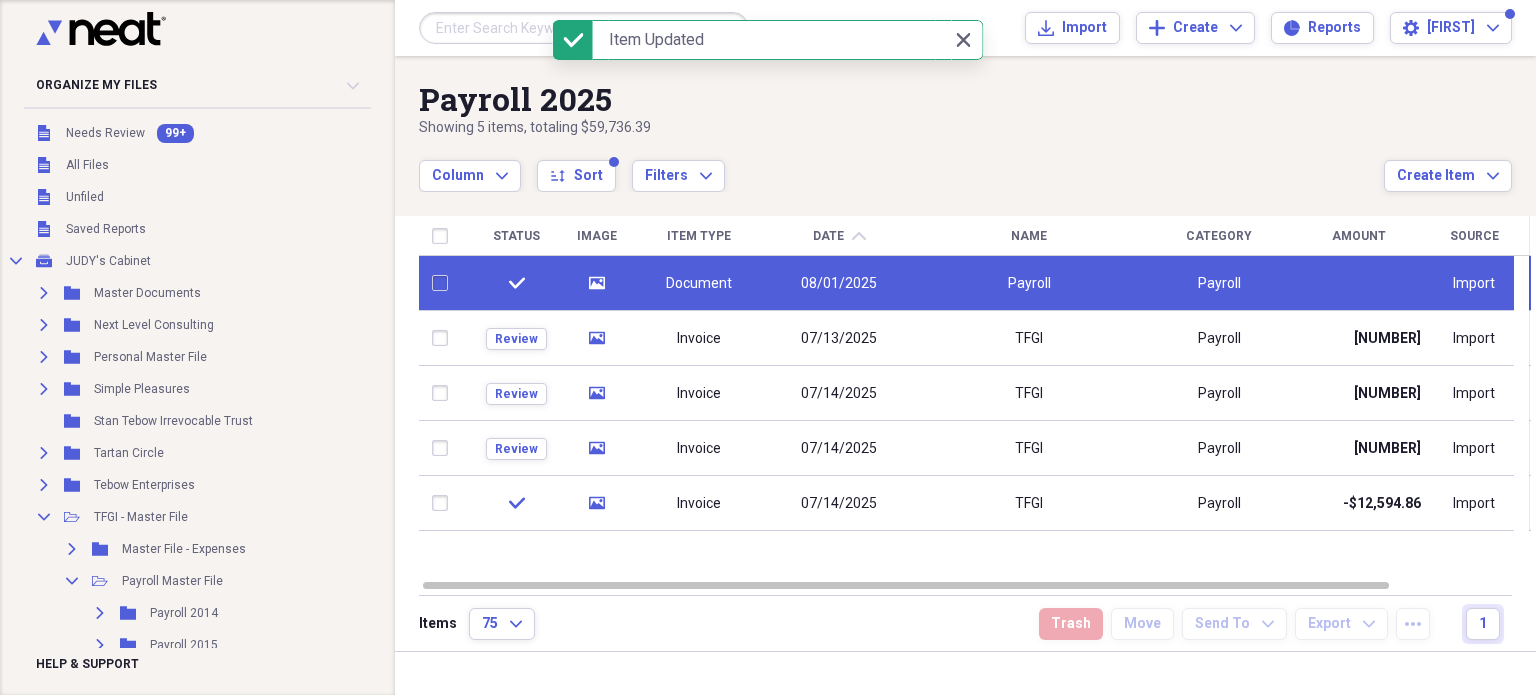checkbox on "false" 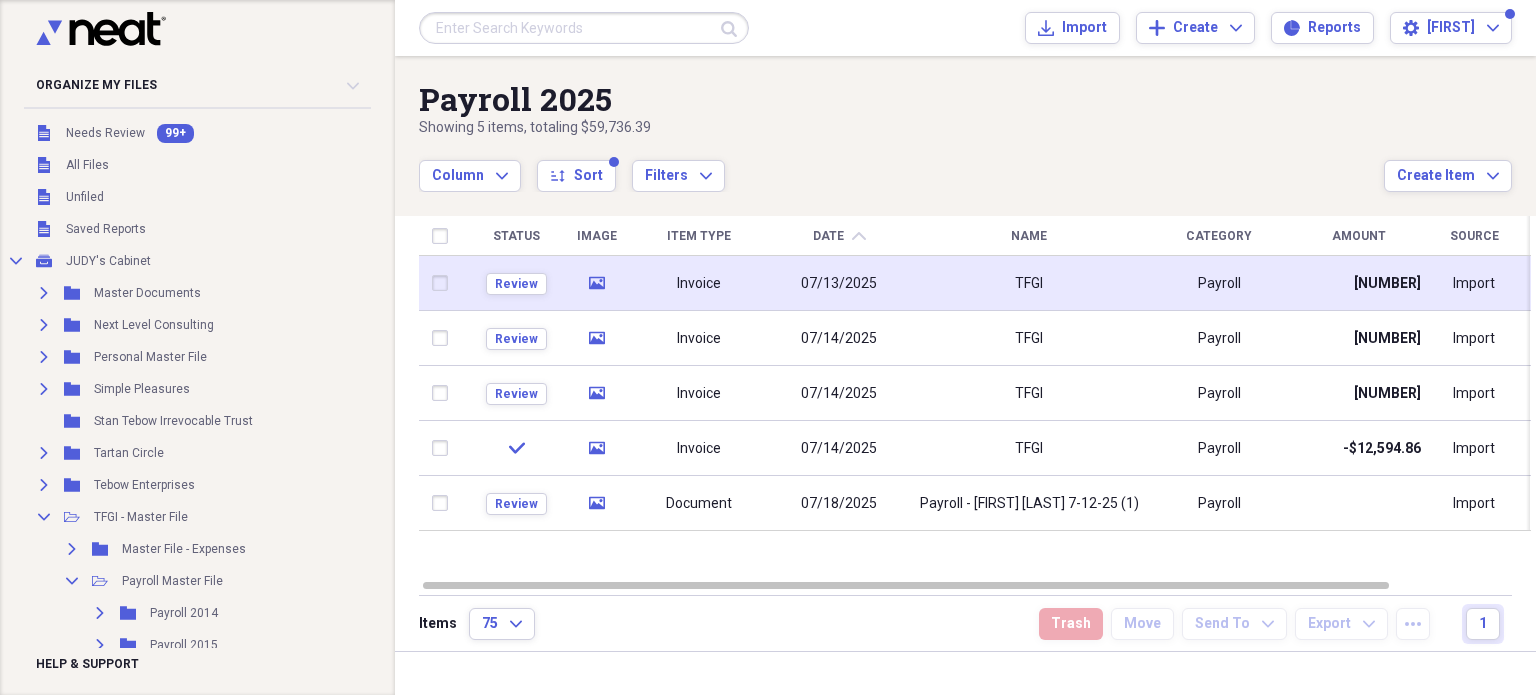 click on "07/13/2025" at bounding box center [839, 283] 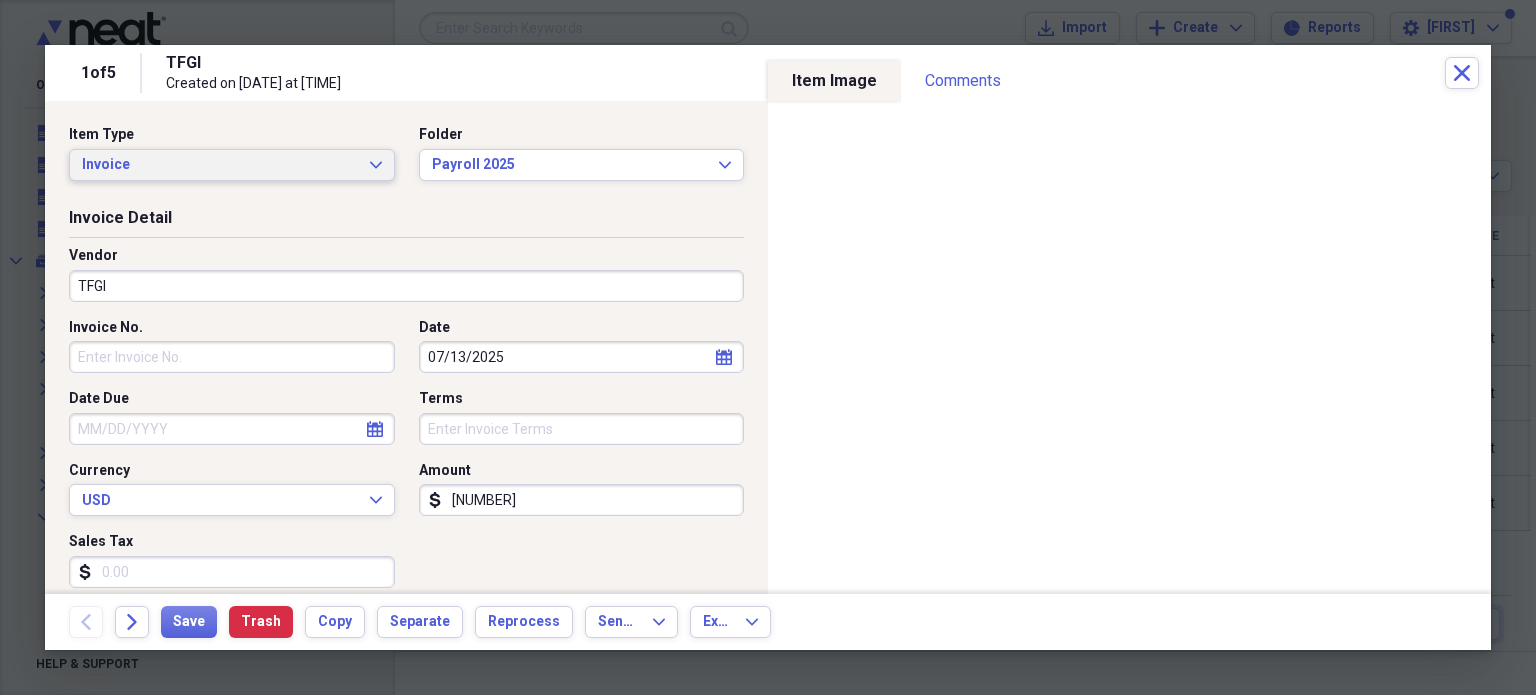 click on "Expand" 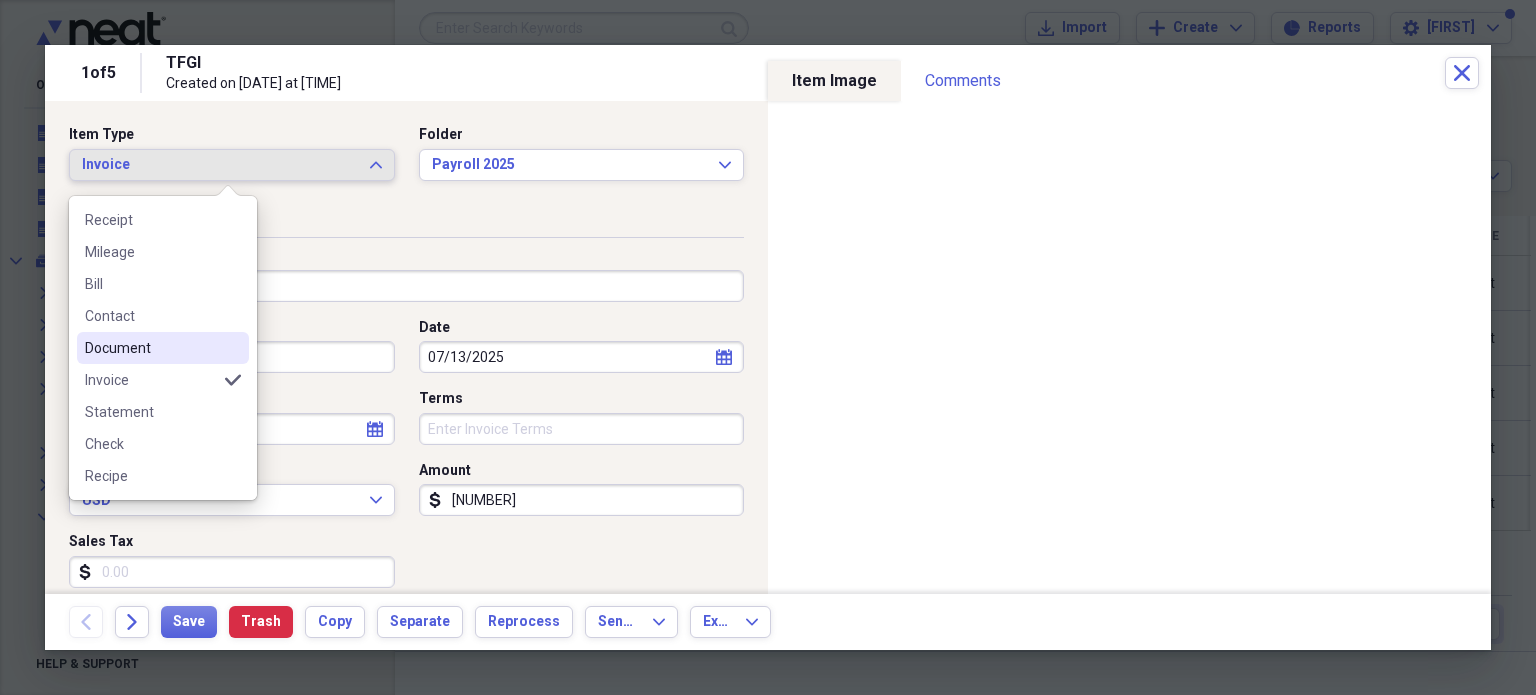 click on "Document" at bounding box center (163, 348) 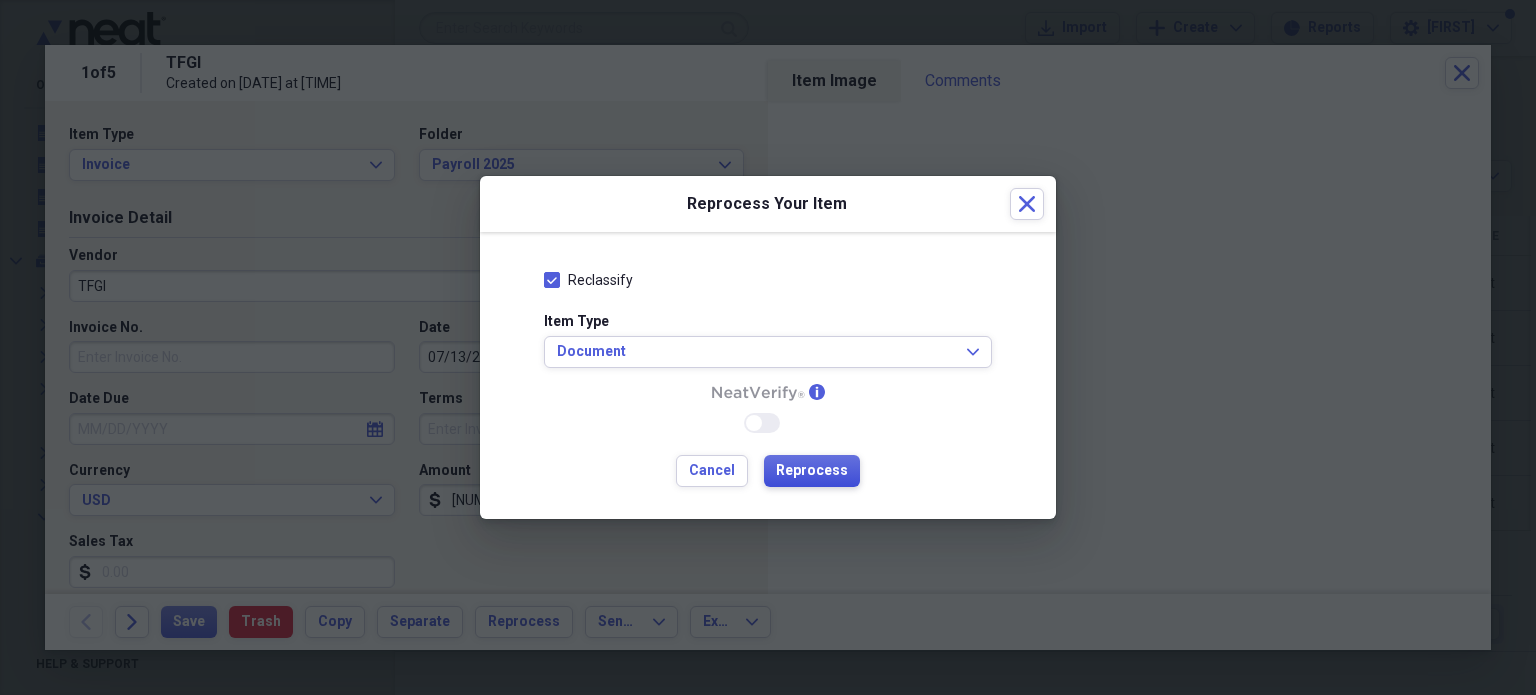 click on "Reprocess" at bounding box center (812, 471) 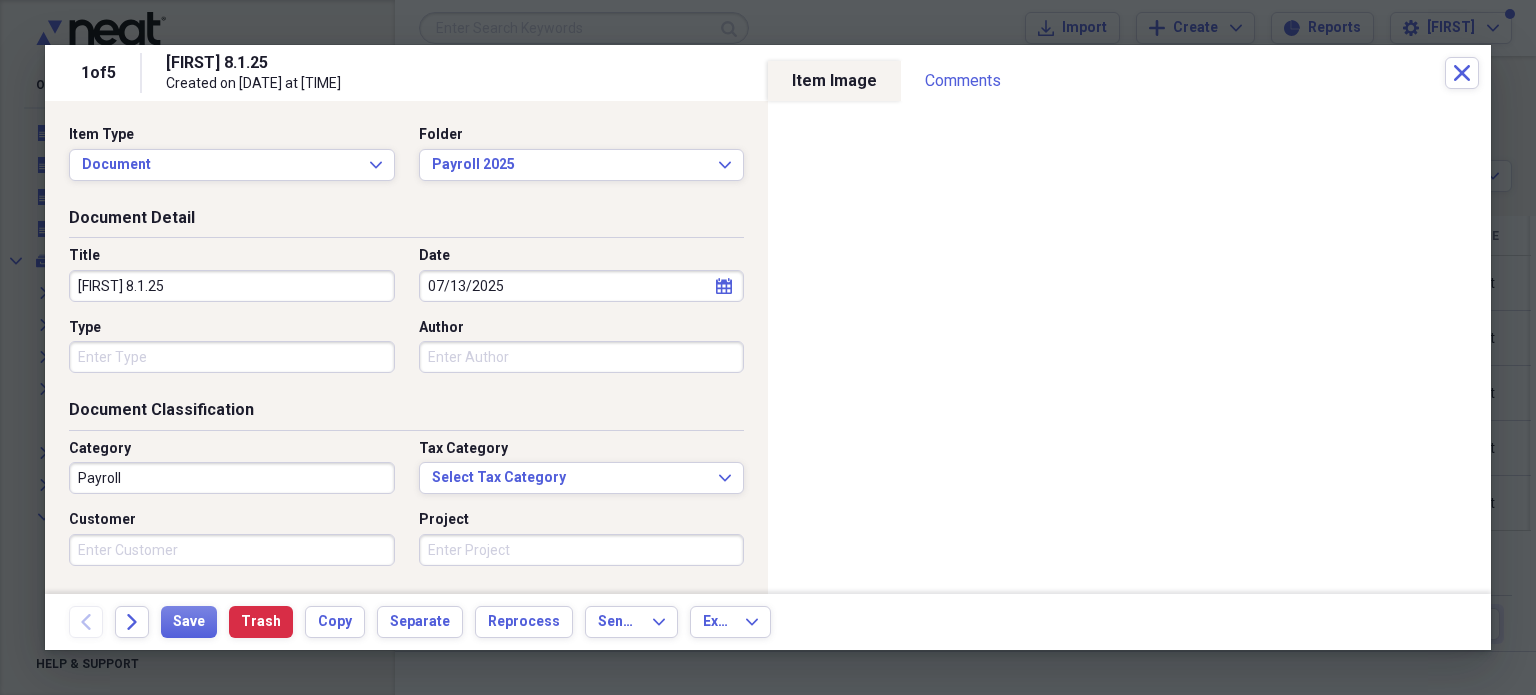 drag, startPoint x: 257, startPoint y: 291, endPoint x: 0, endPoint y: 295, distance: 257.03113 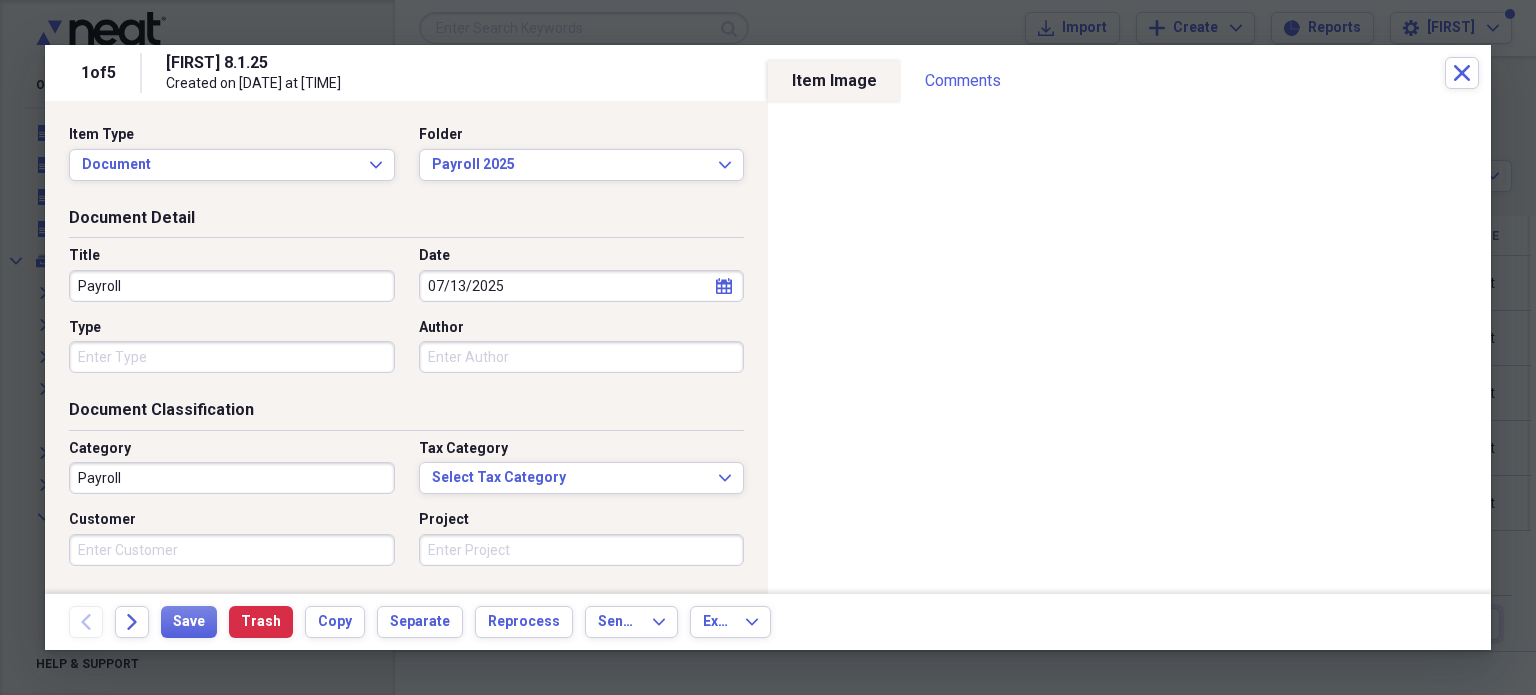 type on "Payroll" 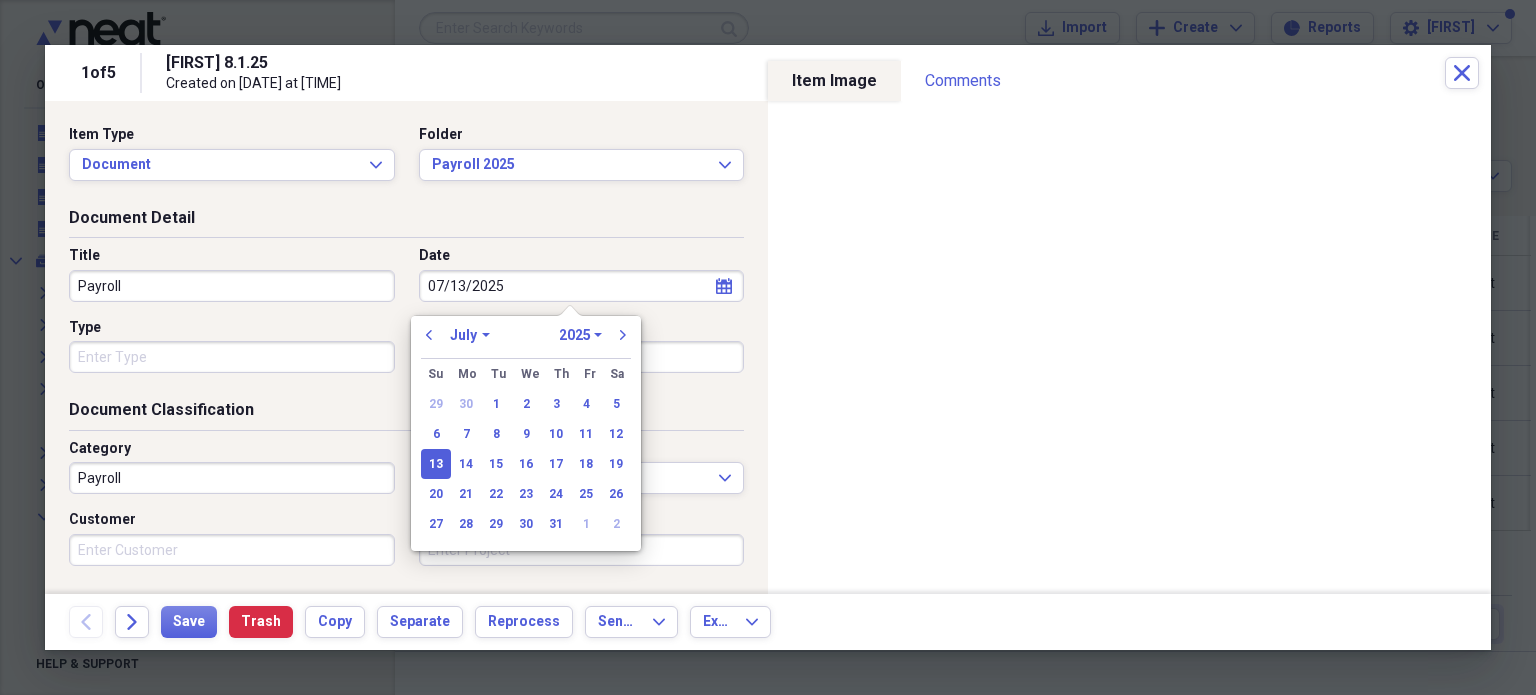click on "January February March April May June July August September October November December" at bounding box center (470, 335) 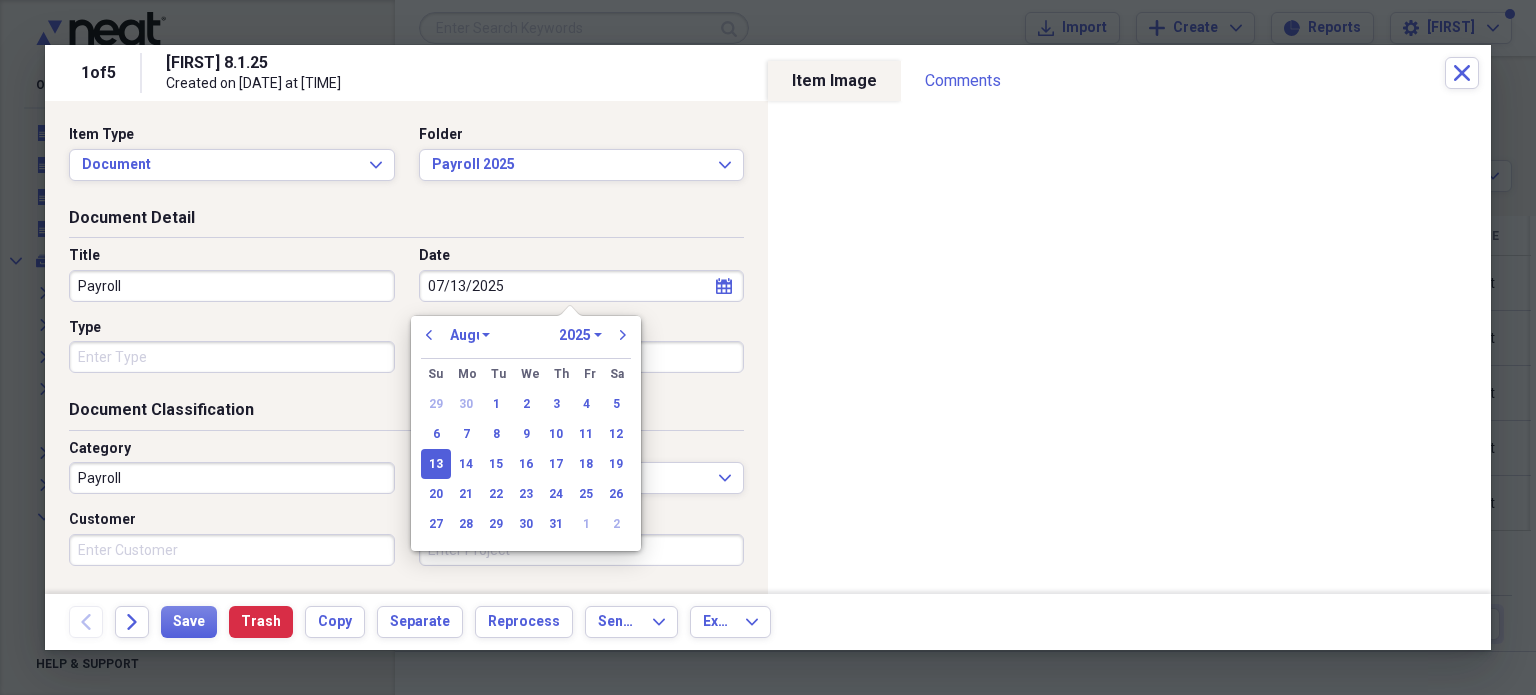 click on "January February March April May June July August September October November December" at bounding box center (470, 335) 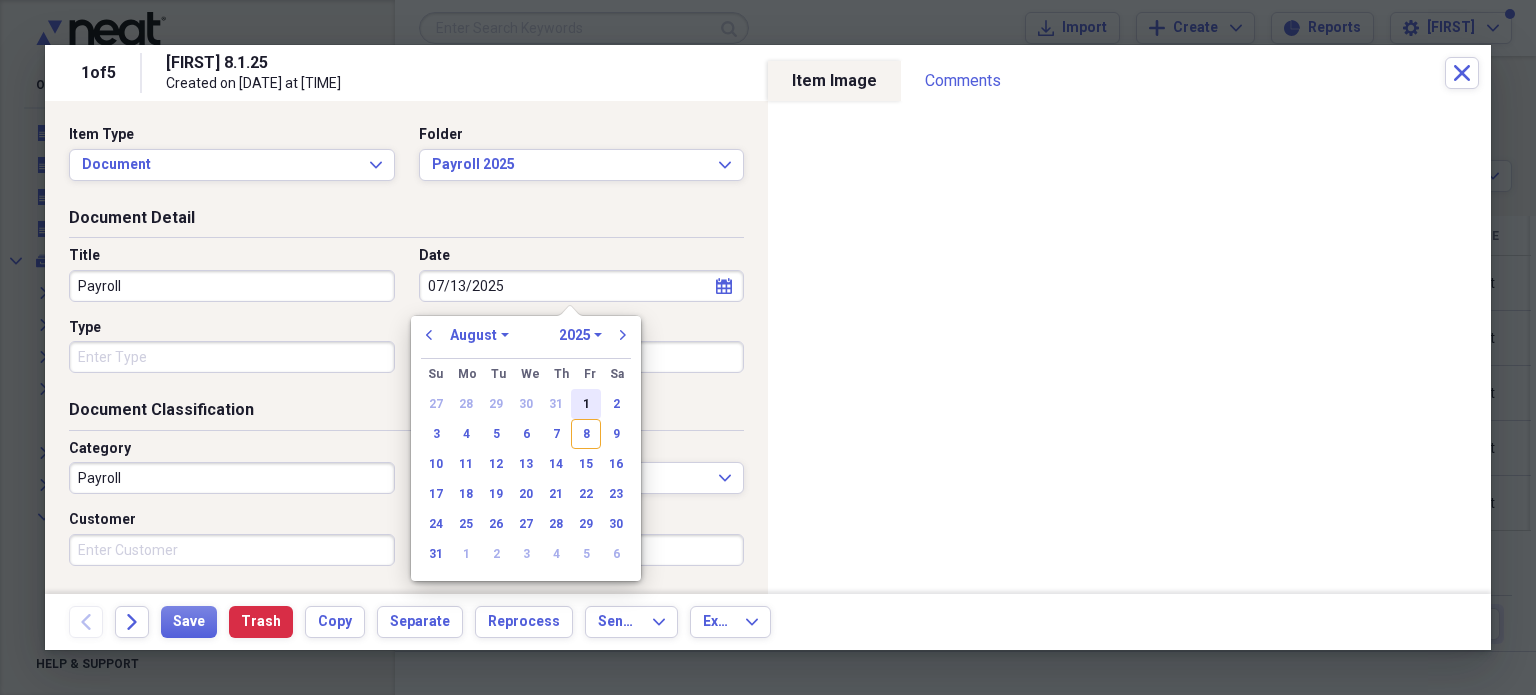 click on "1" at bounding box center [586, 404] 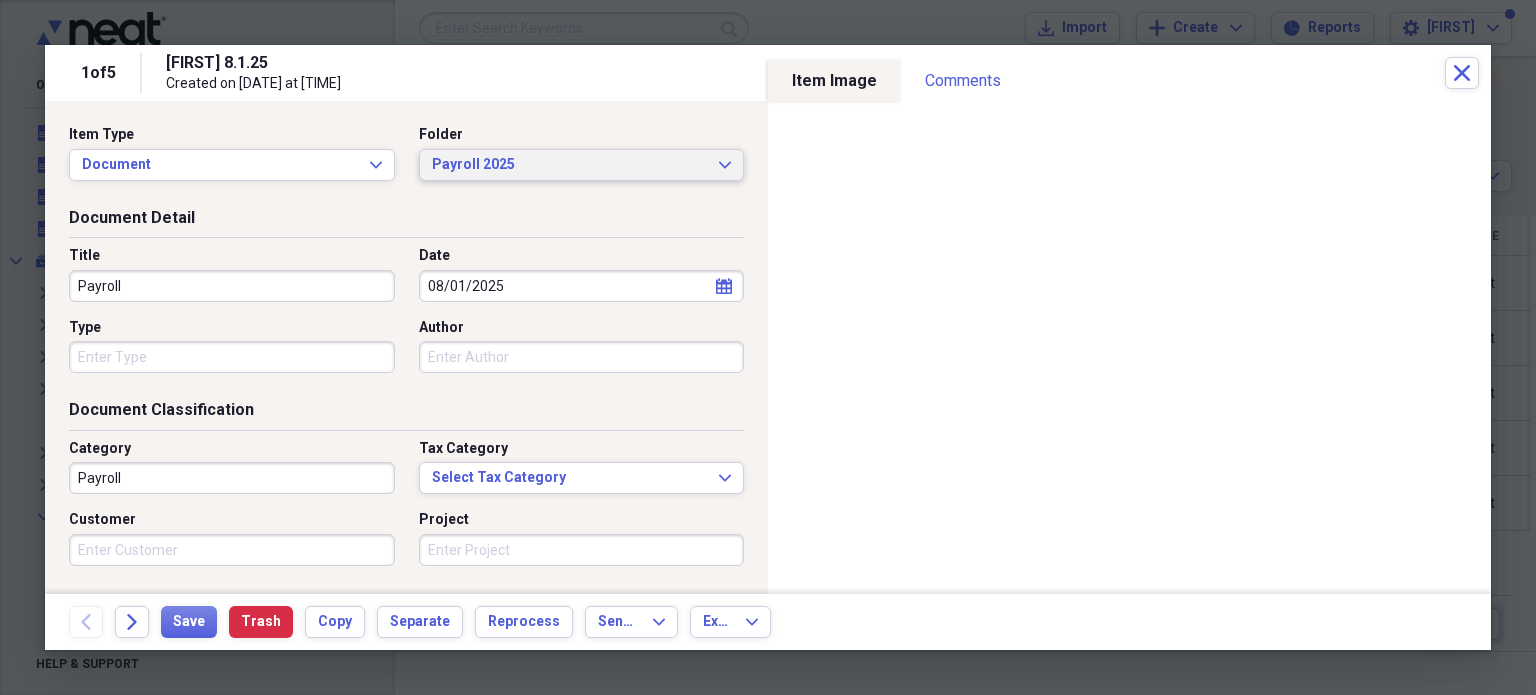 click on "Expand" 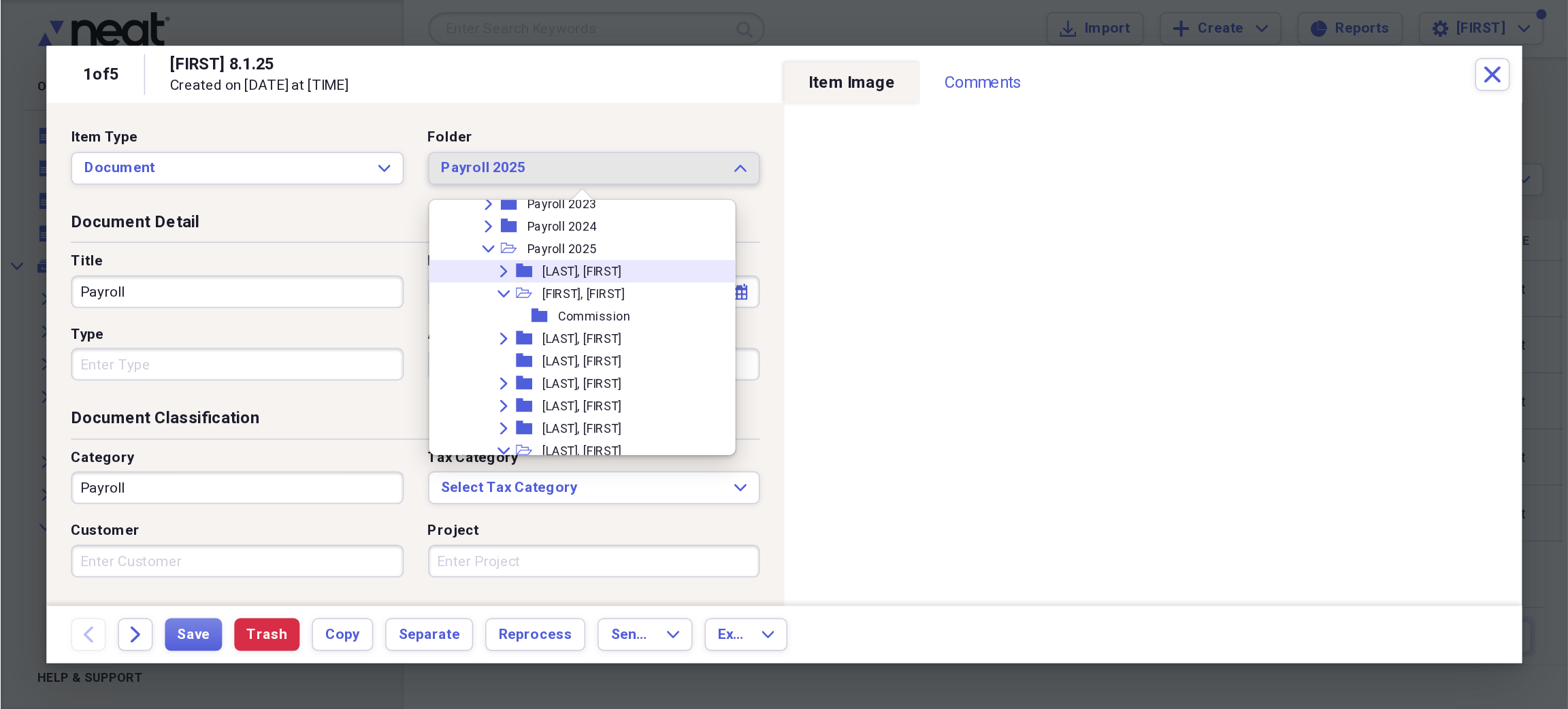 scroll, scrollTop: 2640, scrollLeft: 0, axis: vertical 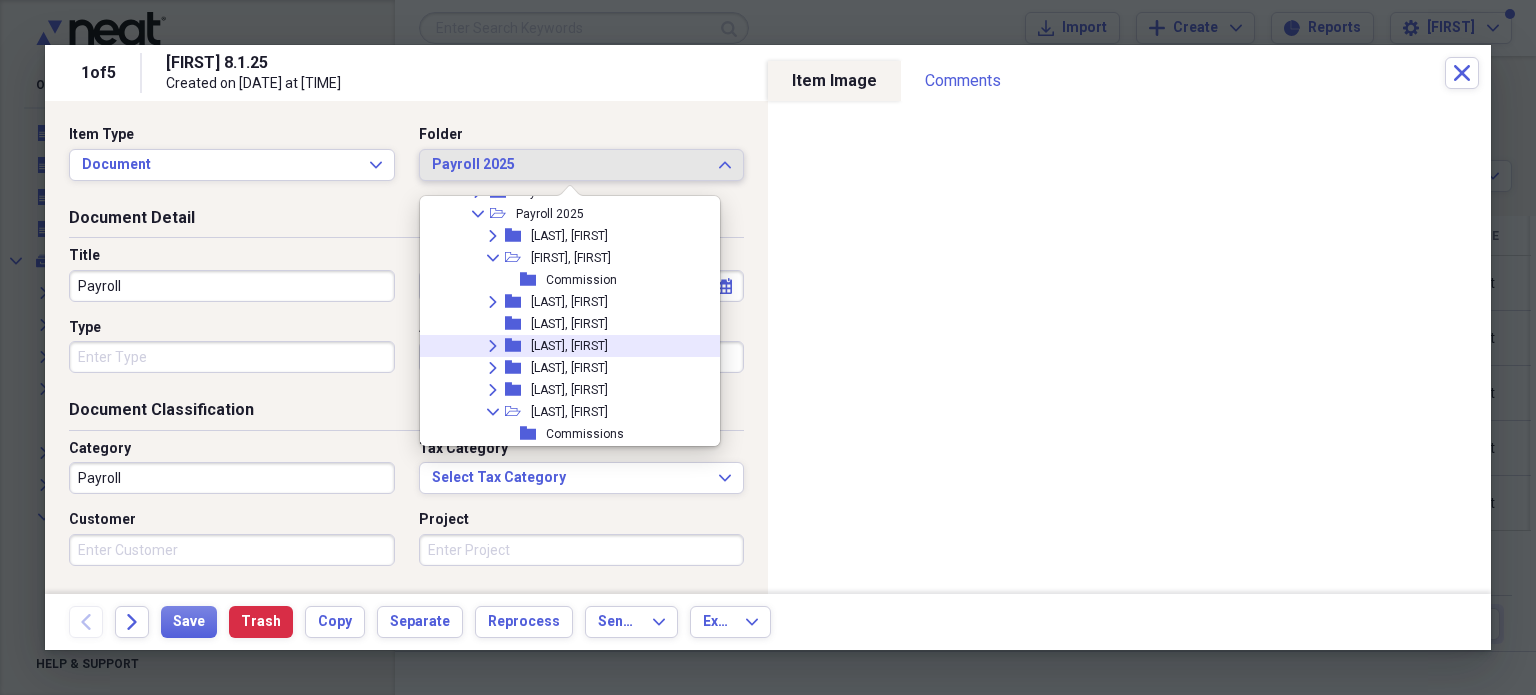 click on "[LAST], [FIRST]" at bounding box center (569, 346) 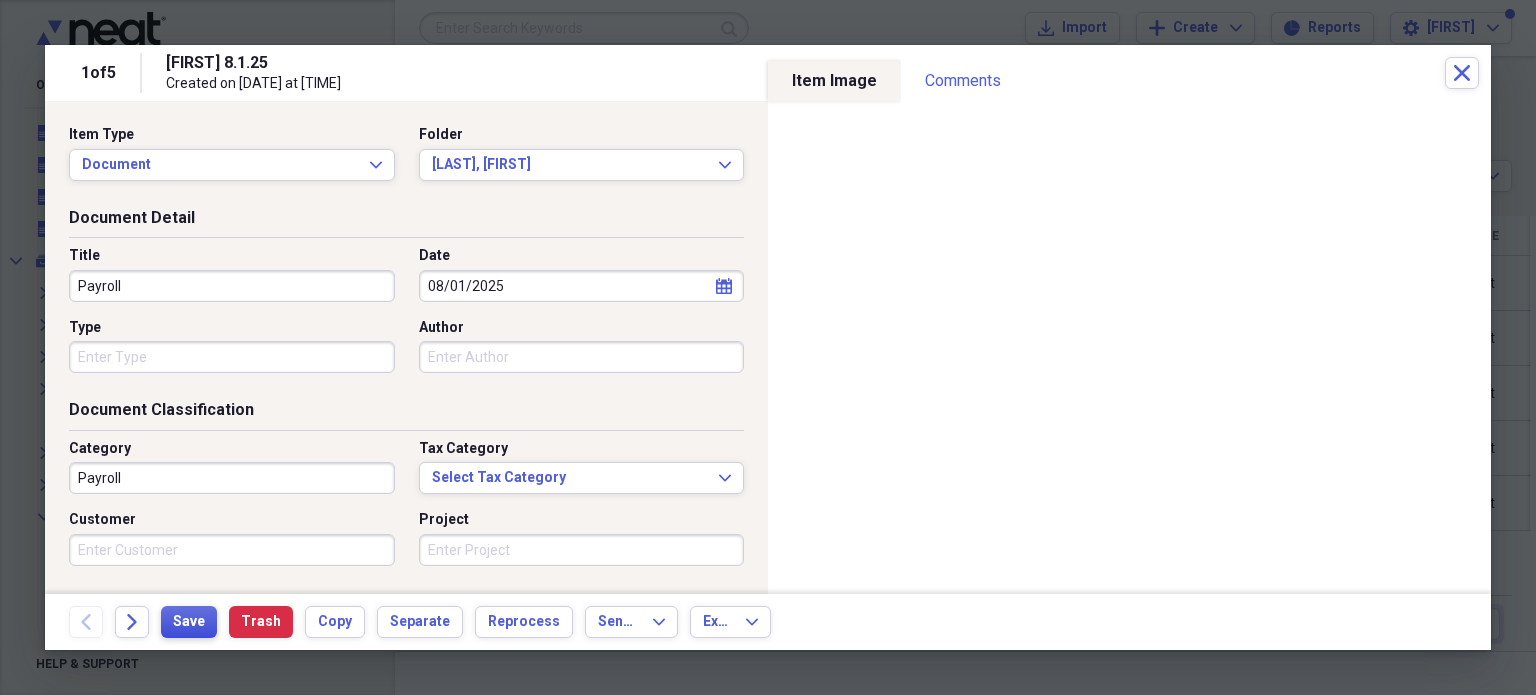 click on "Save" at bounding box center (189, 622) 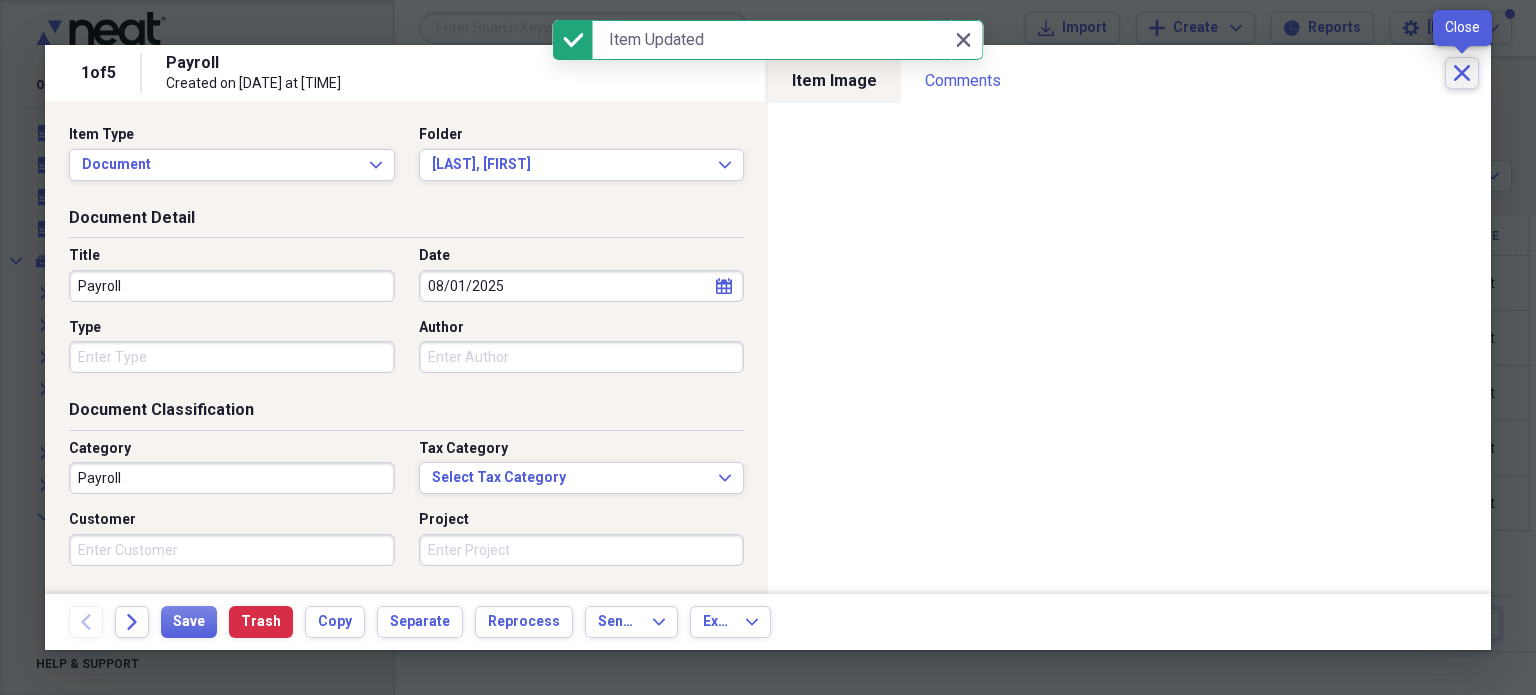 click 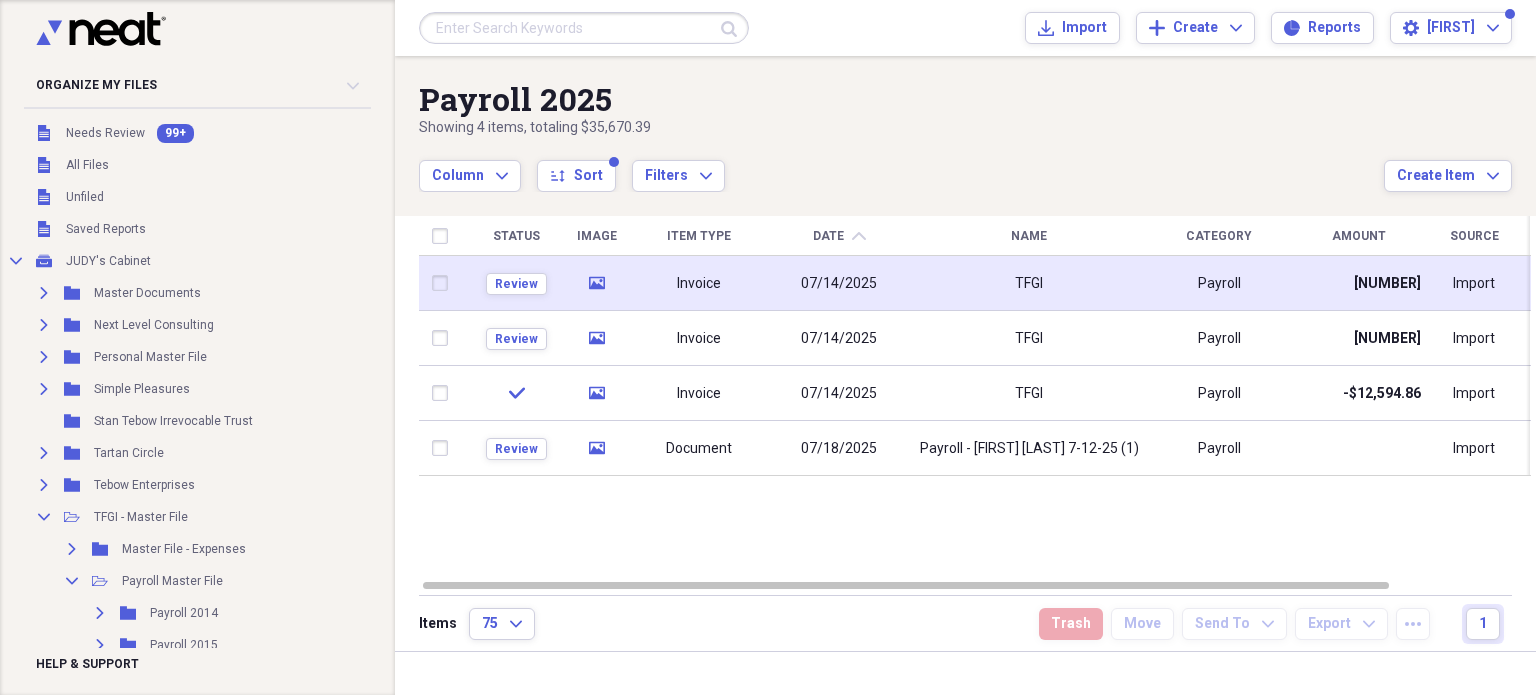 click at bounding box center [444, 283] 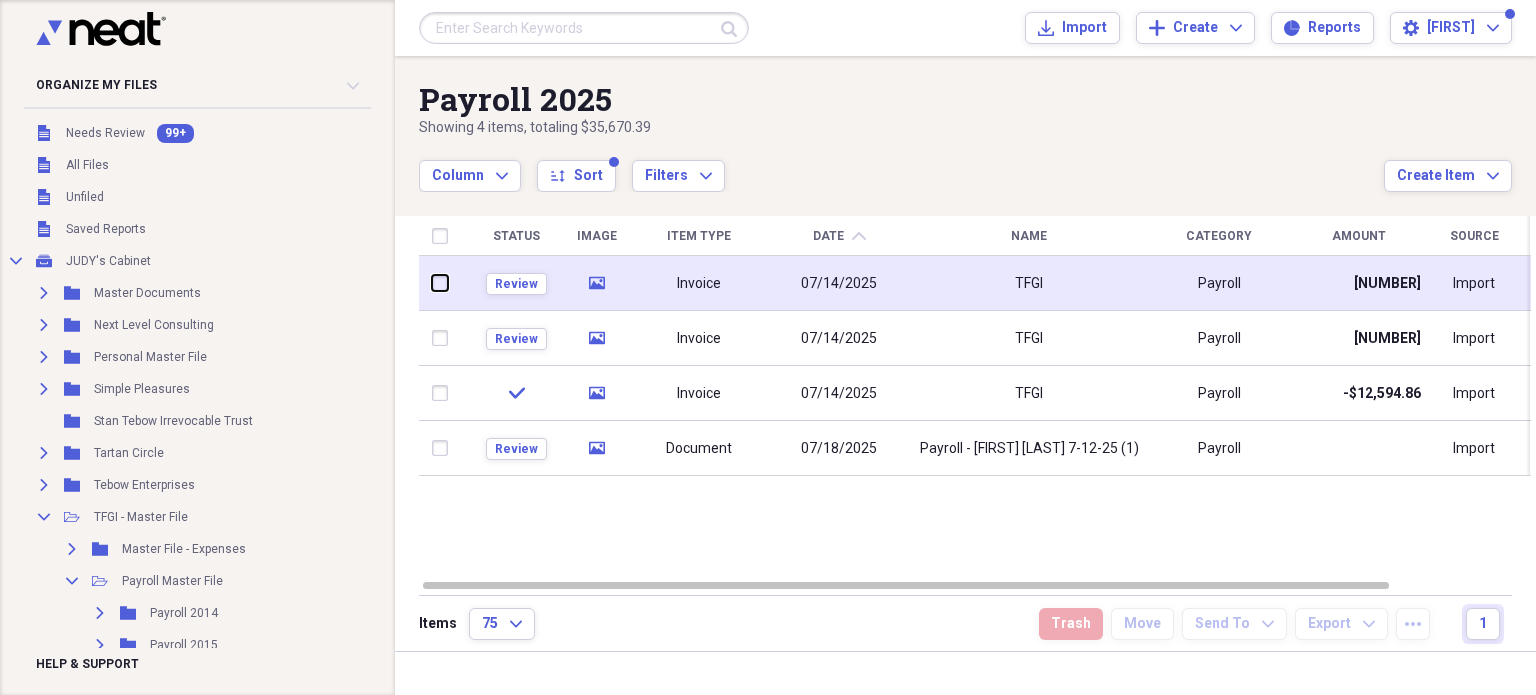 click at bounding box center (432, 283) 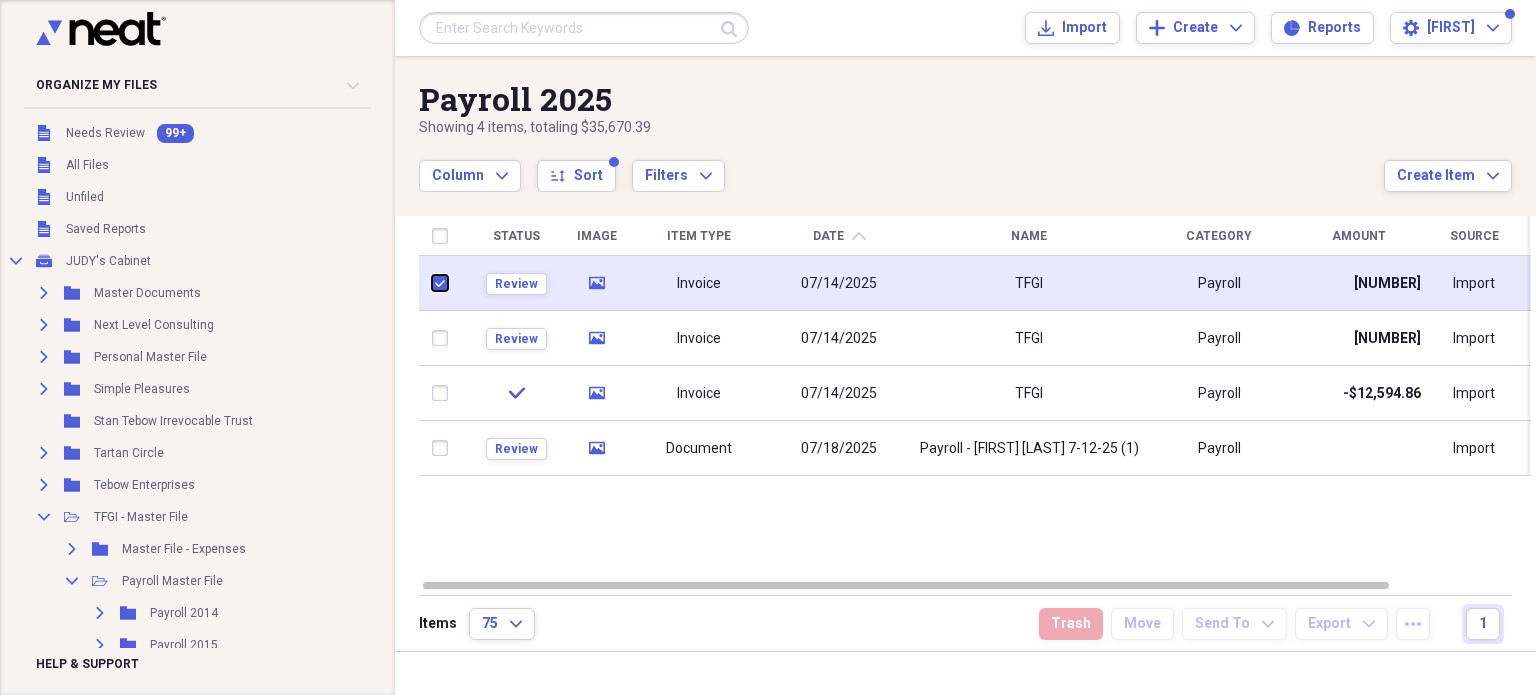 checkbox on "true" 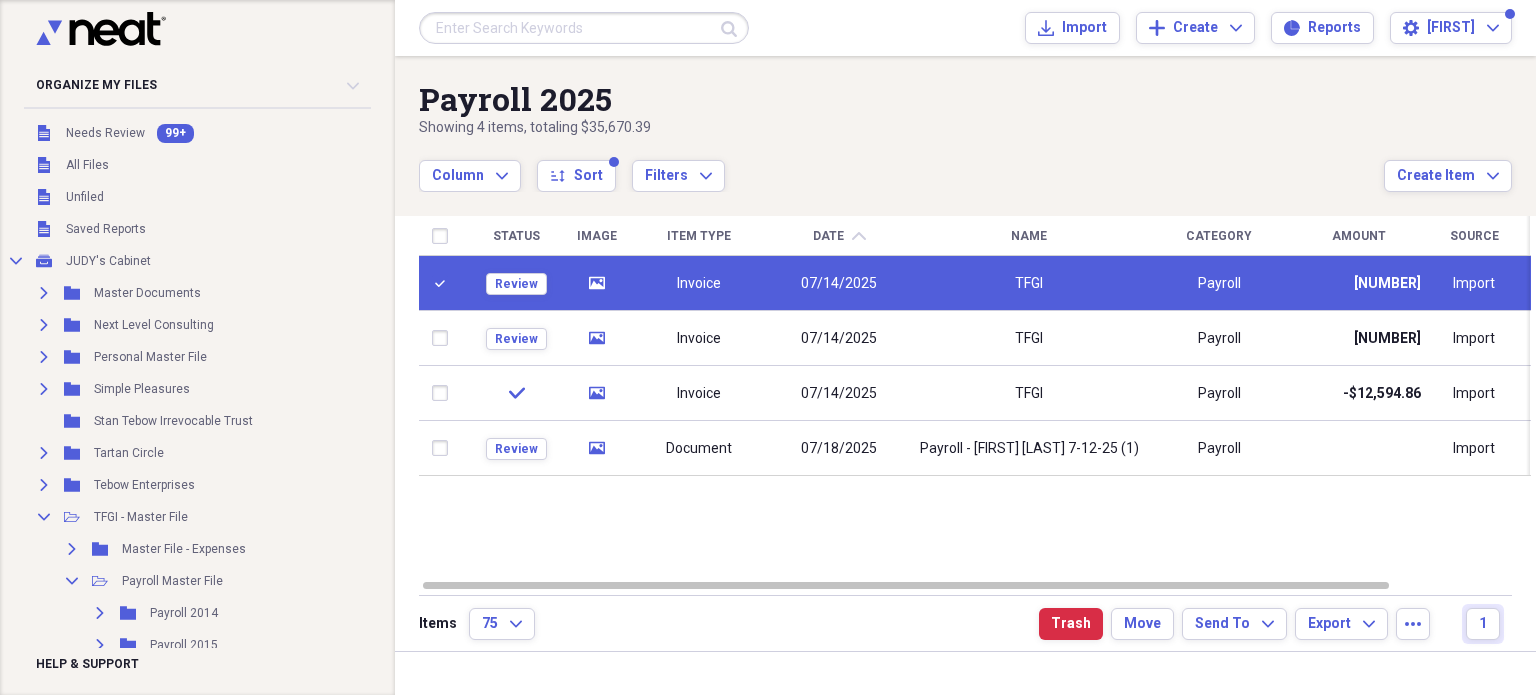 click on "07/14/2025" at bounding box center (839, 284) 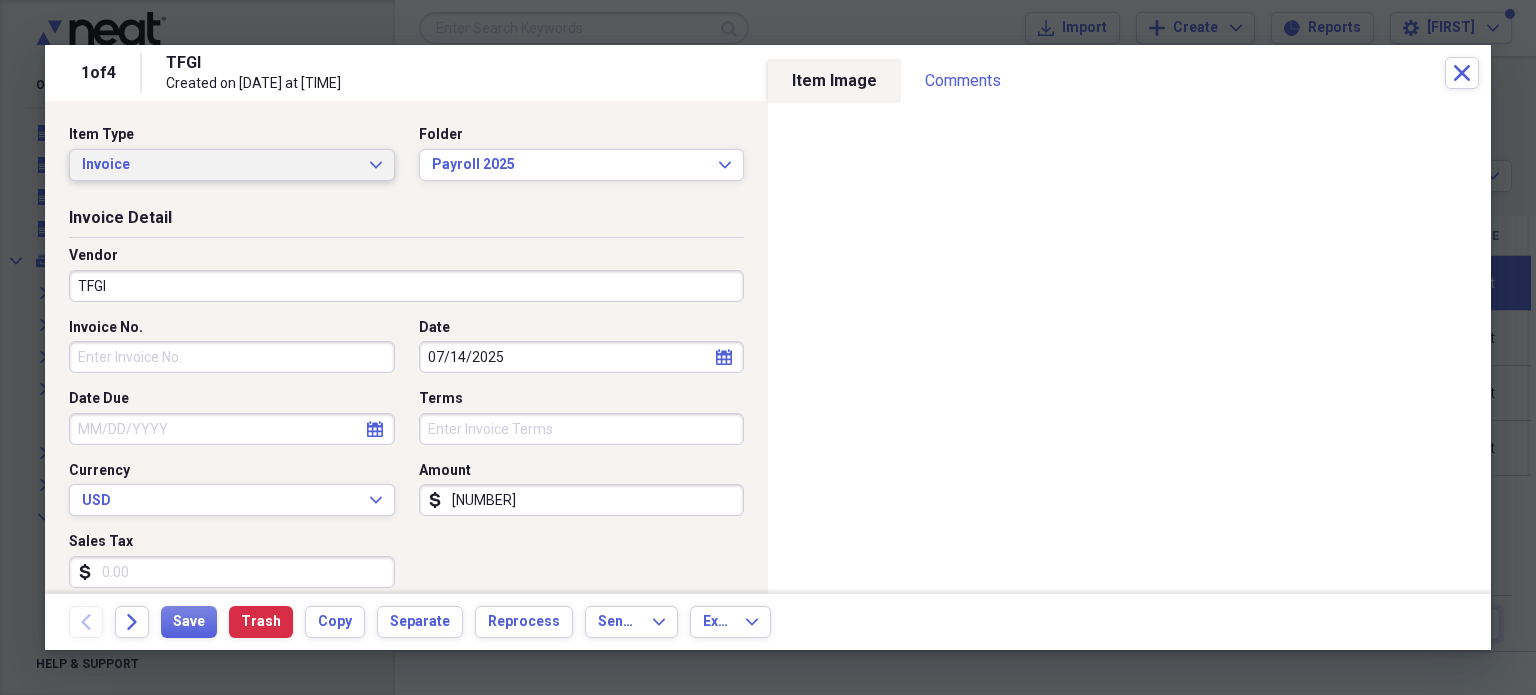 click on "Expand" 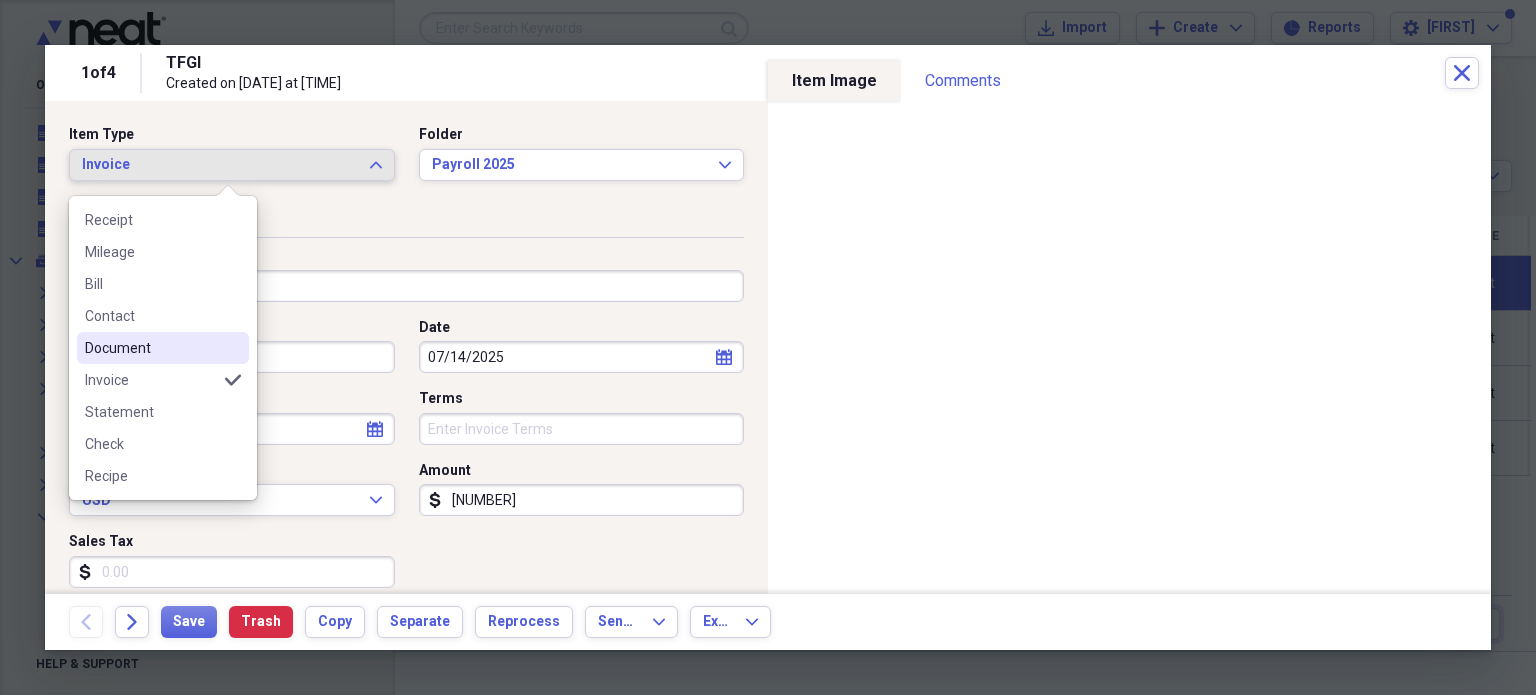 click on "Document" at bounding box center [151, 348] 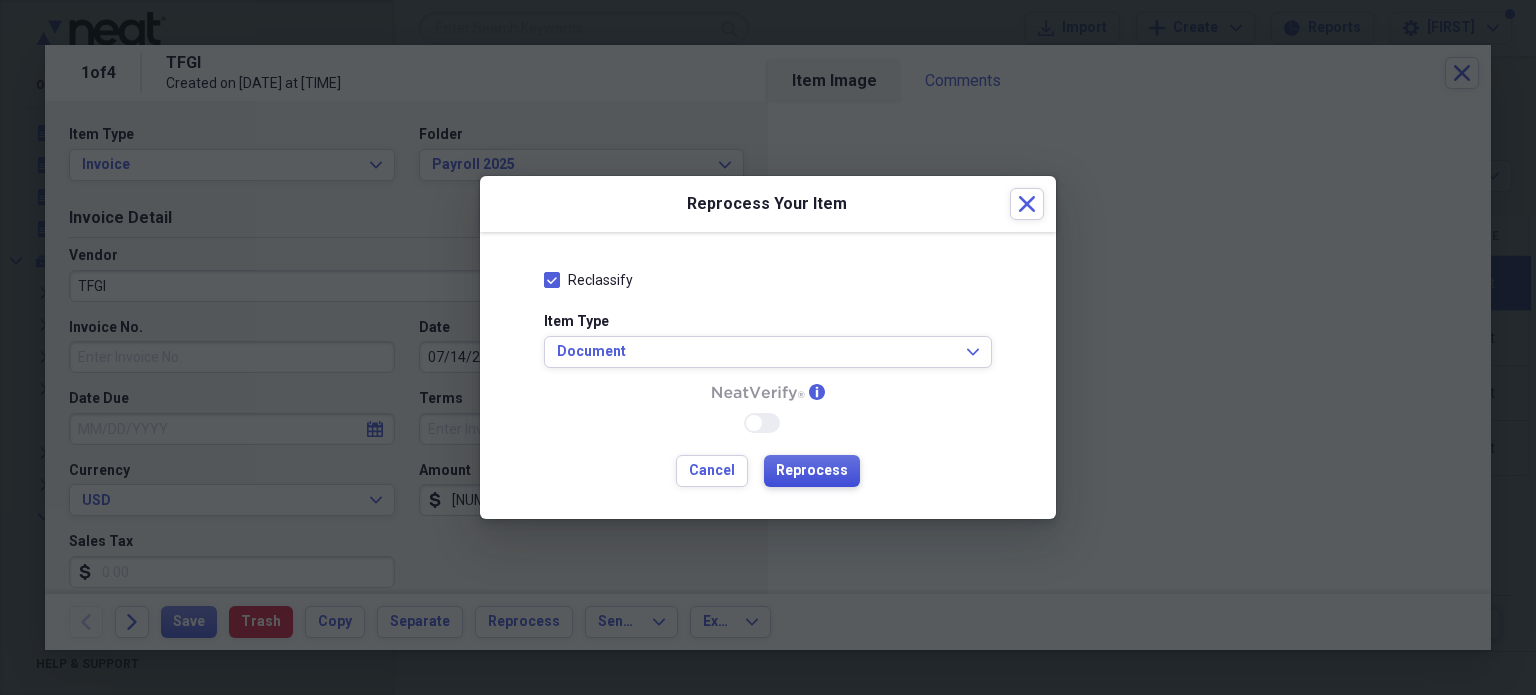 click on "Reprocess" at bounding box center (812, 471) 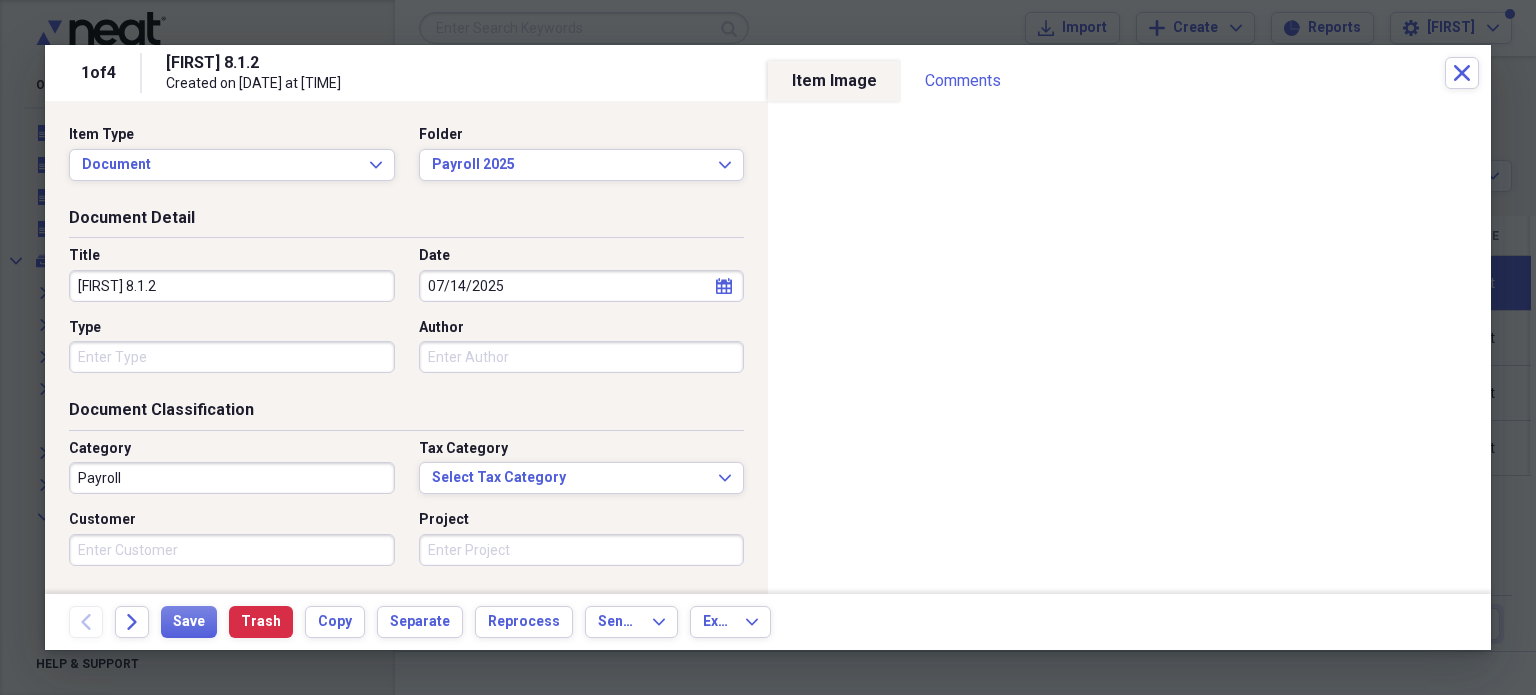 drag, startPoint x: 208, startPoint y: 283, endPoint x: 14, endPoint y: 287, distance: 194.04123 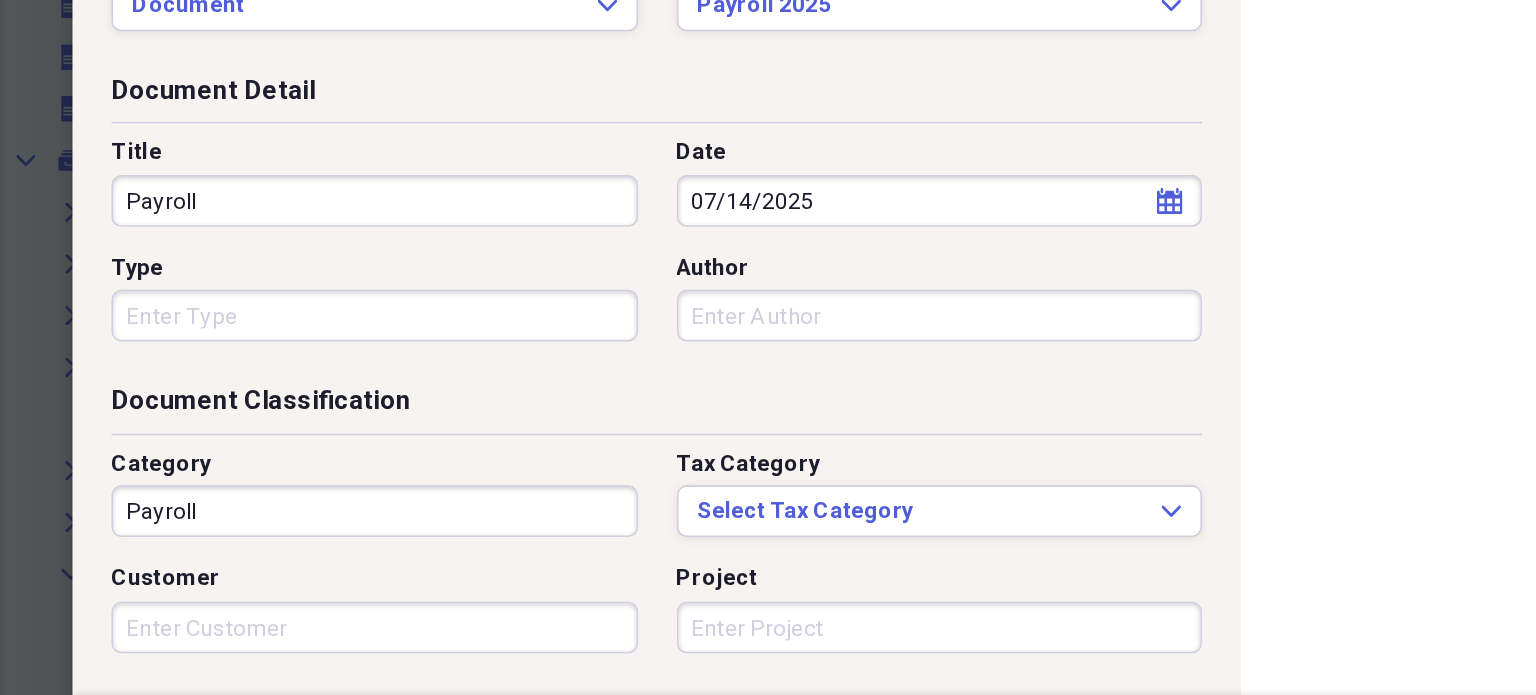 type on "Payroll" 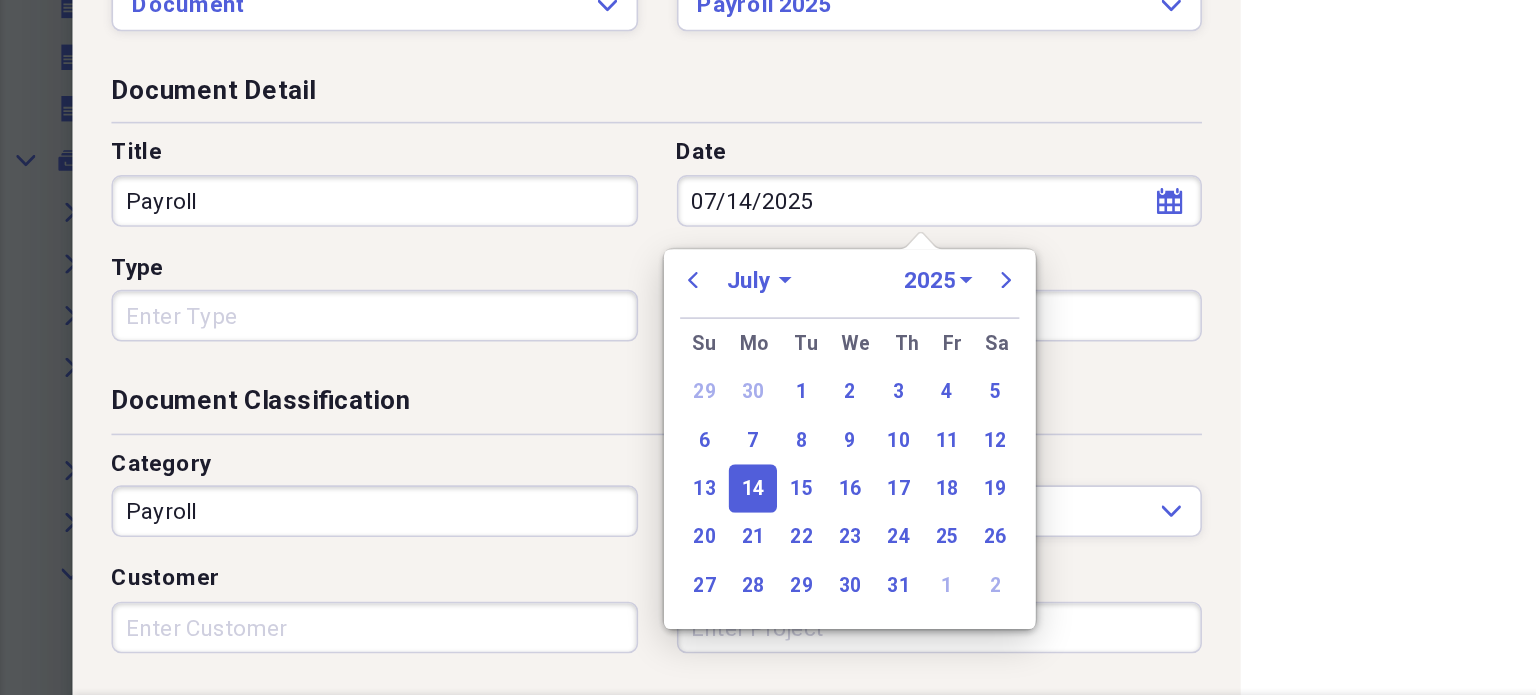 click on "January February March April May June July August September October November December" at bounding box center (470, 335) 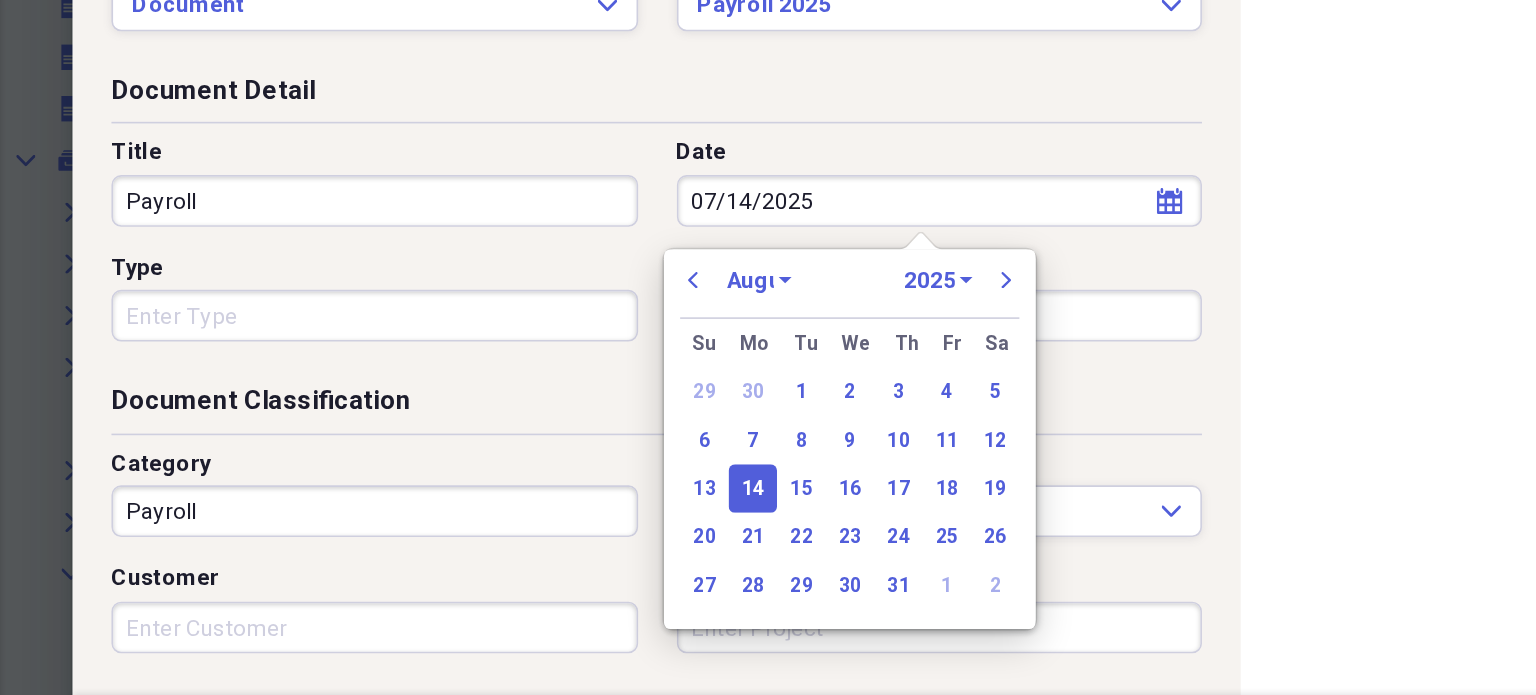 click on "January February March April May June July August September October November December" at bounding box center [470, 335] 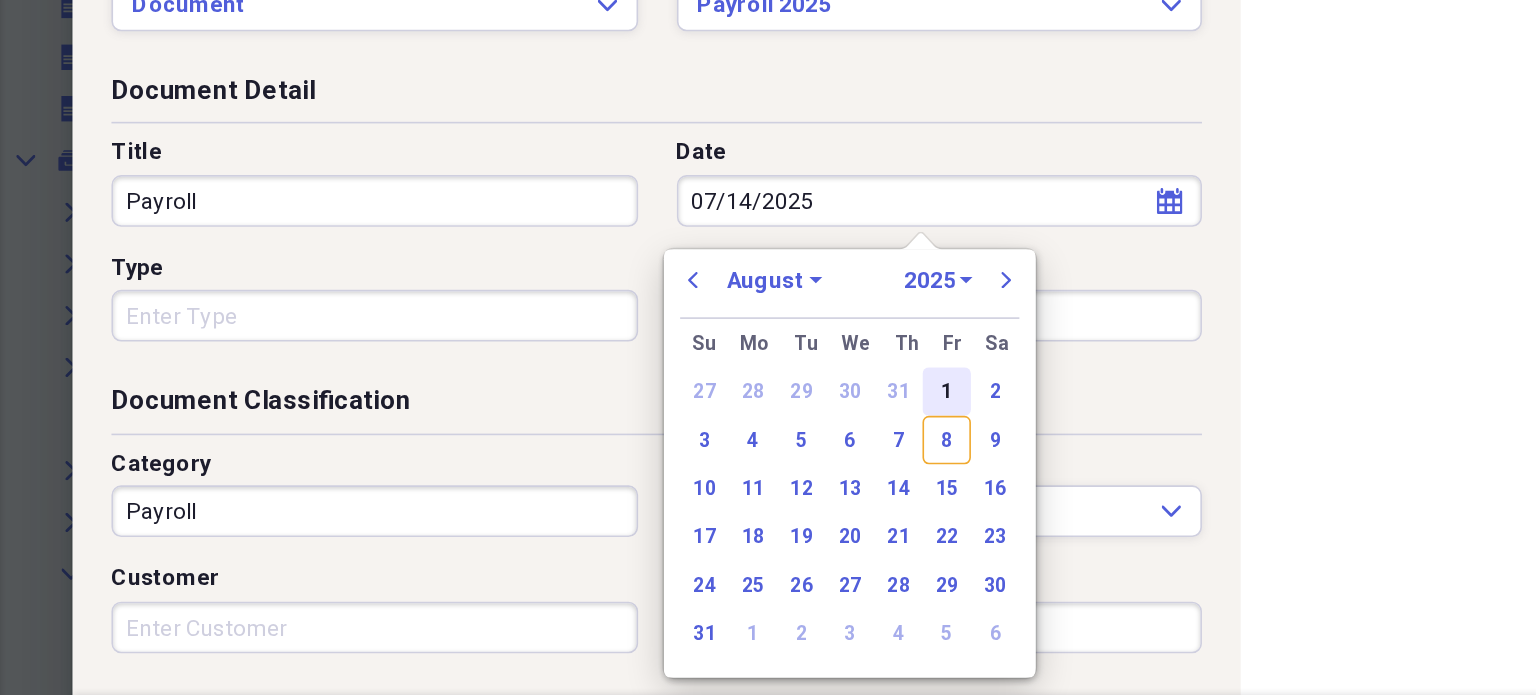click on "1" at bounding box center (586, 404) 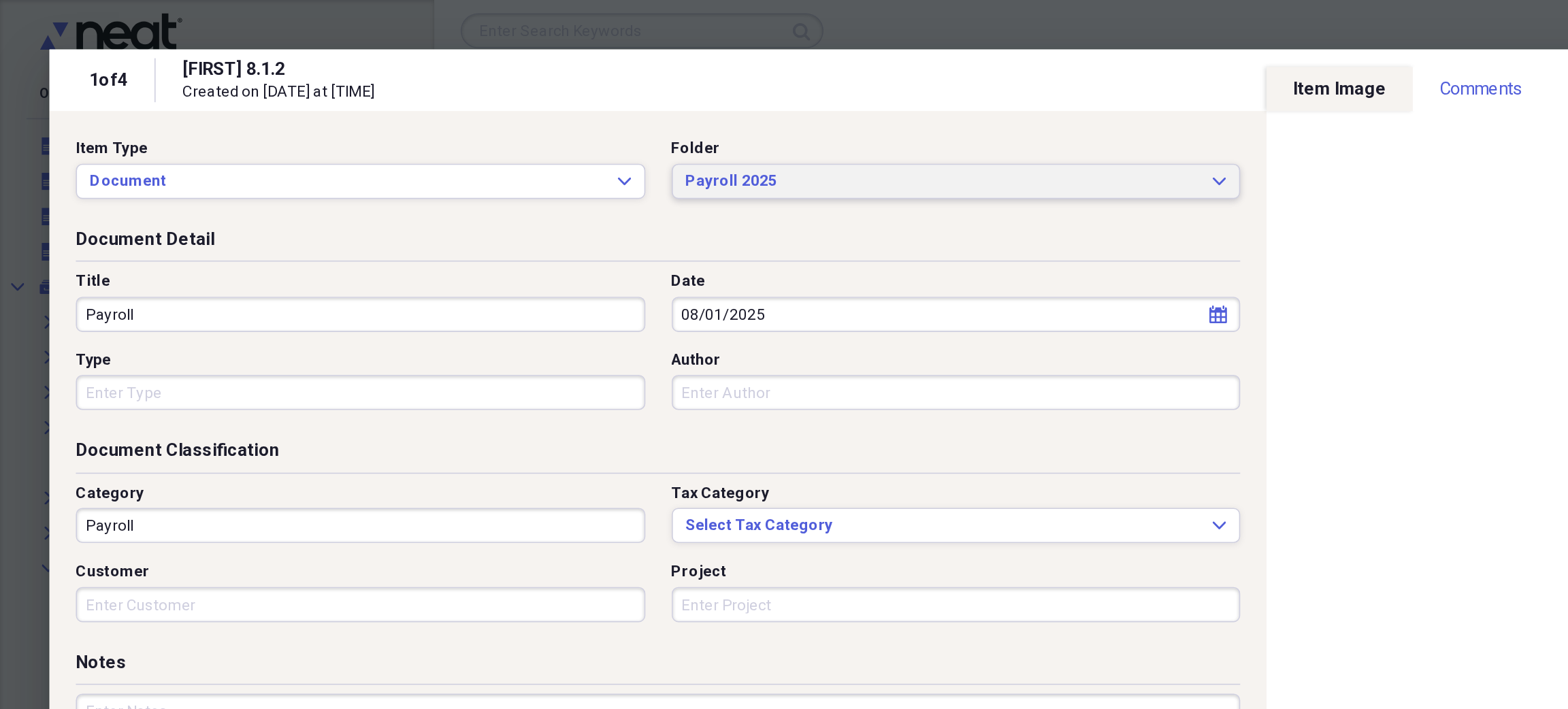 click on "Payroll 2025 Expand" at bounding box center (592, 112) 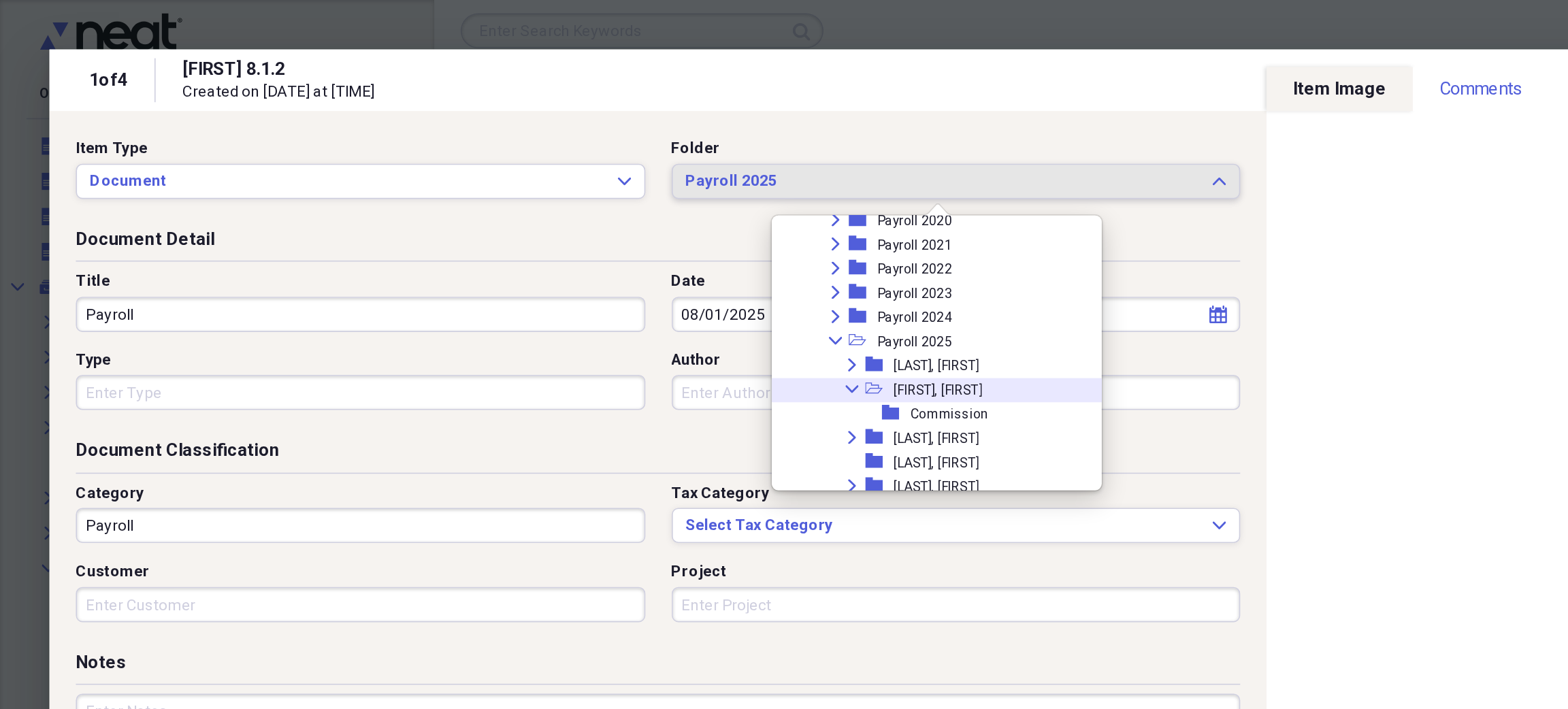 scroll, scrollTop: 2637, scrollLeft: 0, axis: vertical 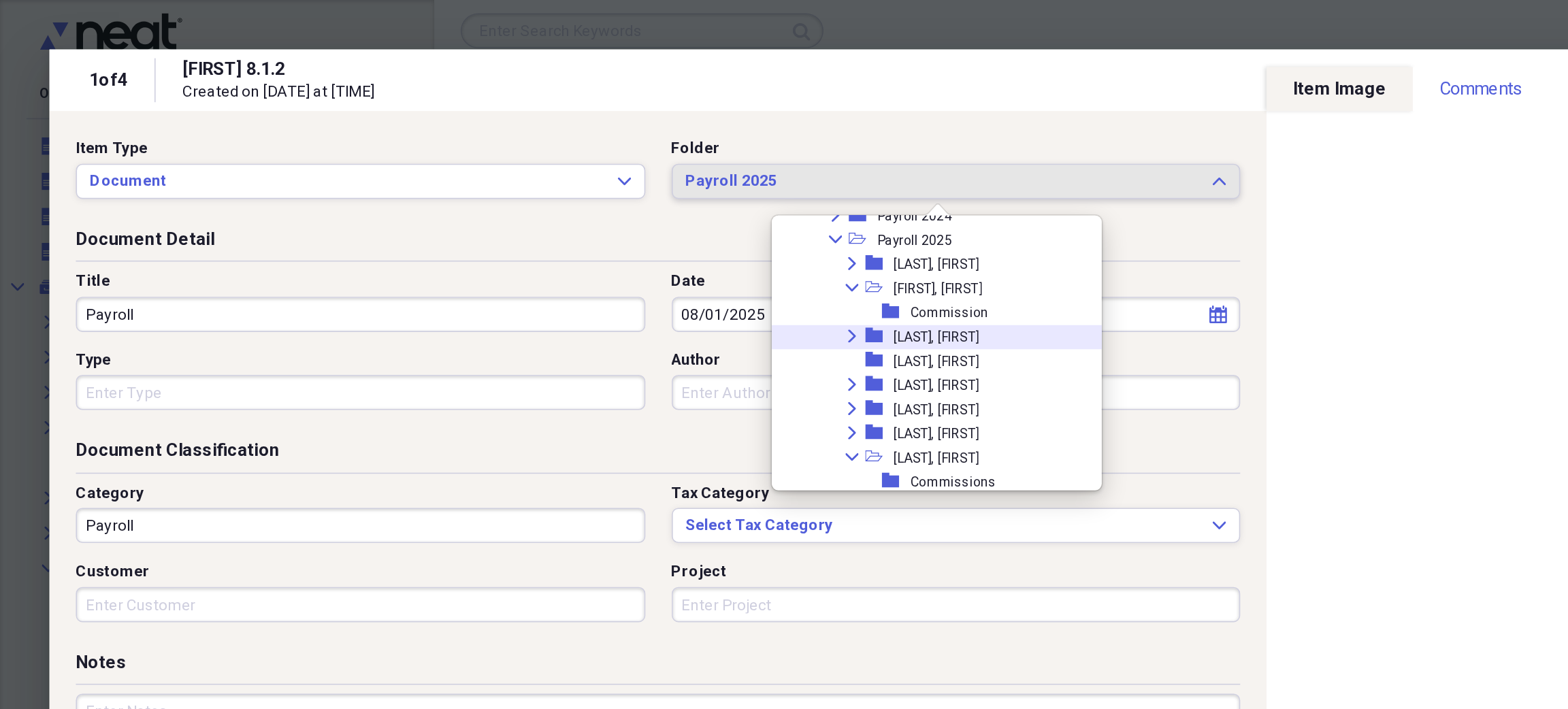 click on "[LAST], [FIRST]" at bounding box center [579, 209] 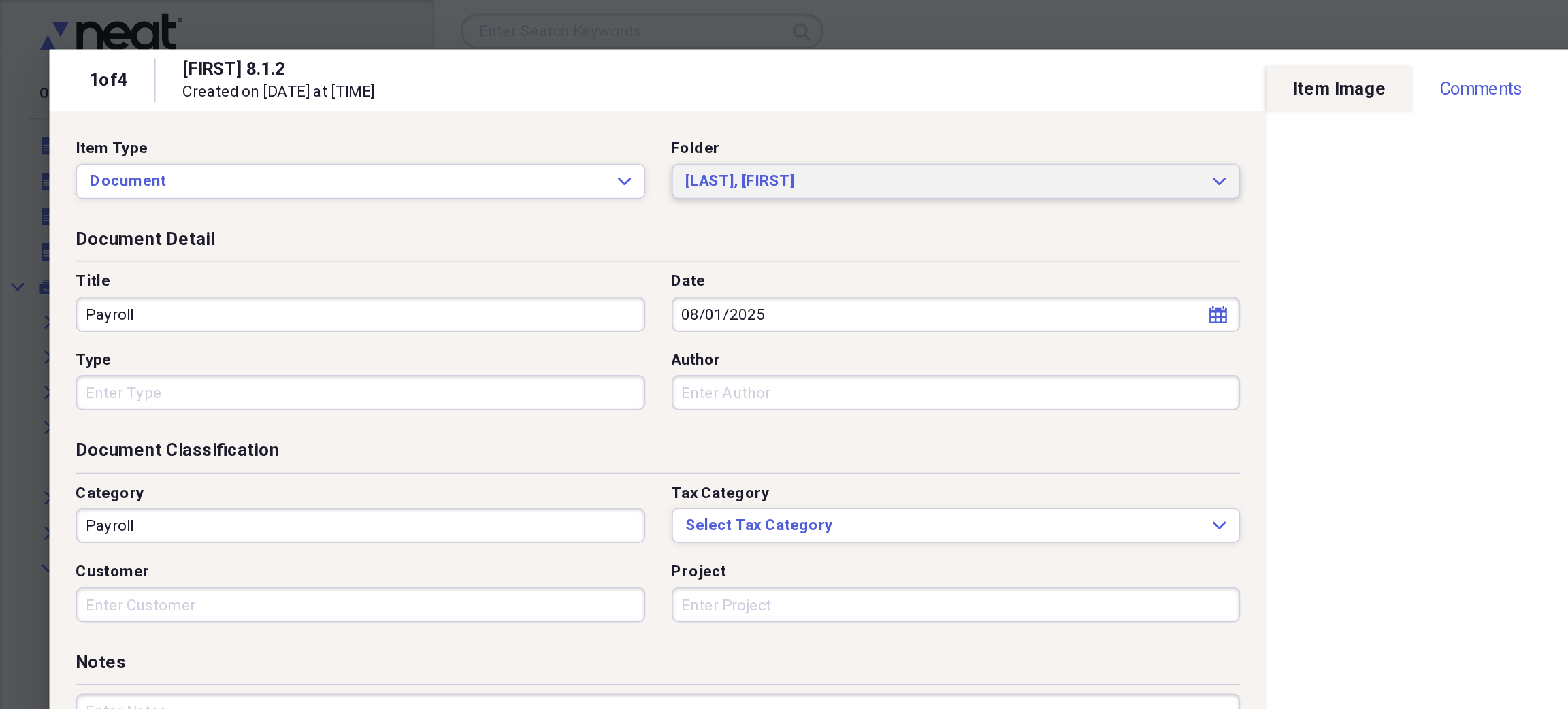 type 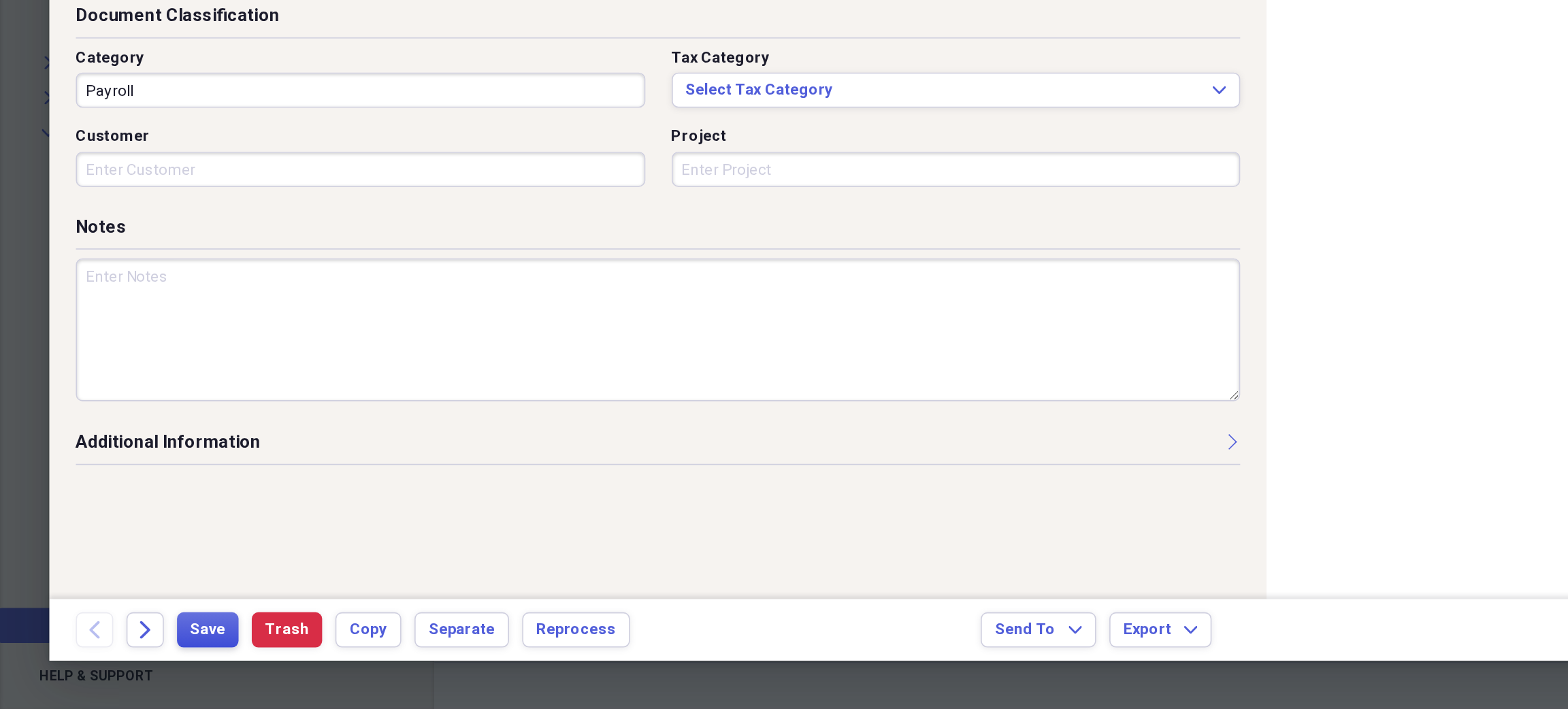 click on "Save" at bounding box center [129, 659] 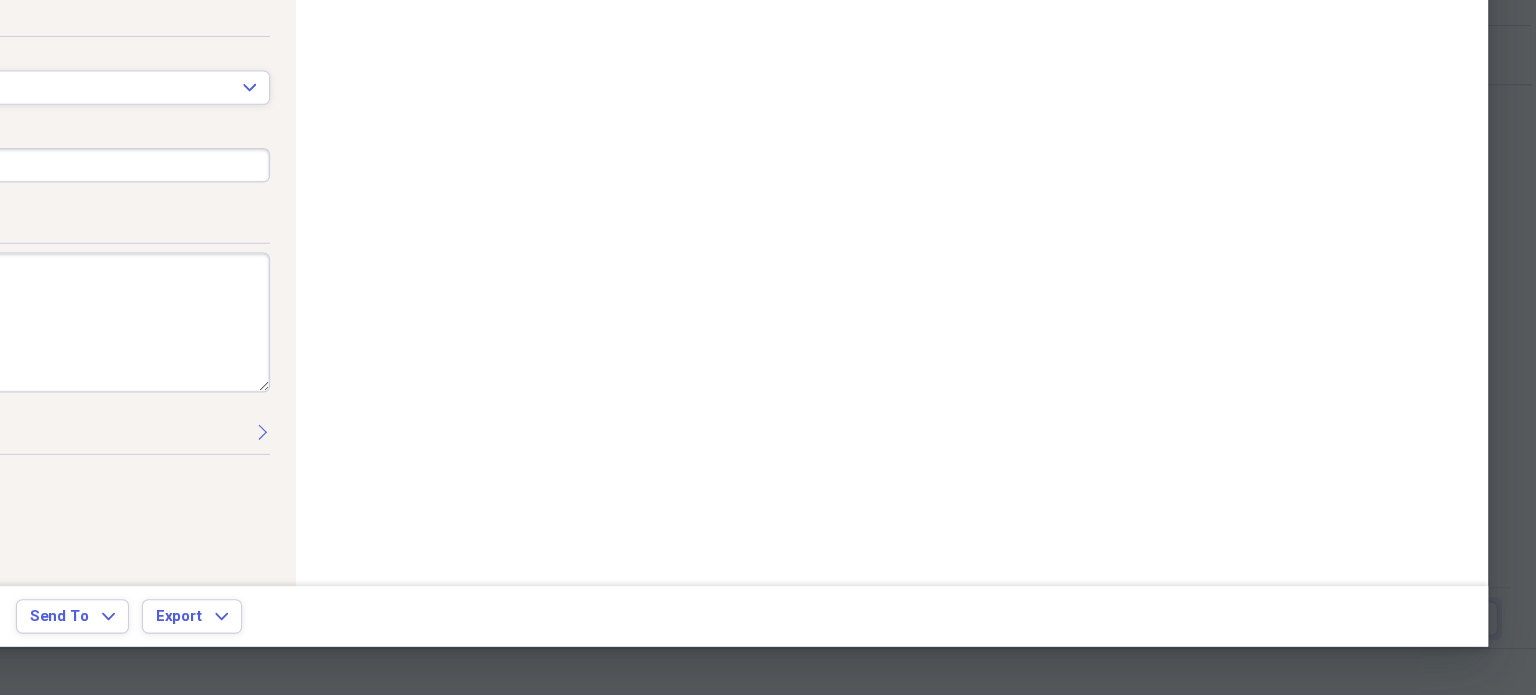 scroll, scrollTop: 0, scrollLeft: 0, axis: both 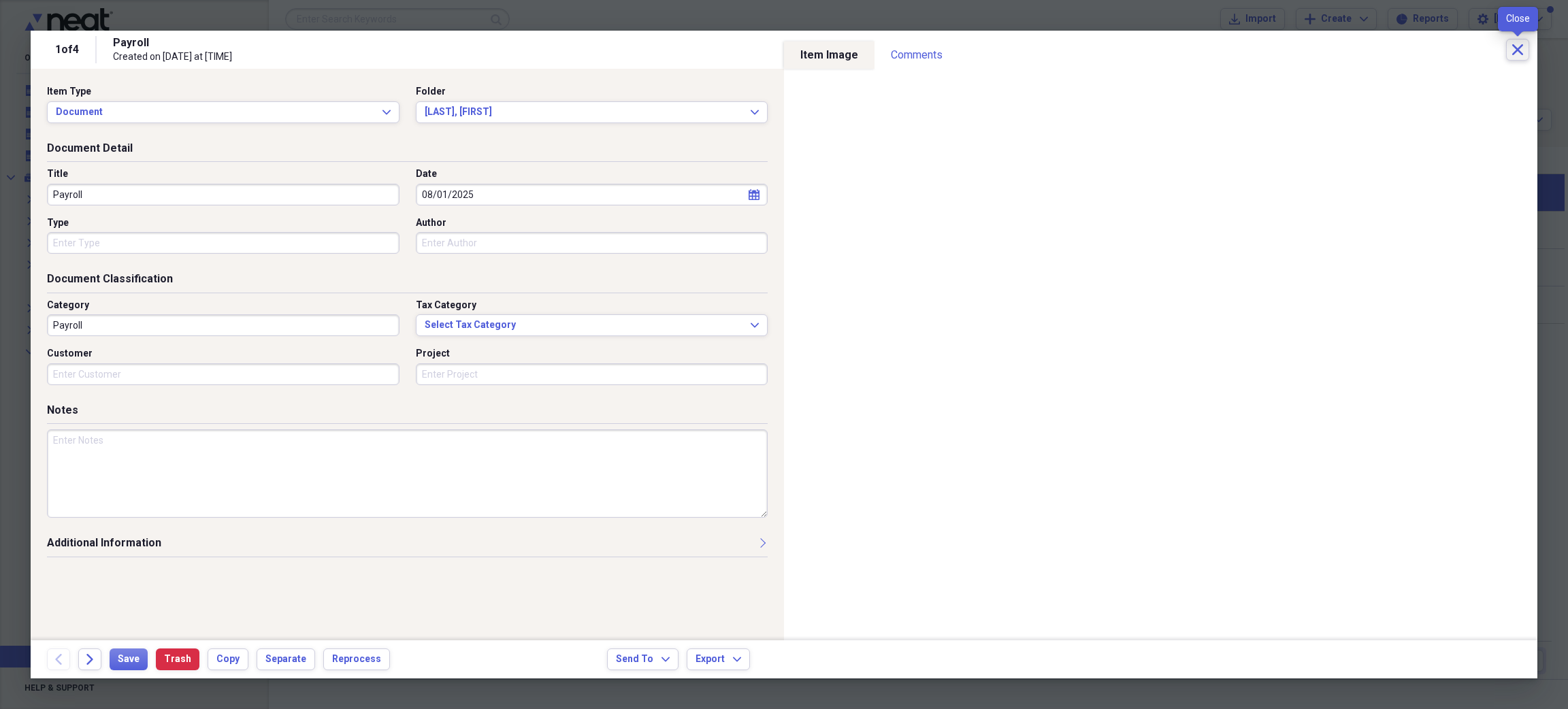 click on "Close" 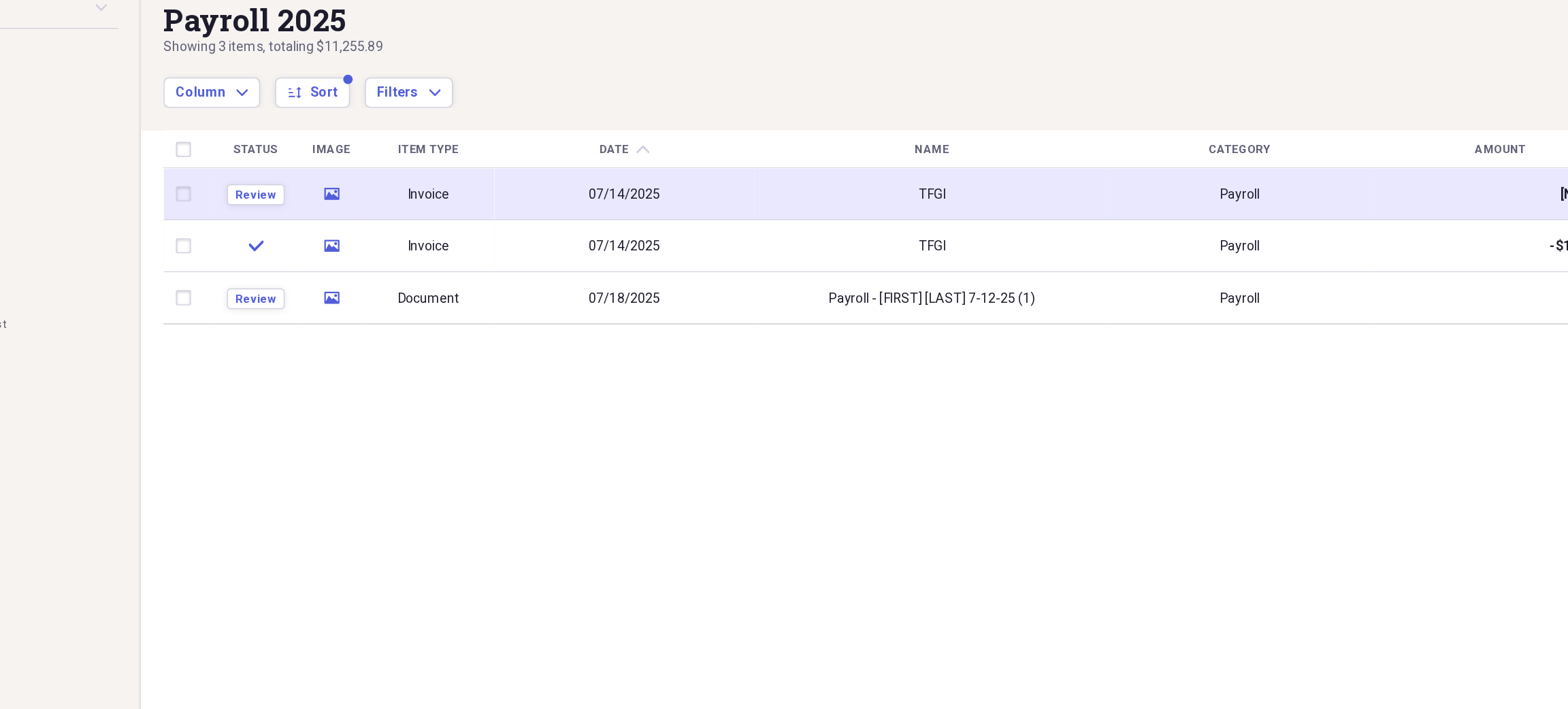 click on "07/14/2025" at bounding box center [617, 193] 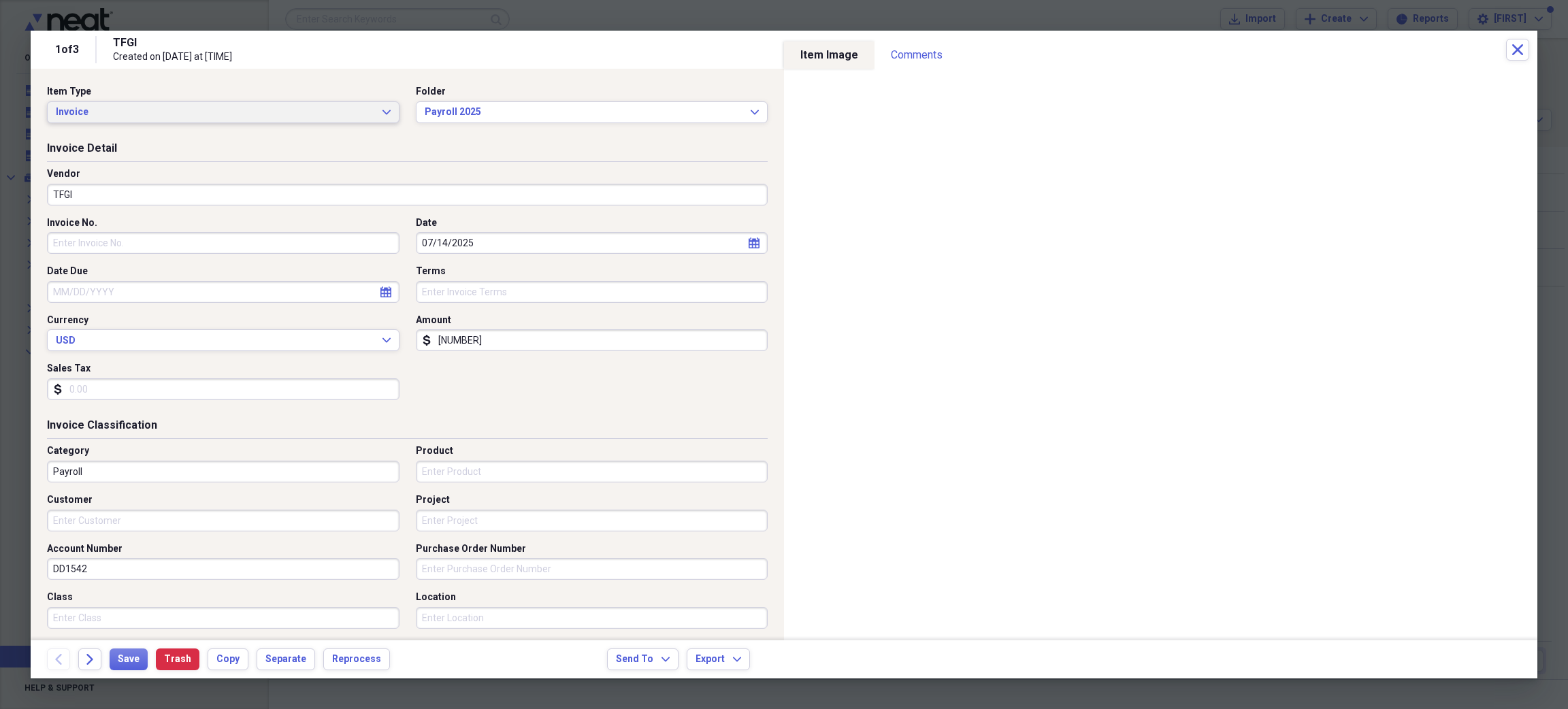 click on "Expand" 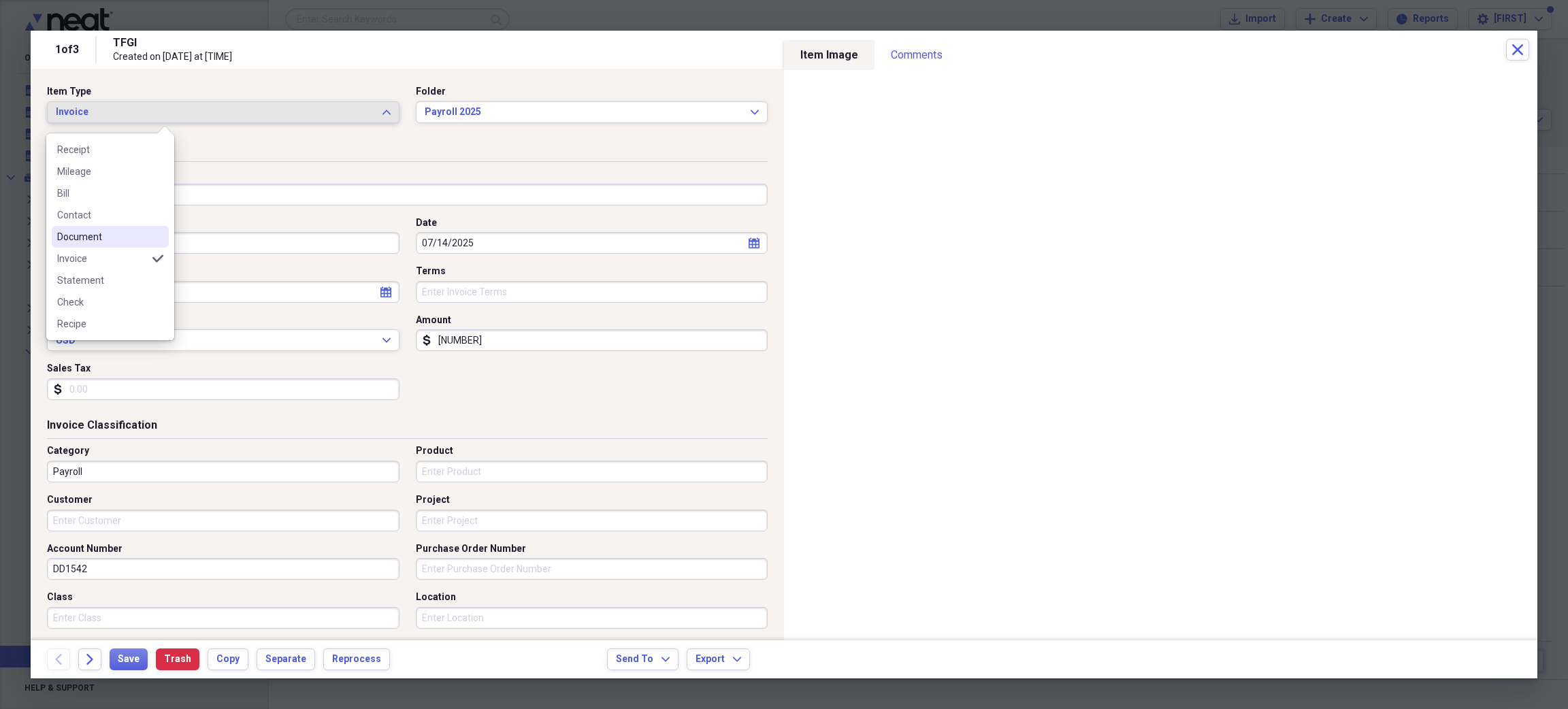 click on "Document" at bounding box center [102, 237] 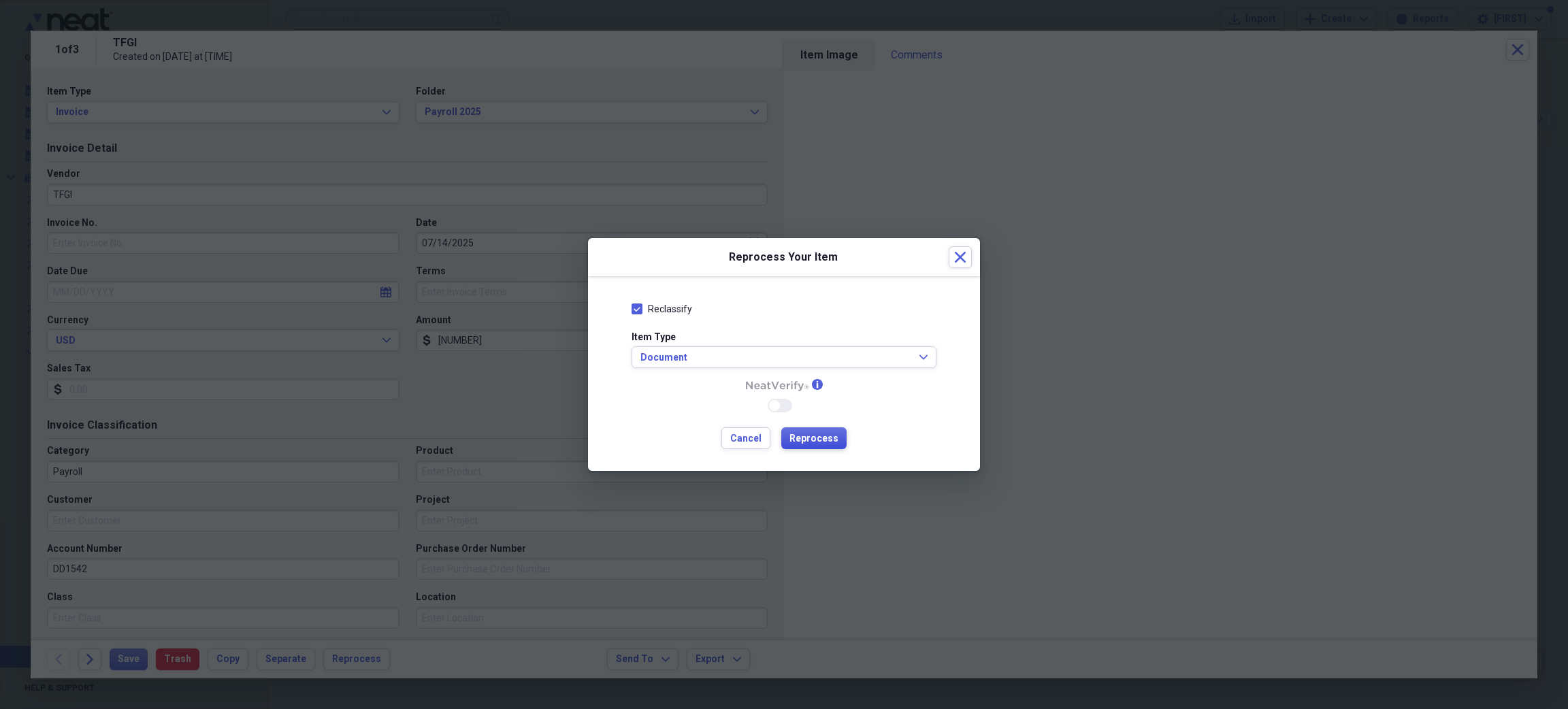 click on "Reprocess" at bounding box center [814, 439] 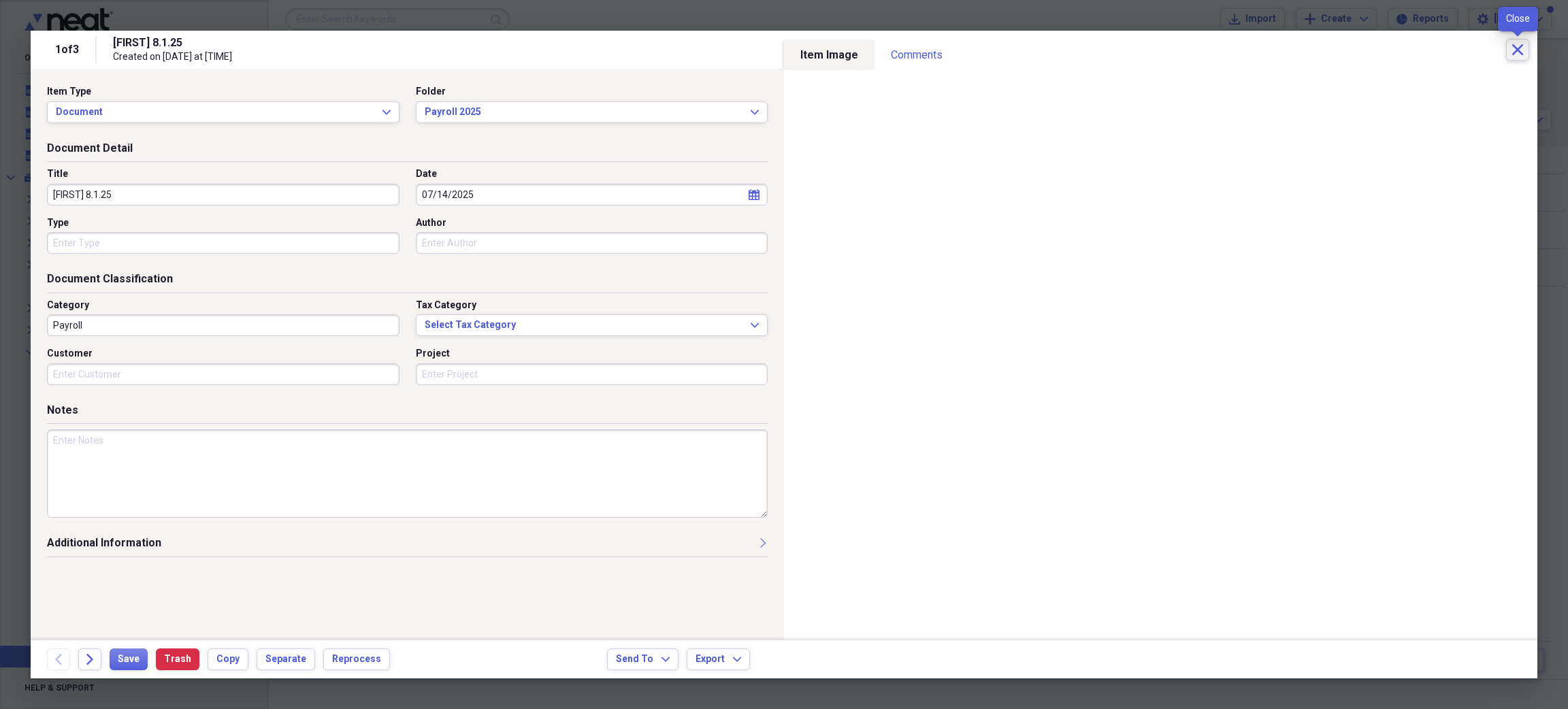 click on "Close" 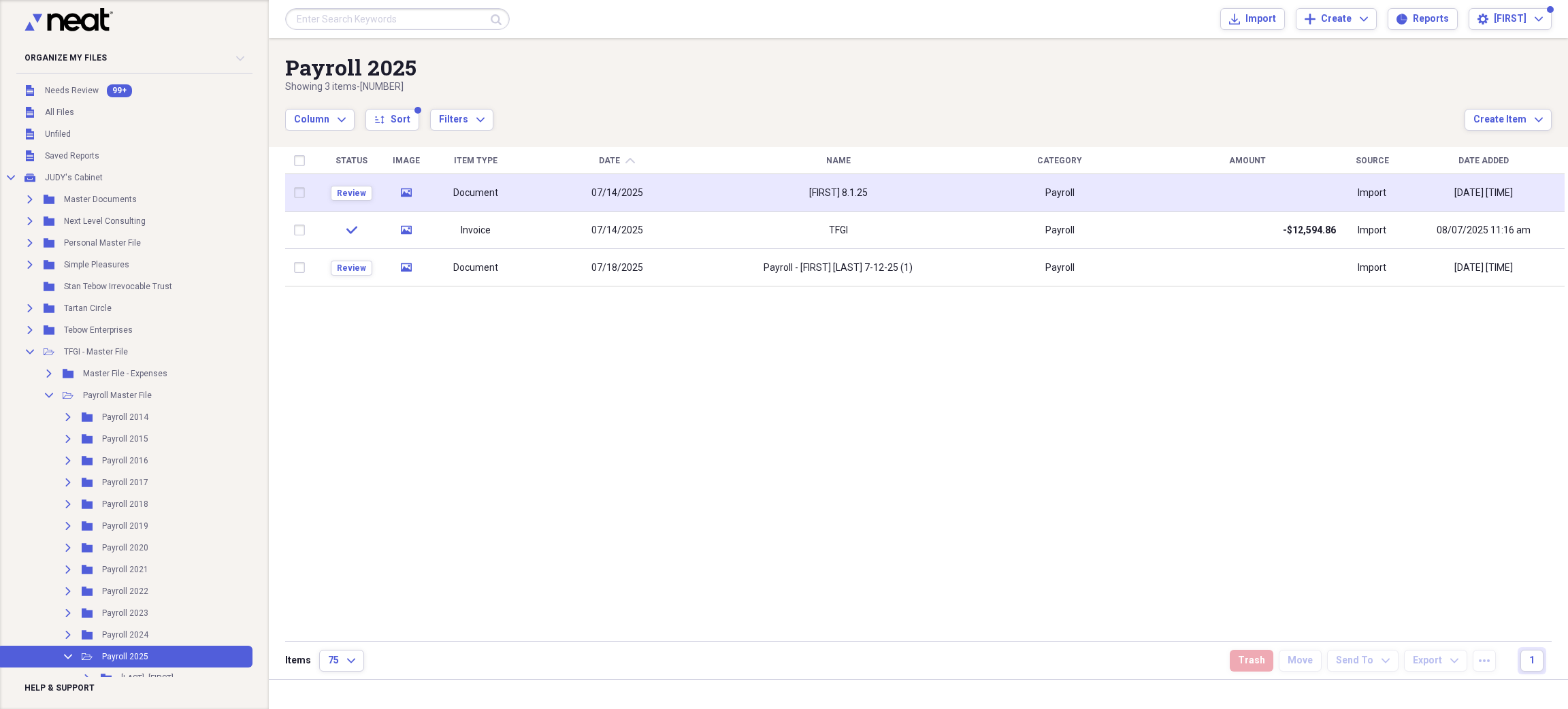 click at bounding box center [302, 193] 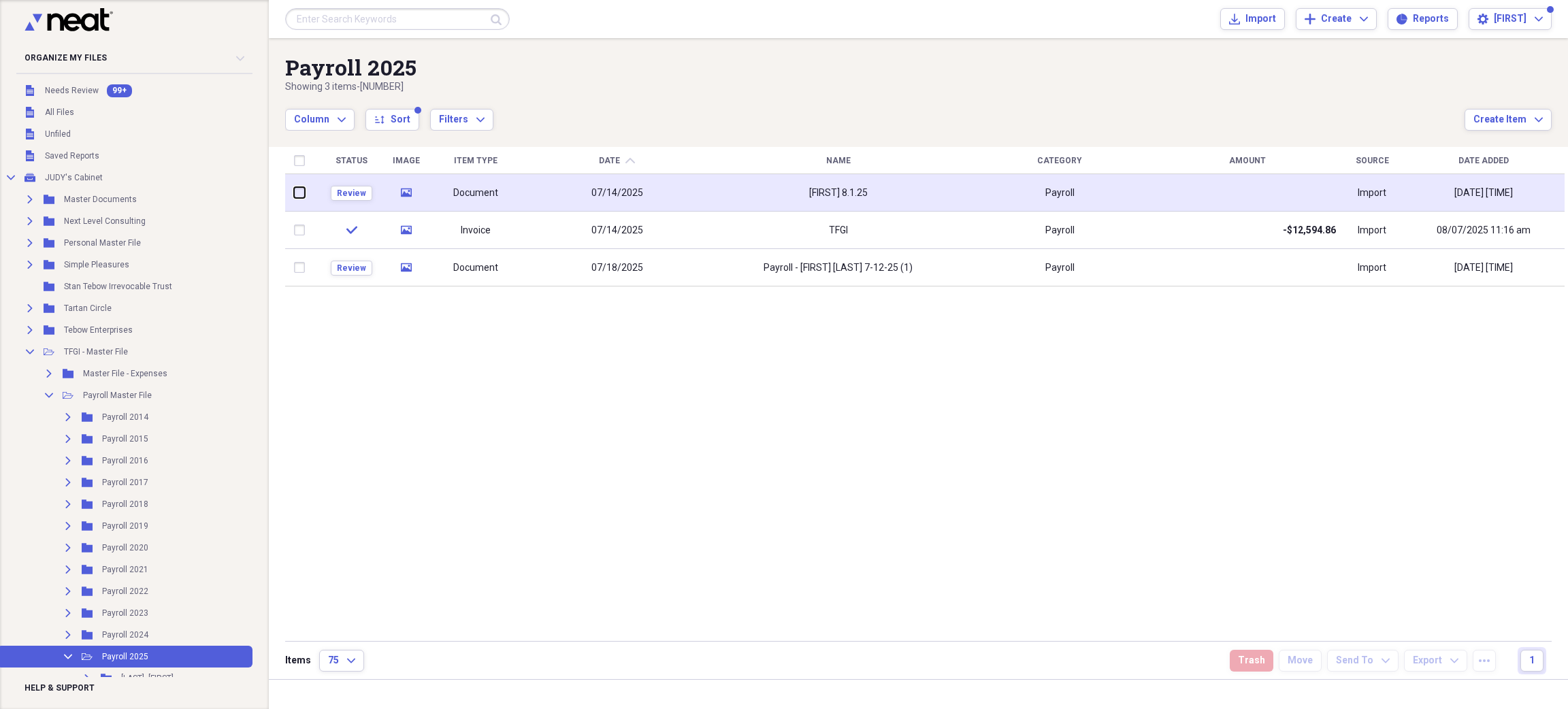 click at bounding box center (294, 193) 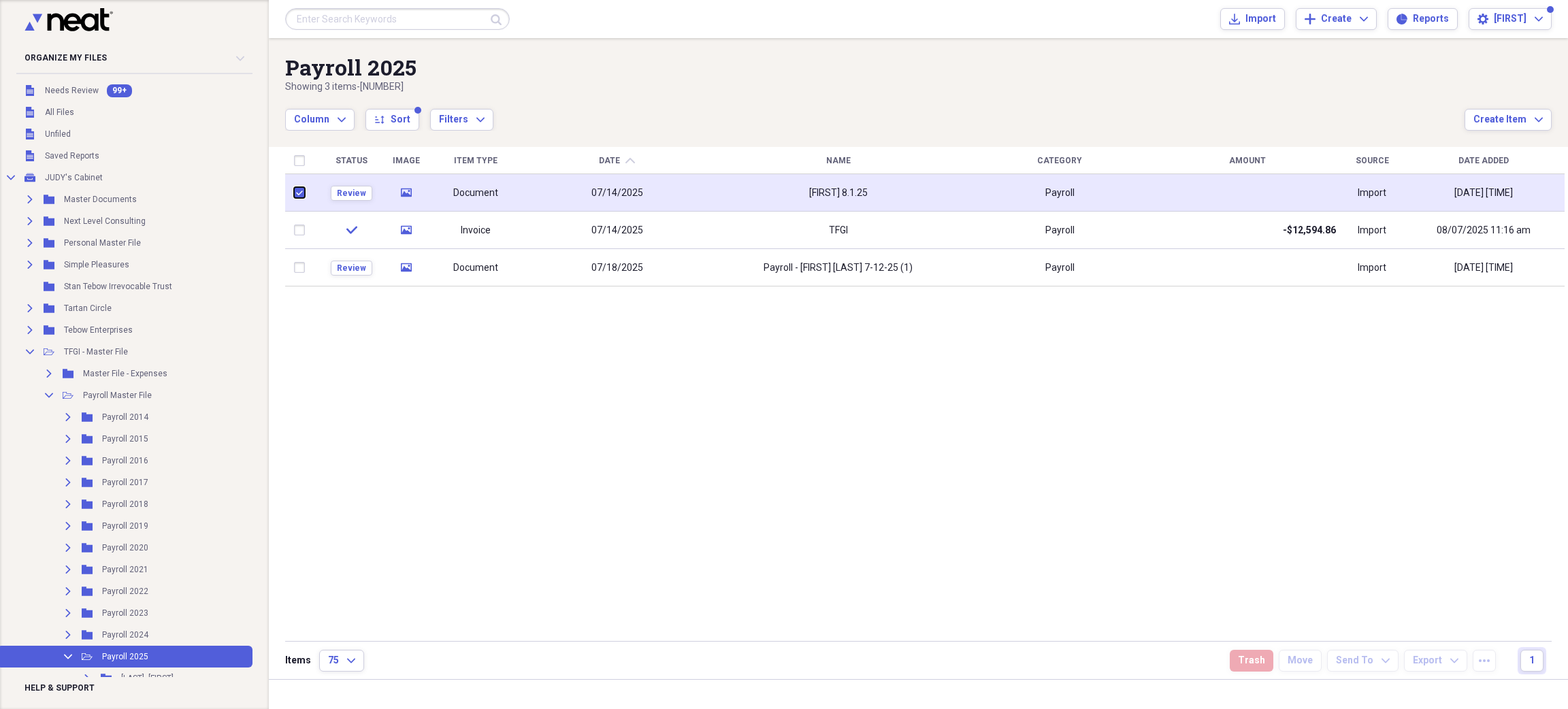 checkbox on "true" 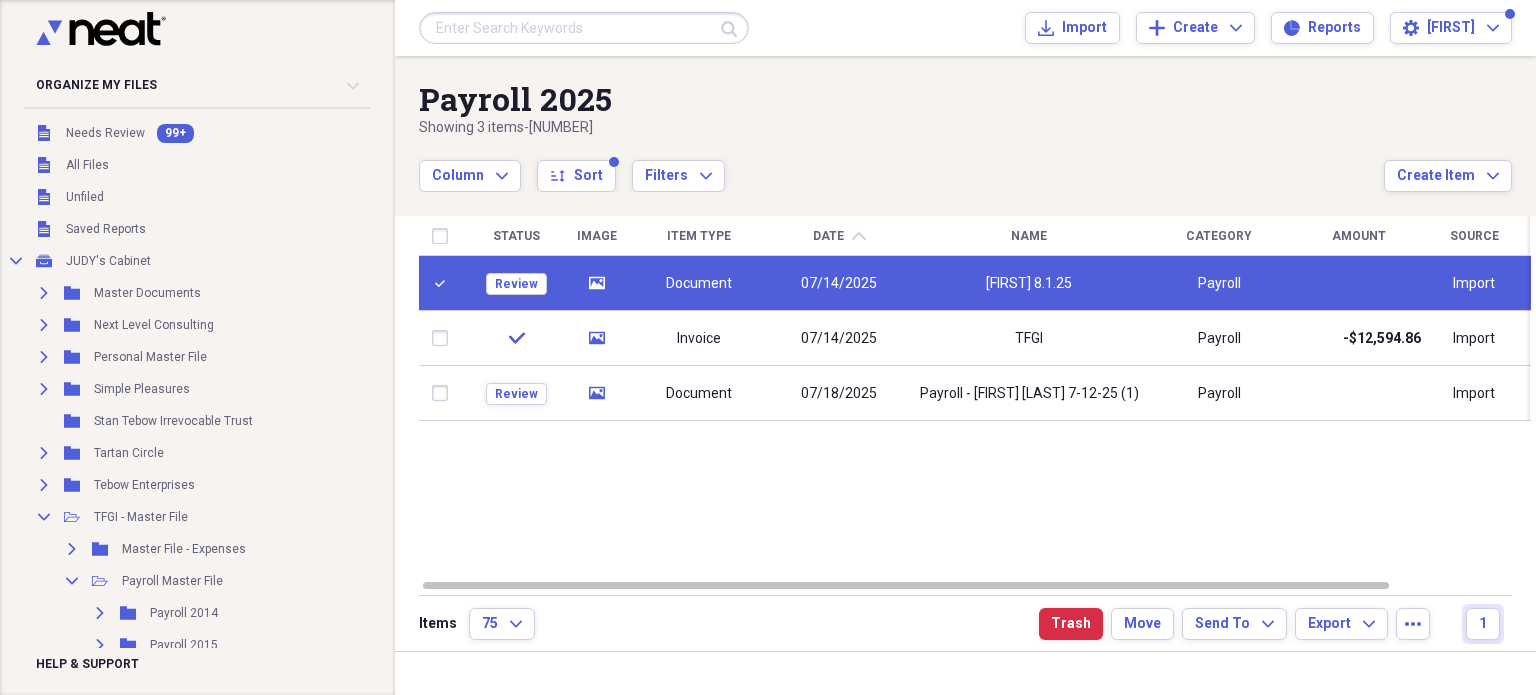 click on "07/14/2025" at bounding box center (839, 283) 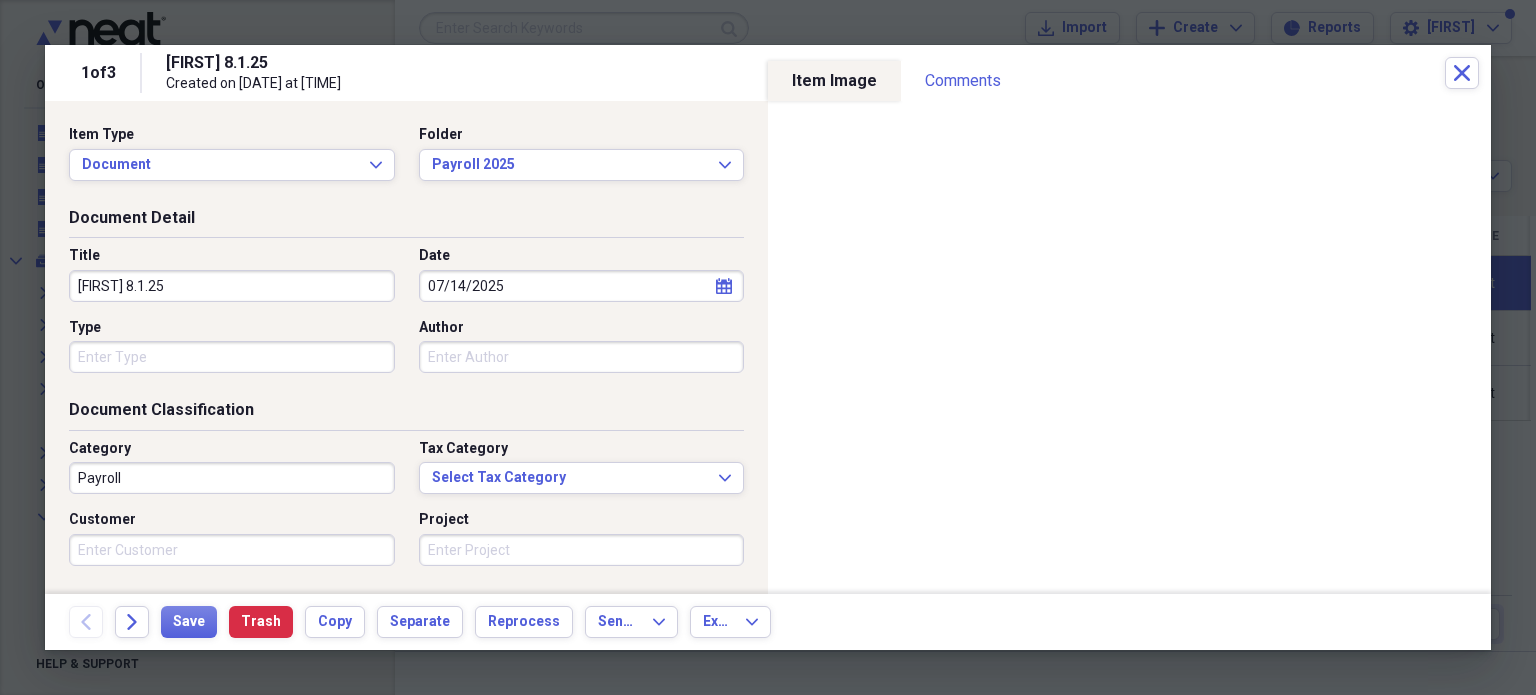 click 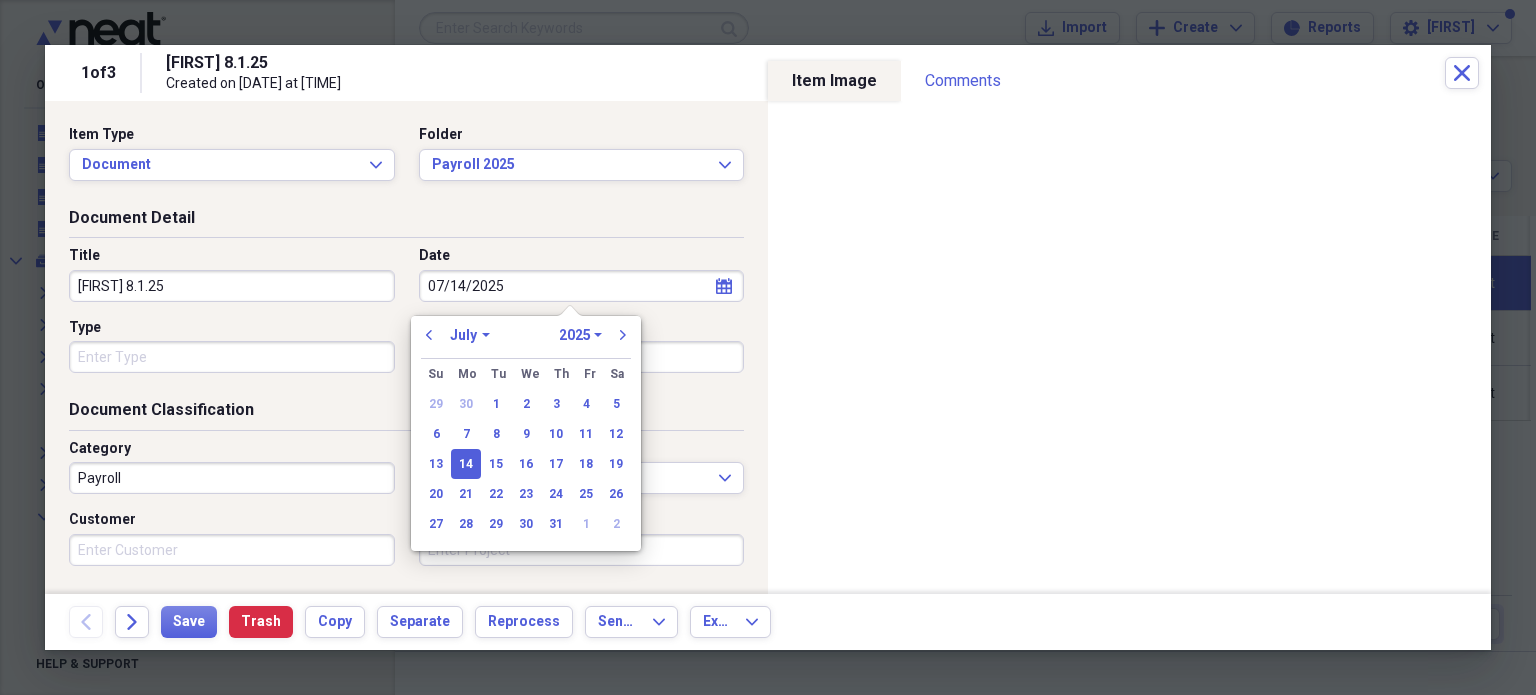 click on "January February March April May June July August September October November December" at bounding box center [470, 335] 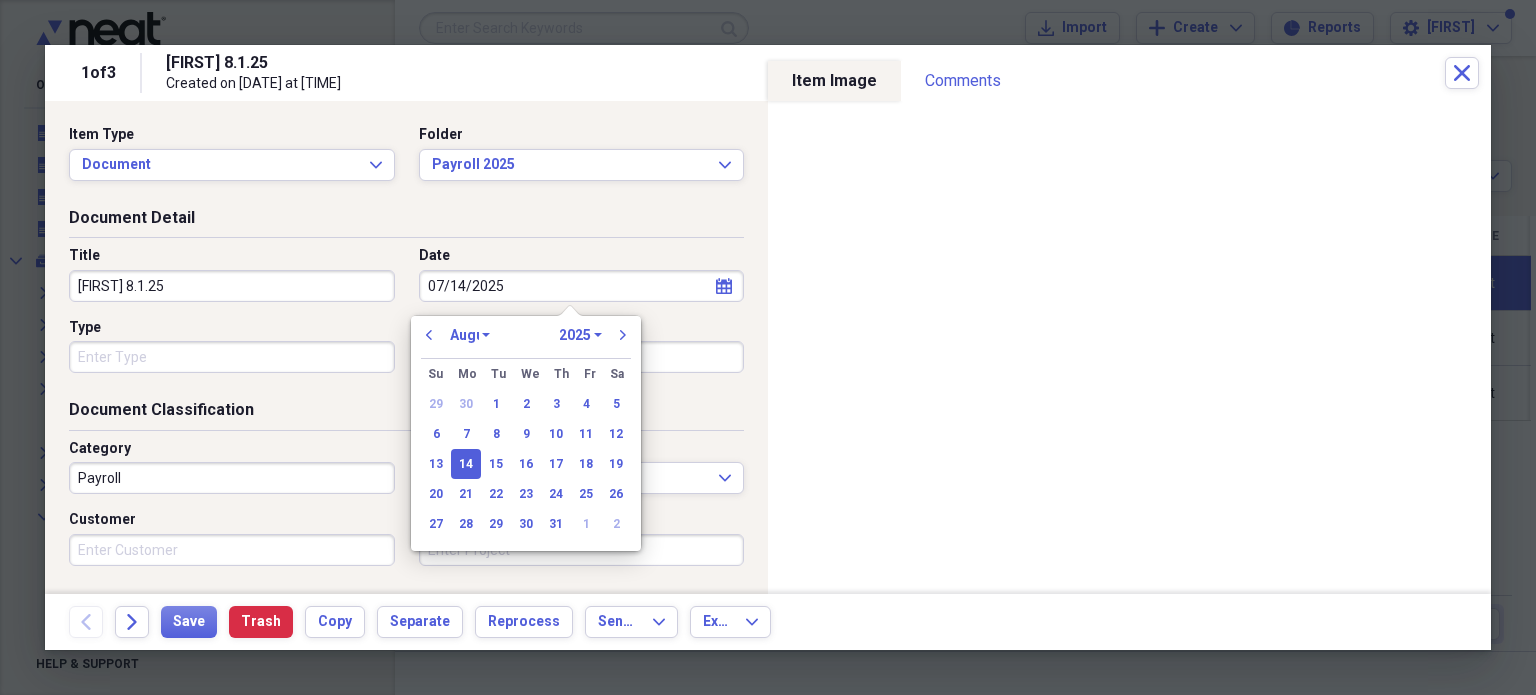 click on "January February March April May June July August September October November December" at bounding box center [470, 335] 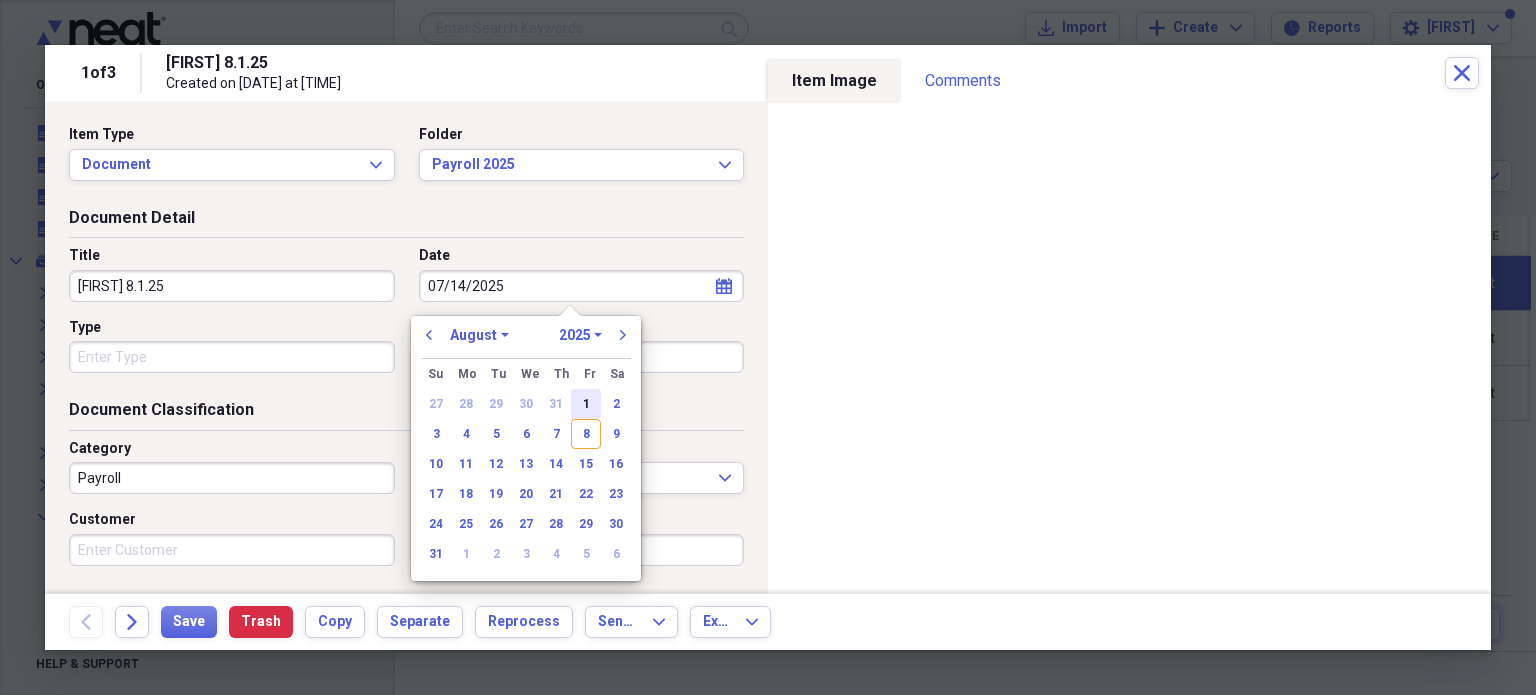click on "1" at bounding box center (586, 404) 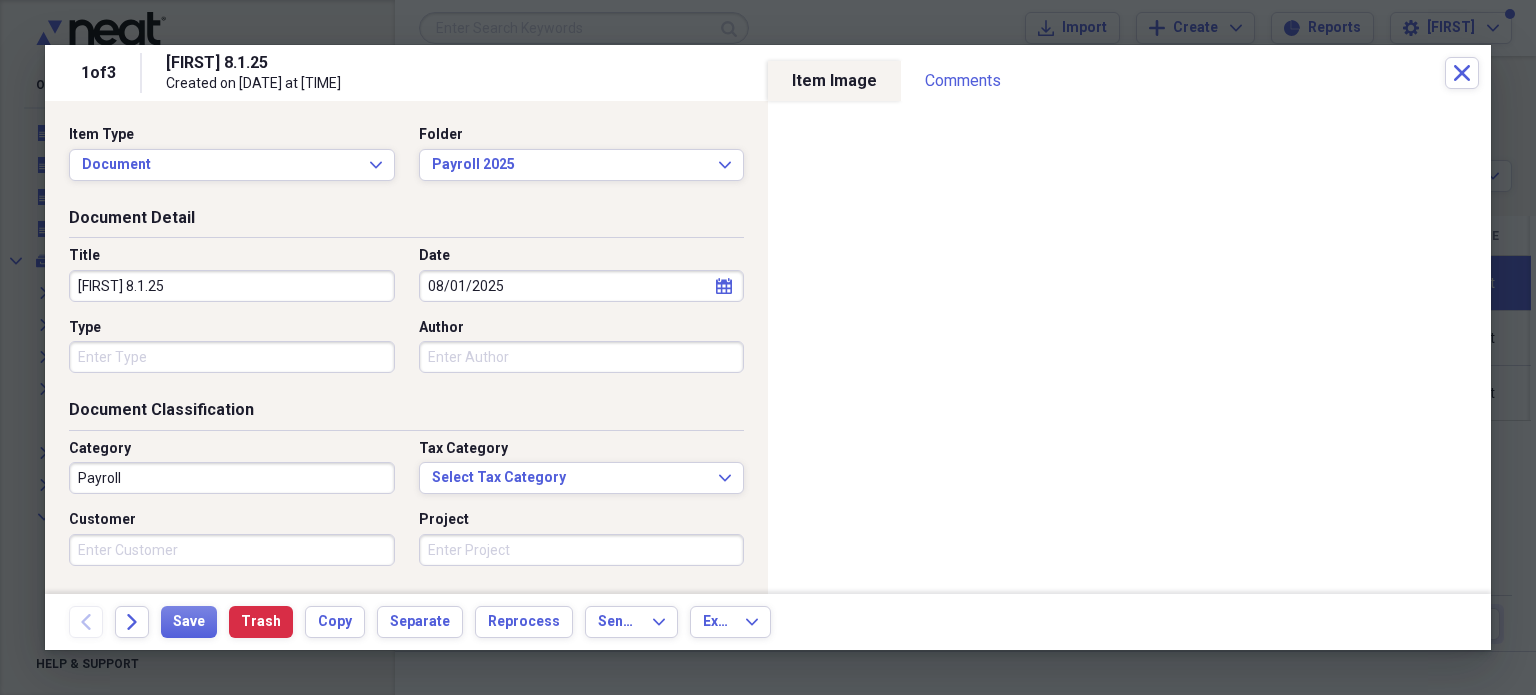 click on "[FIRST] 8.1.25" at bounding box center [232, 286] 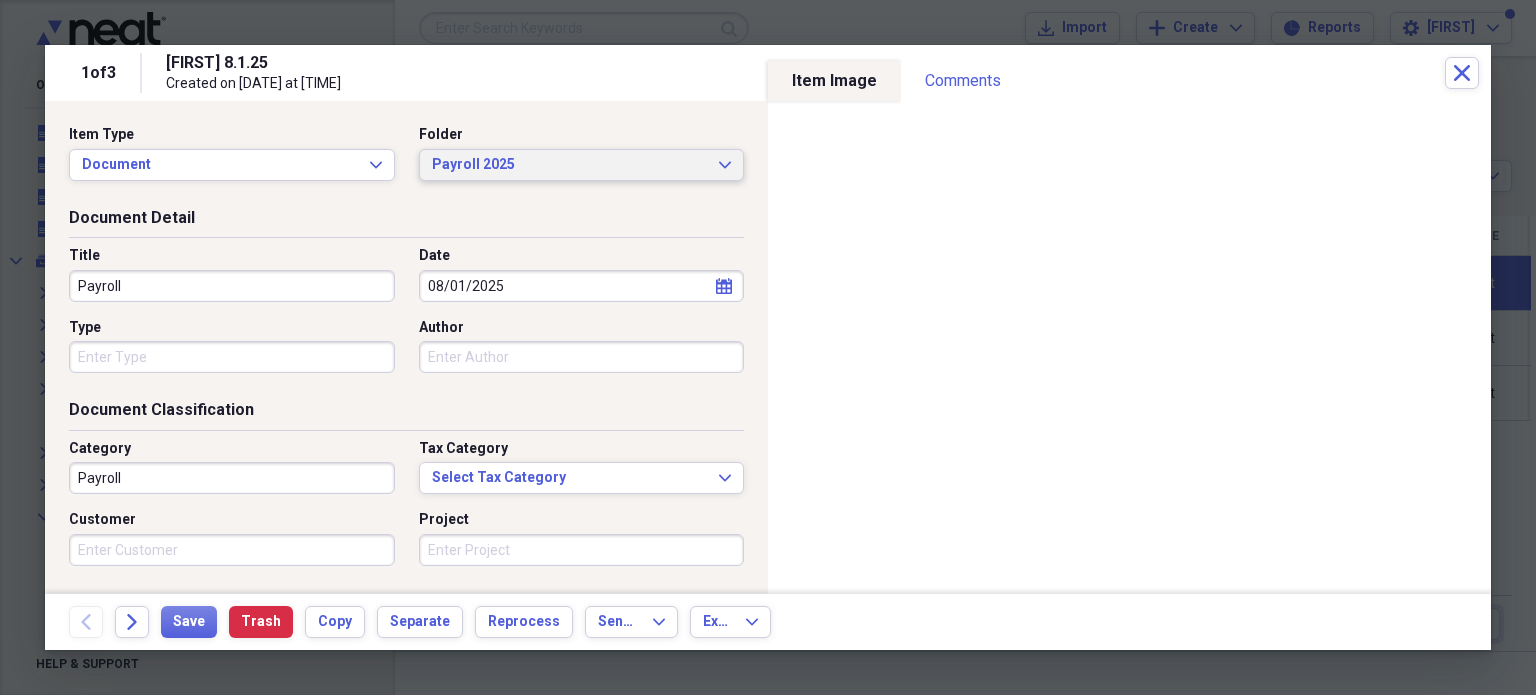 type on "Payroll" 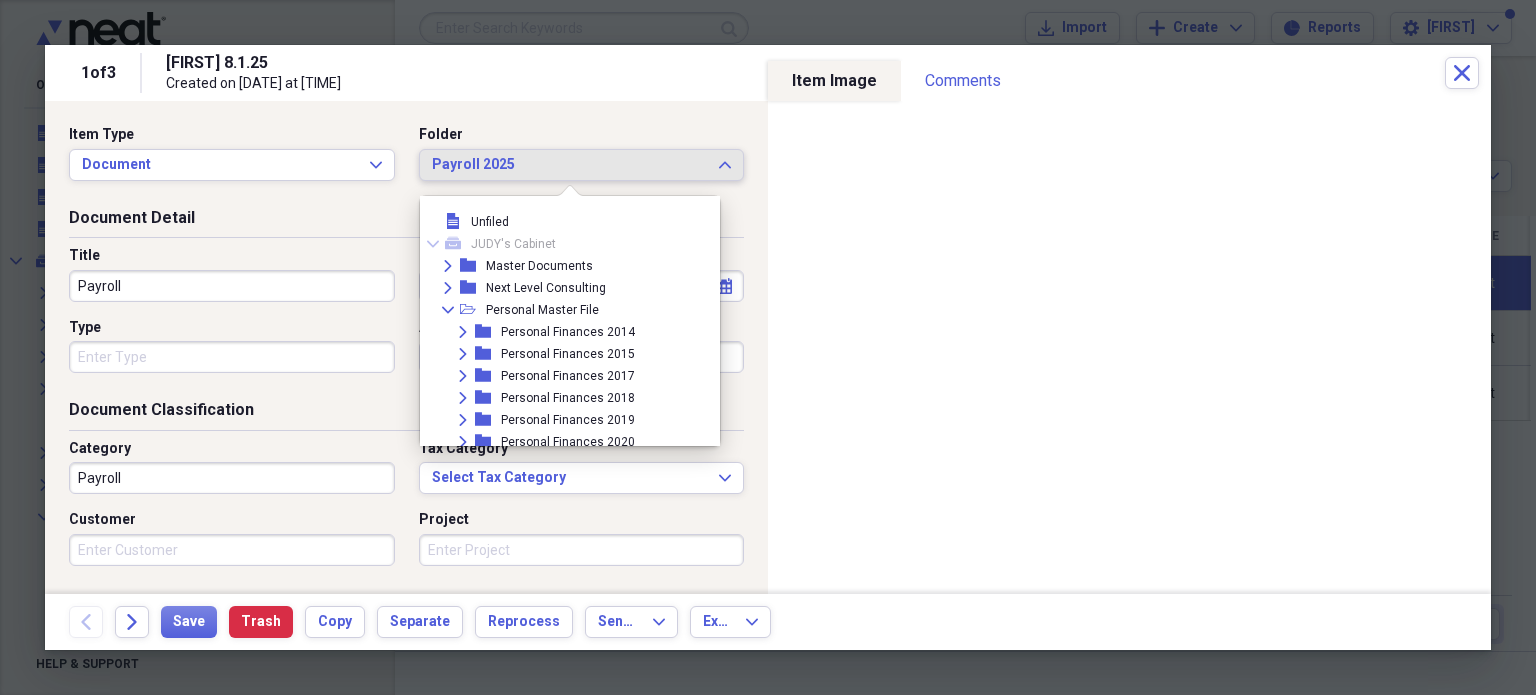 scroll, scrollTop: 3780, scrollLeft: 0, axis: vertical 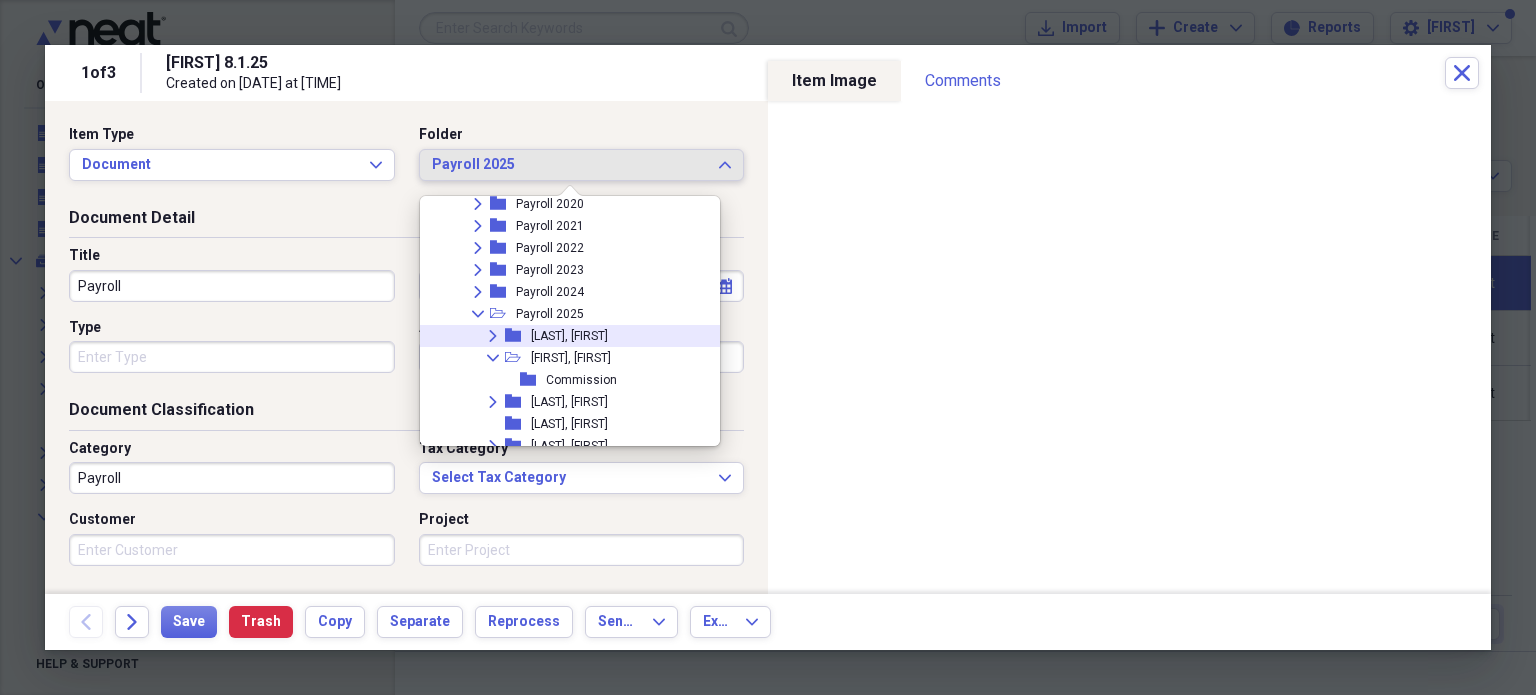 click on "Expand folder [LAST], [FIRST]" at bounding box center (576, 336) 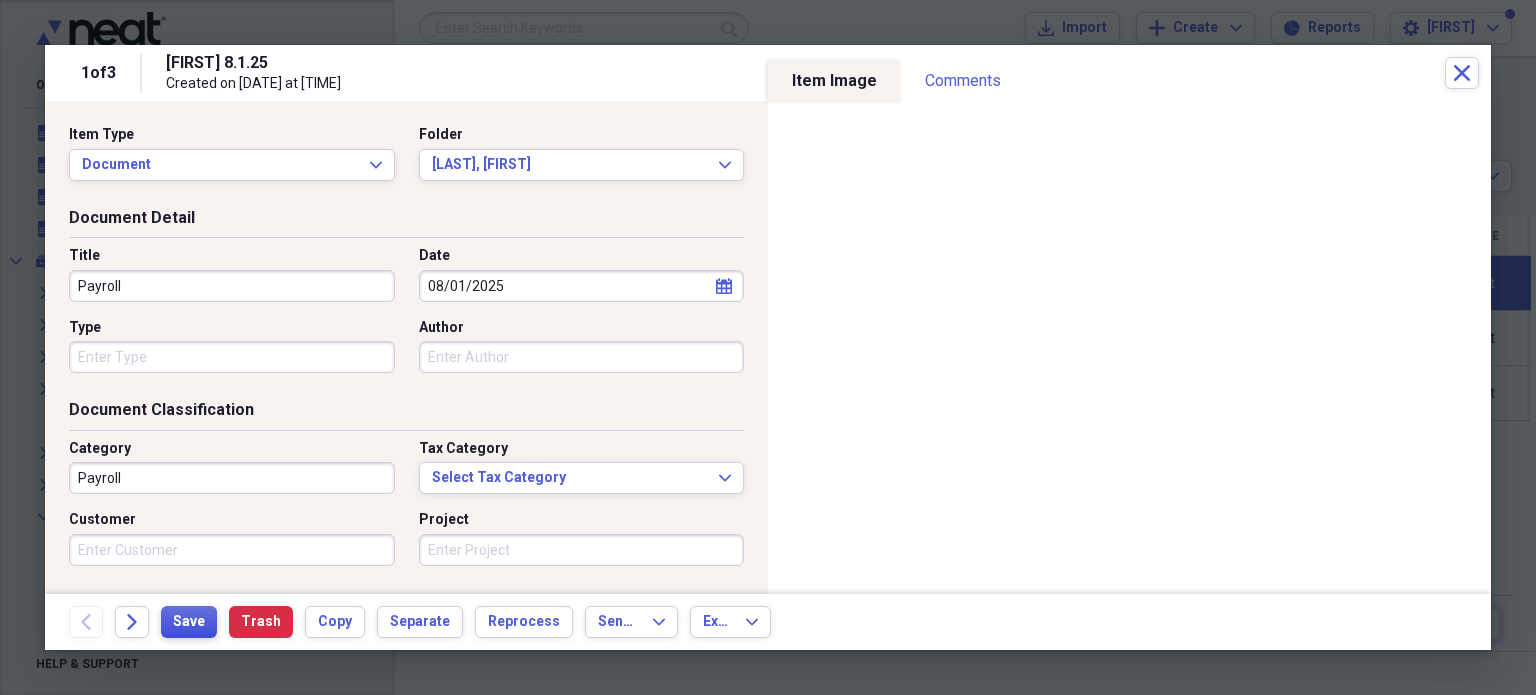 click on "Save" at bounding box center (189, 622) 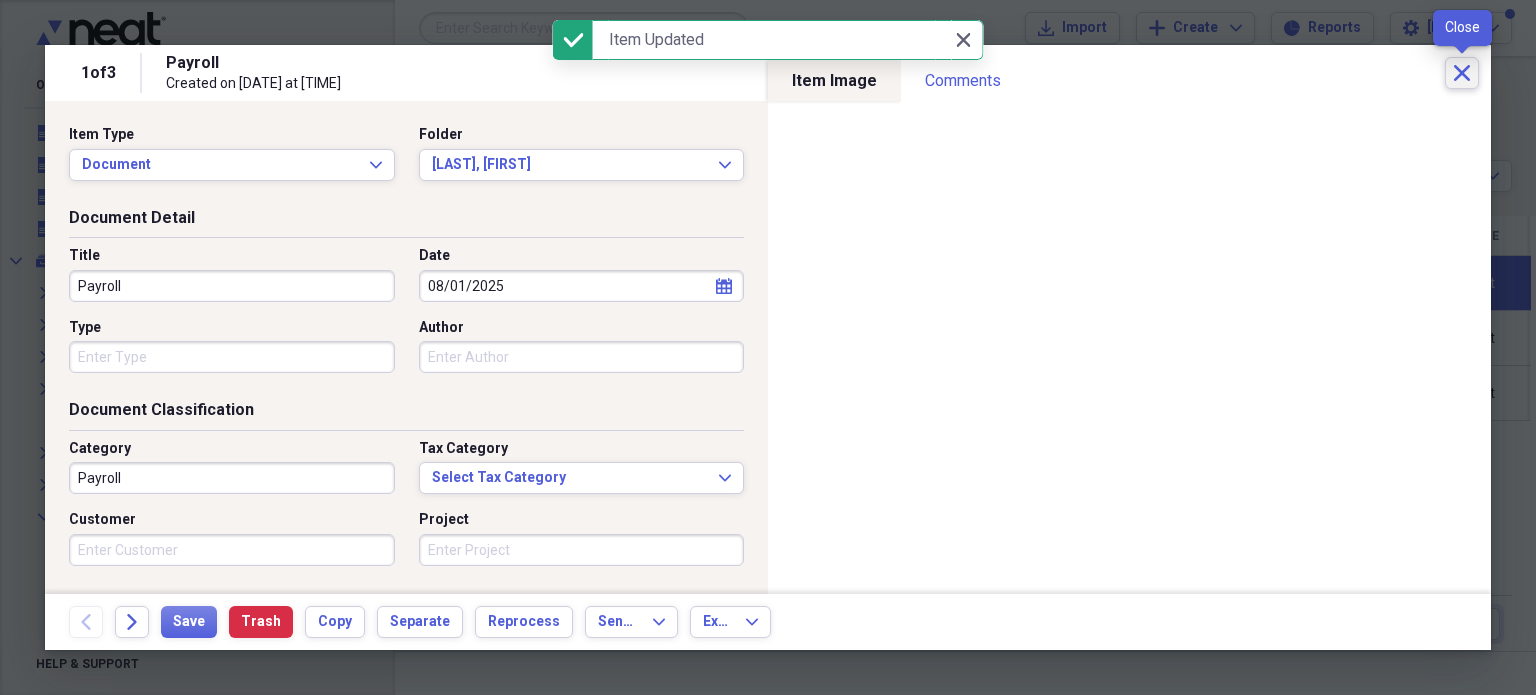 click on "Close" at bounding box center (1462, 73) 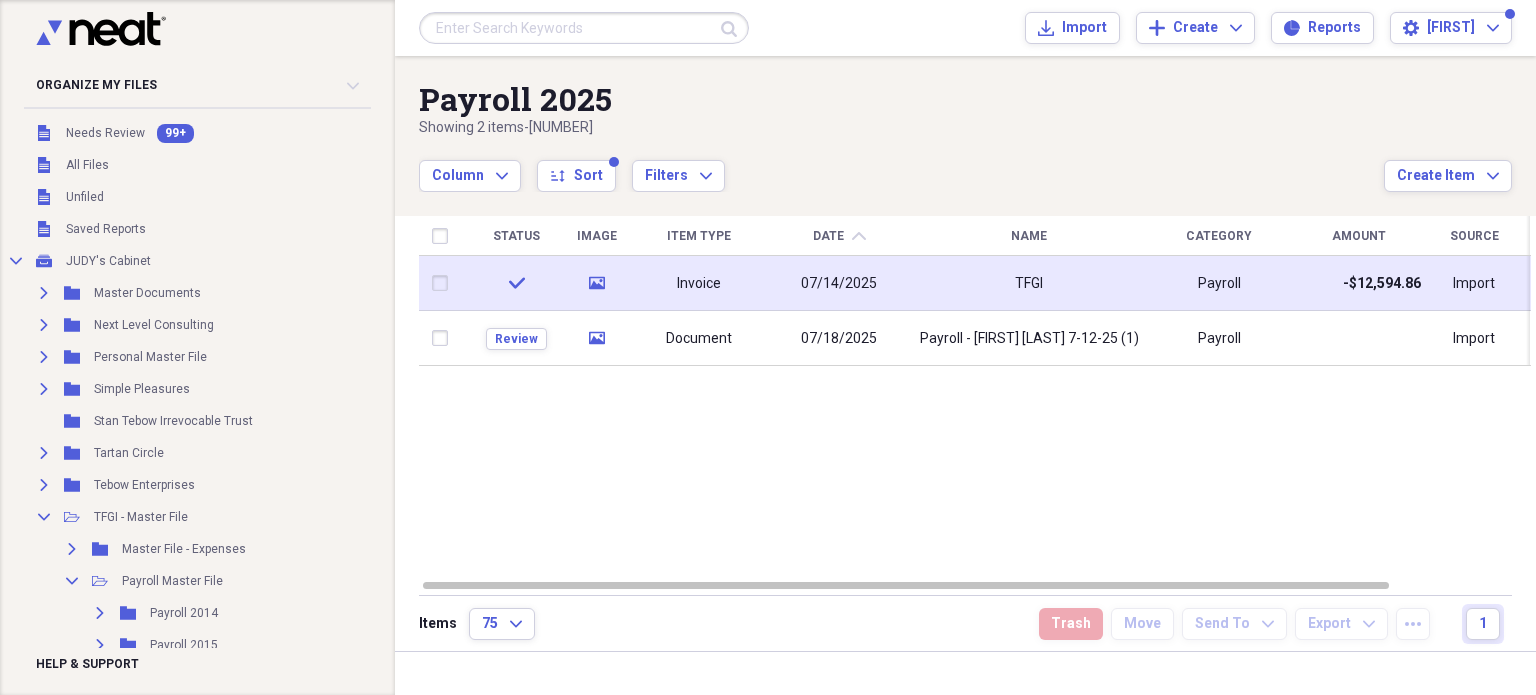 click at bounding box center [444, 283] 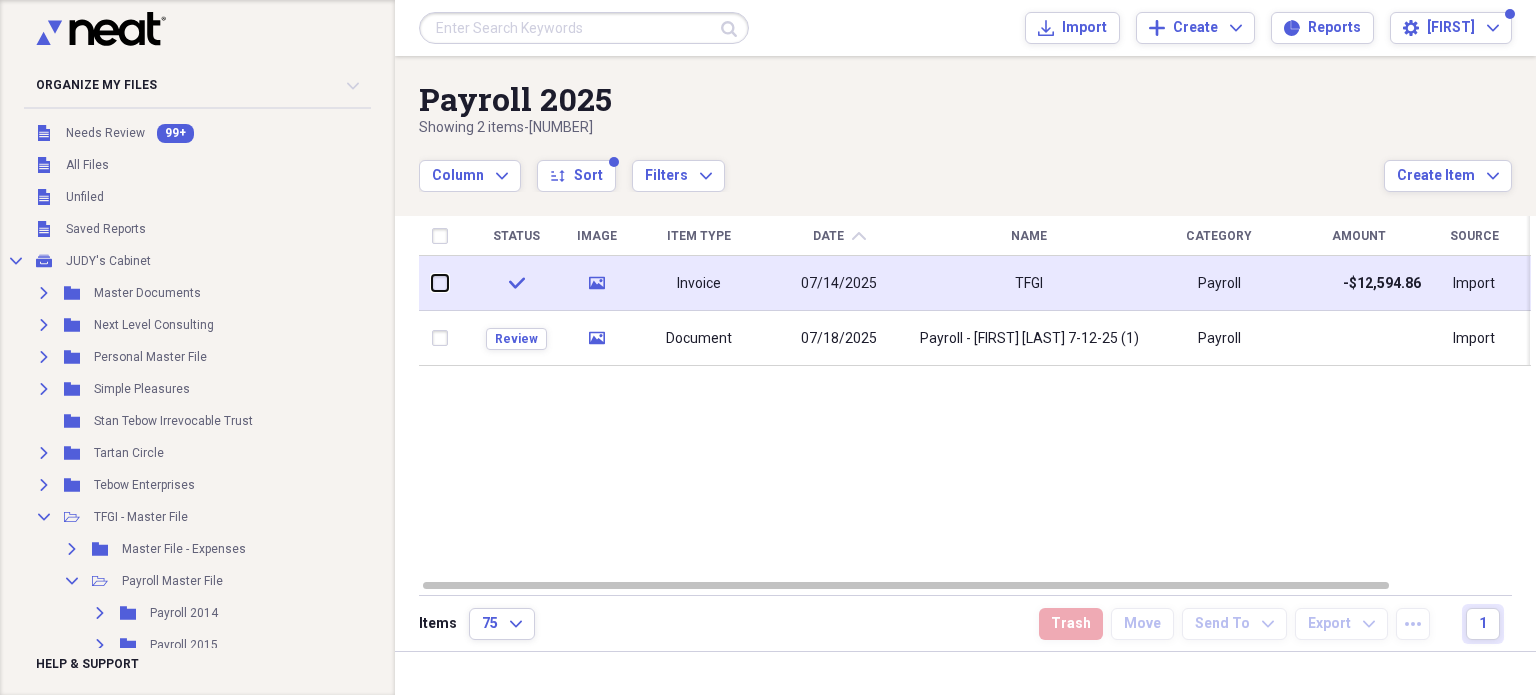 click at bounding box center [432, 283] 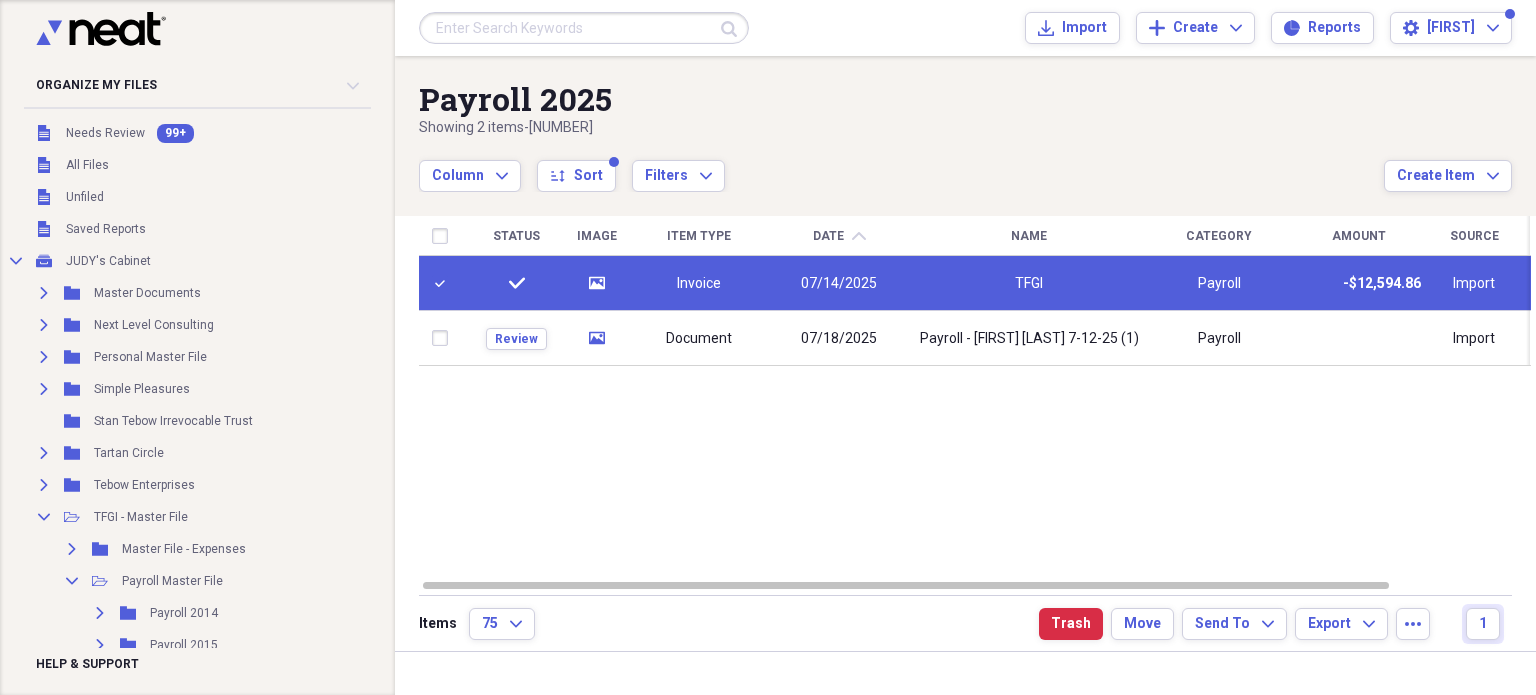 click on "Invoice" at bounding box center [699, 283] 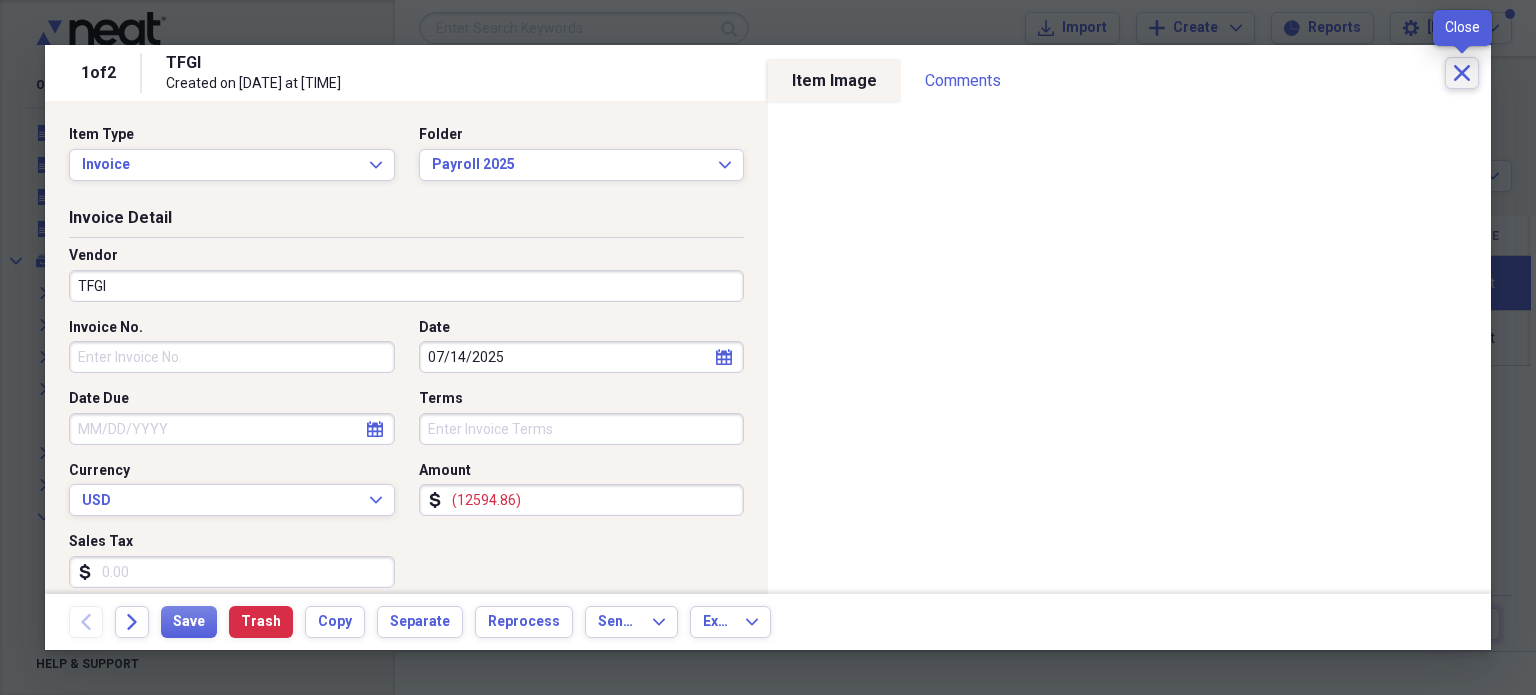 click on "Close" 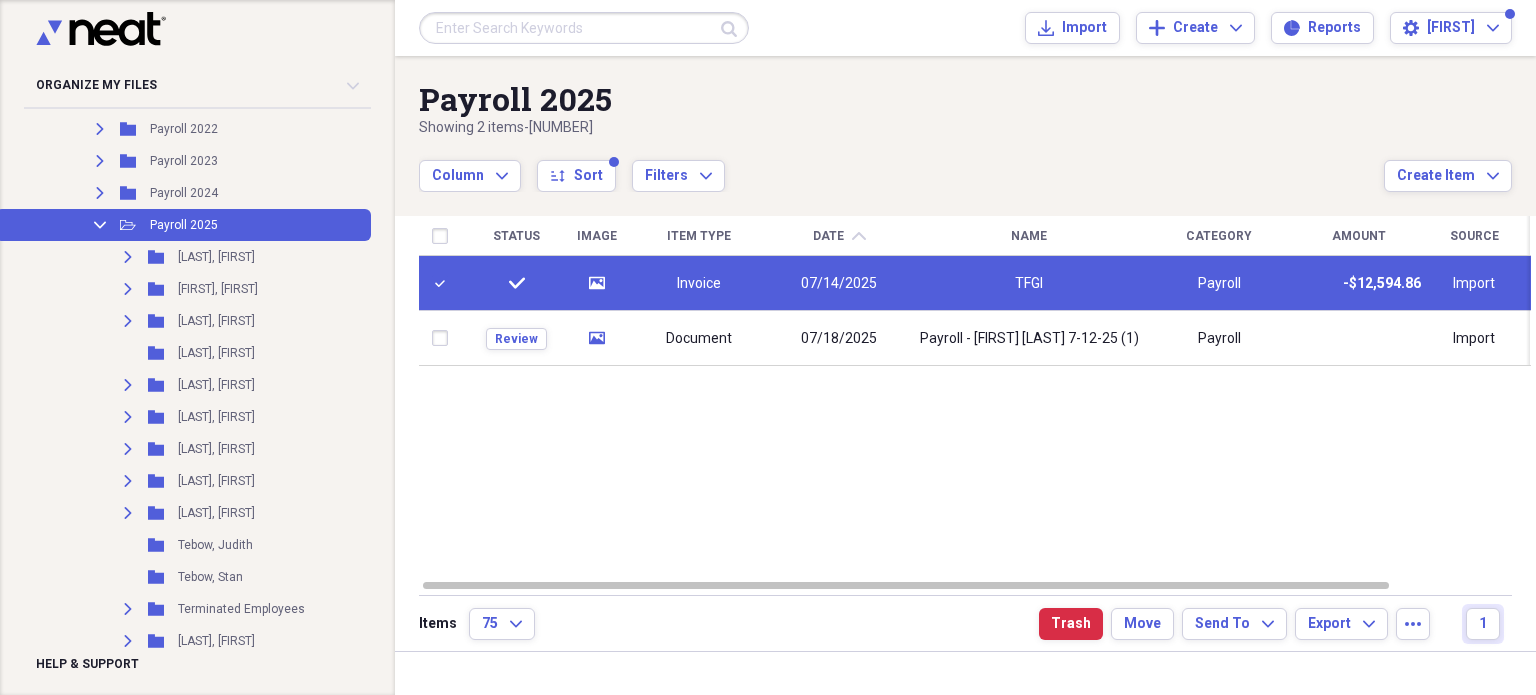 scroll, scrollTop: 800, scrollLeft: 0, axis: vertical 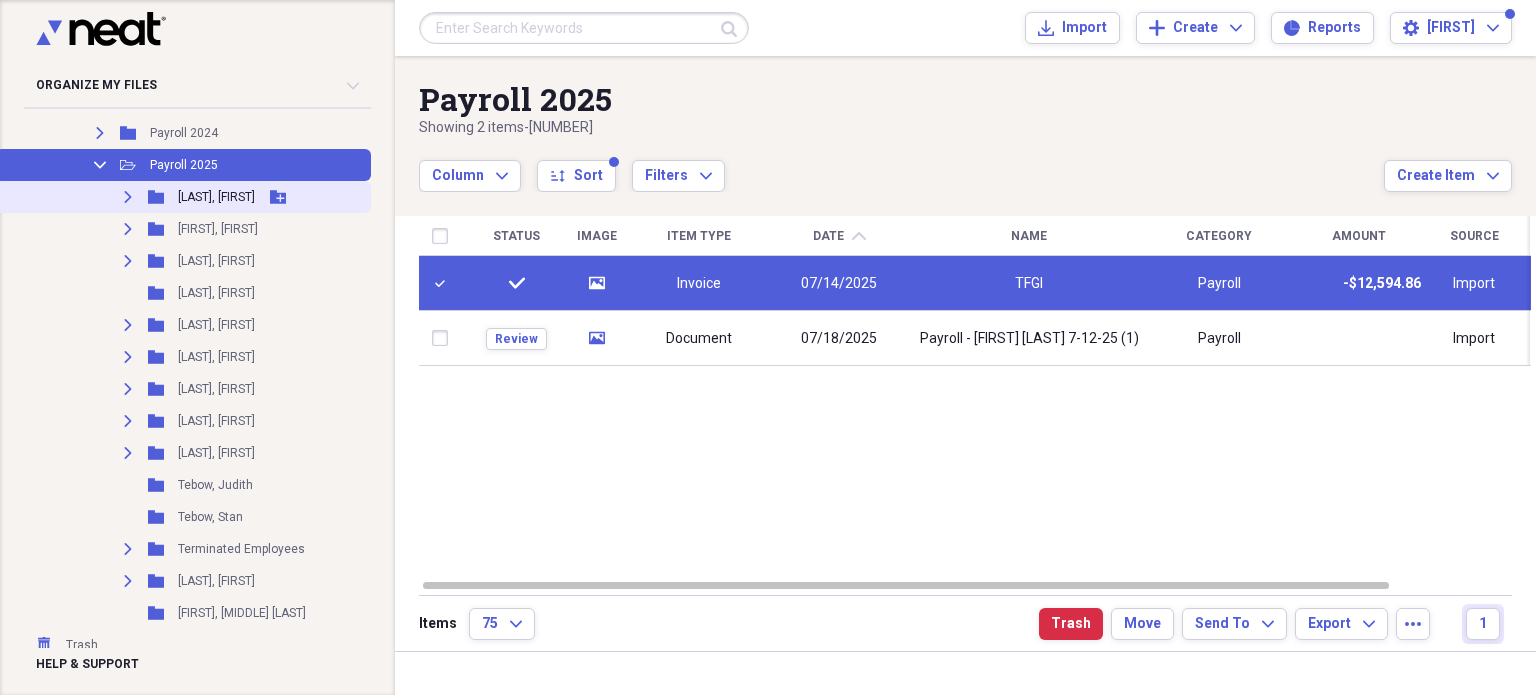 click on "Expand Folder [LAST], [FIRST] Add Folder" at bounding box center (183, 197) 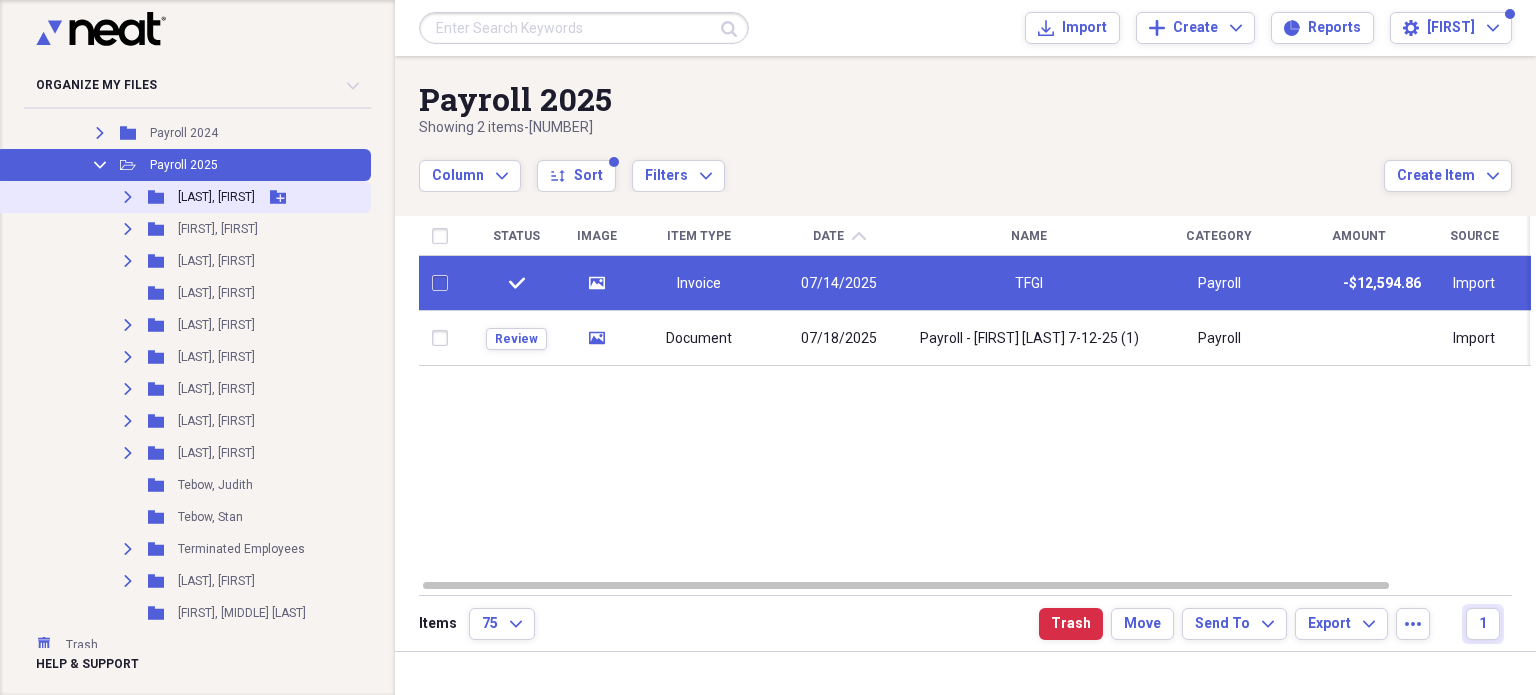 checkbox on "false" 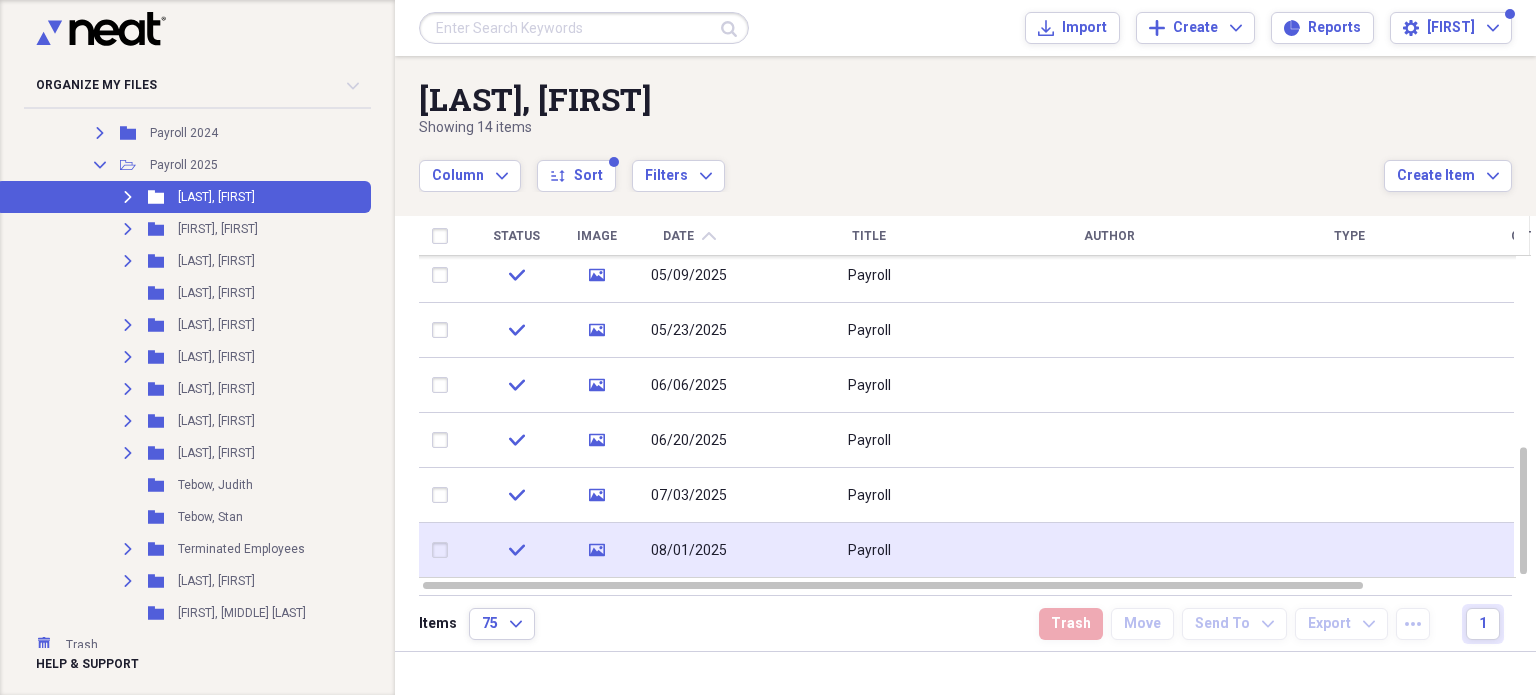 click on "08/01/2025" at bounding box center [689, 551] 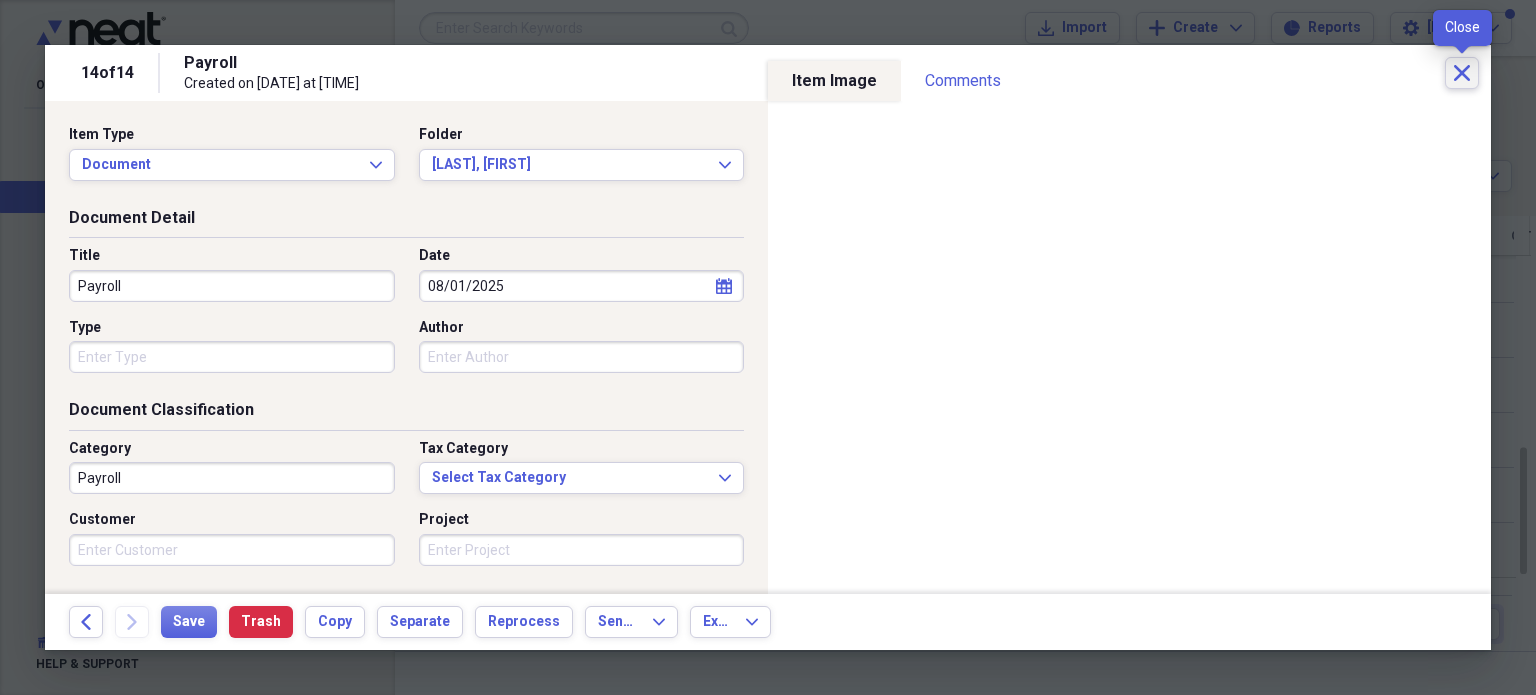 click on "Close" 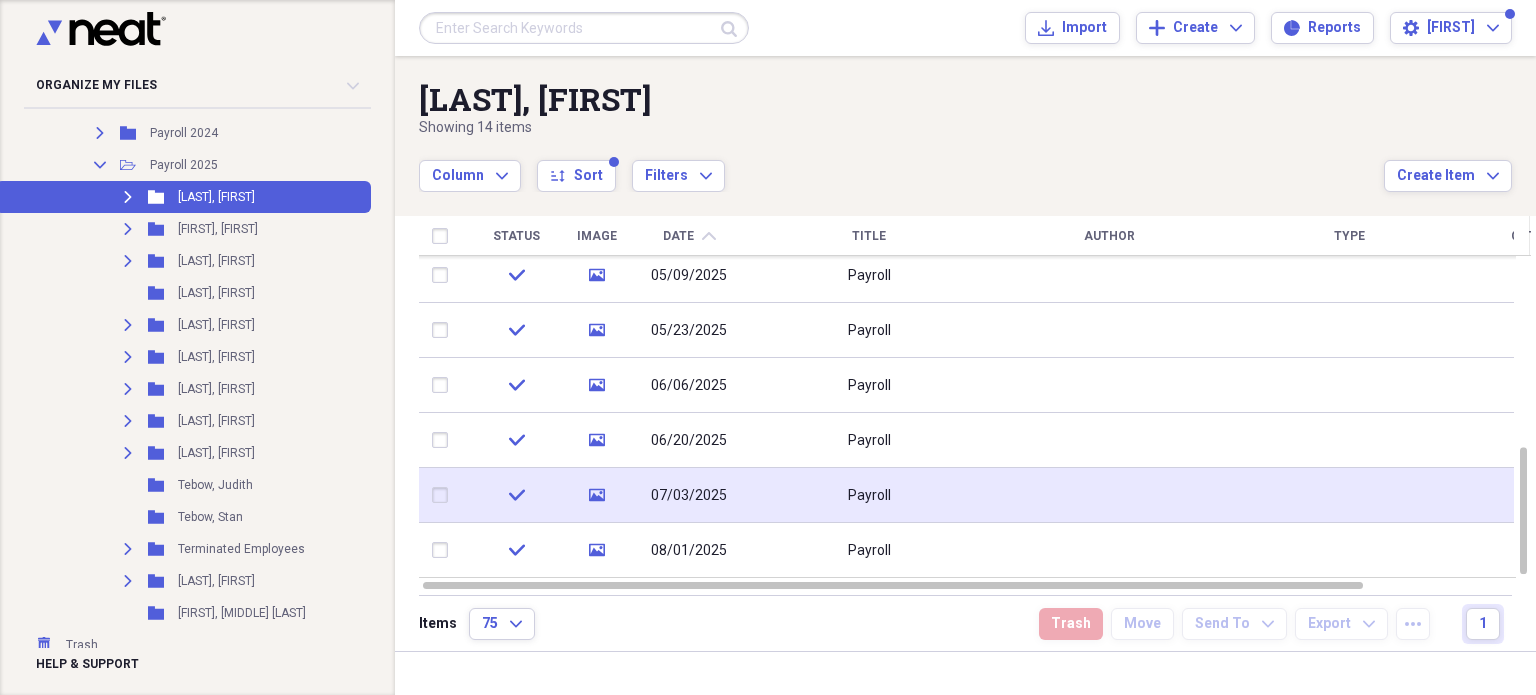 click on "07/03/2025" at bounding box center [689, 496] 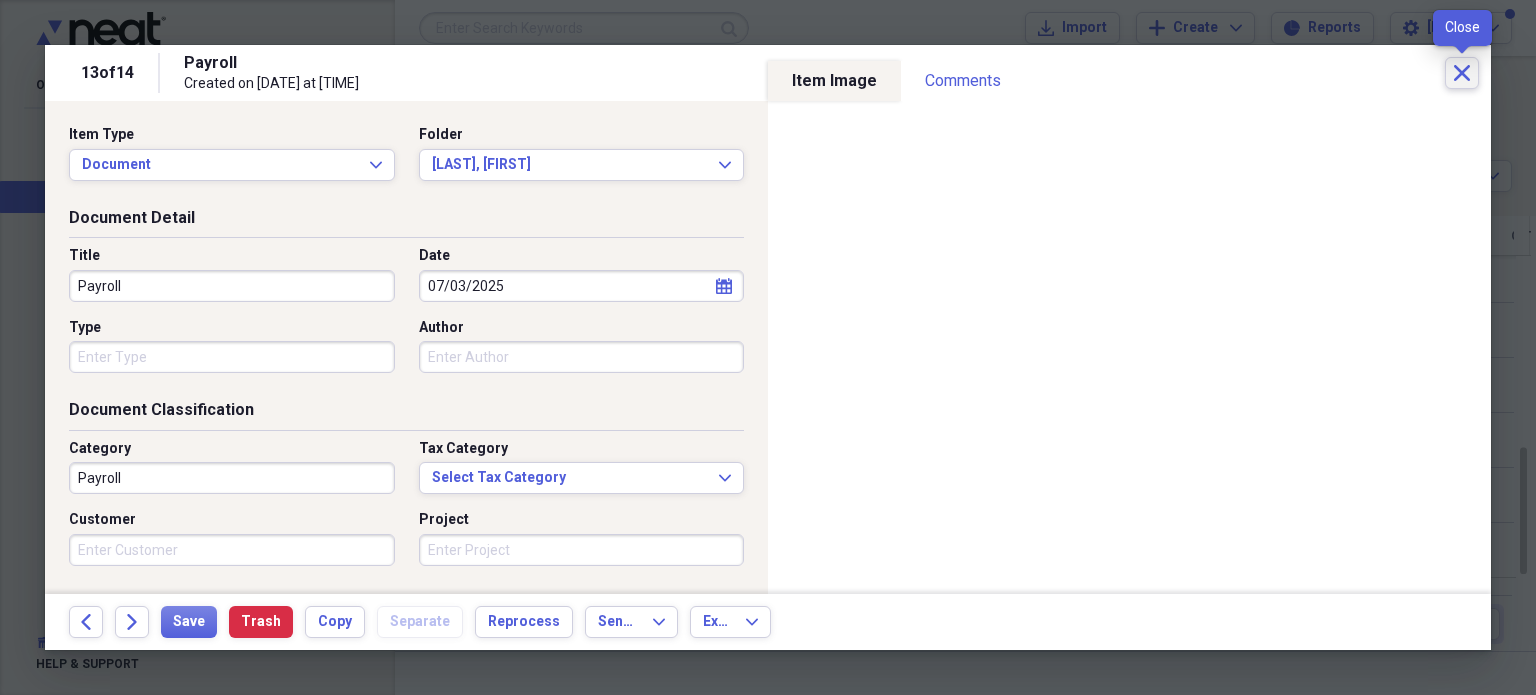 click on "Close" 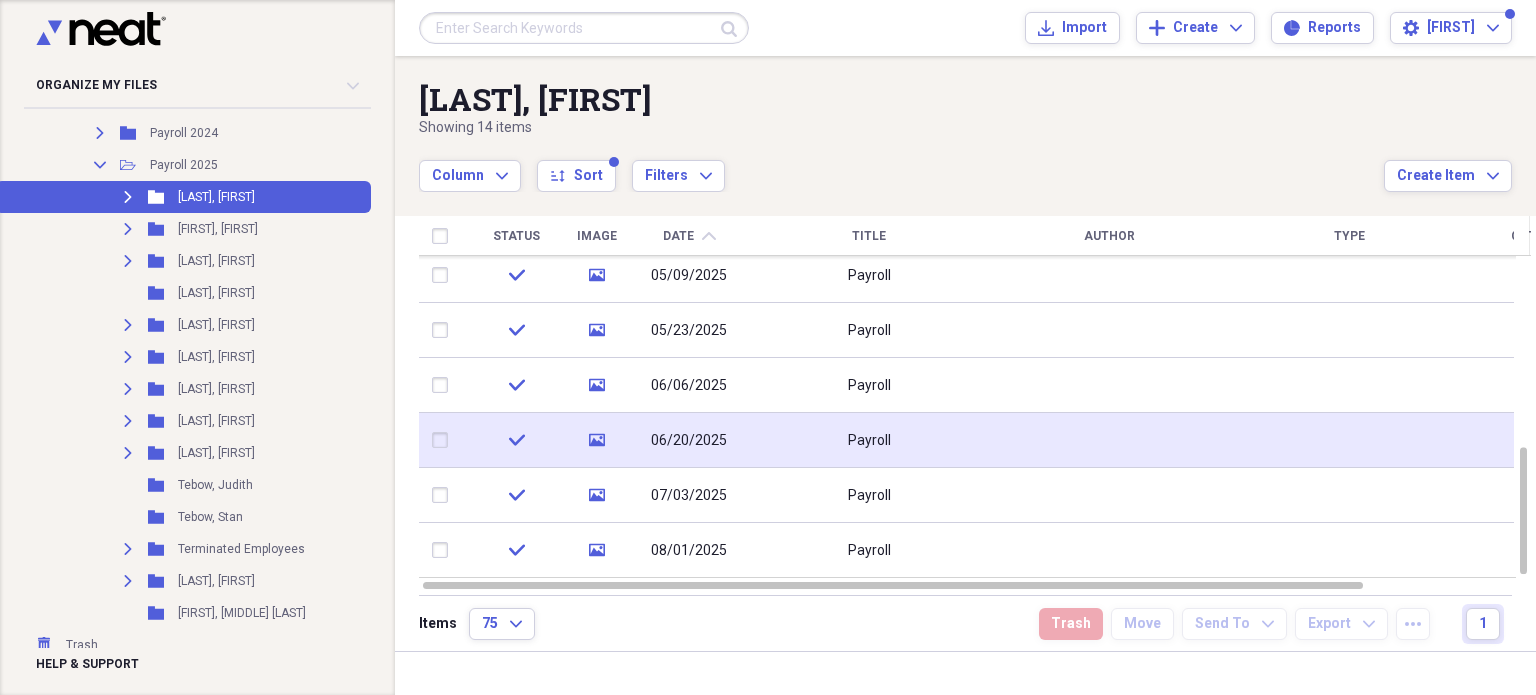 click on "06/20/2025" at bounding box center (689, 441) 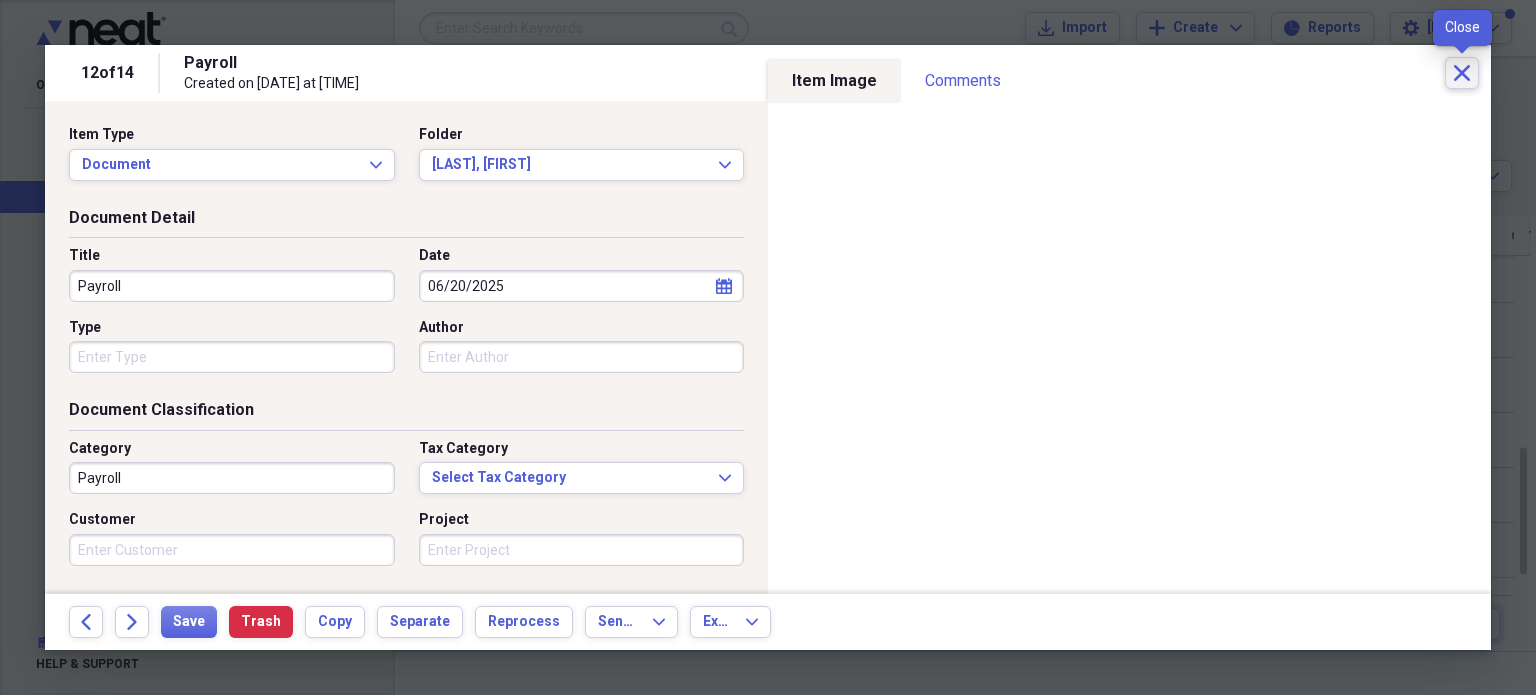 click on "Close" 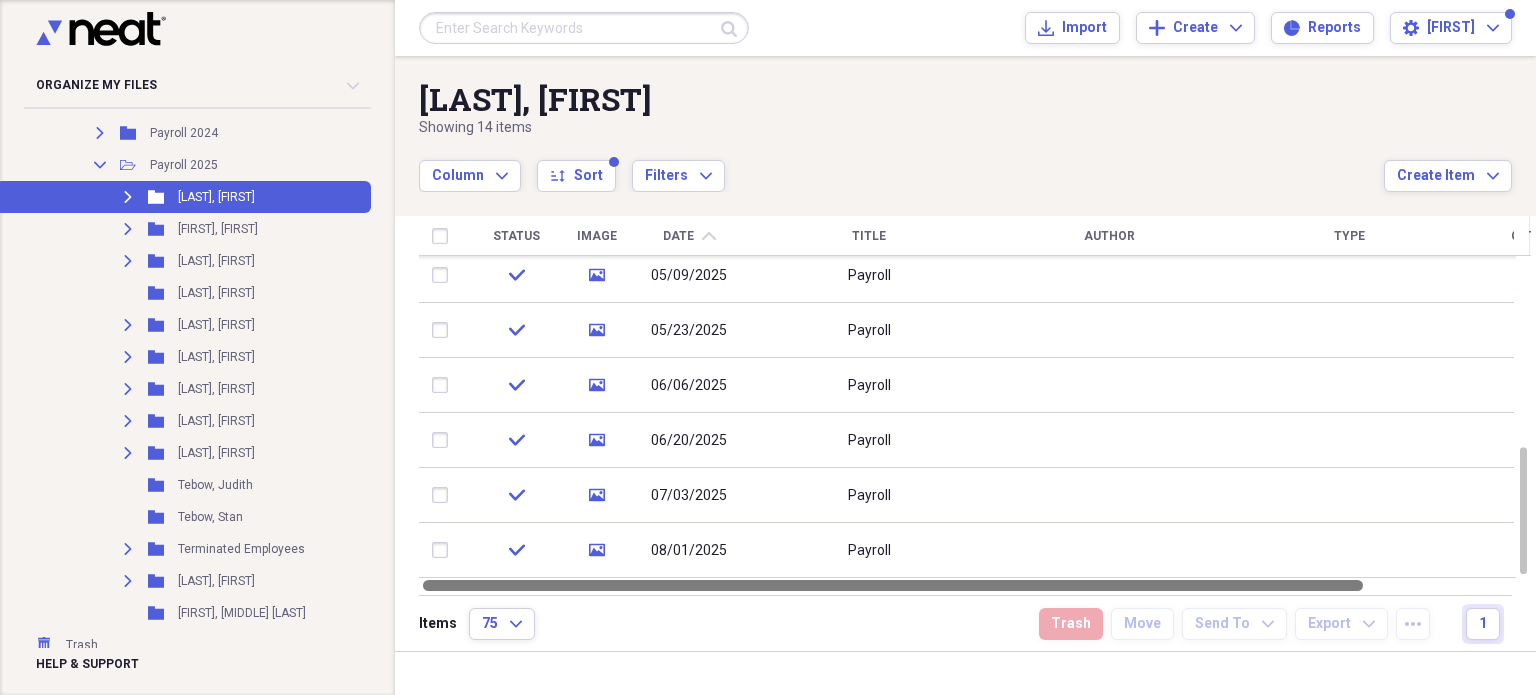 drag, startPoint x: 1102, startPoint y: 591, endPoint x: 928, endPoint y: 624, distance: 177.10167 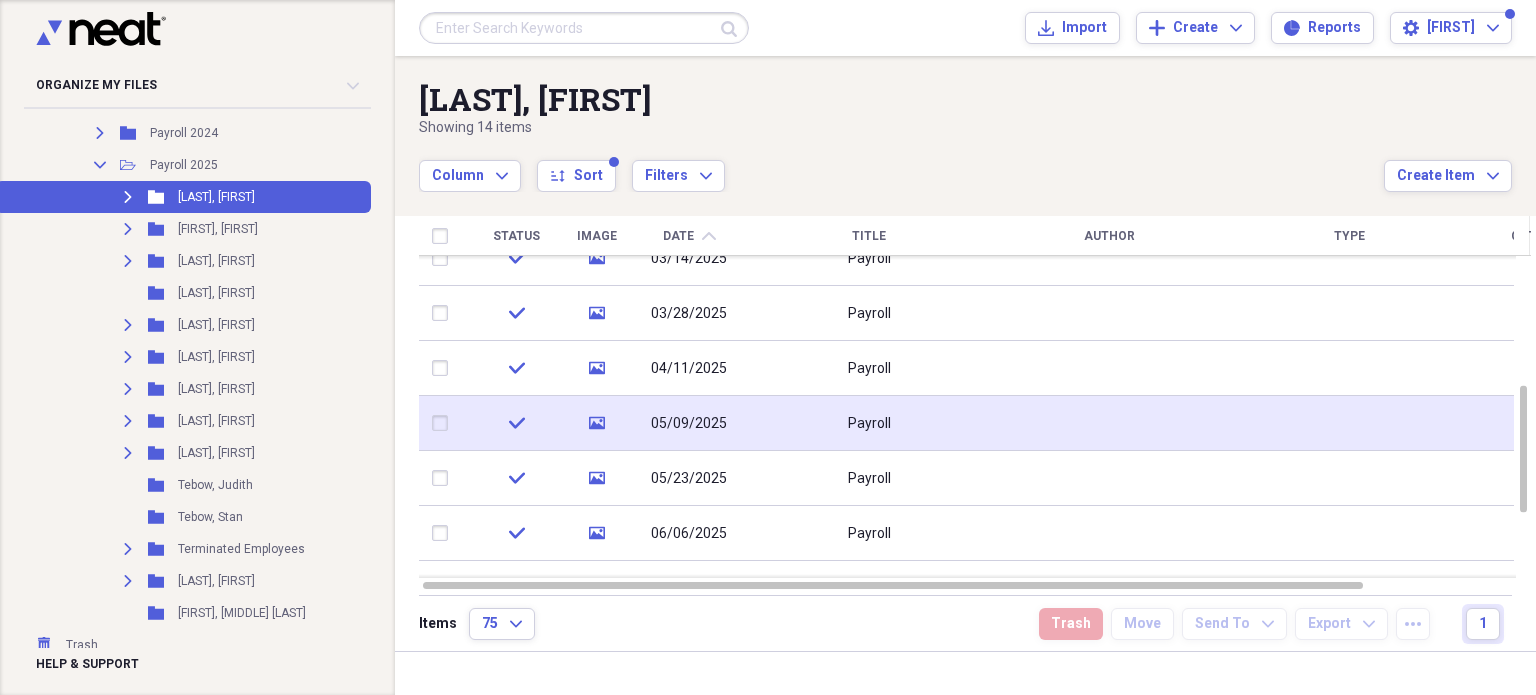 click on "05/09/2025" at bounding box center [689, 423] 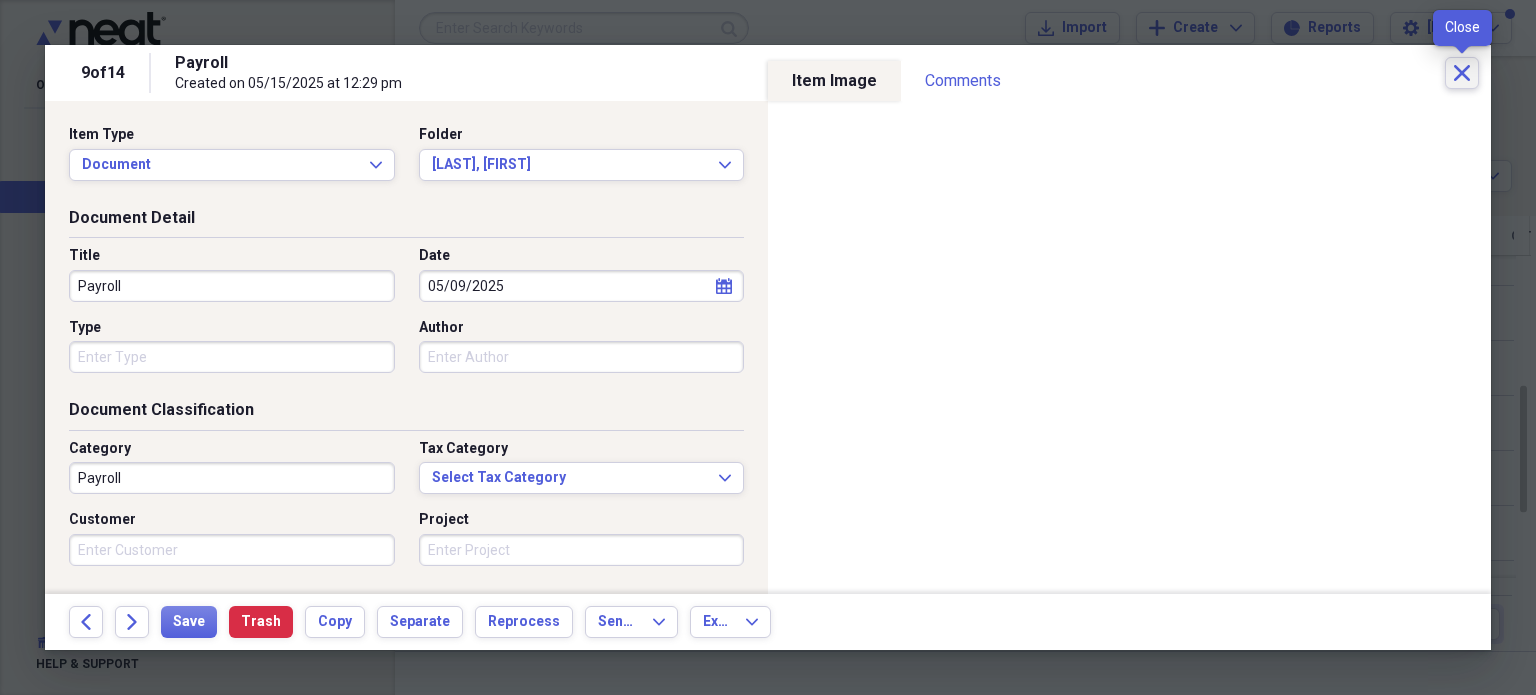 click 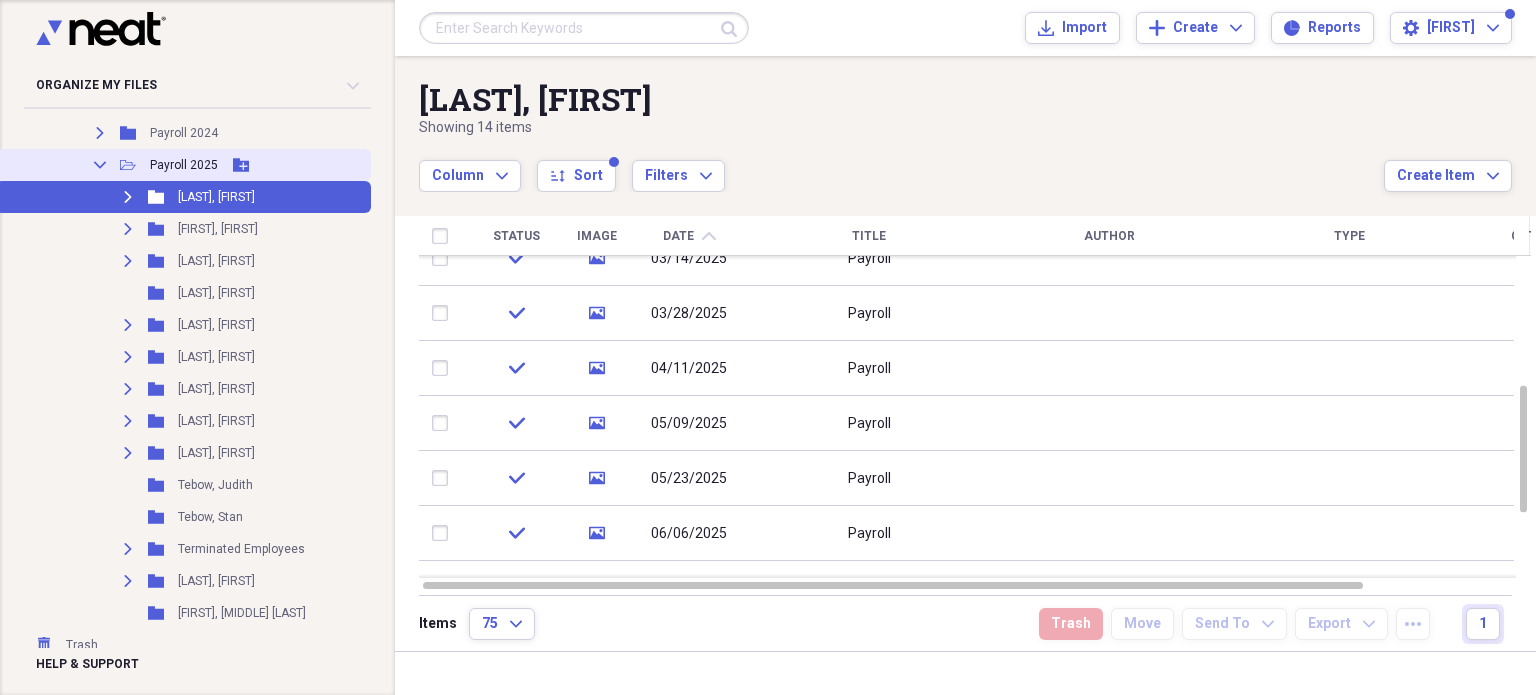 click on "Collapse Open Folder Payroll 2025 Add Folder" at bounding box center [183, 165] 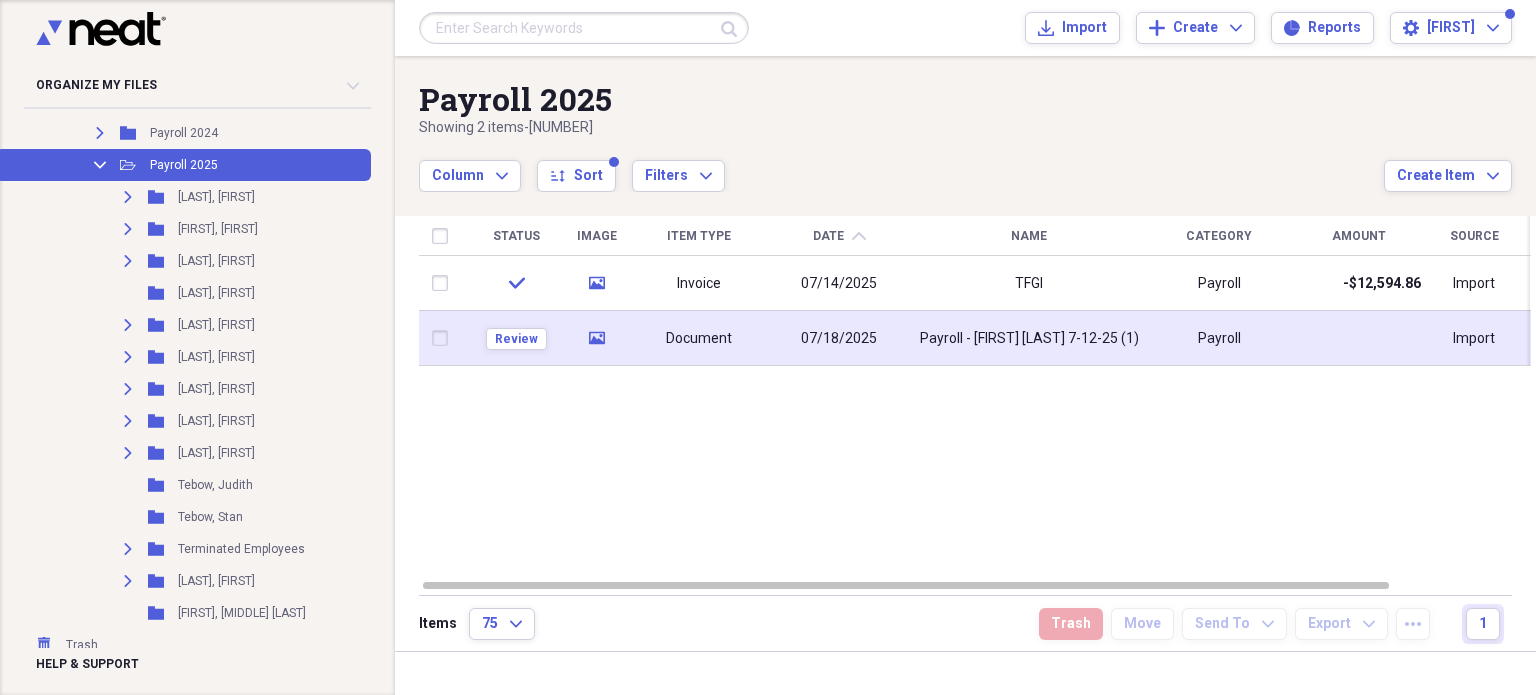 click on "07/18/2025" at bounding box center (839, 338) 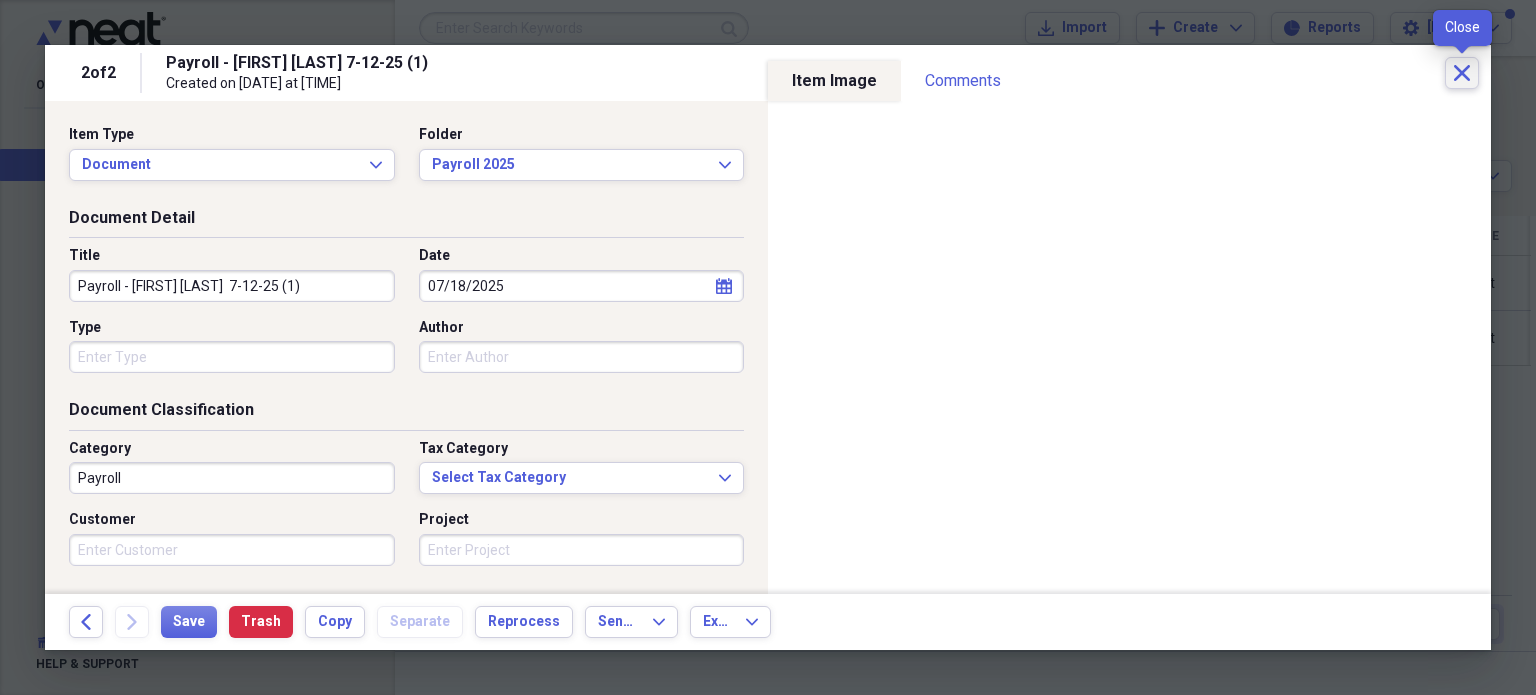 click on "Close" at bounding box center [1462, 73] 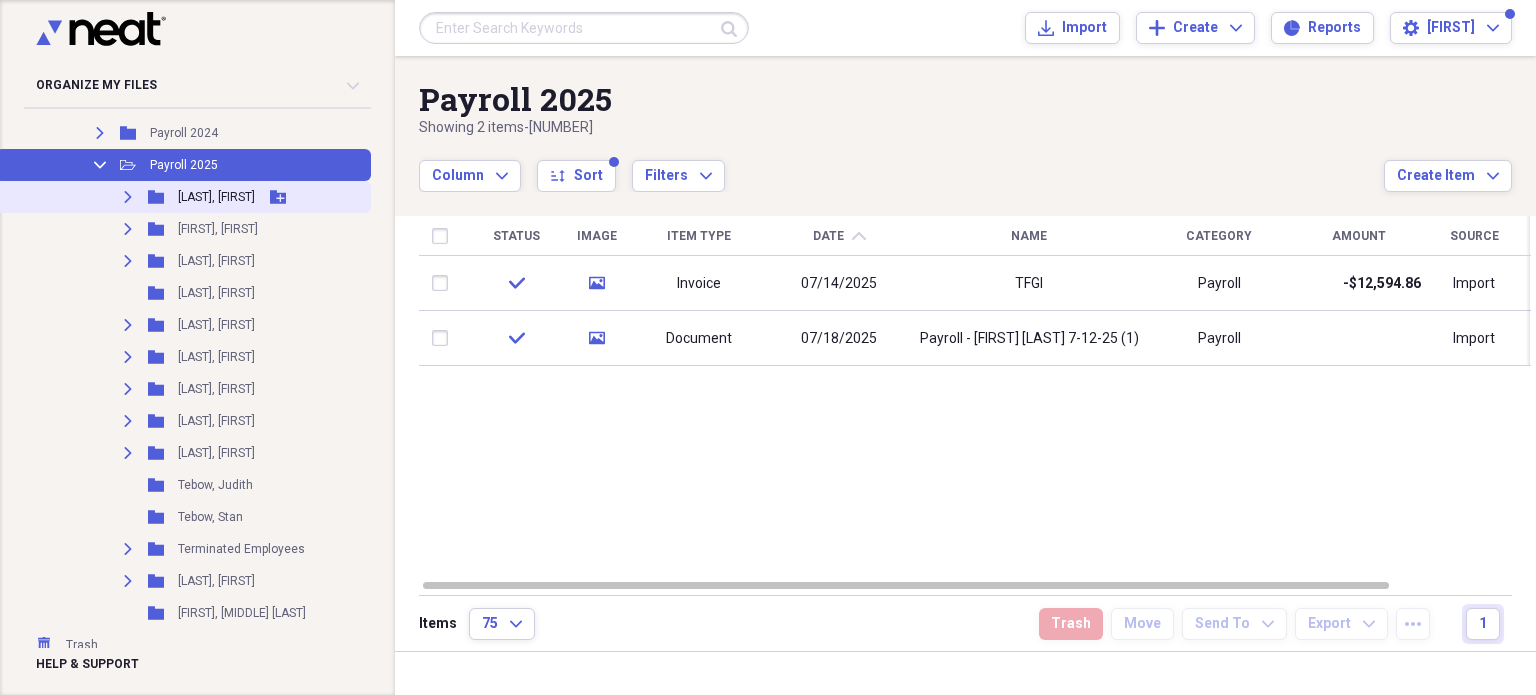 click on "[LAST], [FIRST]" at bounding box center [216, 197] 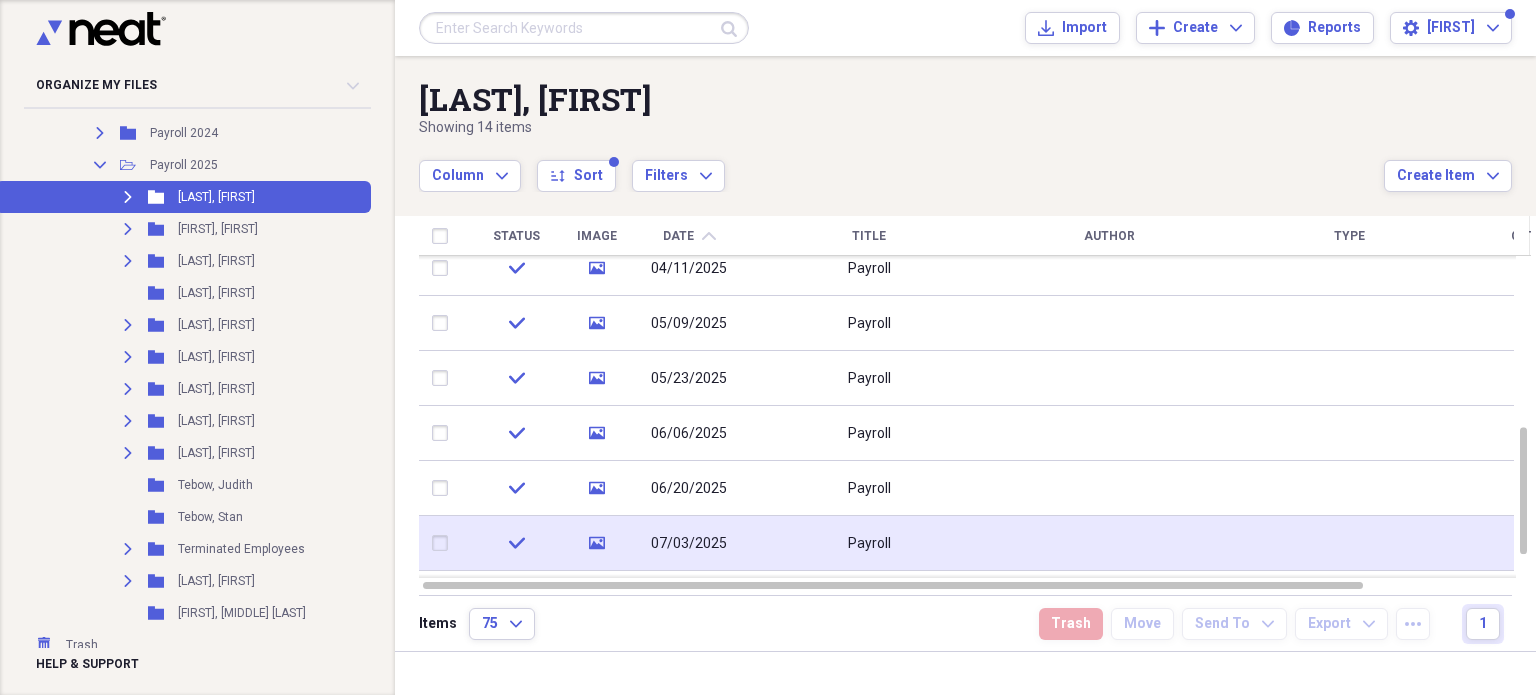click on "07/03/2025" at bounding box center [689, 544] 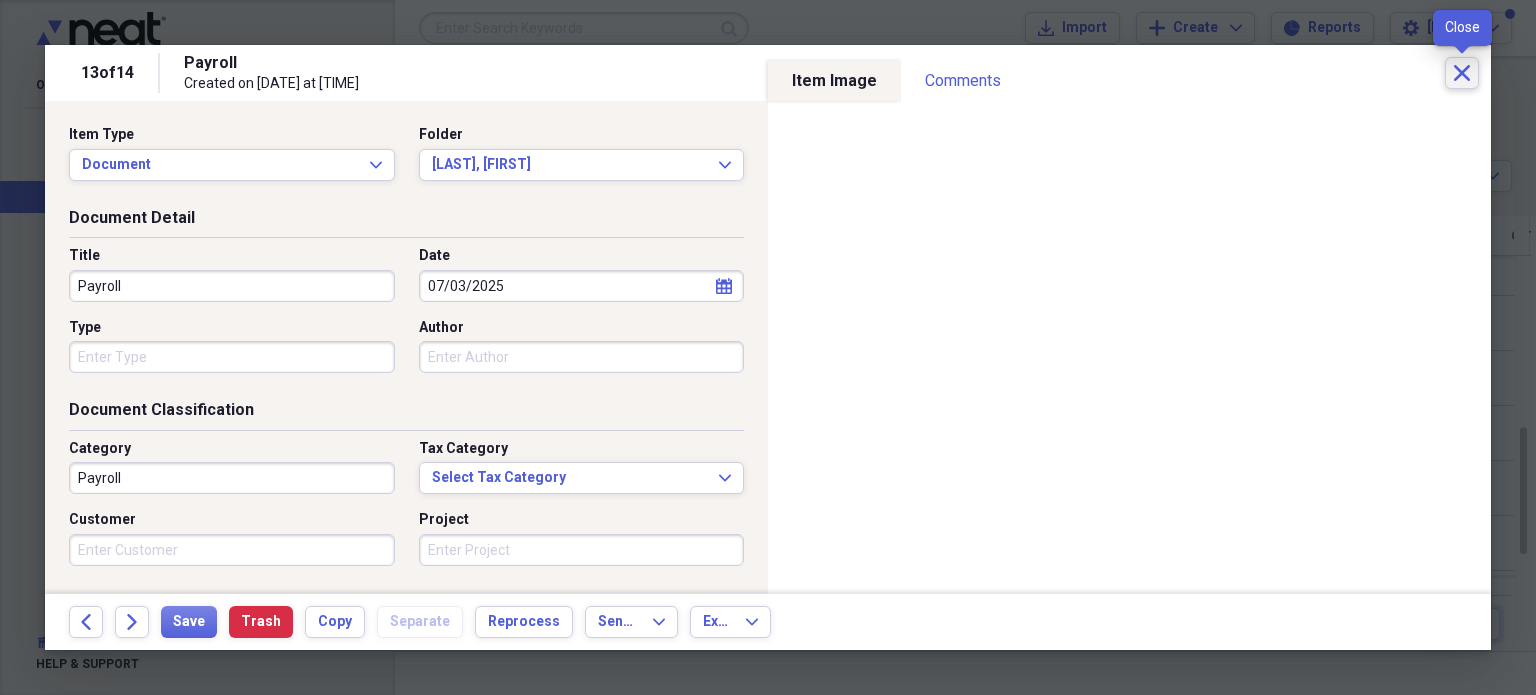 click on "Close" 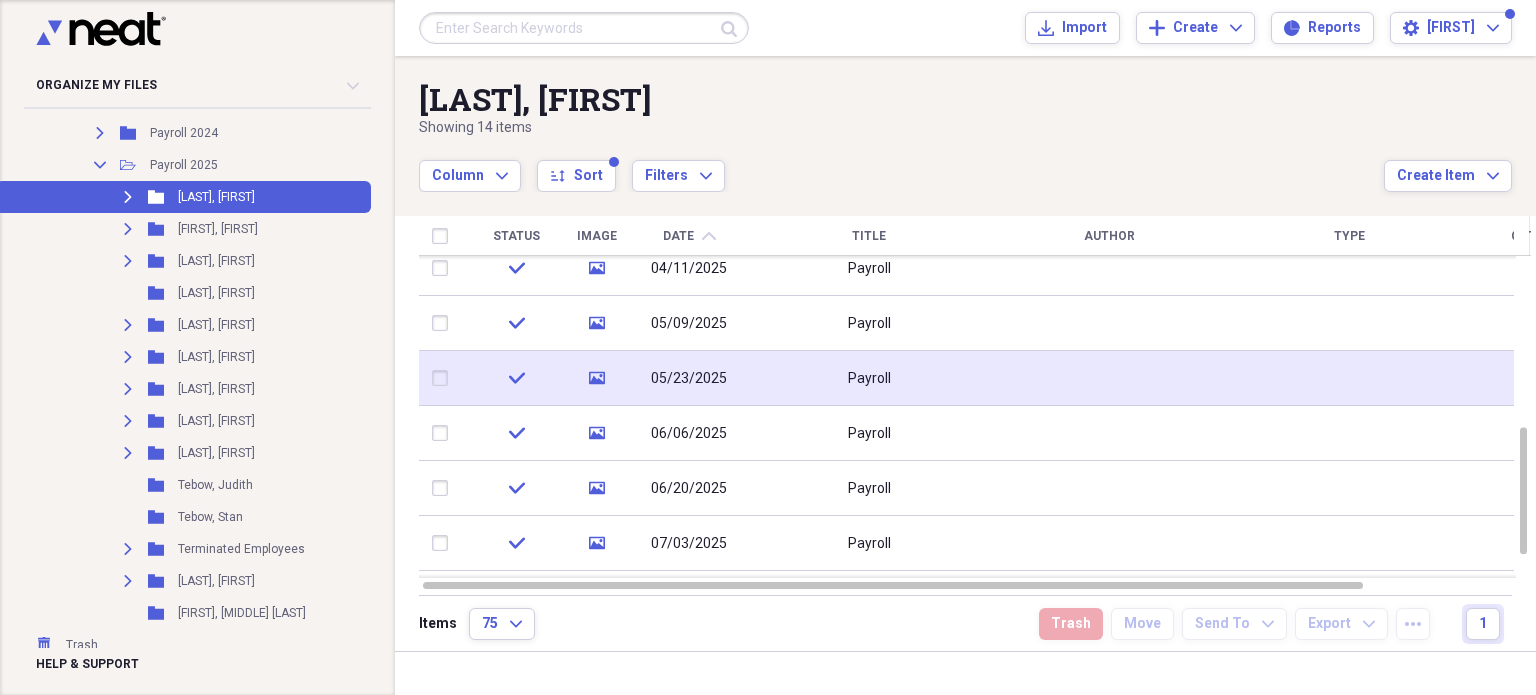 click on "05/23/2025" at bounding box center (689, 378) 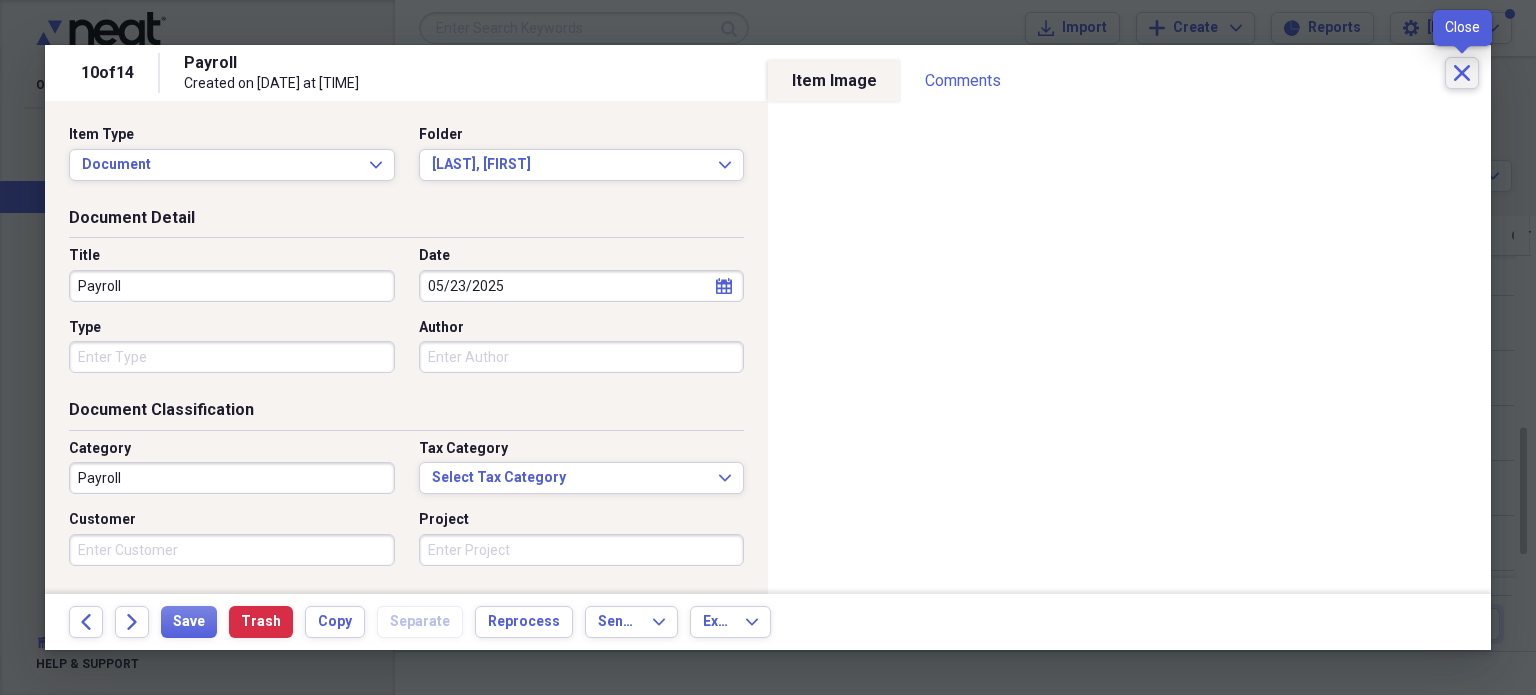 click on "Close" 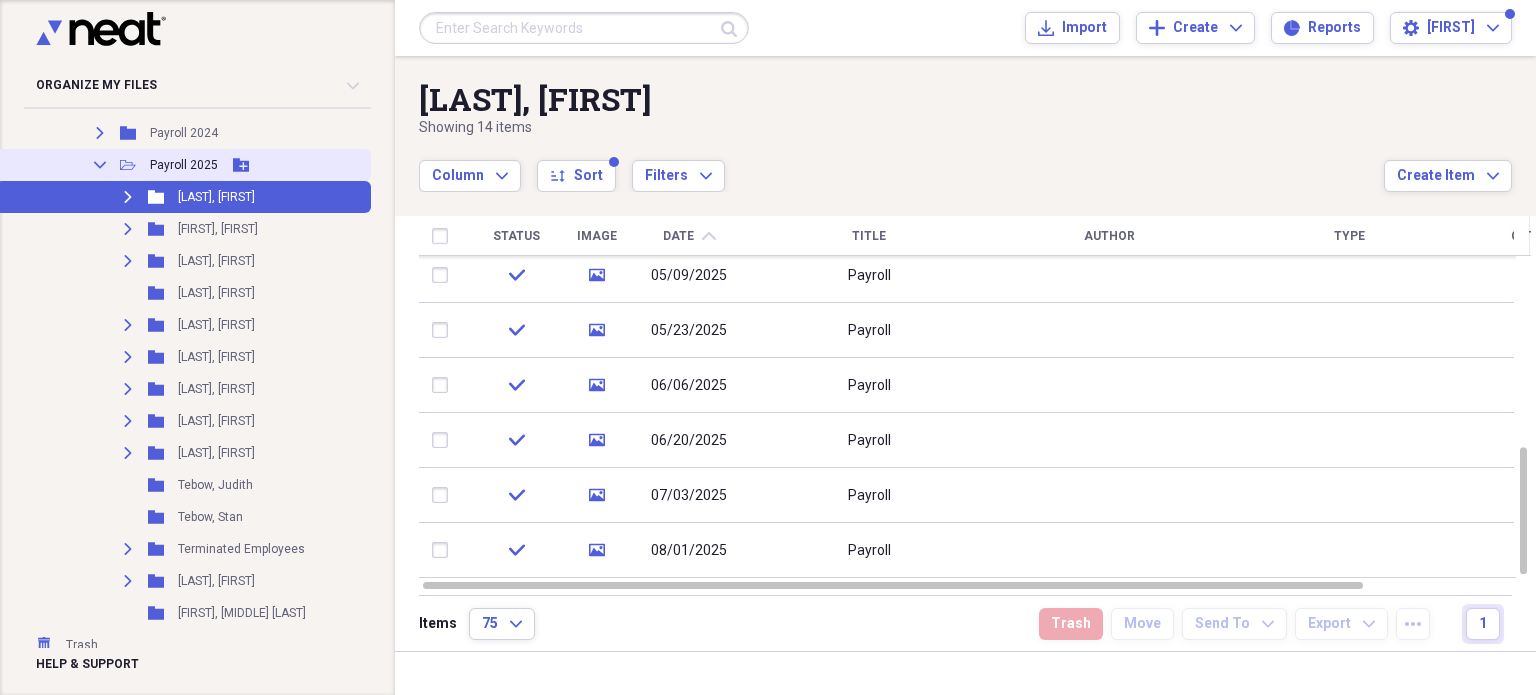 click on "Payroll 2025" at bounding box center (184, 165) 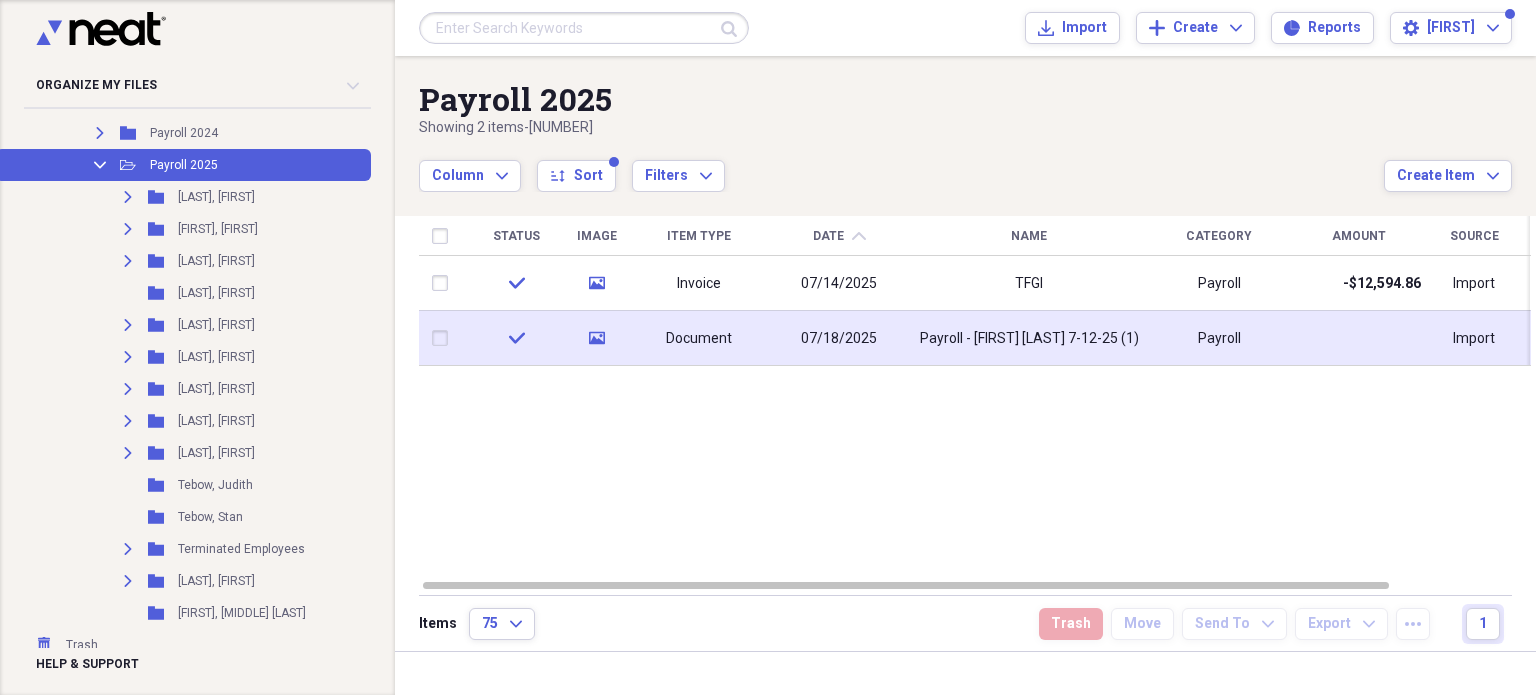 click on "07/18/2025" at bounding box center [839, 339] 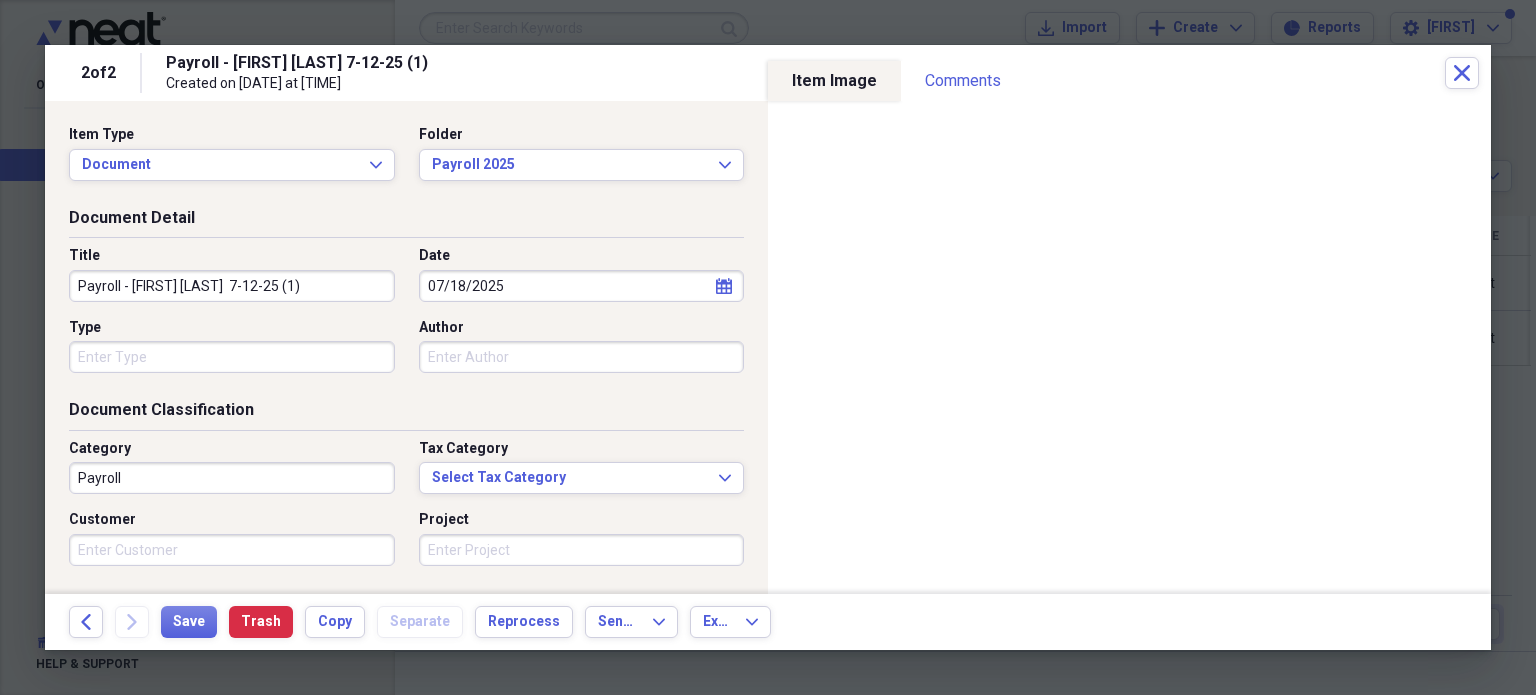 drag, startPoint x: 297, startPoint y: 287, endPoint x: 28, endPoint y: 287, distance: 269 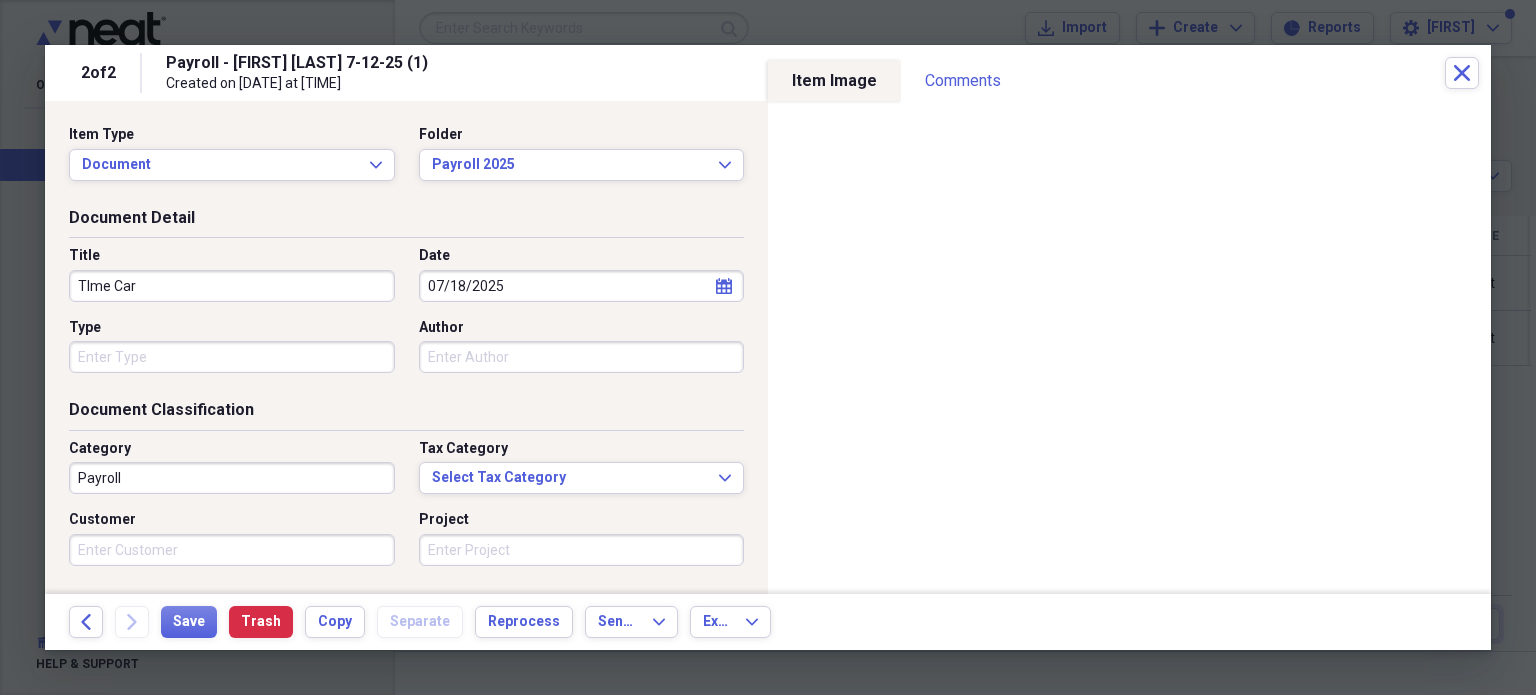 type on "TIme Card" 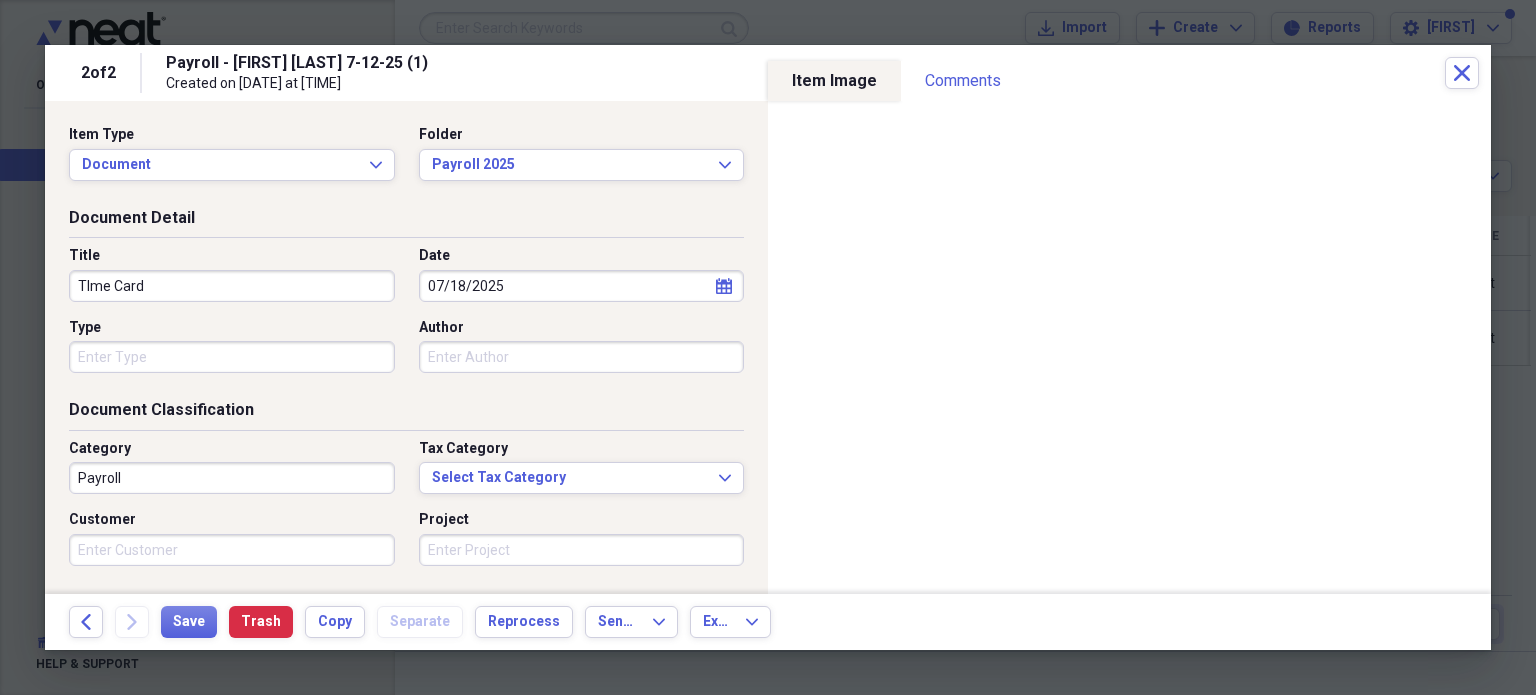 drag, startPoint x: 157, startPoint y: 297, endPoint x: 66, endPoint y: 298, distance: 91.00549 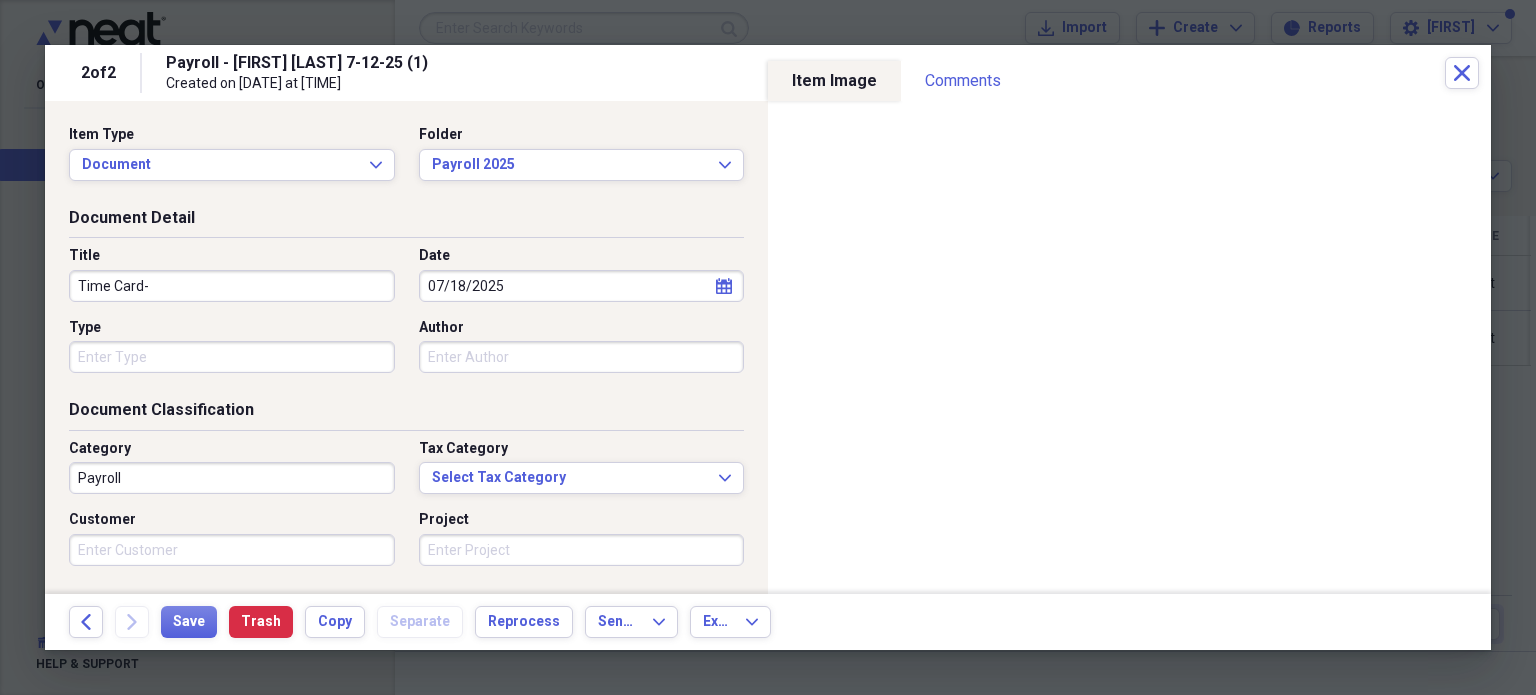 click on "Document Detail Title Time Card- Date [DATE] calendar Calendar Type Author" at bounding box center [406, 303] 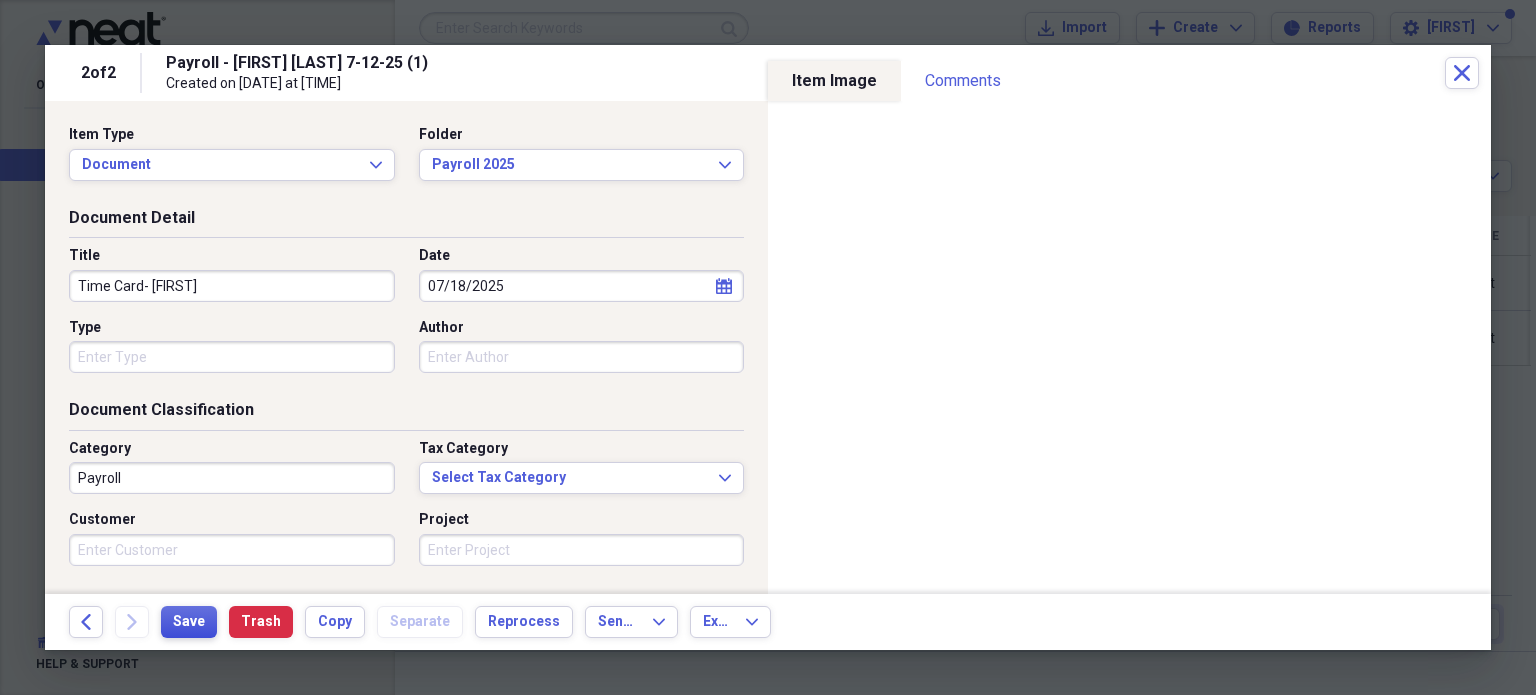 type on "Time Card- [FIRST]" 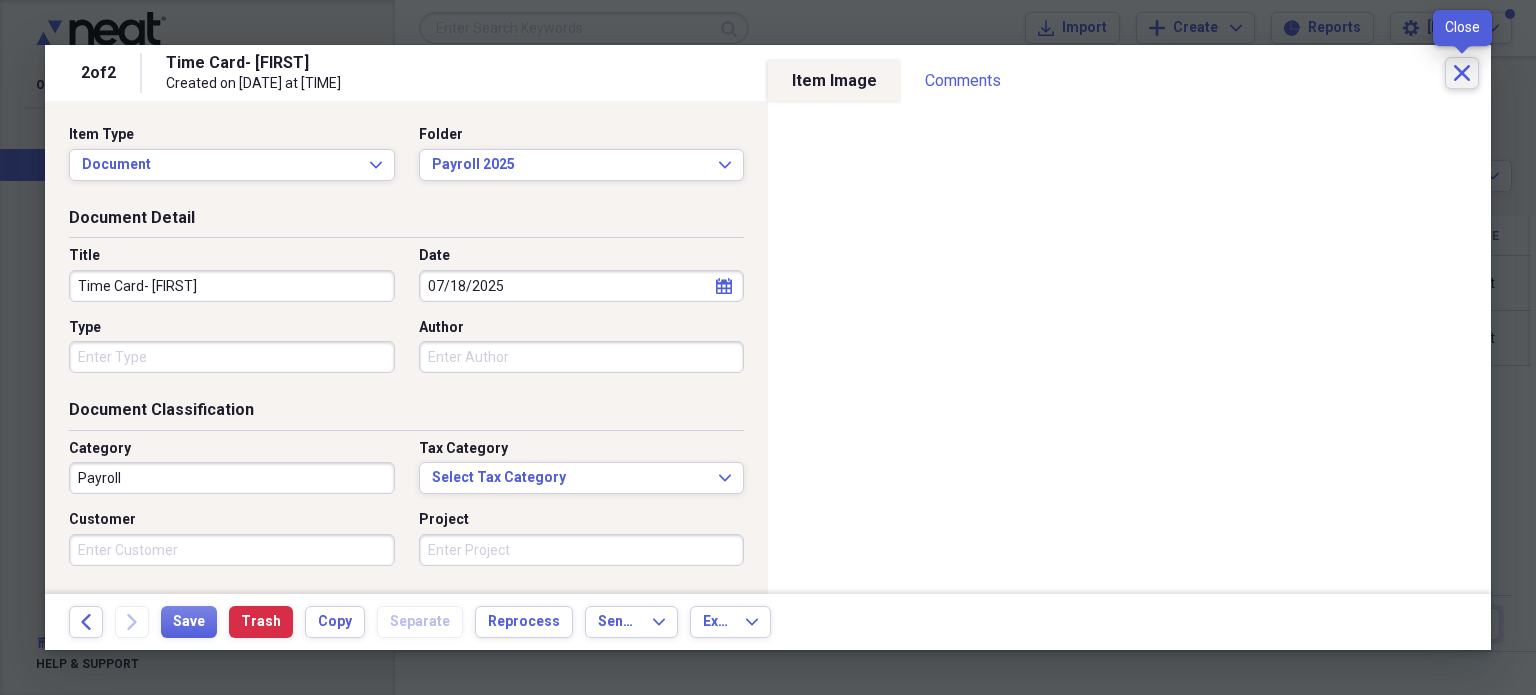 click on "Close" at bounding box center (1462, 73) 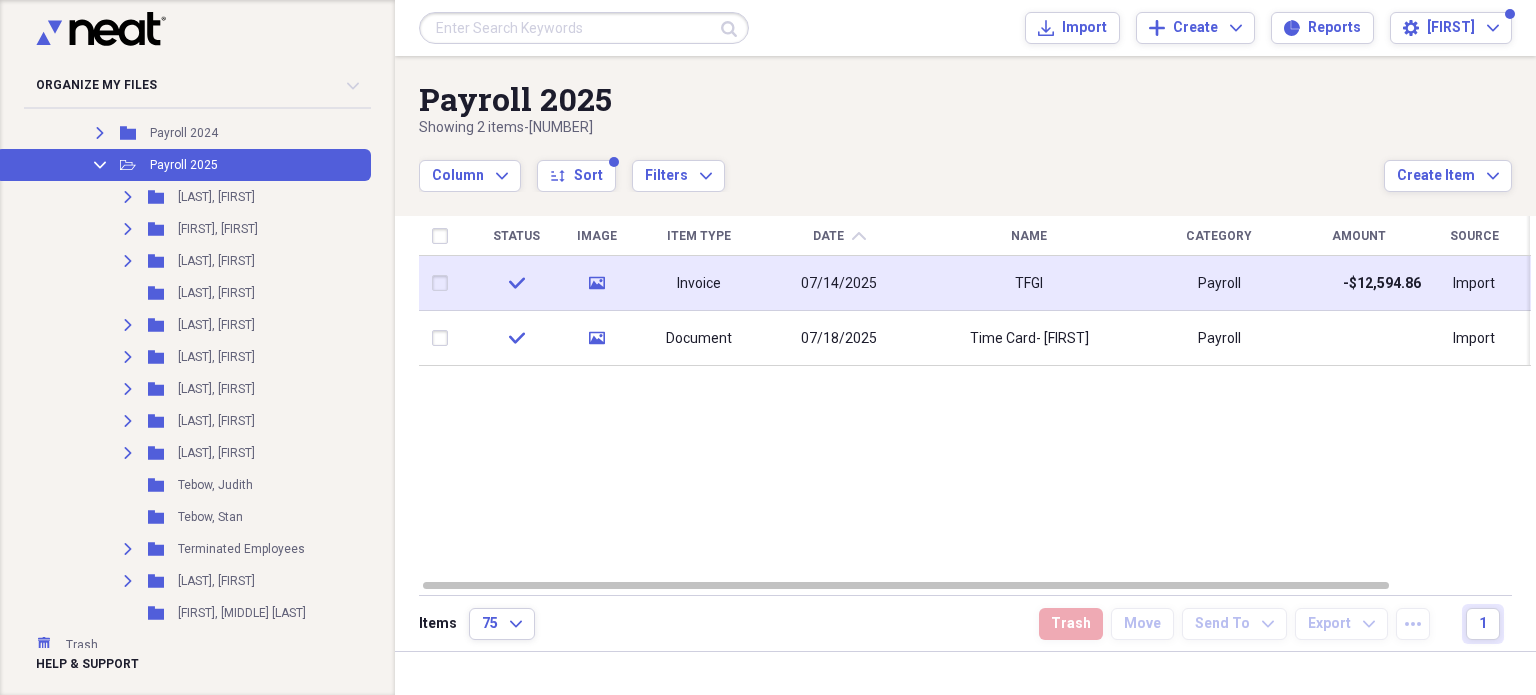 click on "07/14/2025" at bounding box center [839, 284] 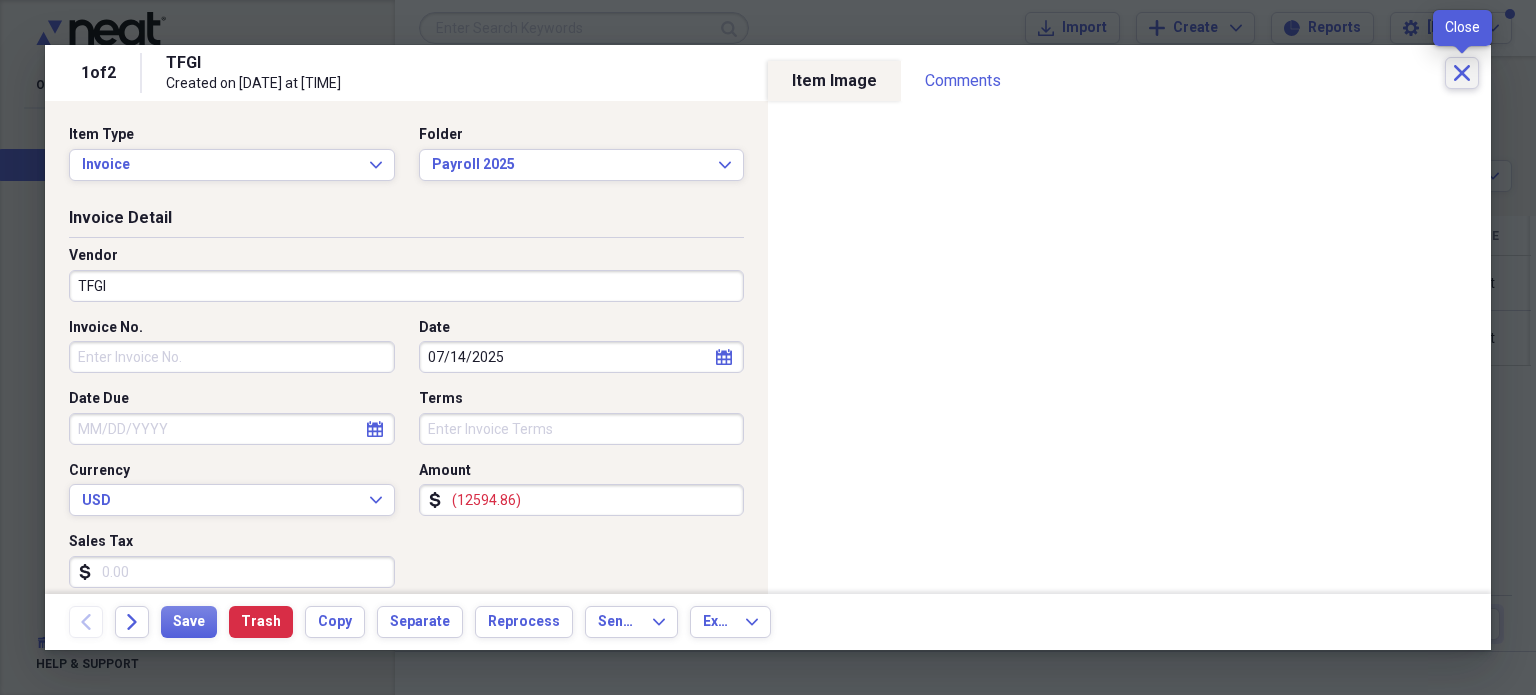 click 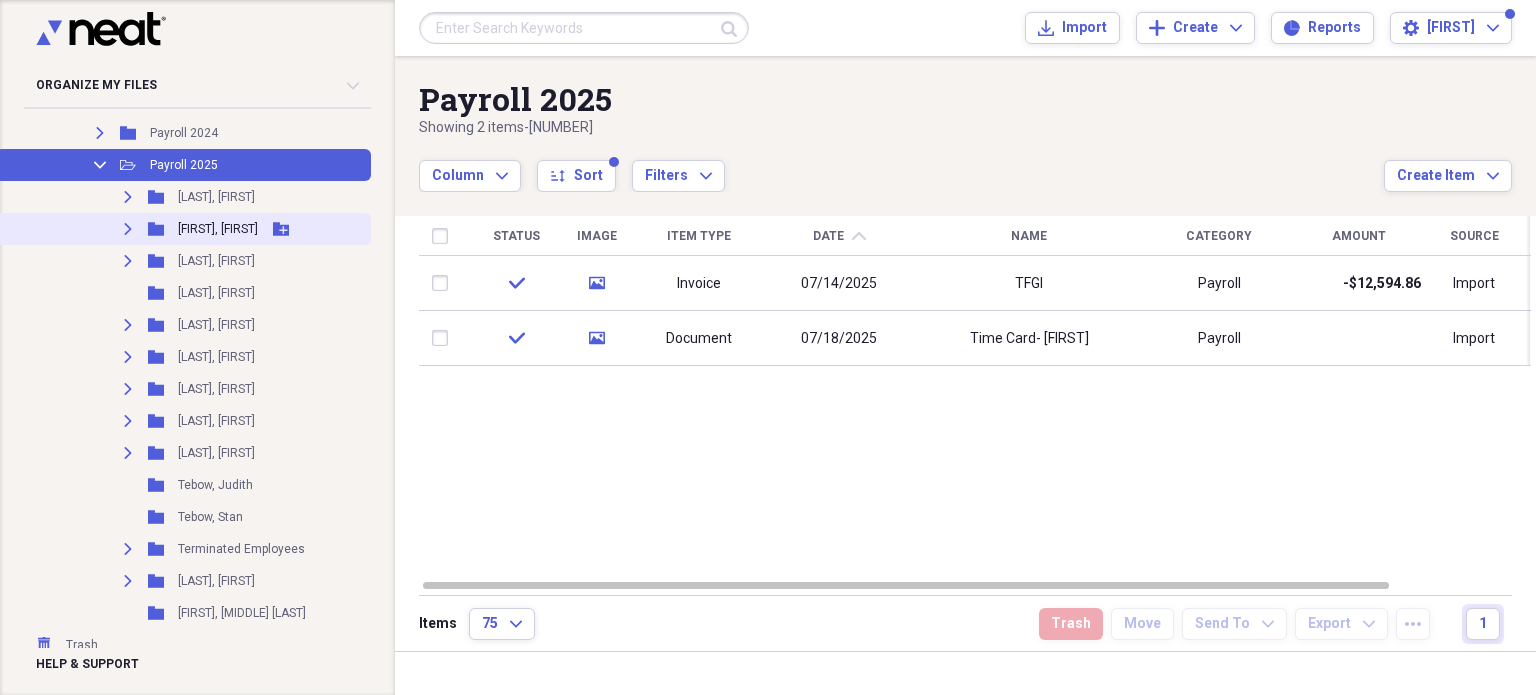 click on "[FIRST], [FIRST]" at bounding box center [218, 229] 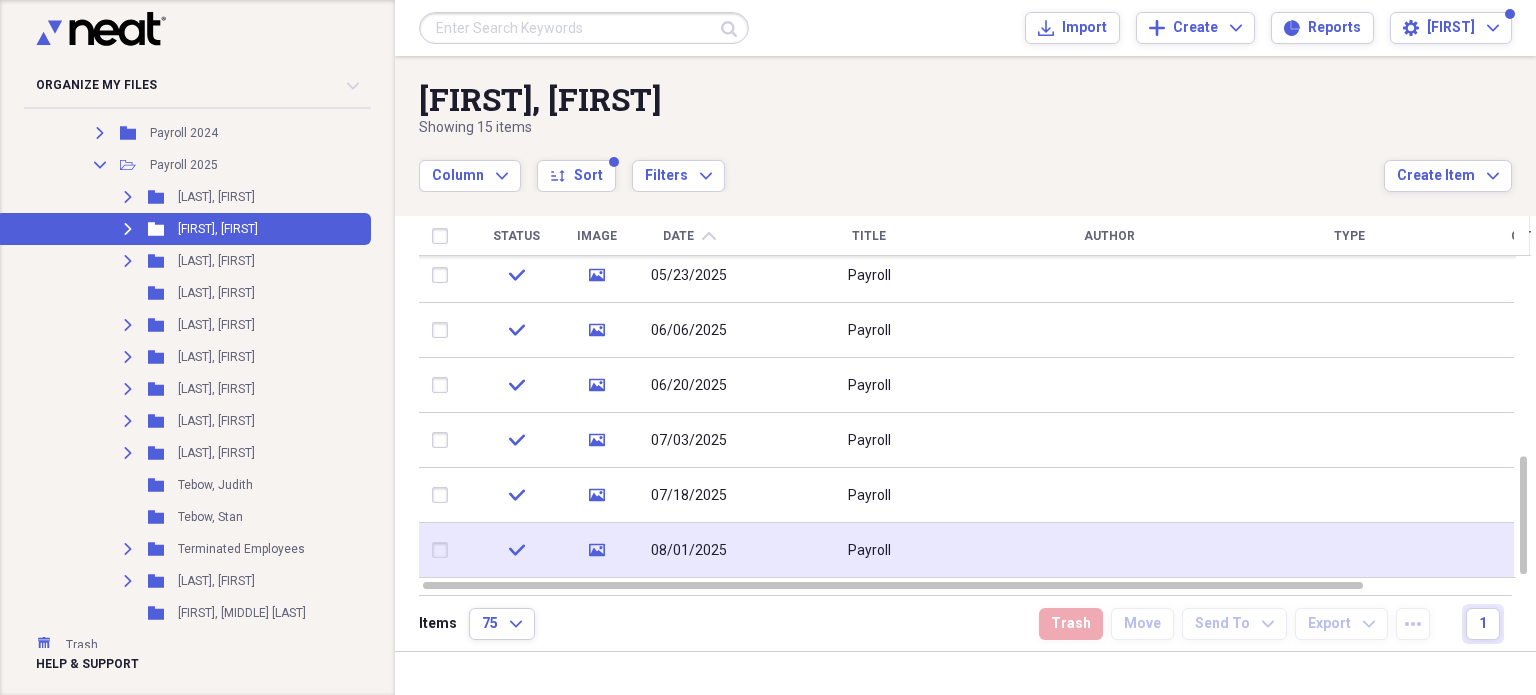 click on "08/01/2025" at bounding box center (689, 551) 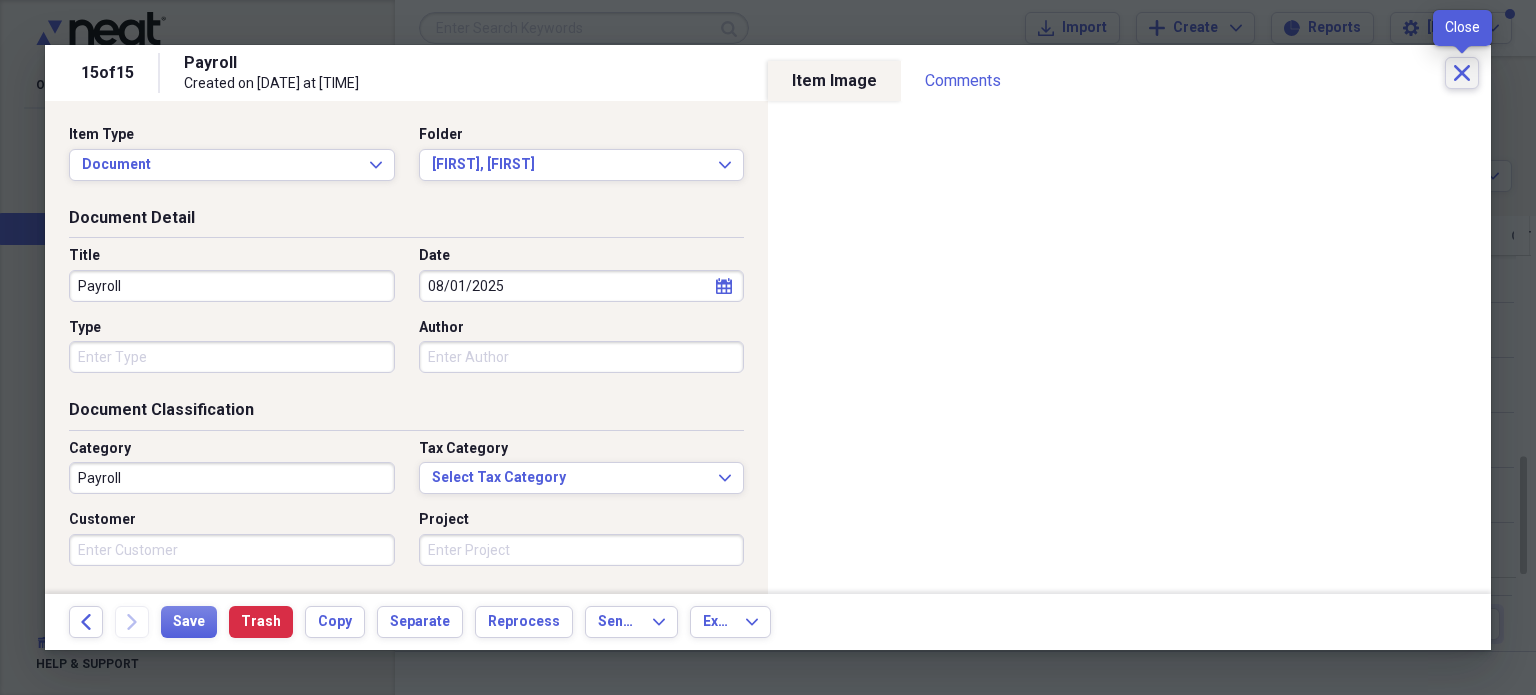 click on "Close" 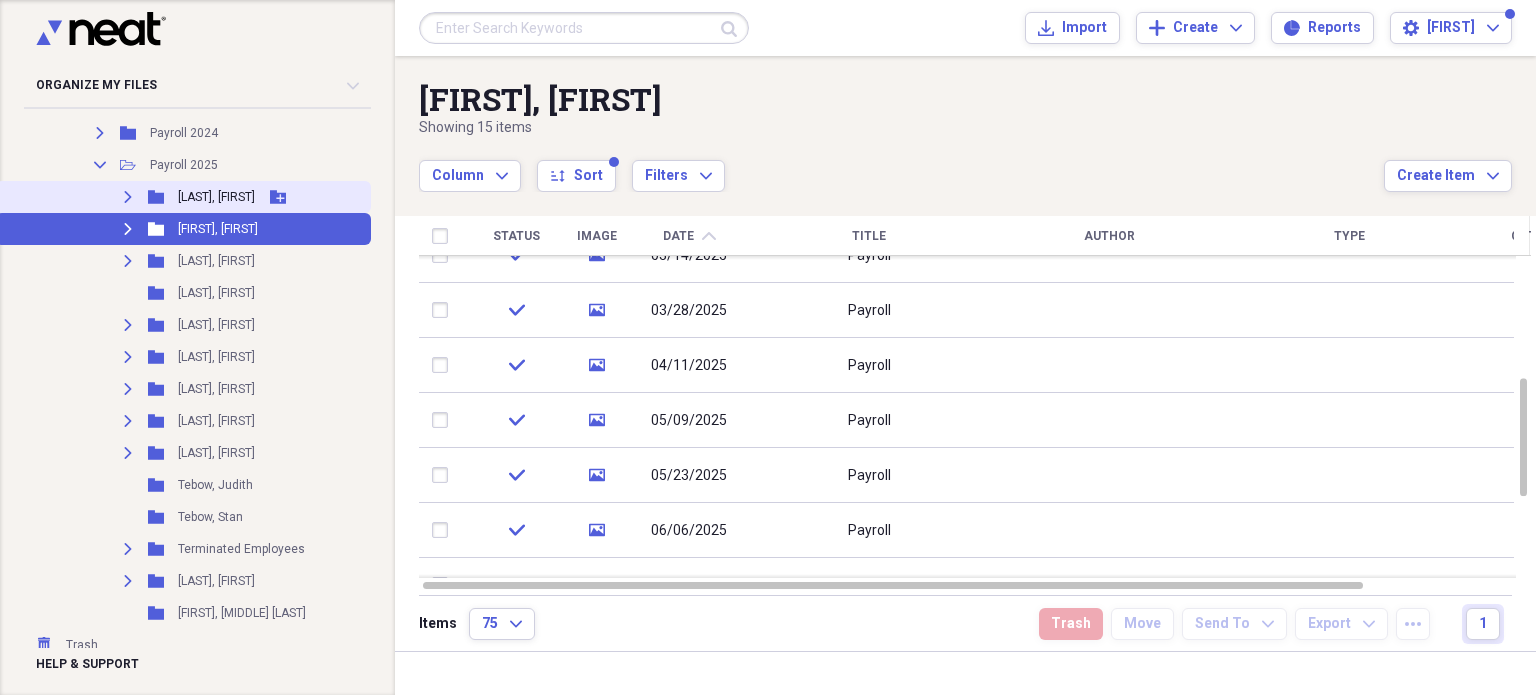 click on "Expand Folder [LAST], [FIRST] Add Folder" at bounding box center [183, 197] 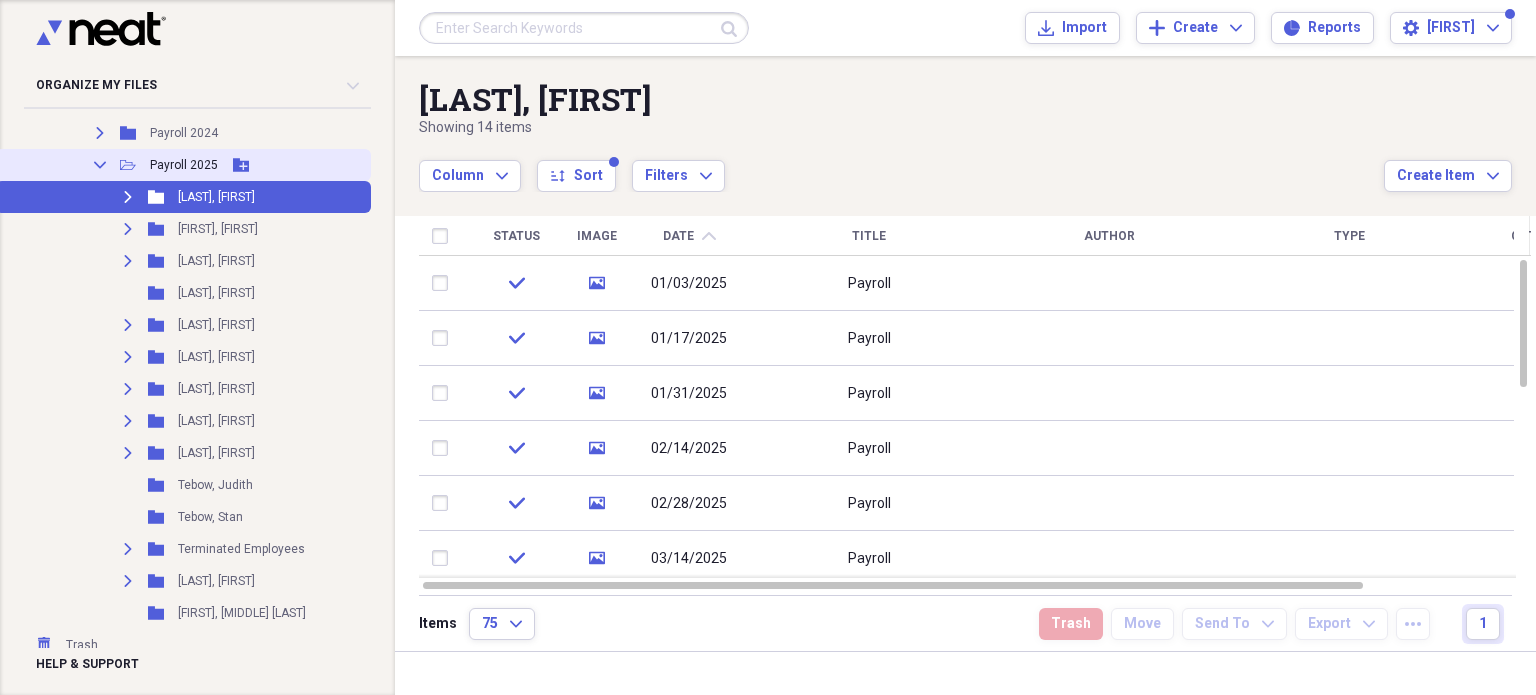 click on "Payroll 2025" at bounding box center (184, 165) 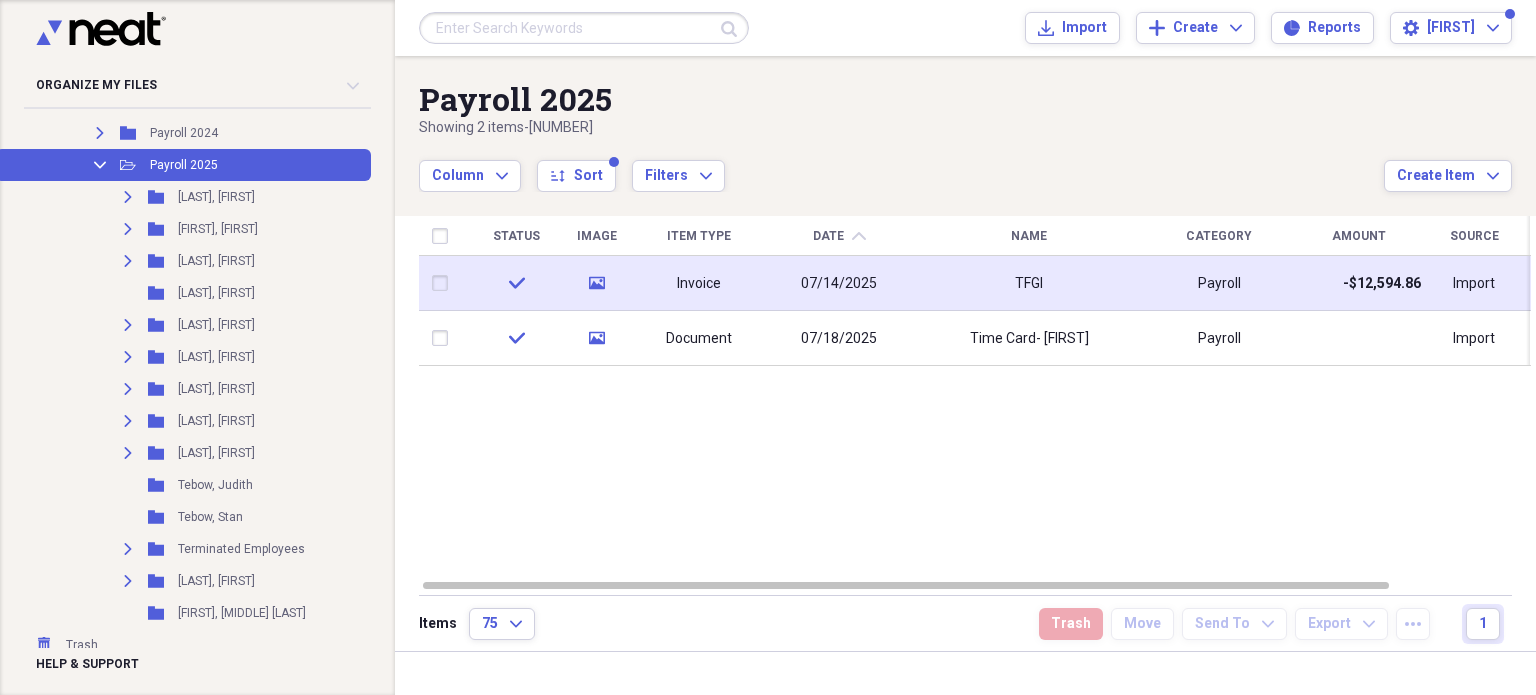 click on "Invoice" at bounding box center [699, 283] 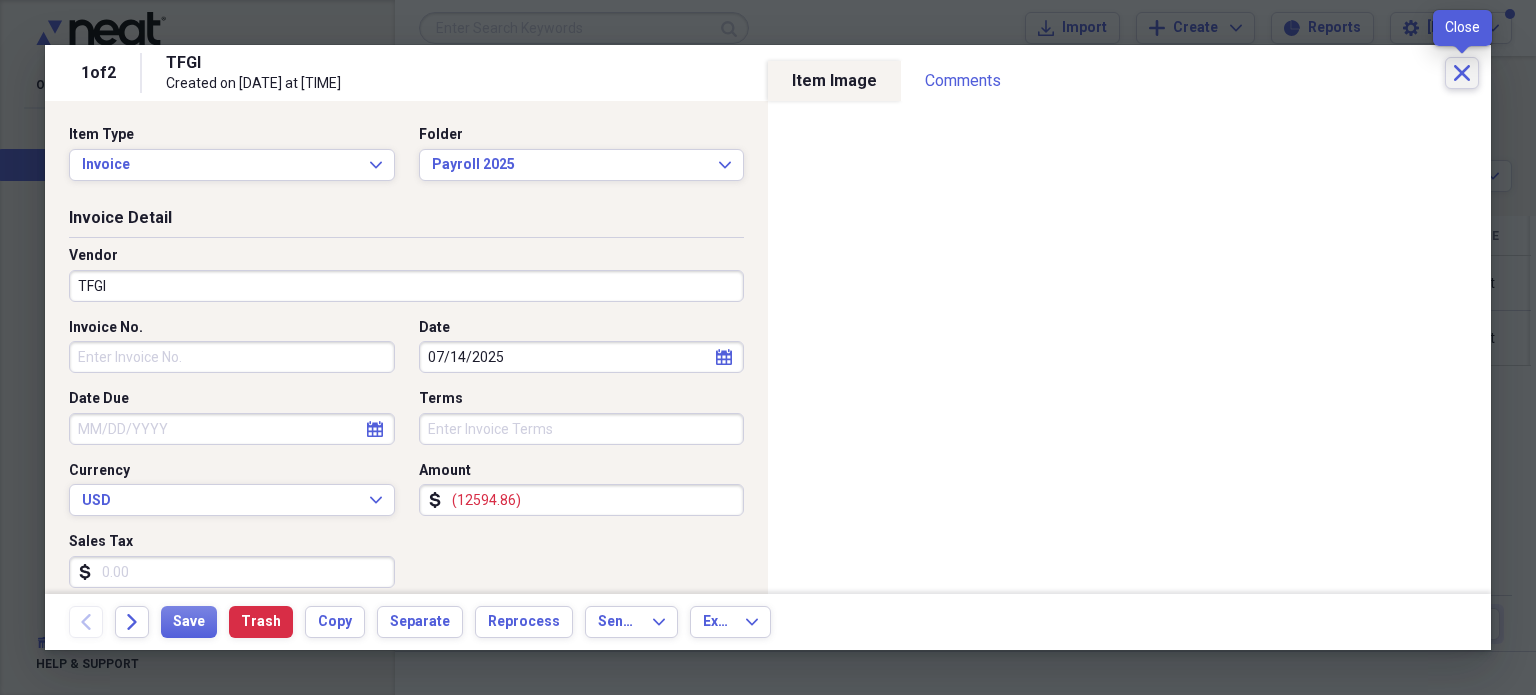 click on "Close" 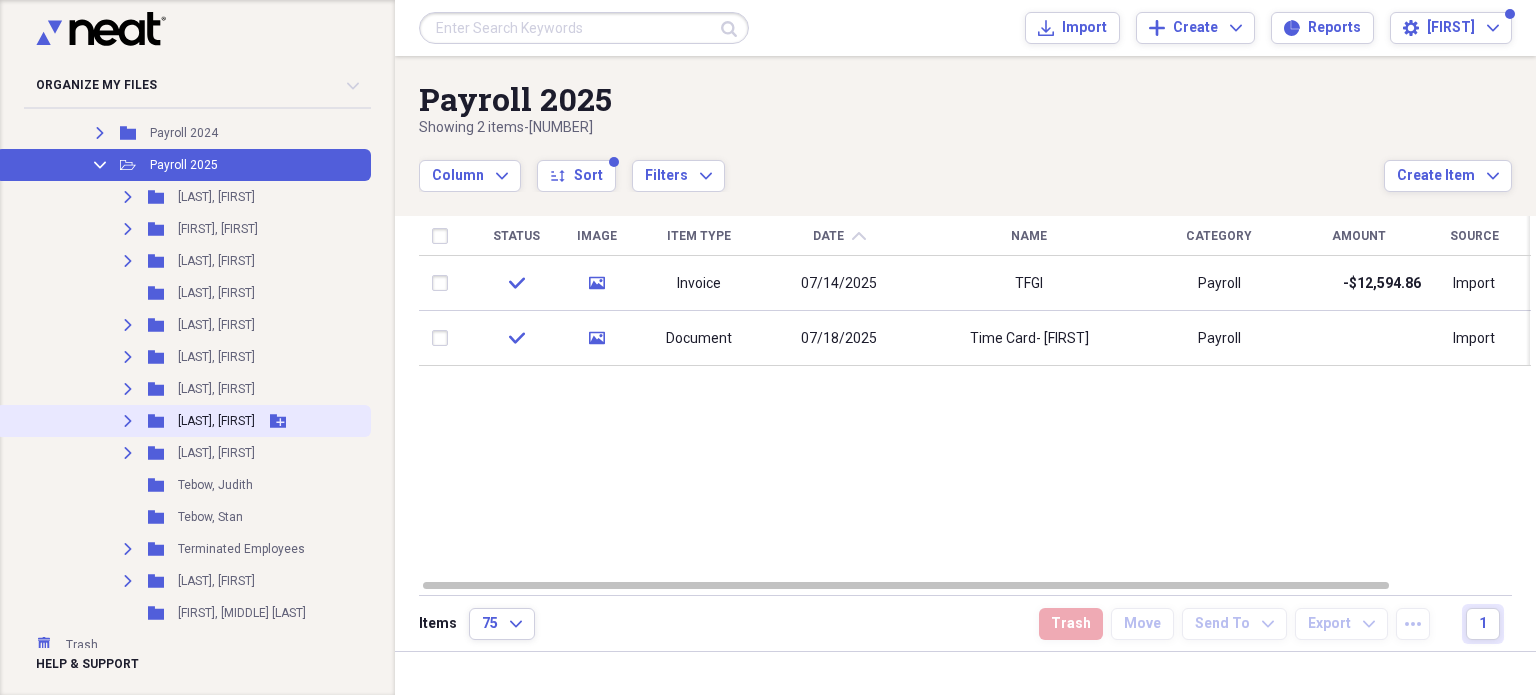click on "[LAST], [FIRST]" at bounding box center [216, 421] 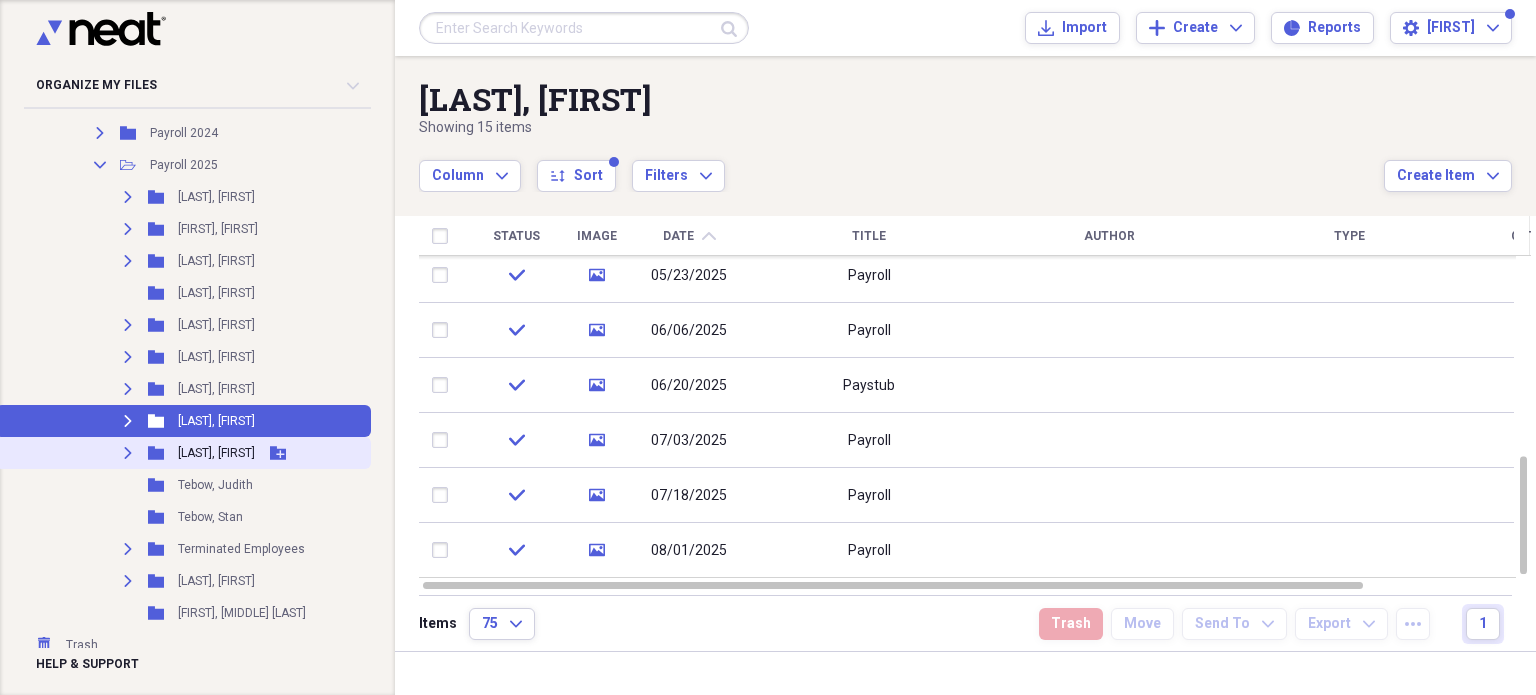 click on "[LAST], [FIRST]" at bounding box center [216, 453] 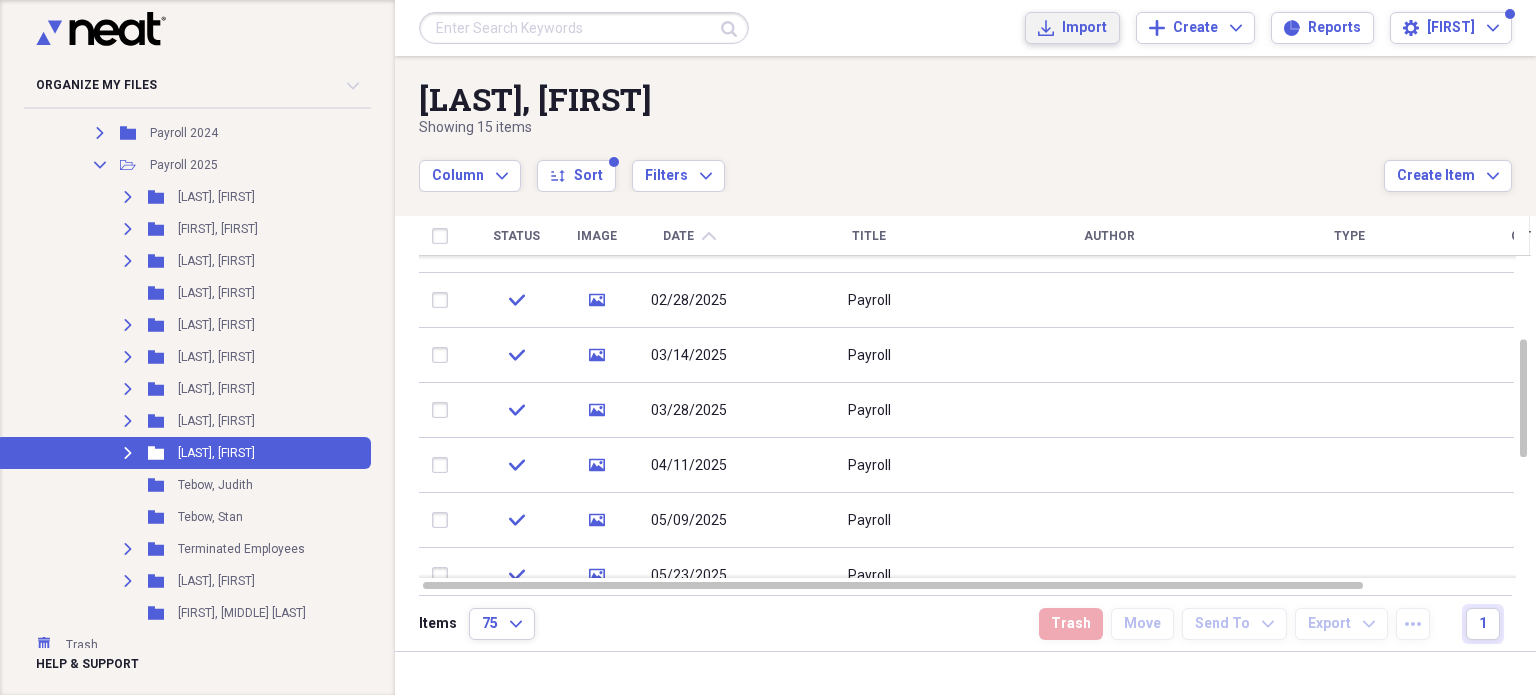 click on "Import" 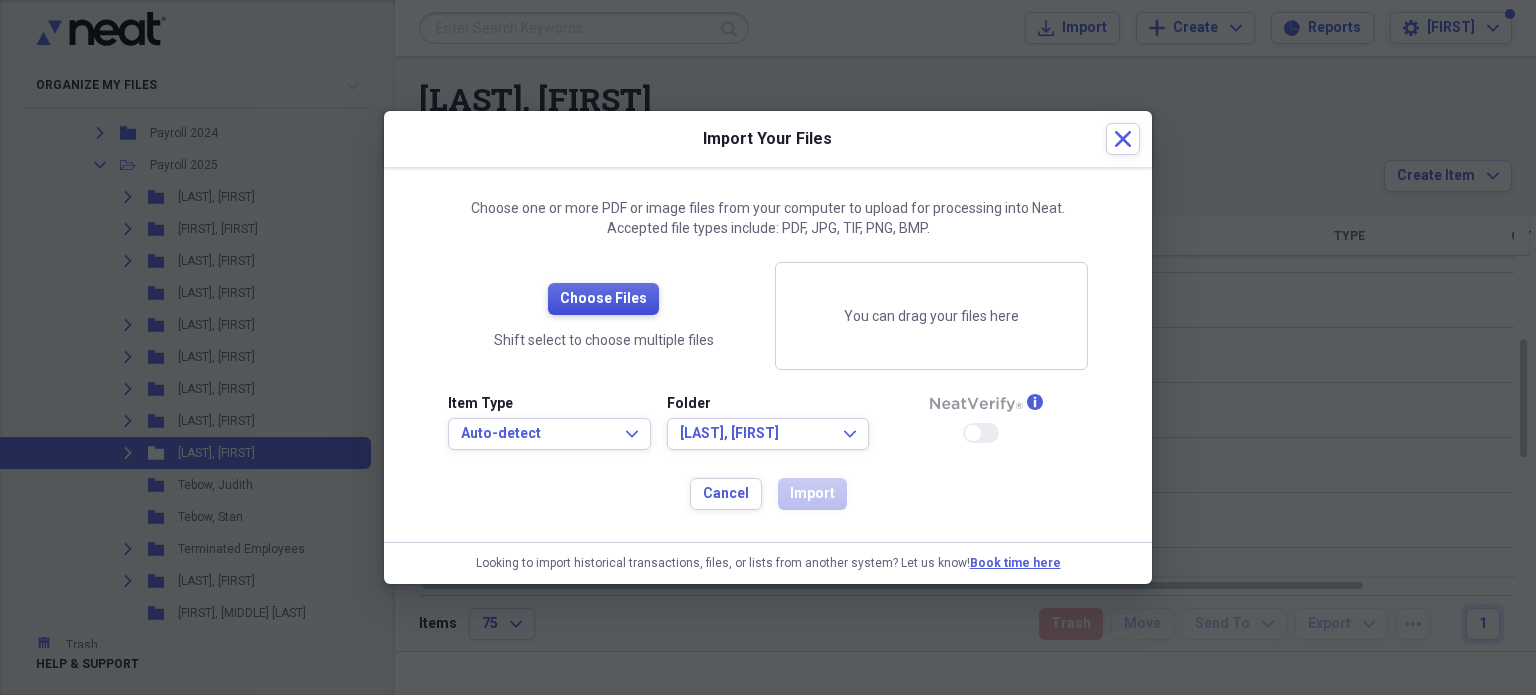 click on "Choose Files" at bounding box center (603, 299) 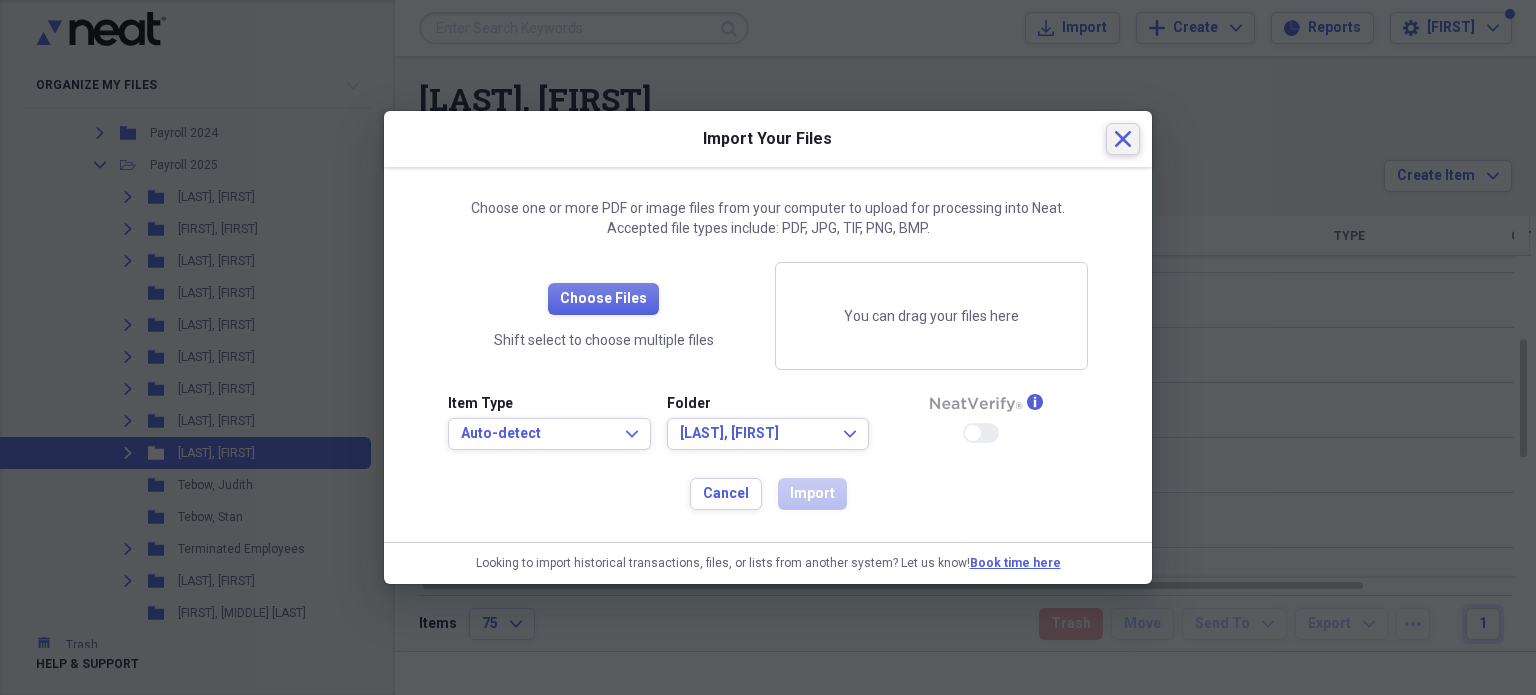 click on "Close" 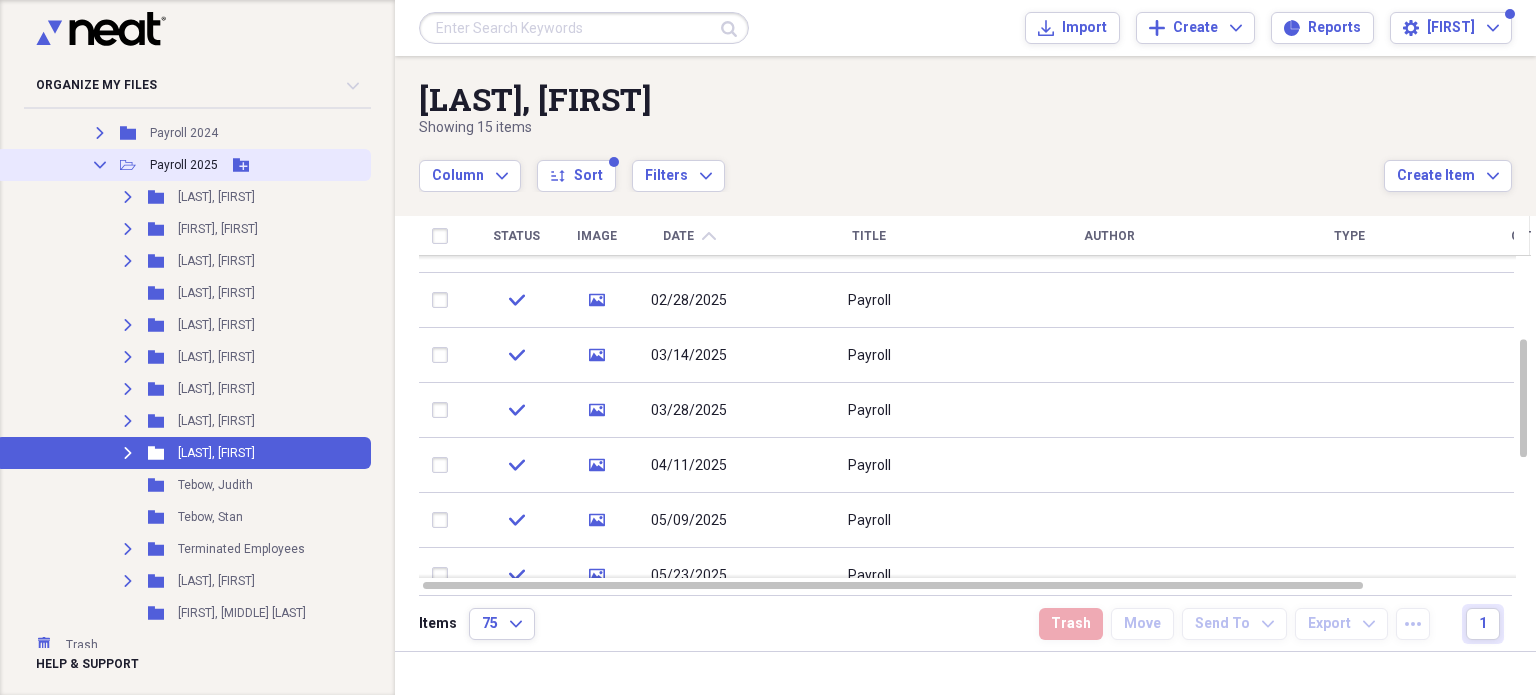 click on "Payroll 2025" at bounding box center (184, 165) 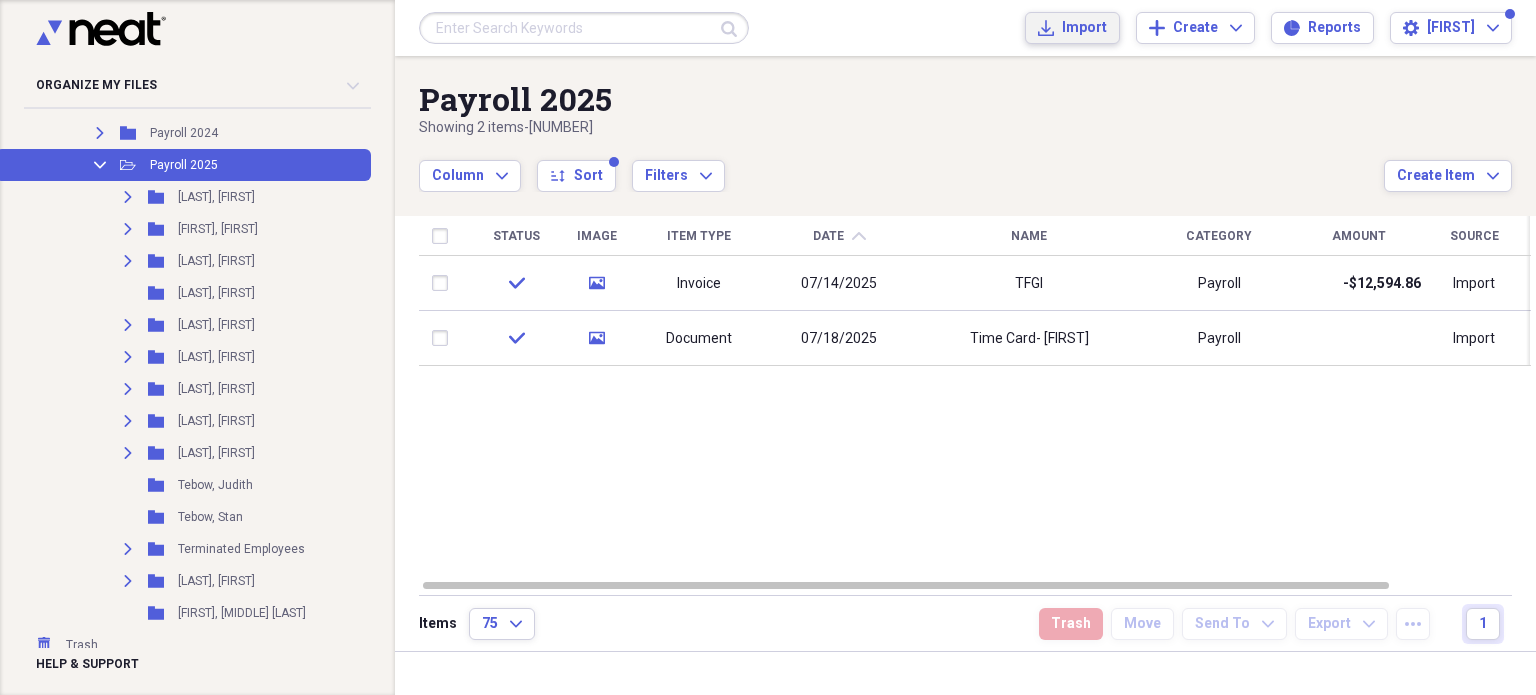 click on "Import" 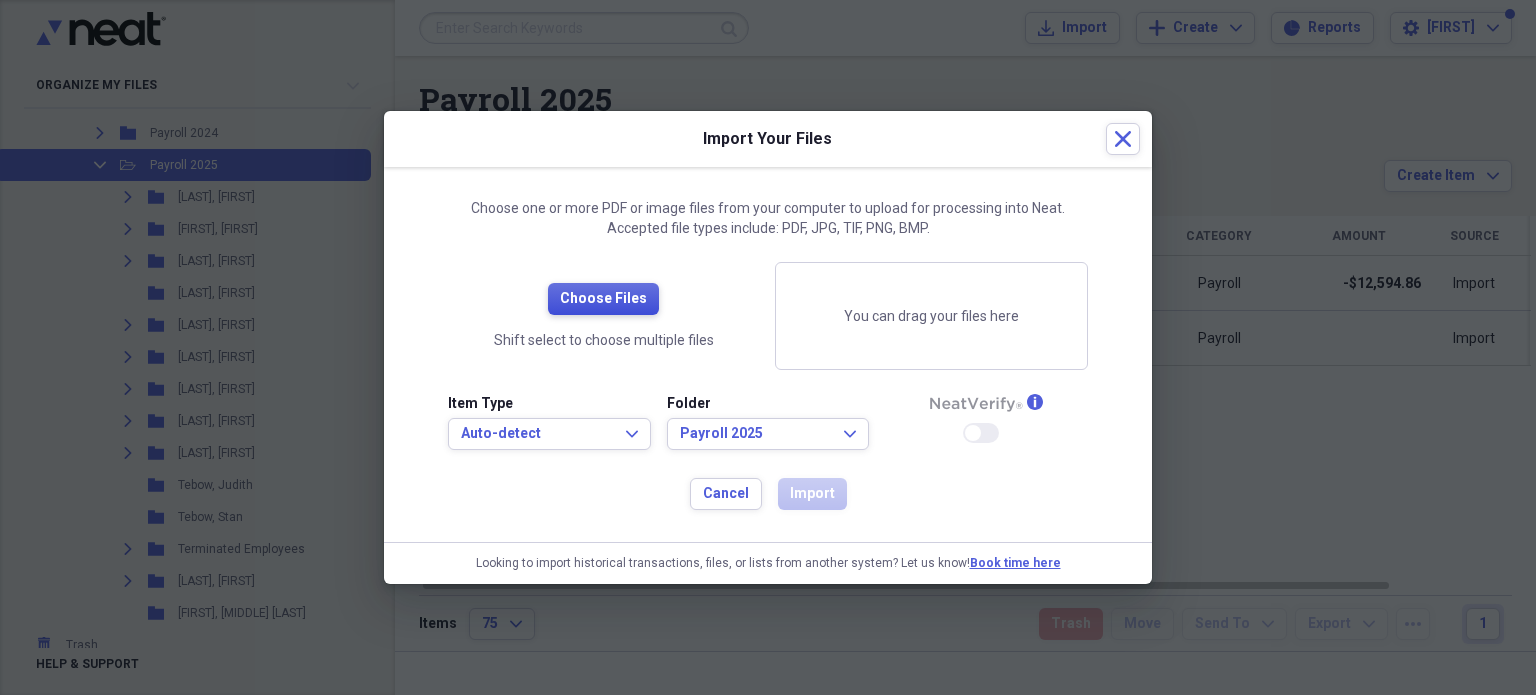 click on "Choose Files" at bounding box center (603, 299) 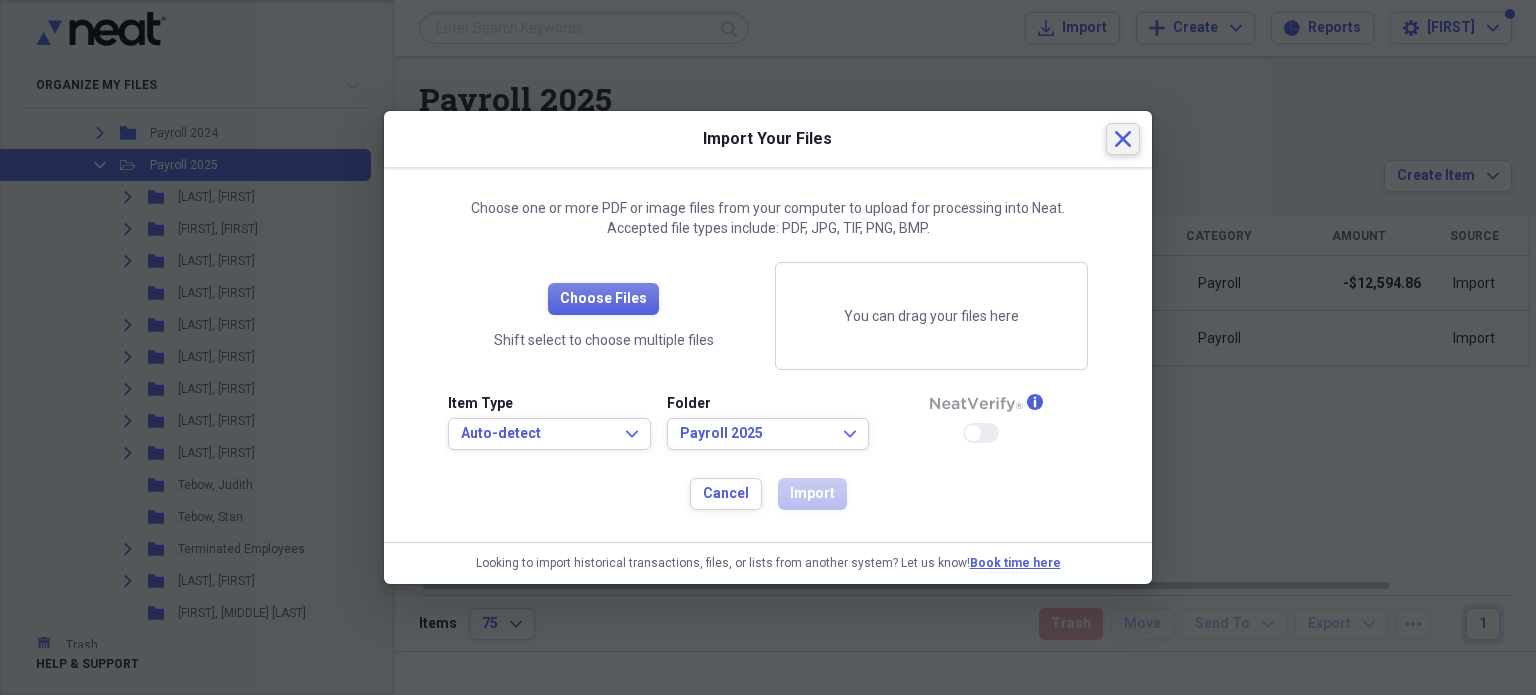 click on "Close" 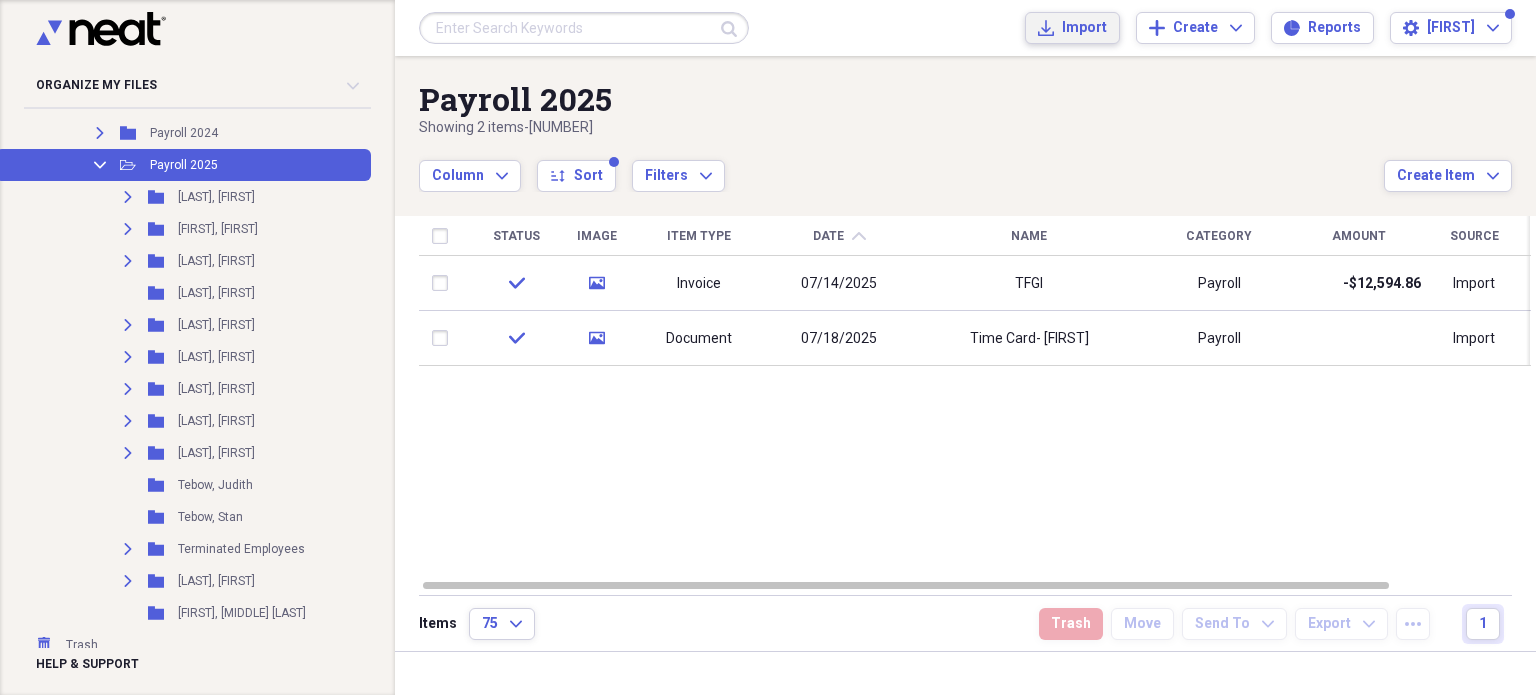 click on "Import" at bounding box center (1084, 28) 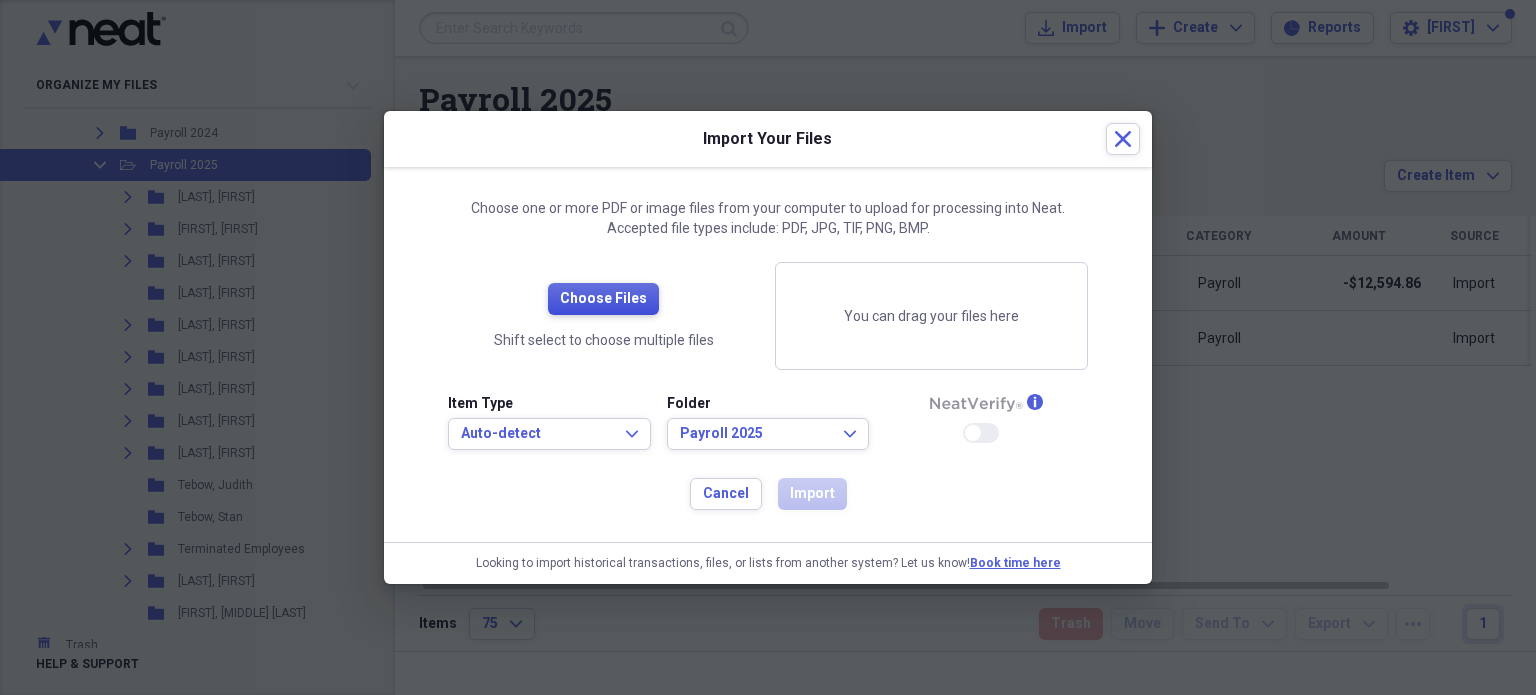 click on "Choose Files" at bounding box center (603, 299) 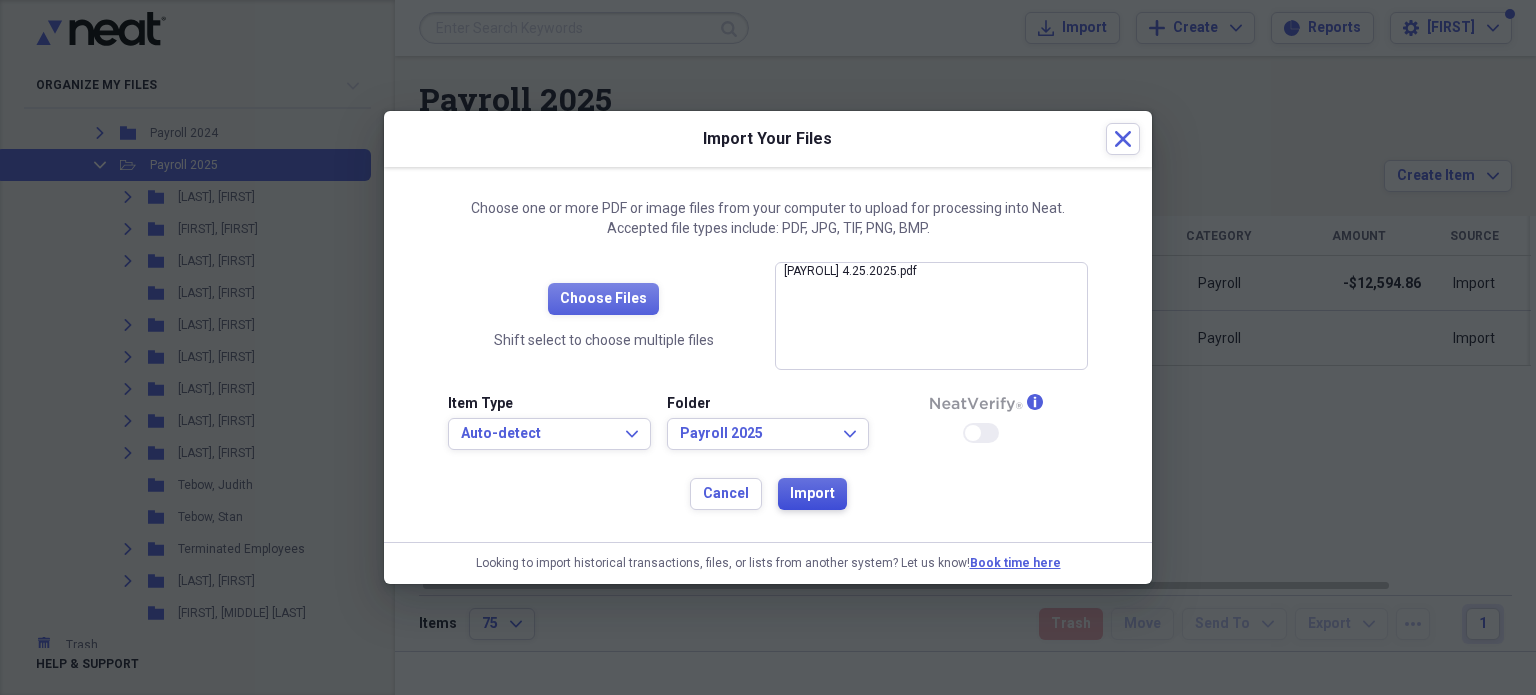 click on "Import" at bounding box center [812, 494] 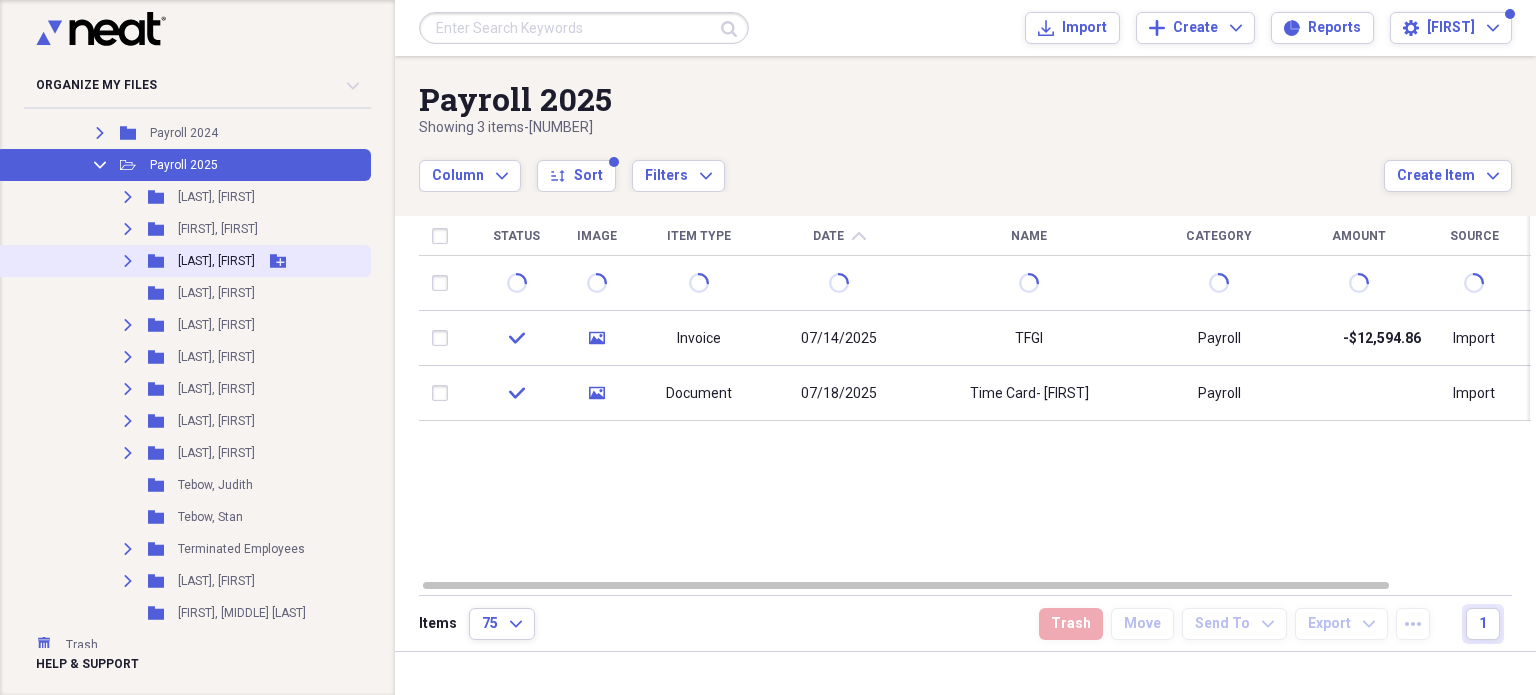 click on "[LAST], [FIRST]" at bounding box center [216, 261] 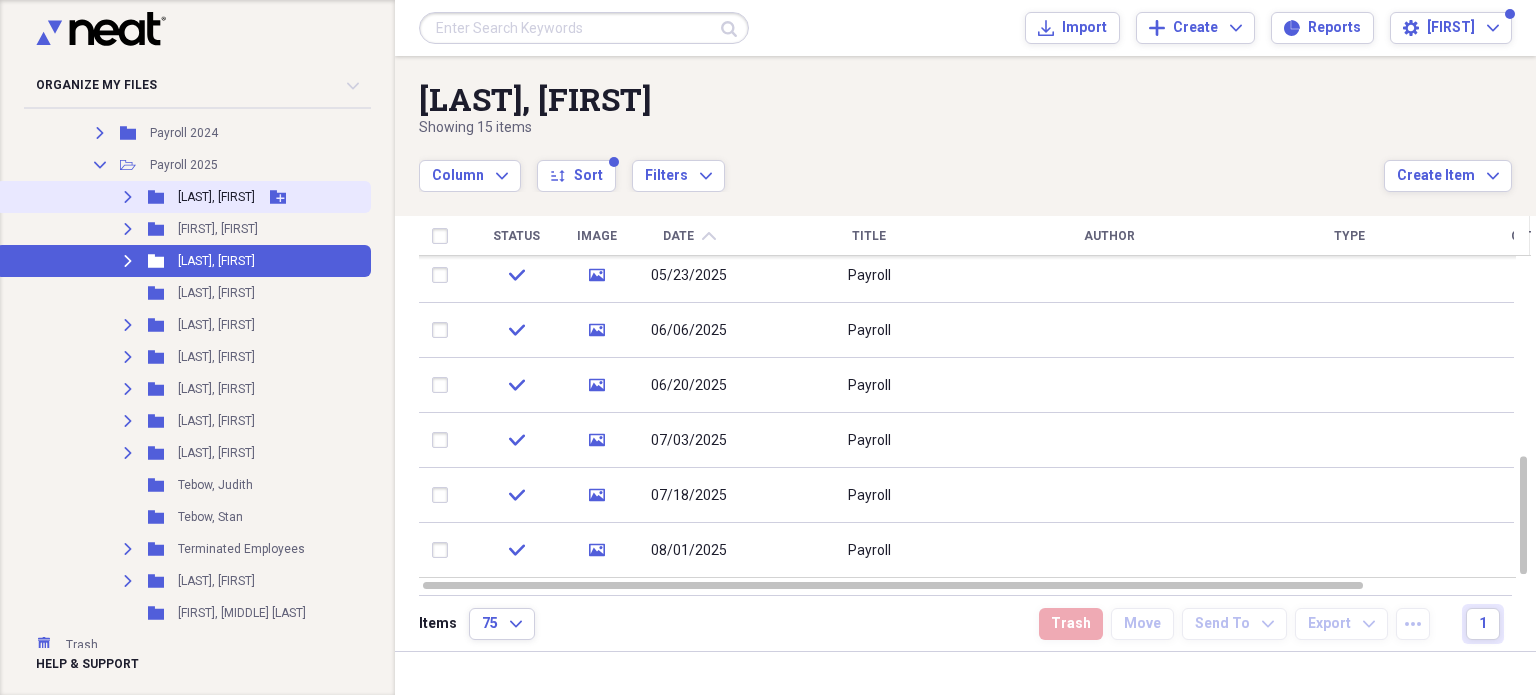 click on "[LAST], [FIRST]" at bounding box center (216, 197) 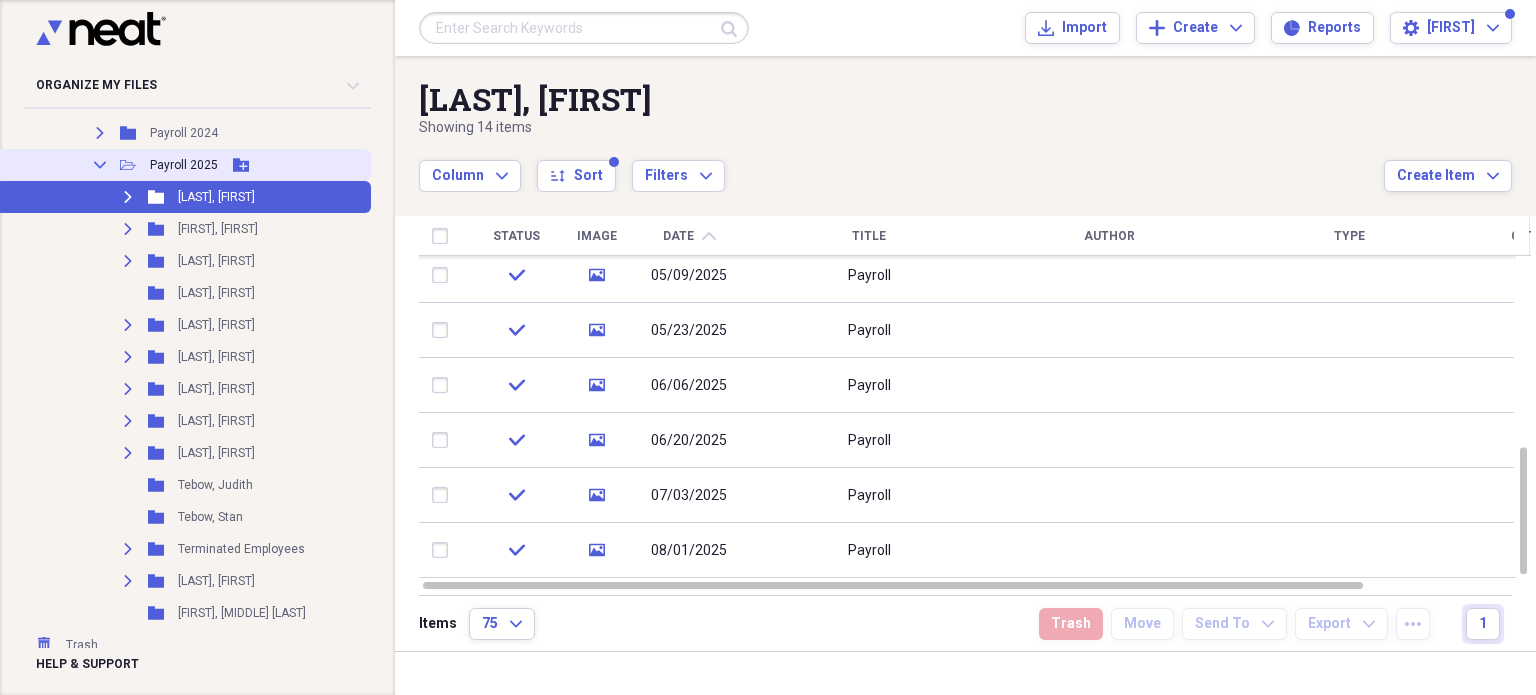 click on "Payroll 2025" at bounding box center [184, 165] 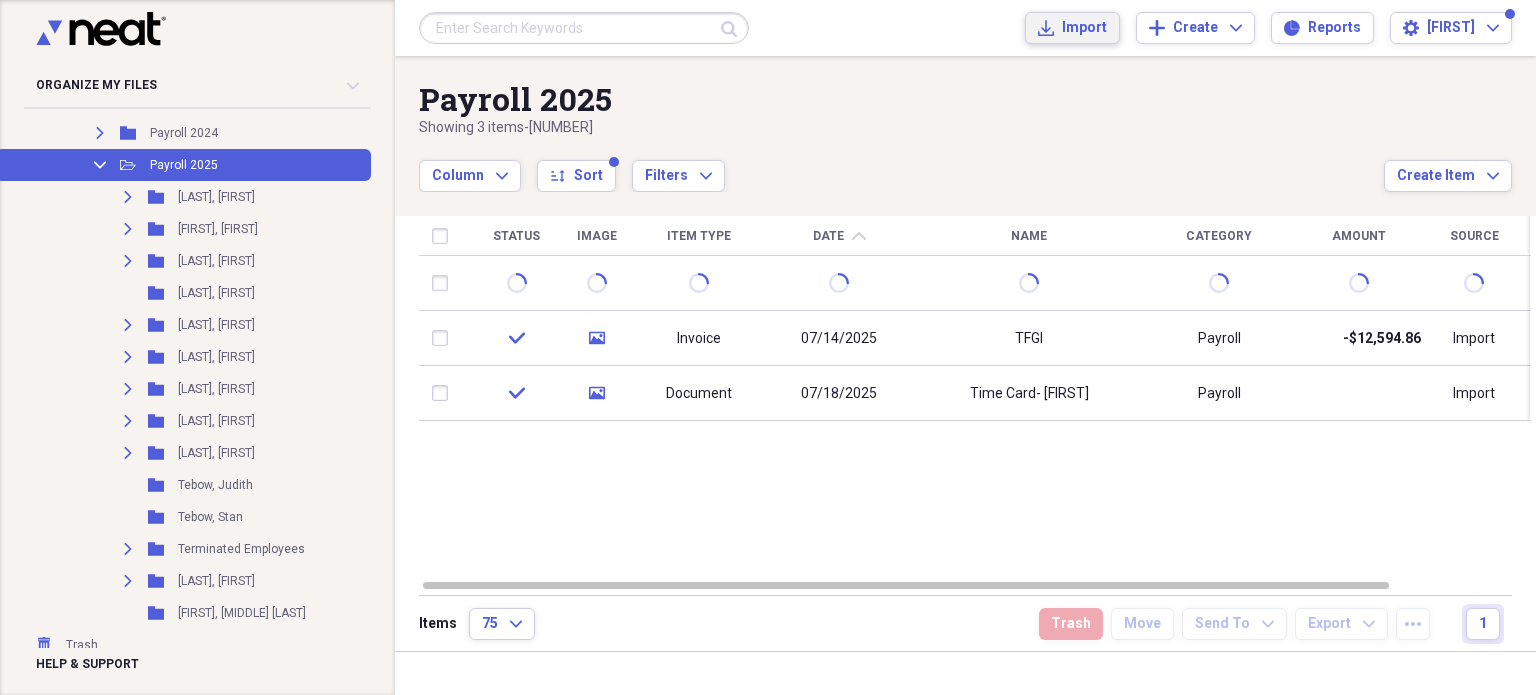 click on "Import" at bounding box center [1084, 28] 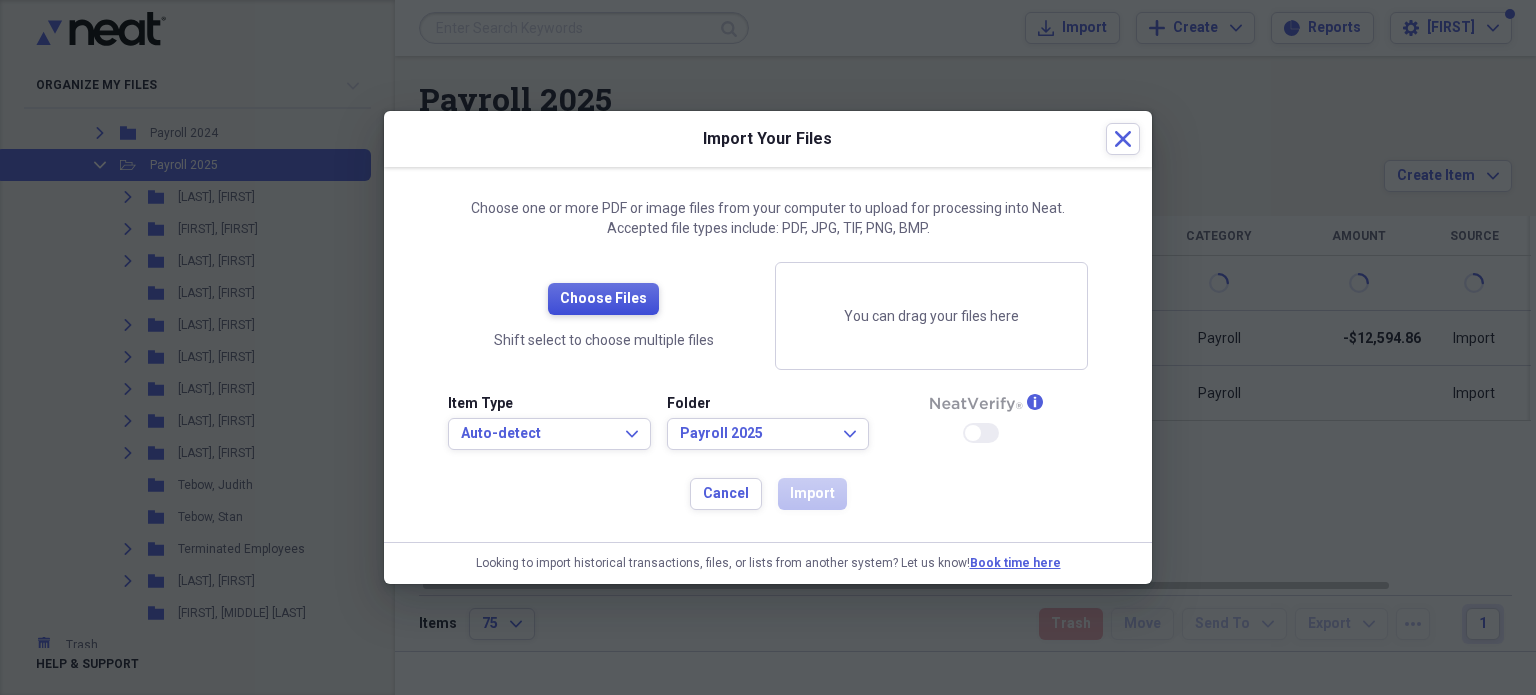 click on "Choose Files" at bounding box center (603, 299) 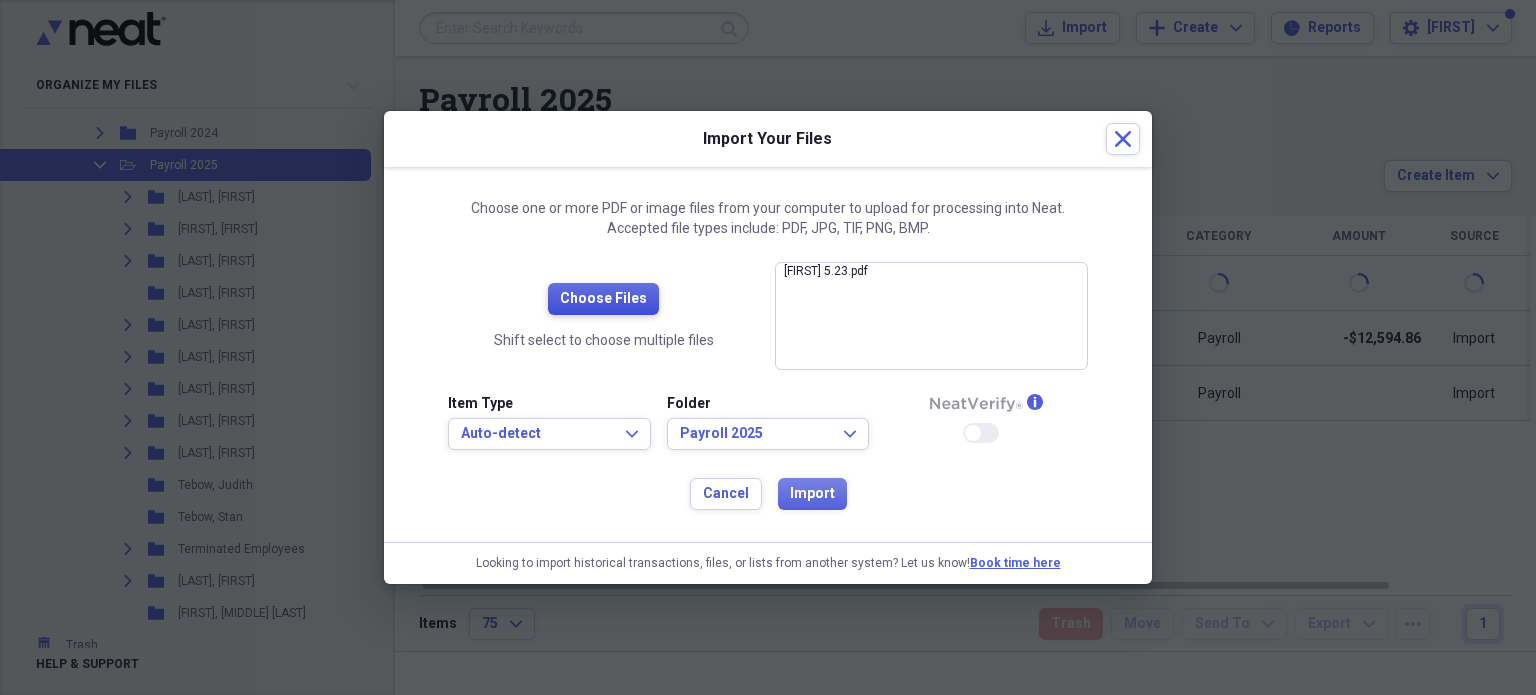 click on "Choose Files" at bounding box center (603, 299) 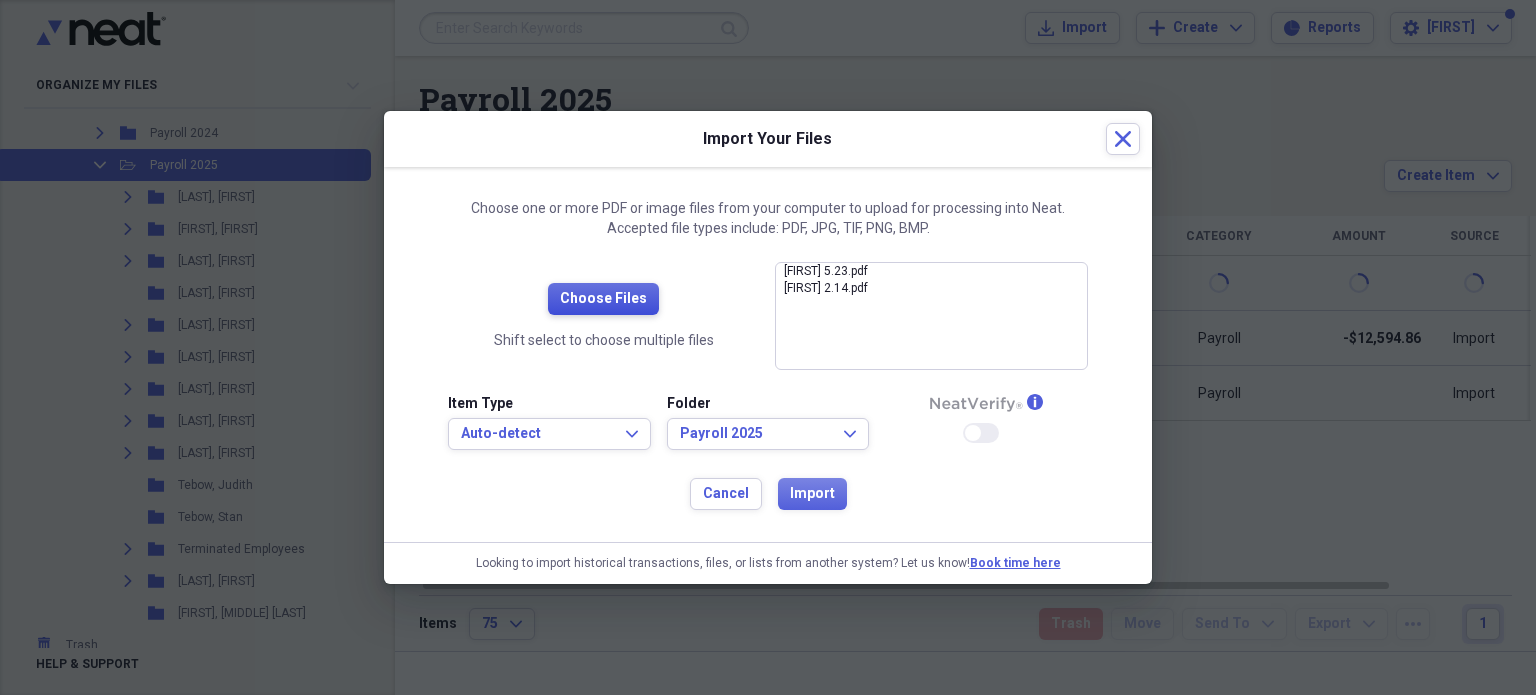 click on "Choose Files" at bounding box center [603, 299] 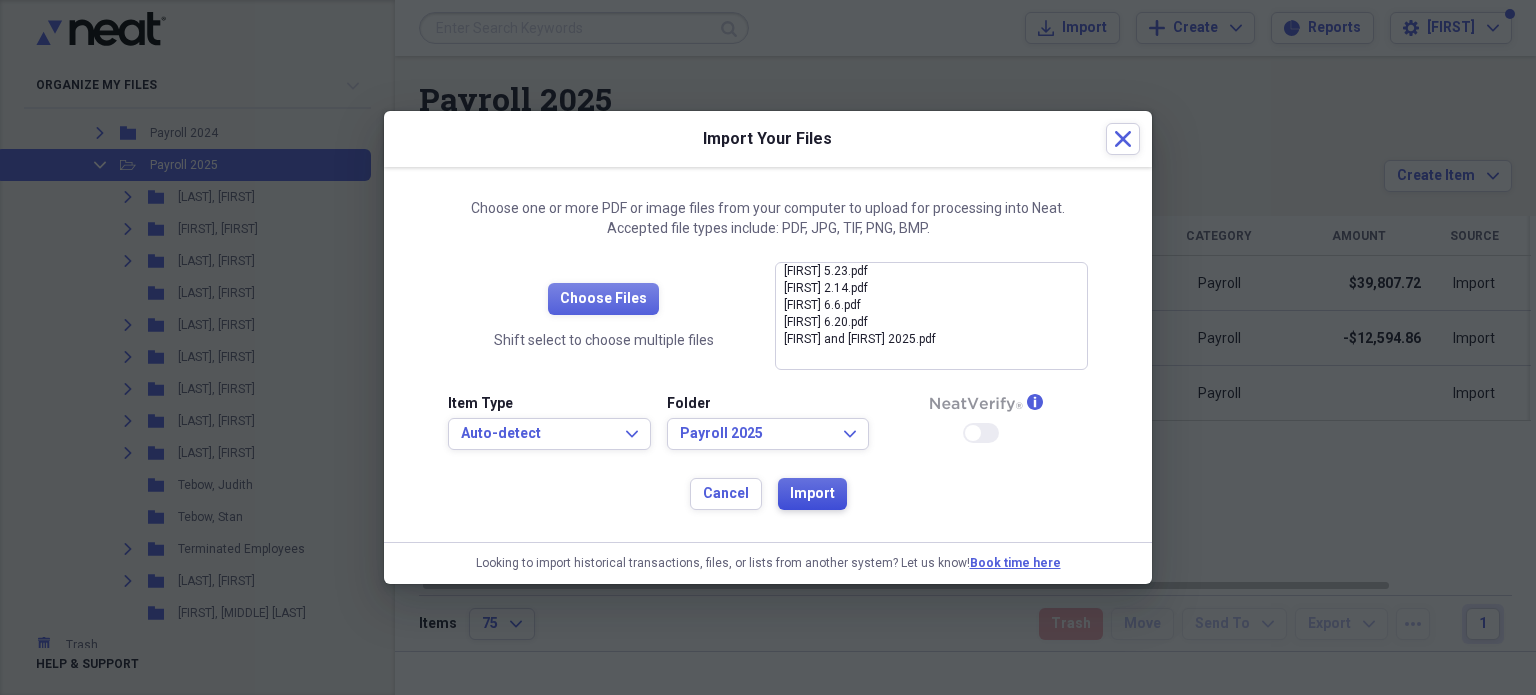 click on "Import" at bounding box center [812, 494] 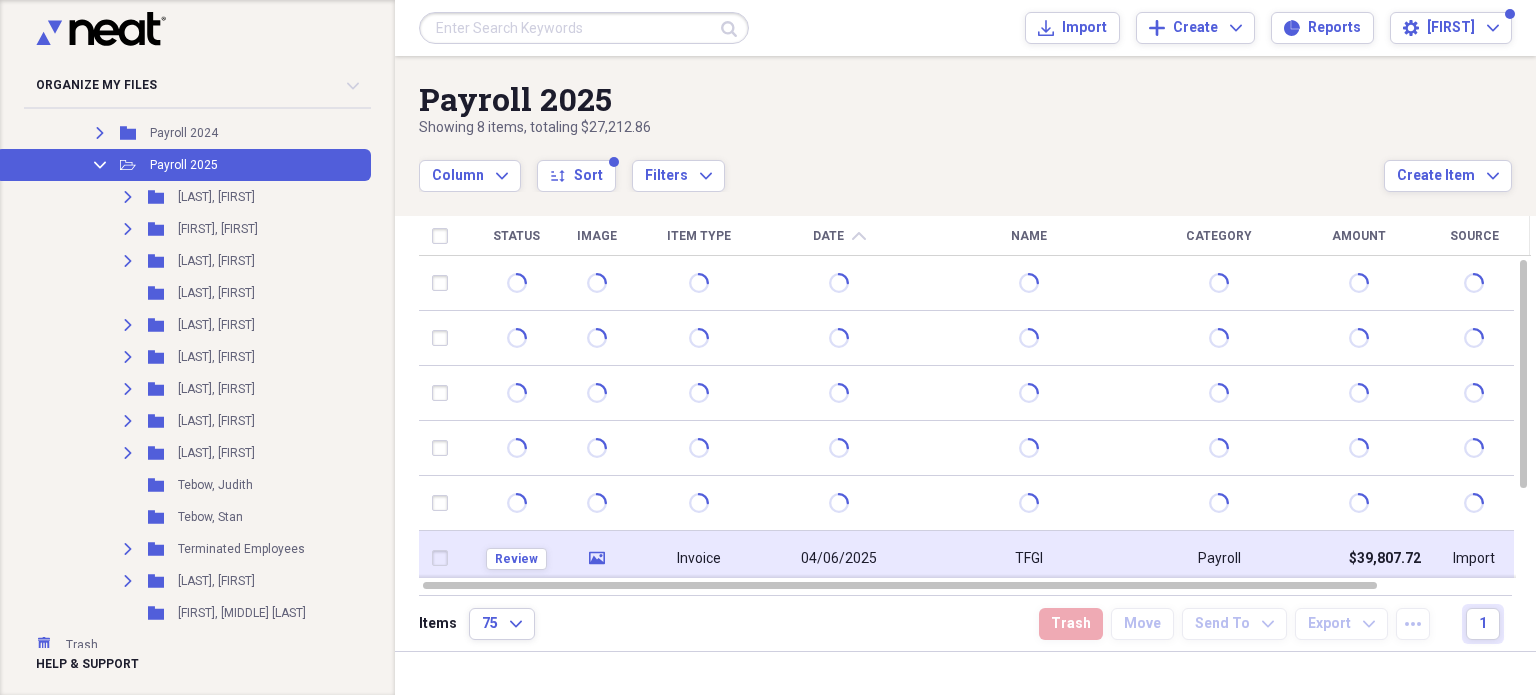 click on "Invoice" at bounding box center [699, 559] 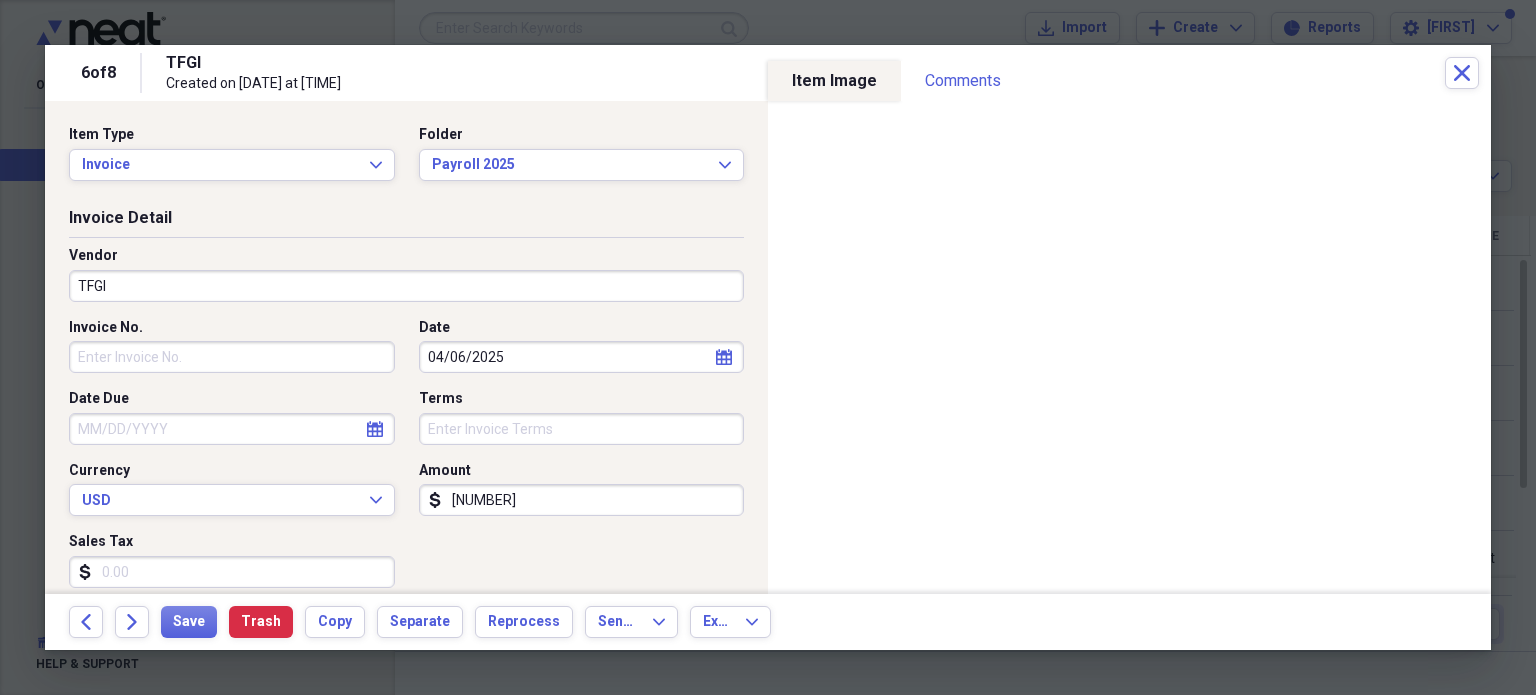 click on "calendar" 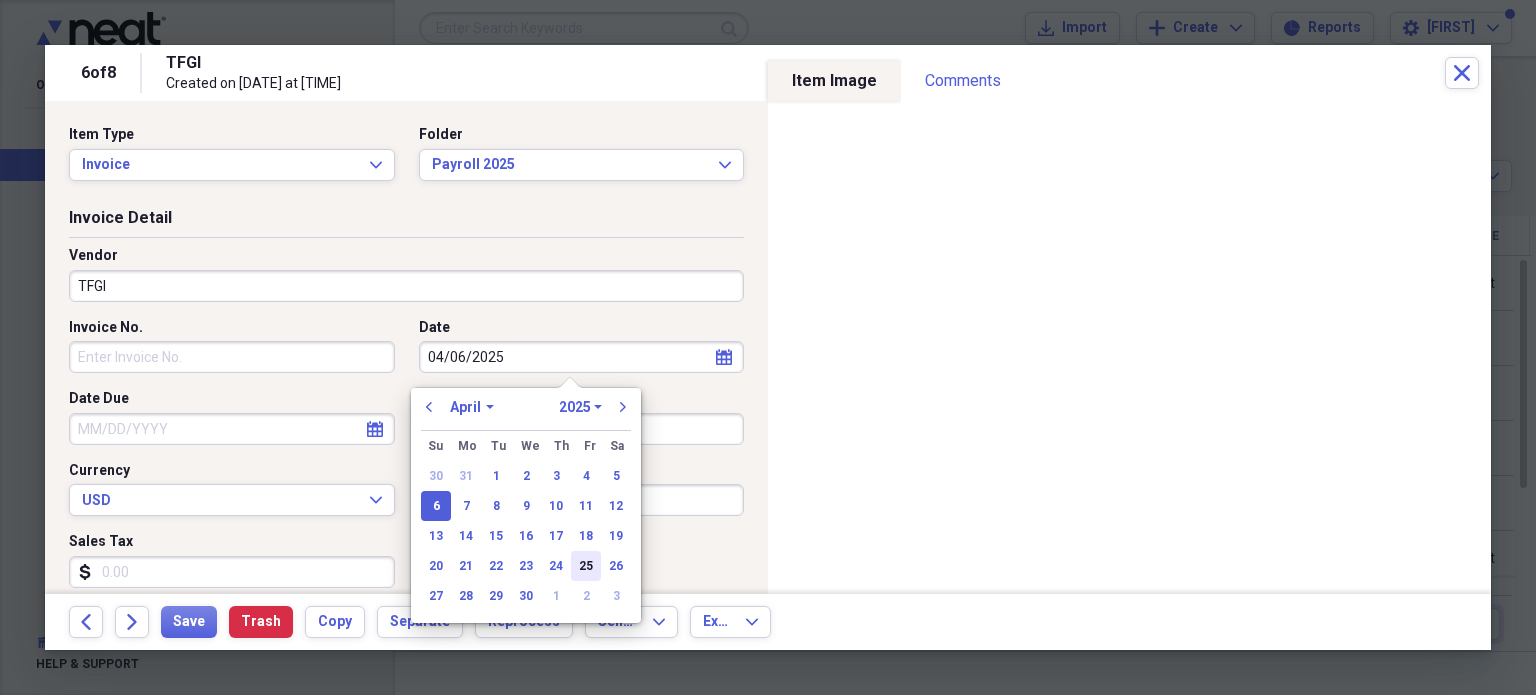 click on "25" at bounding box center (586, 566) 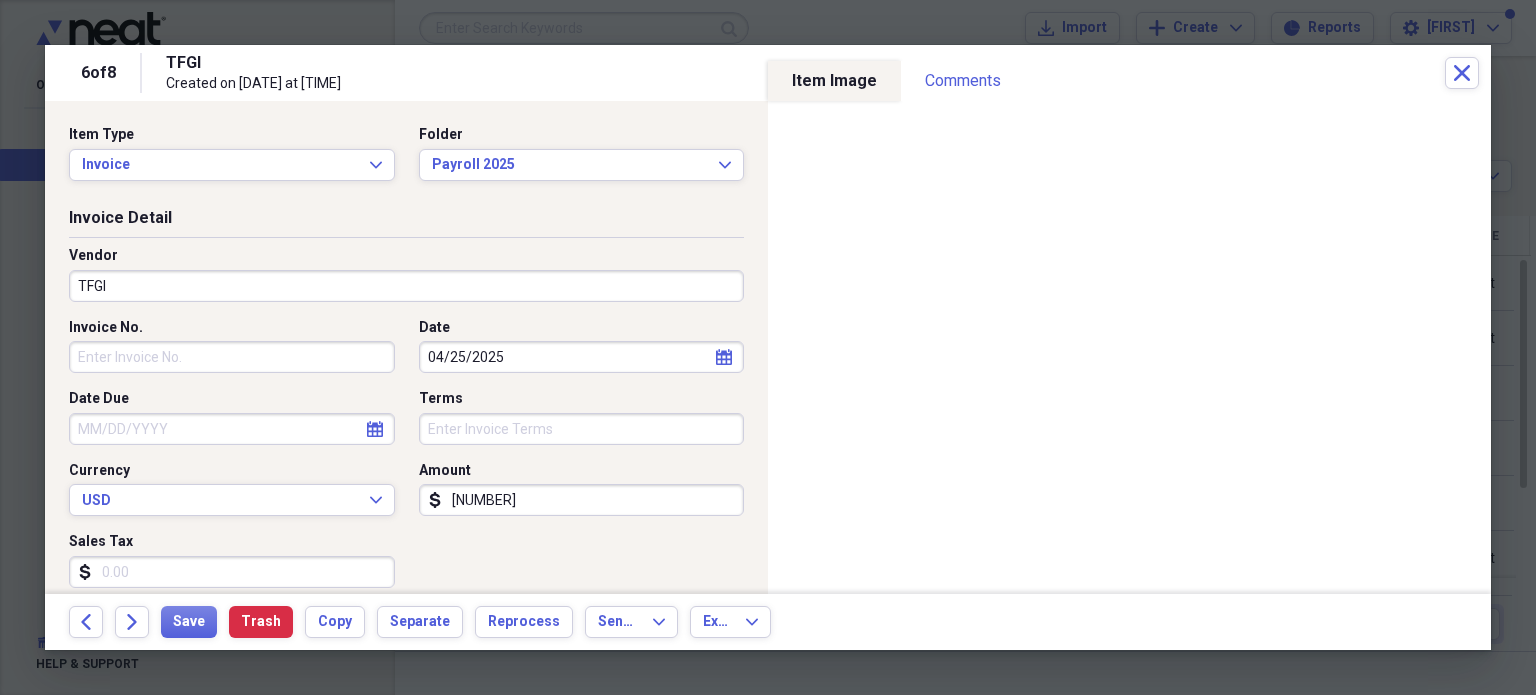 type on "04/25/2025" 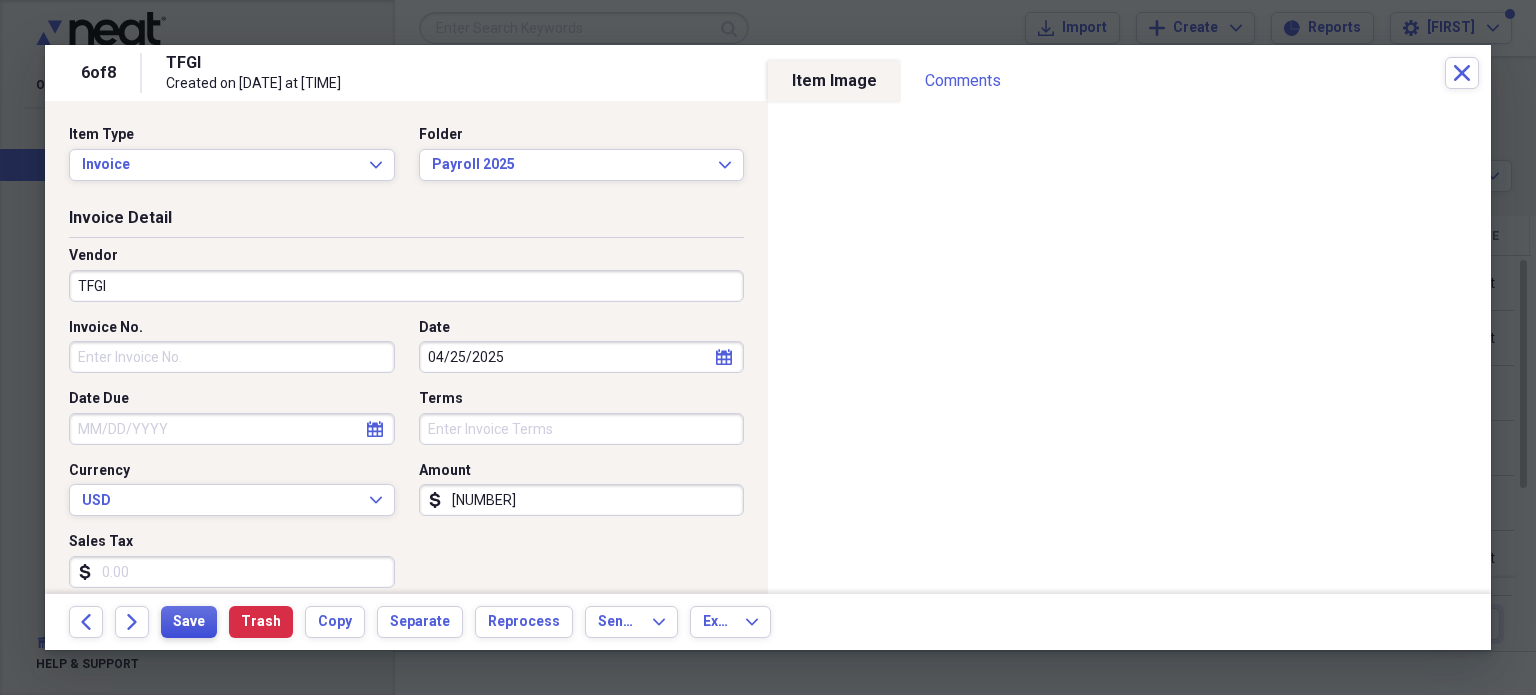 click on "Save" at bounding box center (189, 622) 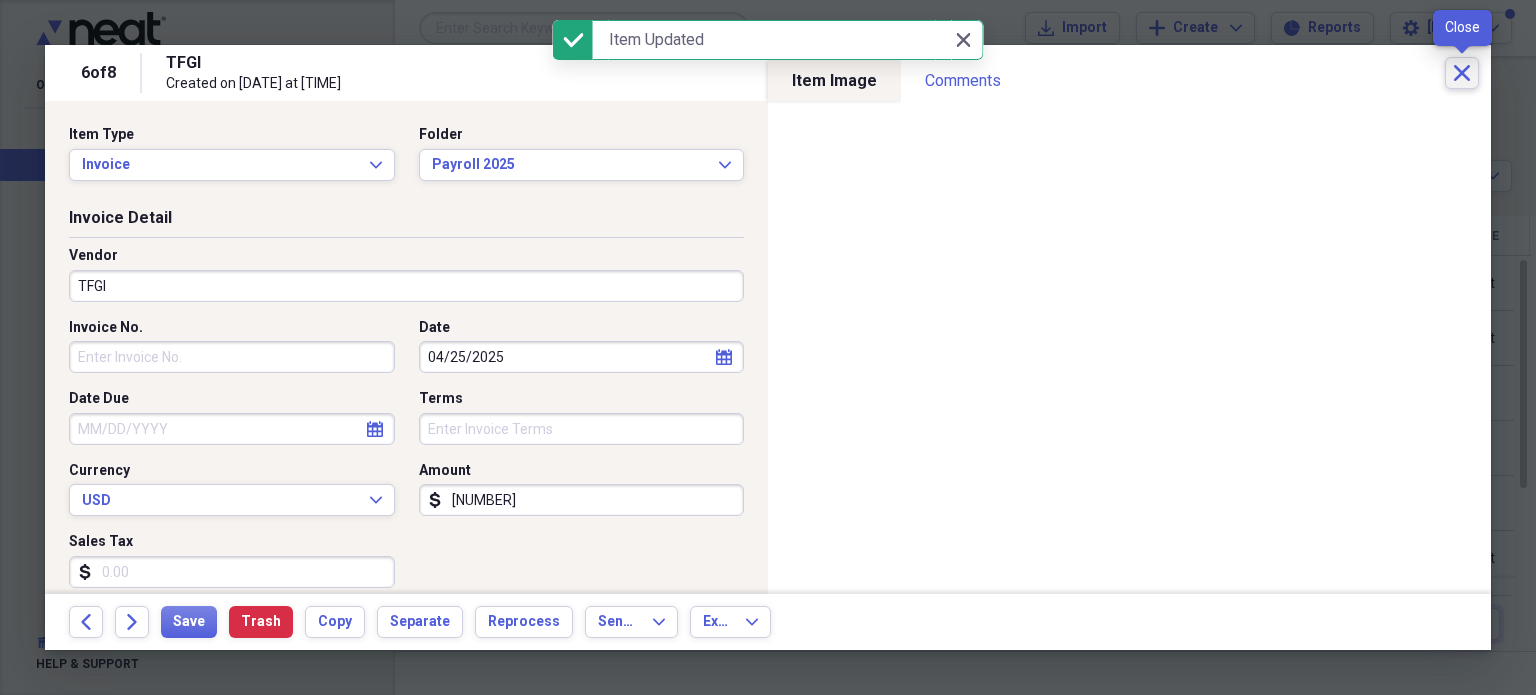 click on "Close" 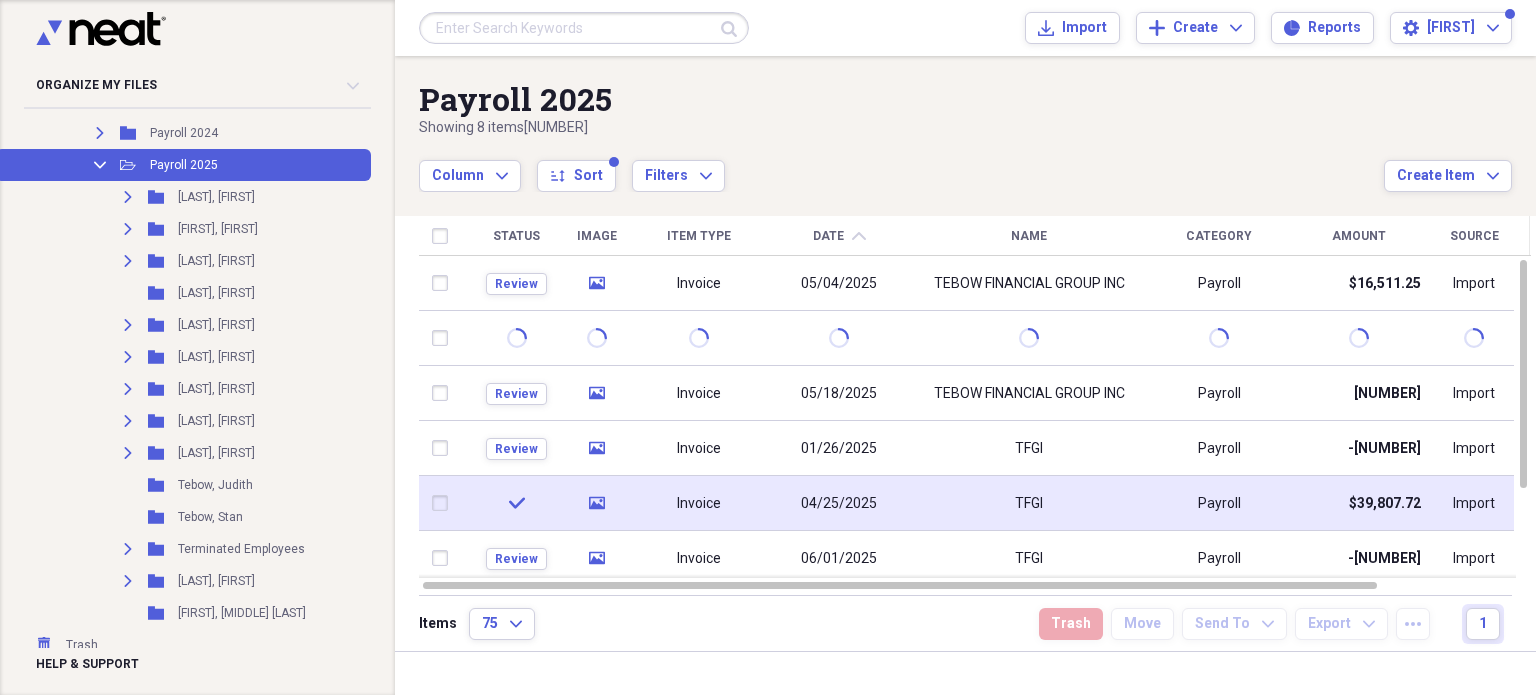 click at bounding box center [444, 503] 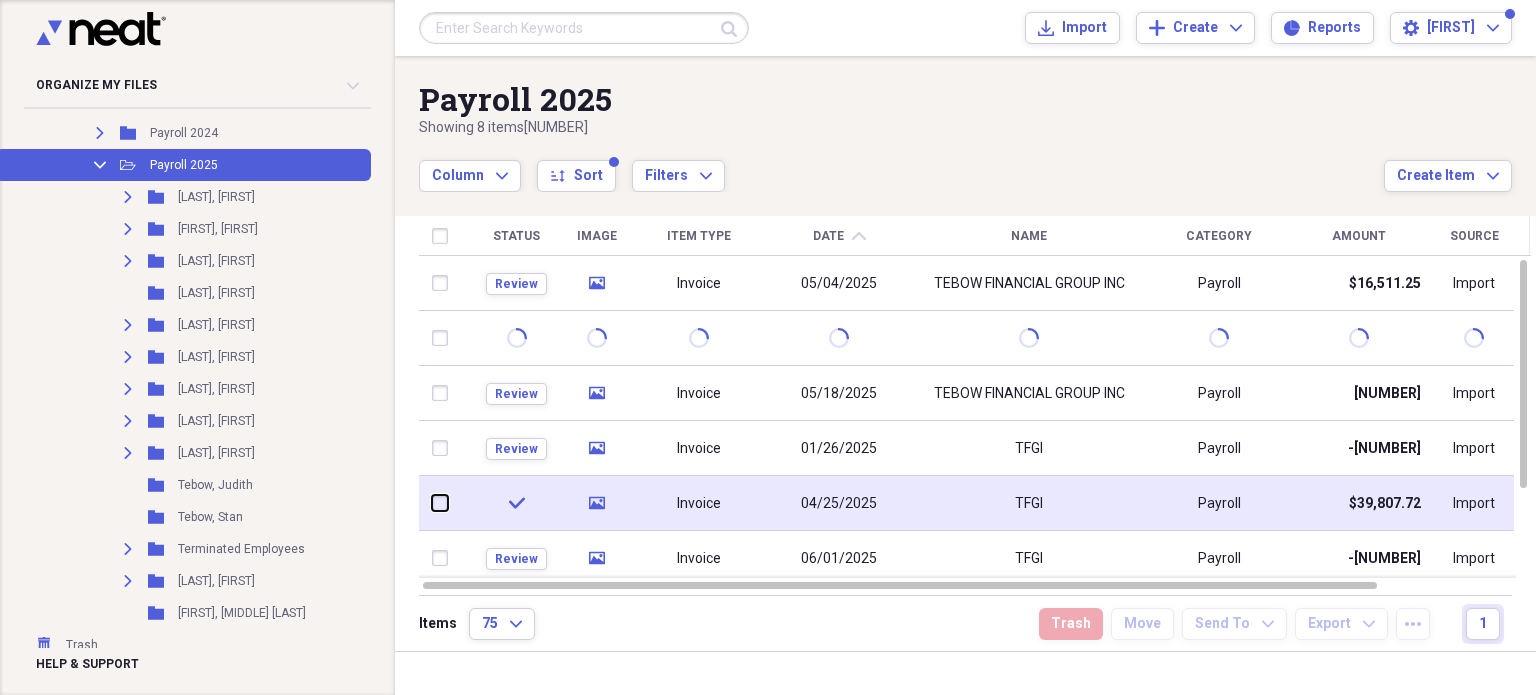 click at bounding box center (432, 503) 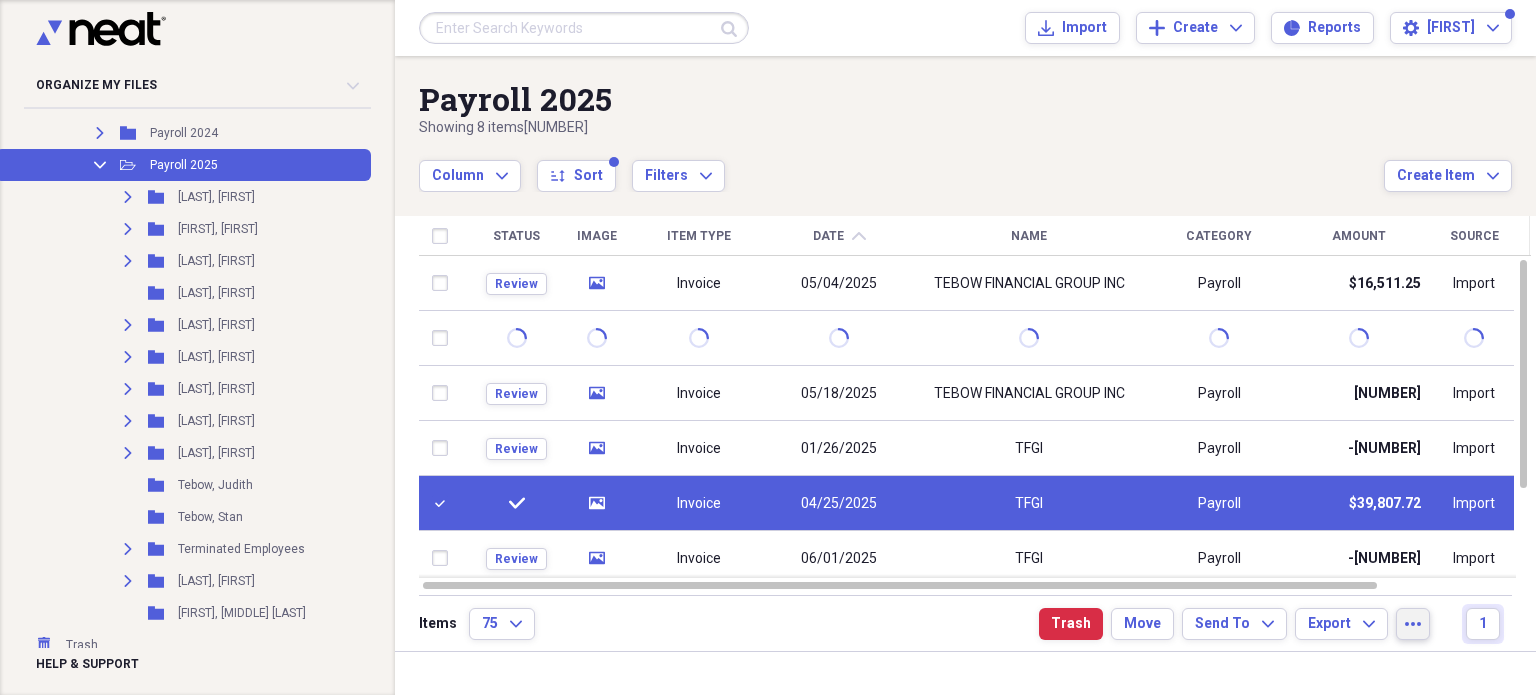 click on "more" at bounding box center (1413, 624) 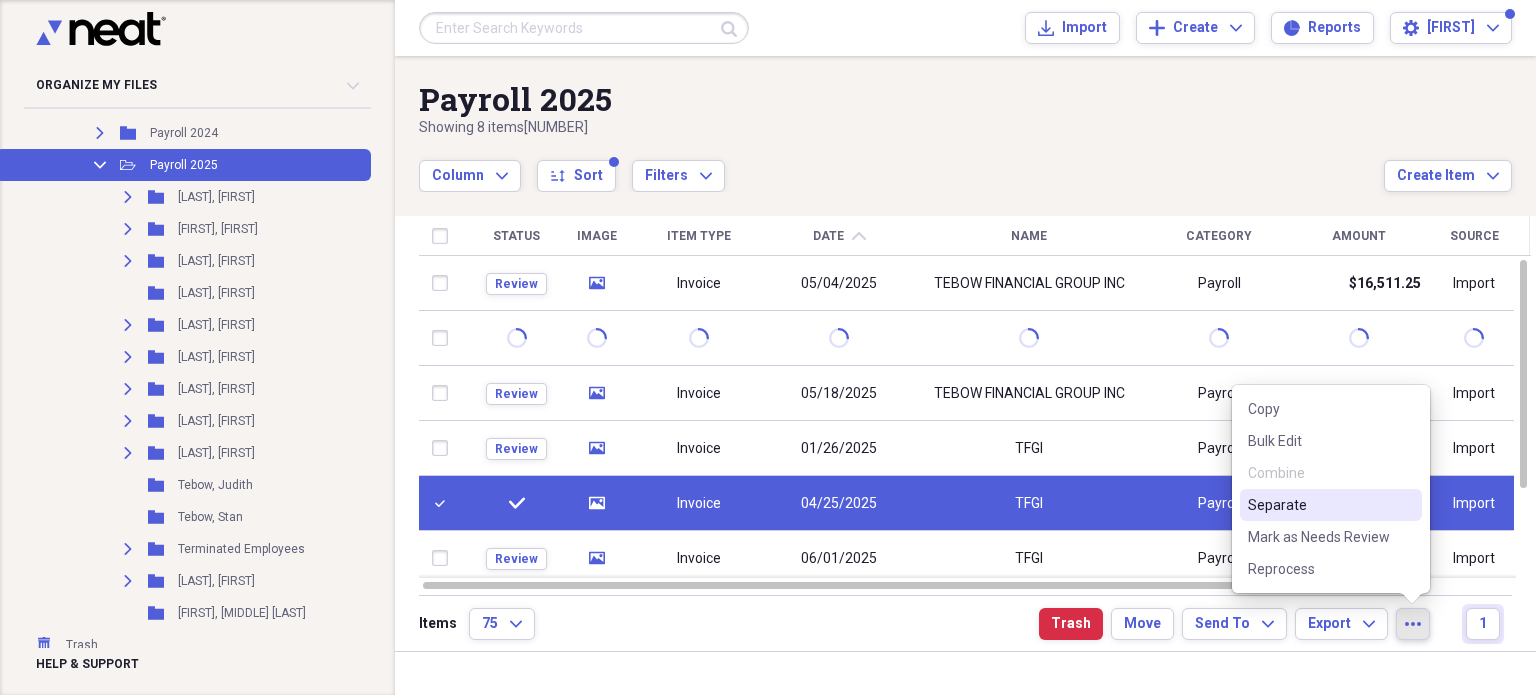click on "Separate" at bounding box center [1319, 505] 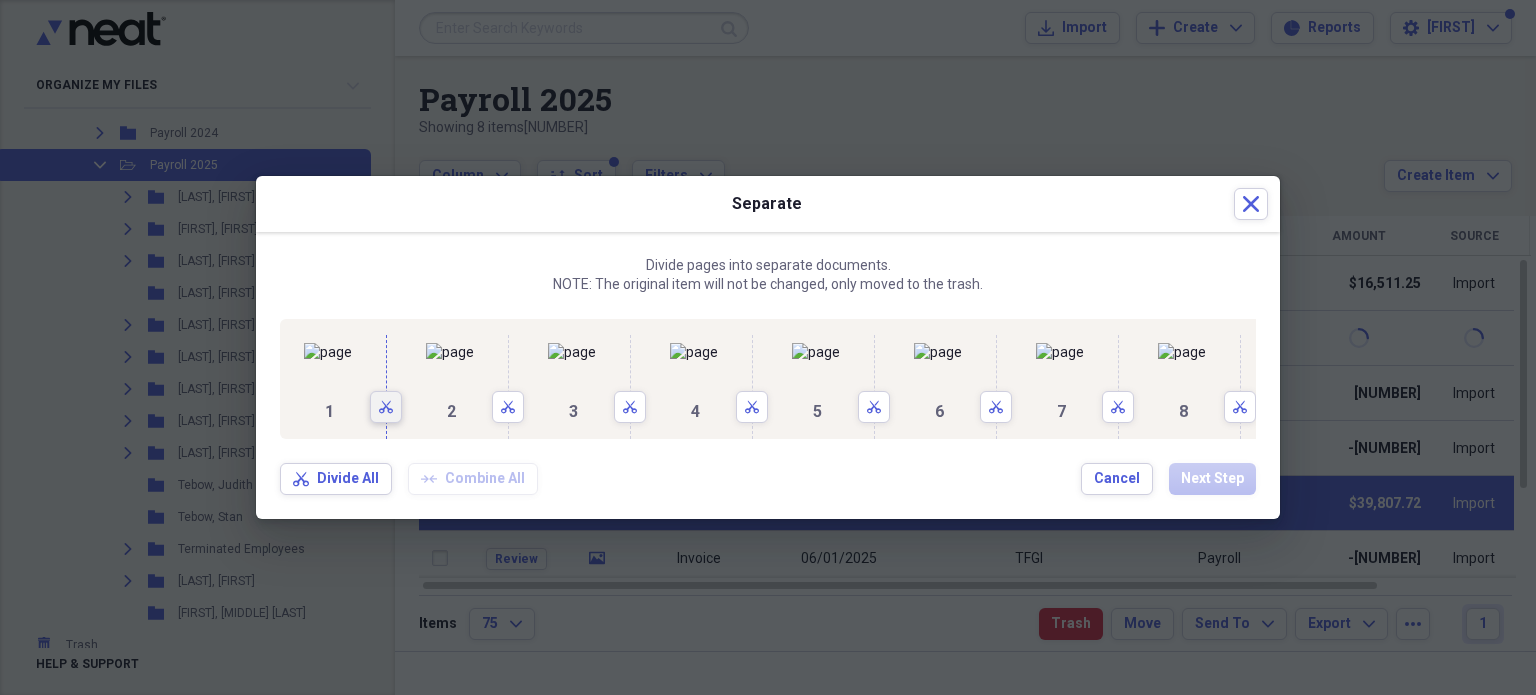 click on "Scissors" 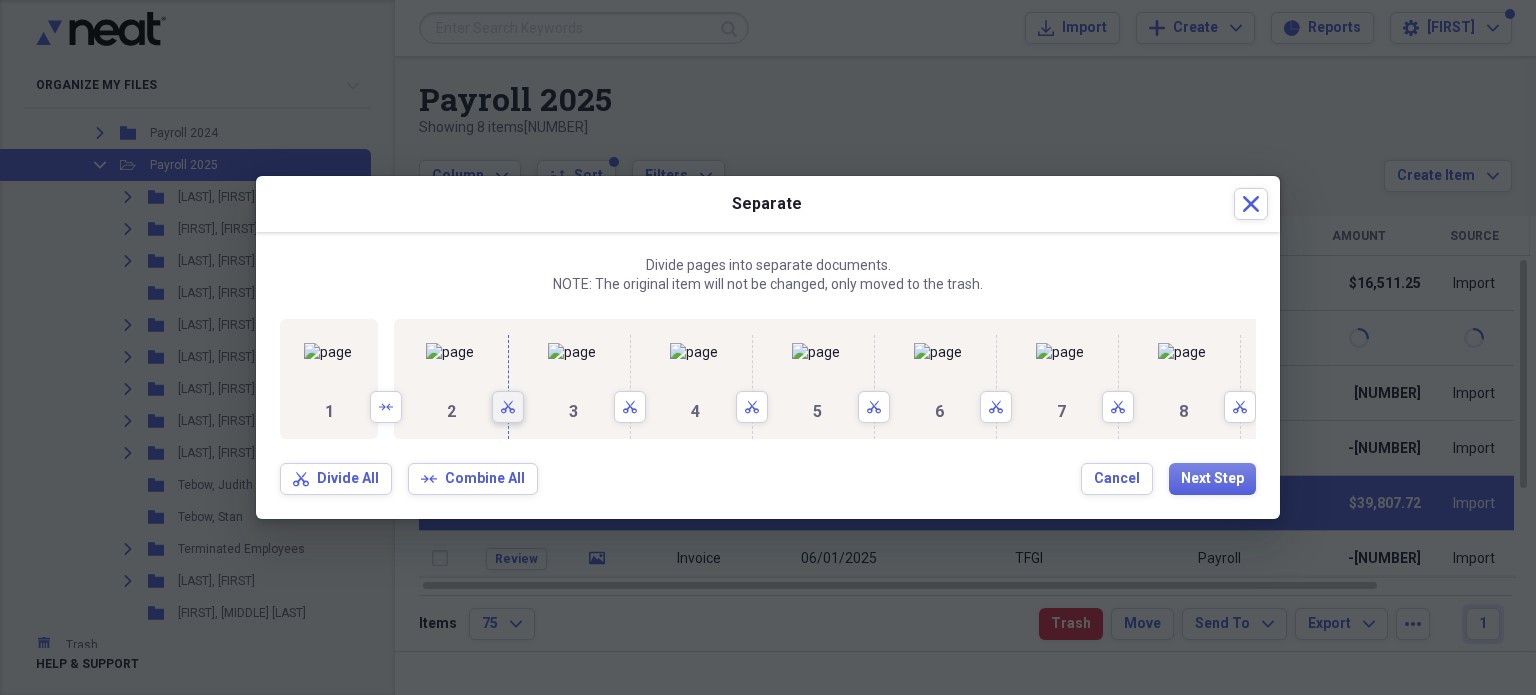 click on "Scissors" at bounding box center [508, 407] 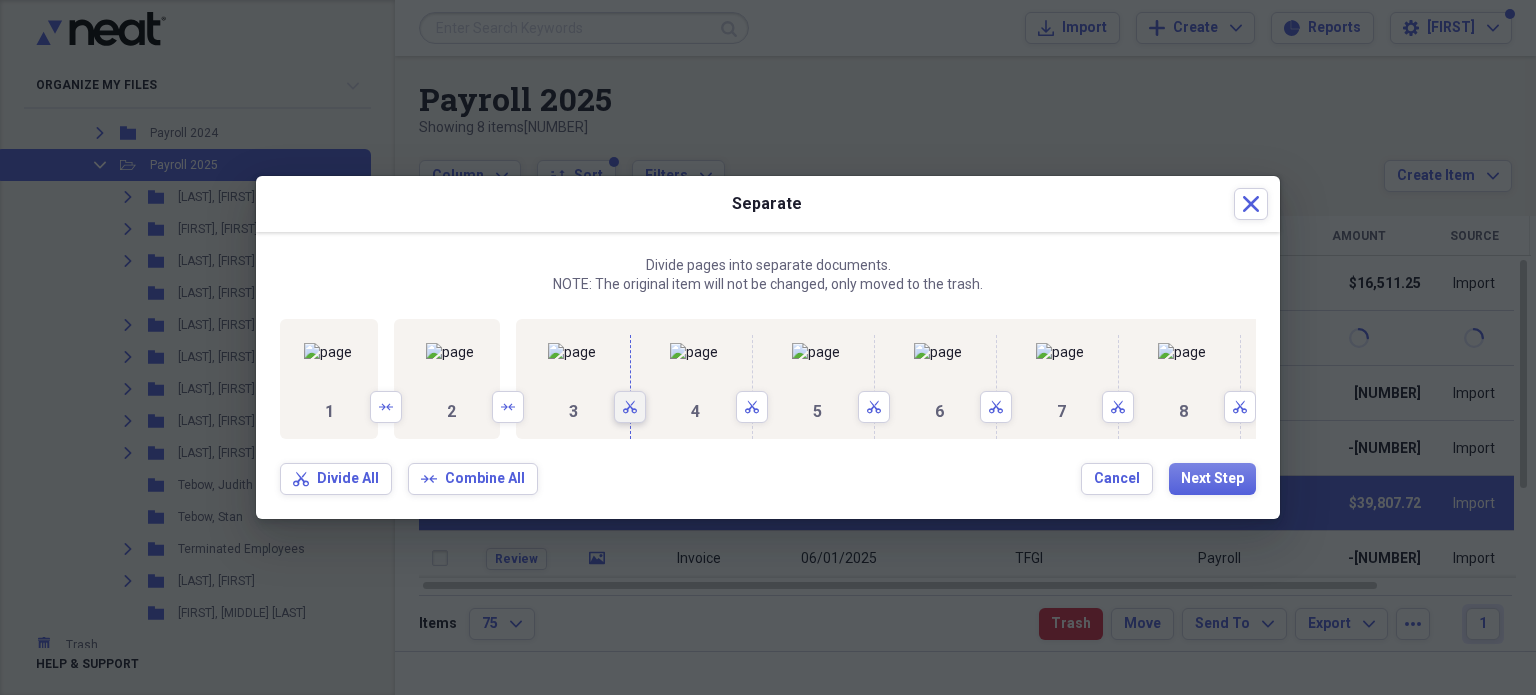 click on "Scissors" at bounding box center (630, 407) 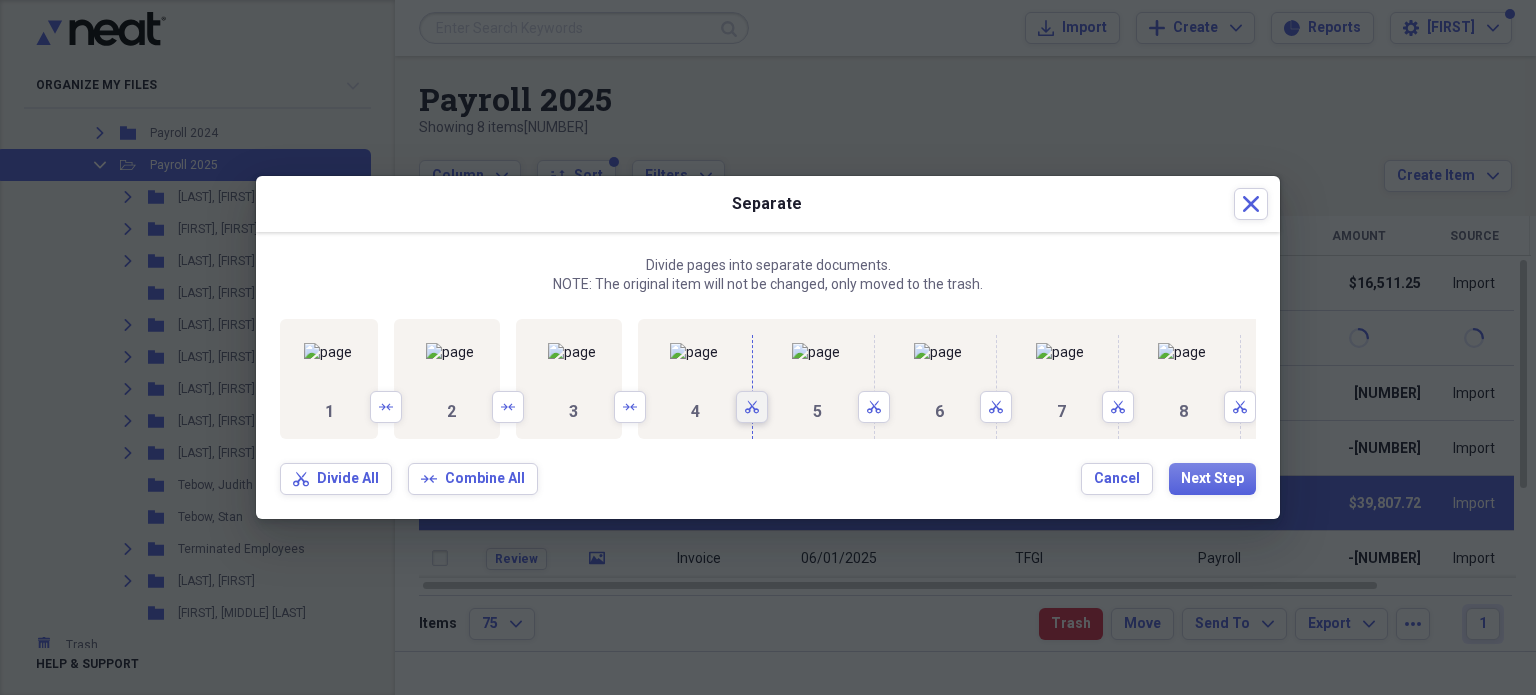 click on "Scissors" 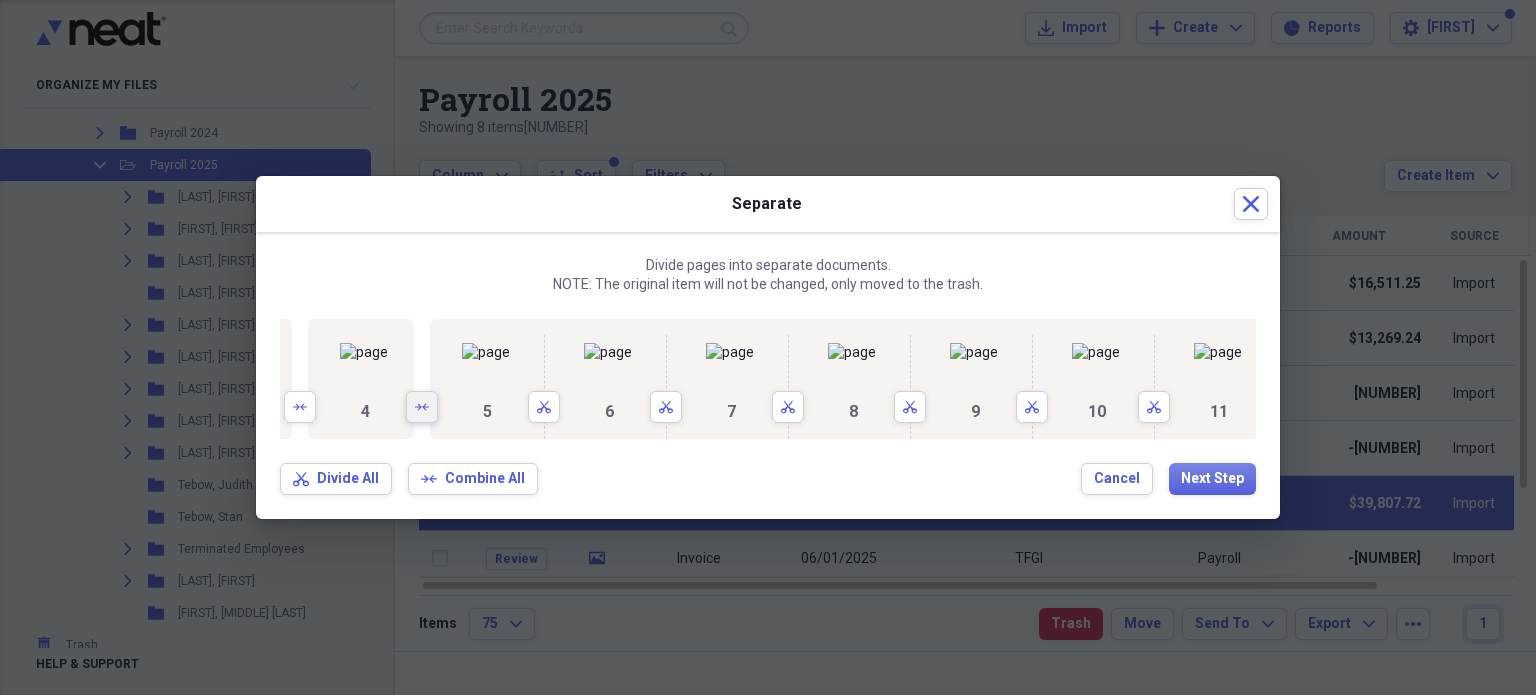 scroll, scrollTop: 0, scrollLeft: 360, axis: horizontal 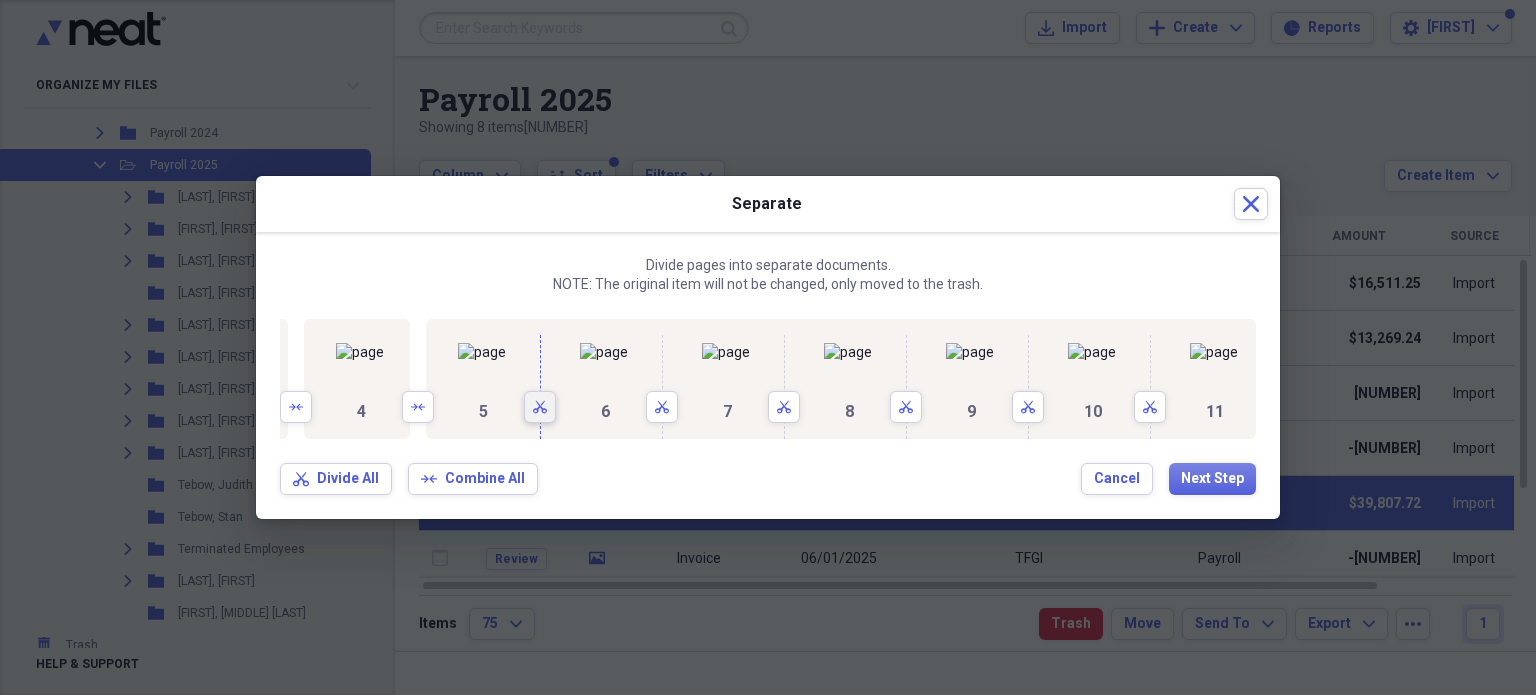 click on "Scissors" at bounding box center [540, 407] 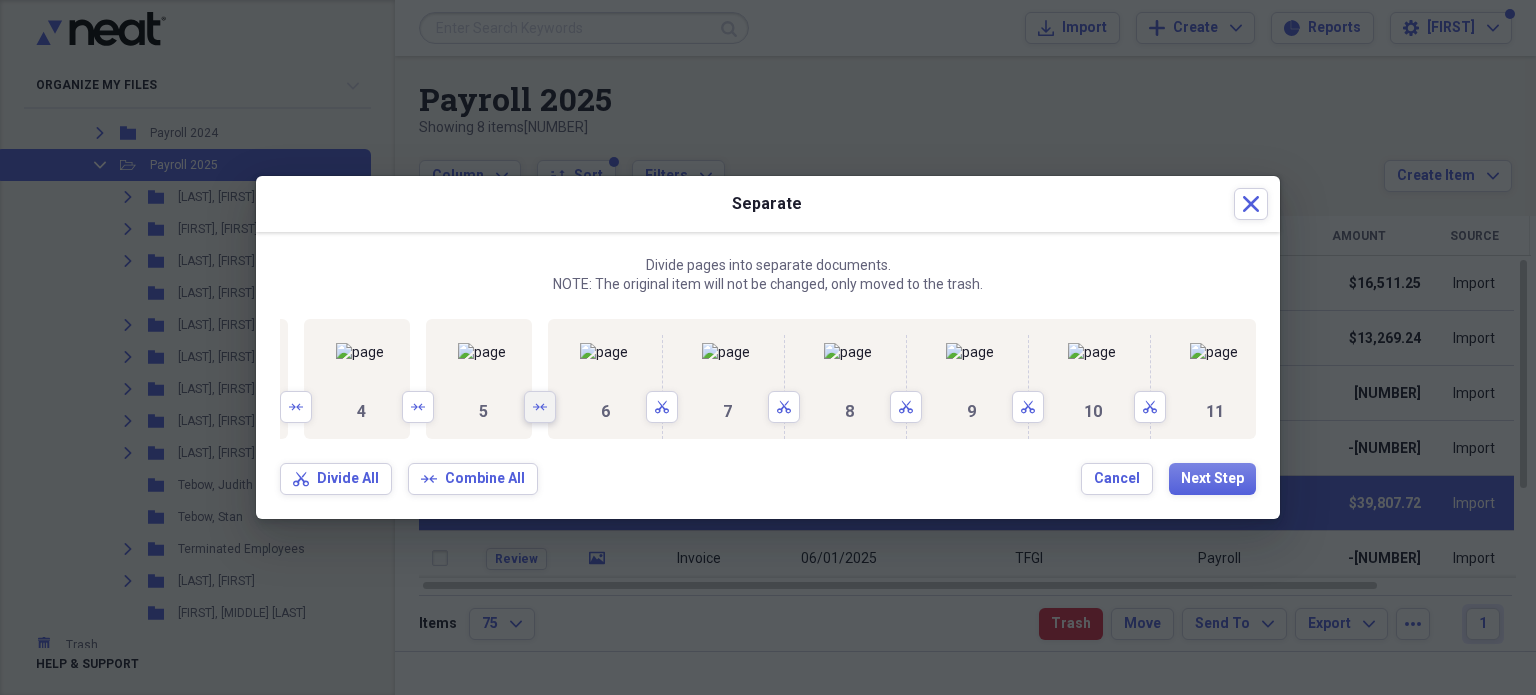 scroll, scrollTop: 0, scrollLeft: 720, axis: horizontal 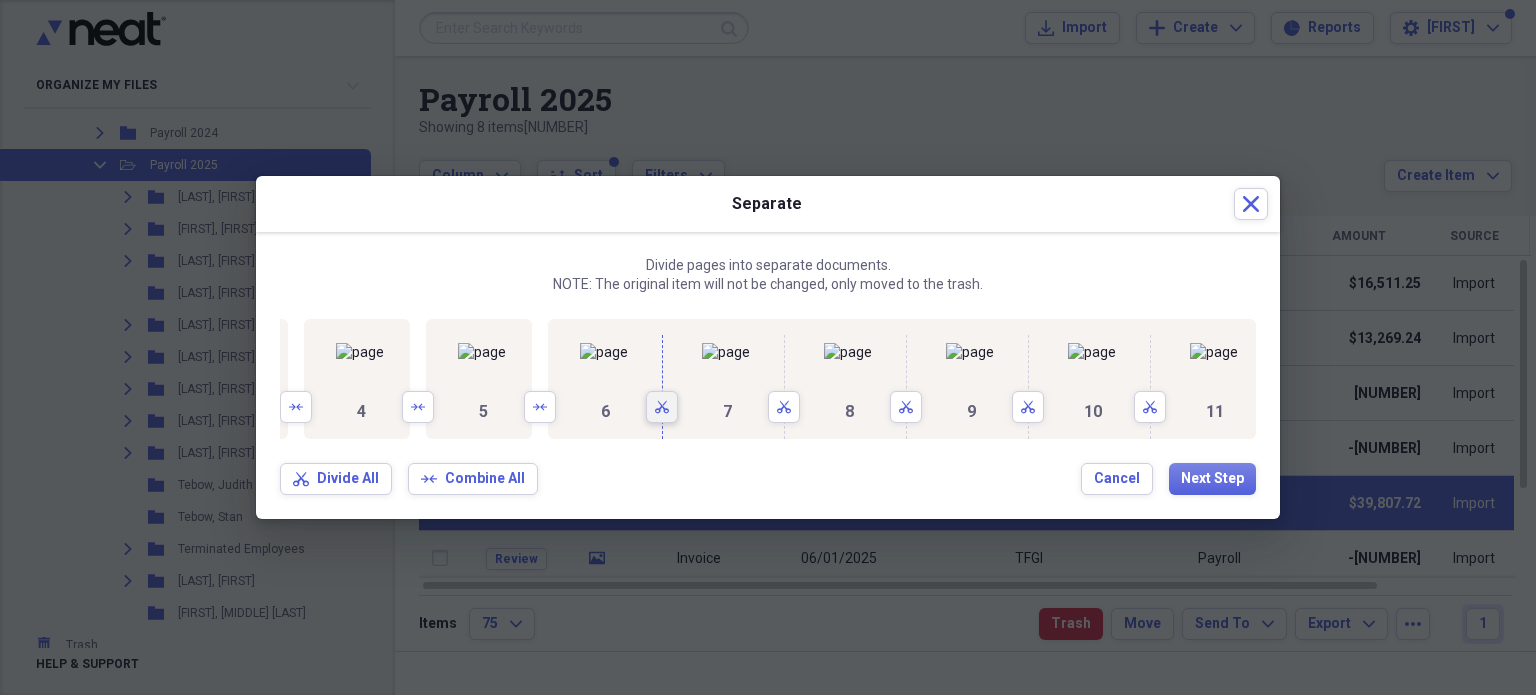 click on "Scissors" 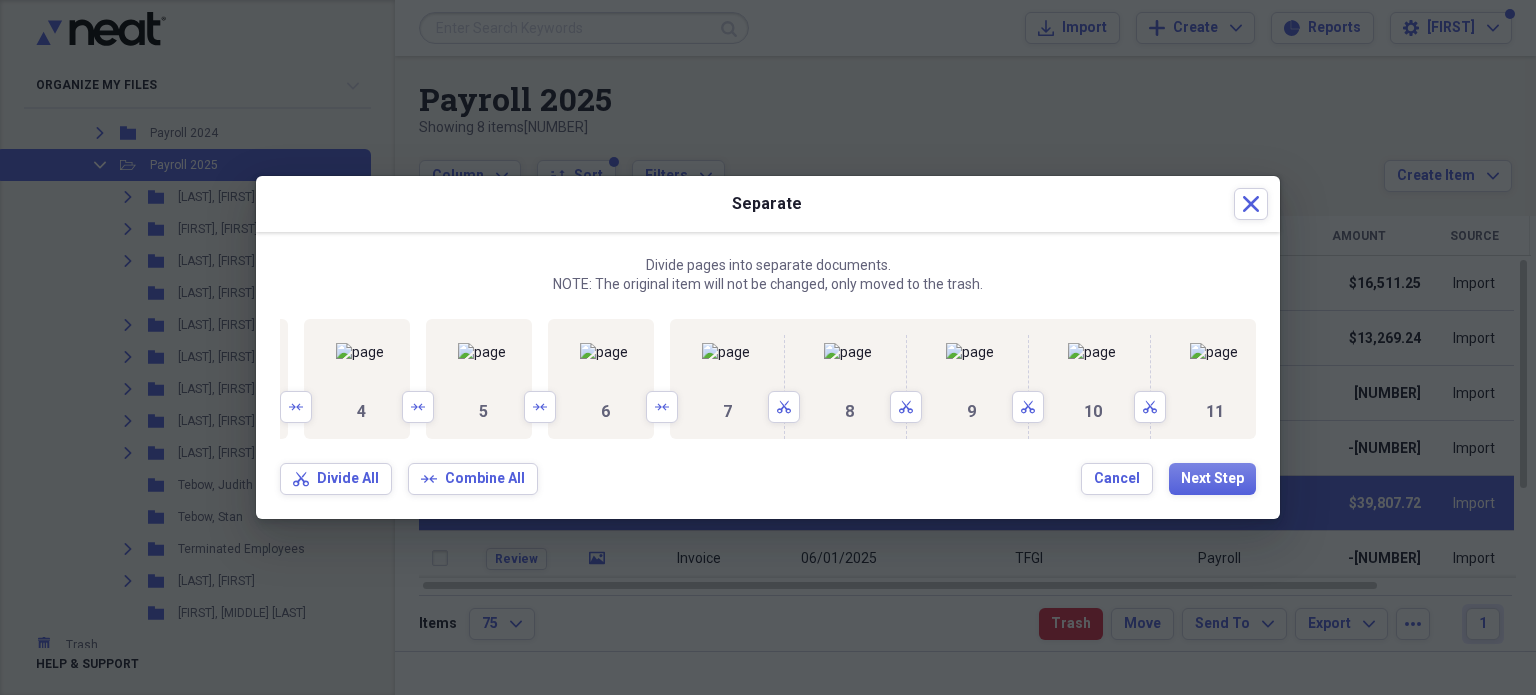 click on "8 Scissors" at bounding box center (861, 379) 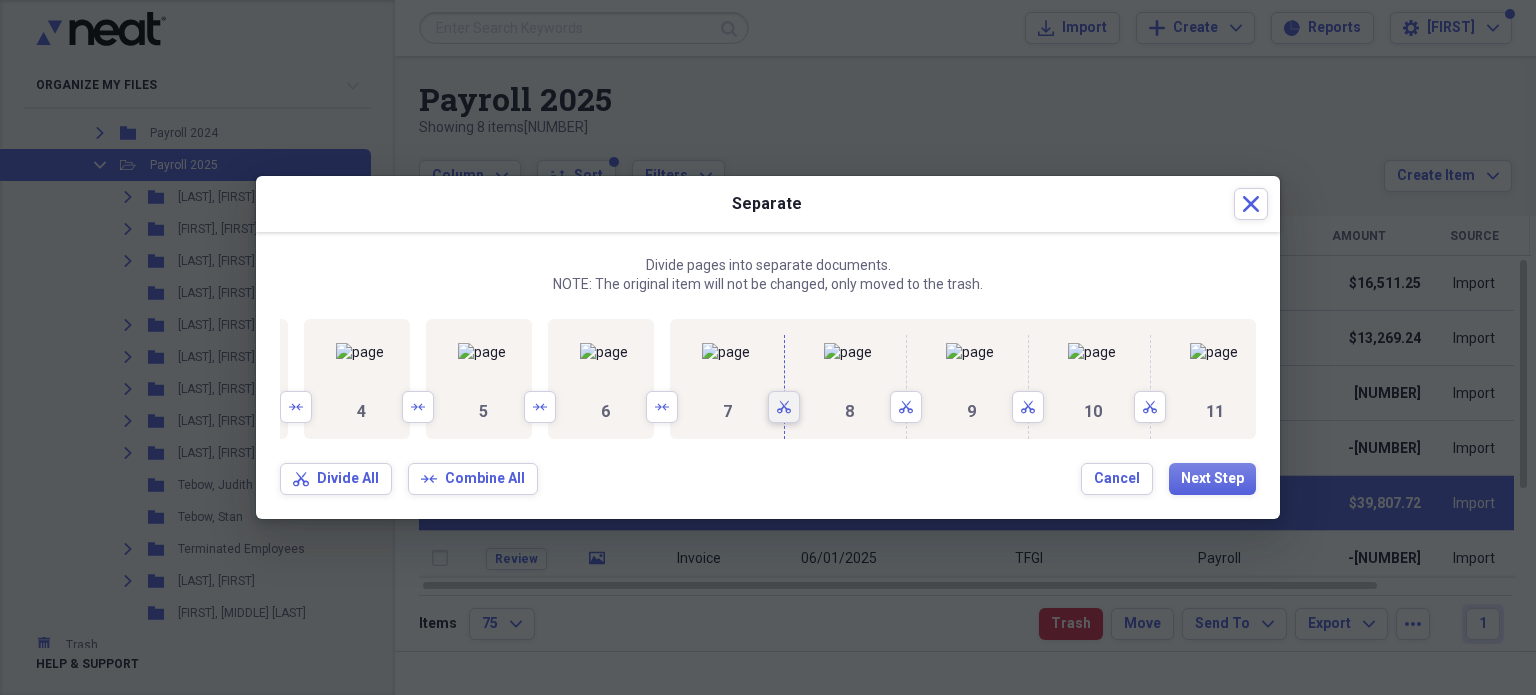 click on "Scissors" at bounding box center [784, 407] 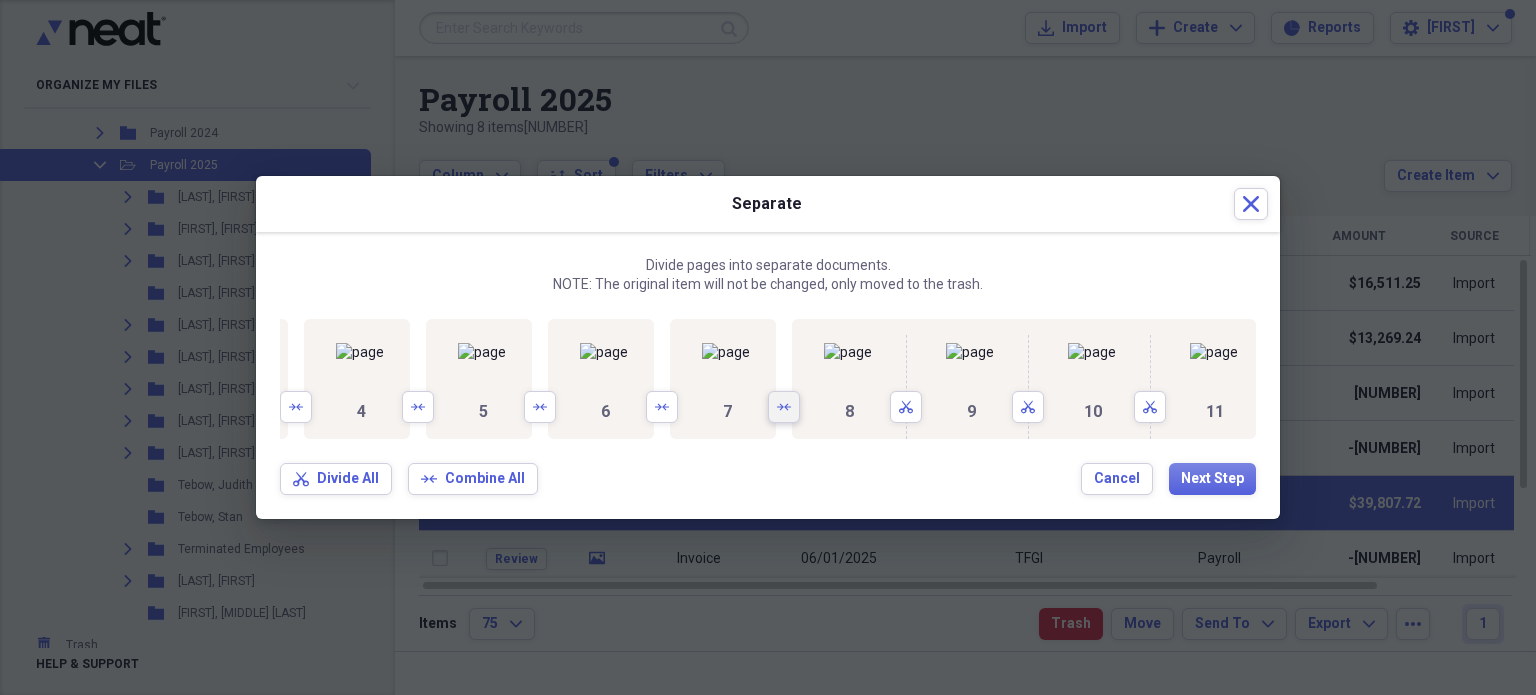 scroll, scrollTop: 0, scrollLeft: 1160, axis: horizontal 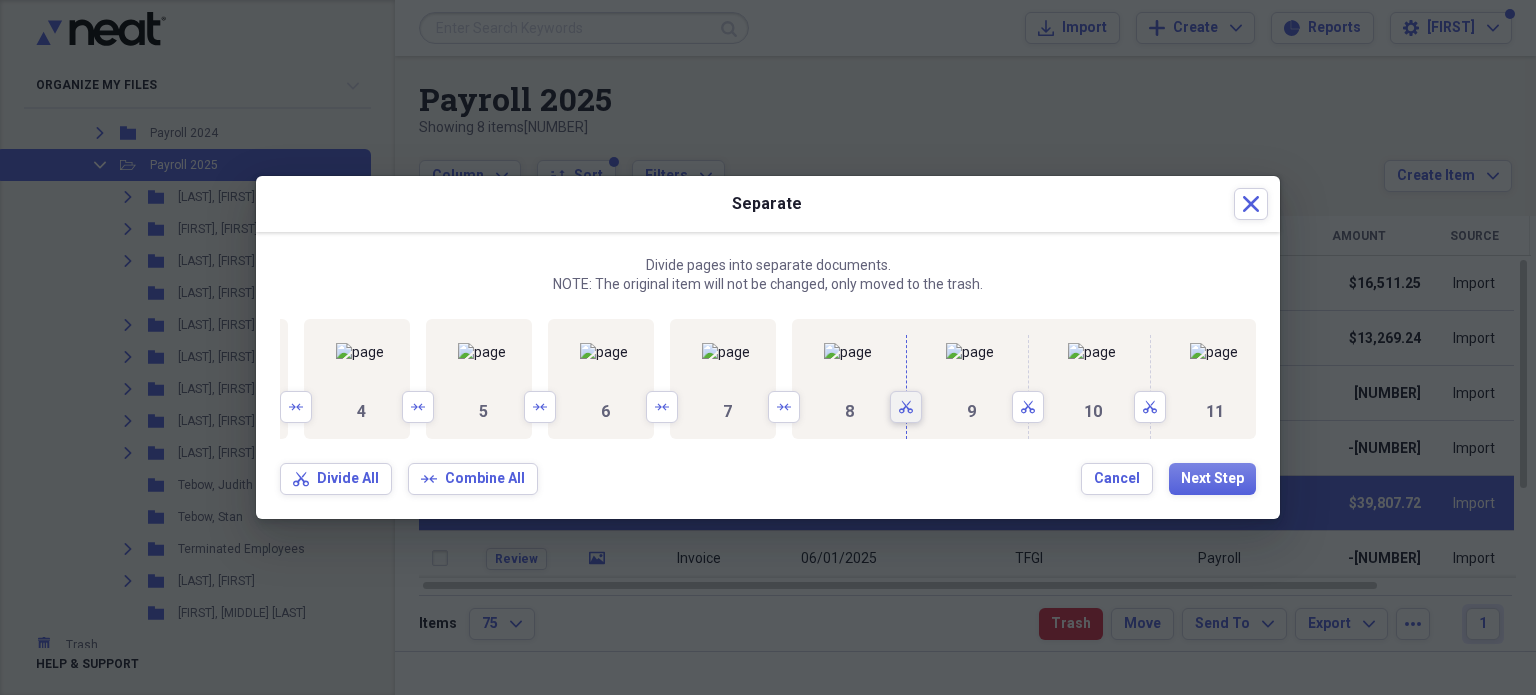 click 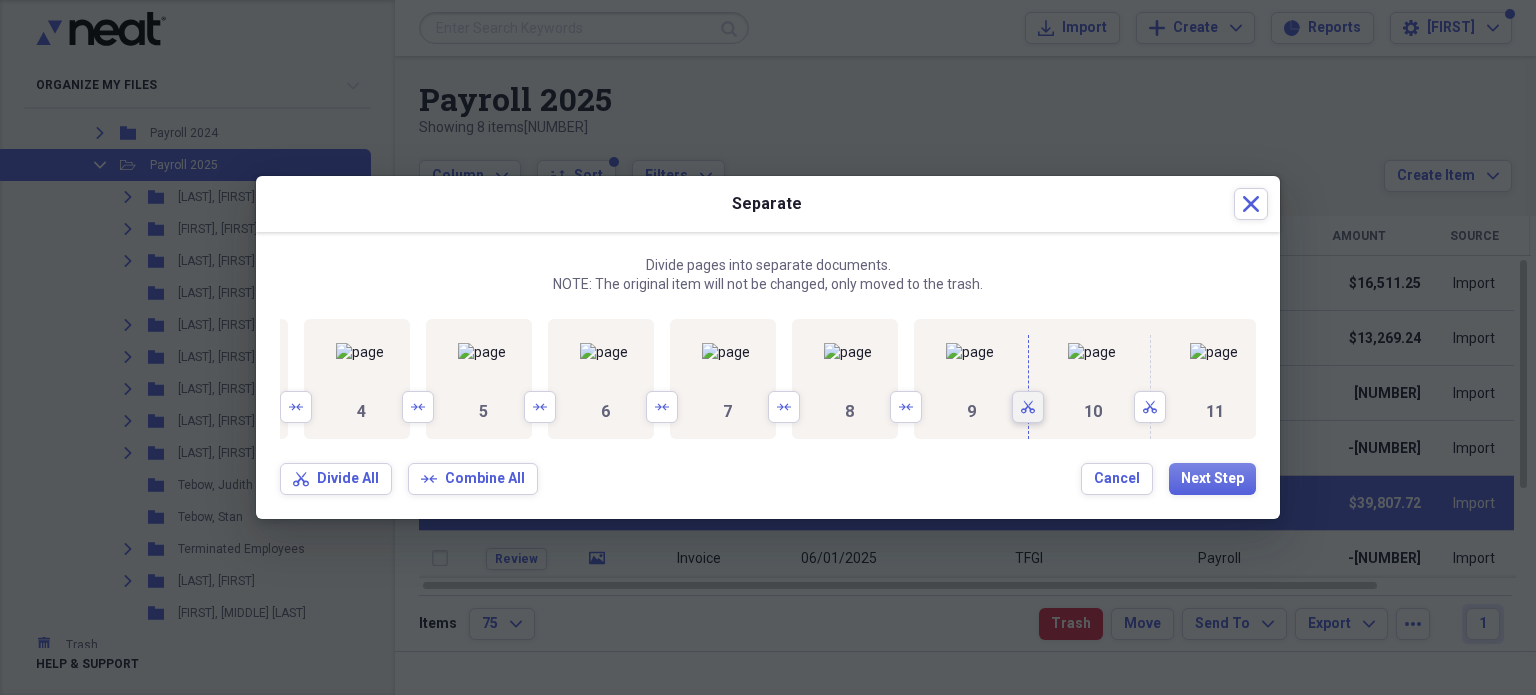 click on "Scissors" at bounding box center (1028, 407) 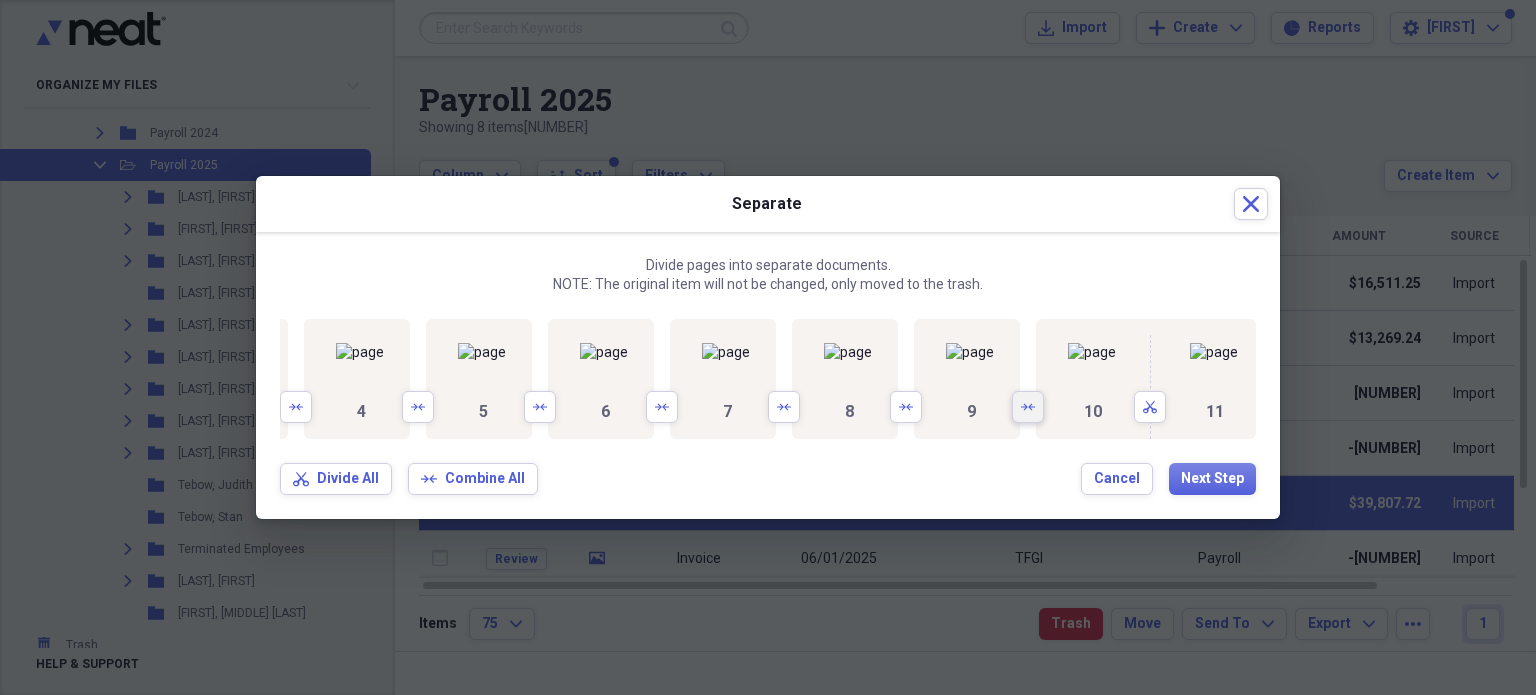 scroll, scrollTop: 0, scrollLeft: 1500, axis: horizontal 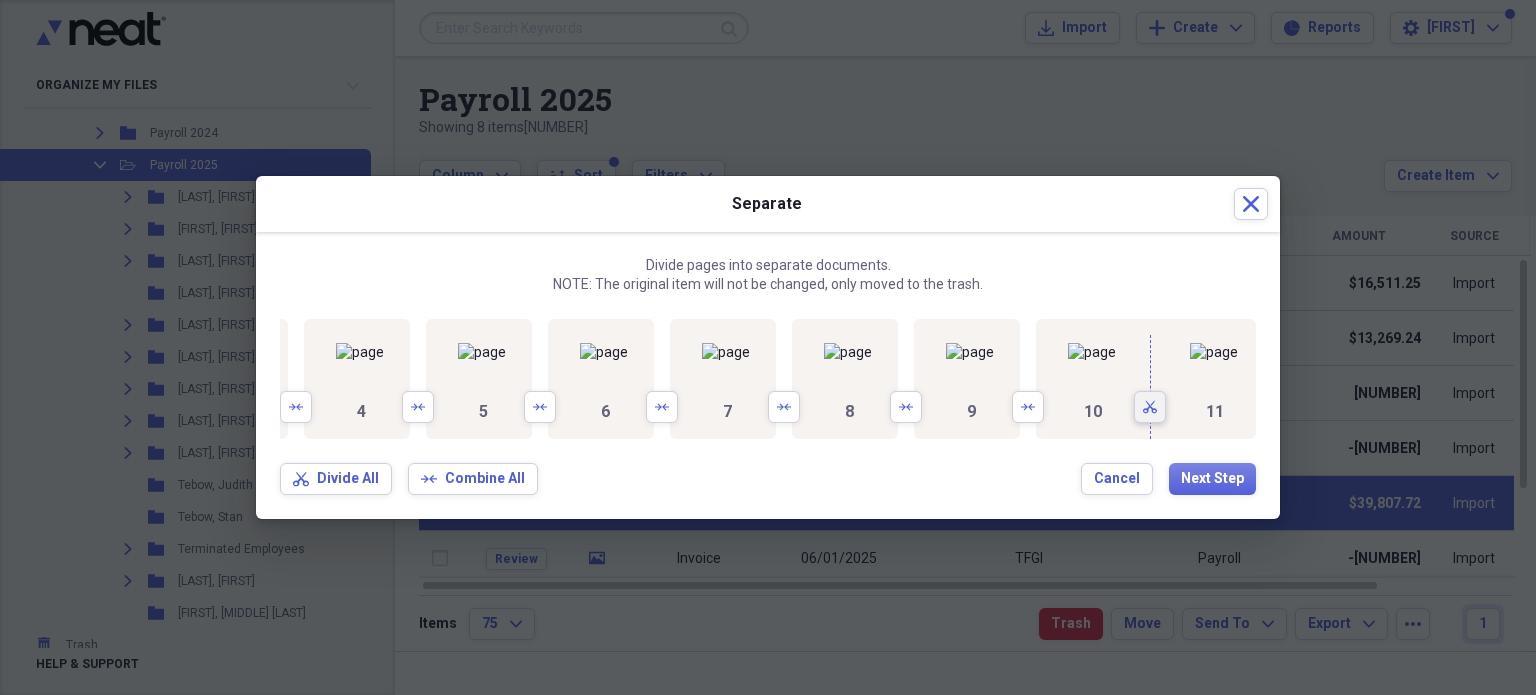 click on "Scissors" at bounding box center (1150, 407) 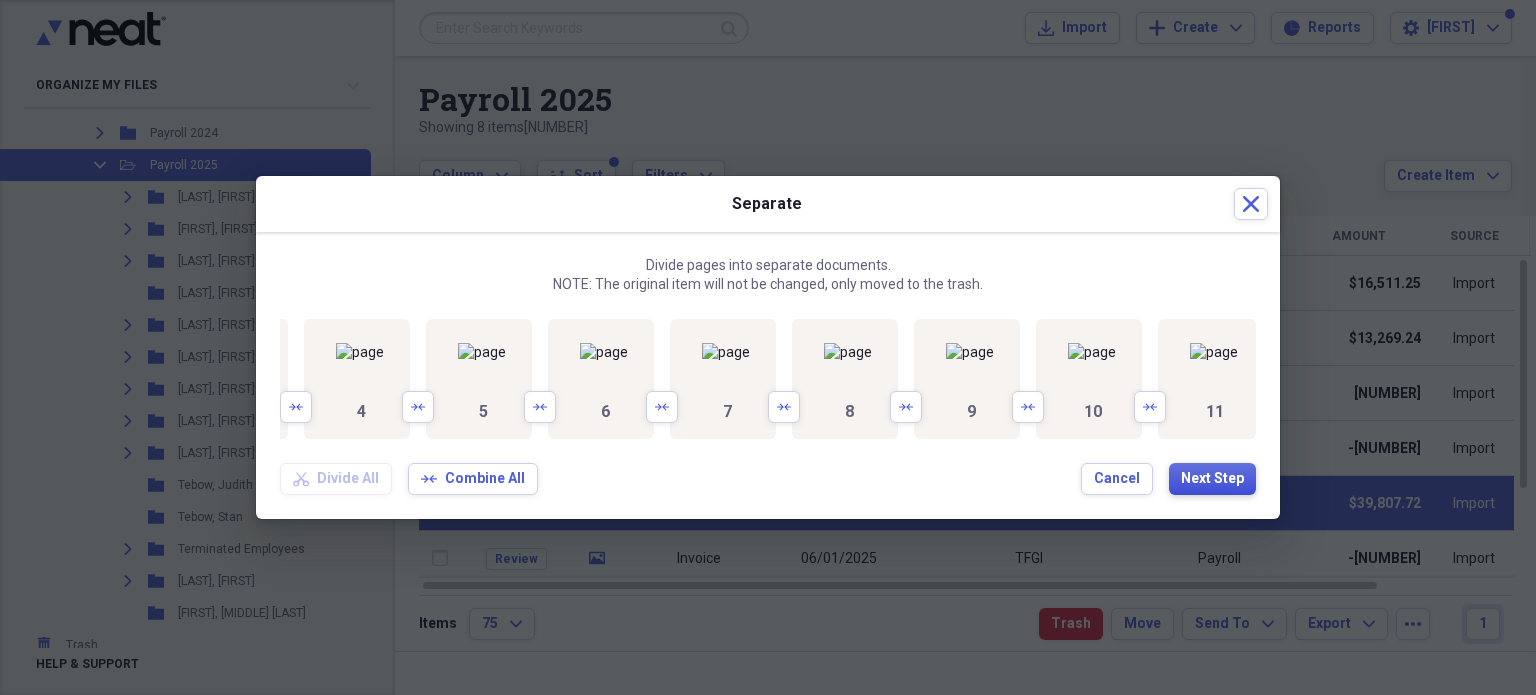 click on "Next Step" at bounding box center [1212, 479] 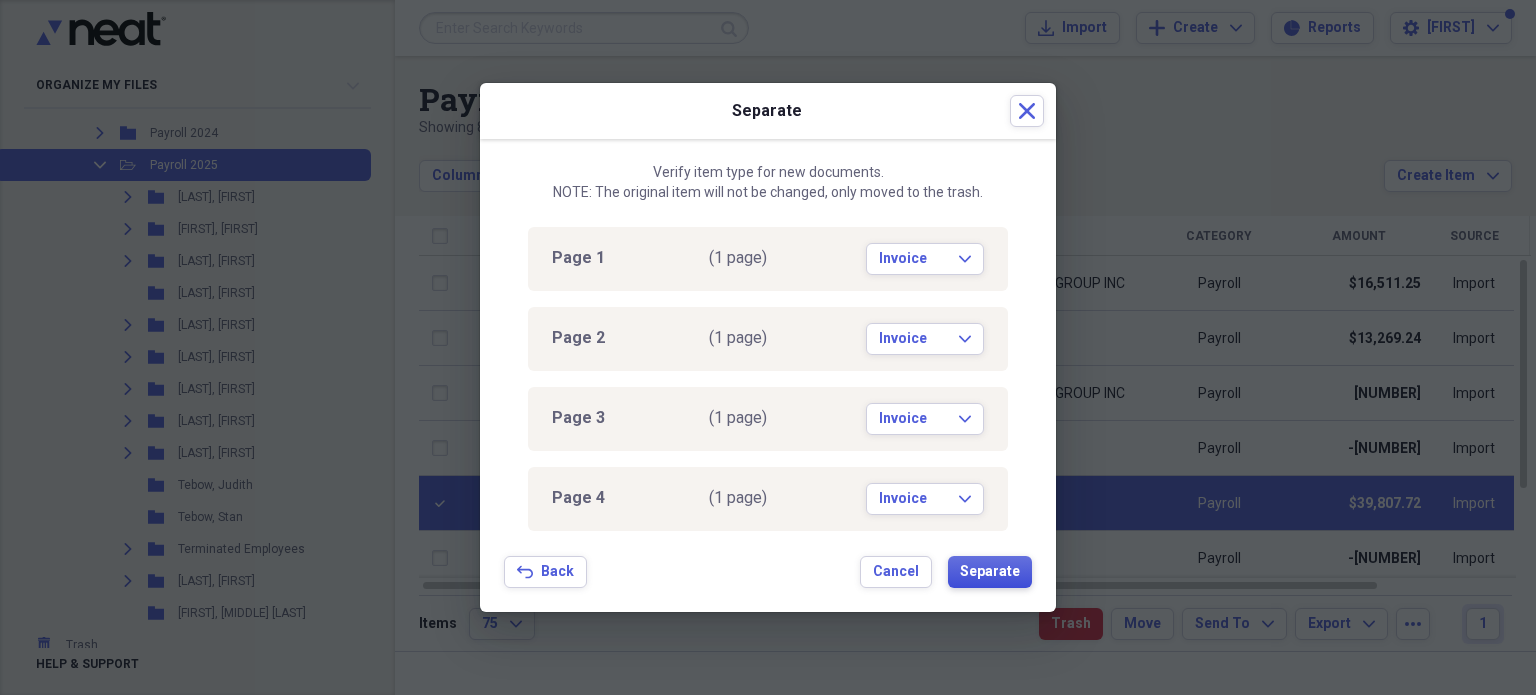 click on "Separate" at bounding box center [990, 572] 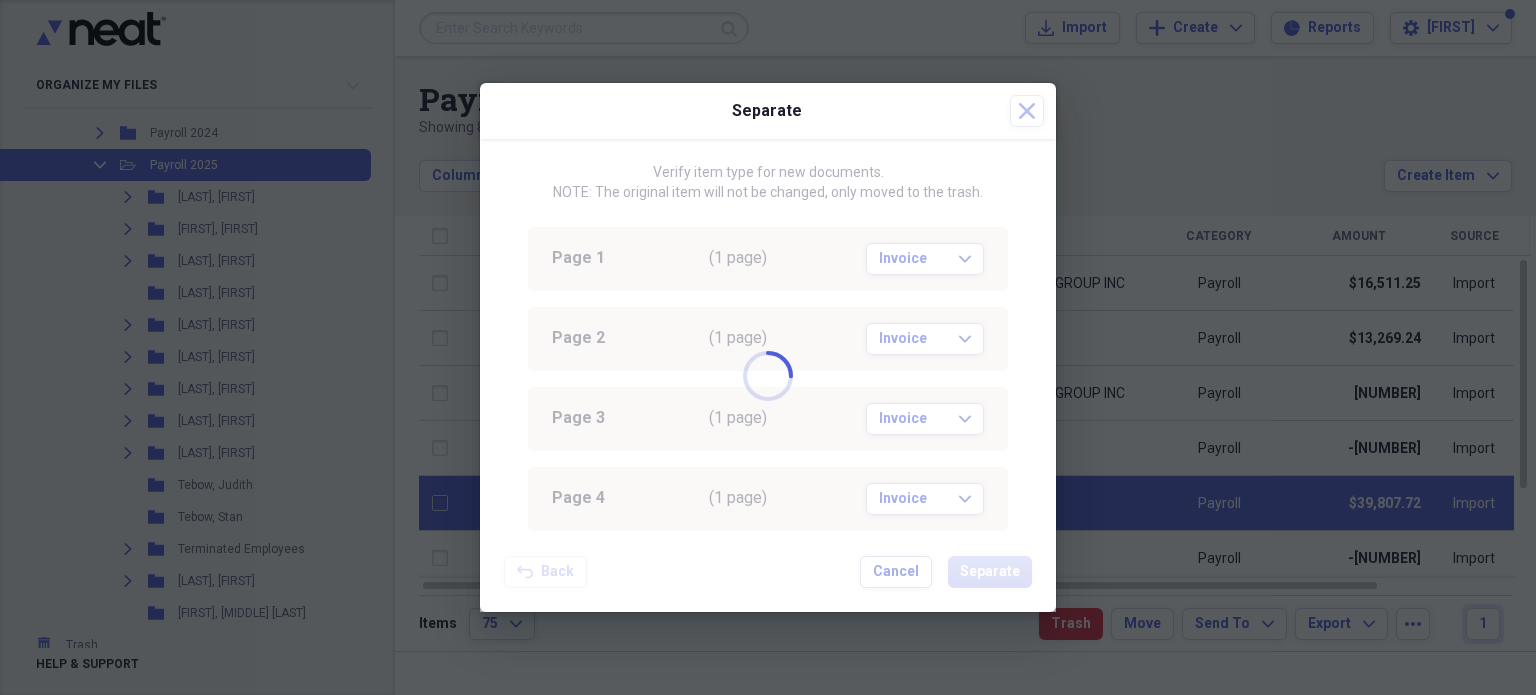 checkbox on "false" 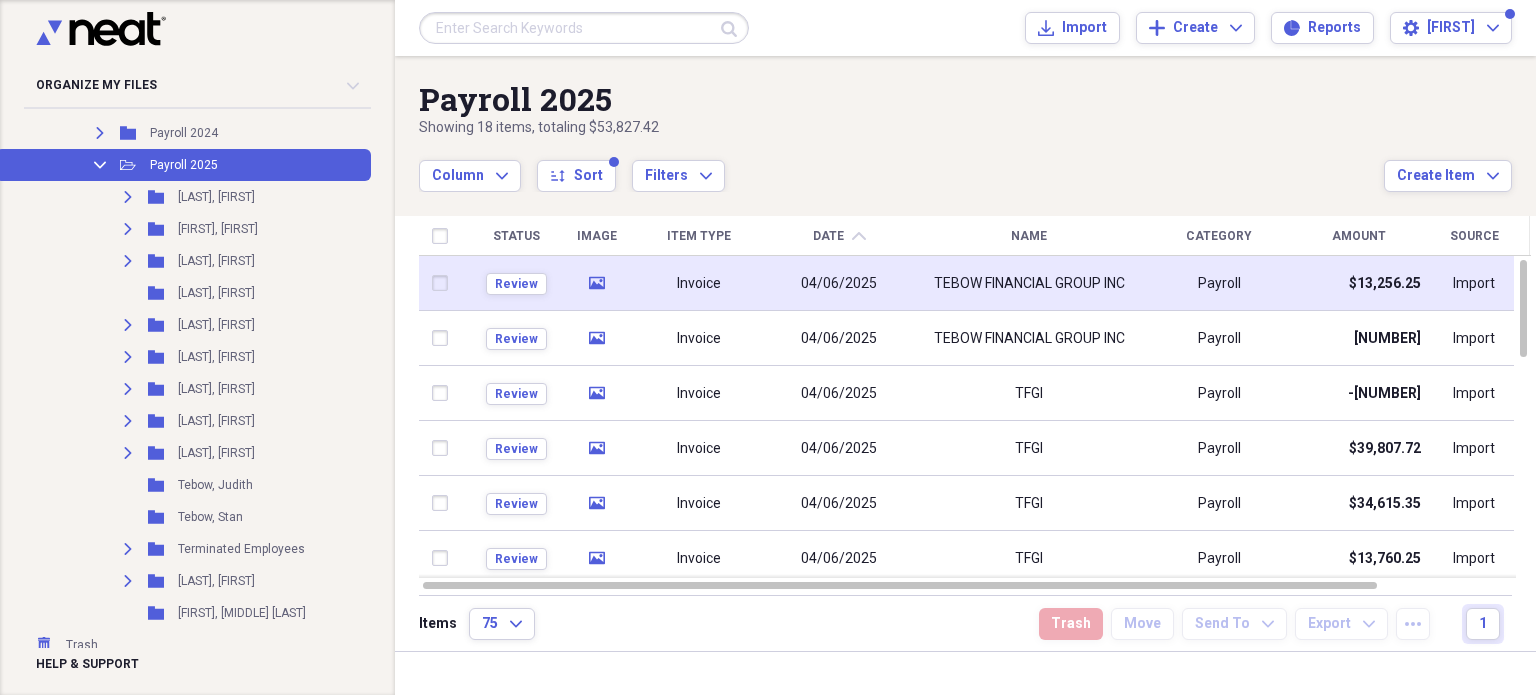 click at bounding box center [444, 283] 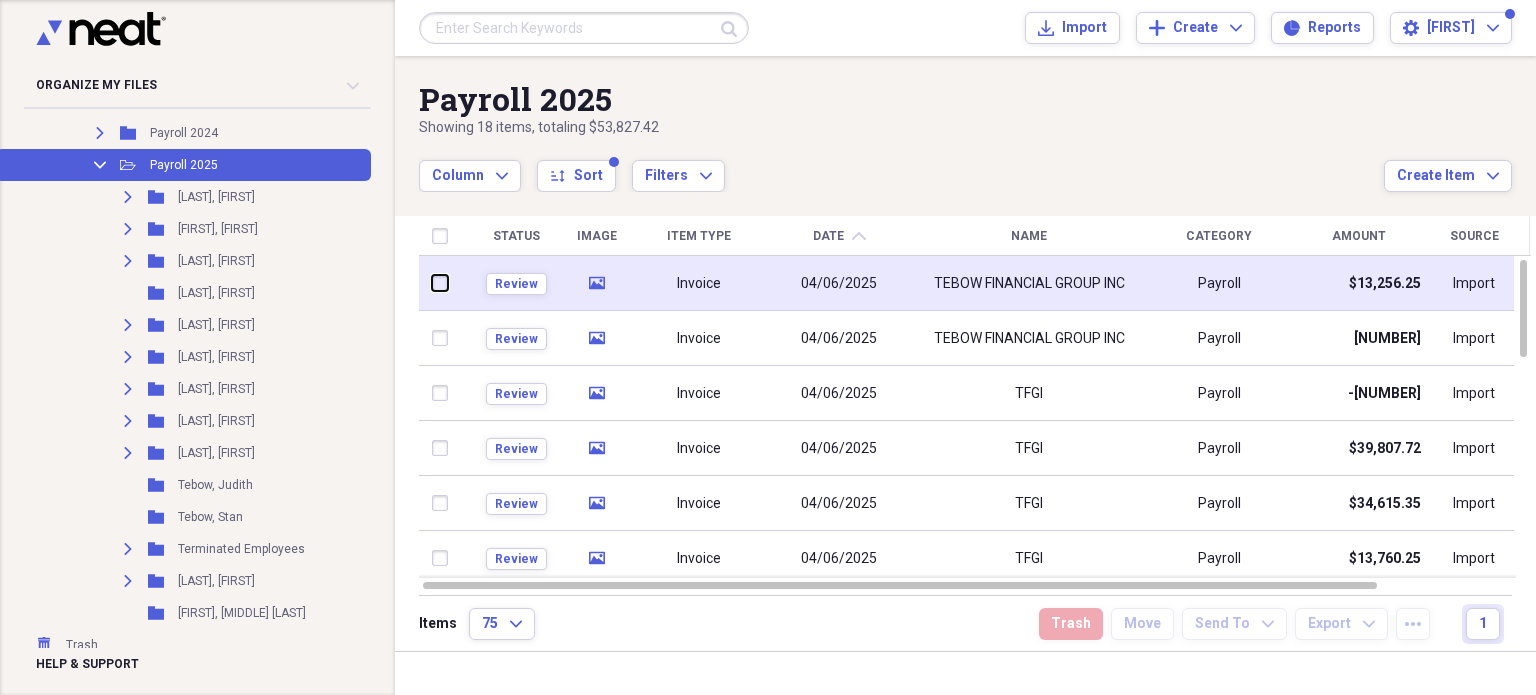 click at bounding box center [432, 283] 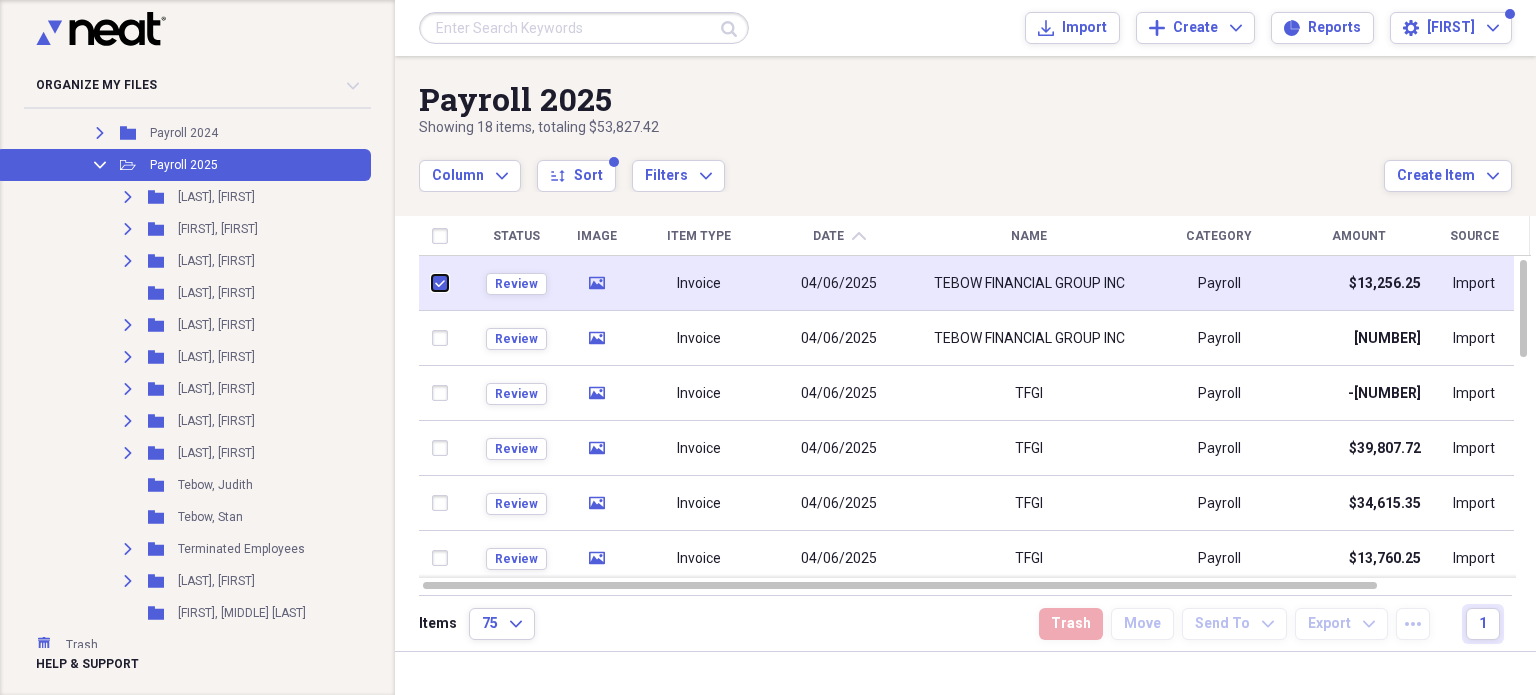 checkbox on "true" 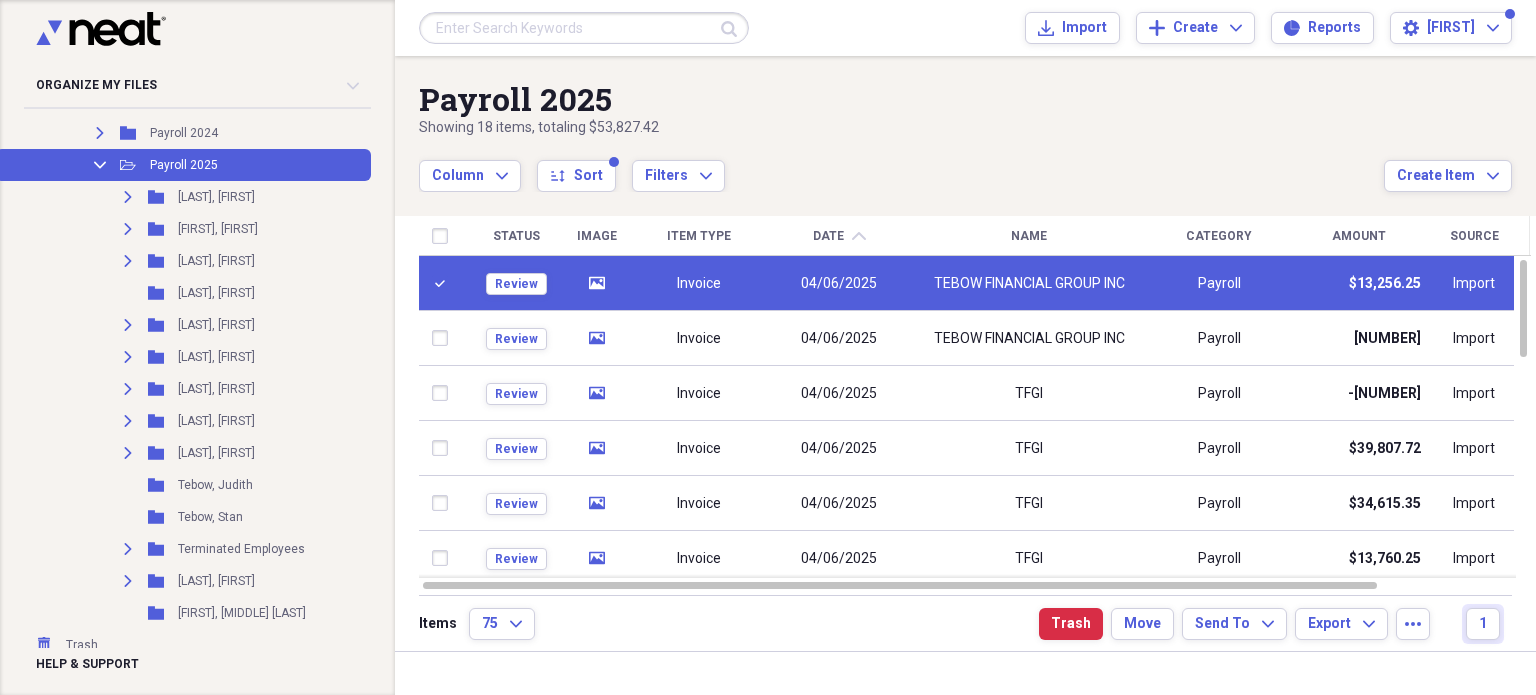 click on "Invoice" at bounding box center [699, 284] 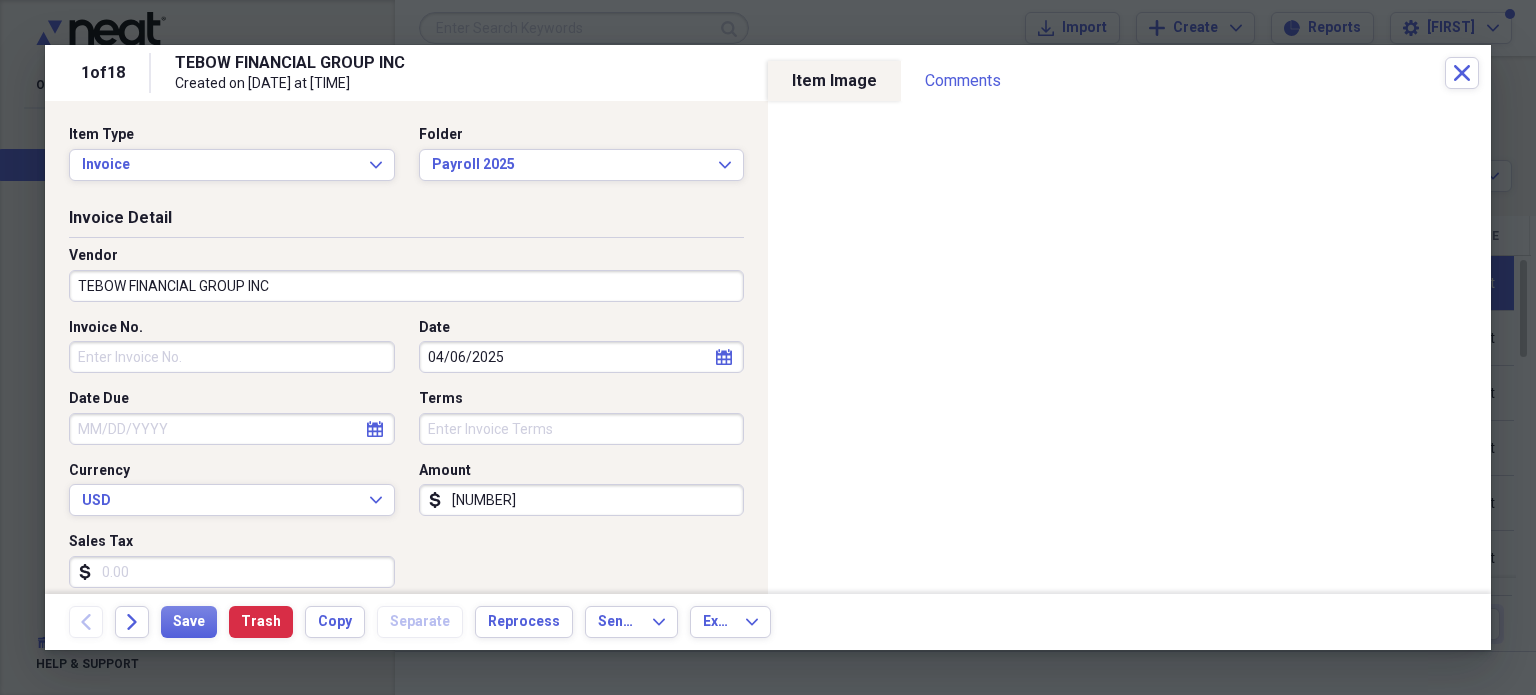 click 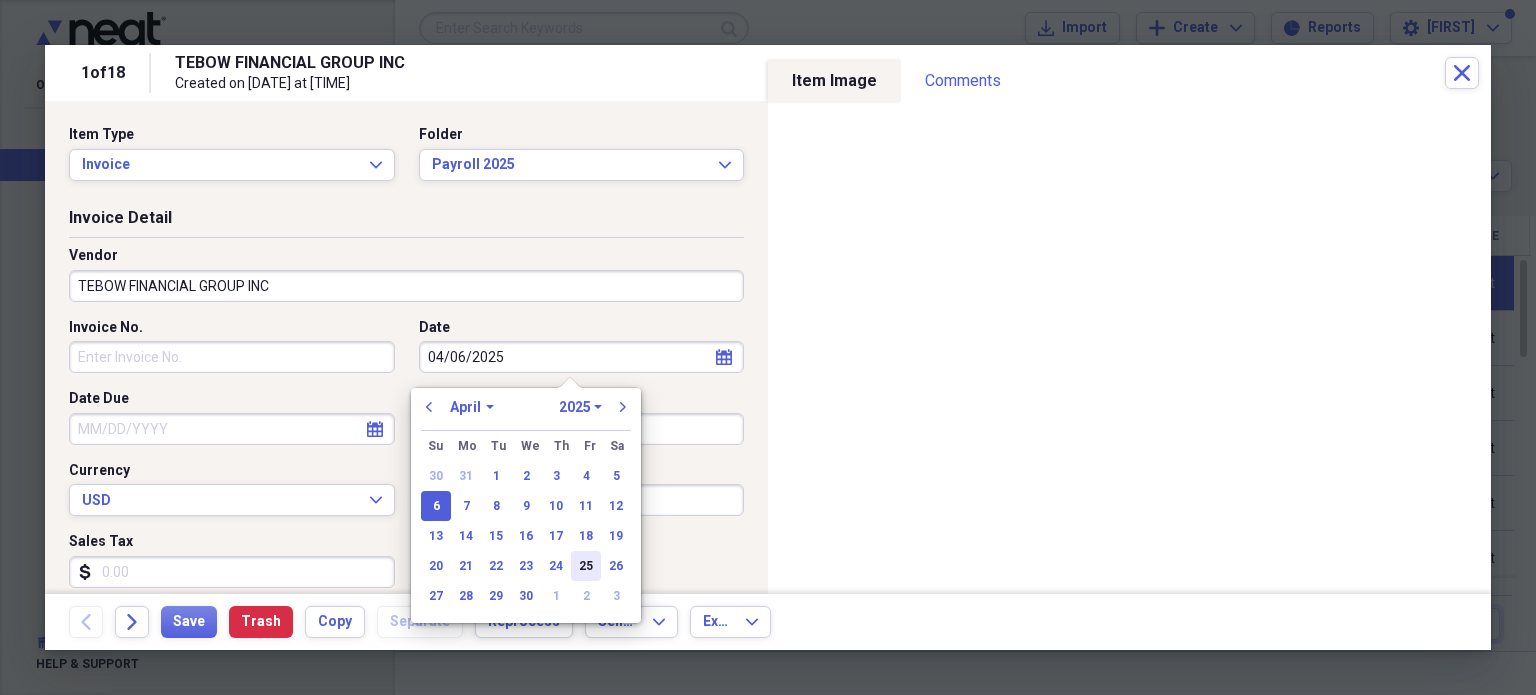 click on "25" at bounding box center [586, 566] 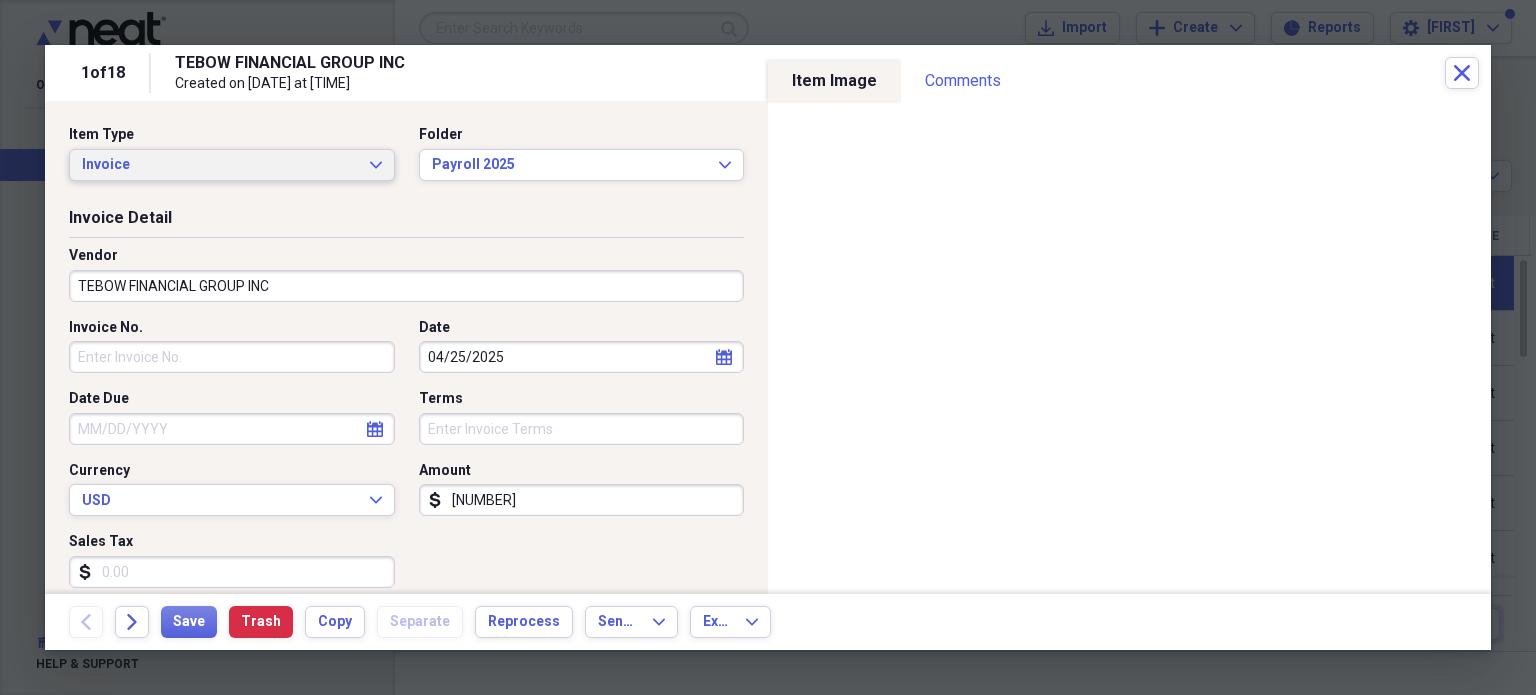 click on "Invoice Expand" at bounding box center [232, 165] 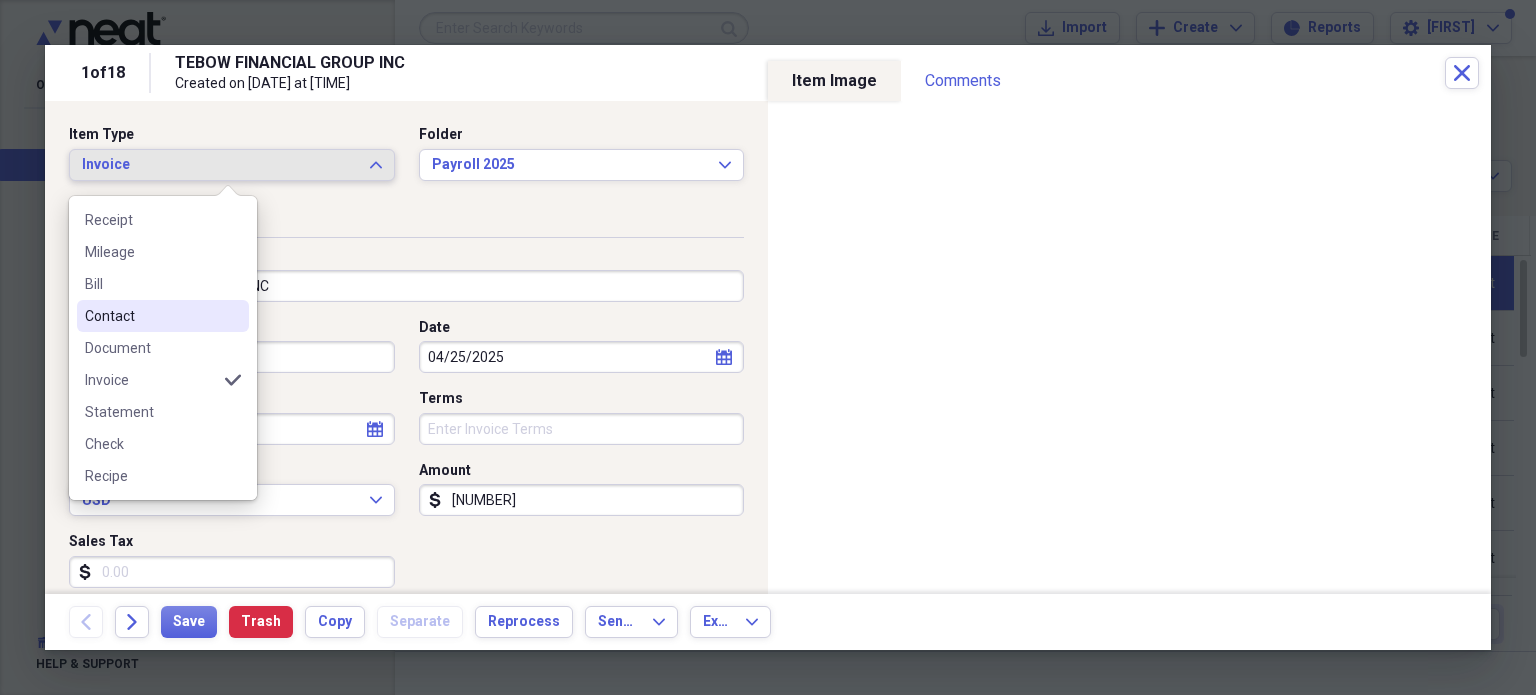 click on "Contact" at bounding box center [163, 316] 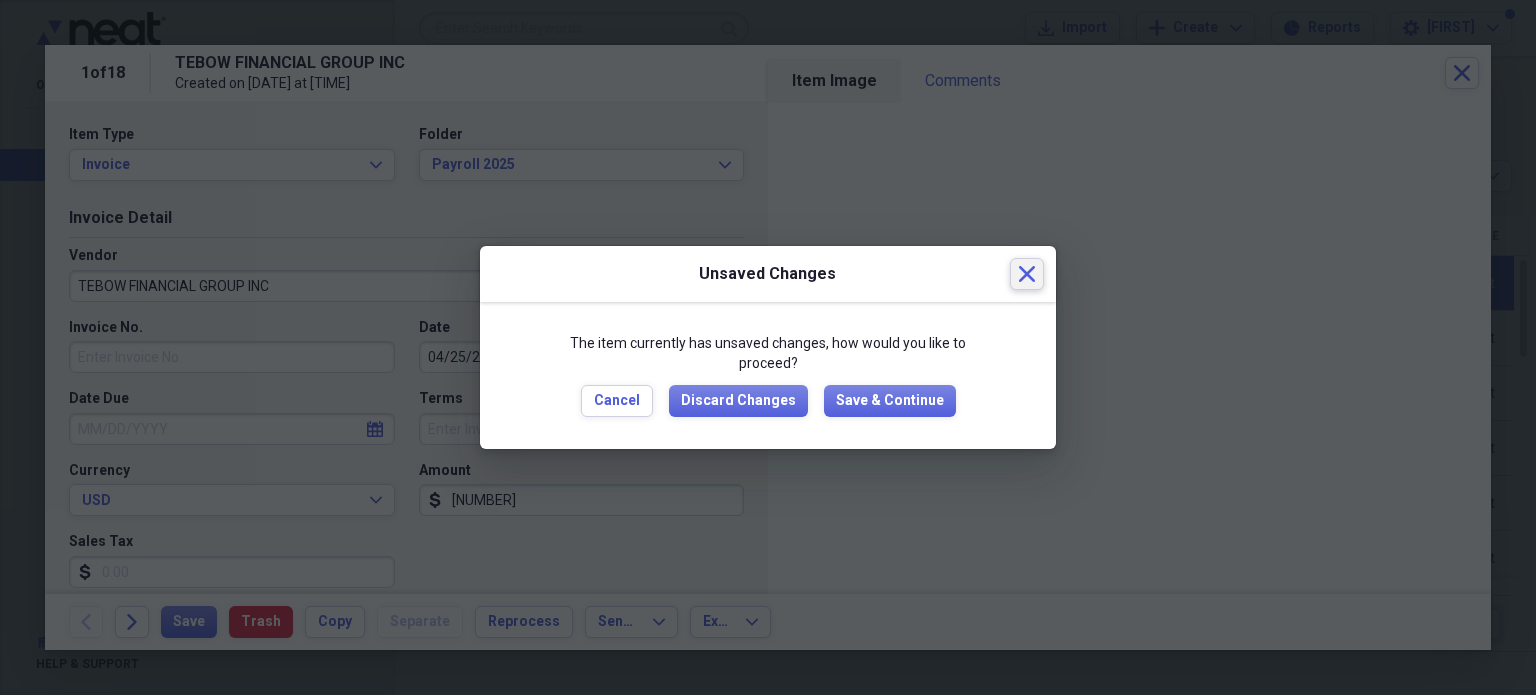 click 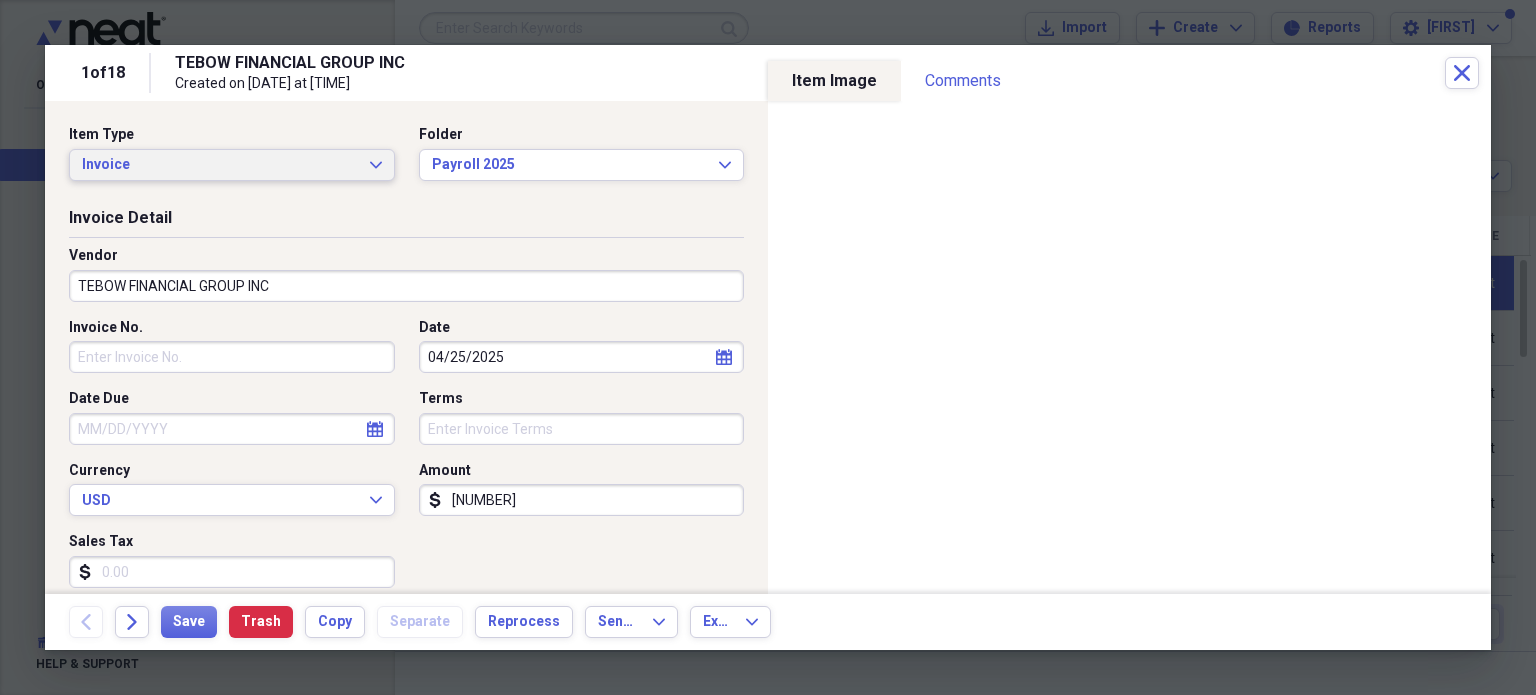click on "Invoice Expand" at bounding box center (232, 165) 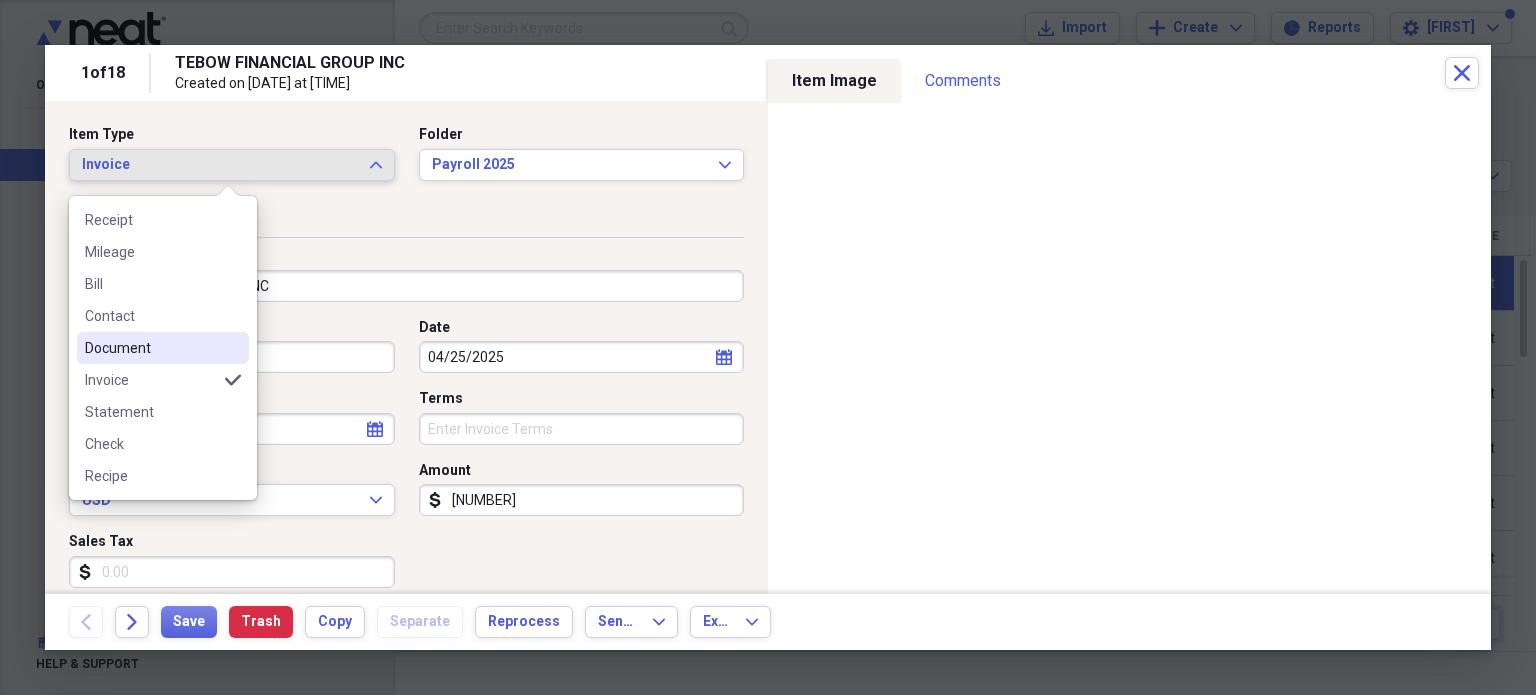 click on "Document" at bounding box center [163, 348] 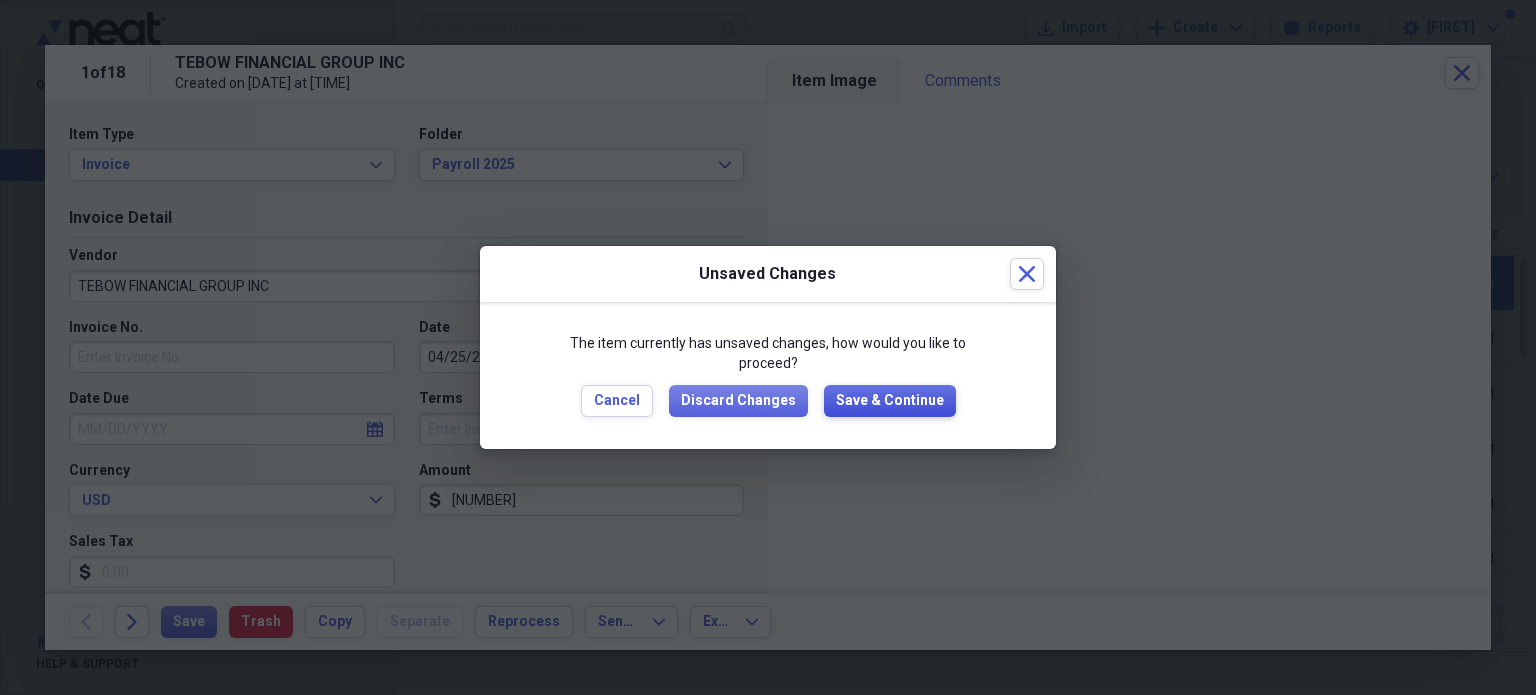 click on "Save & Continue" at bounding box center (890, 401) 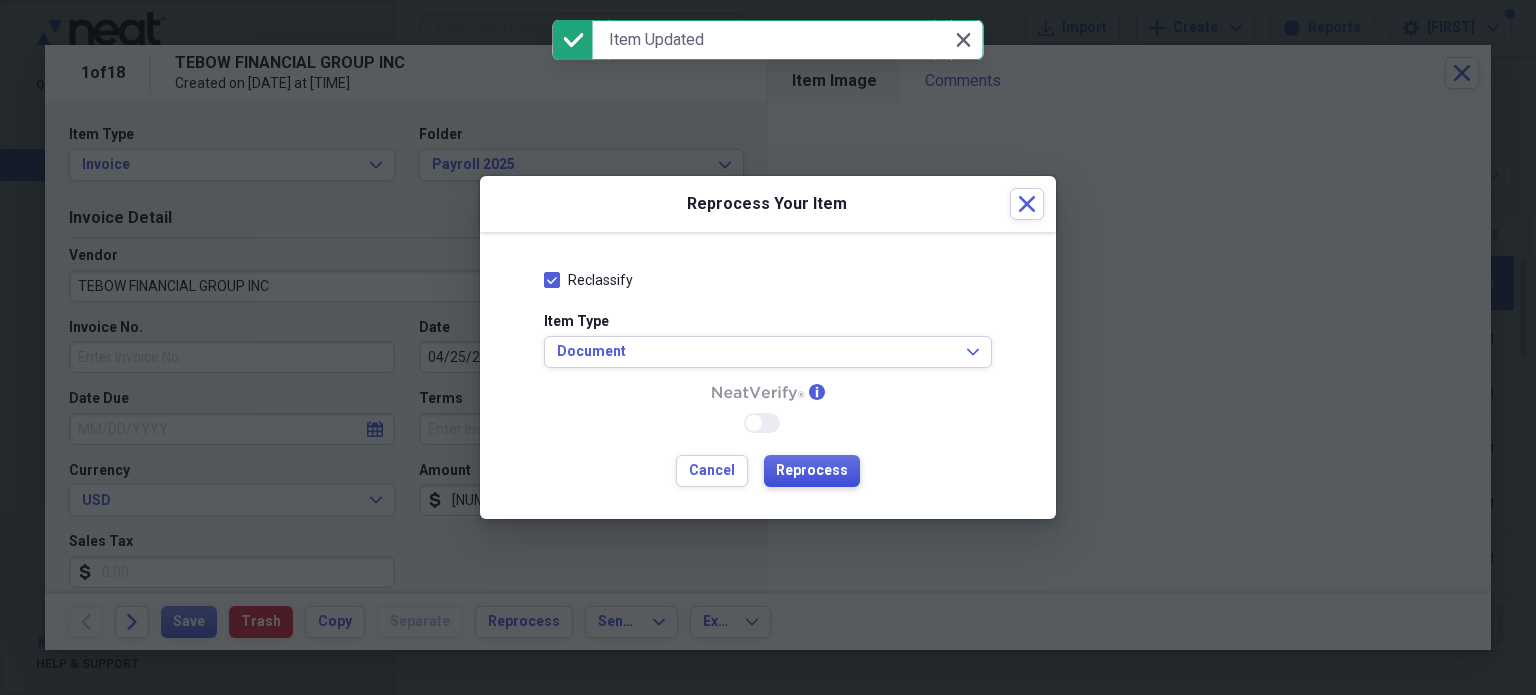click on "Reprocess" at bounding box center (812, 471) 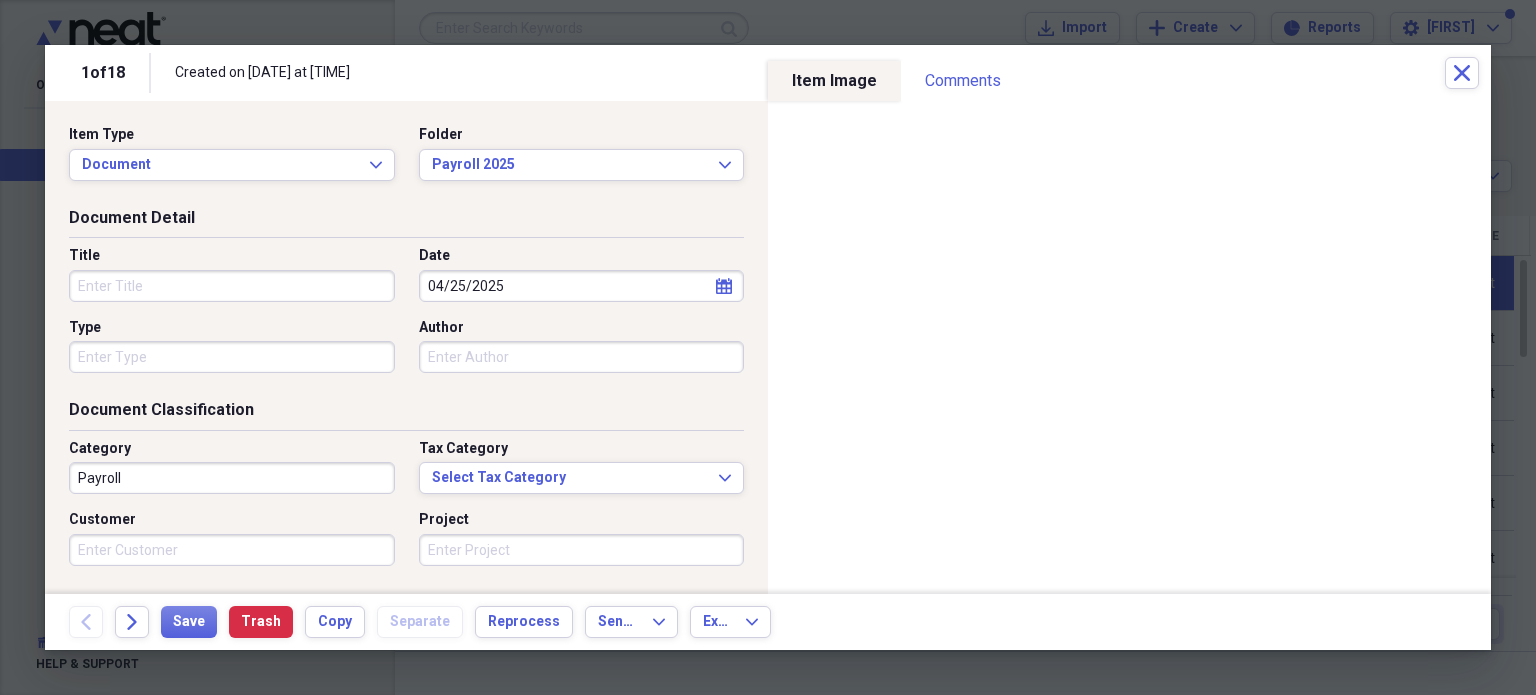 click on "Title" at bounding box center (232, 286) 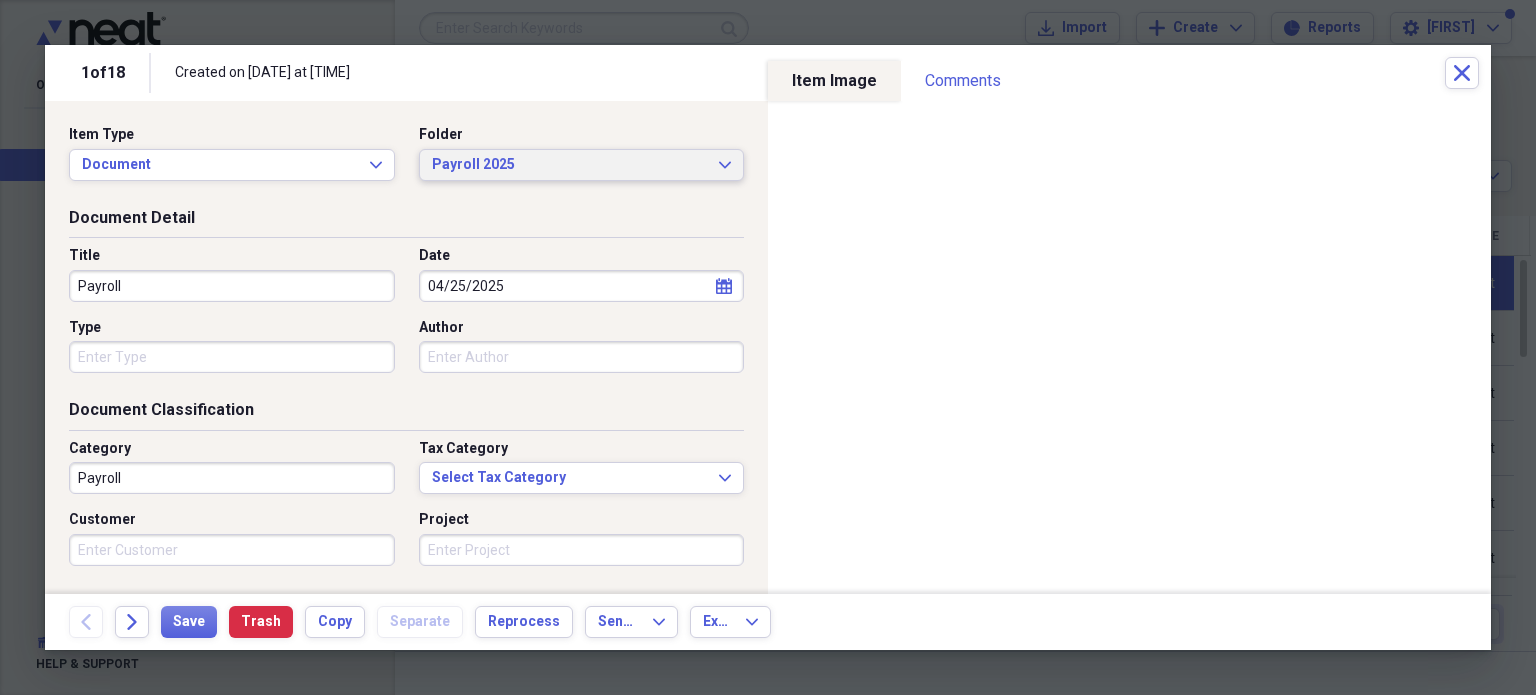 type on "Payroll" 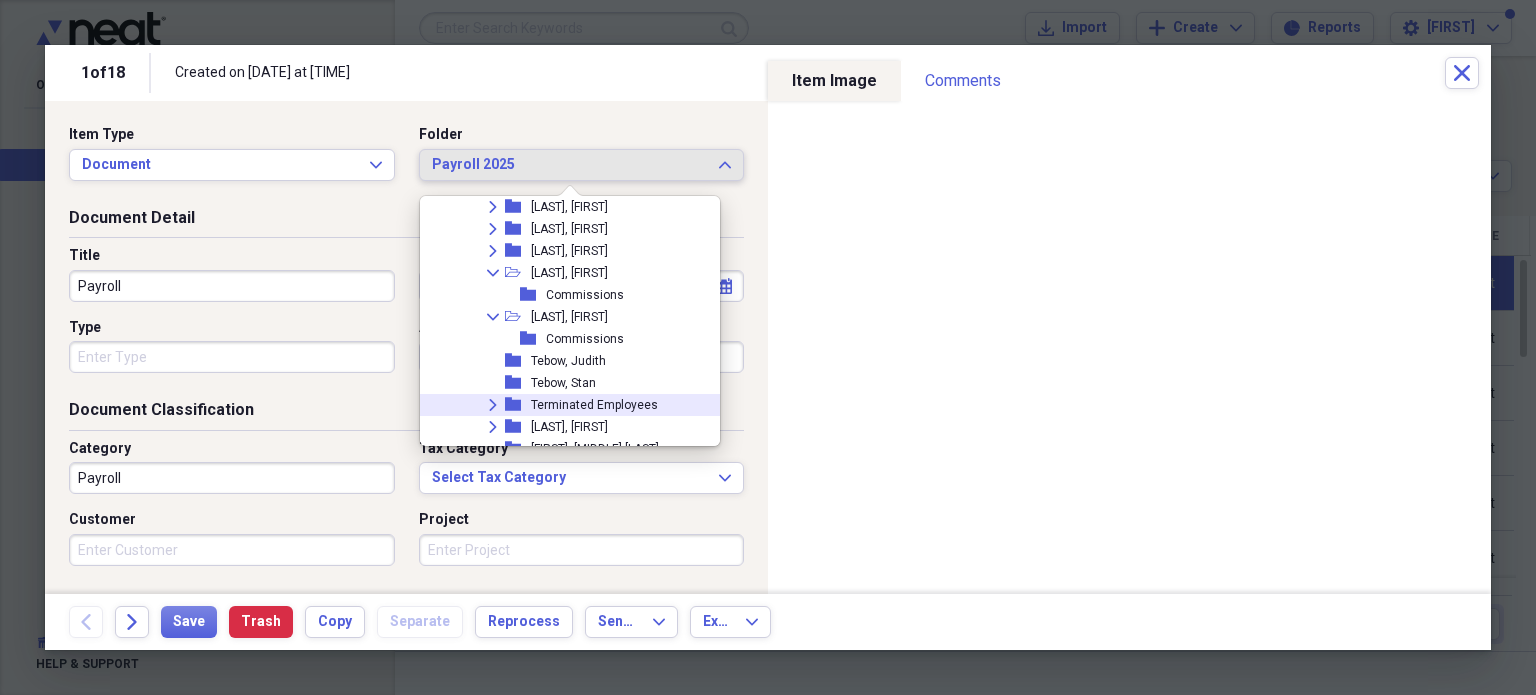 scroll, scrollTop: 4069, scrollLeft: 0, axis: vertical 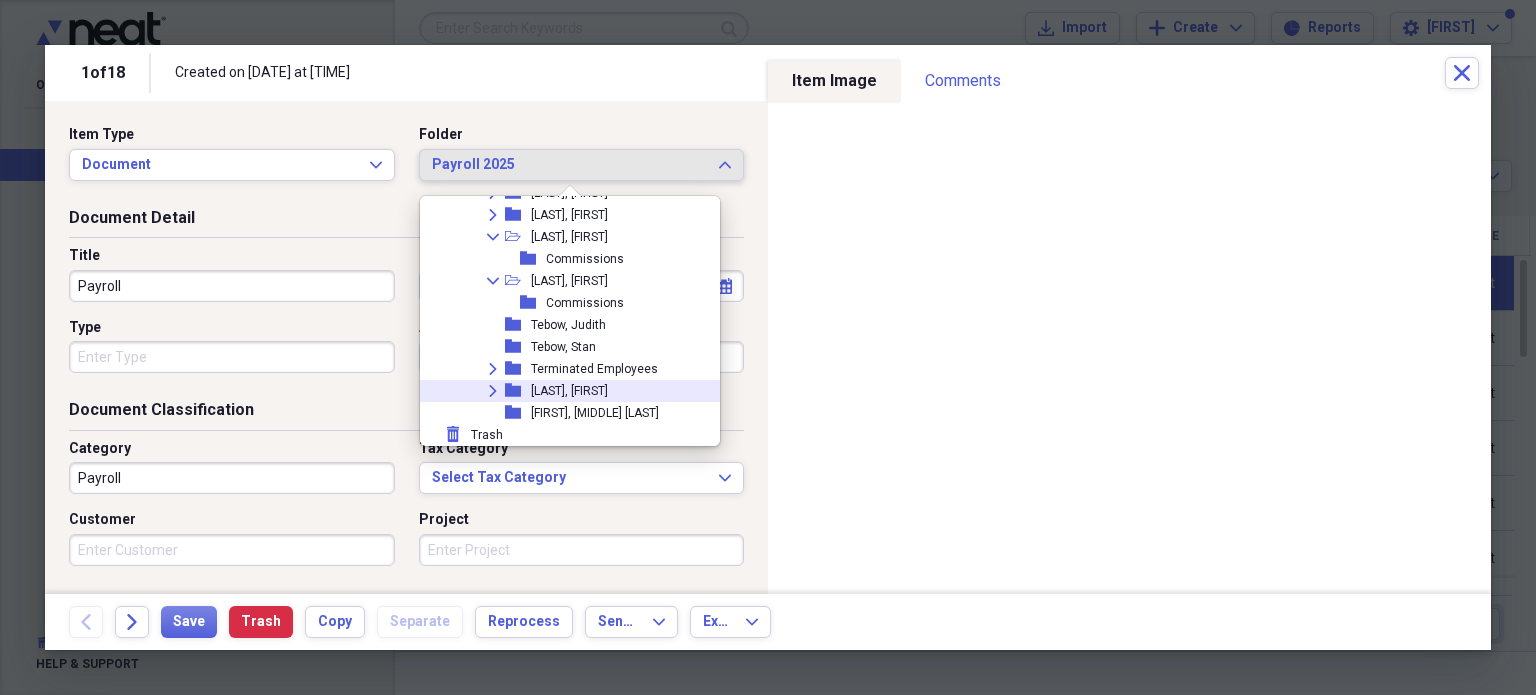 click on "[LAST], [FIRST]" at bounding box center (569, 391) 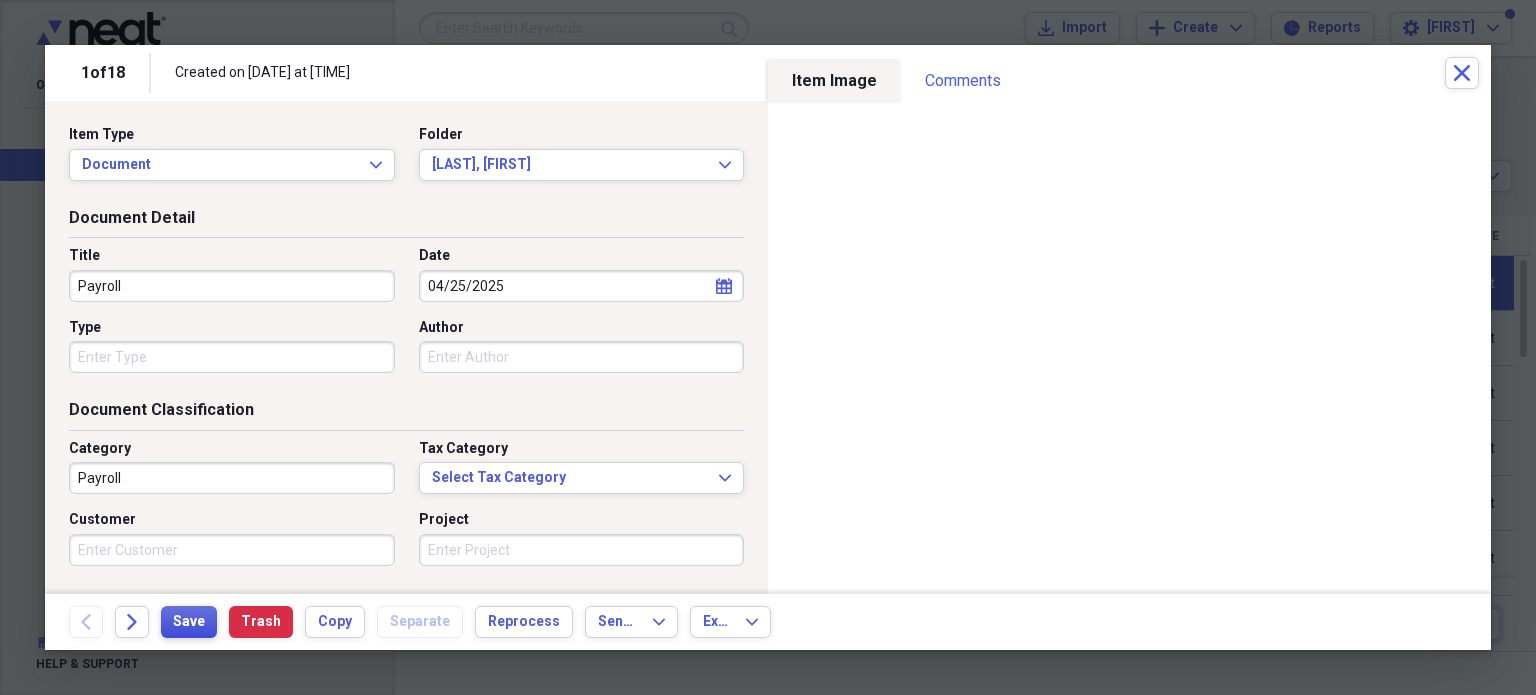 click on "Save" at bounding box center [189, 622] 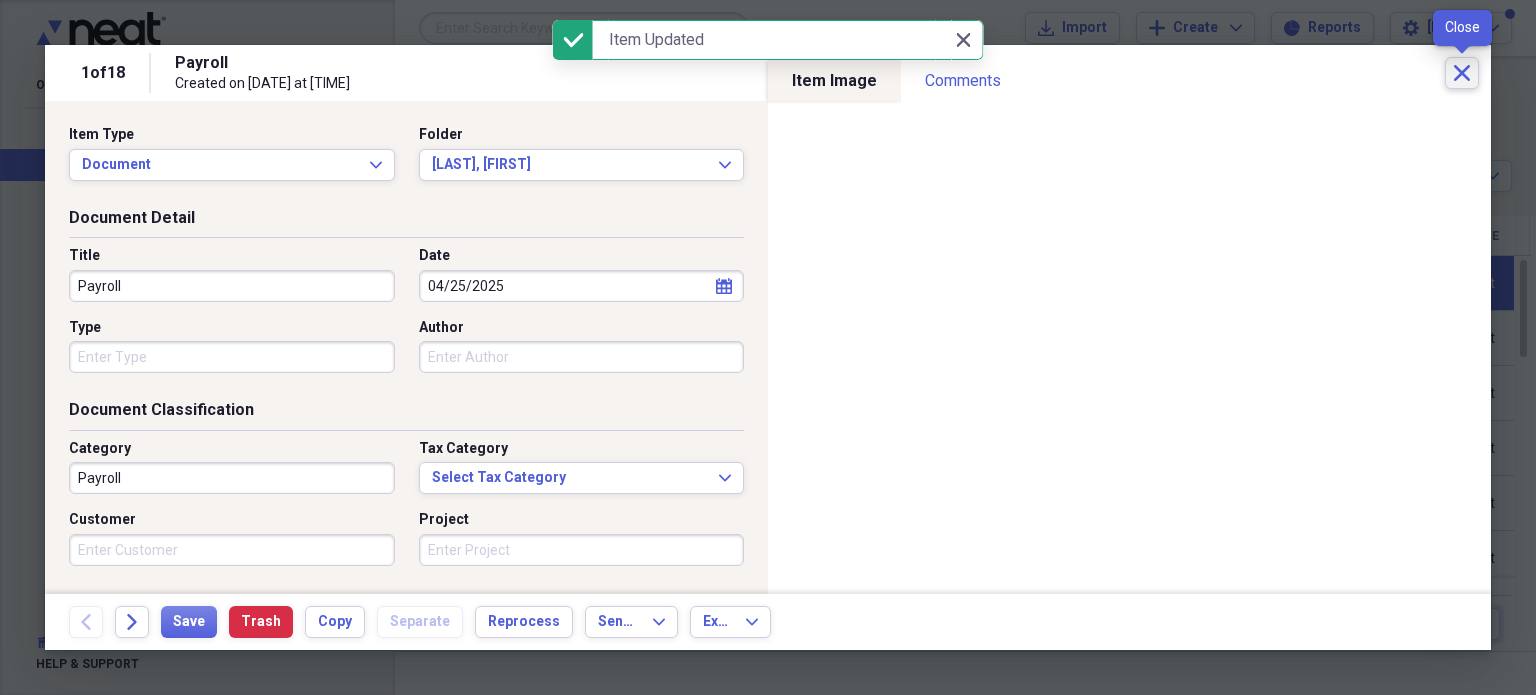 click on "Close" at bounding box center [1462, 73] 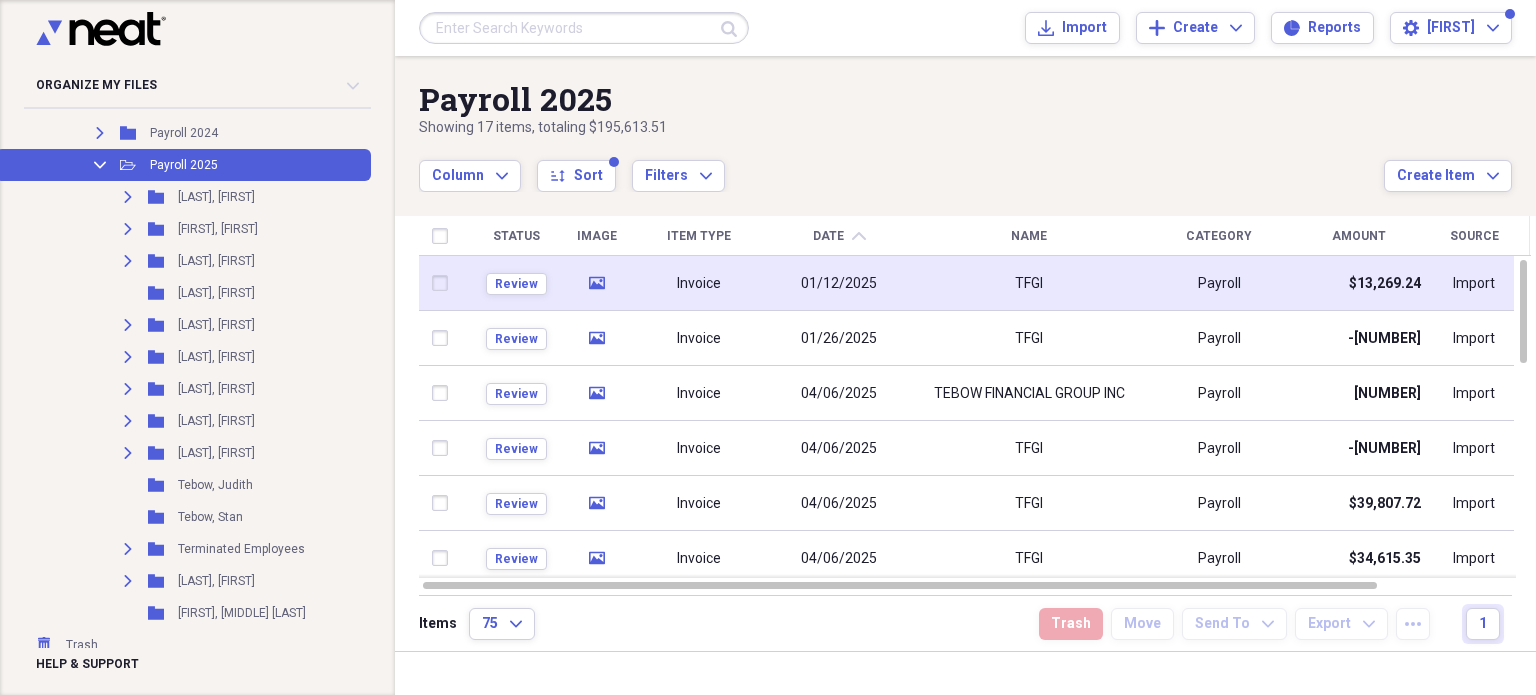 click at bounding box center [444, 283] 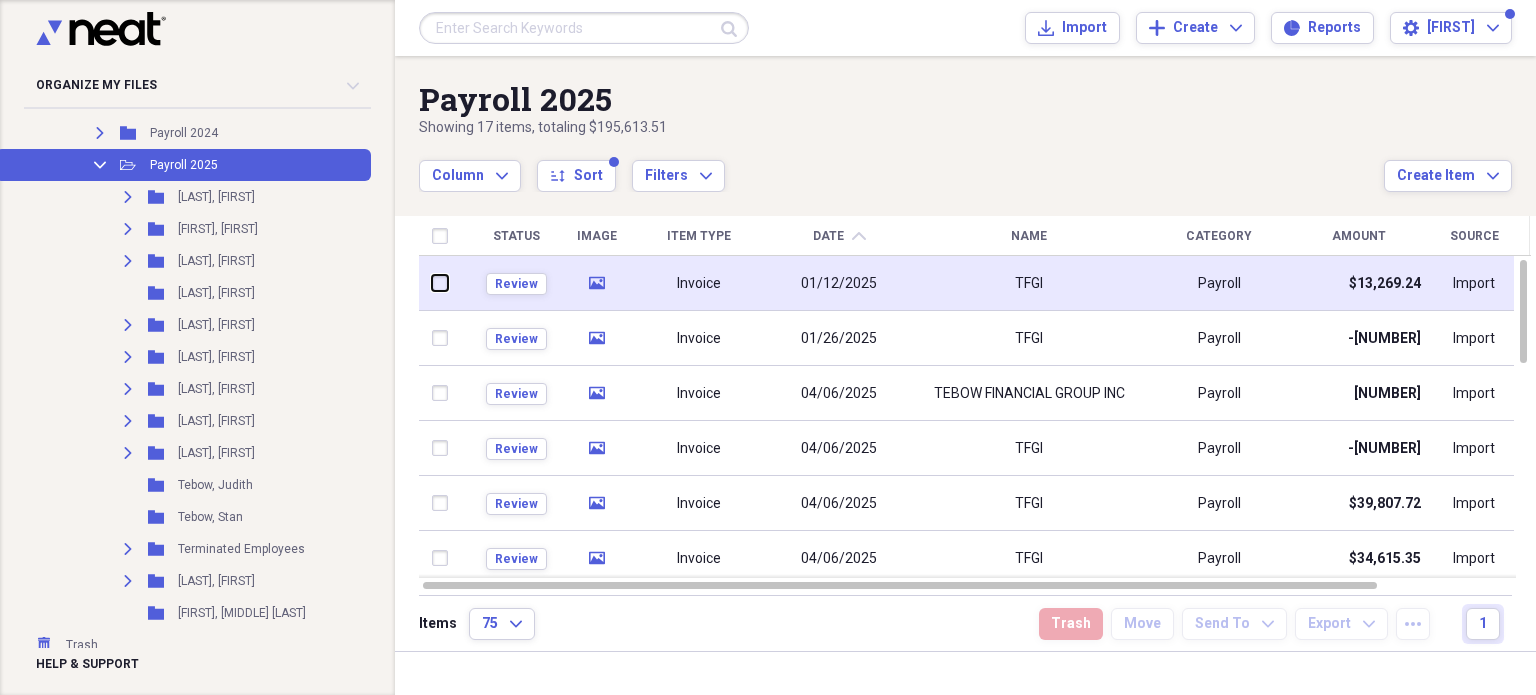 click at bounding box center (432, 283) 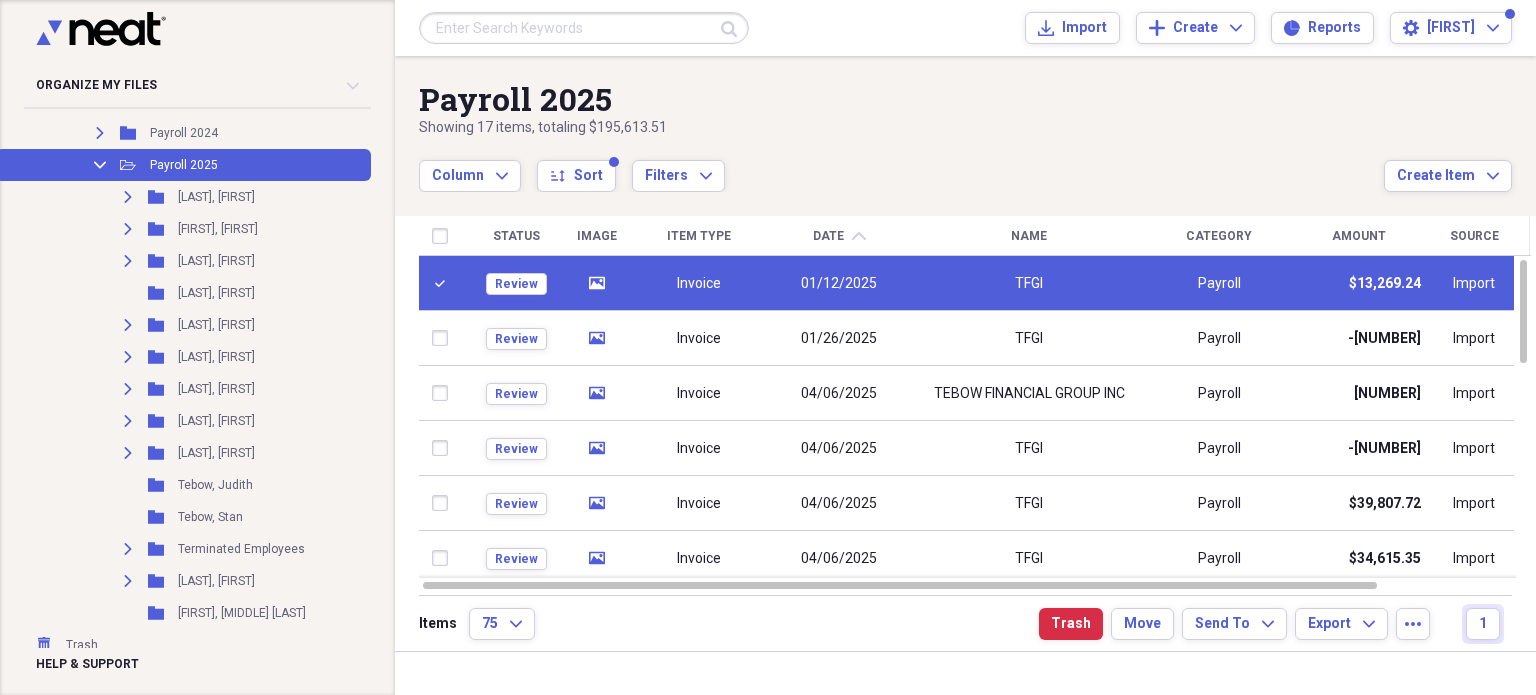 click on "Invoice" at bounding box center (699, 283) 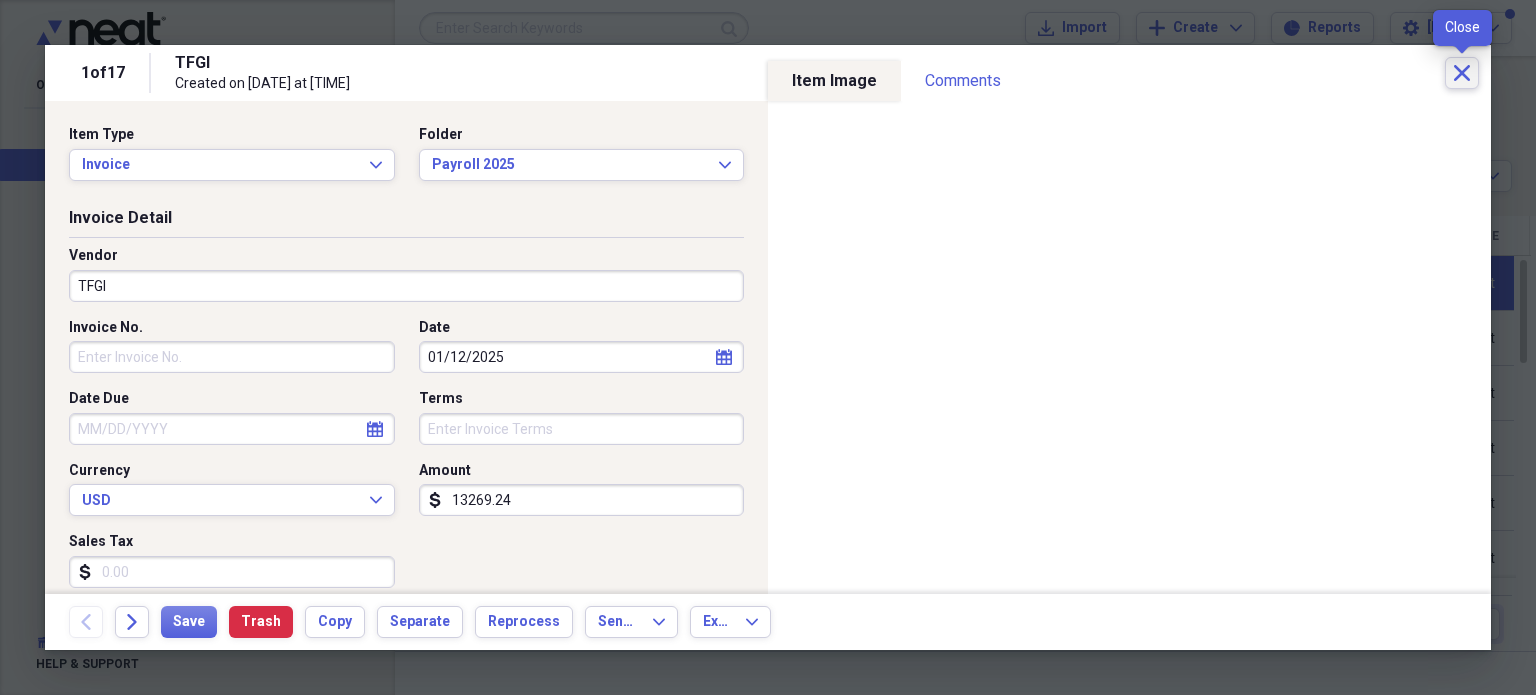 click on "Close" at bounding box center [1462, 73] 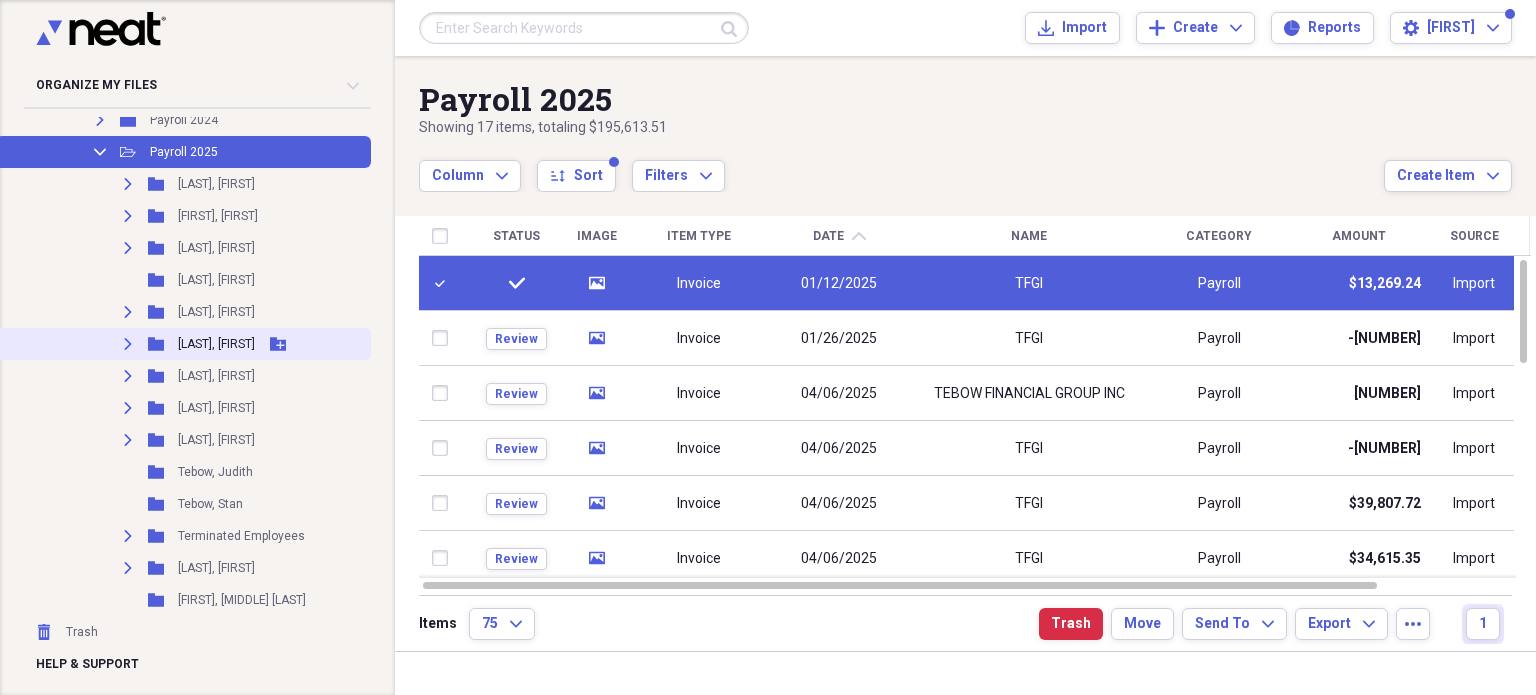 scroll, scrollTop: 826, scrollLeft: 0, axis: vertical 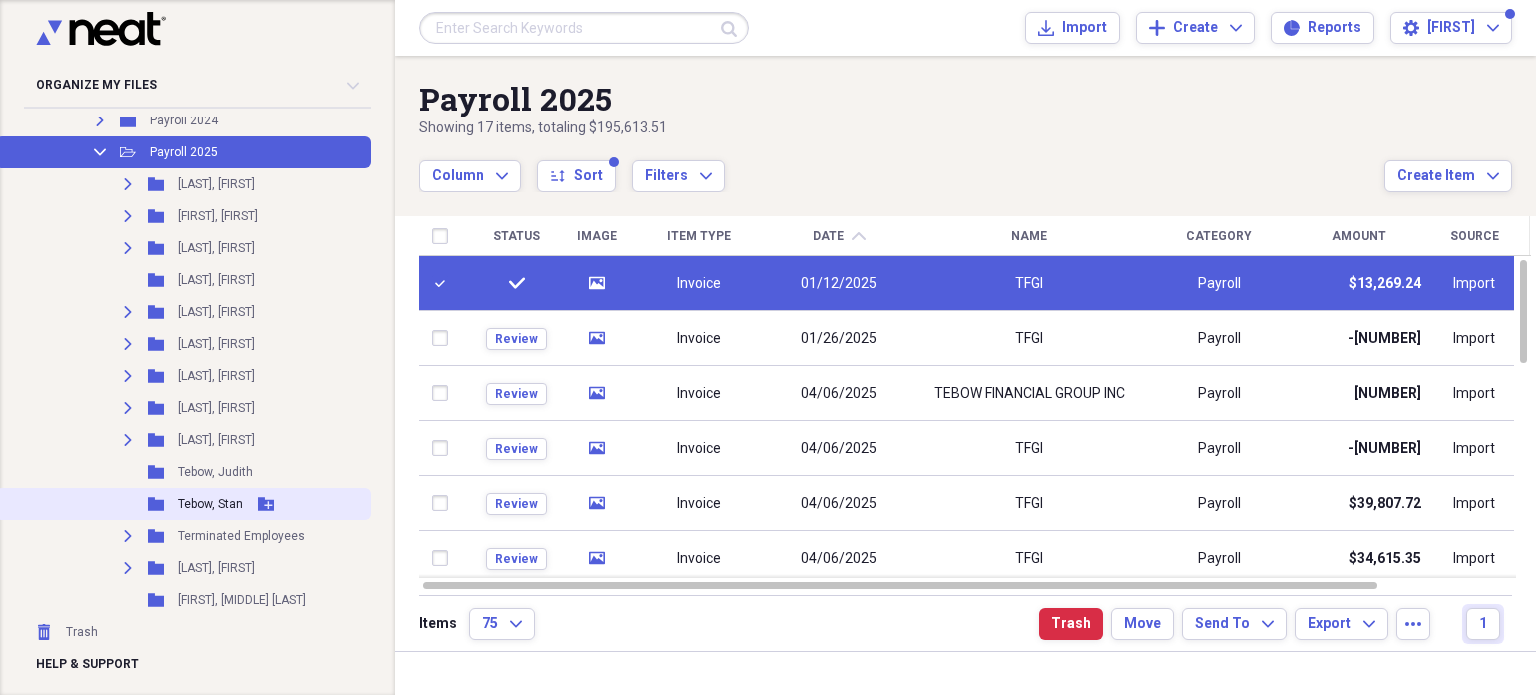 click on "Folder [LAST], [FIRST] Add Folder" at bounding box center [183, 504] 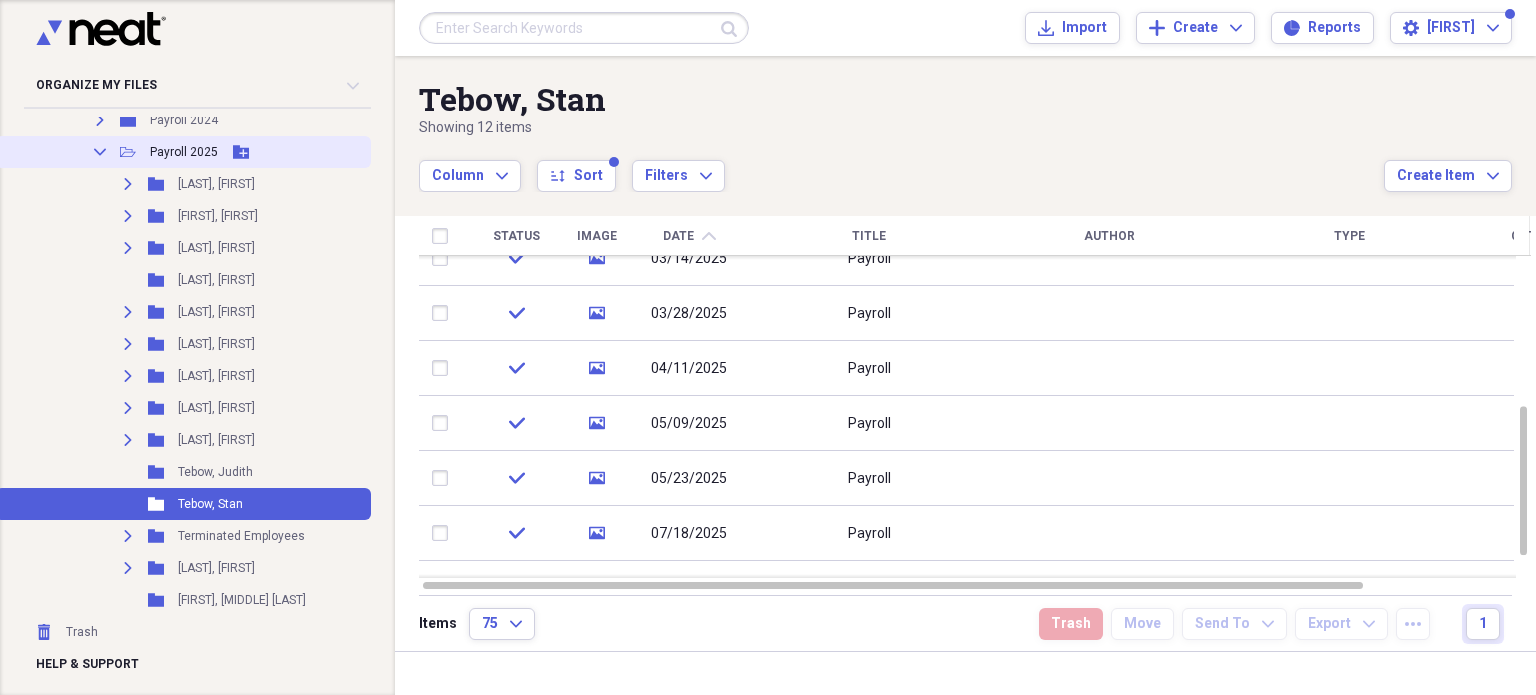 click on "Payroll 2025" at bounding box center [184, 152] 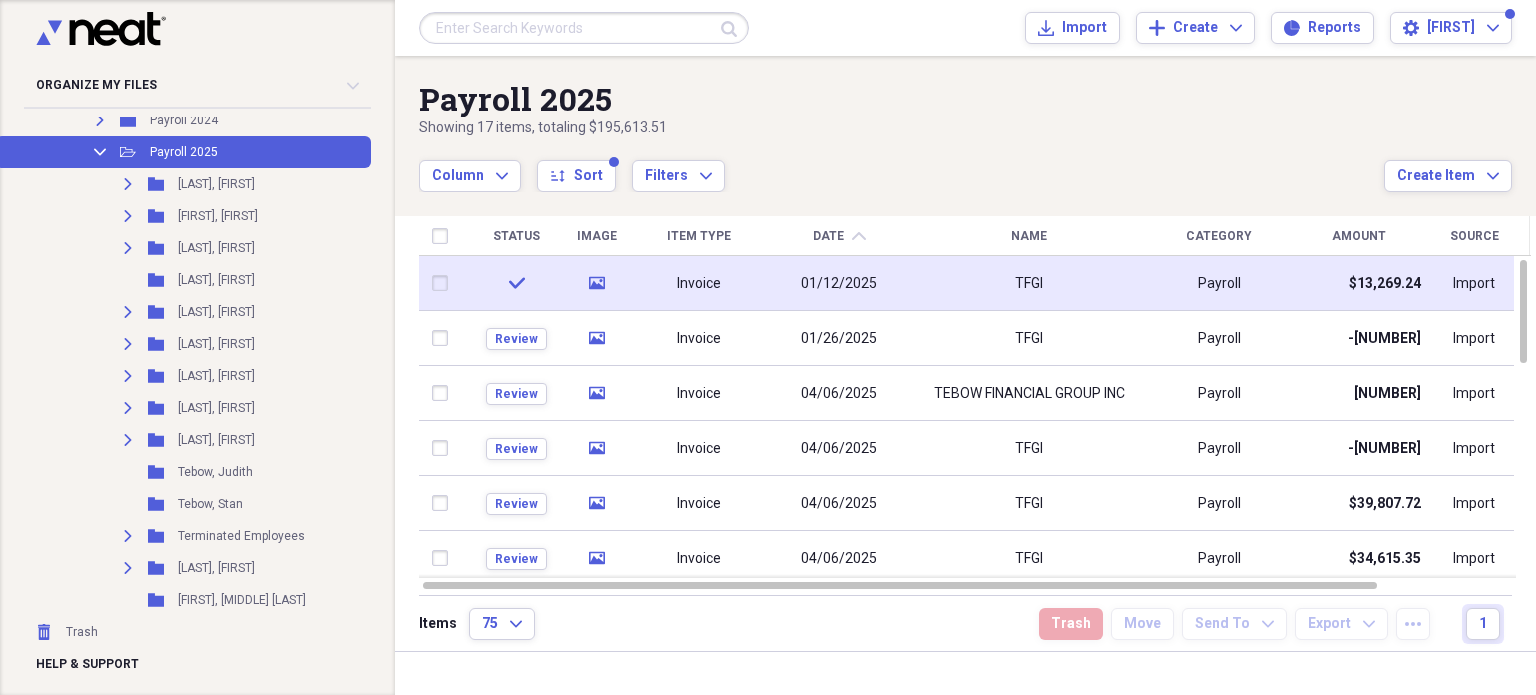 click on "Invoice" at bounding box center [699, 284] 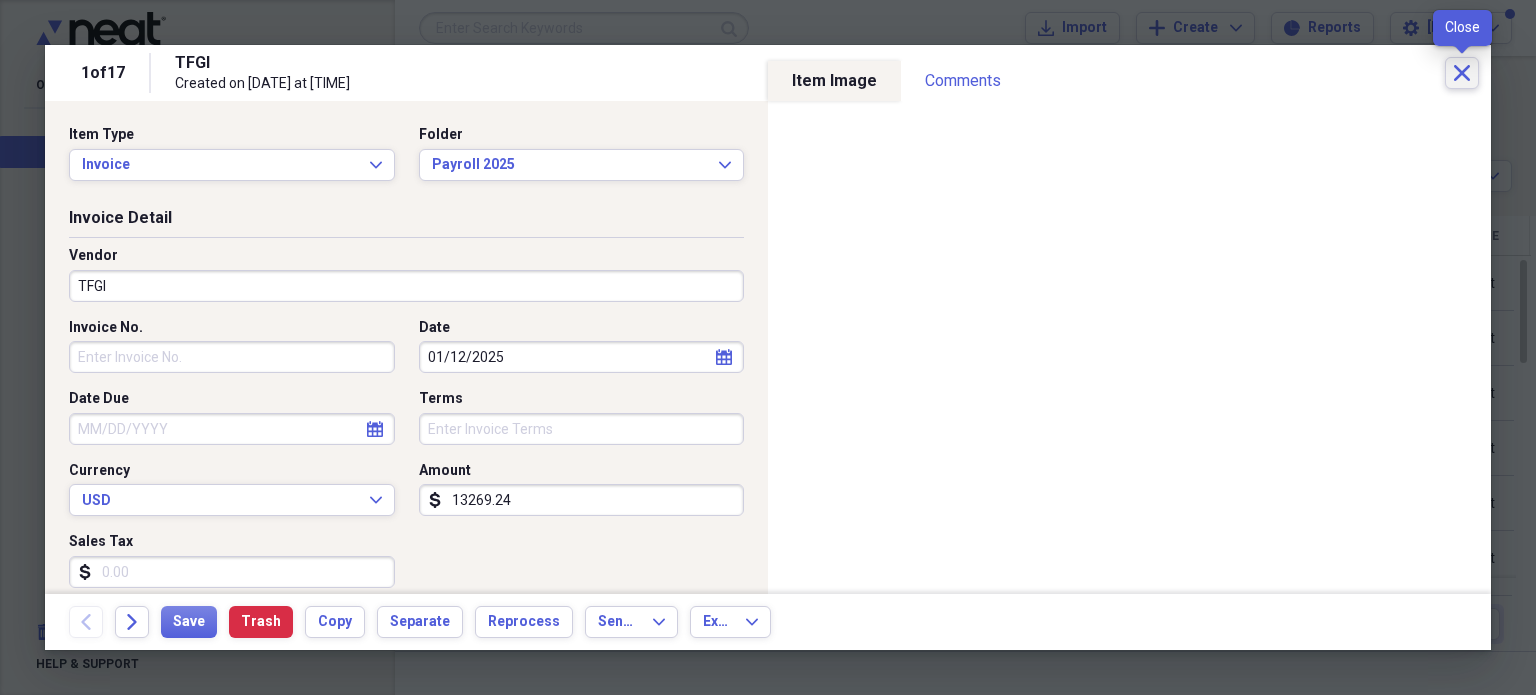 click on "Close" 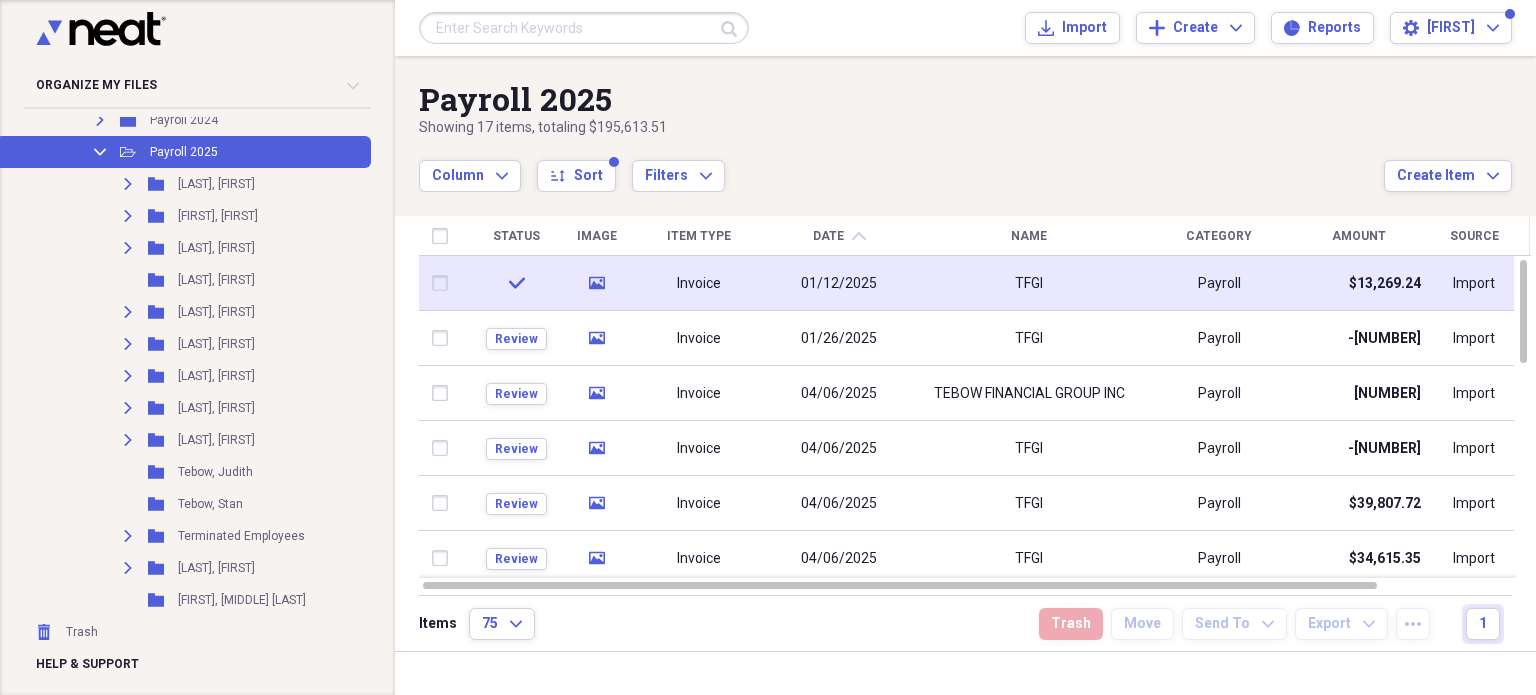 click at bounding box center [444, 283] 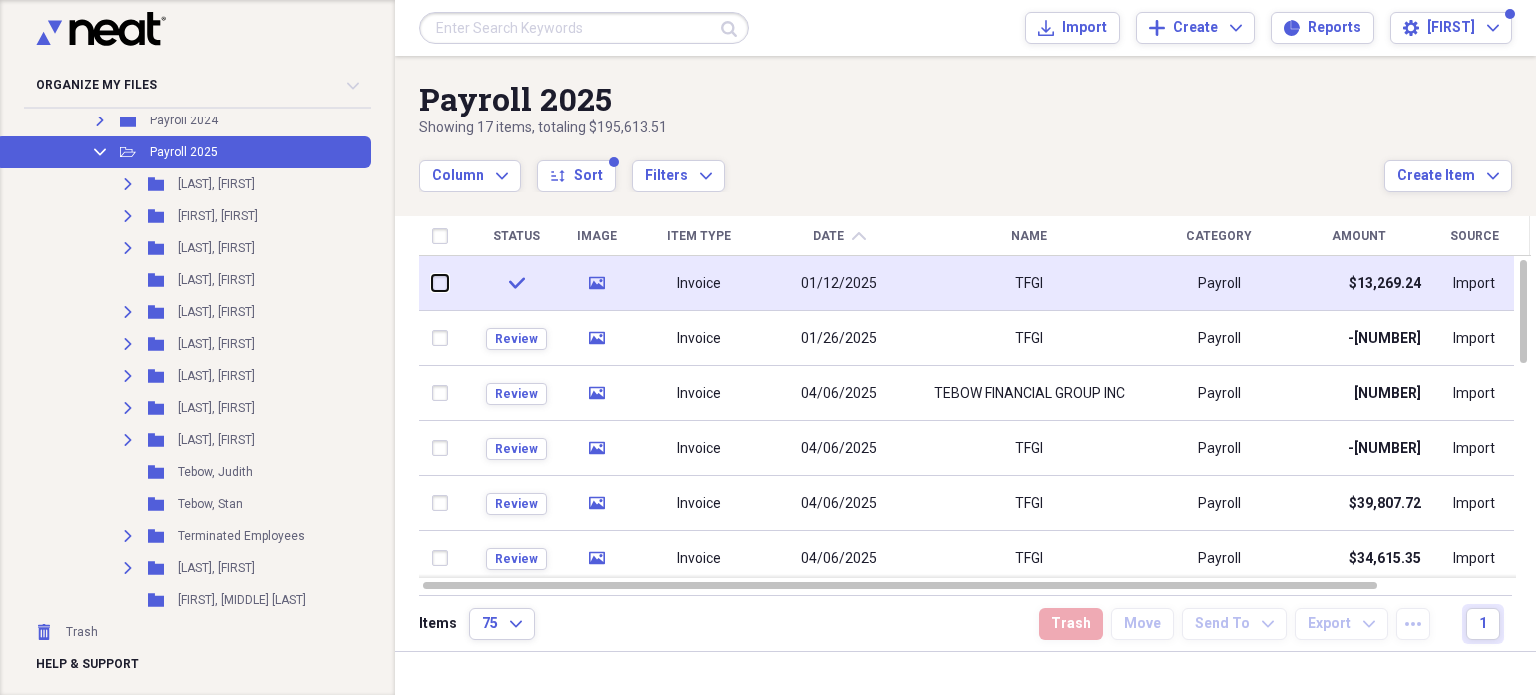 click at bounding box center (432, 283) 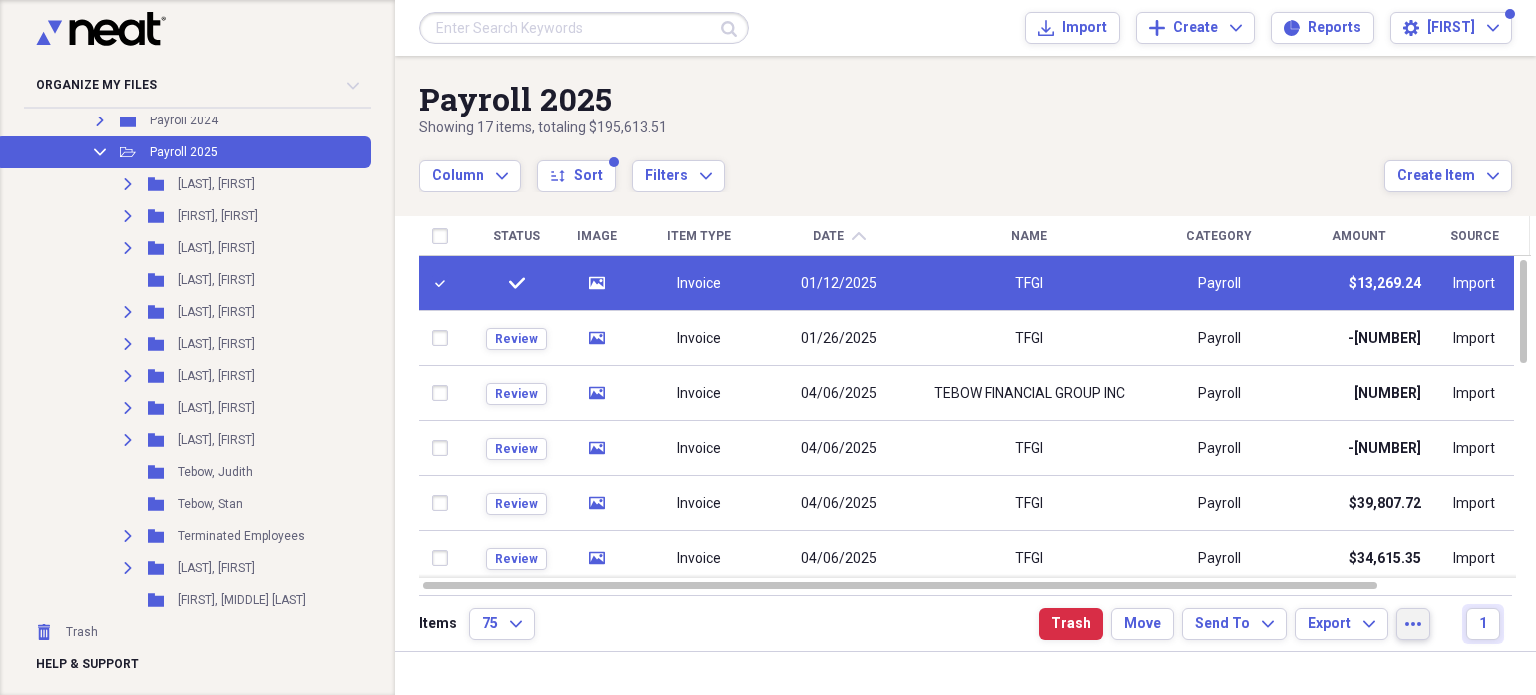 click on "more" at bounding box center (1413, 624) 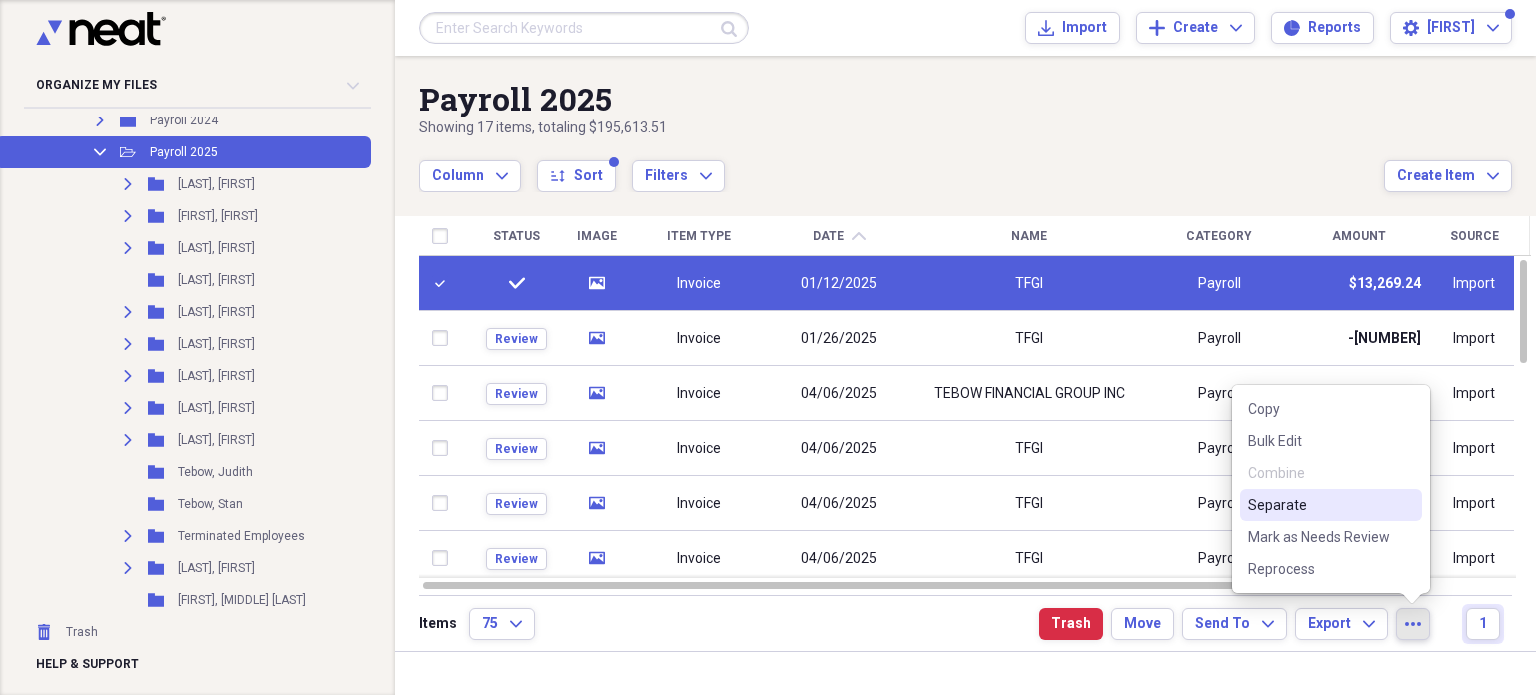 click on "Separate" at bounding box center (1319, 505) 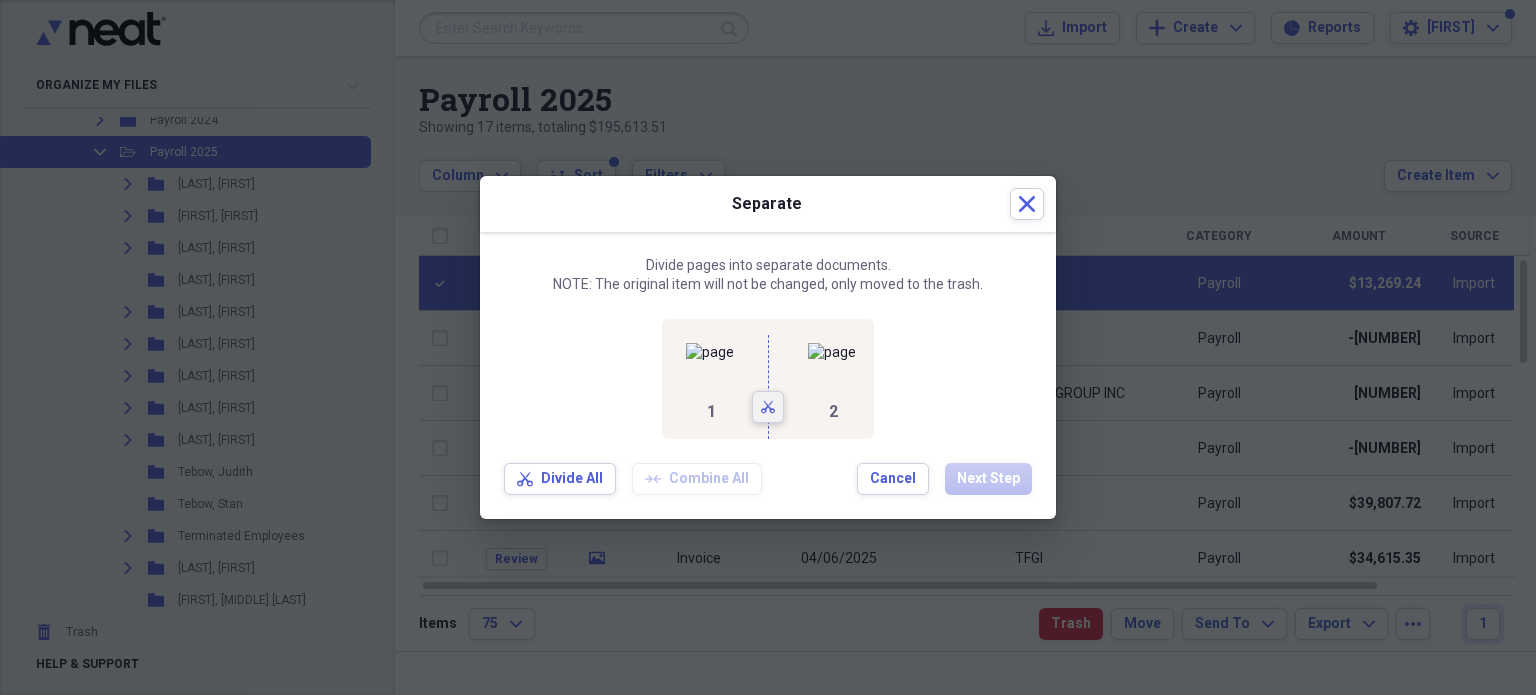 click on "Scissors" 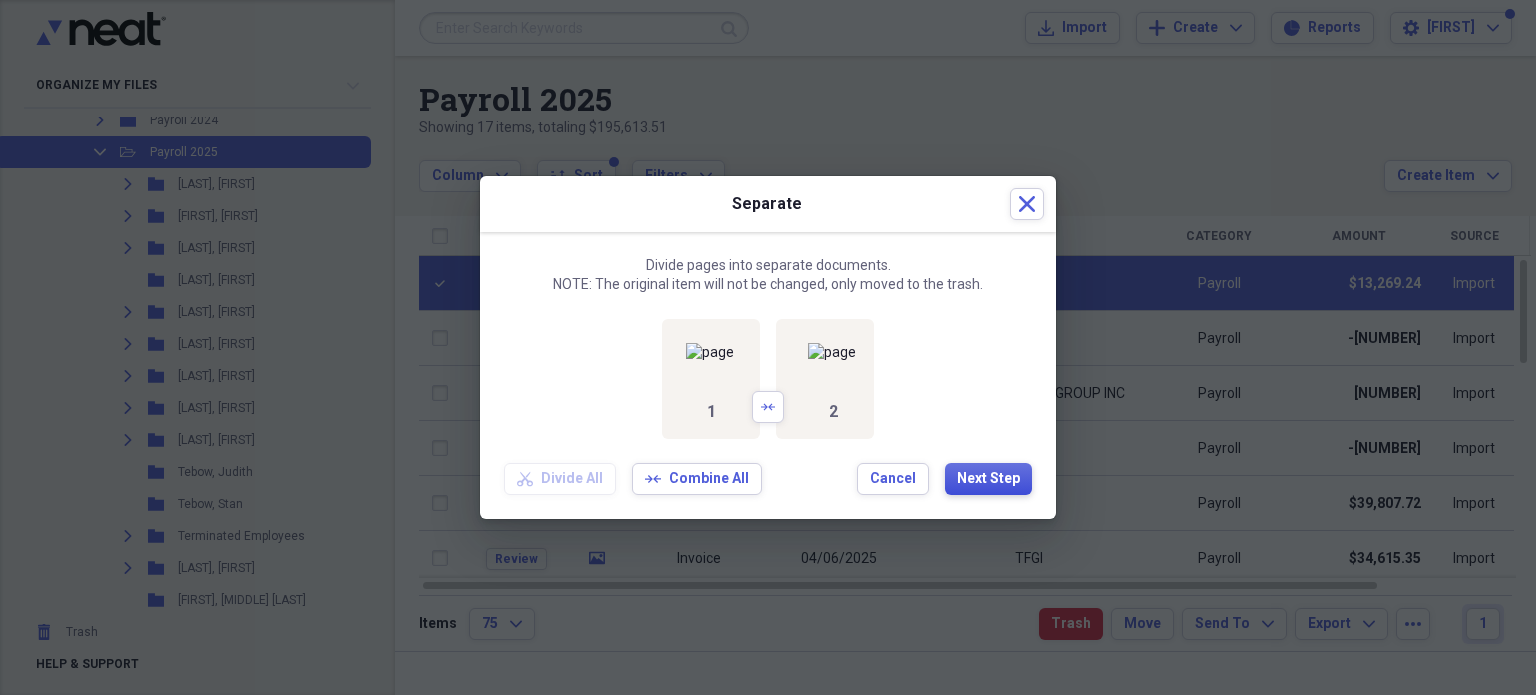 click on "Next Step" at bounding box center (988, 479) 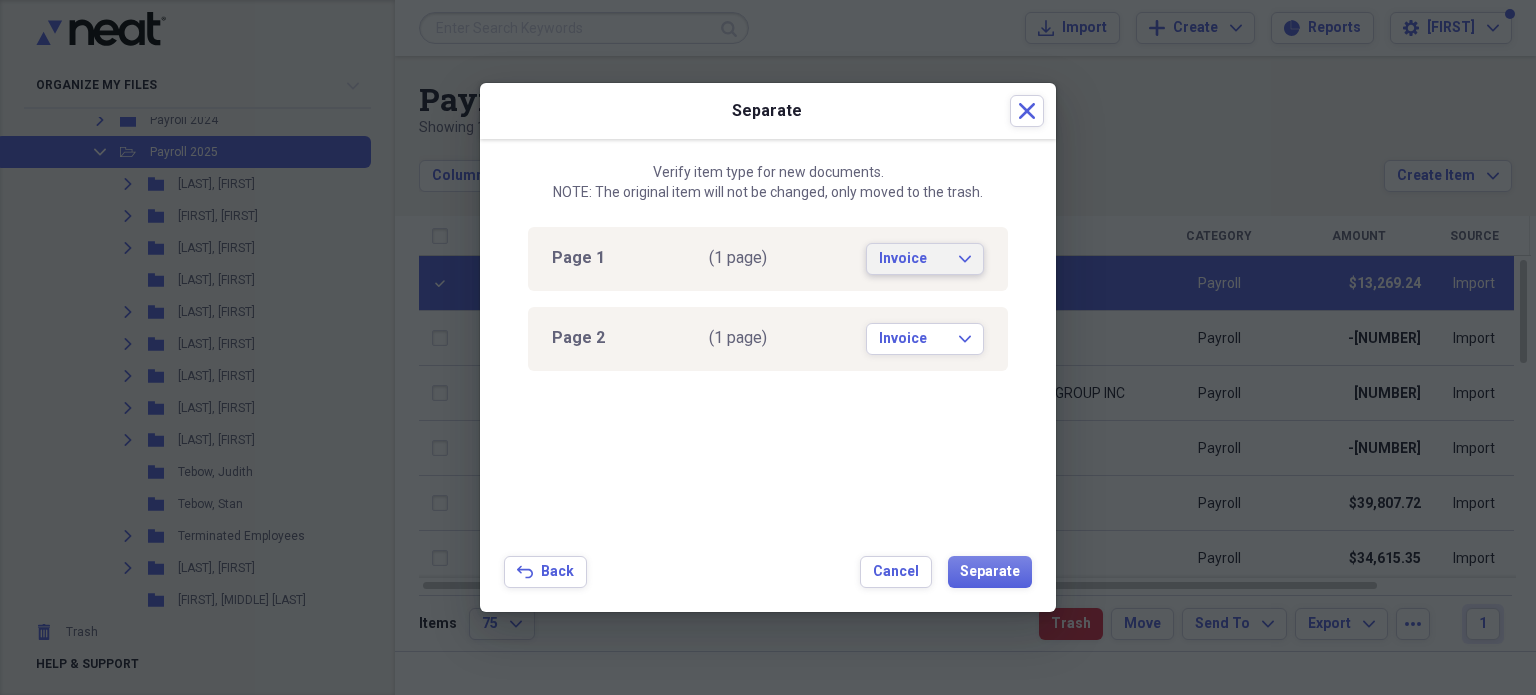 click on "Expand" 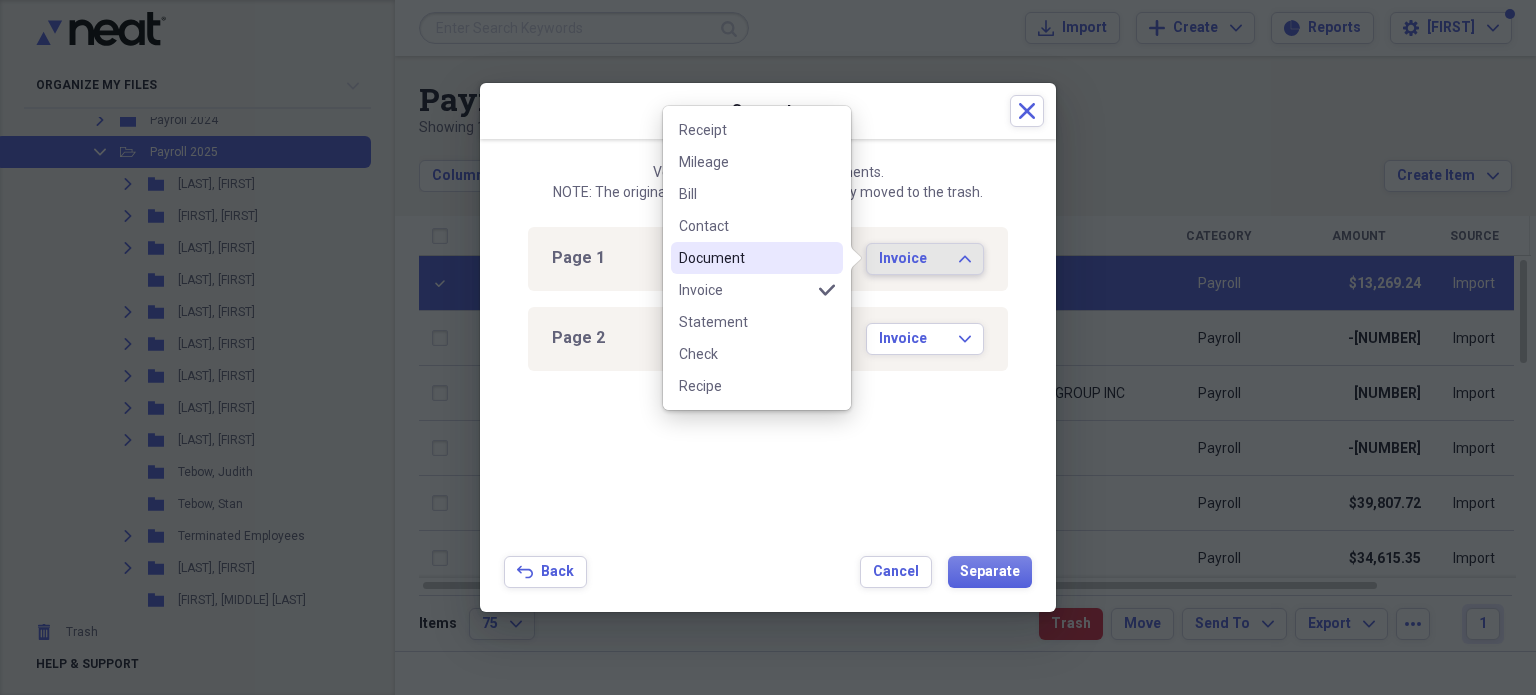 click on "Document" at bounding box center (745, 258) 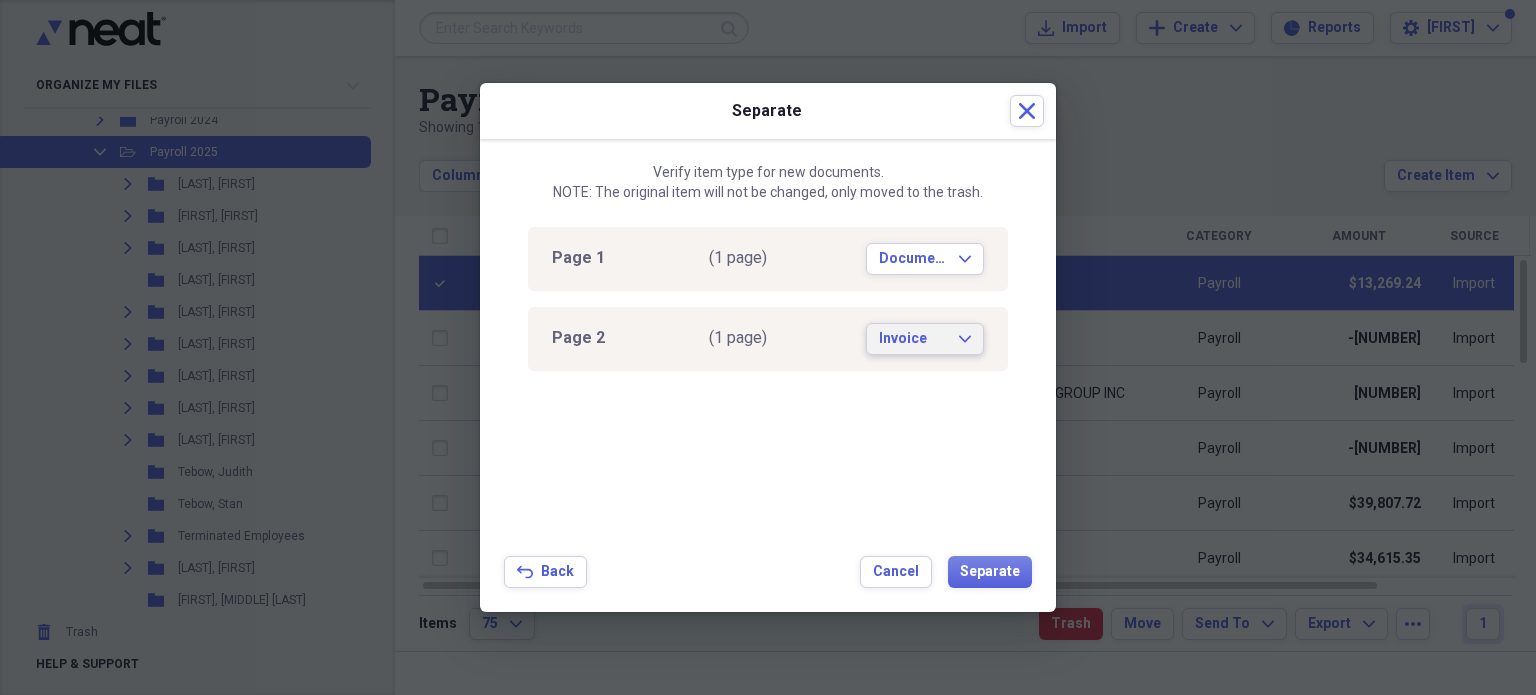 click on "Invoice Expand" at bounding box center (925, 339) 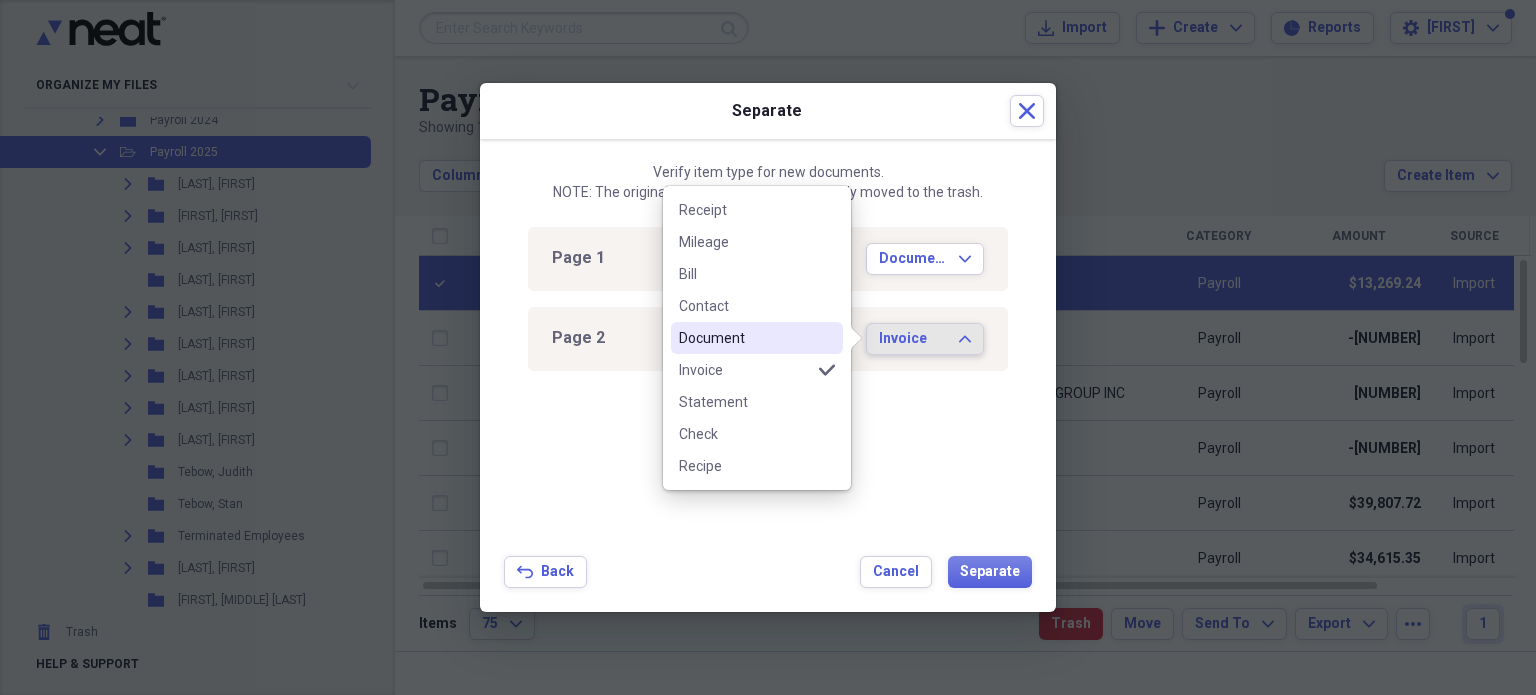 click on "Document" at bounding box center (745, 338) 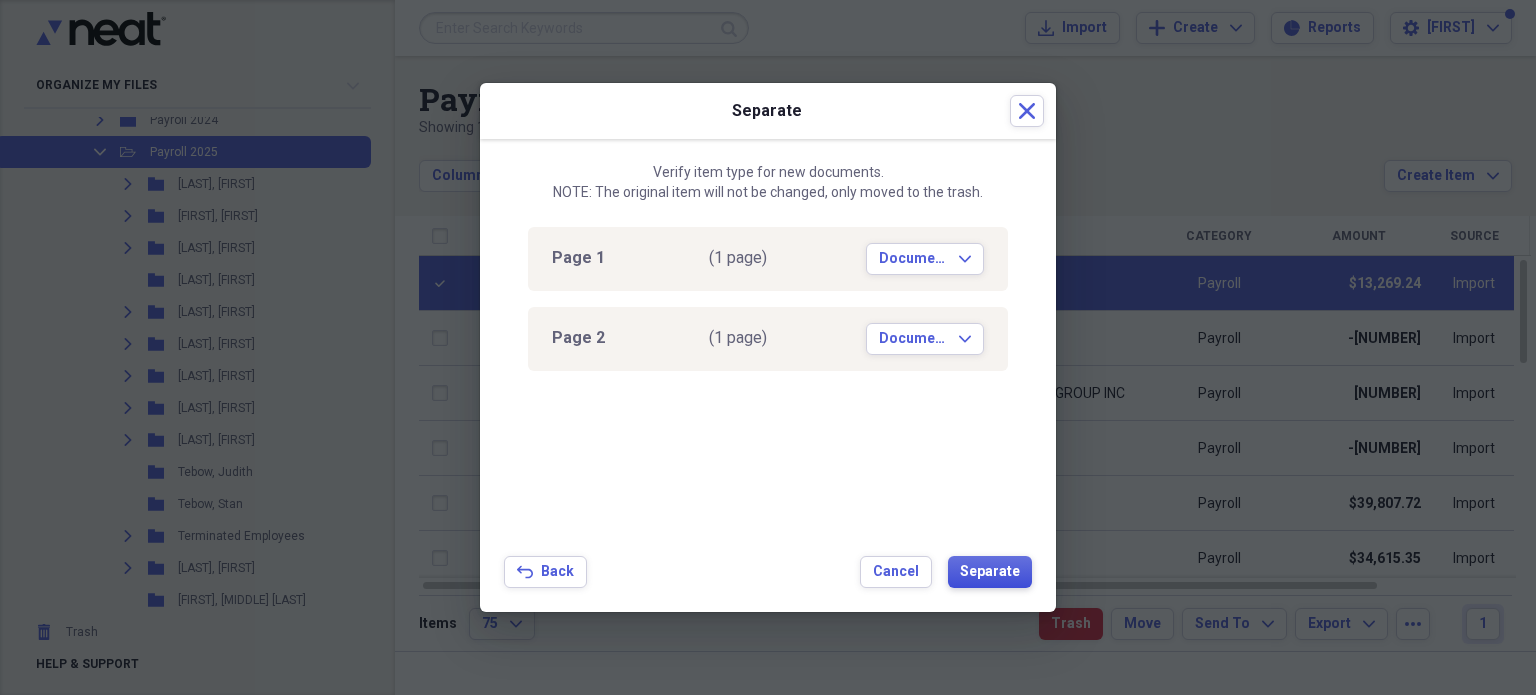click on "Separate" at bounding box center [990, 572] 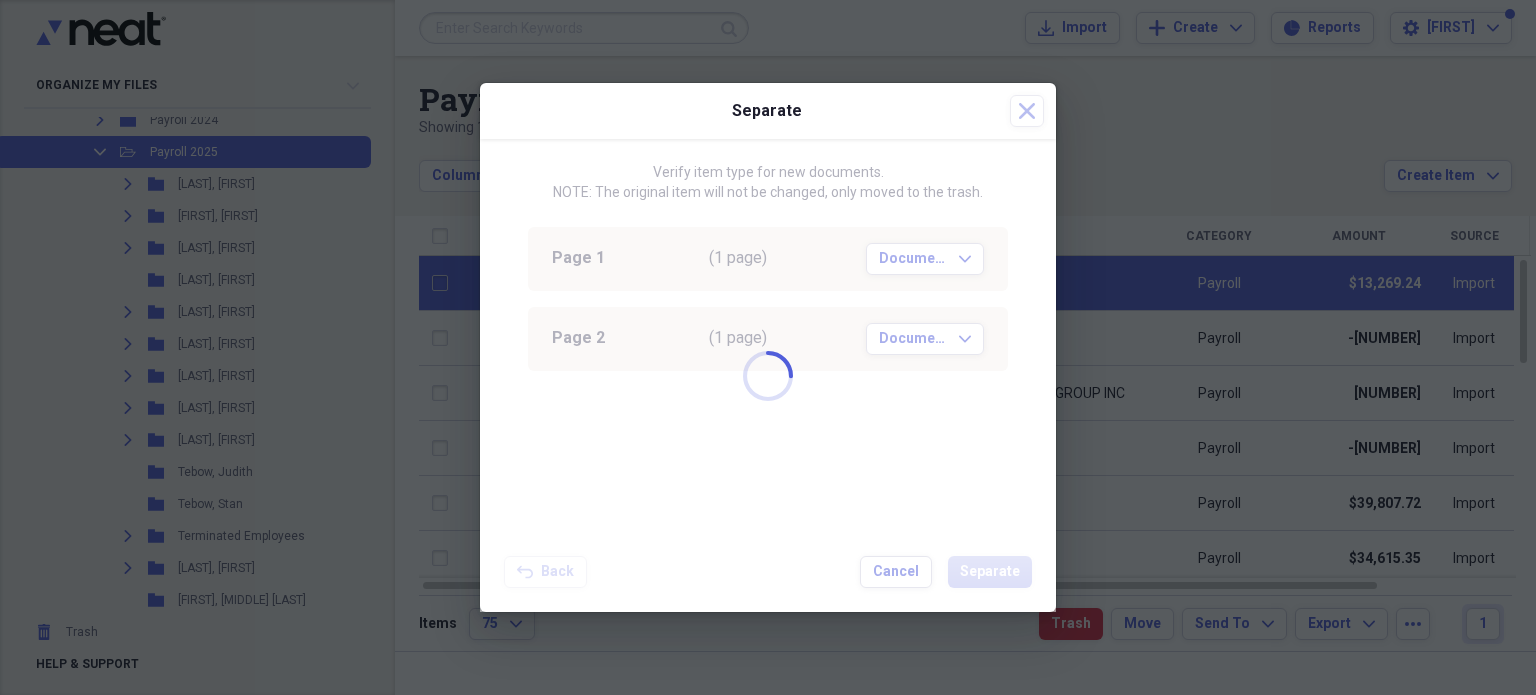 checkbox on "false" 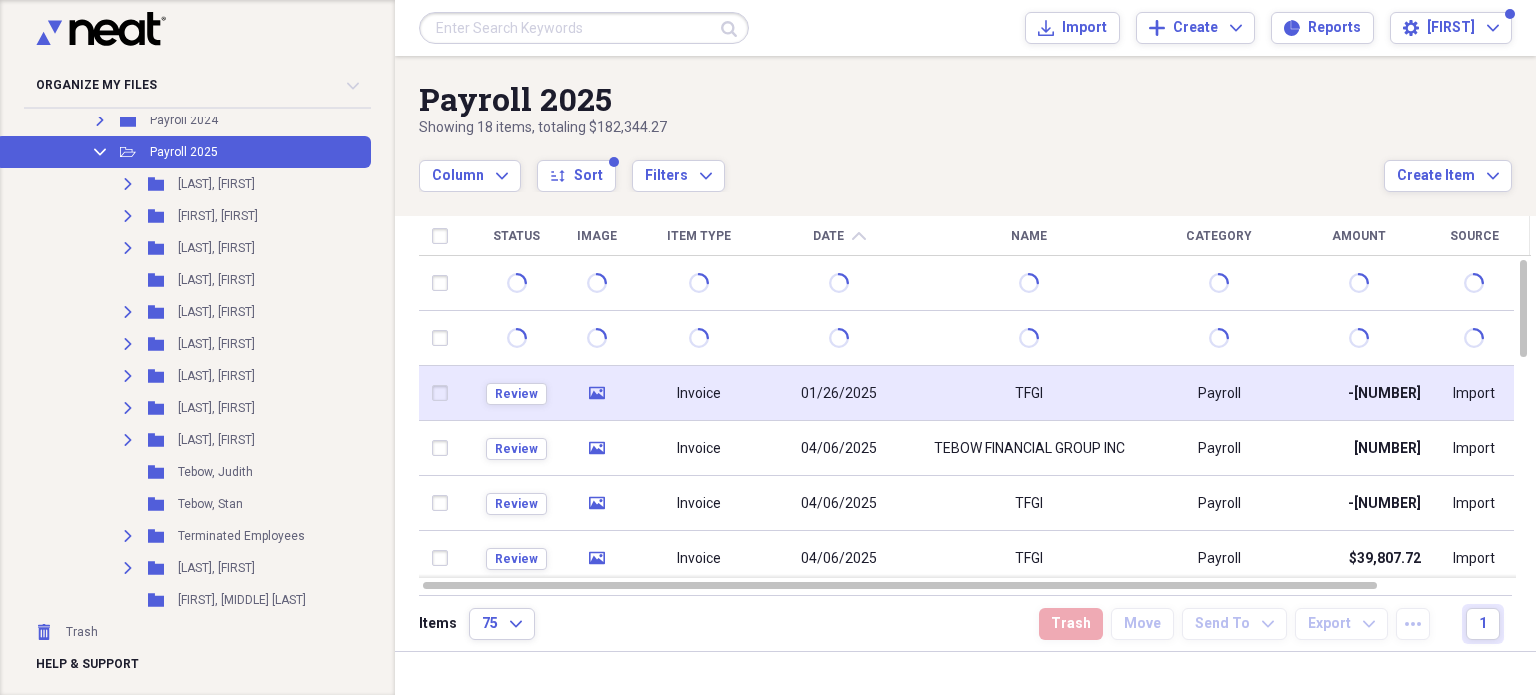 click on "Invoice" at bounding box center [699, 394] 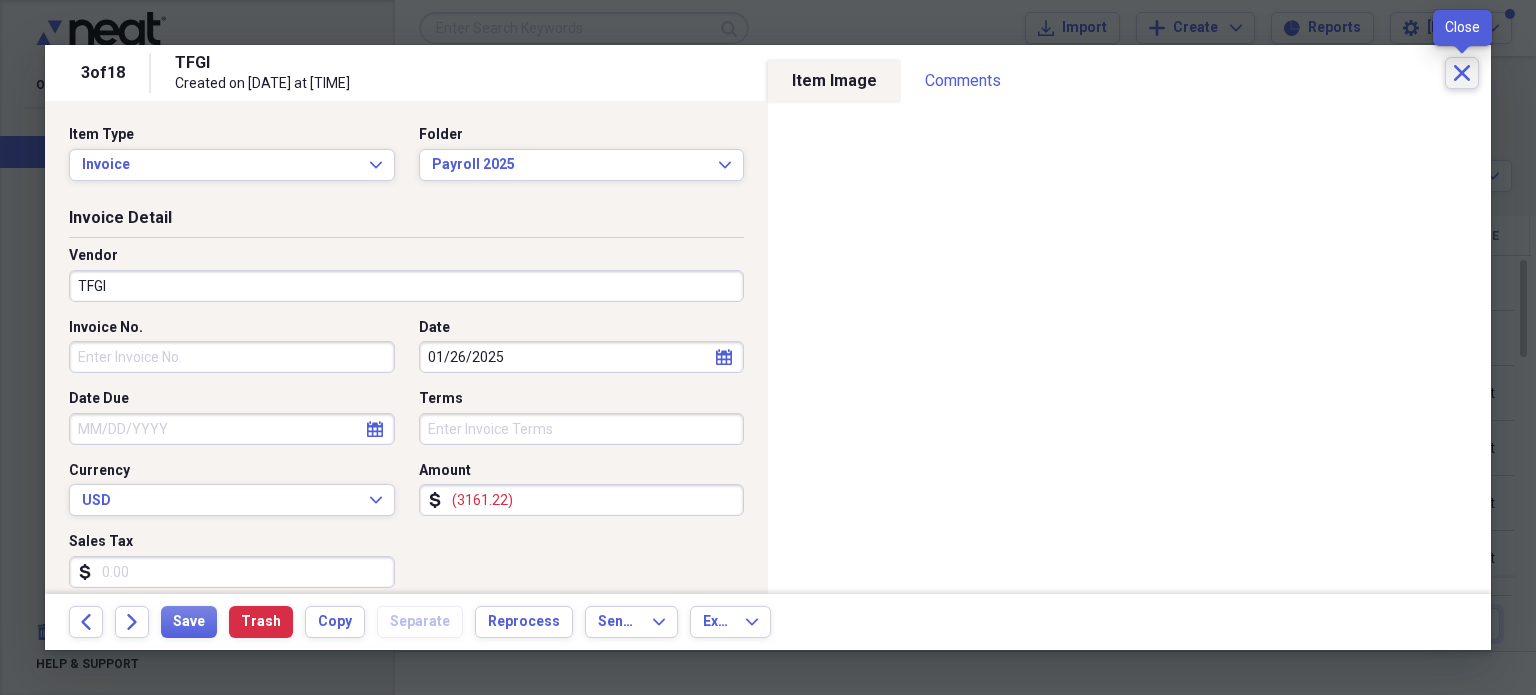 click on "Close" at bounding box center [1462, 73] 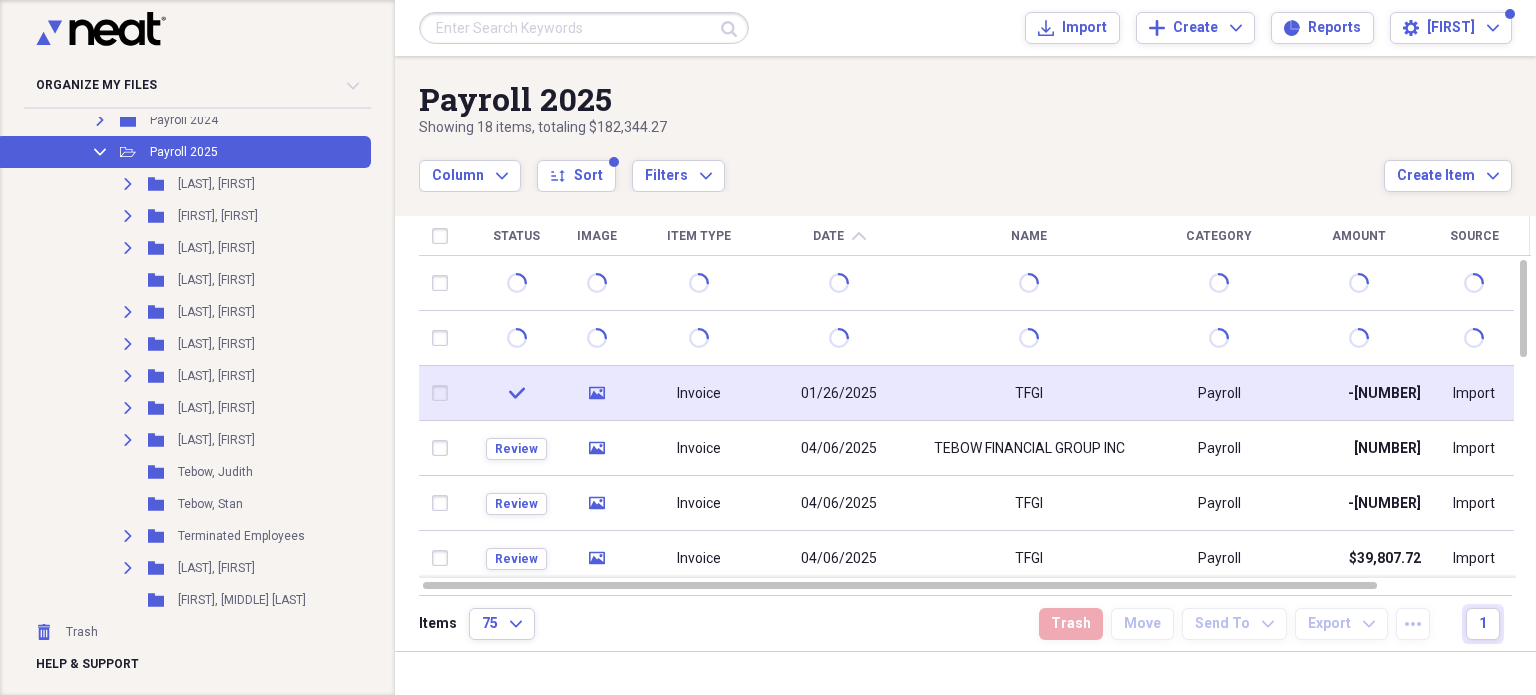 click at bounding box center (444, 393) 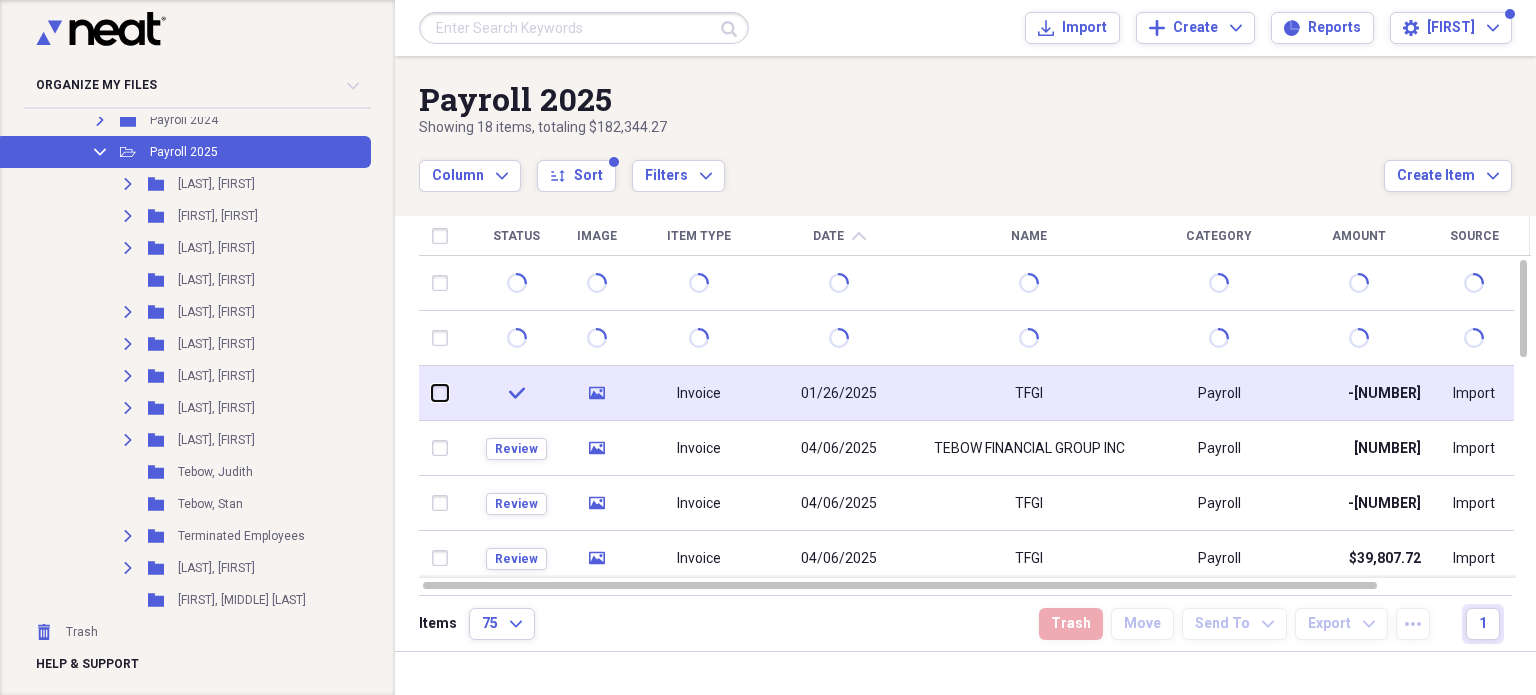 click at bounding box center [432, 393] 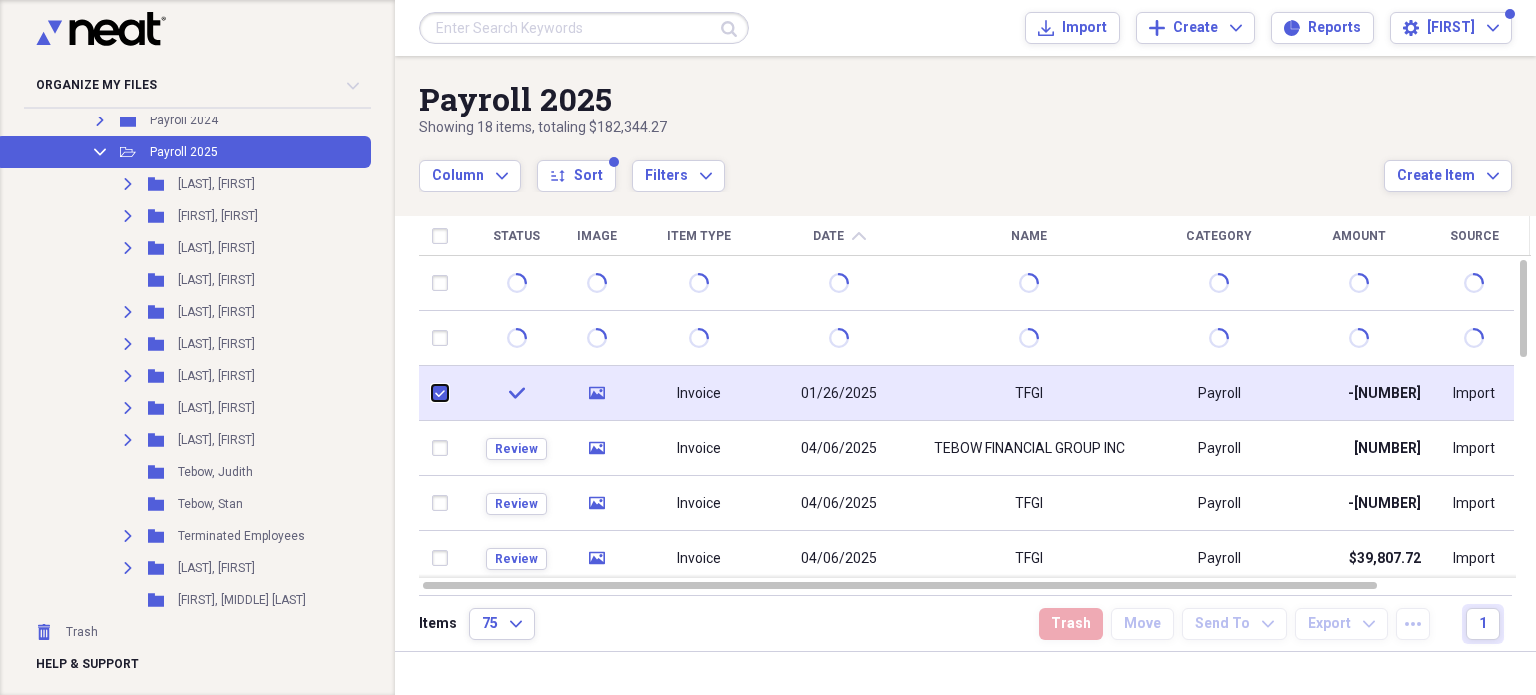 checkbox on "true" 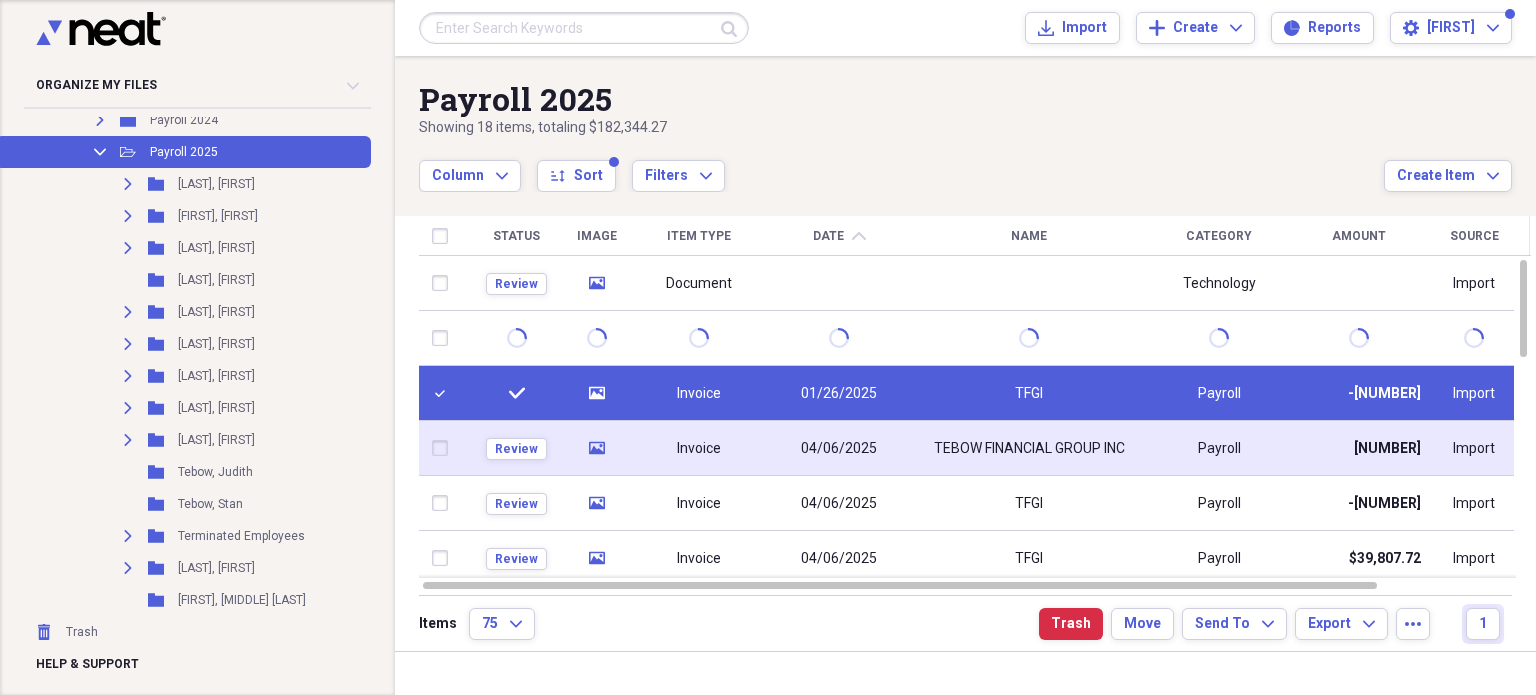 click on "Invoice" at bounding box center [699, 448] 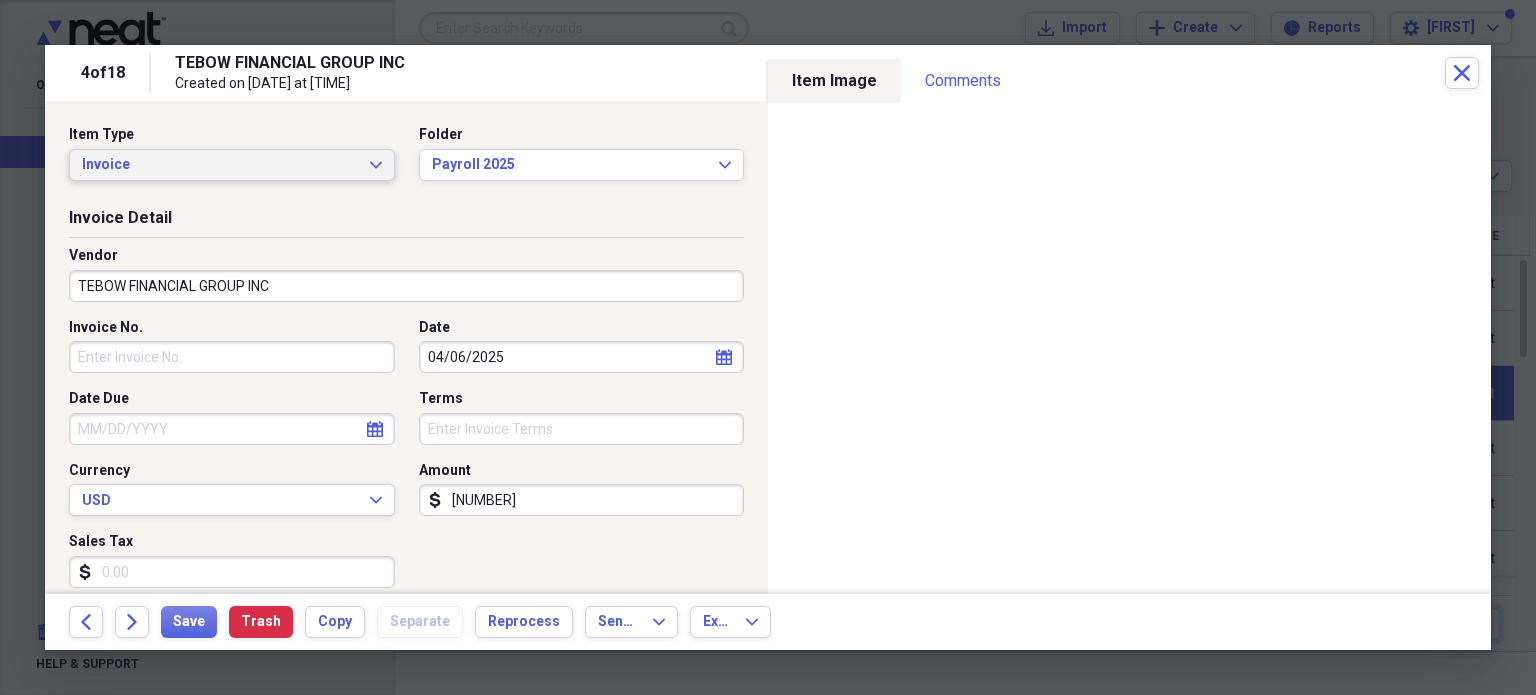 click on "Expand" 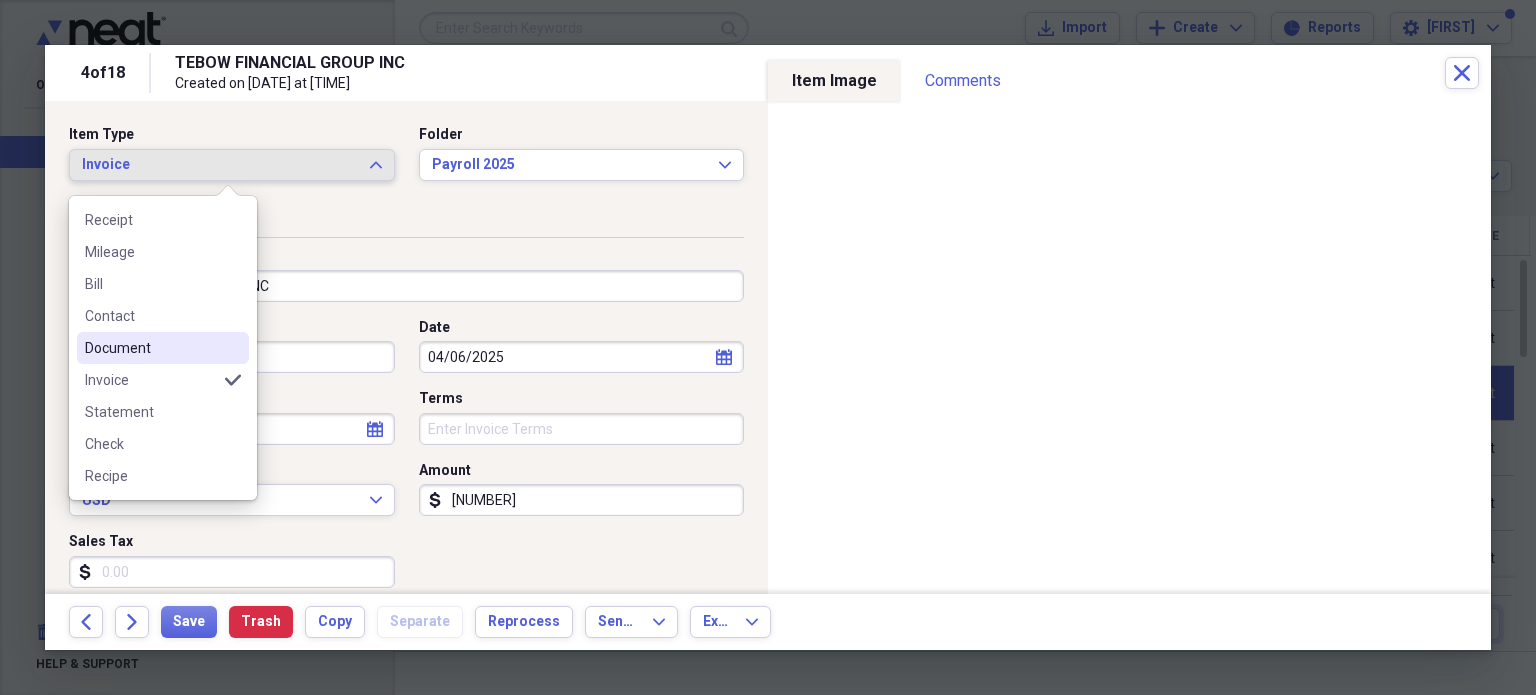click on "Document" at bounding box center (163, 348) 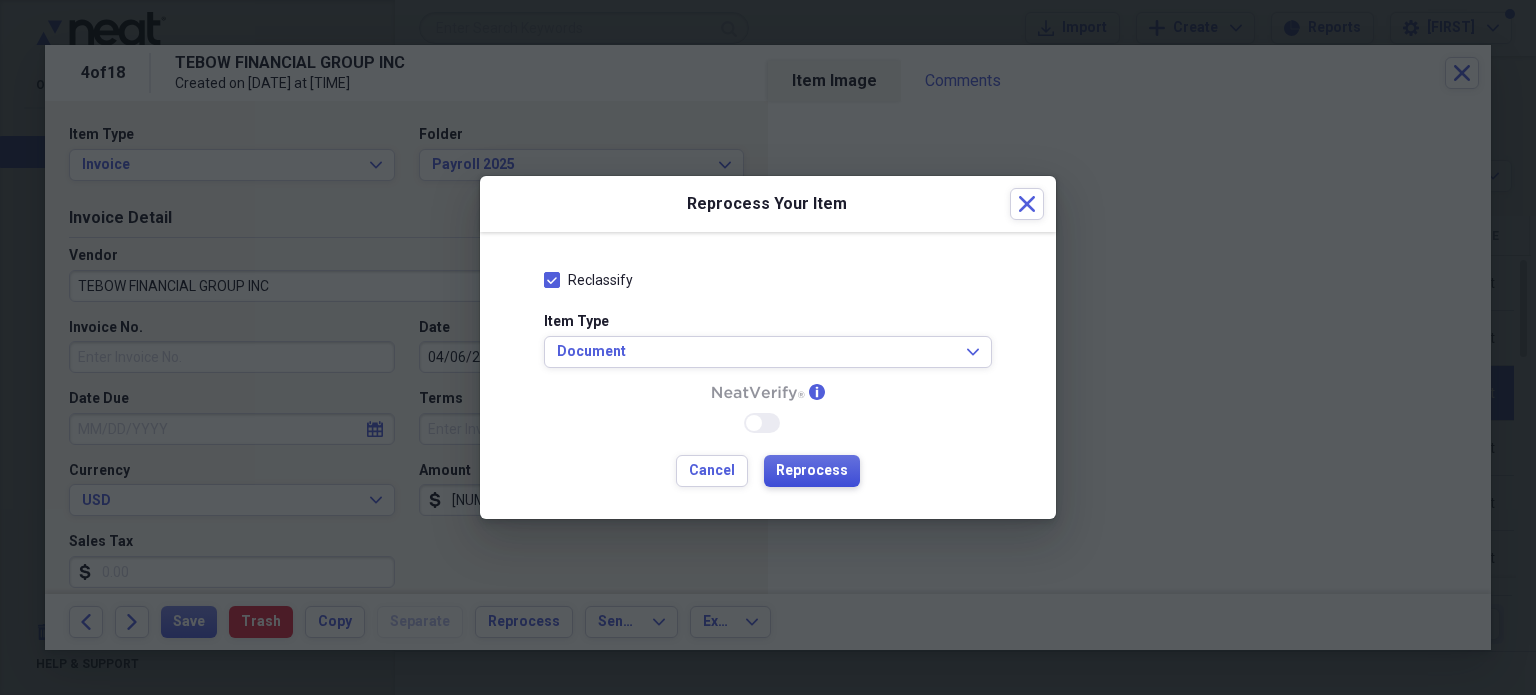 click on "Reprocess" at bounding box center [812, 471] 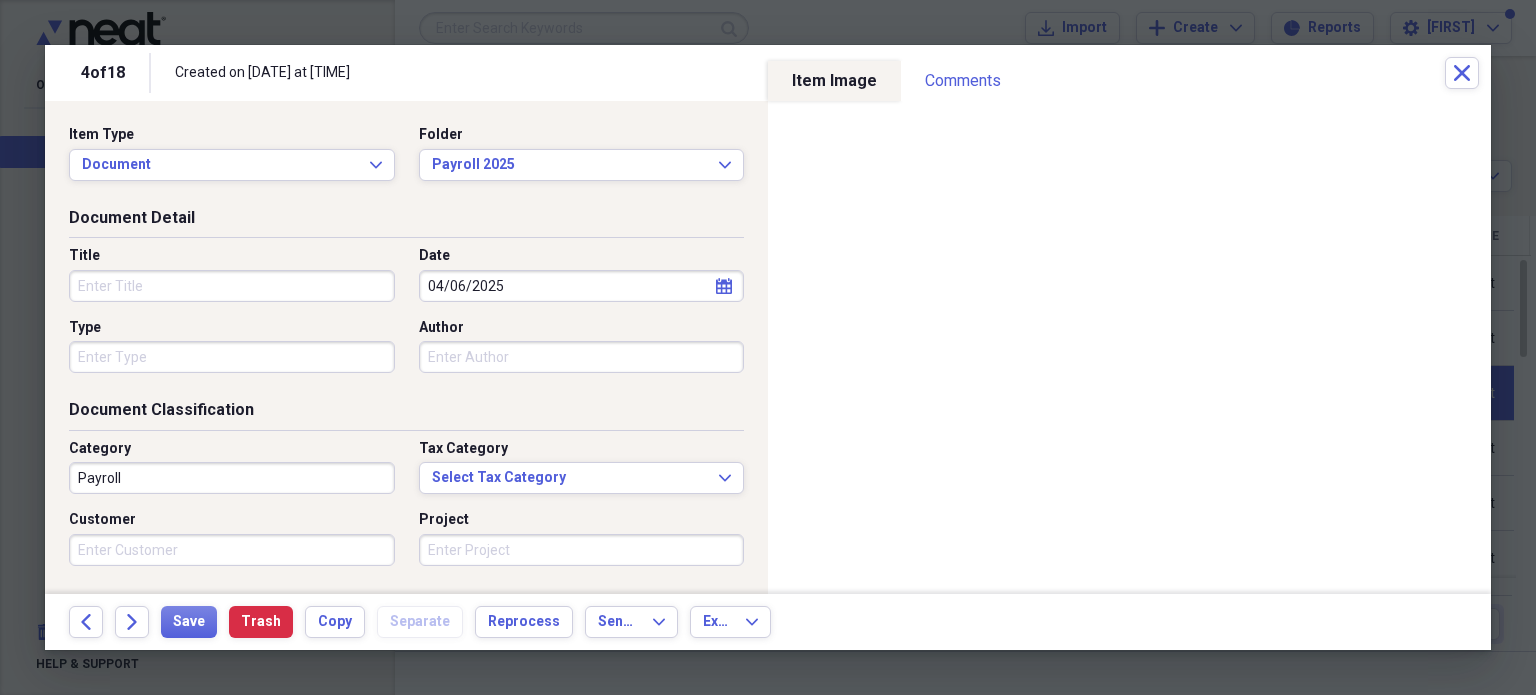 click on "Title" at bounding box center (232, 286) 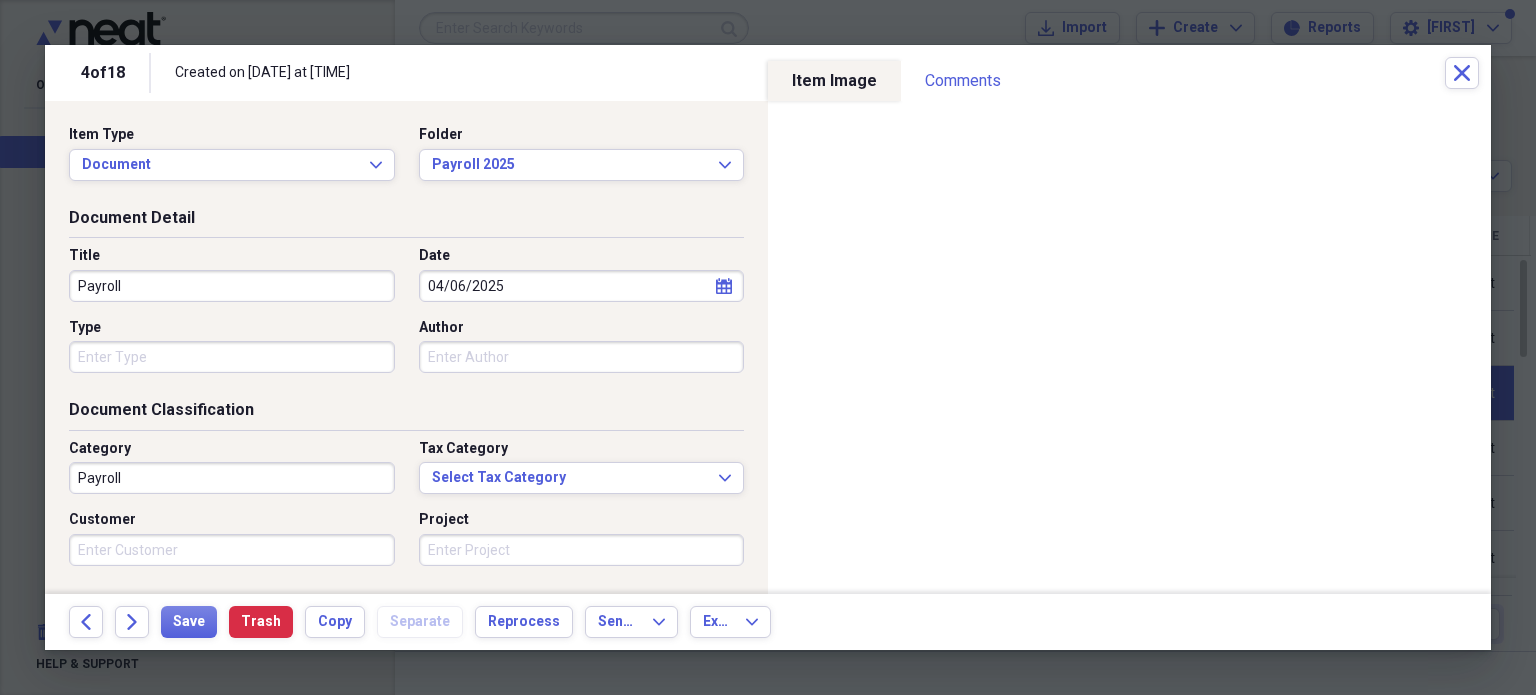 type on "Payroll" 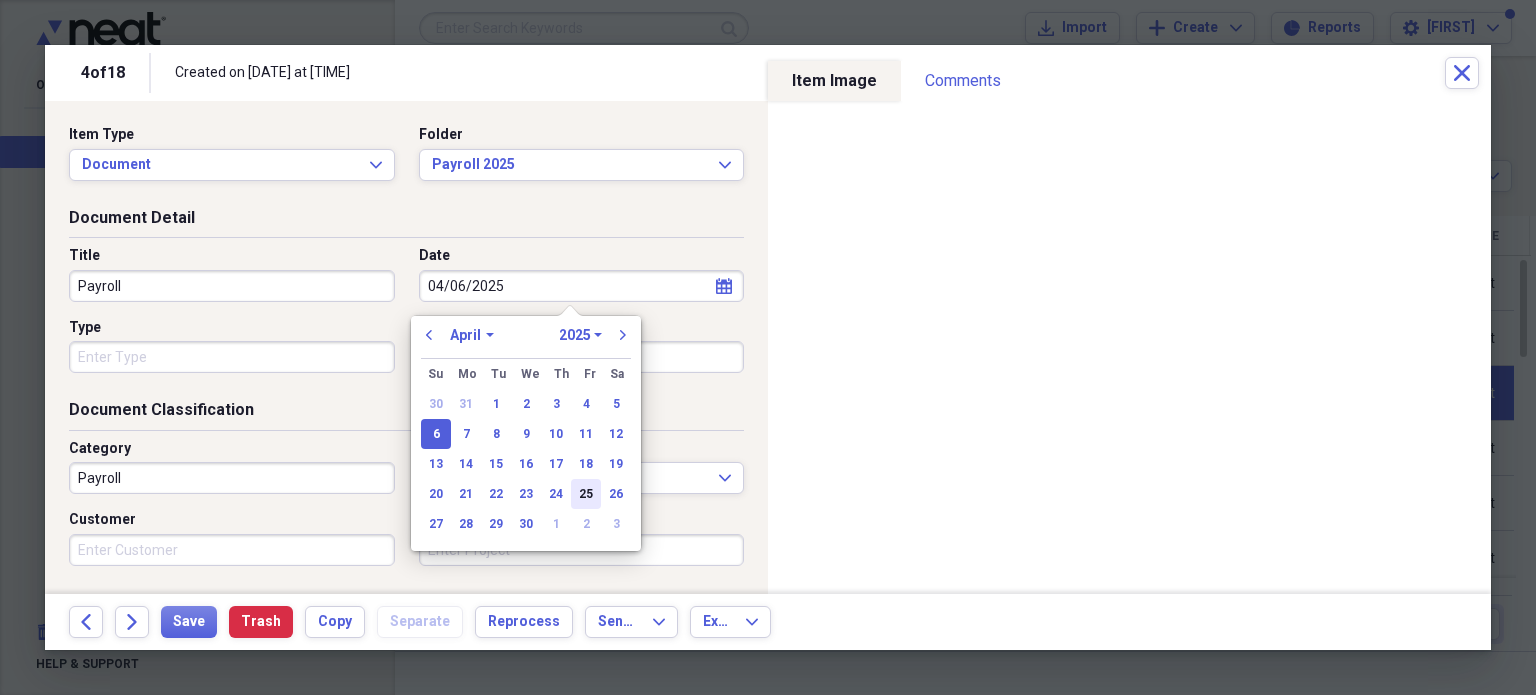 click on "25" at bounding box center [586, 494] 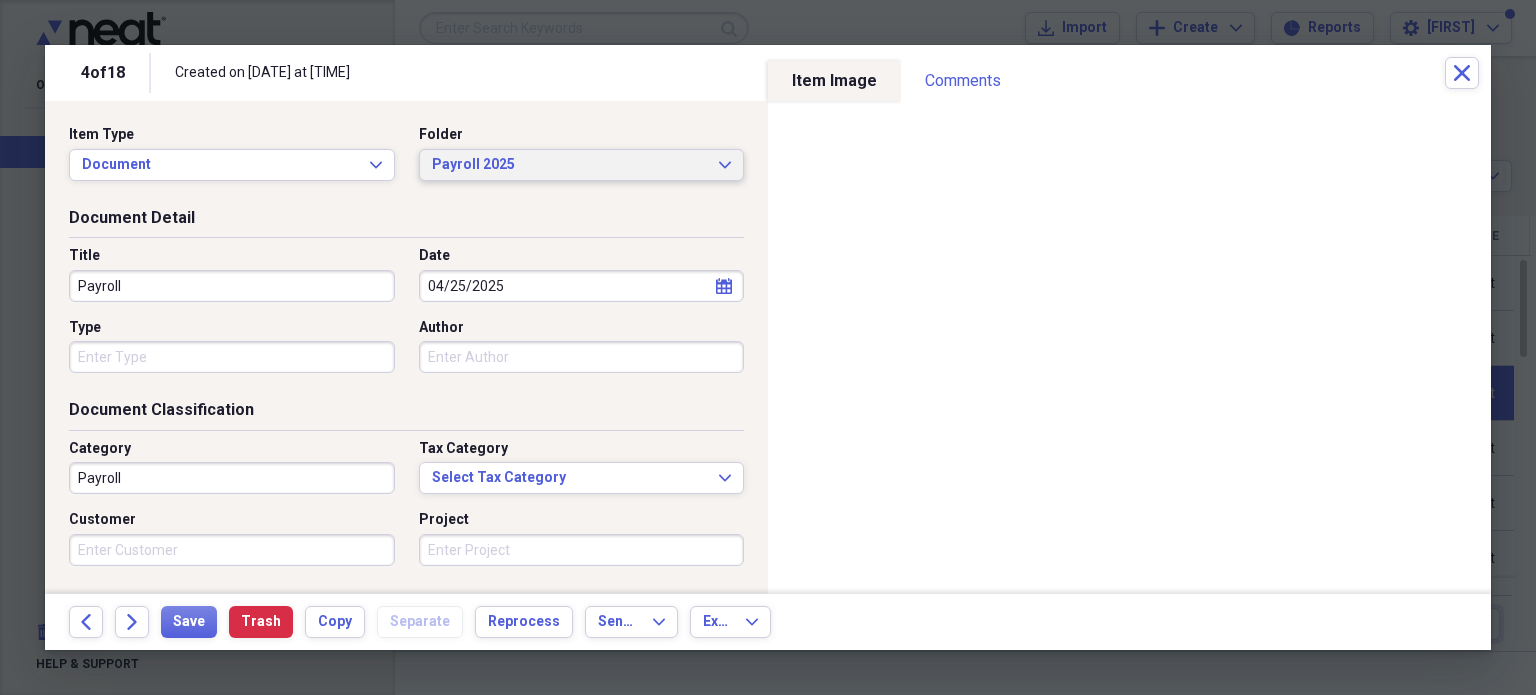 click on "Expand" 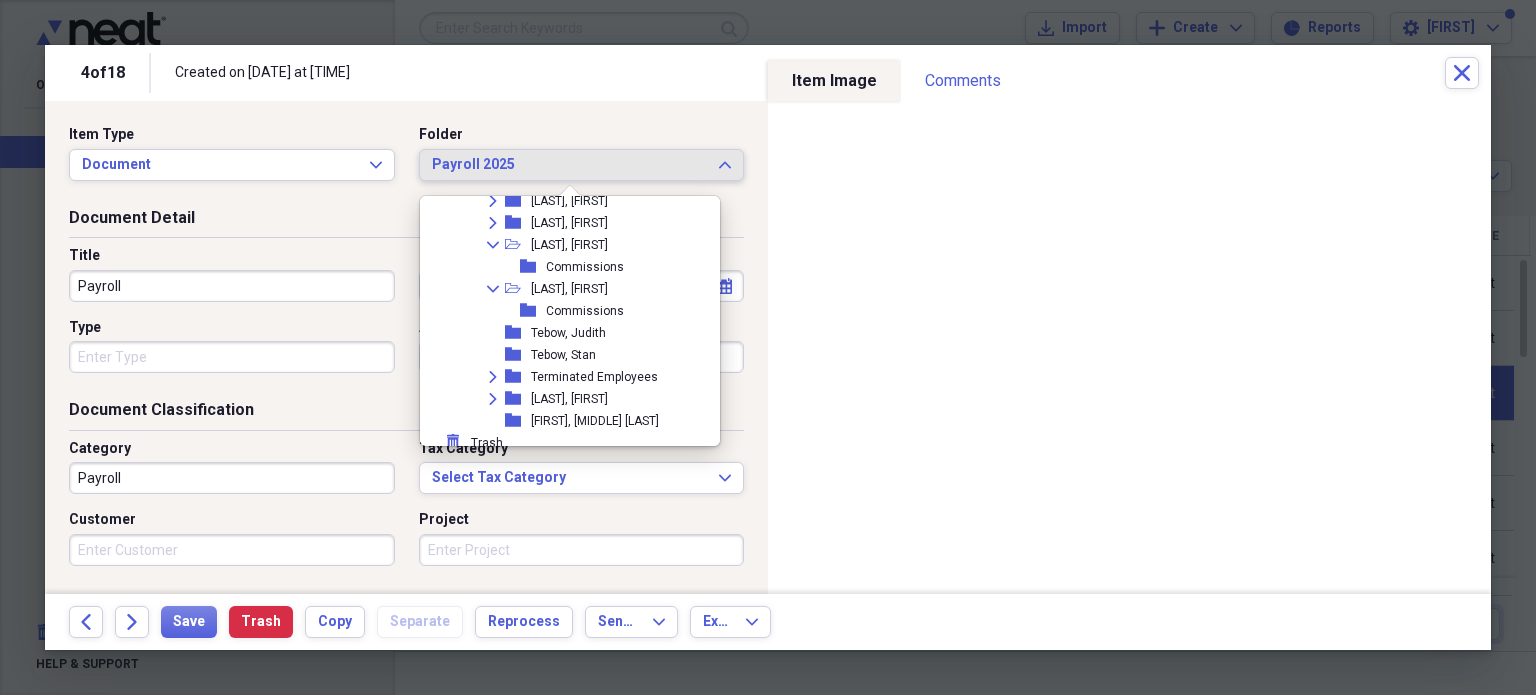 scroll, scrollTop: 4069, scrollLeft: 0, axis: vertical 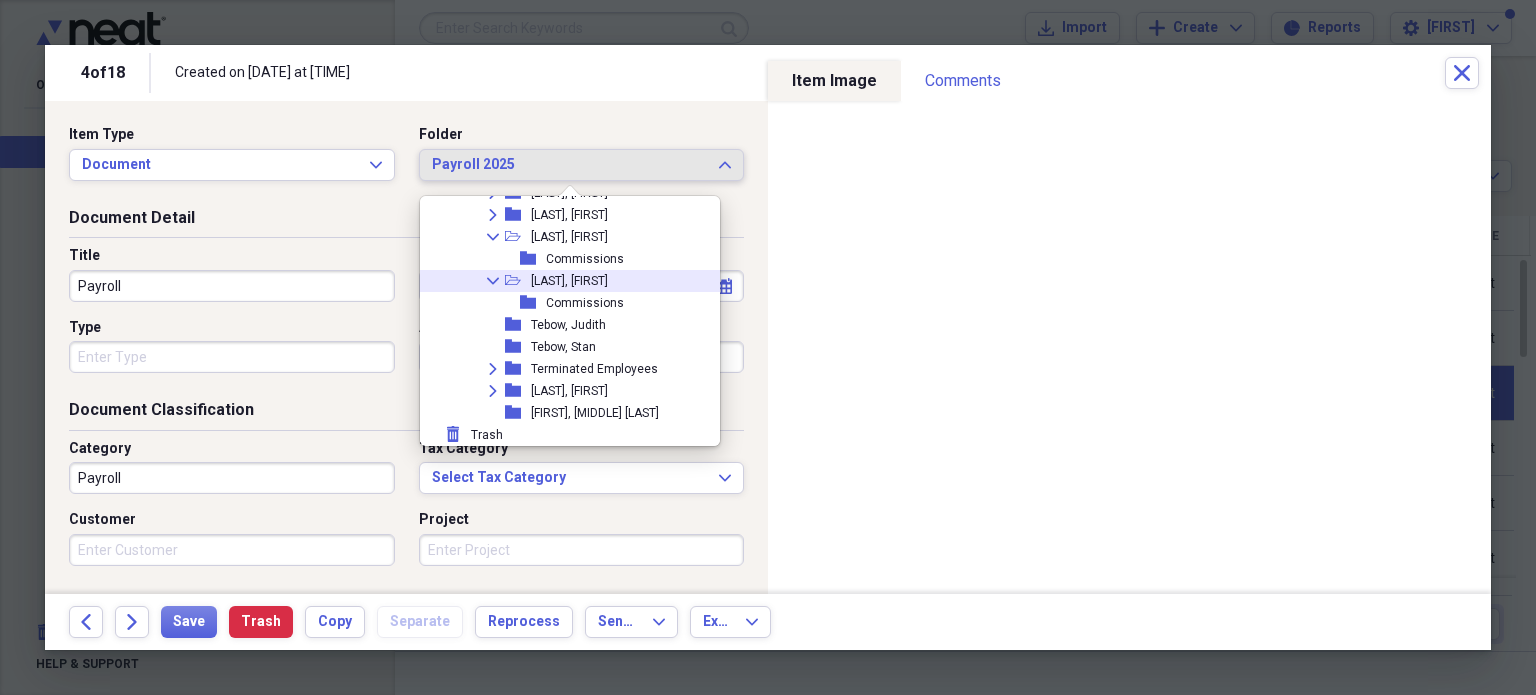 click on "Collapse open-folder [LAST], [FIRST]" at bounding box center (576, 281) 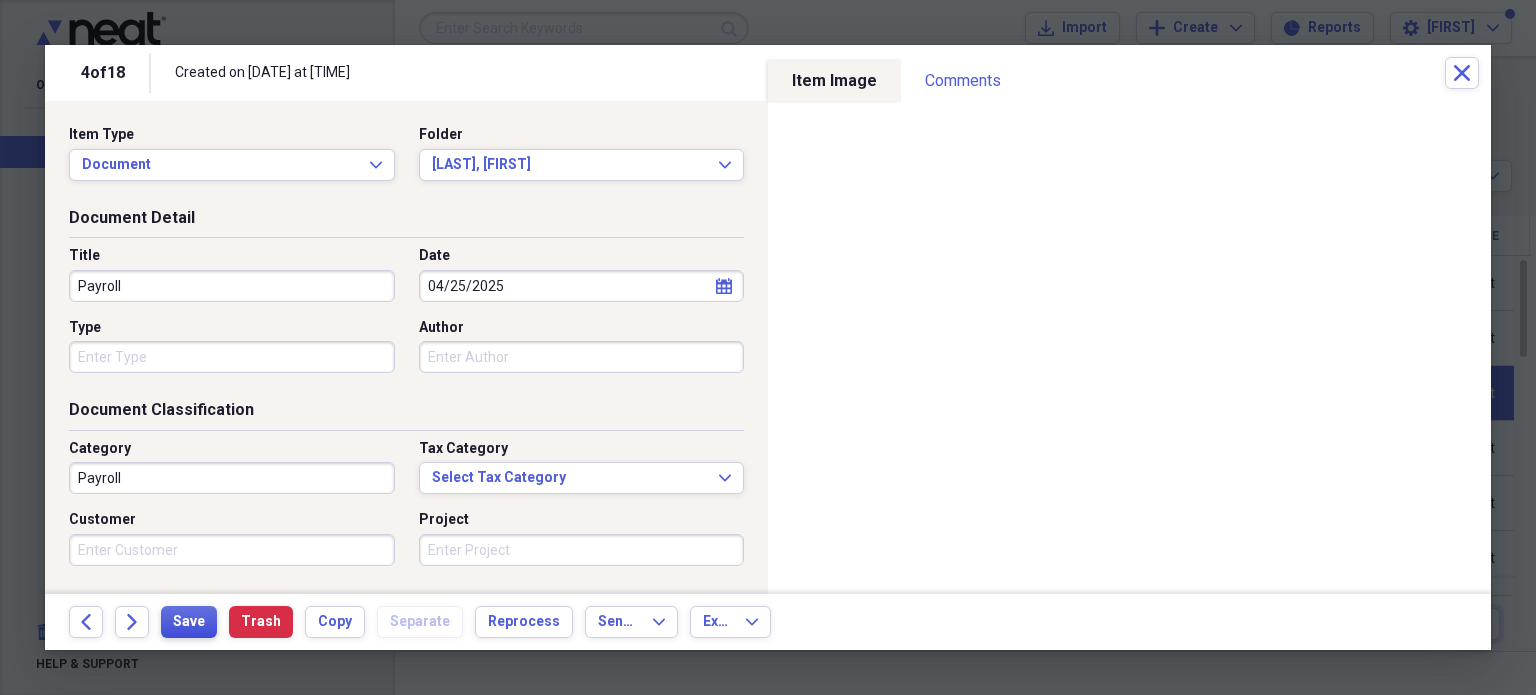 click on "Save" at bounding box center [189, 622] 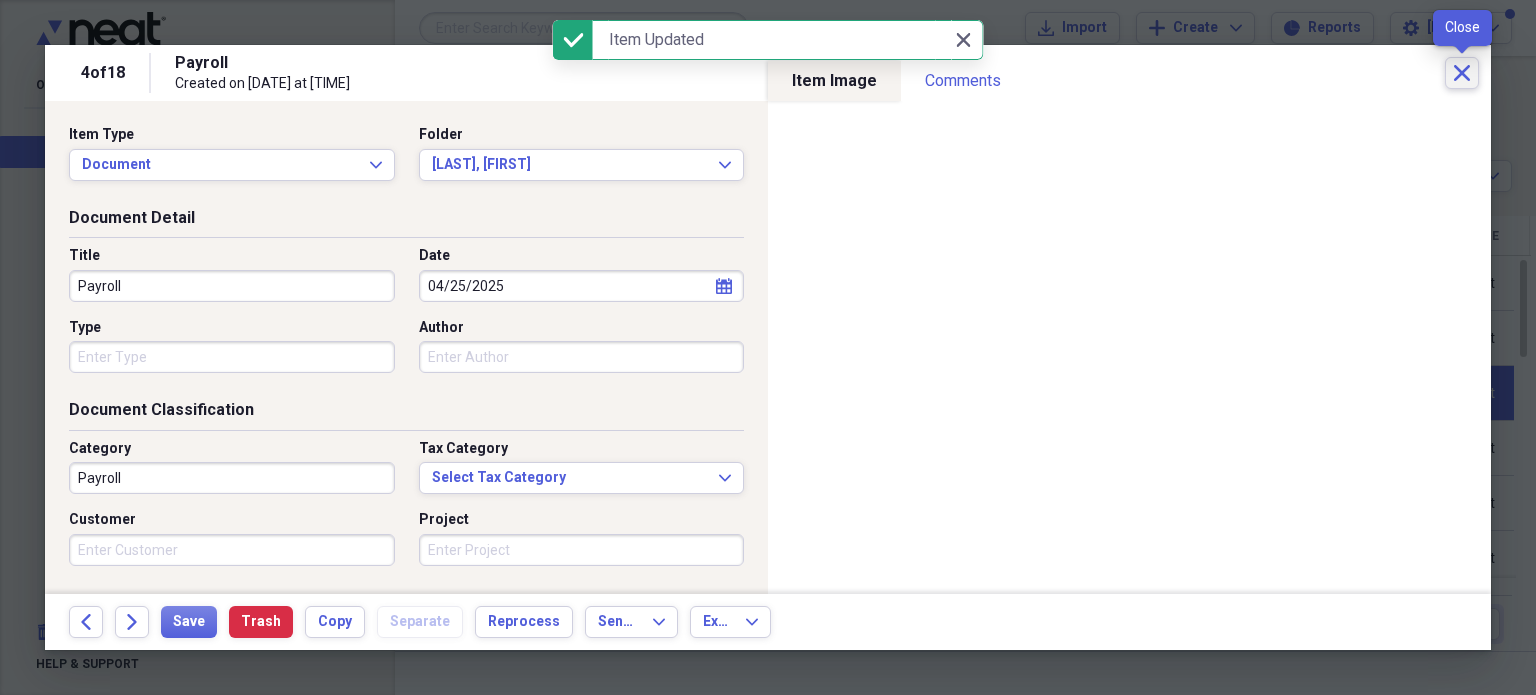 click on "Close" 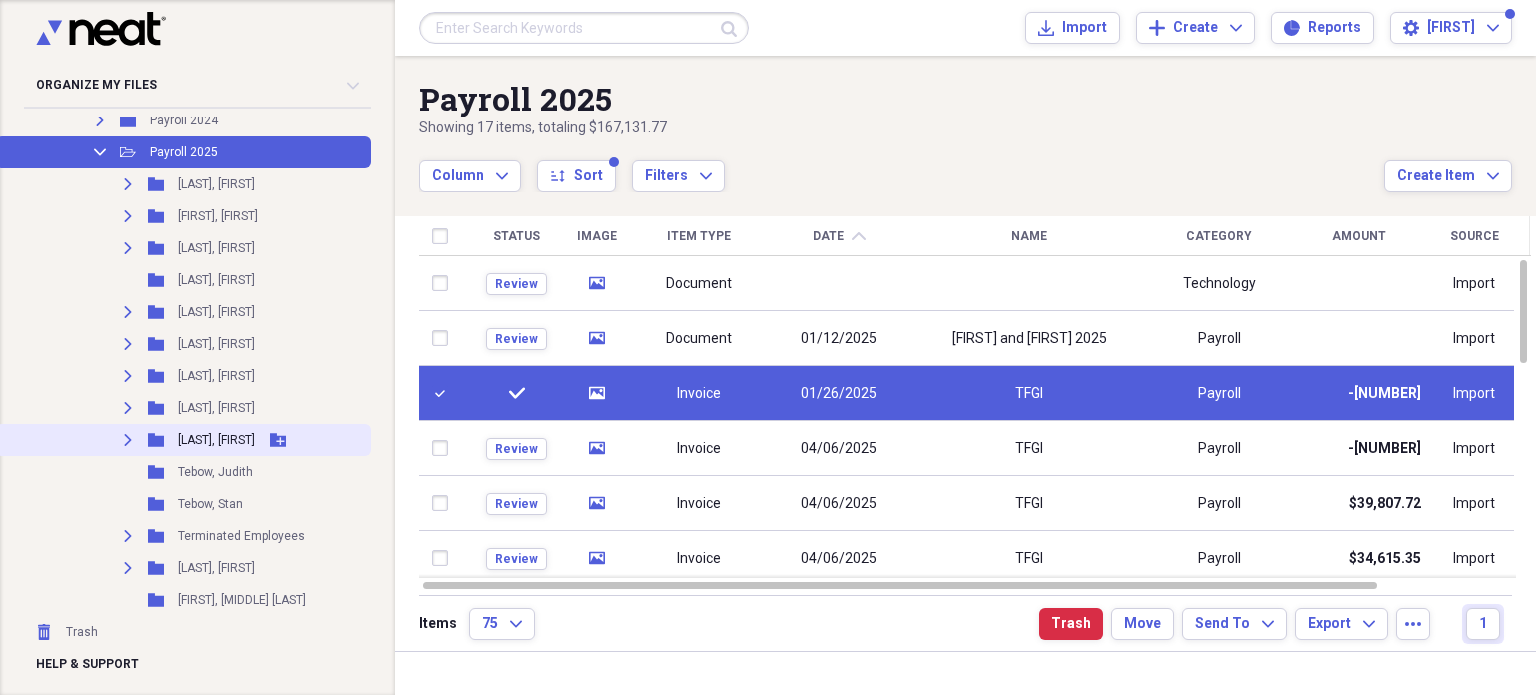 click on "[LAST], [FIRST]" at bounding box center (216, 440) 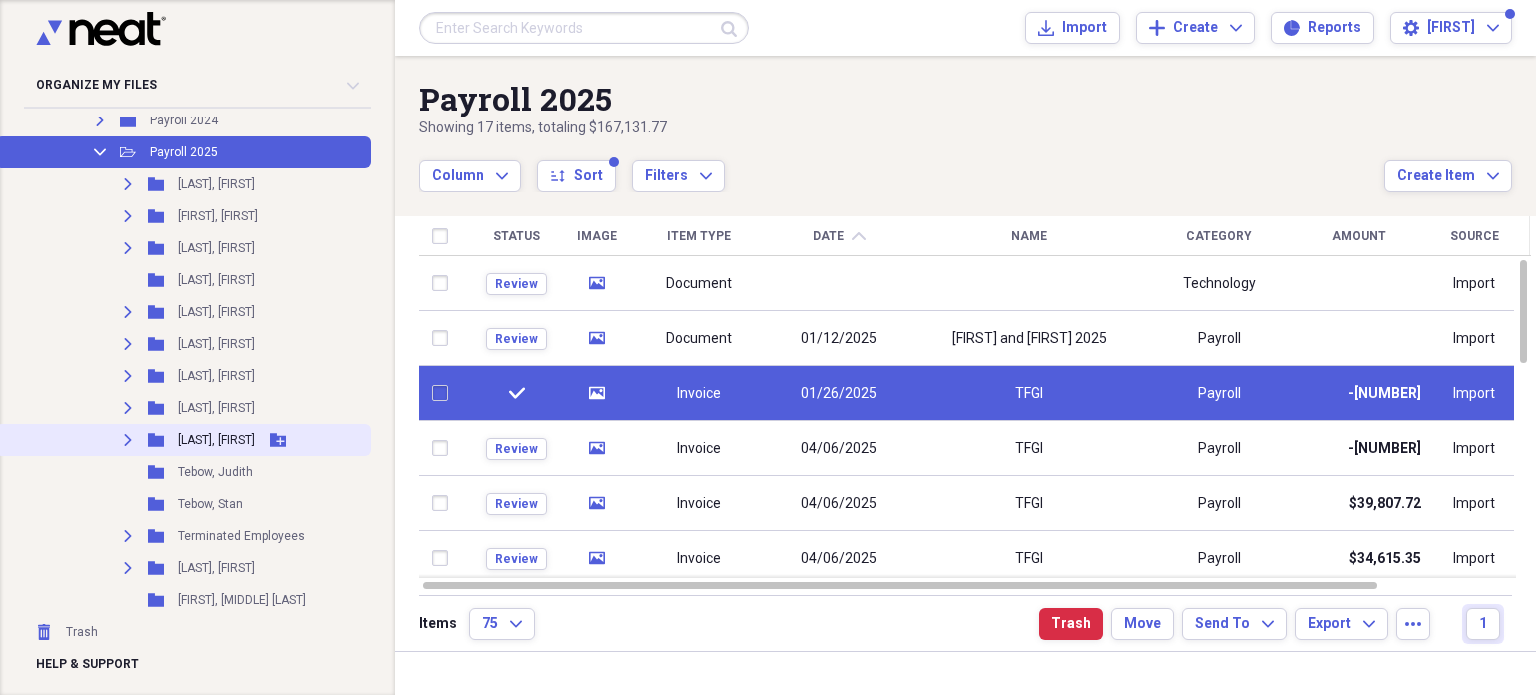 checkbox on "false" 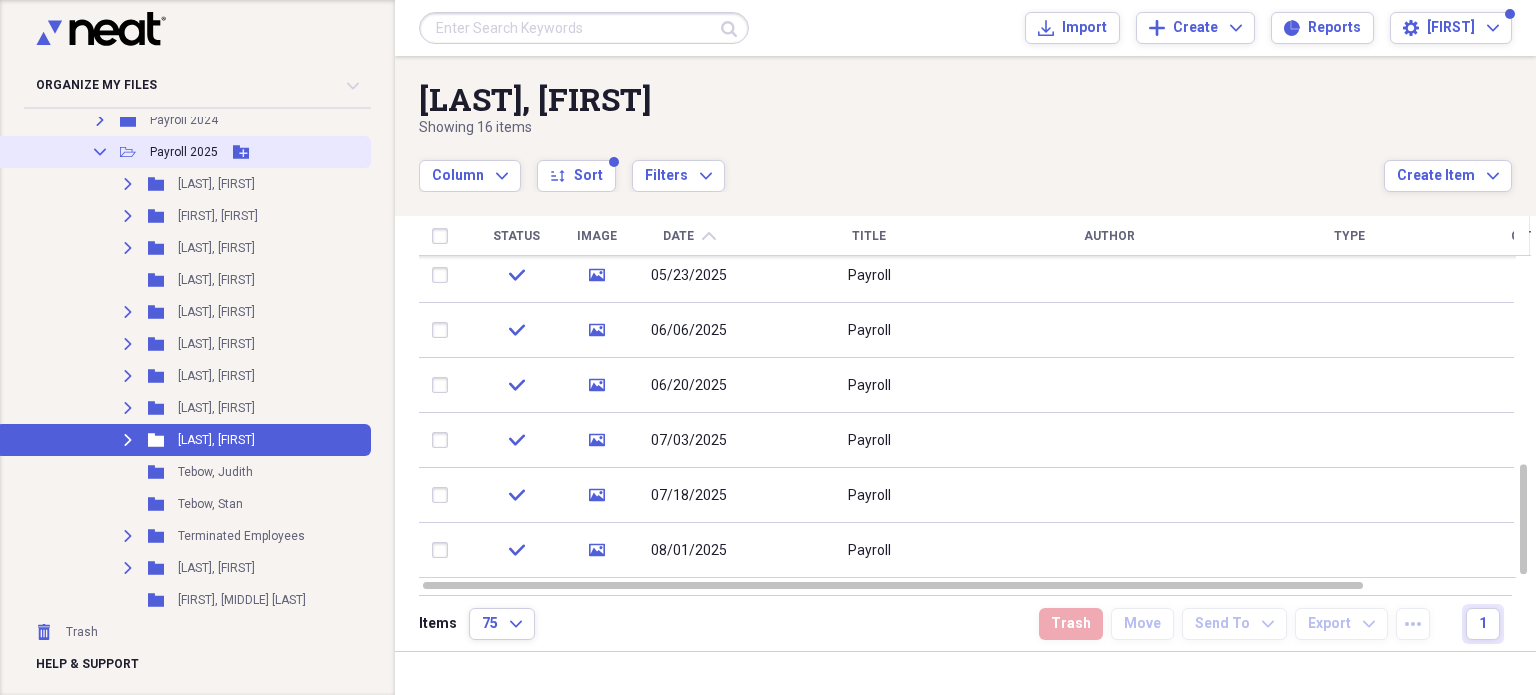 click on "Payroll 2025" at bounding box center (184, 152) 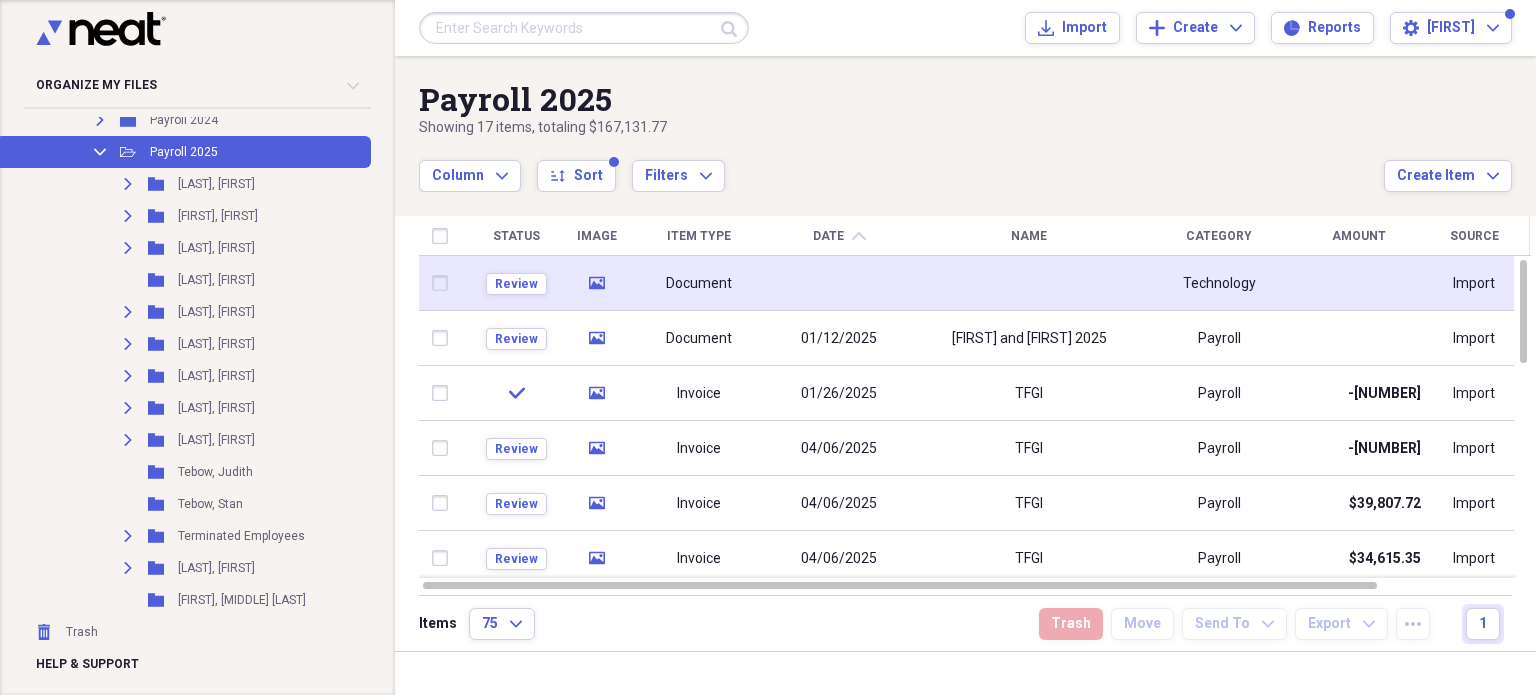 click on "Document" at bounding box center (699, 283) 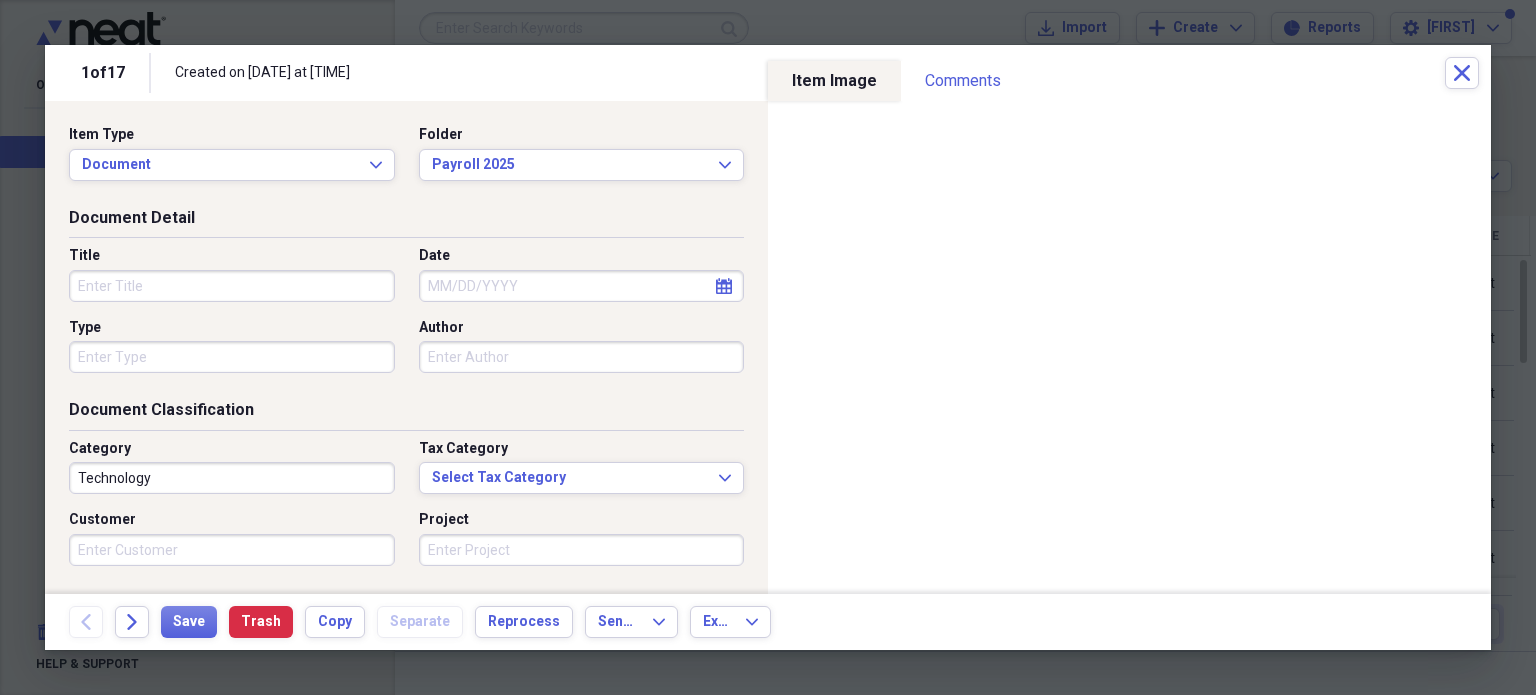 click on "Title" at bounding box center [232, 286] 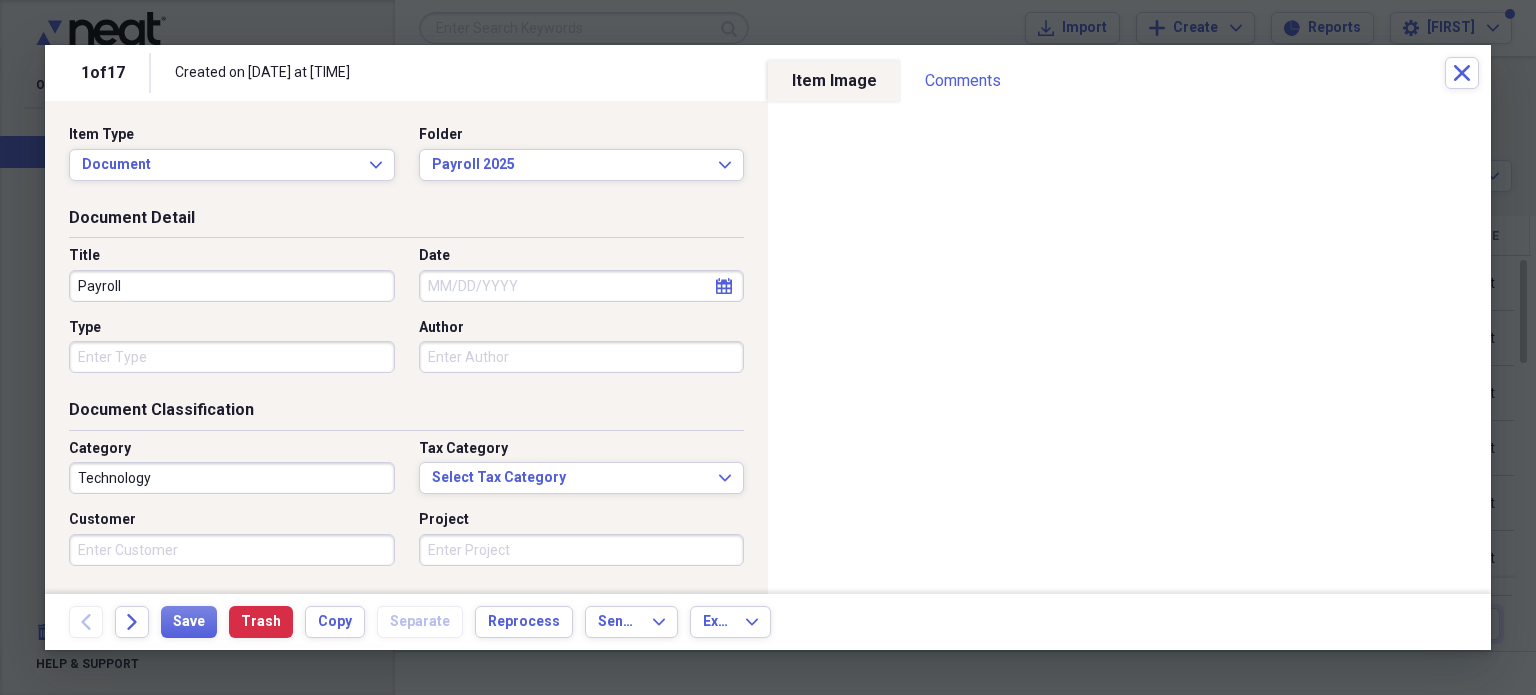 type on "Payroll" 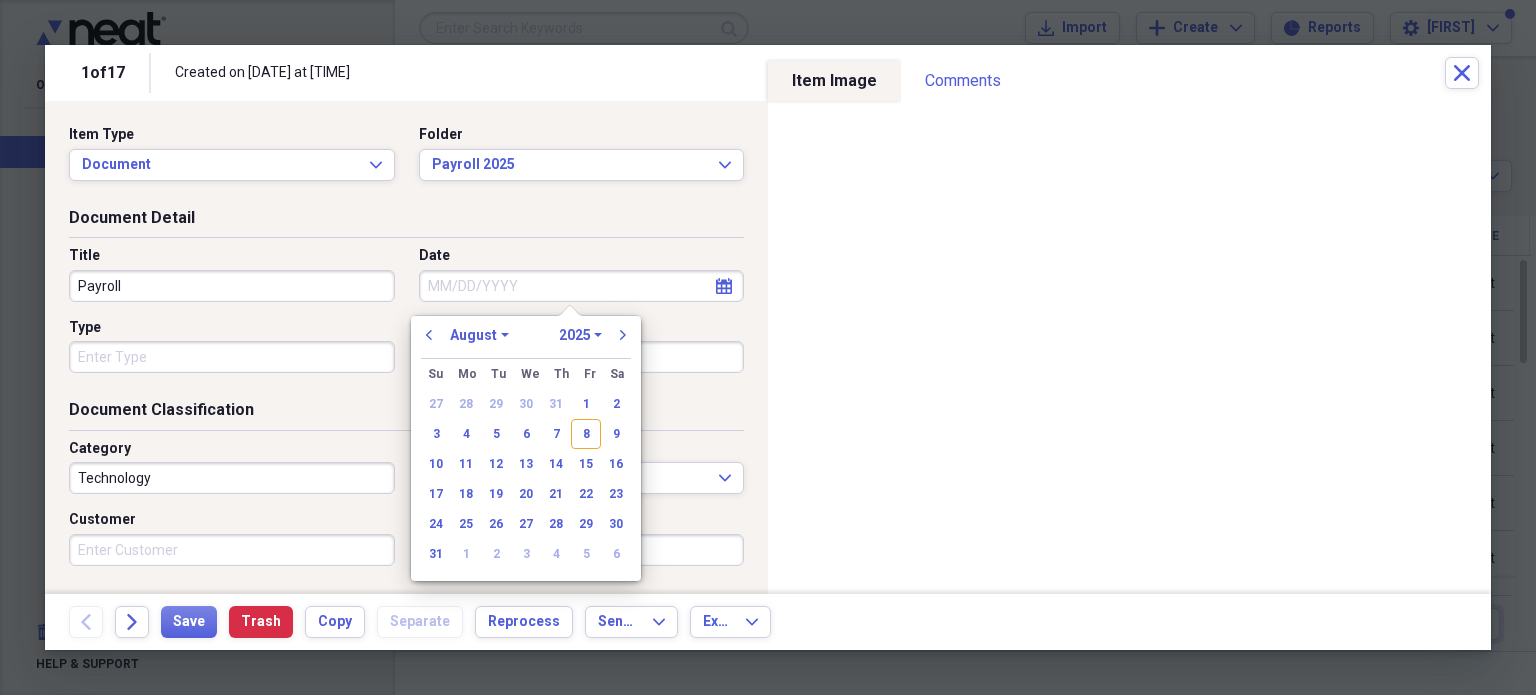 click on "January February March April May June July August September October November December" at bounding box center [479, 335] 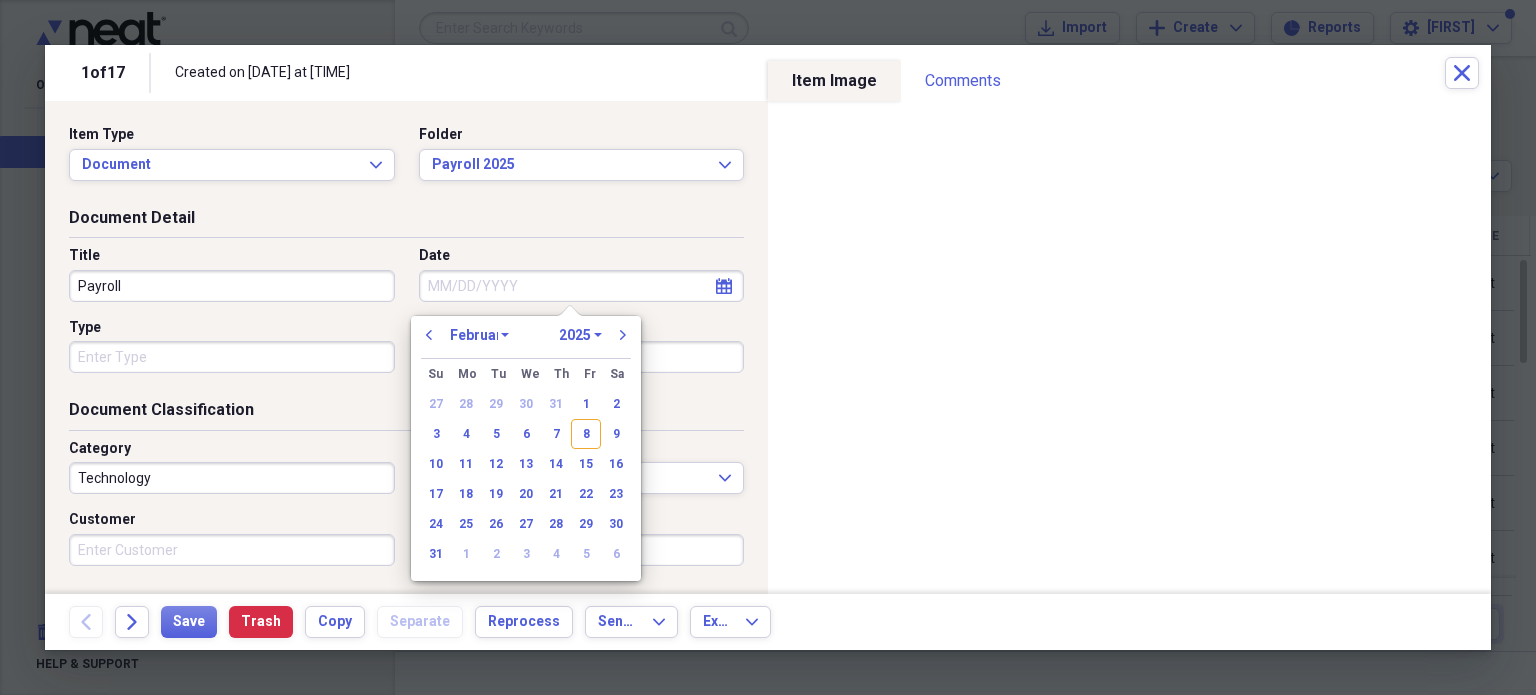click on "January February March April May June July August September October November December" at bounding box center (479, 335) 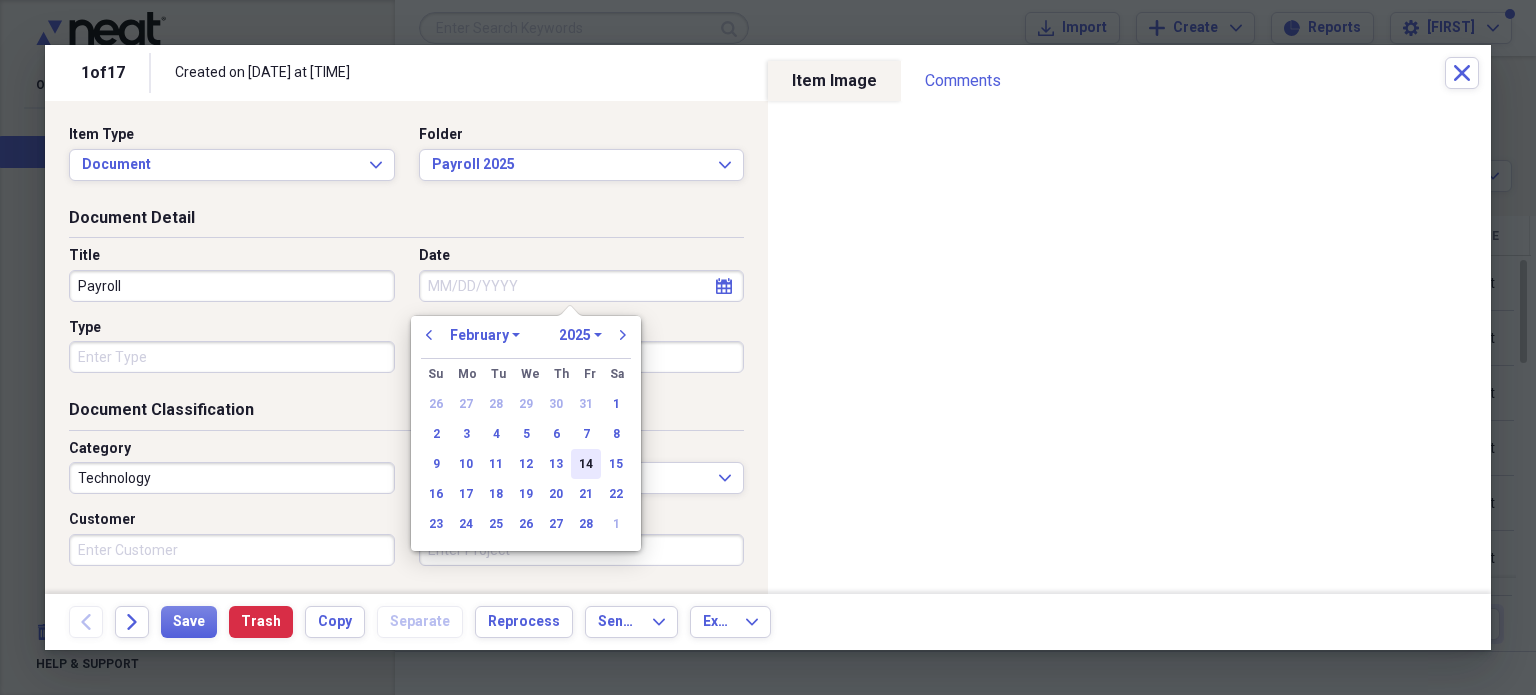 click on "14" at bounding box center [586, 464] 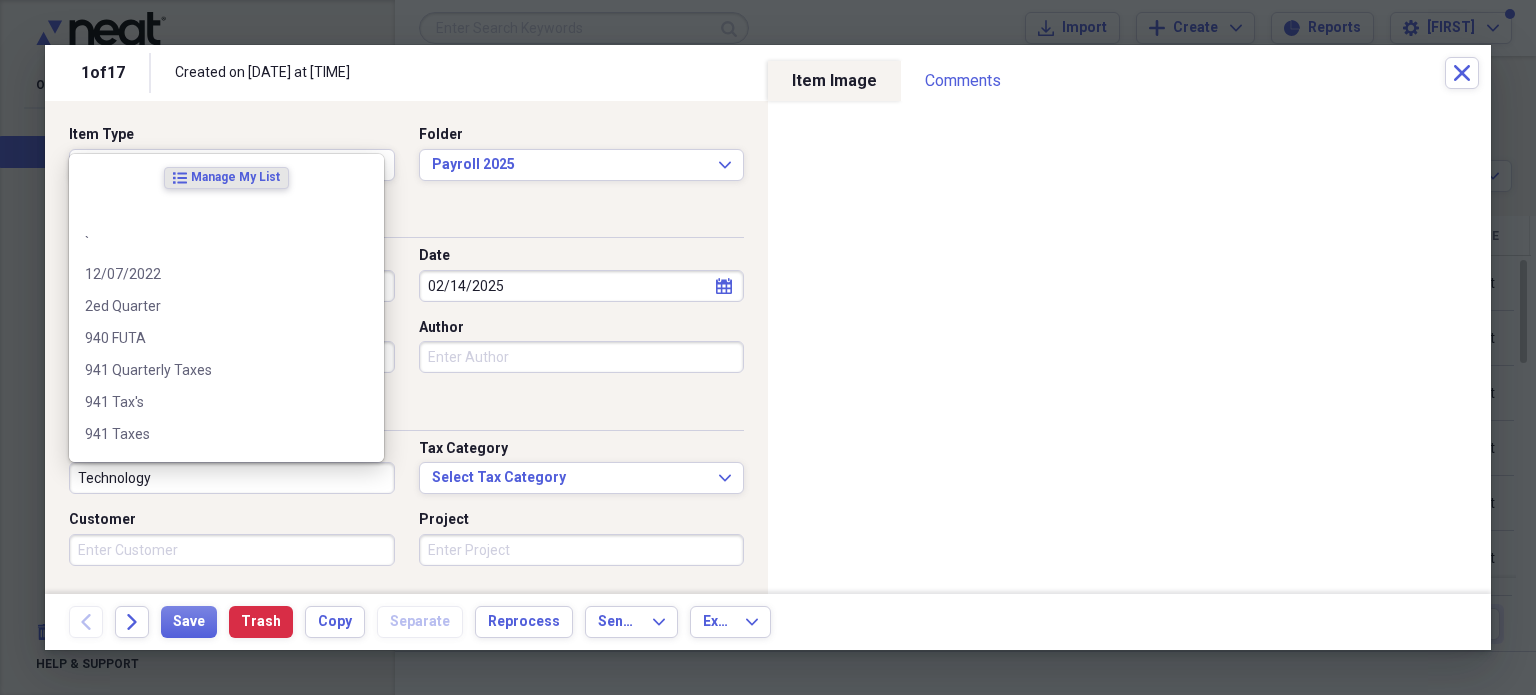 click on "Technology" at bounding box center (232, 478) 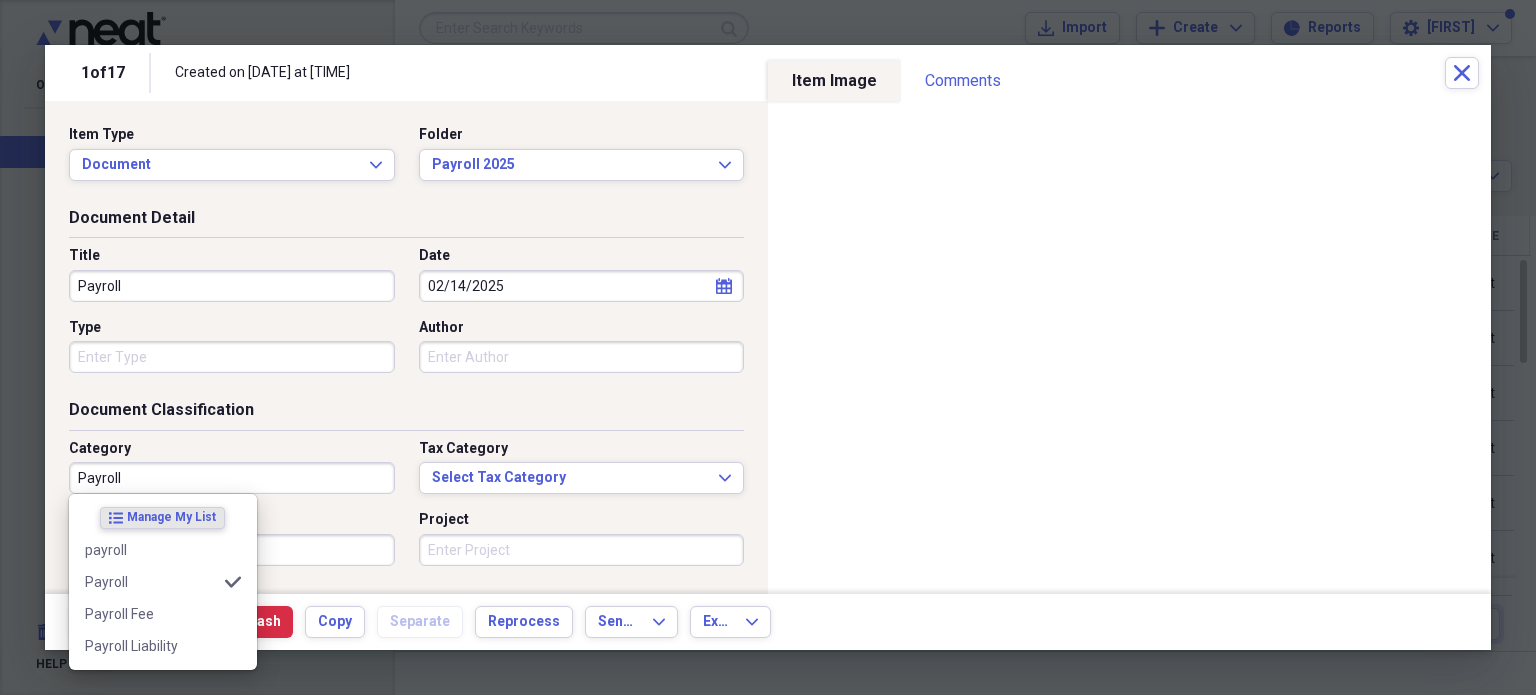 type on "Payroll" 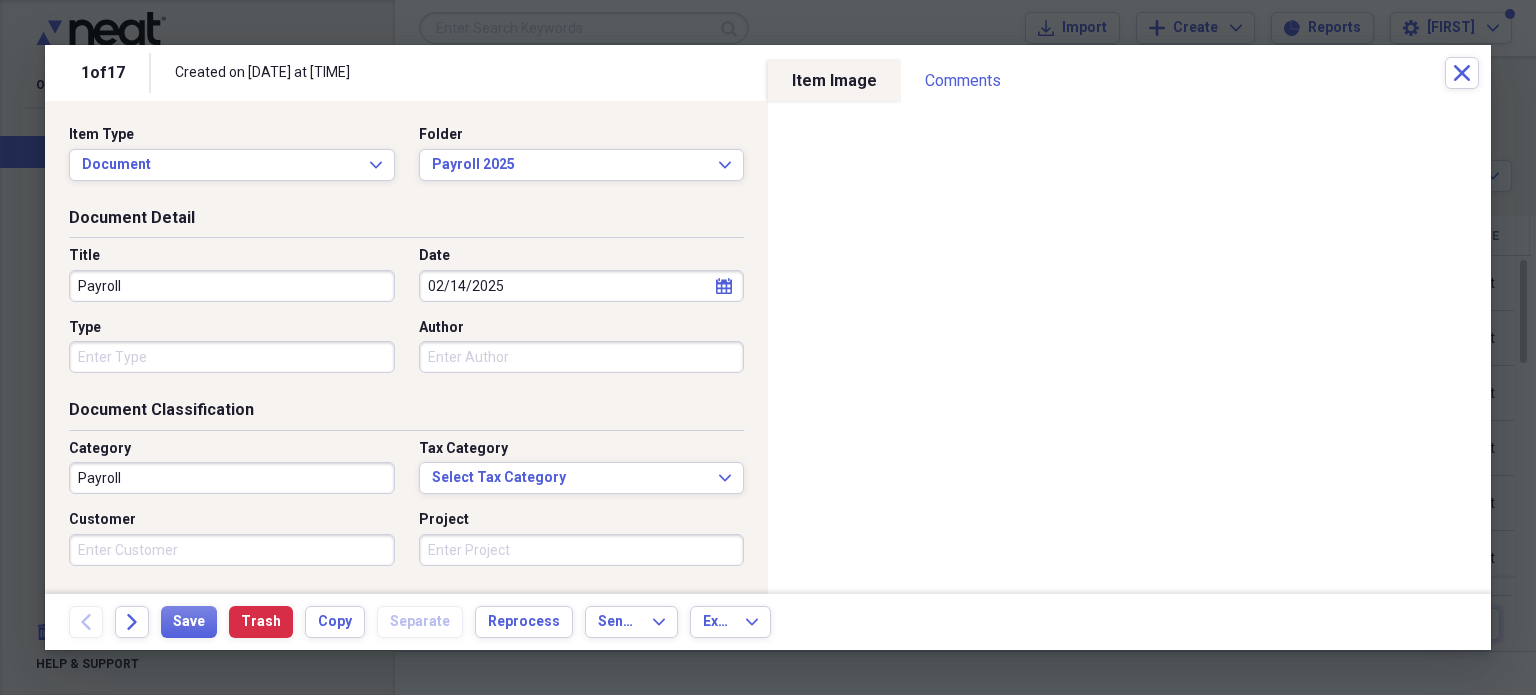 click on "Customer" at bounding box center [232, 520] 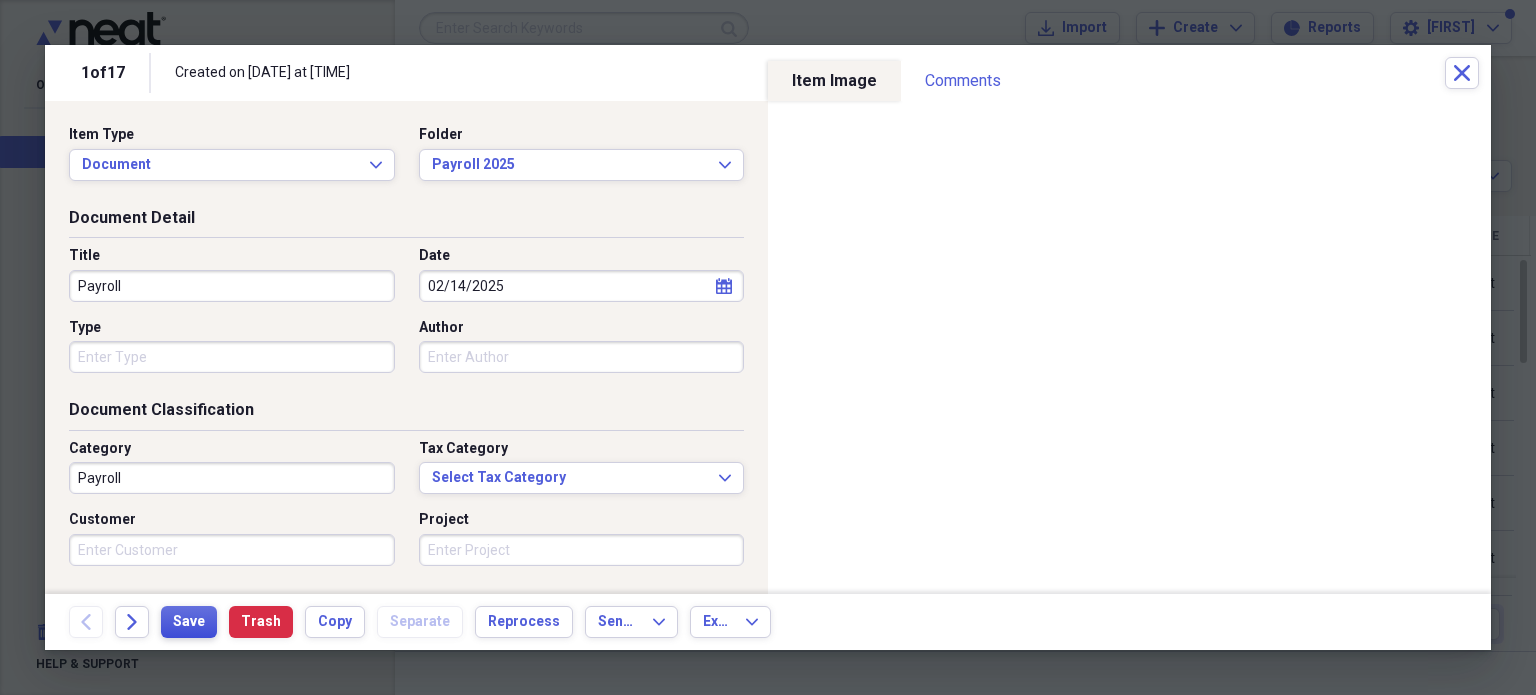 click on "Save" at bounding box center [189, 622] 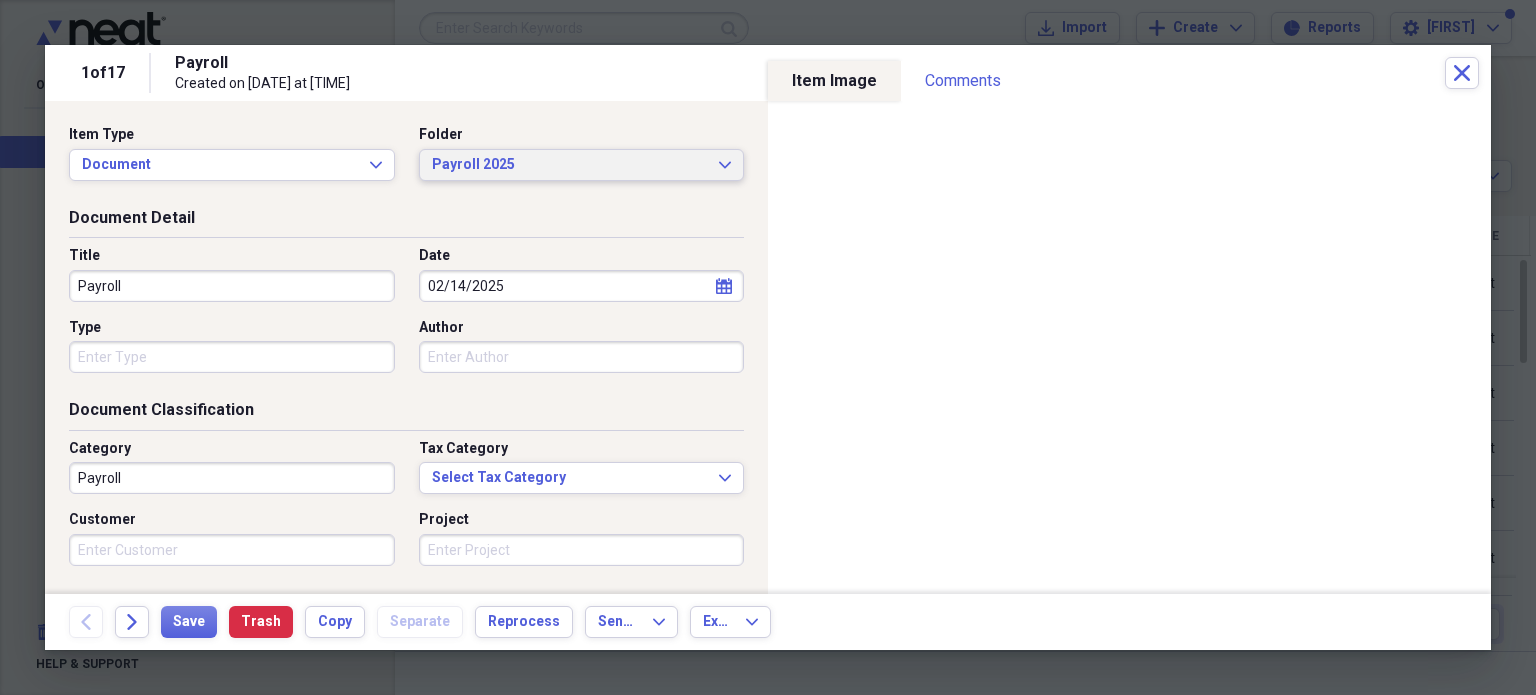 click on "Expand" 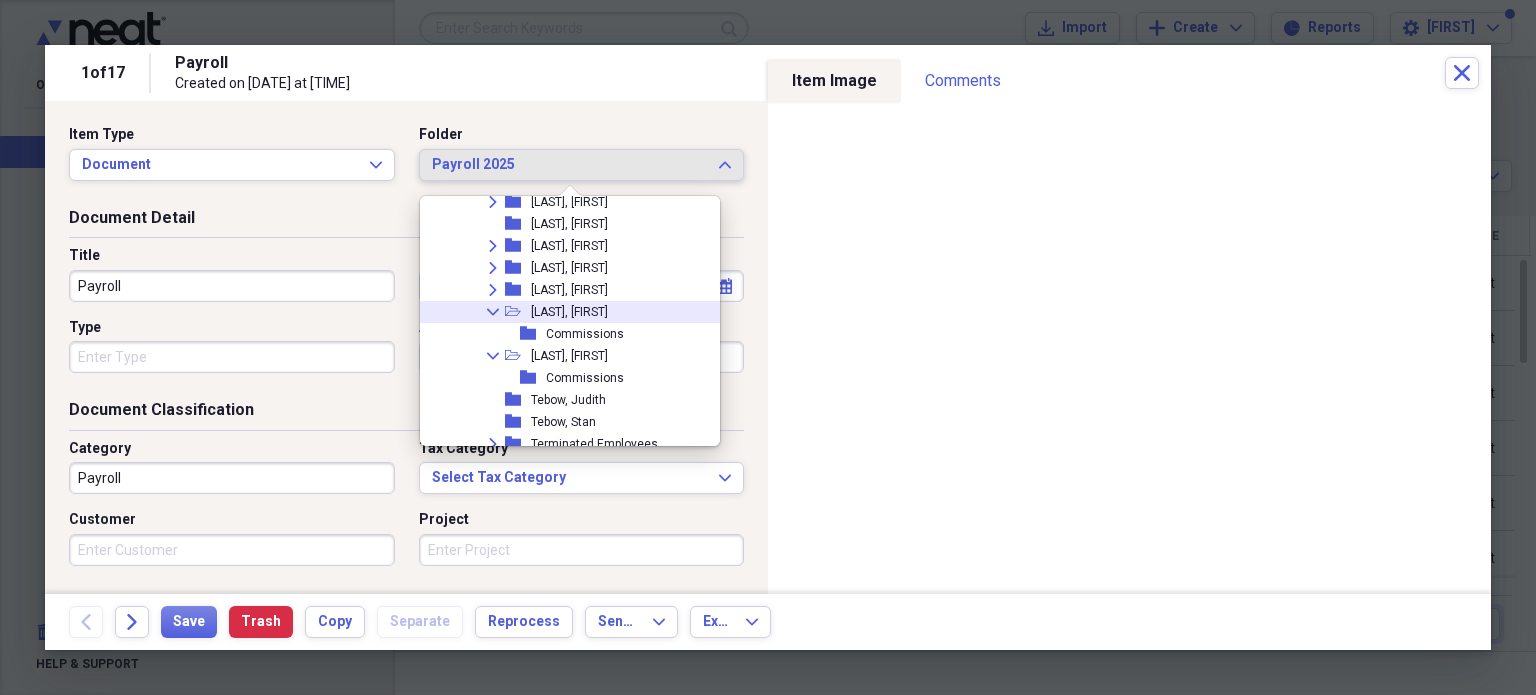scroll, scrollTop: 4069, scrollLeft: 0, axis: vertical 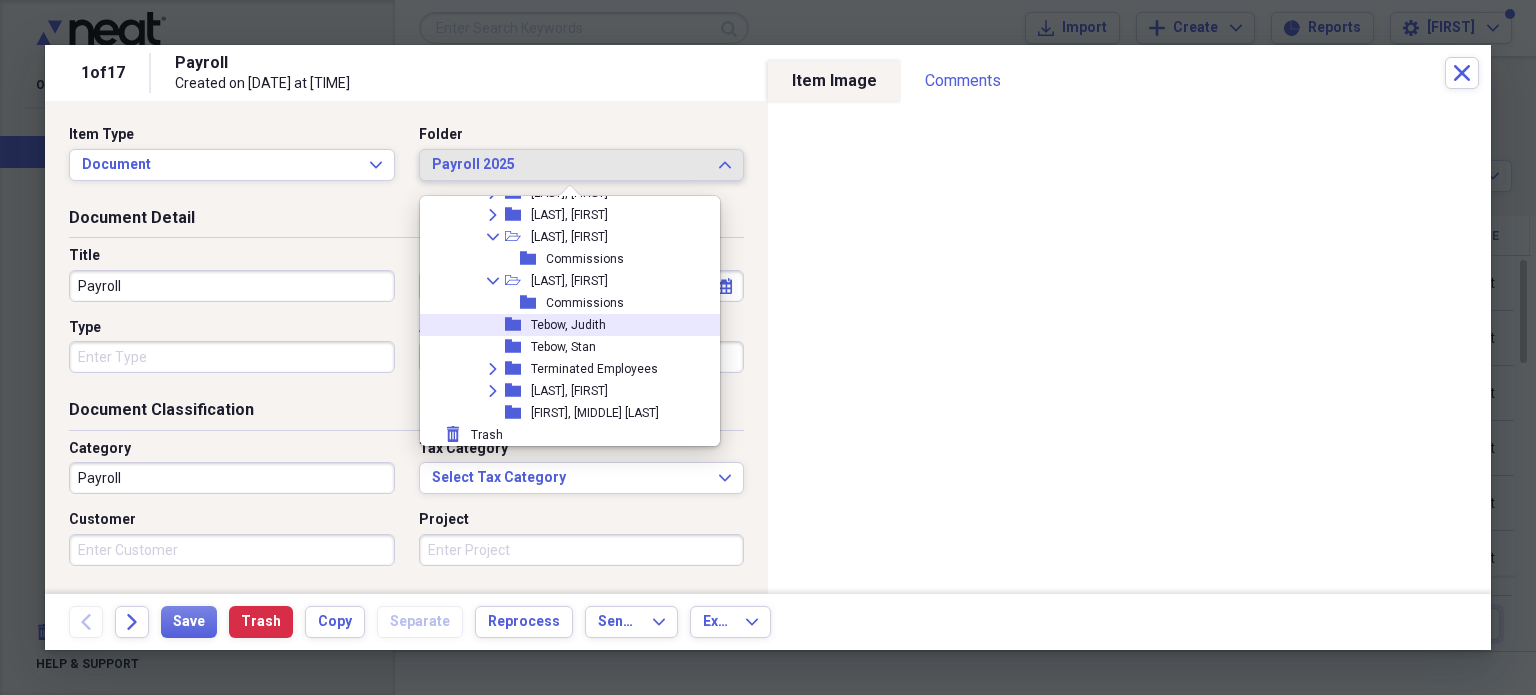 click on "folder [LAST], [FIRST]" at bounding box center (576, 325) 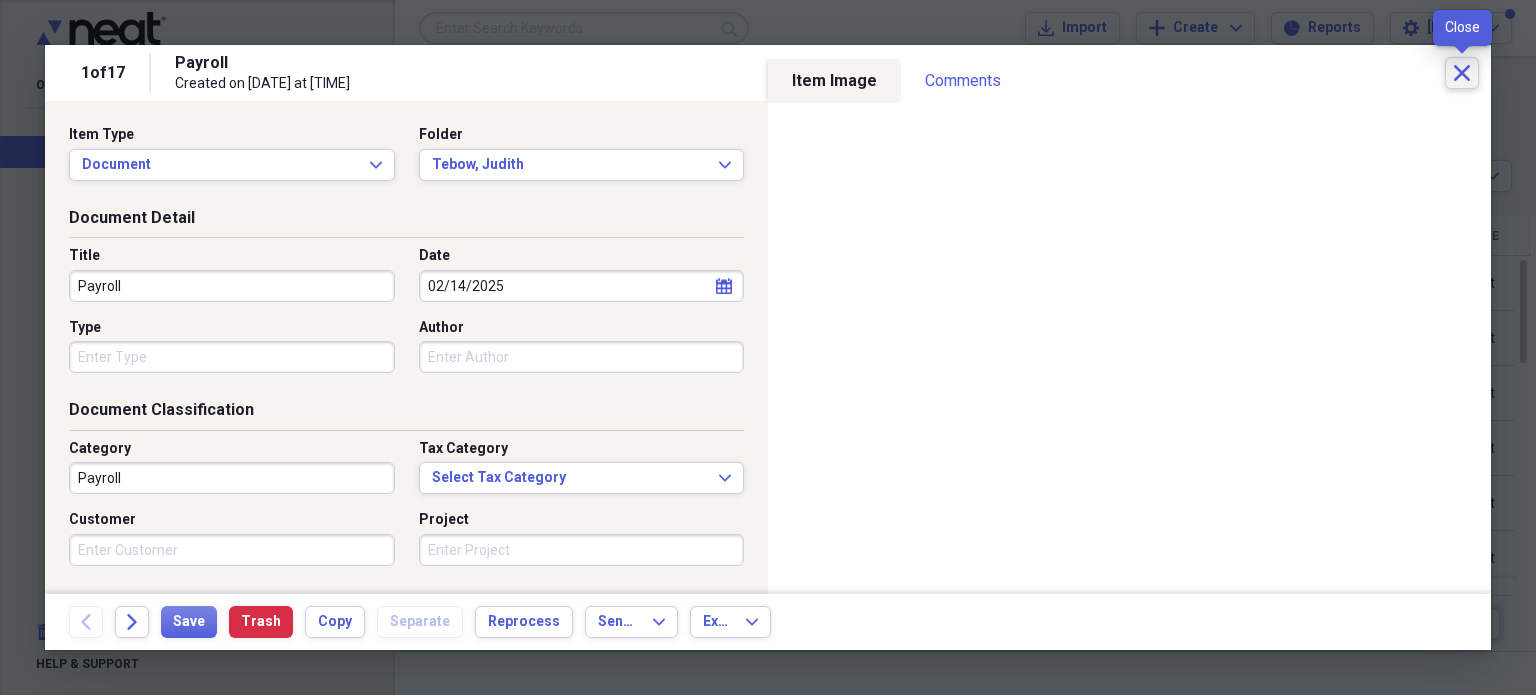 click on "Close" 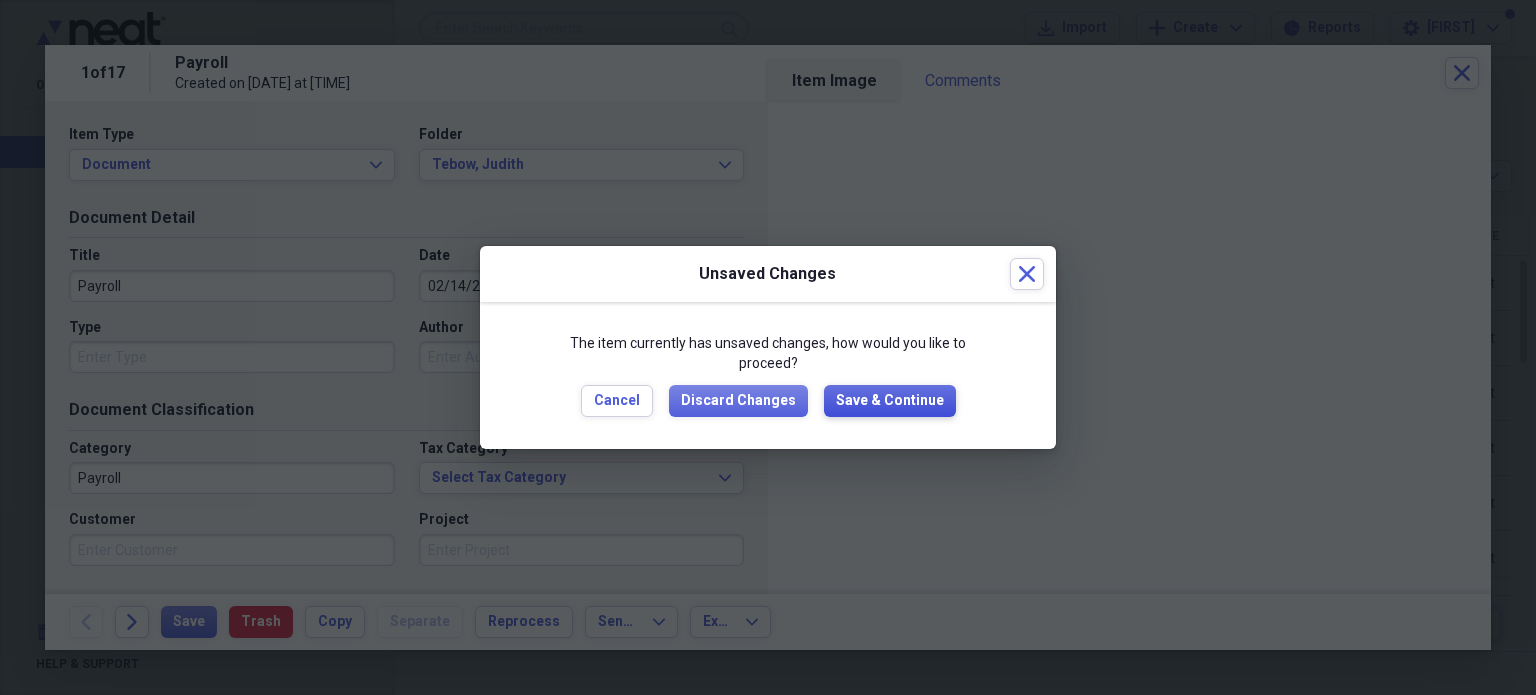 click on "Save & Continue" at bounding box center [890, 401] 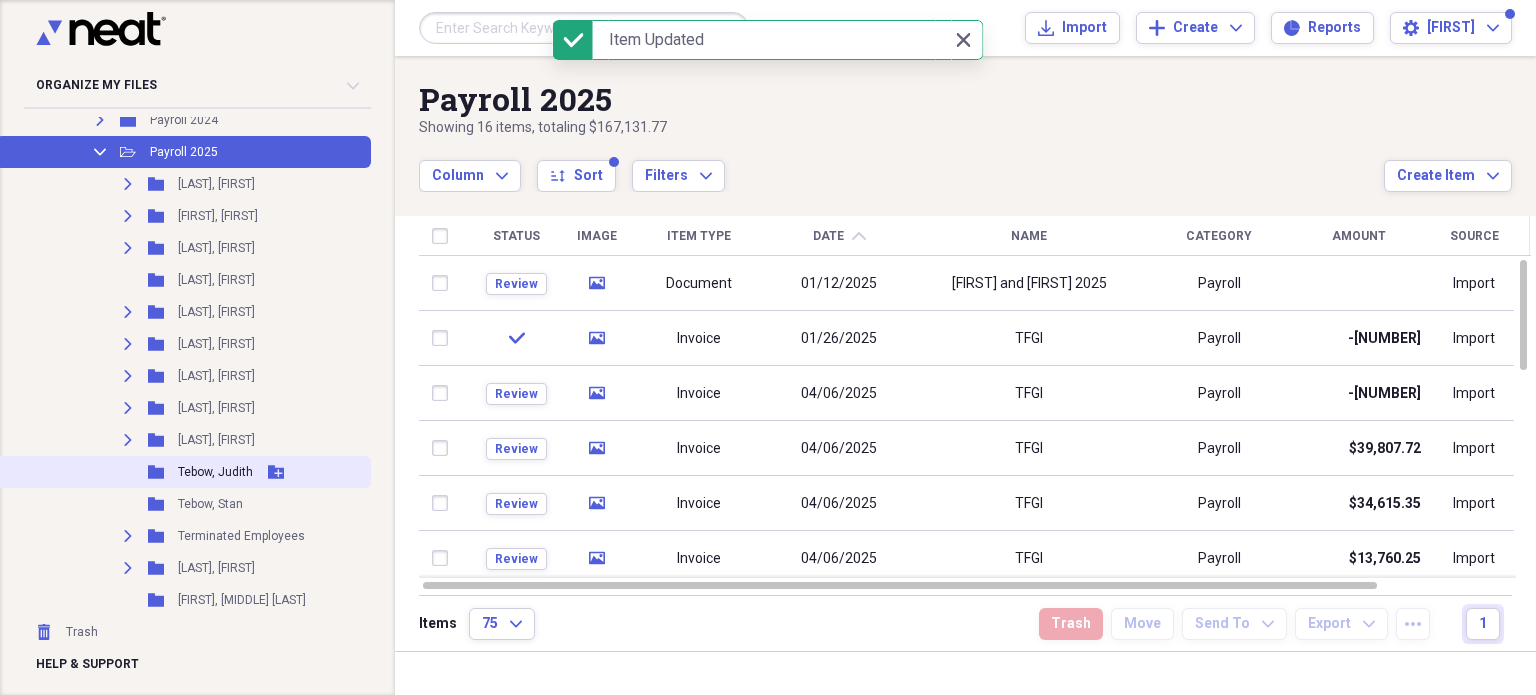 click on "Tebow, Judith" at bounding box center [215, 472] 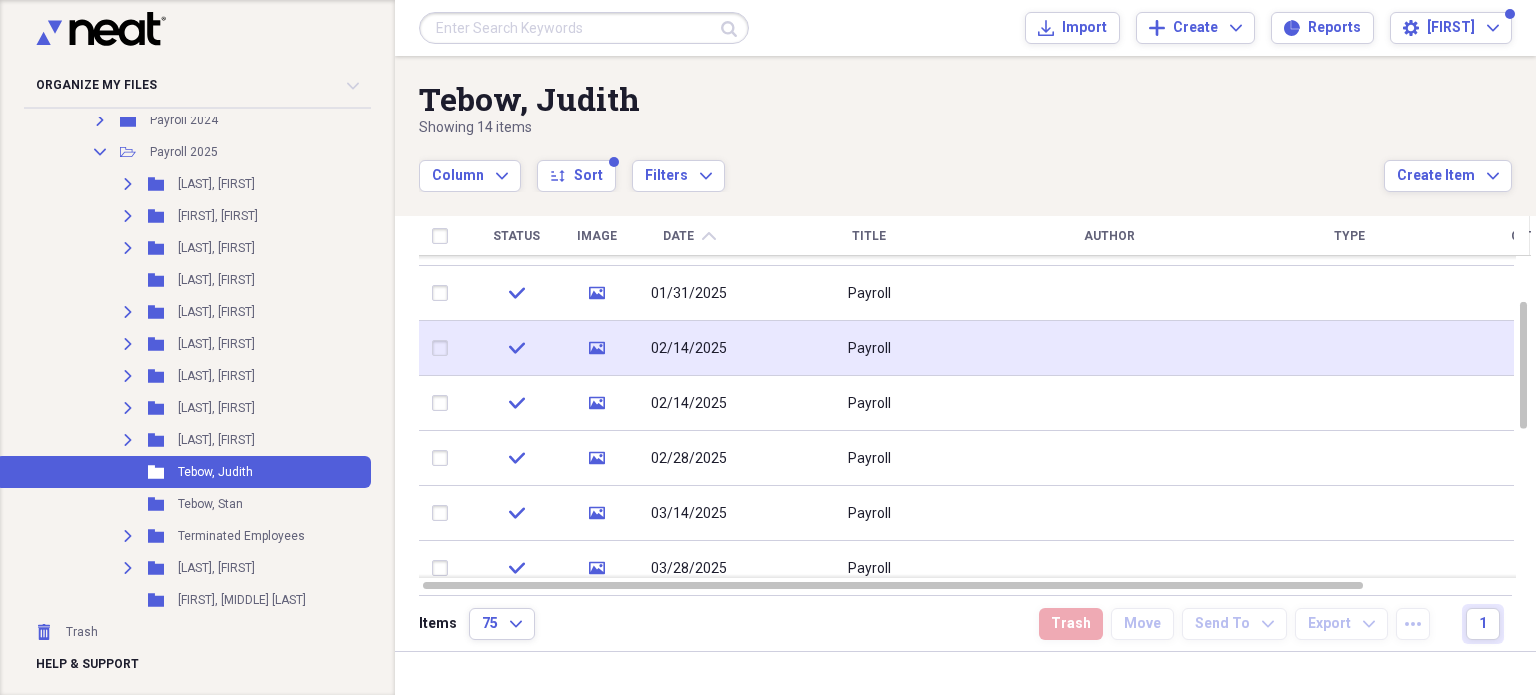 click on "02/14/2025" at bounding box center [689, 349] 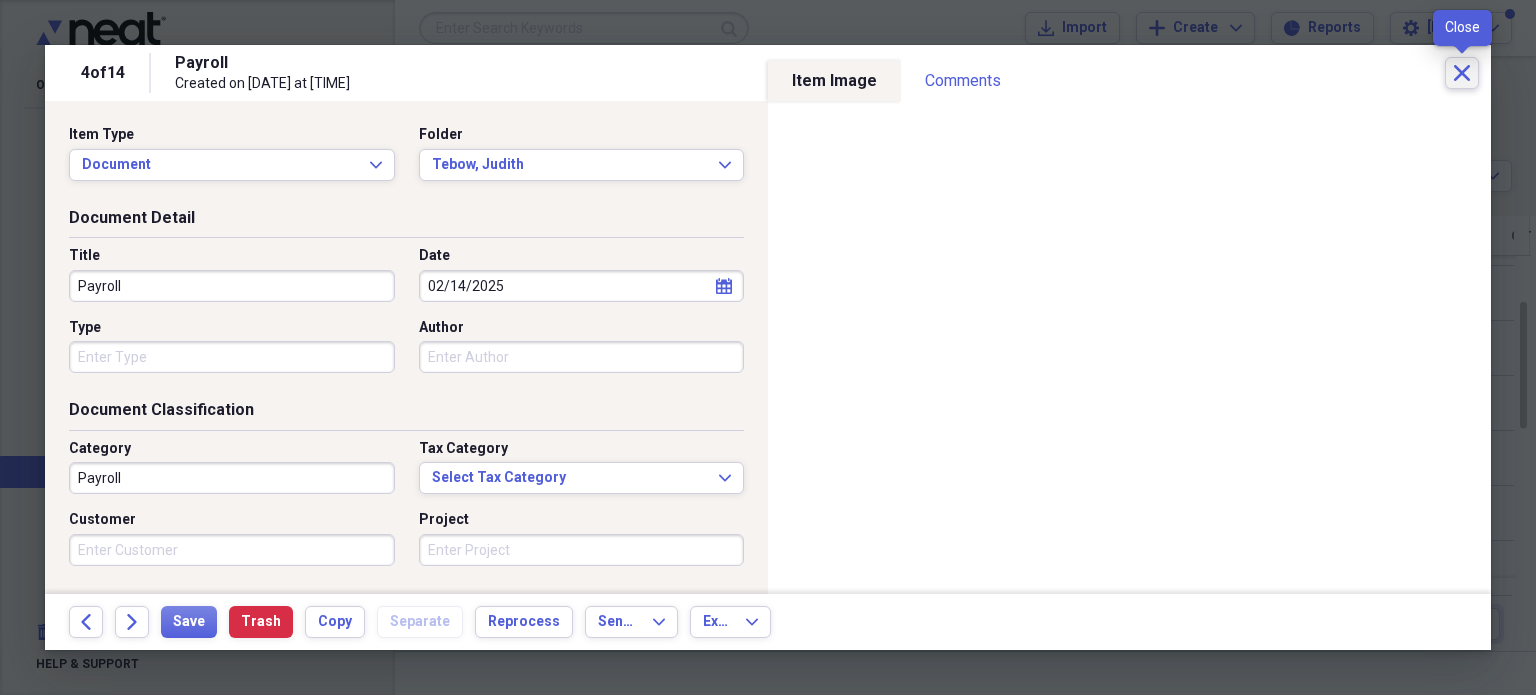 click 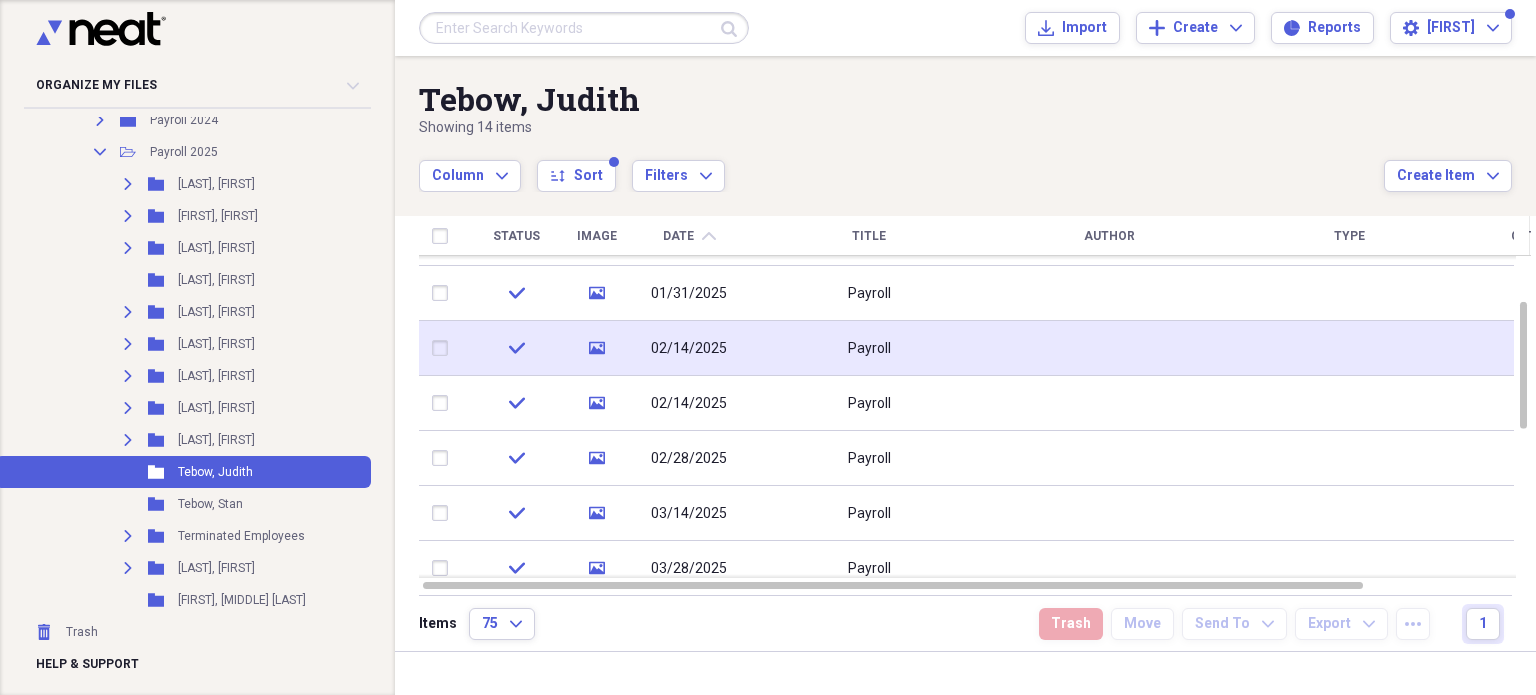 click at bounding box center [444, 348] 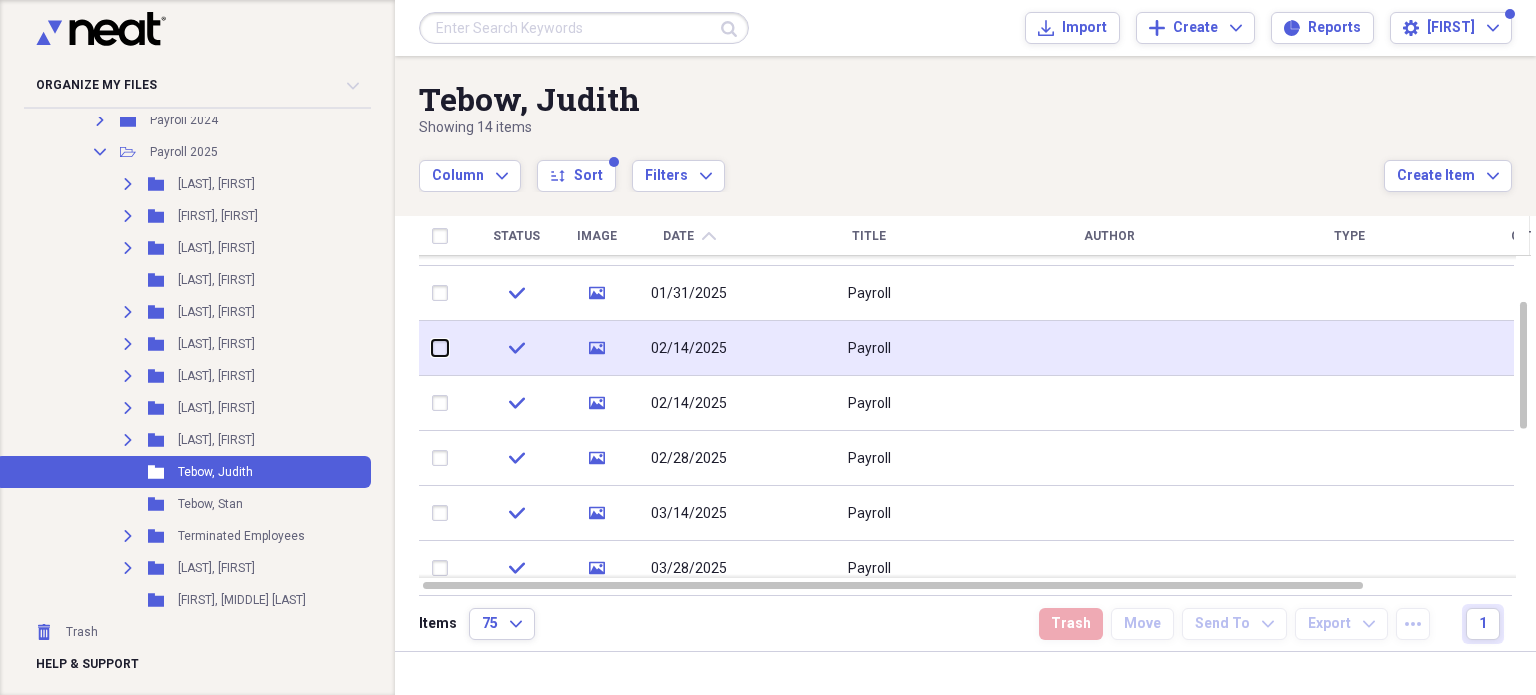 click at bounding box center [432, 348] 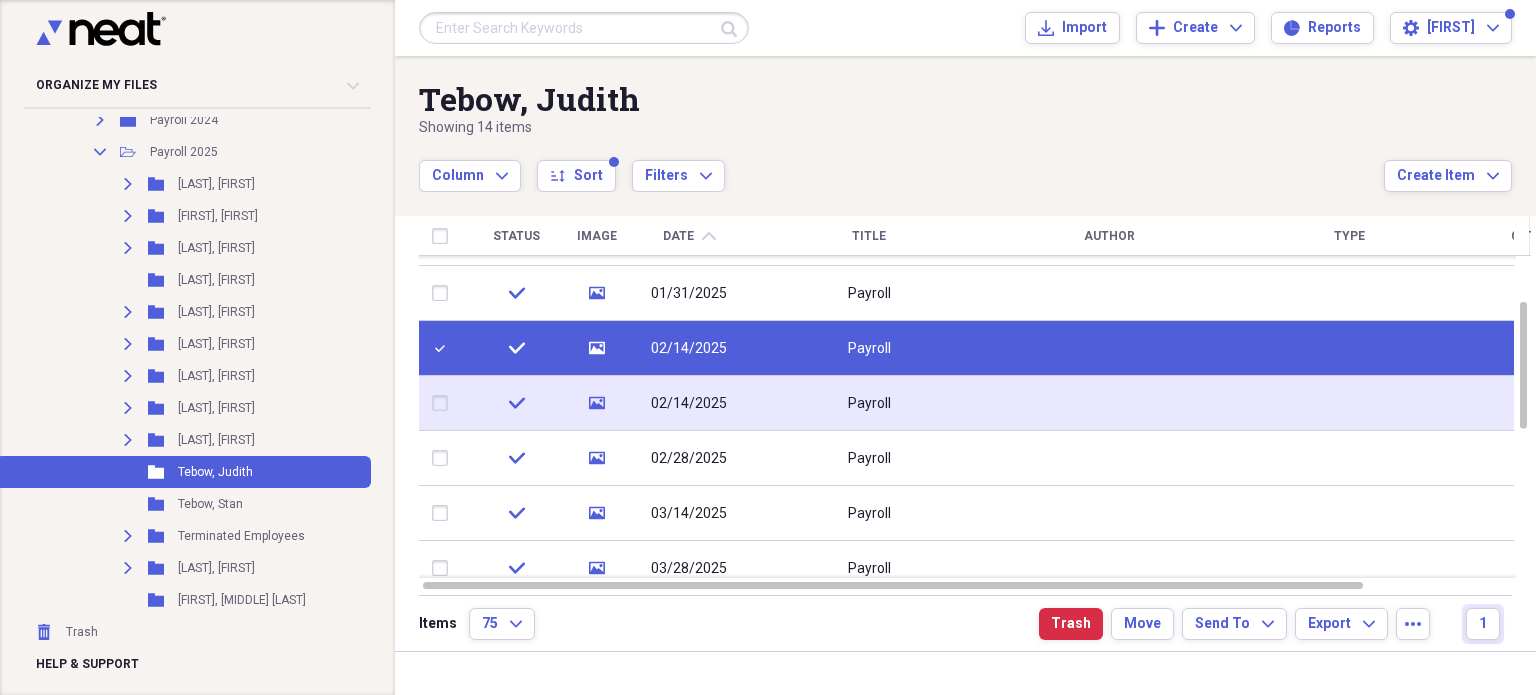click on "Payroll" at bounding box center (869, 403) 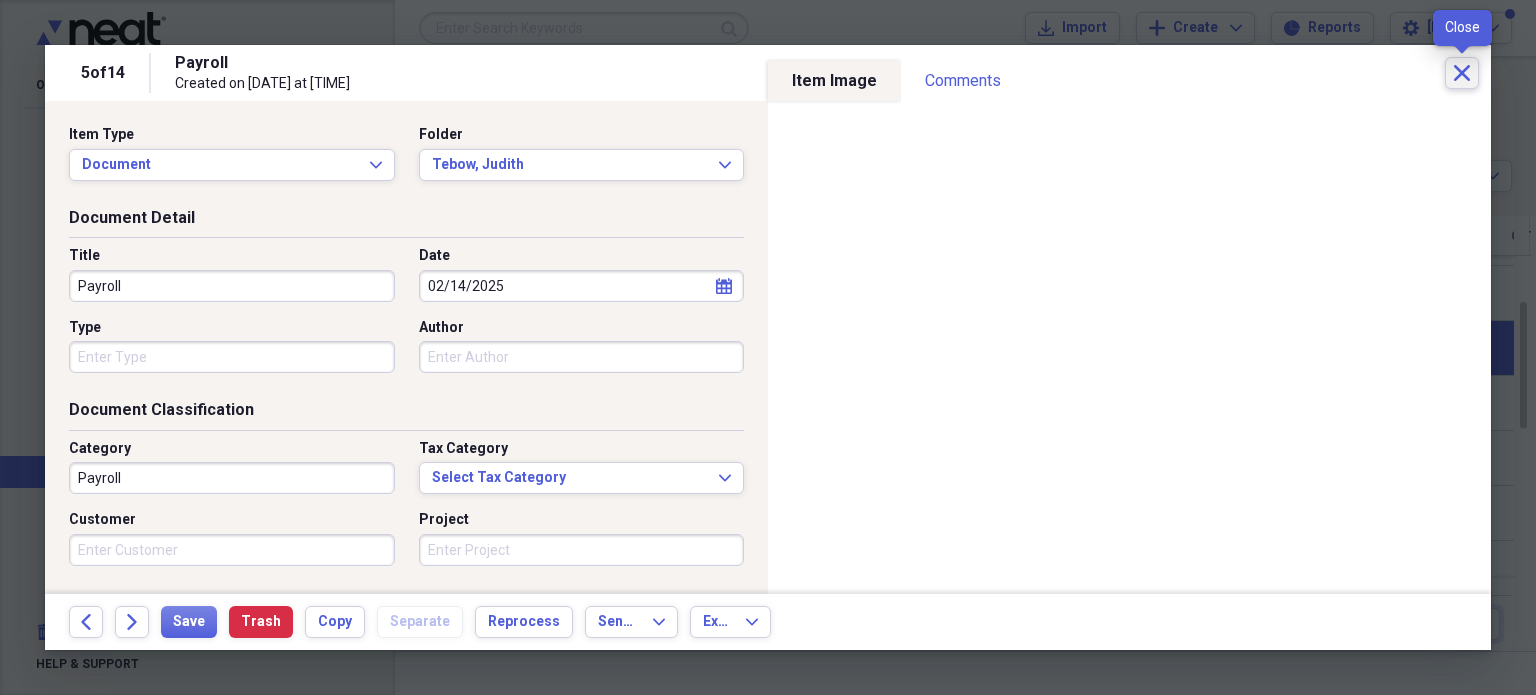 click on "Close" at bounding box center [1462, 73] 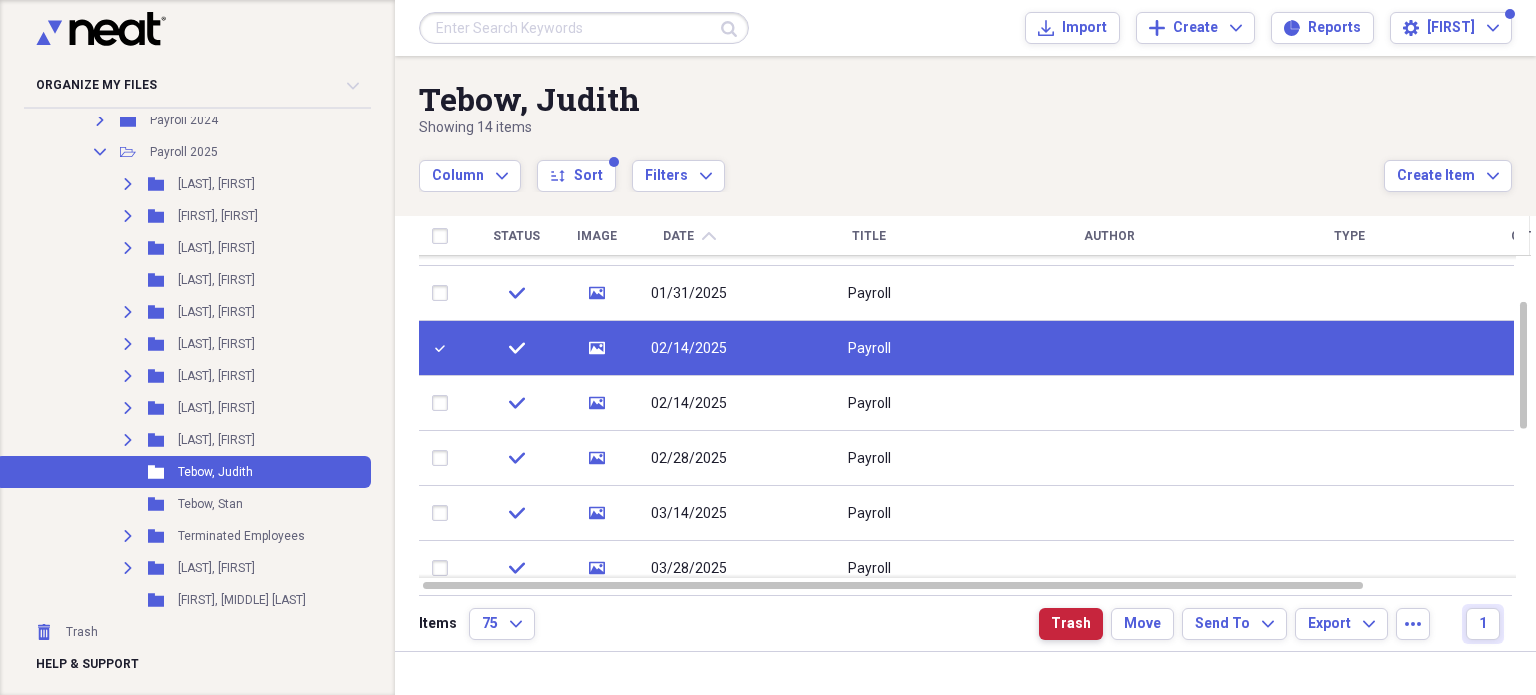 click on "Trash" at bounding box center [1071, 624] 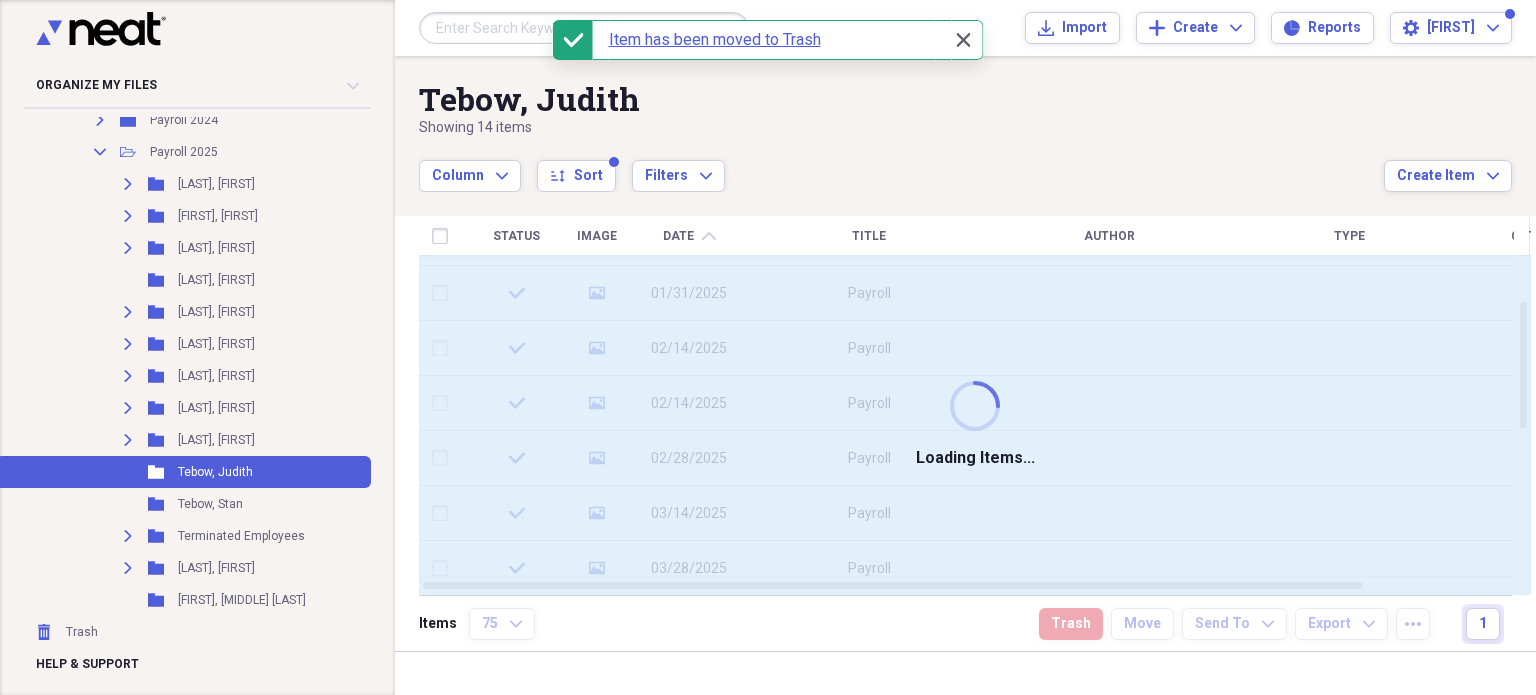 checkbox on "false" 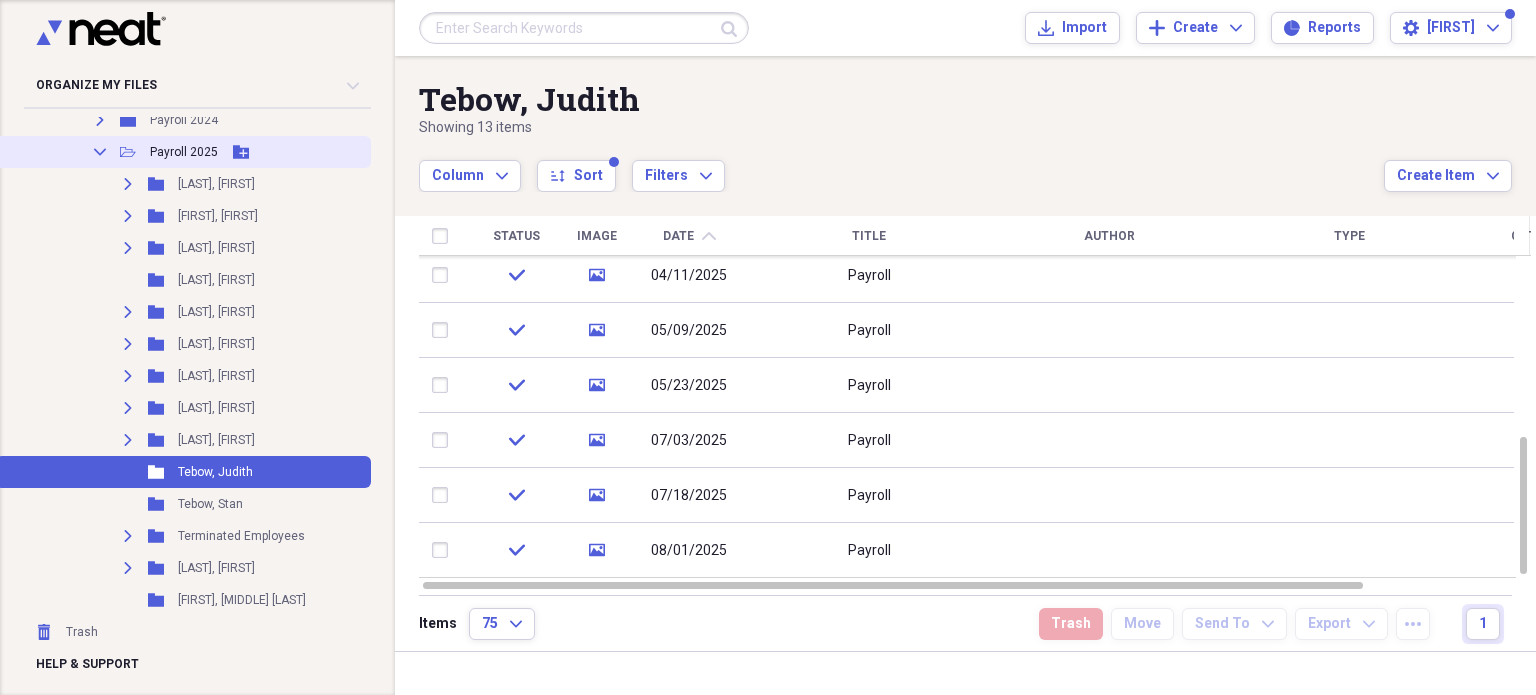 click on "Collapse Open Folder Payroll 2025 Add Folder" at bounding box center [183, 152] 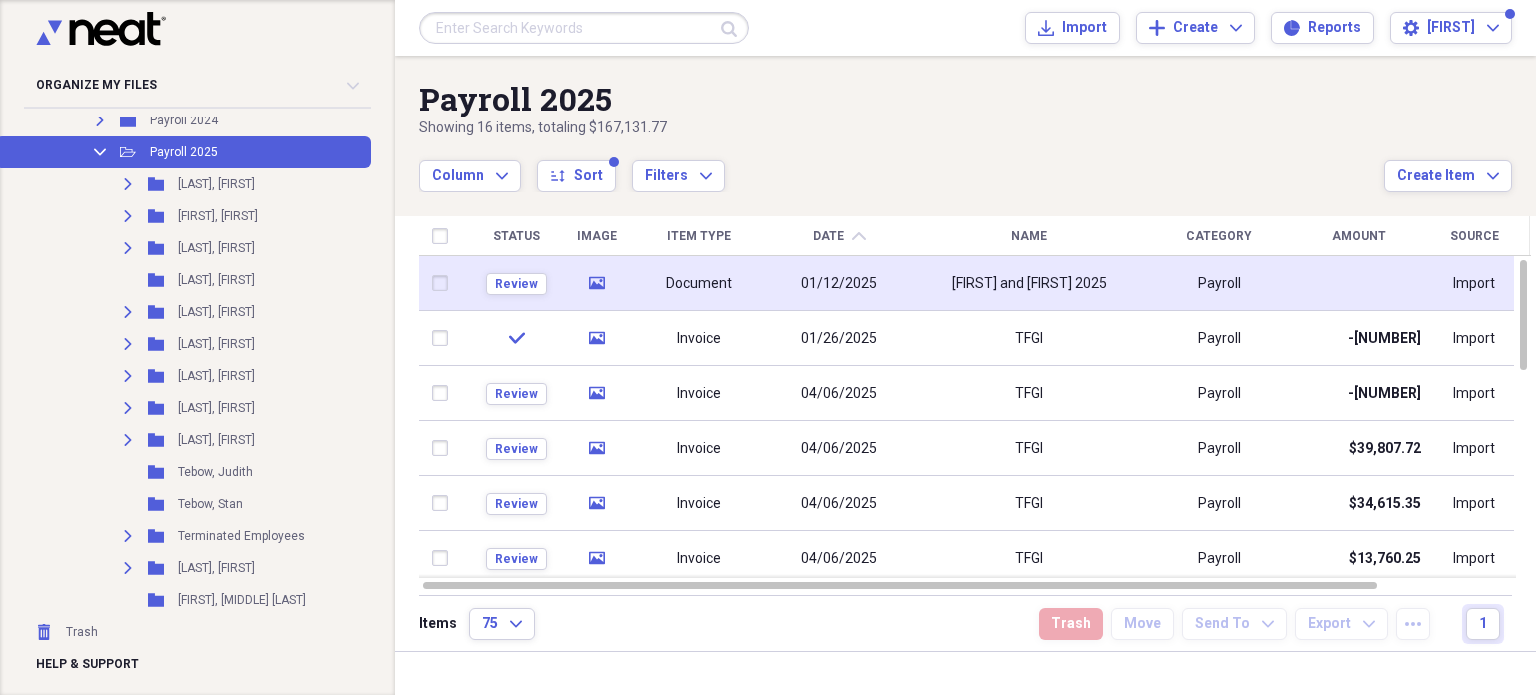 click on "Document" at bounding box center [699, 283] 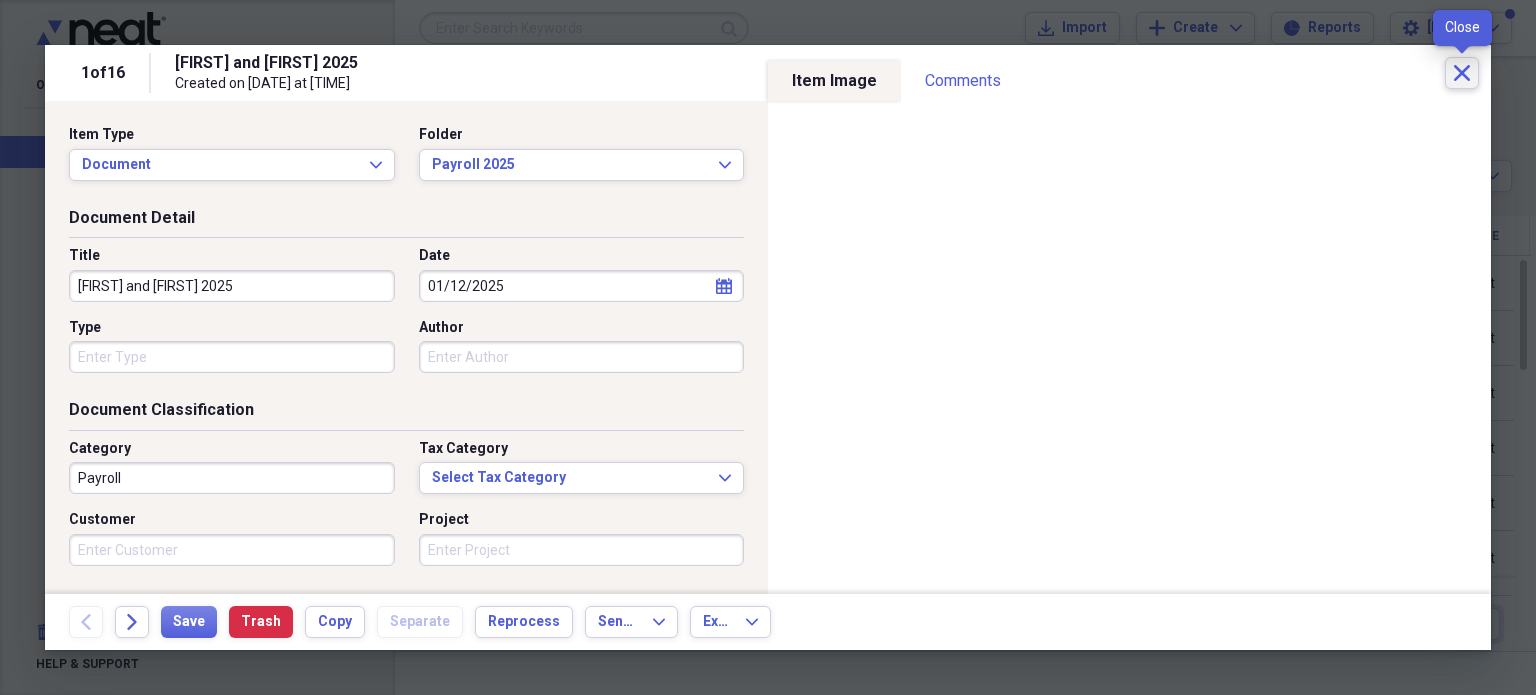 click 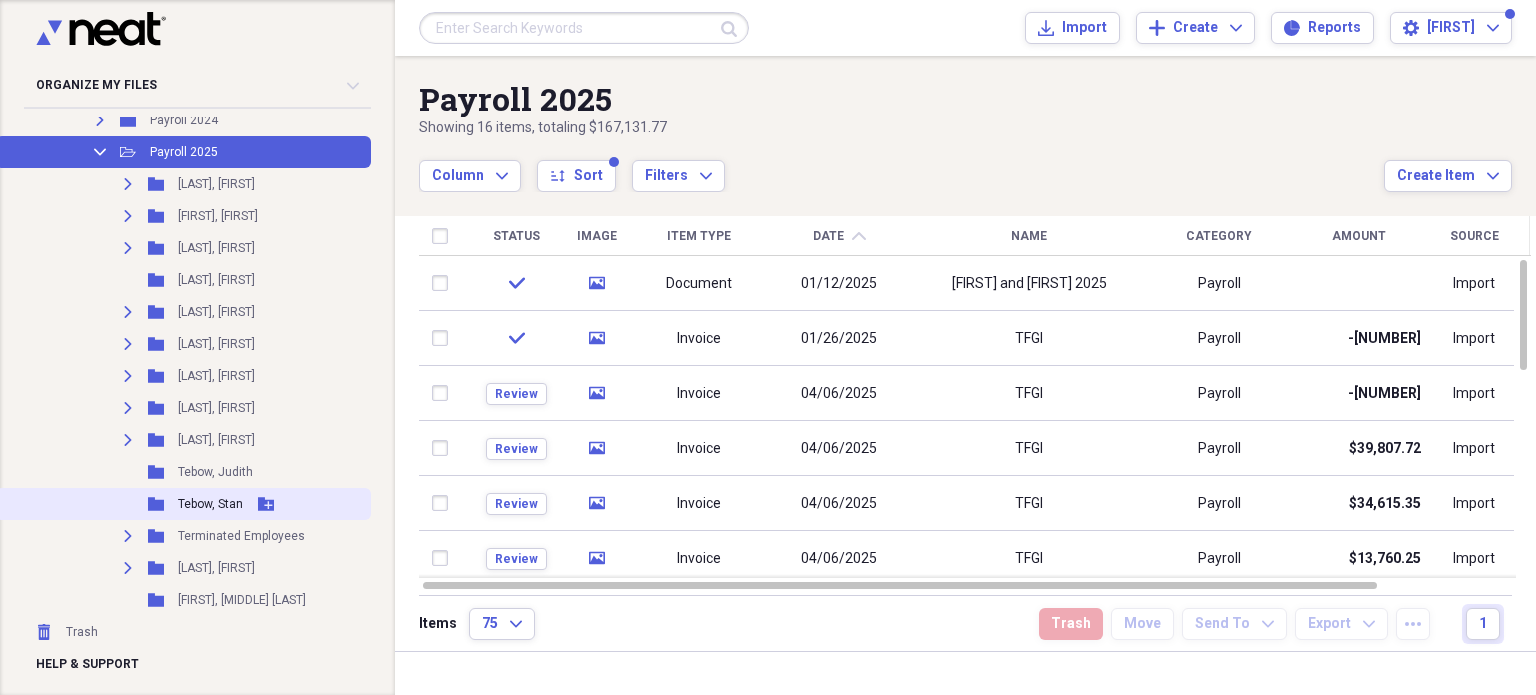click on "Tebow, Stan" at bounding box center [210, 504] 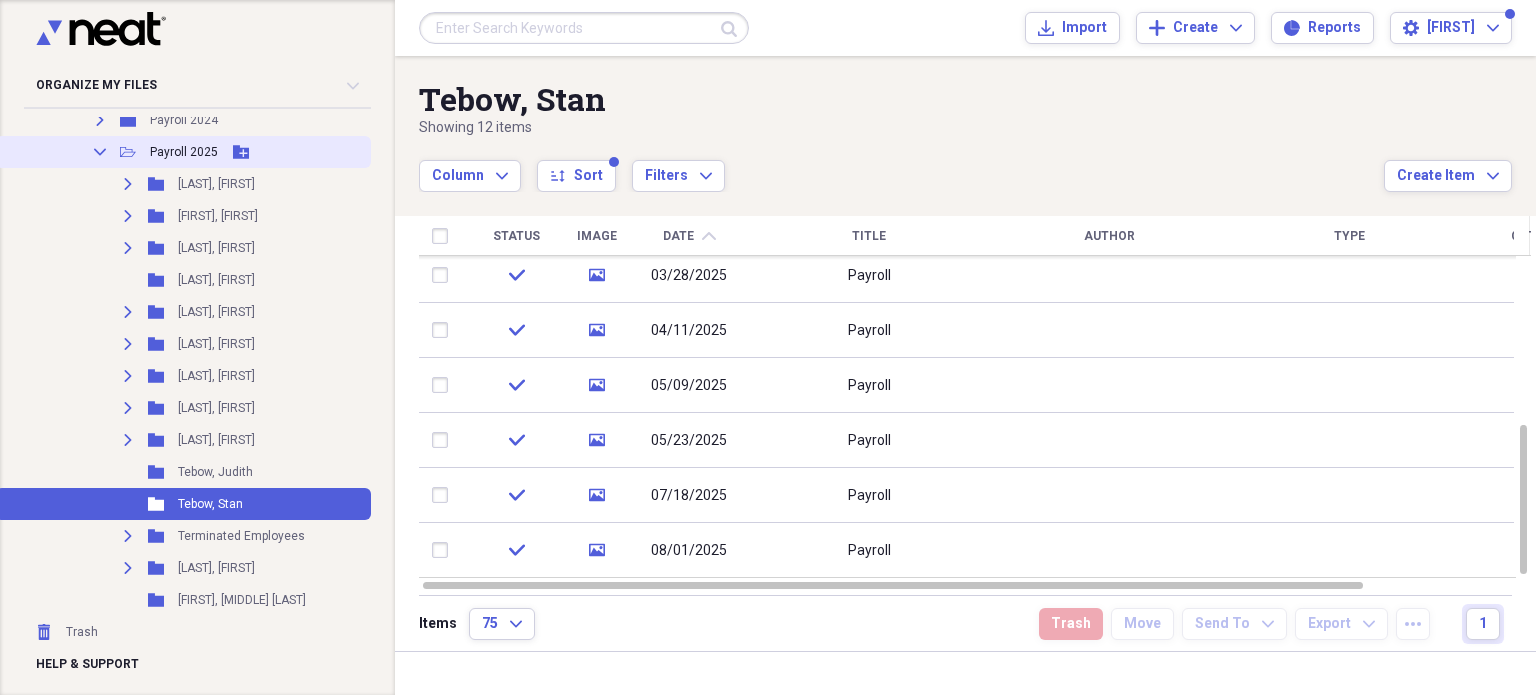click on "Payroll 2025" at bounding box center (184, 152) 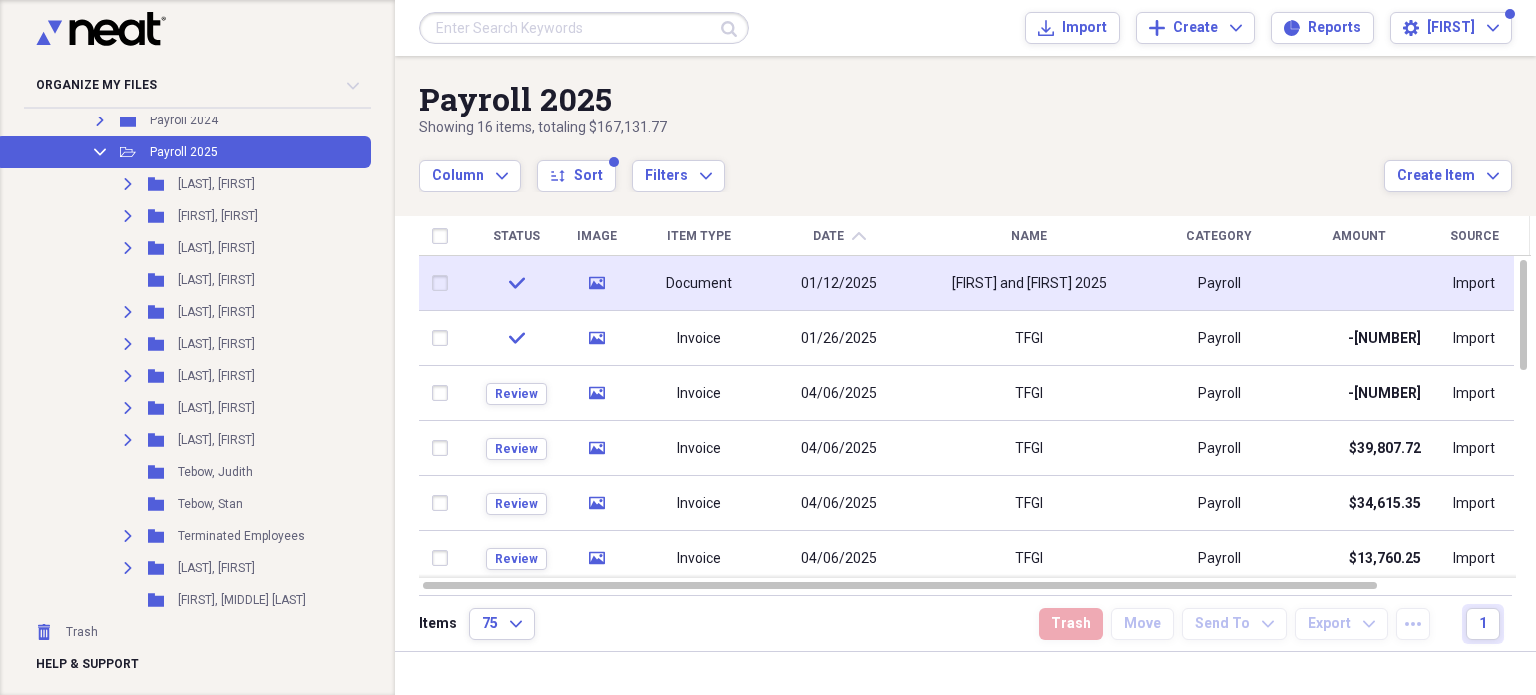 click on "Document" at bounding box center [699, 284] 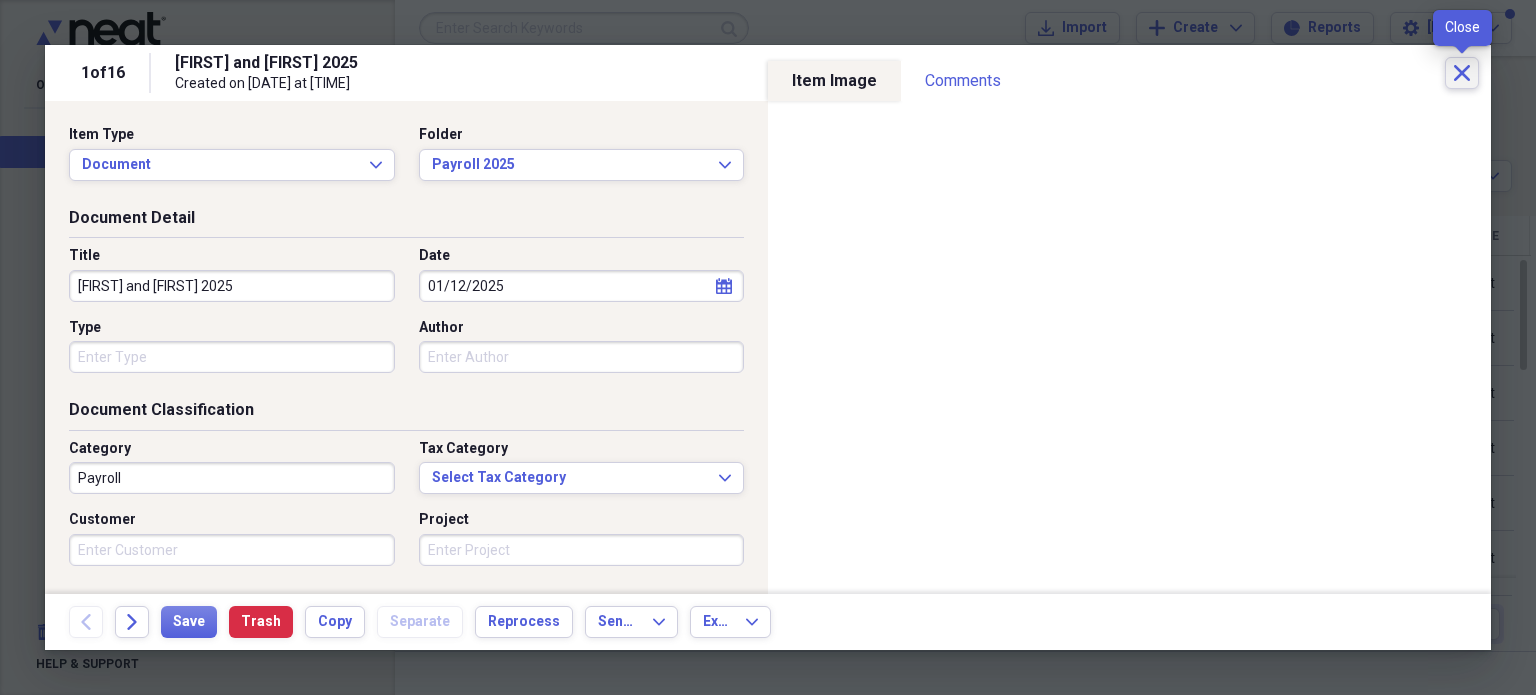 click on "Close" at bounding box center (1462, 73) 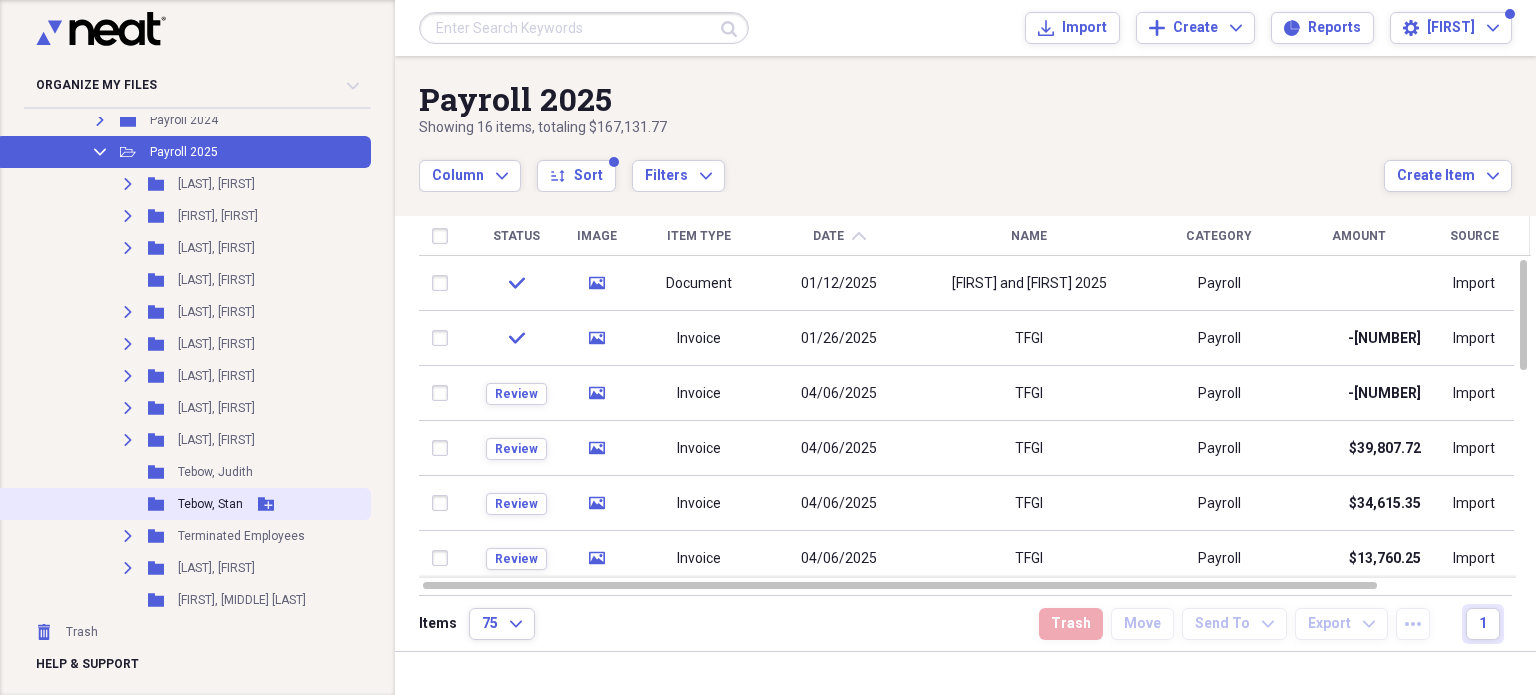 click on "Tebow, Stan" at bounding box center (210, 504) 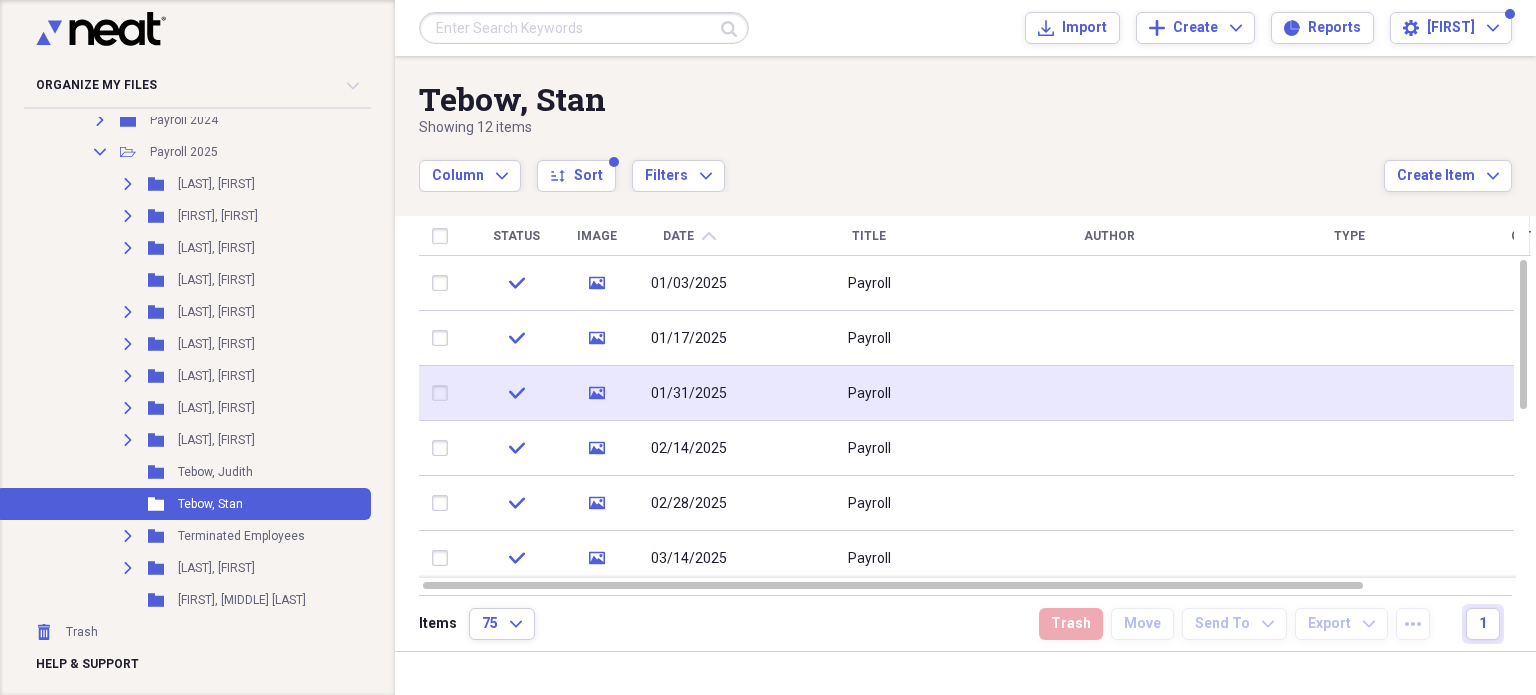 click on "01/31/2025" at bounding box center [689, 393] 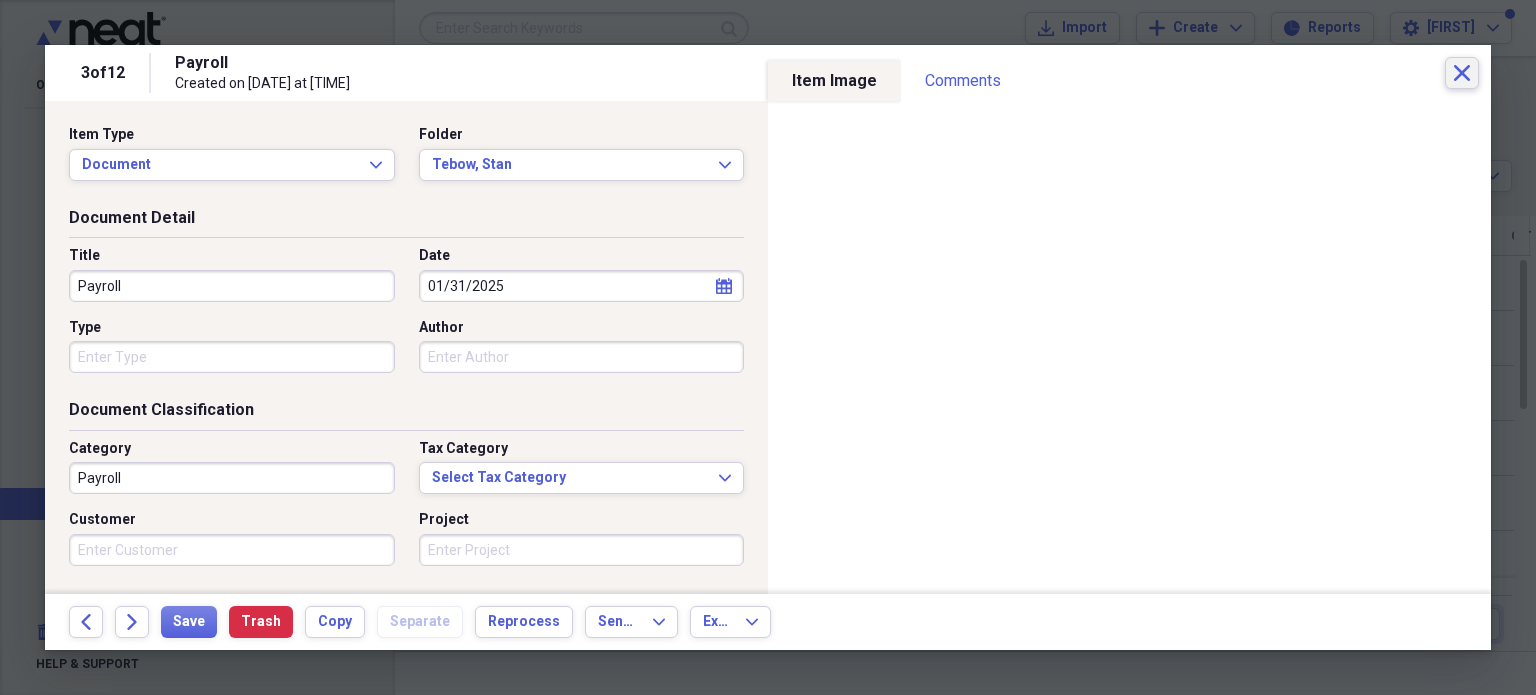 click on "Close" at bounding box center [1462, 73] 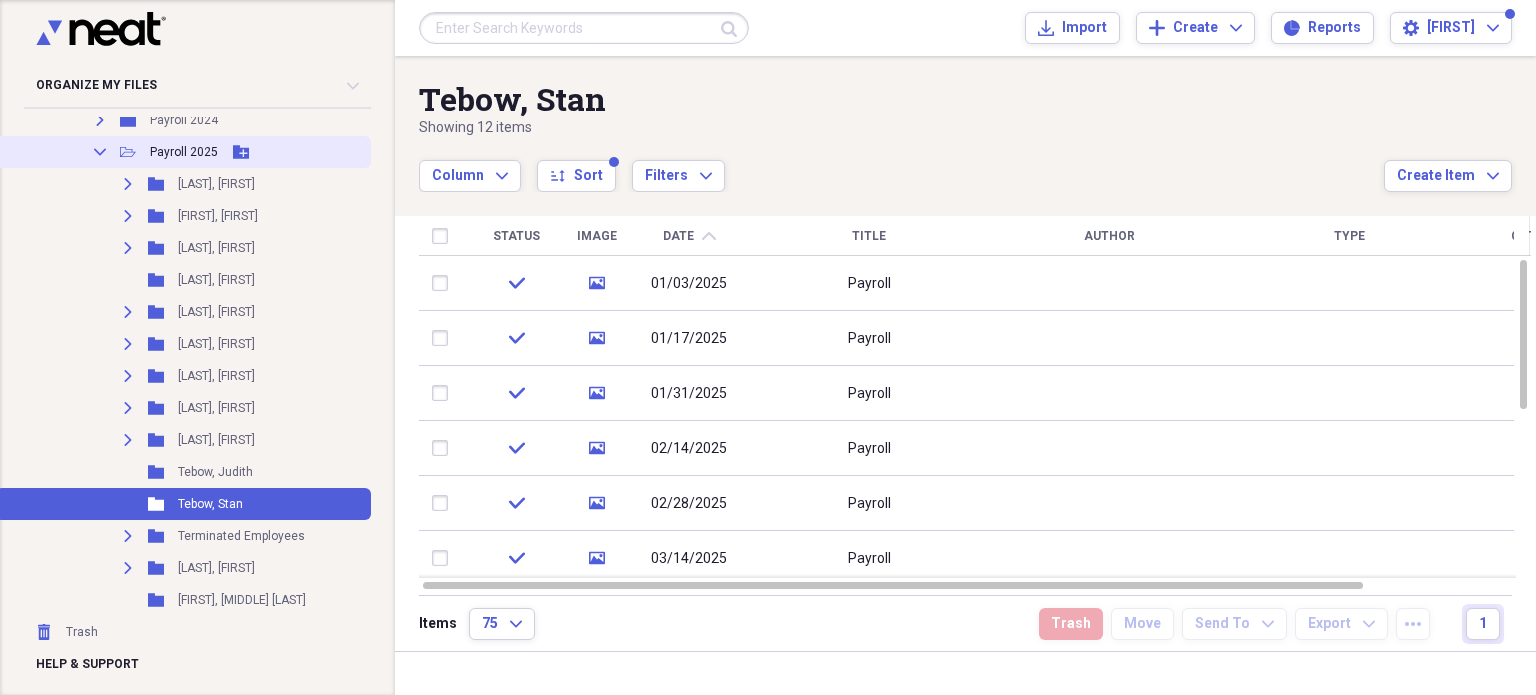 click on "Payroll 2025" at bounding box center (184, 152) 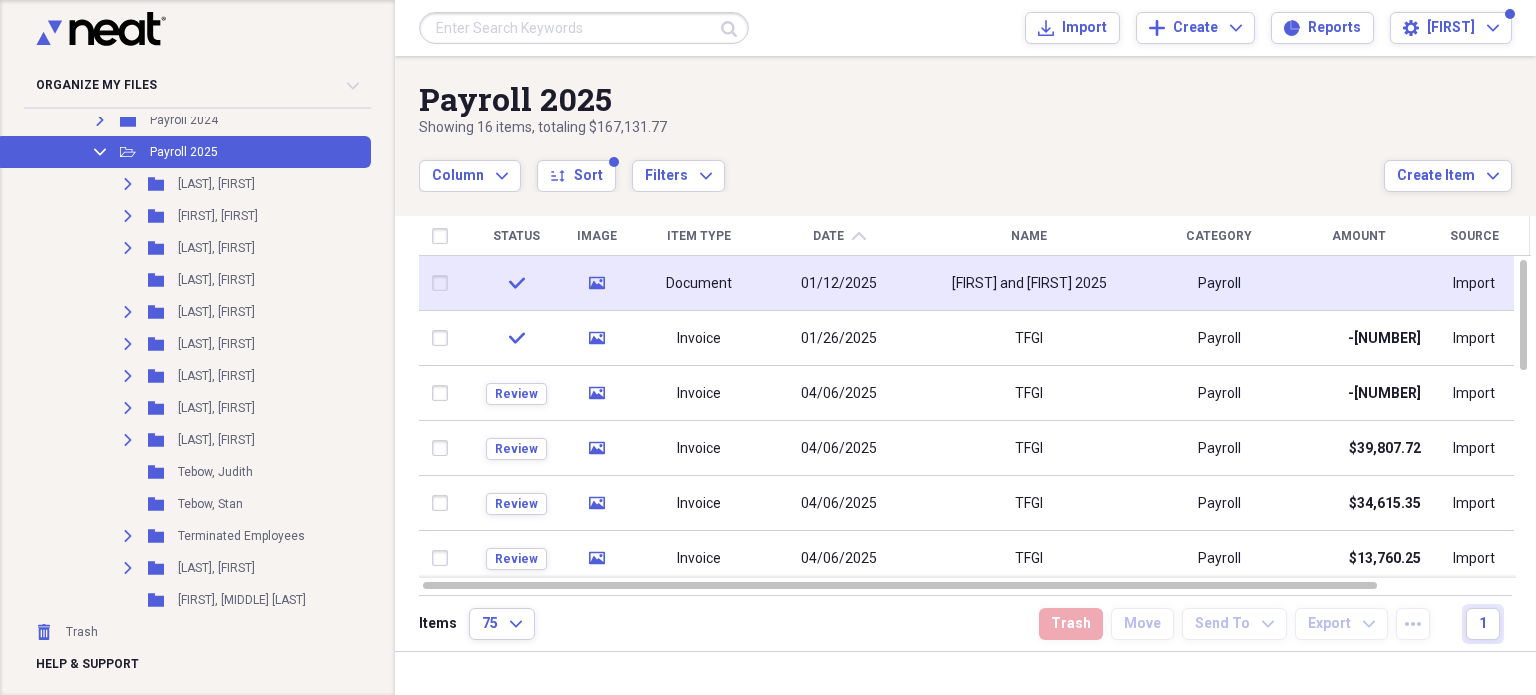 click on "Document" at bounding box center (699, 284) 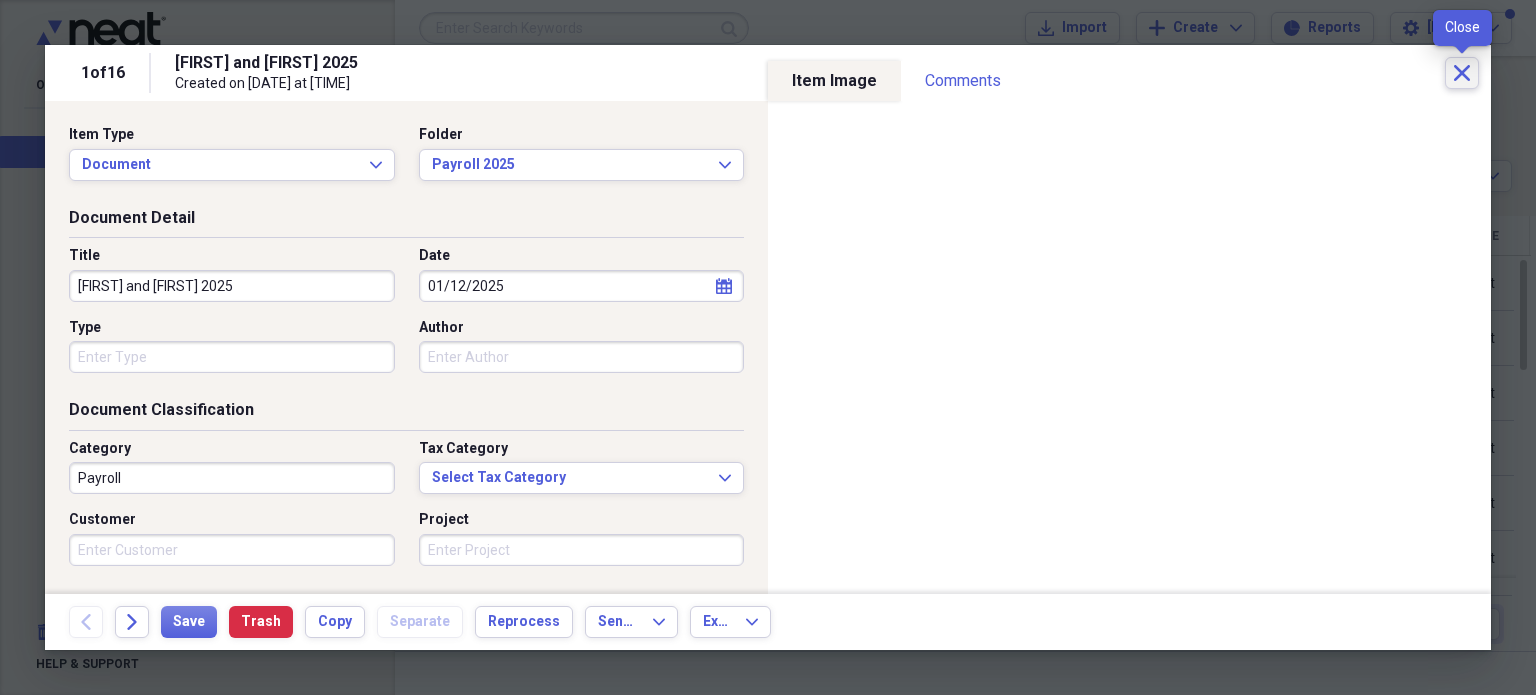 click 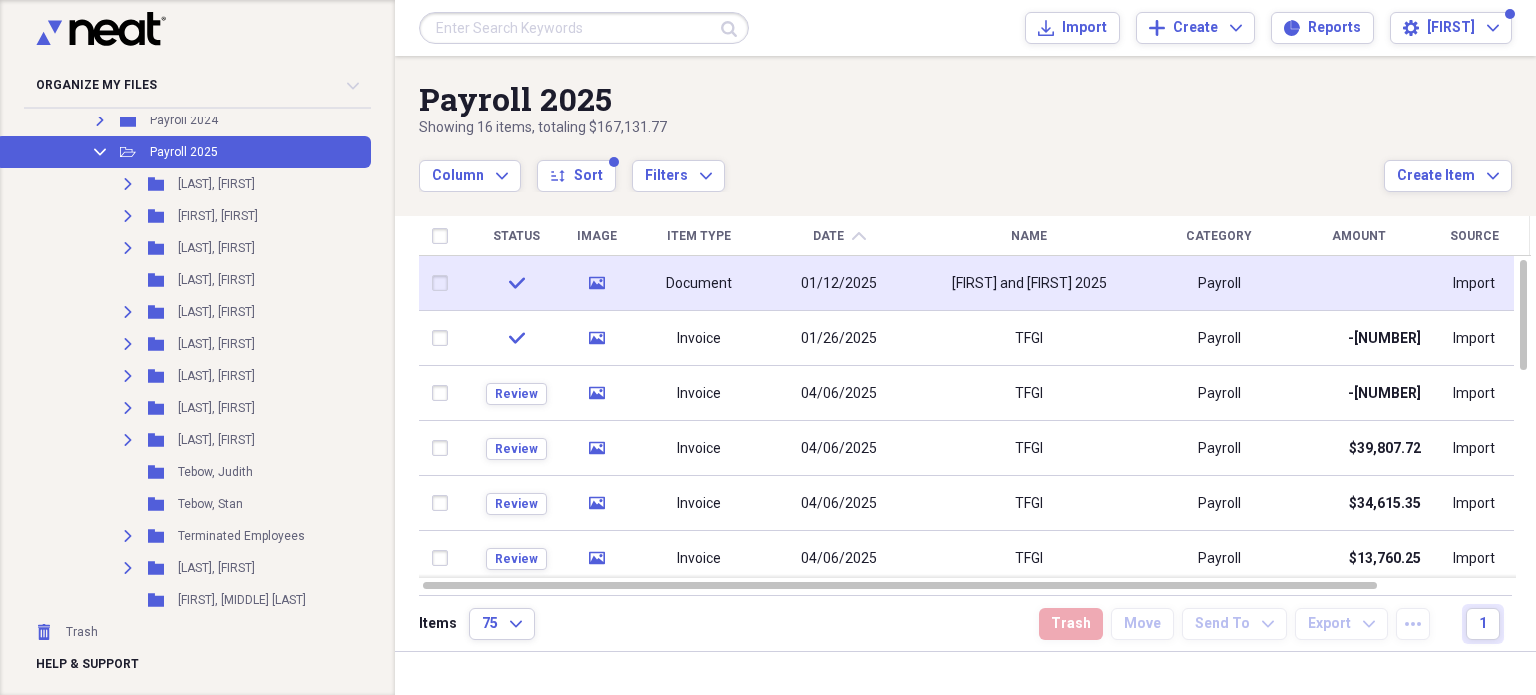 click at bounding box center [444, 283] 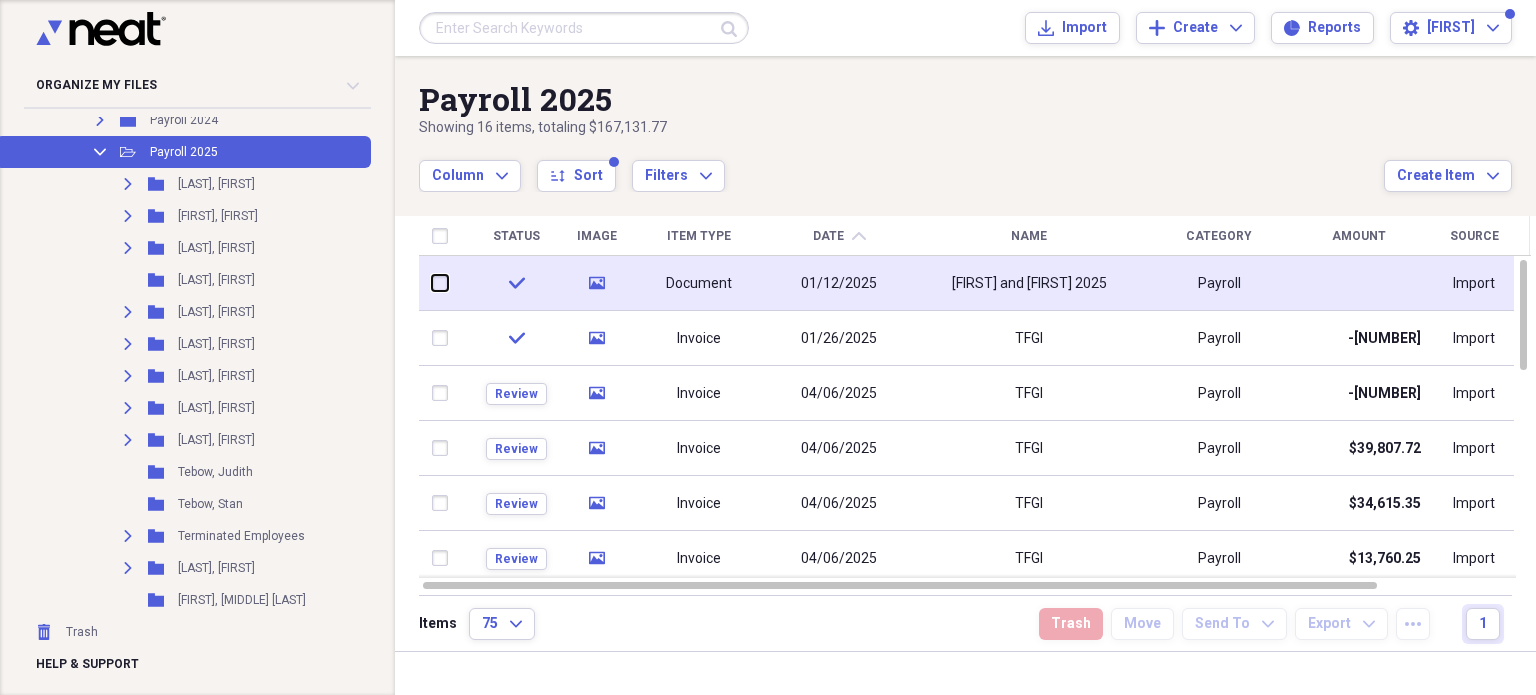 click at bounding box center [432, 283] 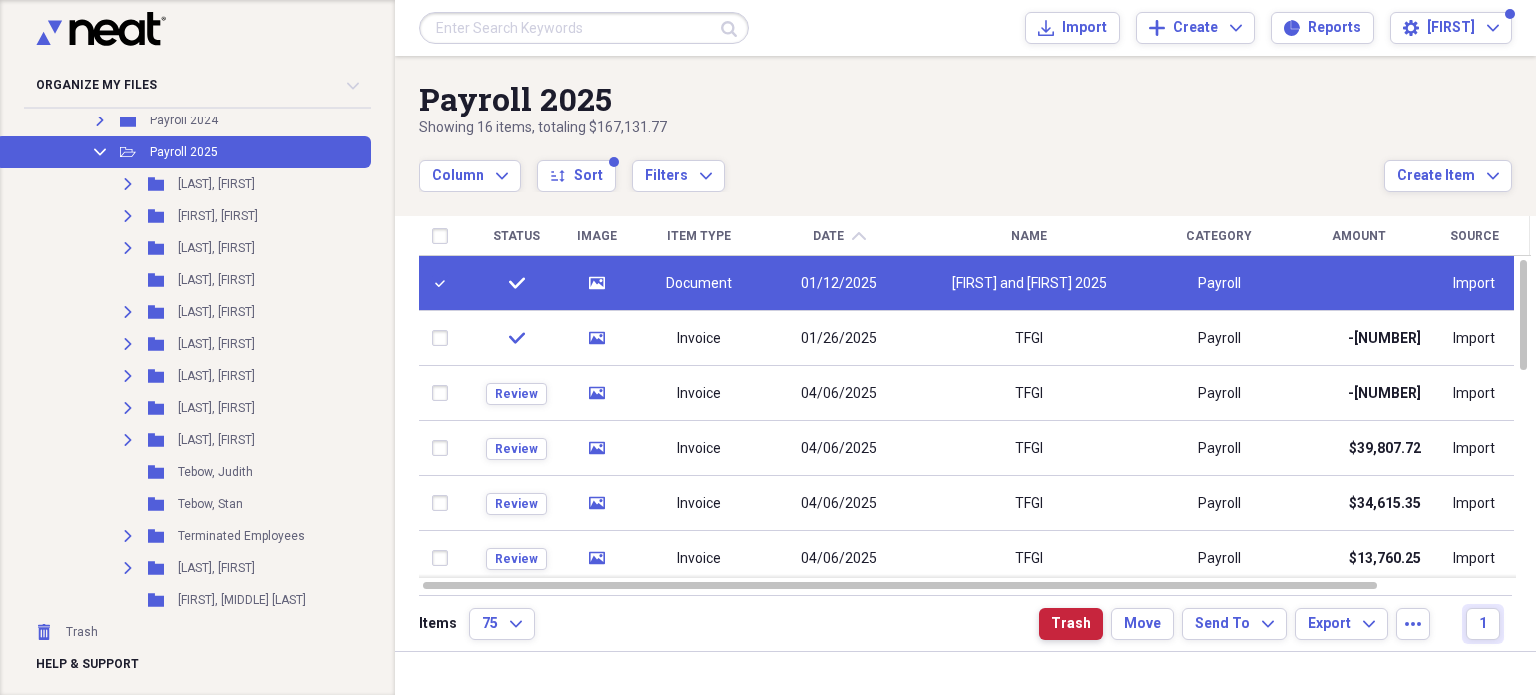 click on "Trash" at bounding box center (1071, 624) 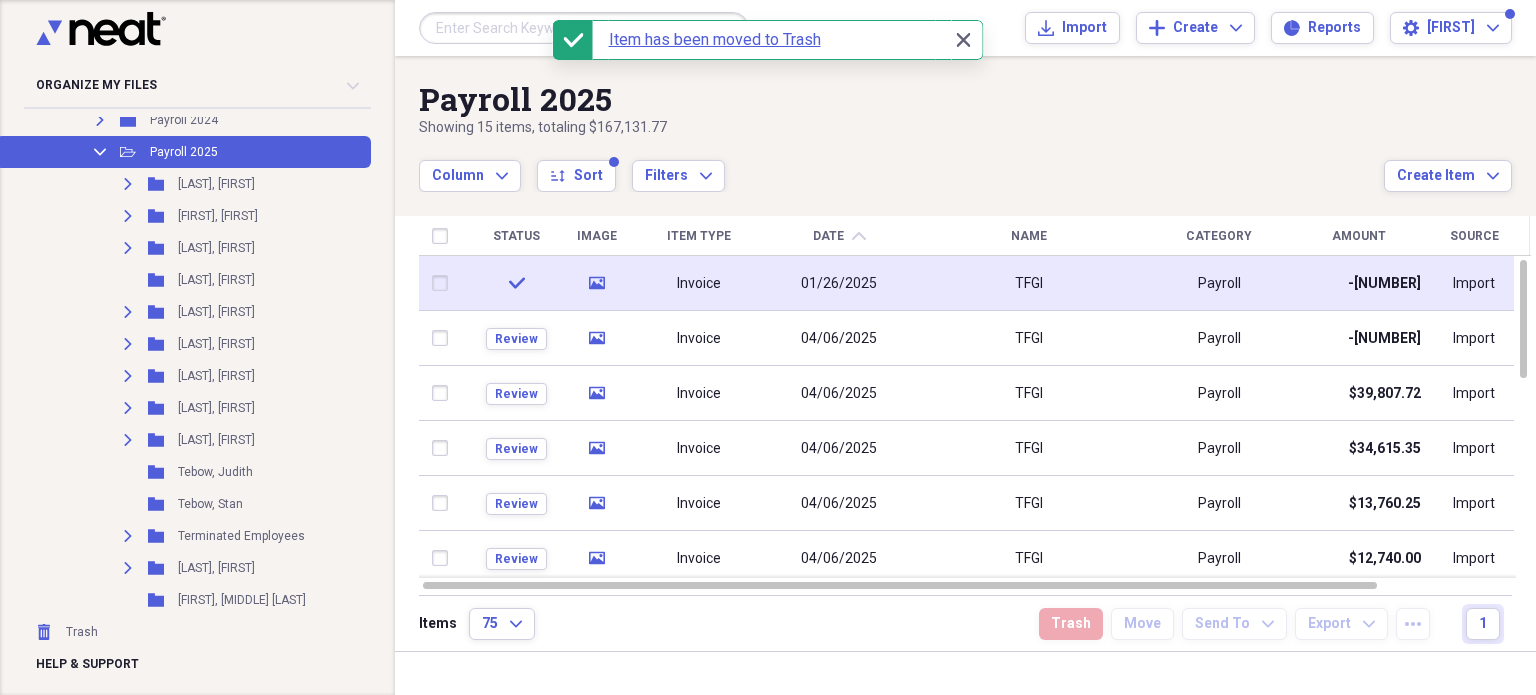 click on "Invoice" at bounding box center [699, 284] 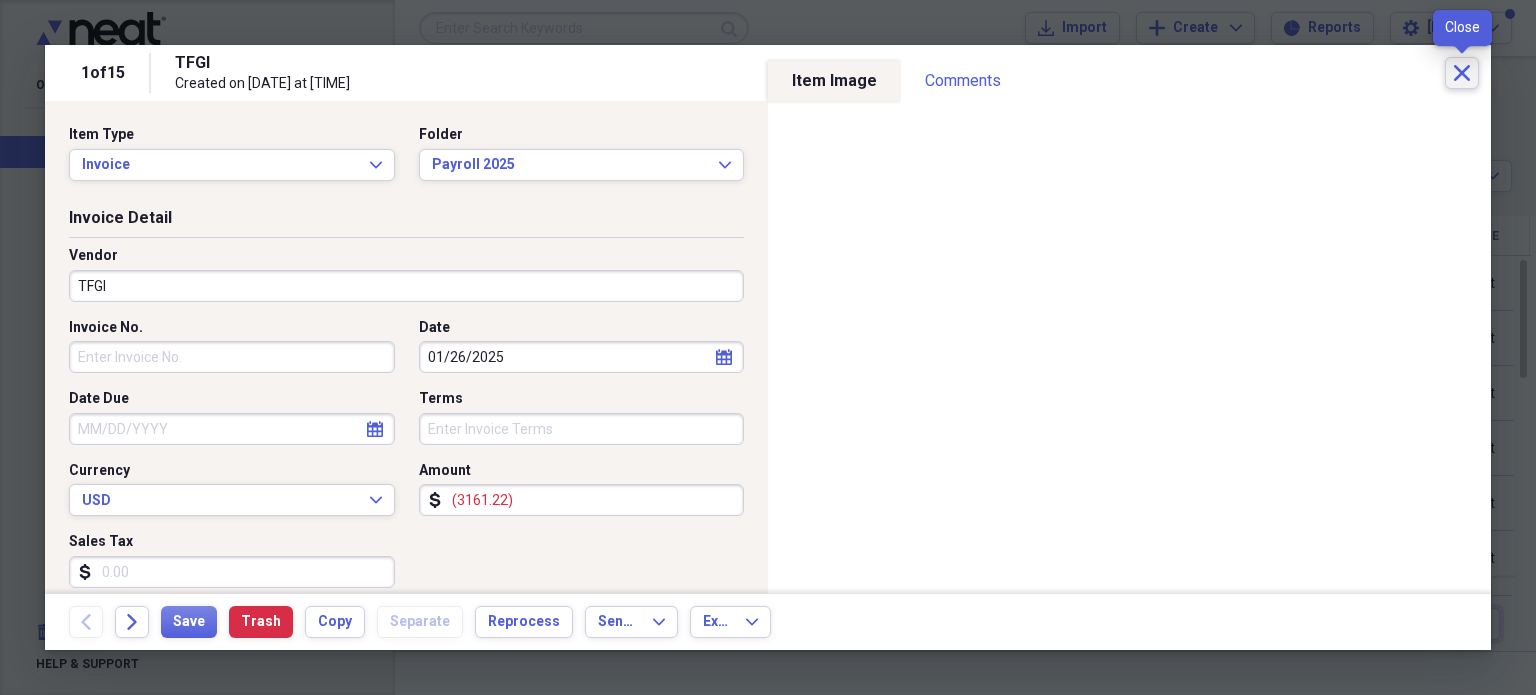 click 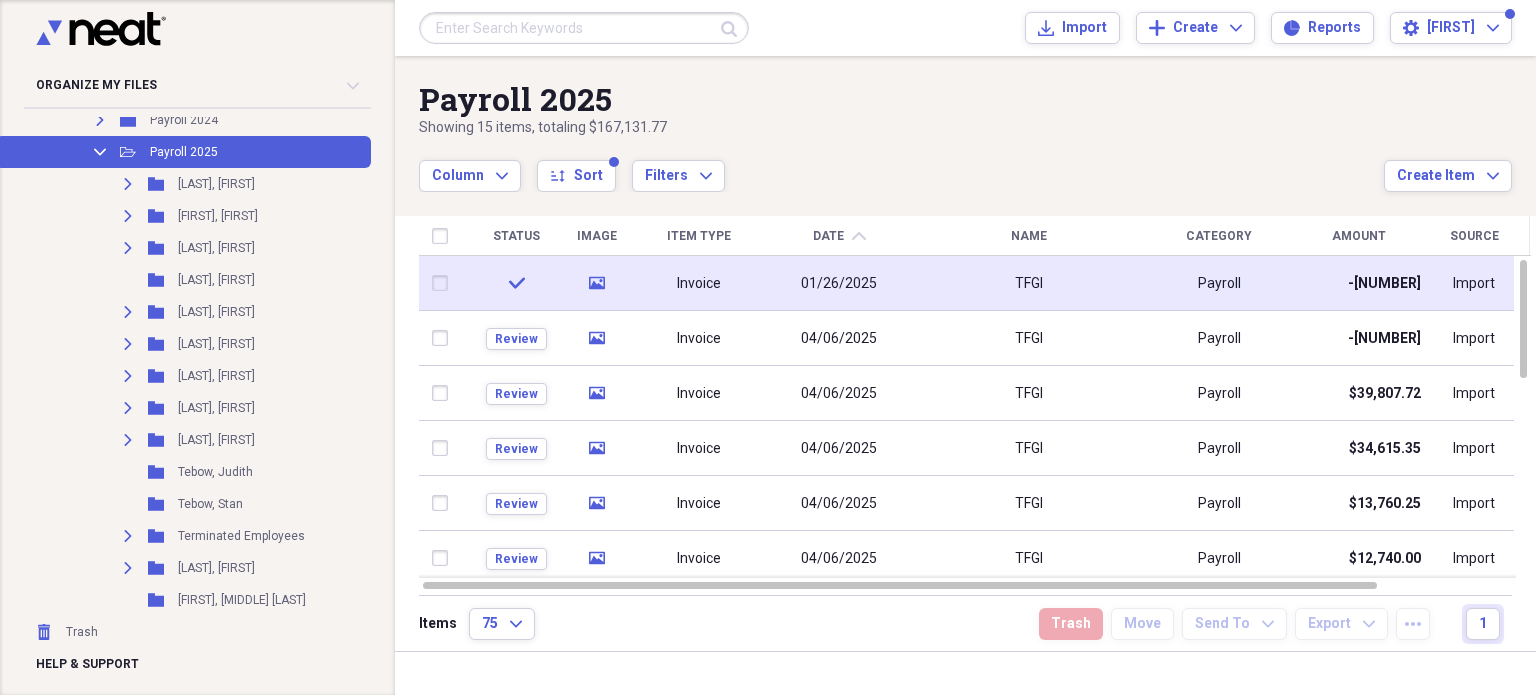 click at bounding box center [444, 283] 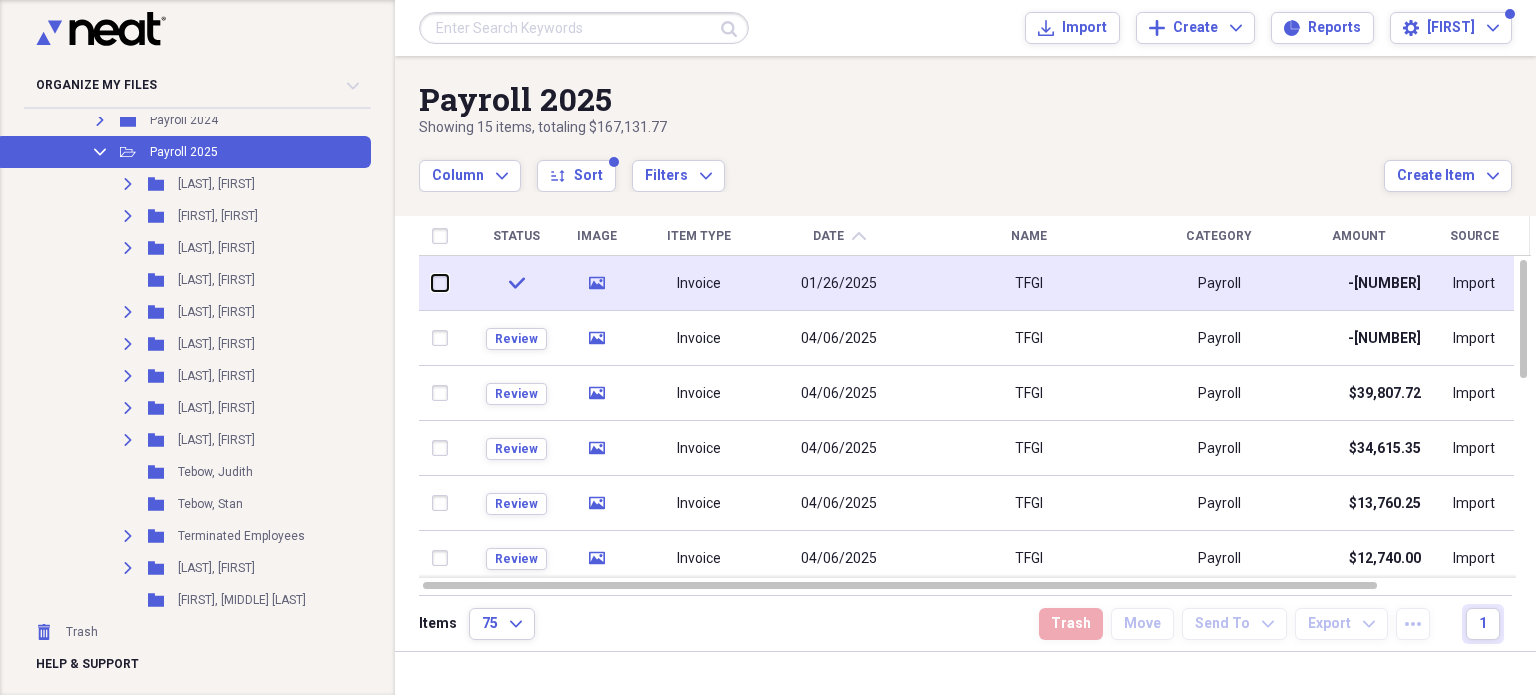 click at bounding box center [432, 283] 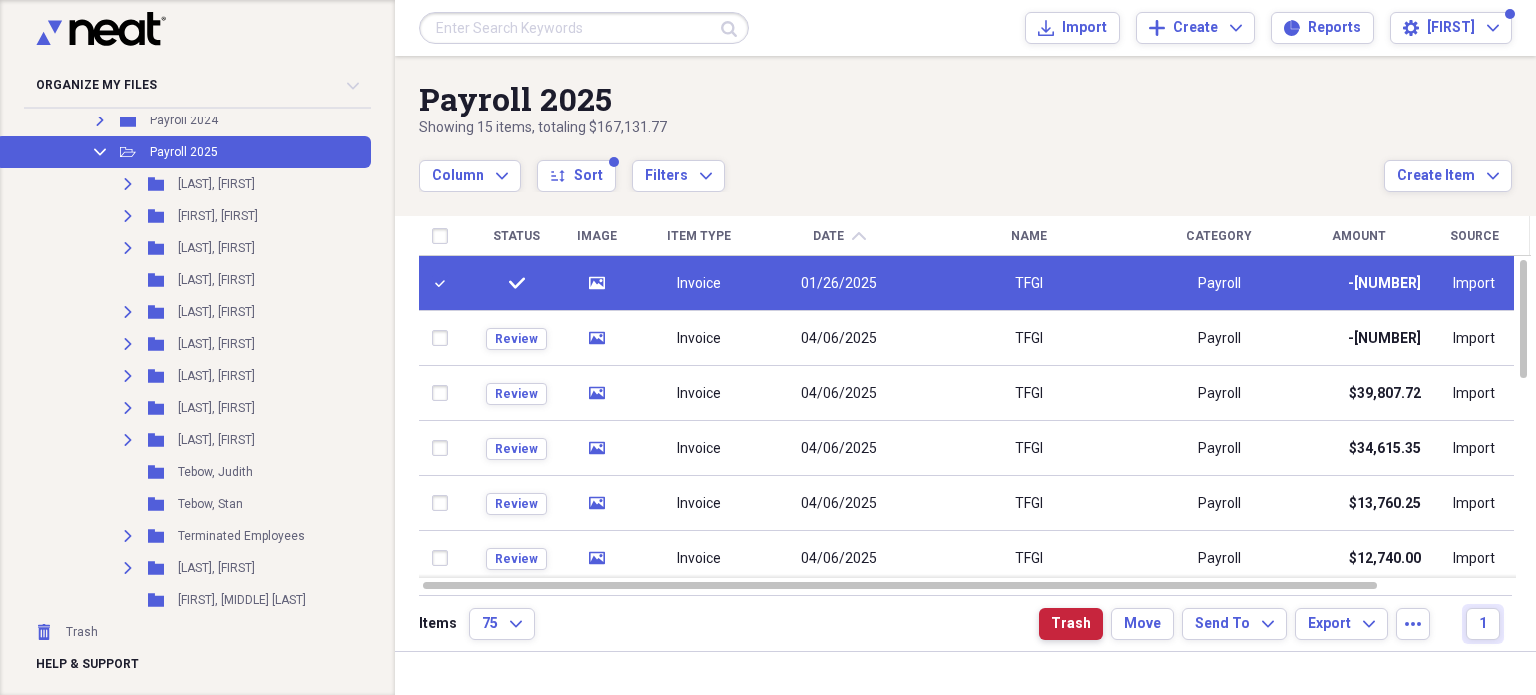 click on "Trash" at bounding box center [1071, 624] 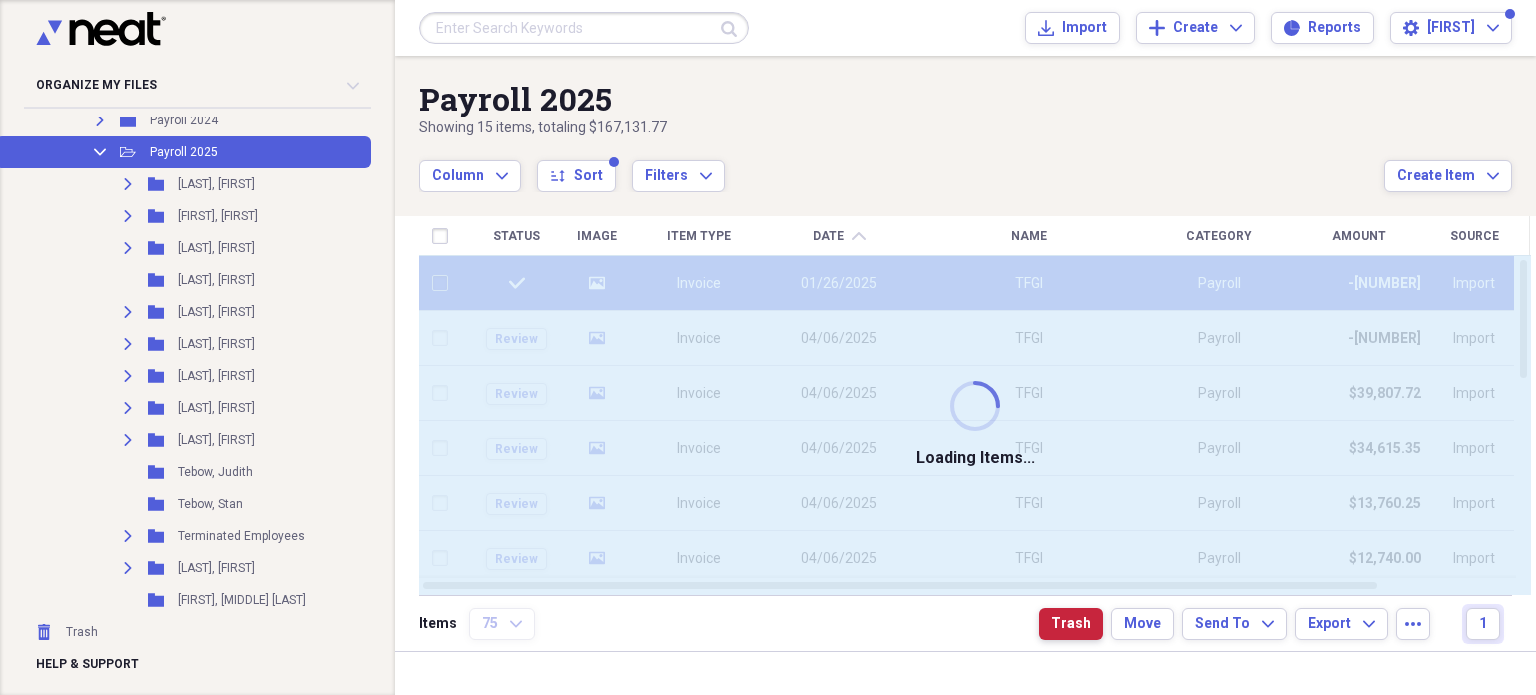 checkbox on "false" 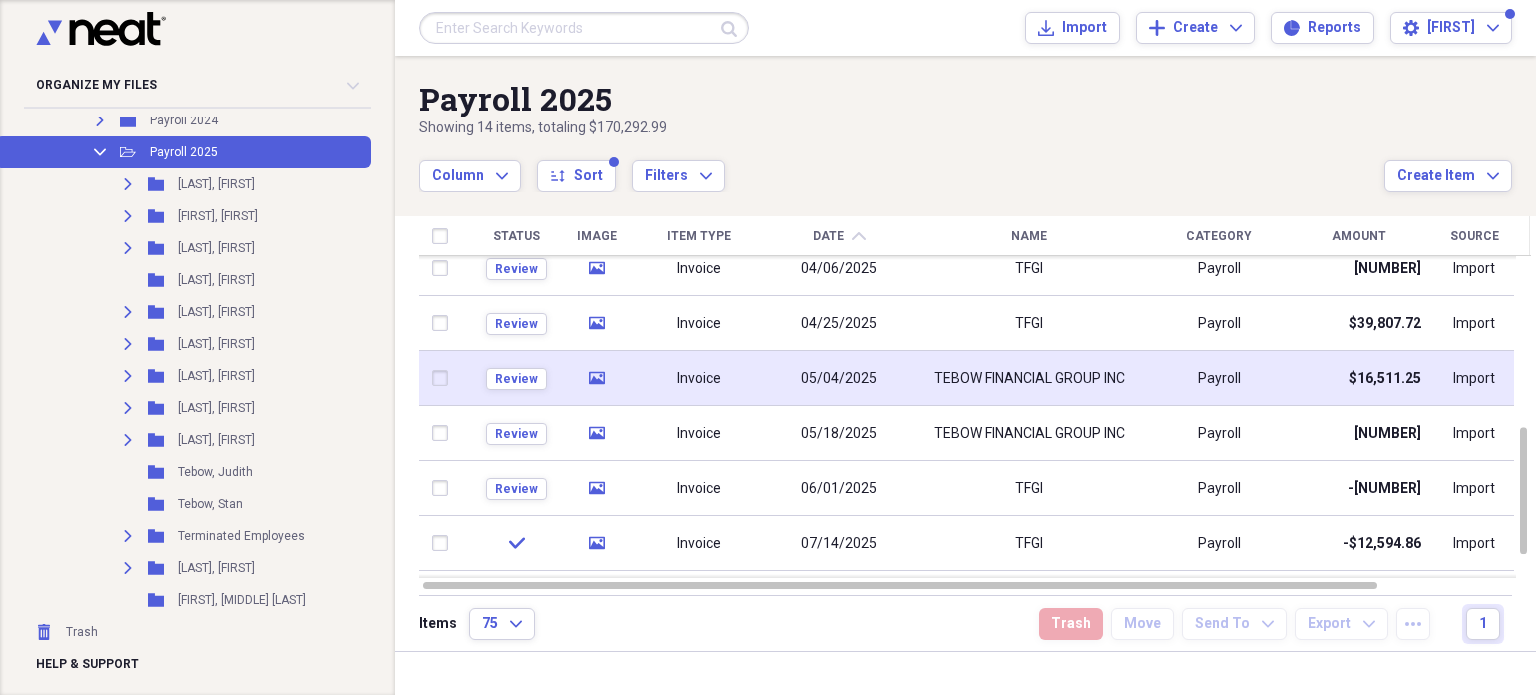 click on "05/04/2025" at bounding box center (839, 379) 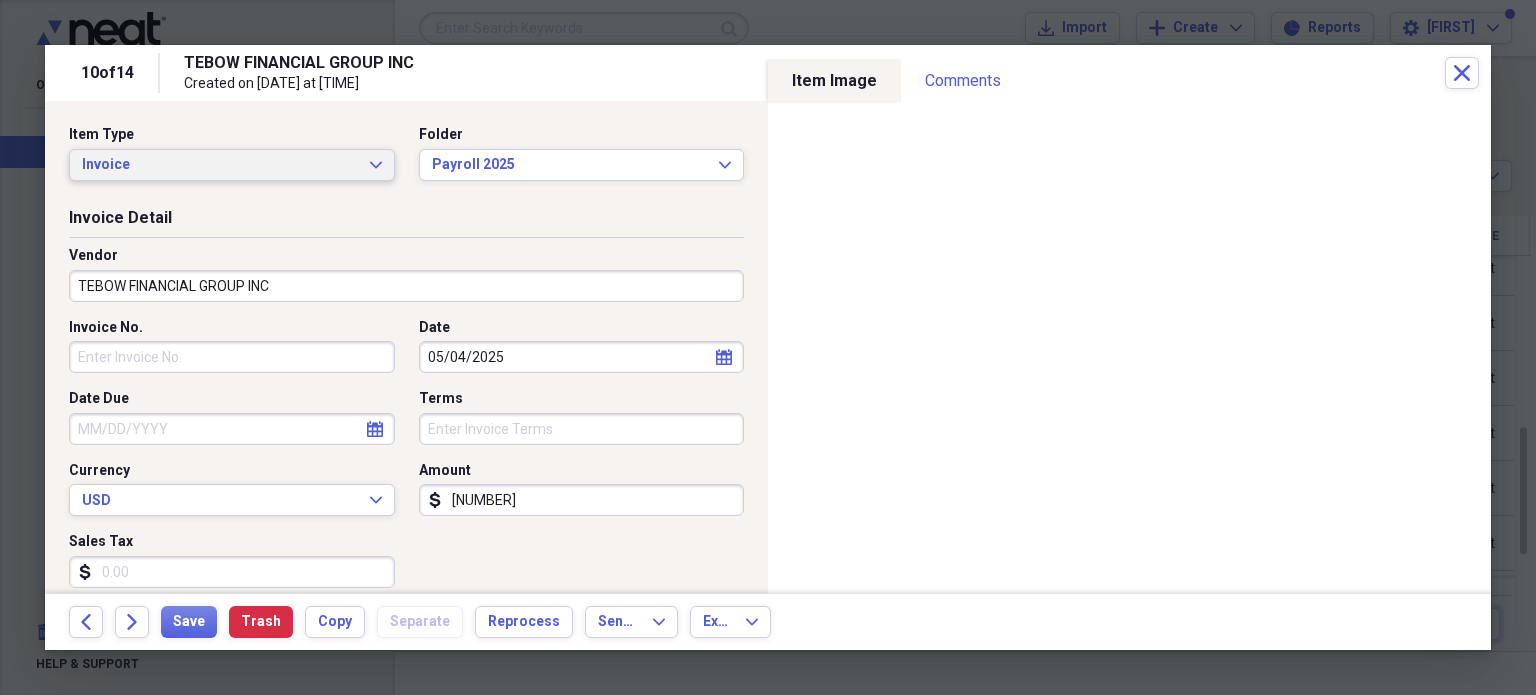 click on "Invoice Expand" at bounding box center (232, 165) 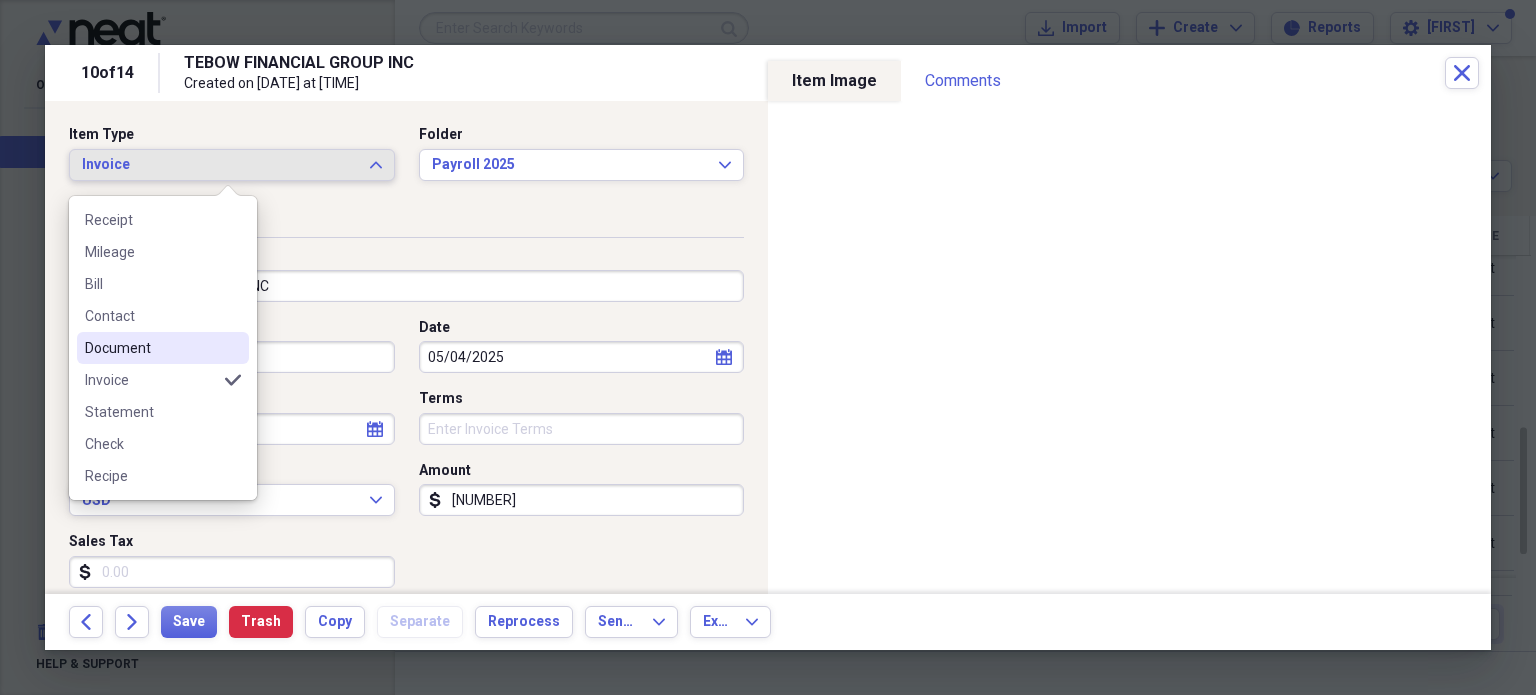 click on "Document" at bounding box center (151, 348) 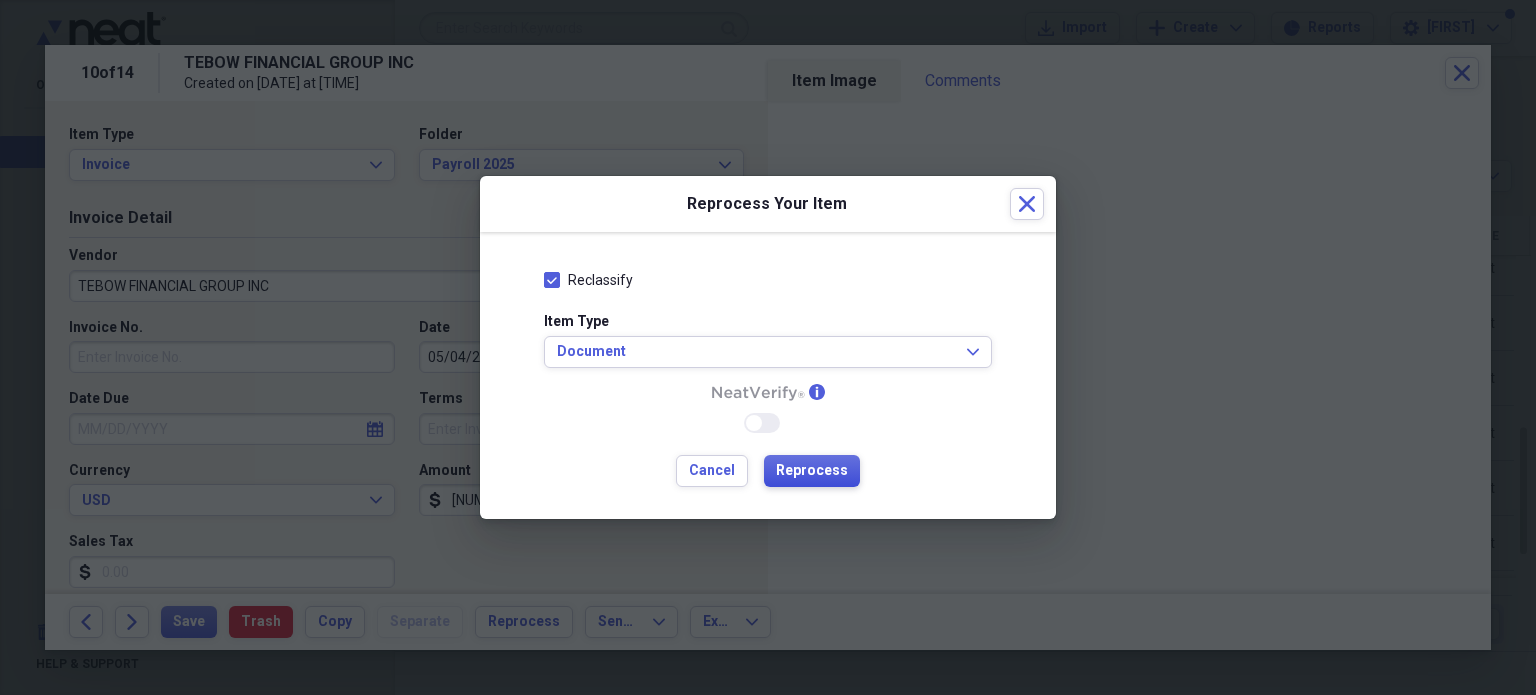 click on "Reprocess" at bounding box center (812, 471) 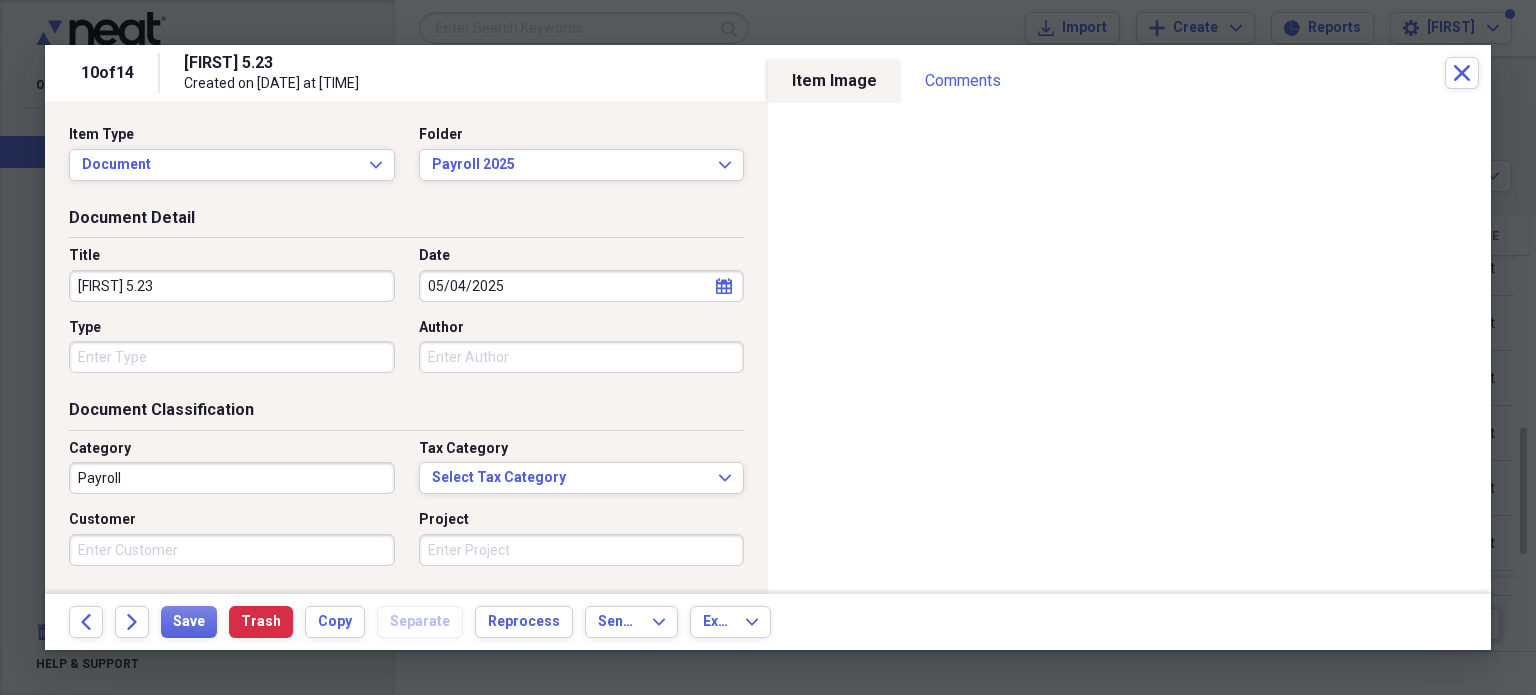 click 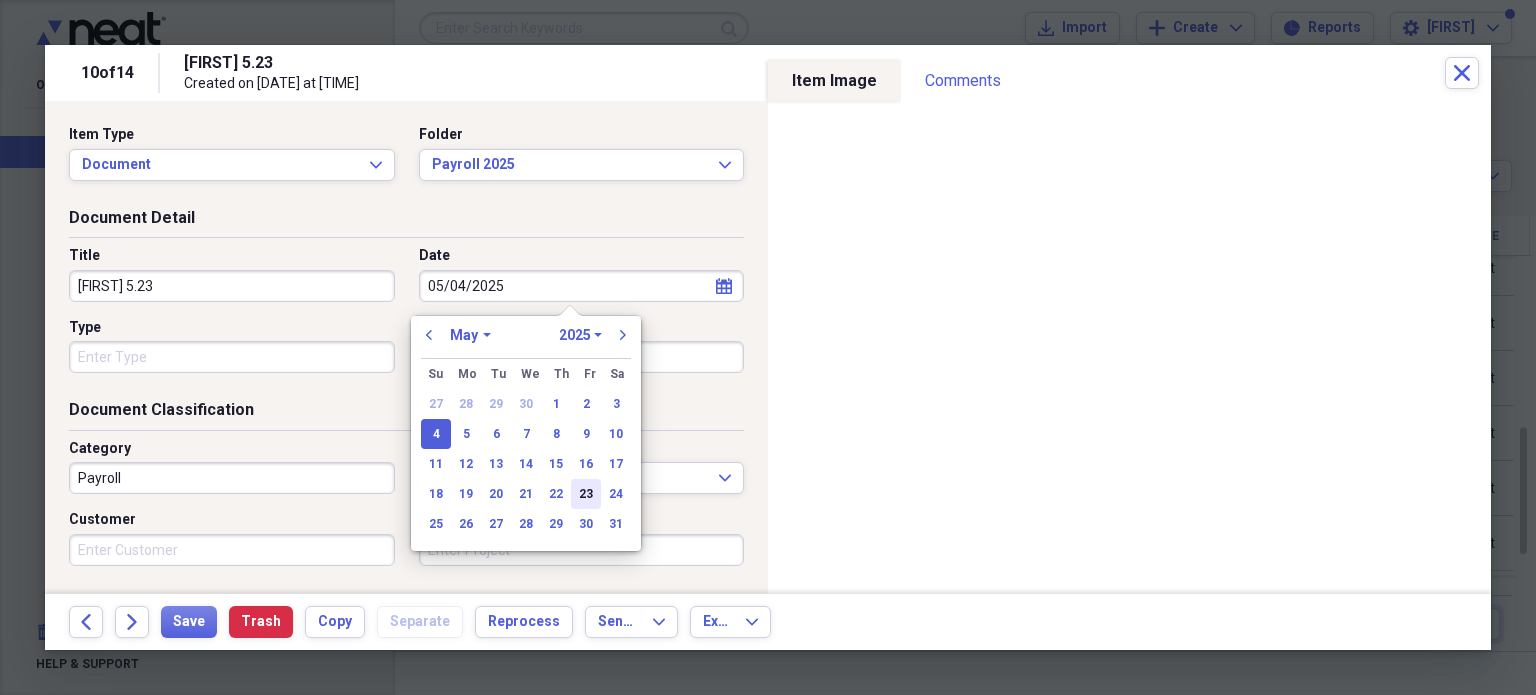click on "23" at bounding box center [586, 494] 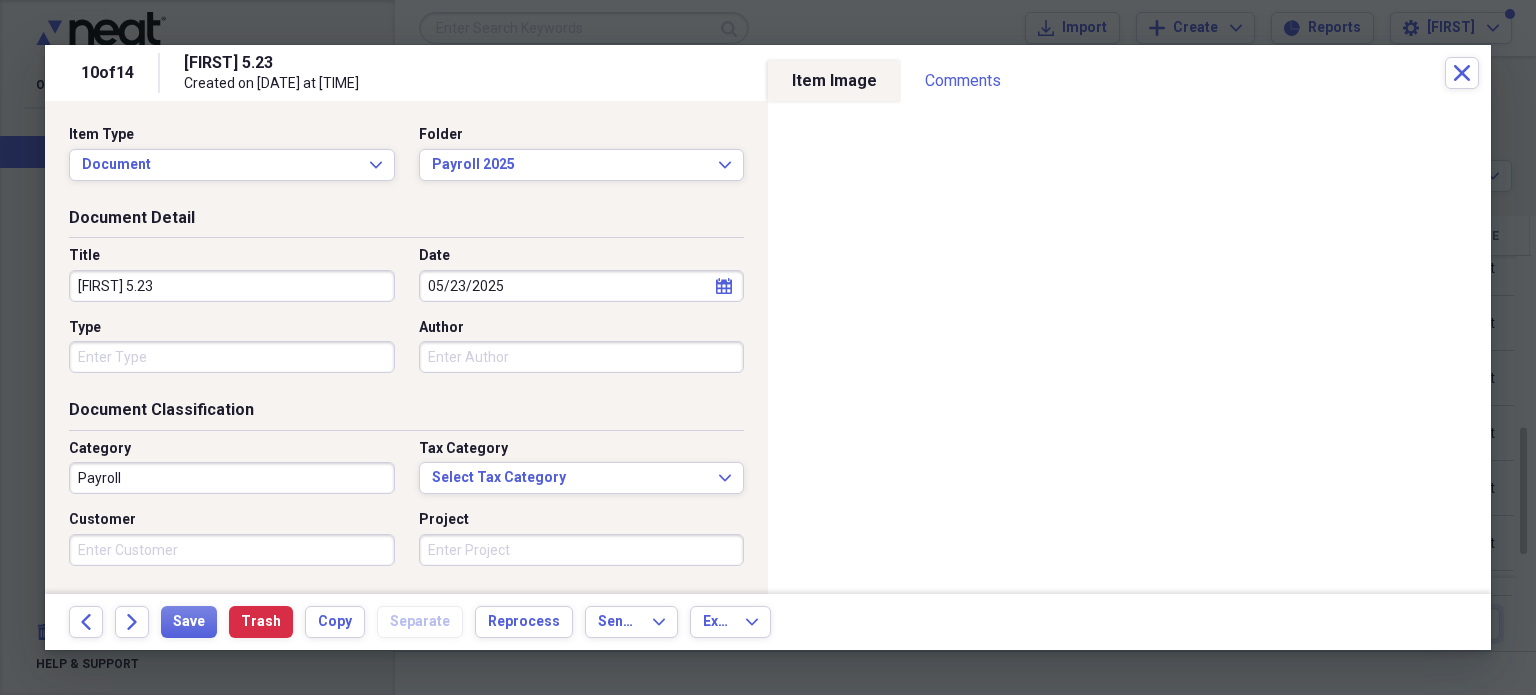 drag, startPoint x: 168, startPoint y: 283, endPoint x: 0, endPoint y: 270, distance: 168.50223 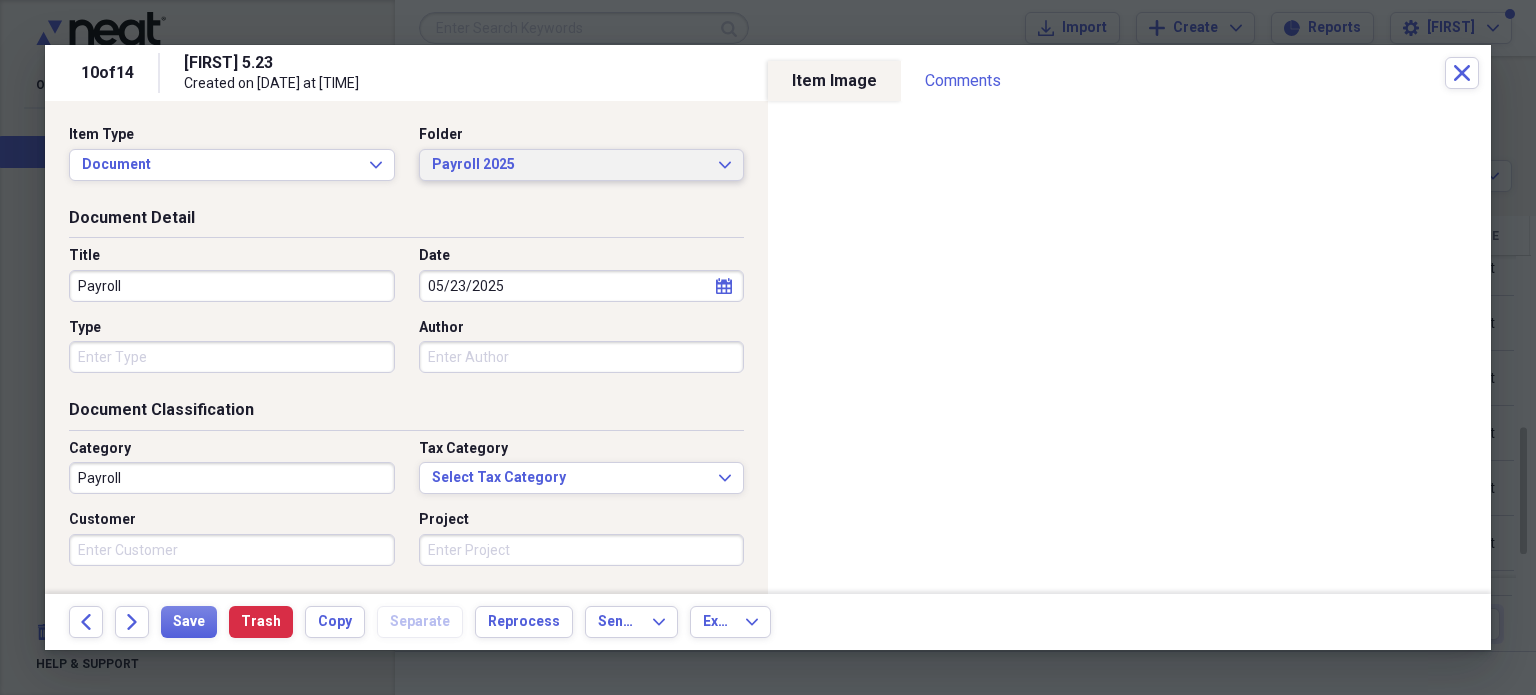 type on "Payroll" 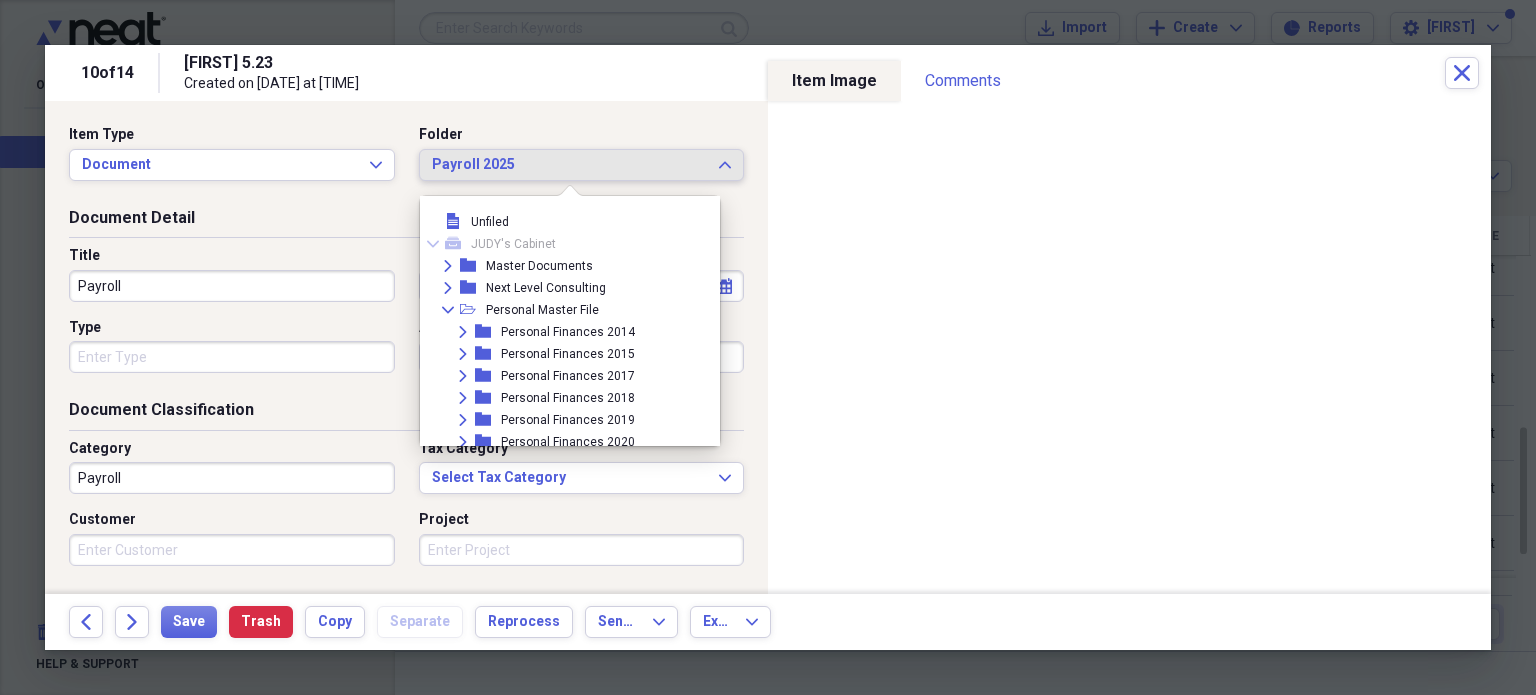 scroll, scrollTop: 3780, scrollLeft: 0, axis: vertical 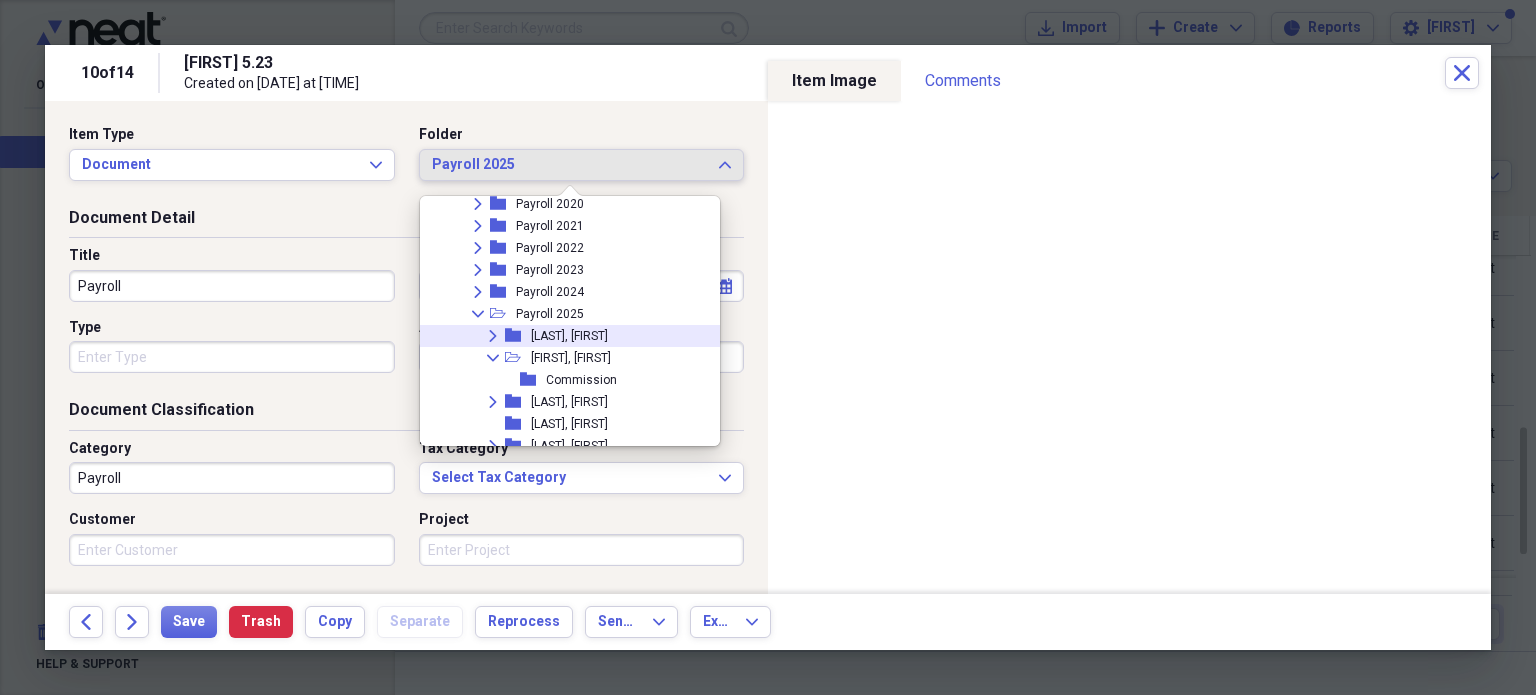 click on "Expand folder [LAST], [FIRST]" at bounding box center (576, 336) 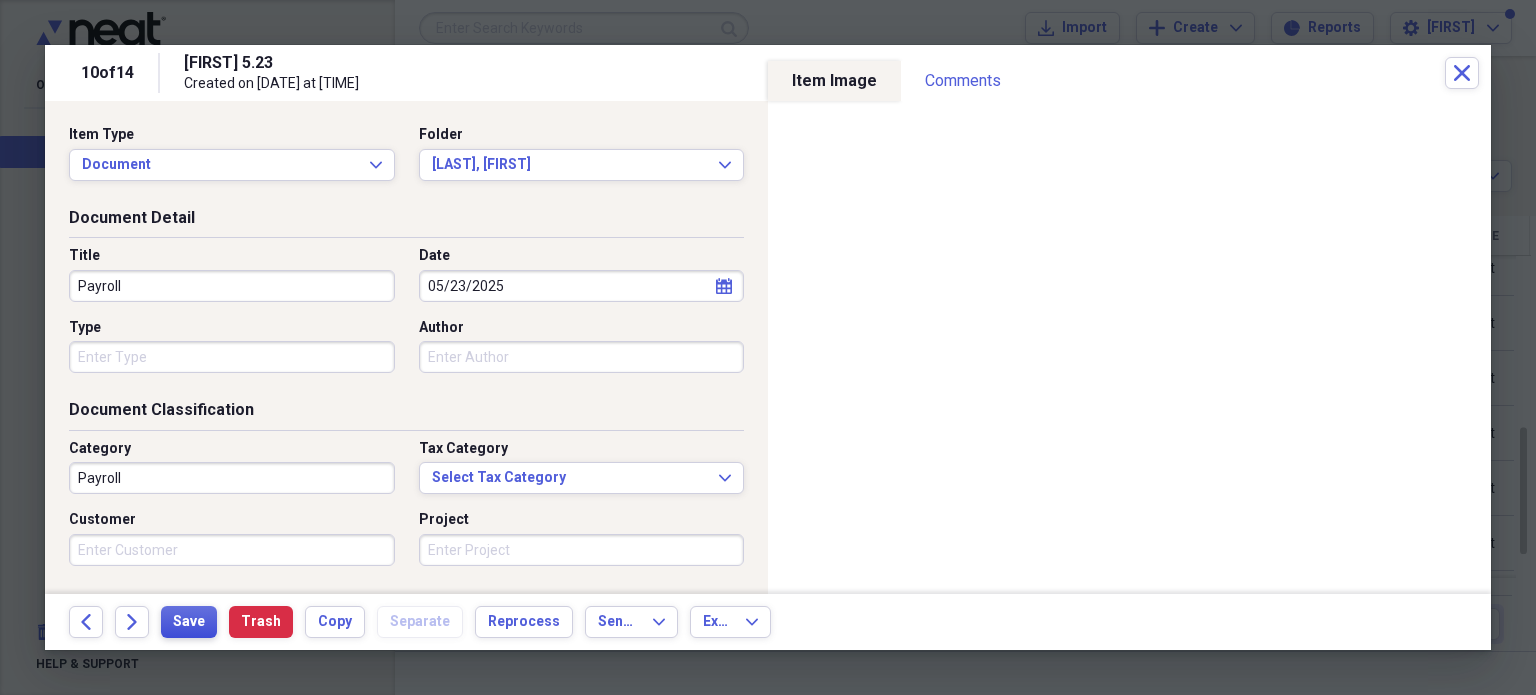 click on "Save" at bounding box center [189, 622] 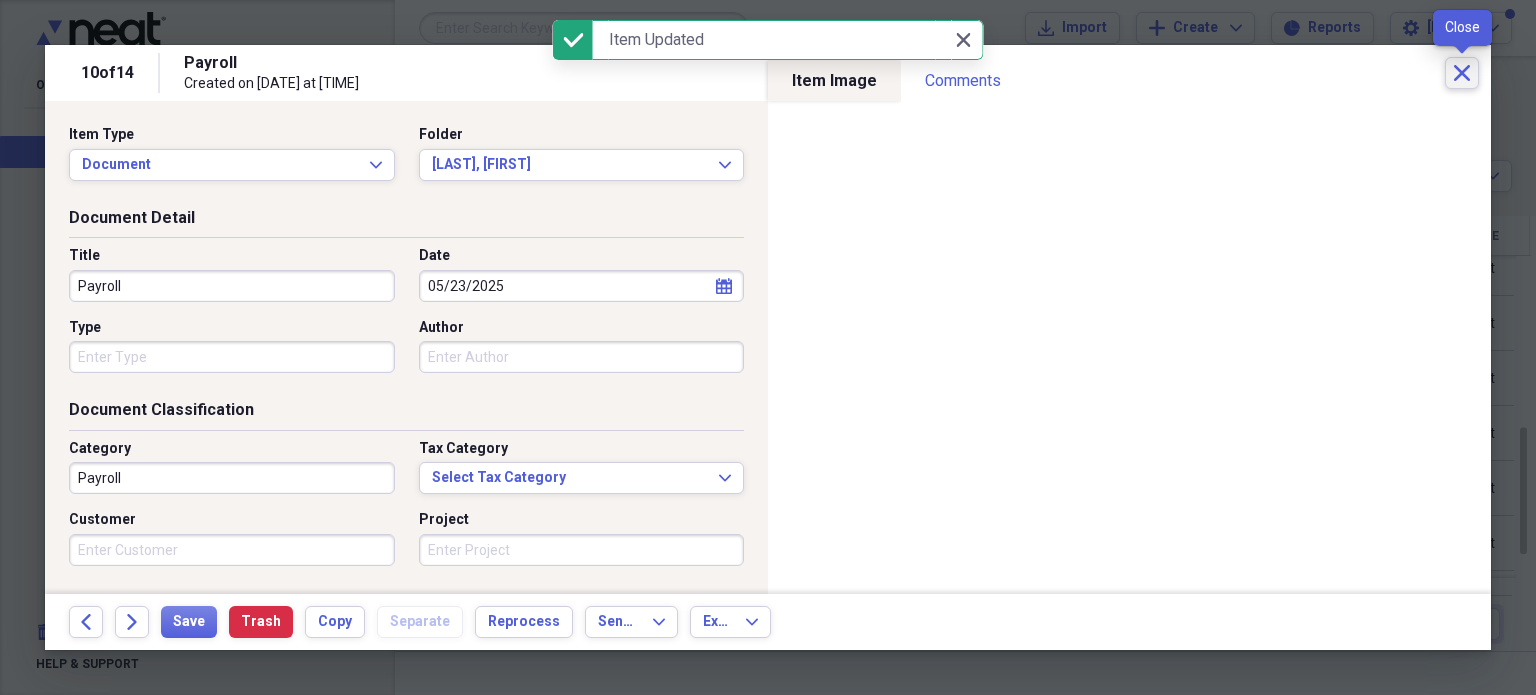 click on "Close" 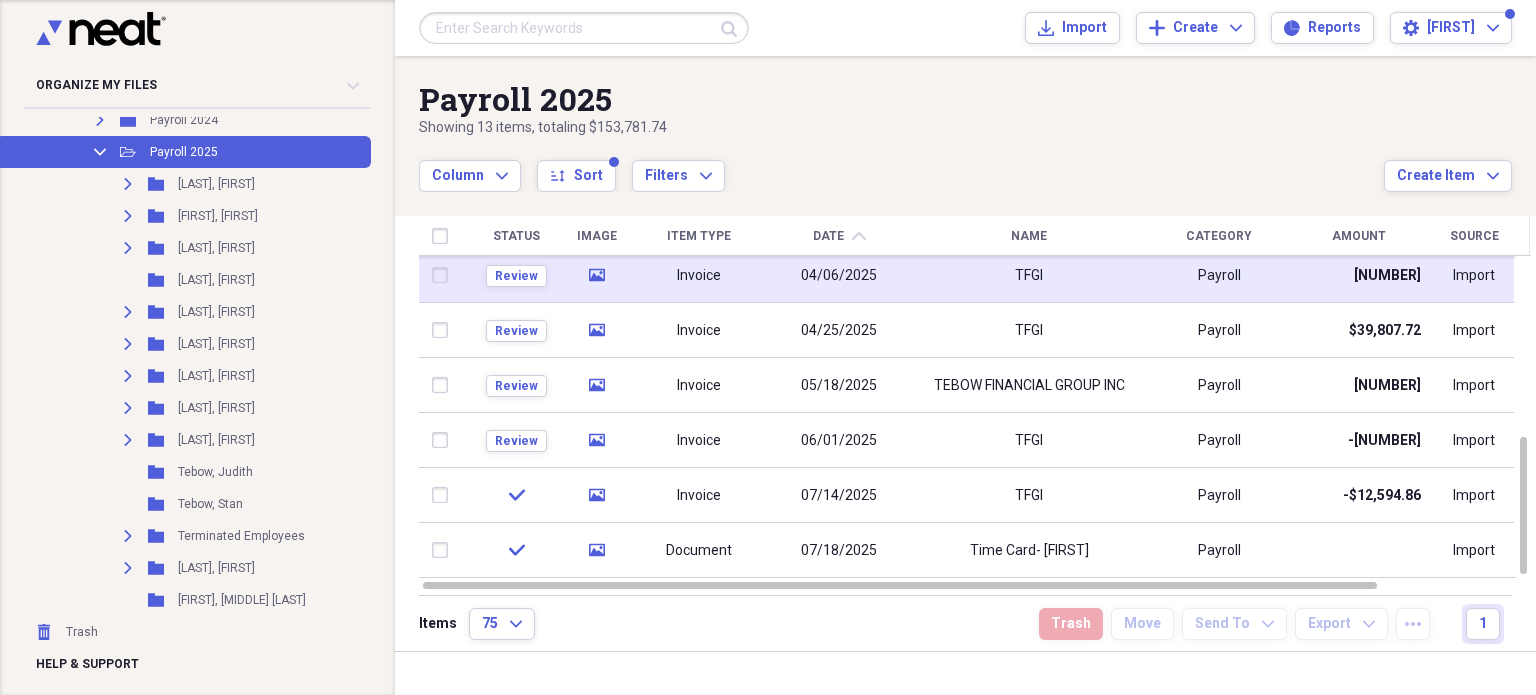 click at bounding box center (444, 275) 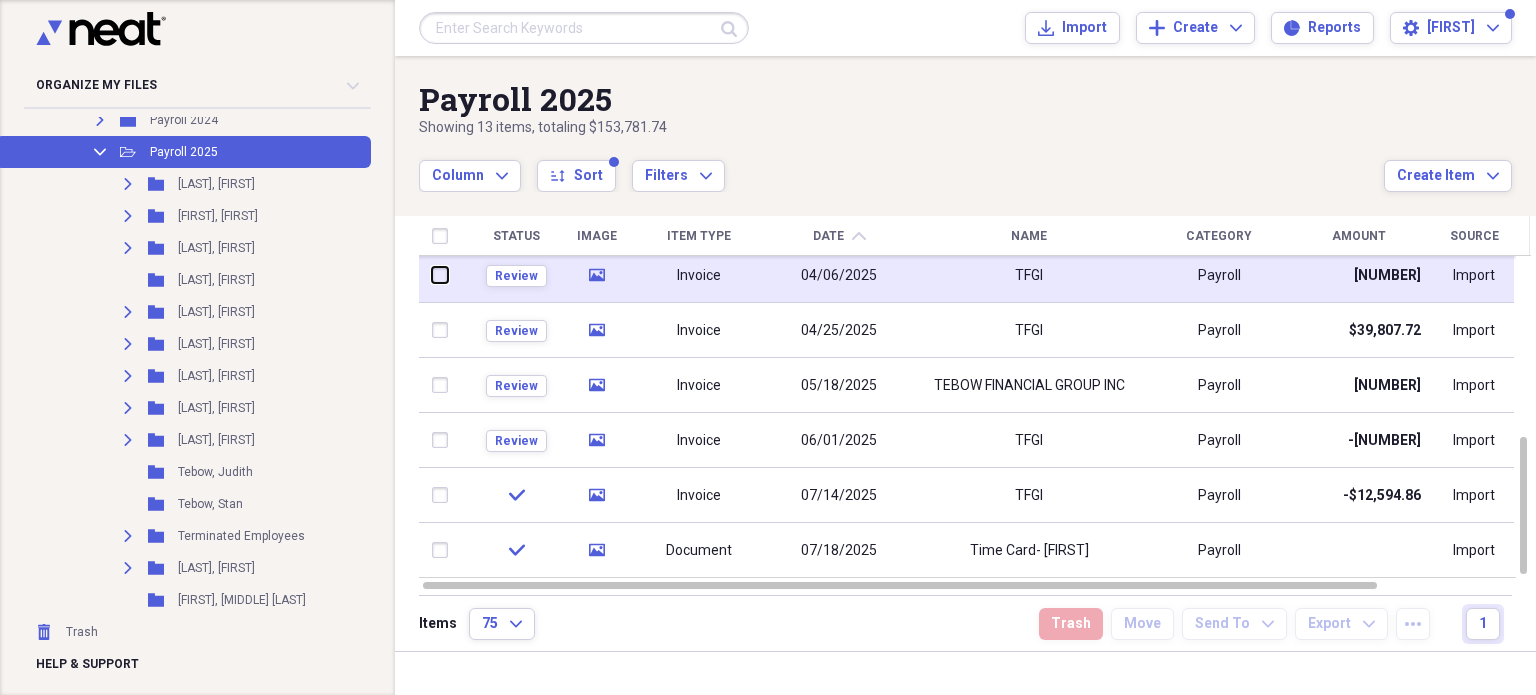 click at bounding box center [432, 275] 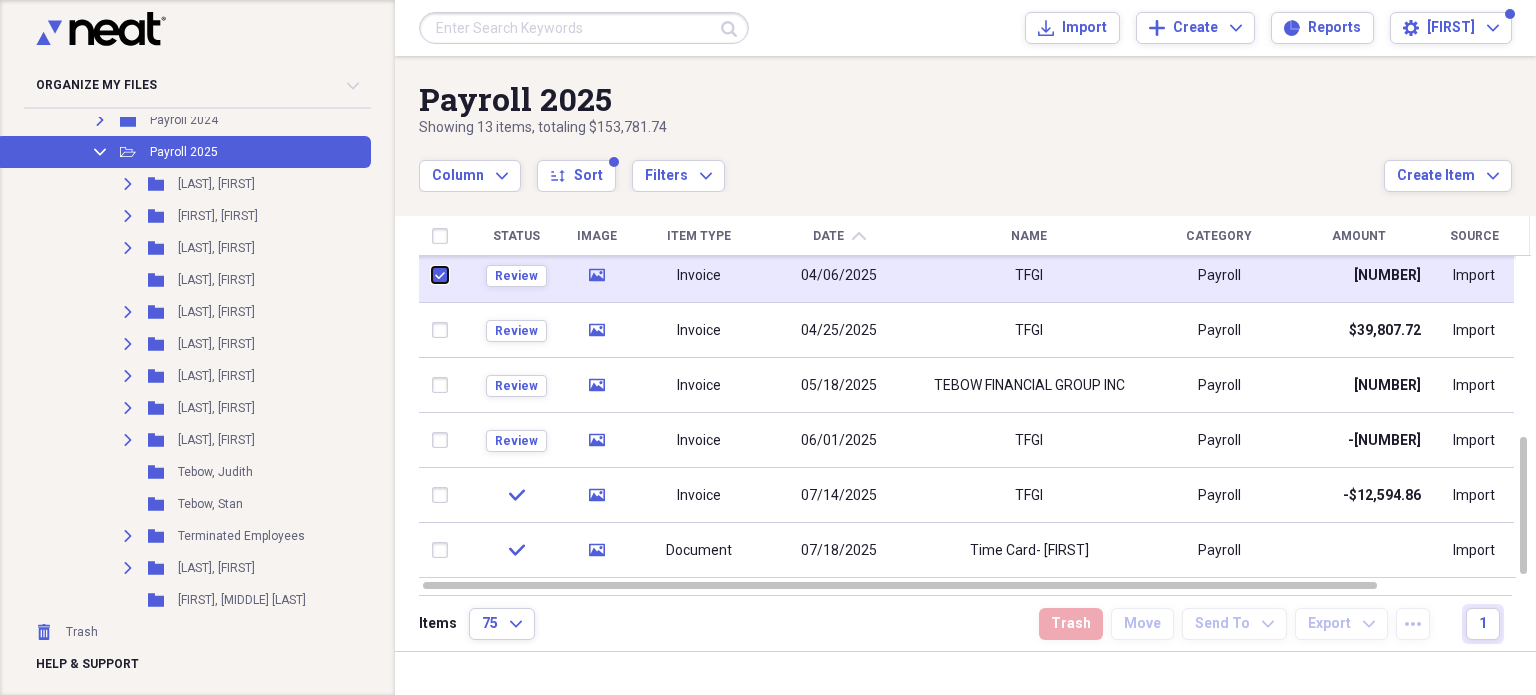 checkbox on "true" 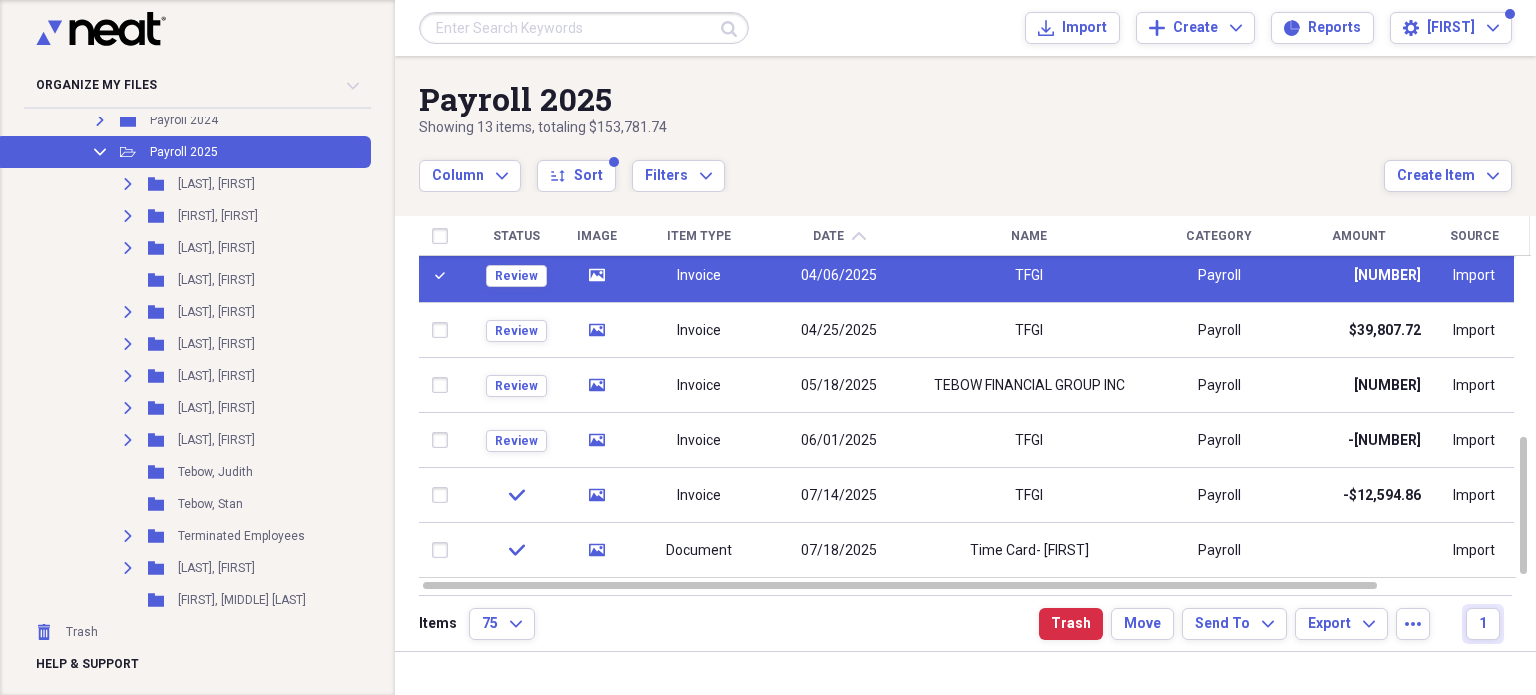 click on "Invoice" at bounding box center [699, 275] 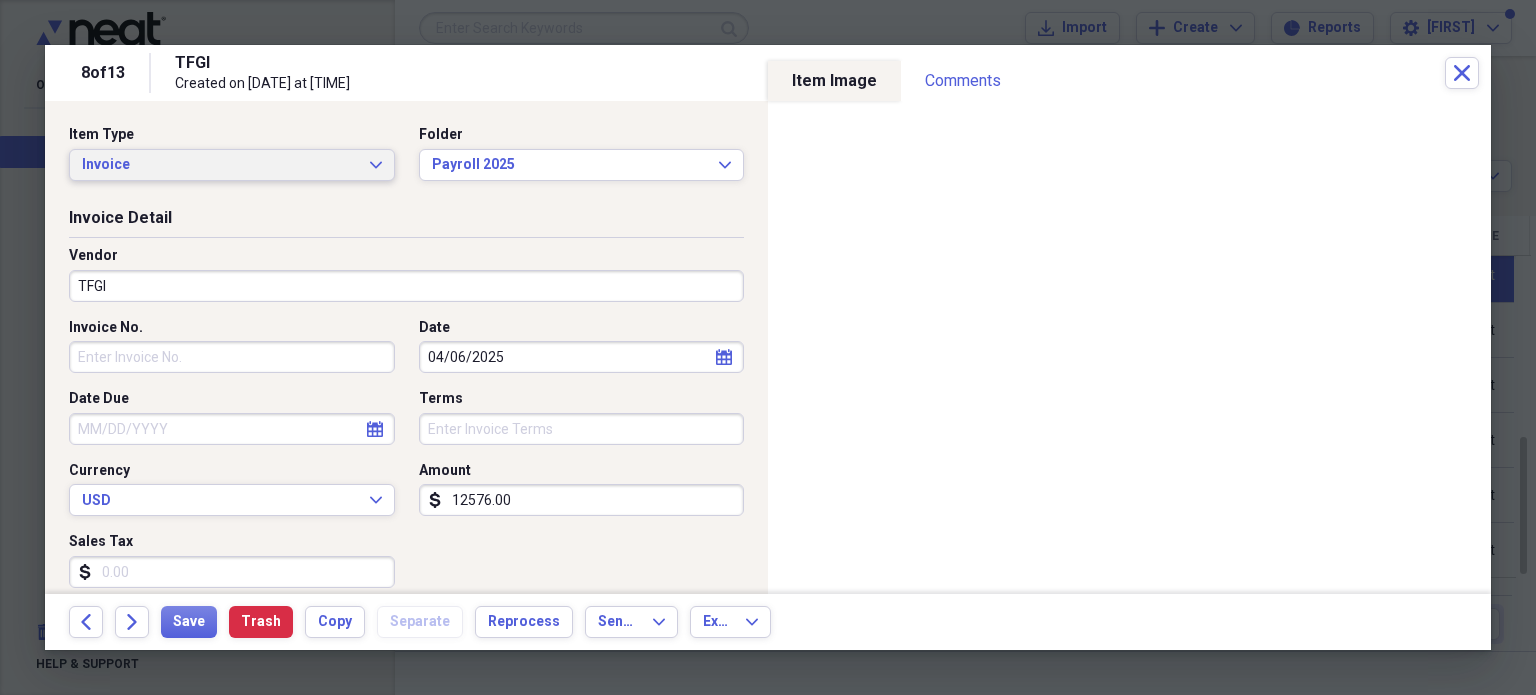 click on "Expand" 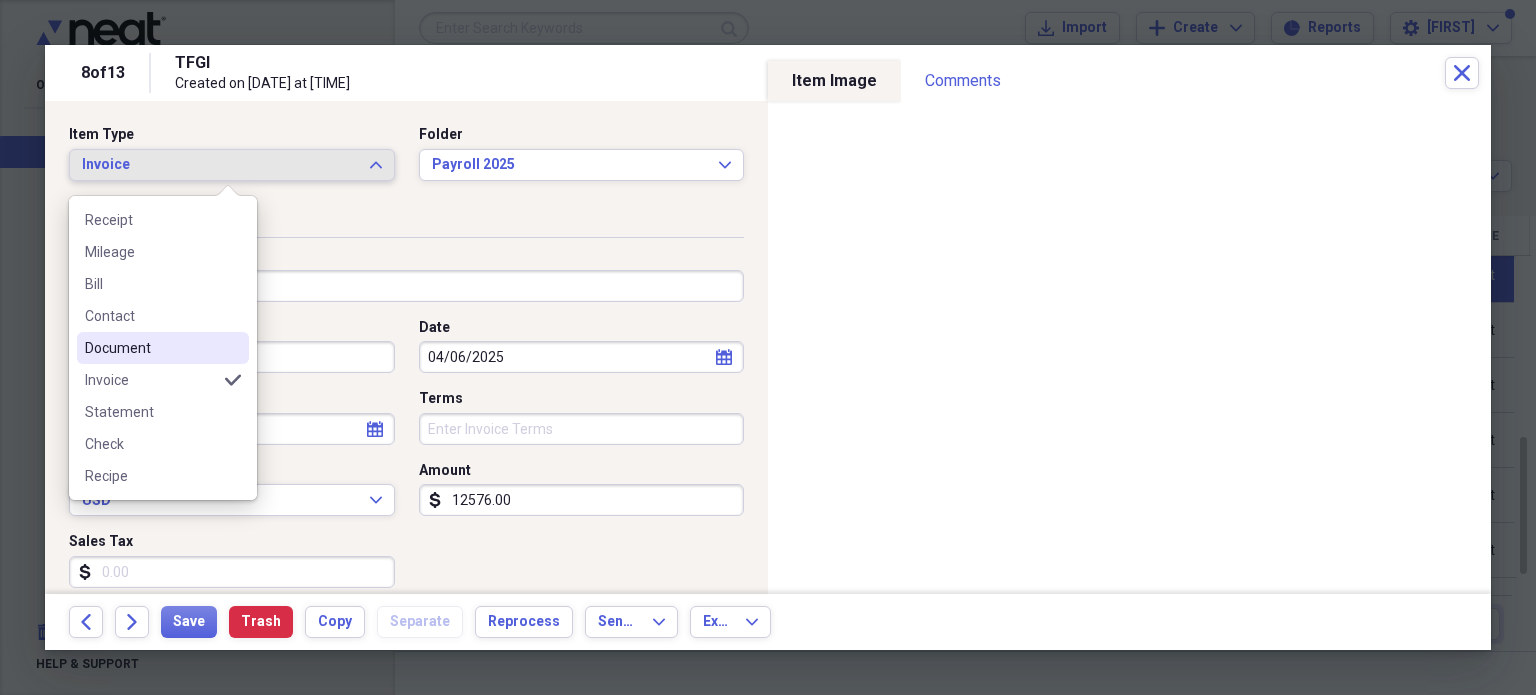 click on "Document" at bounding box center (163, 348) 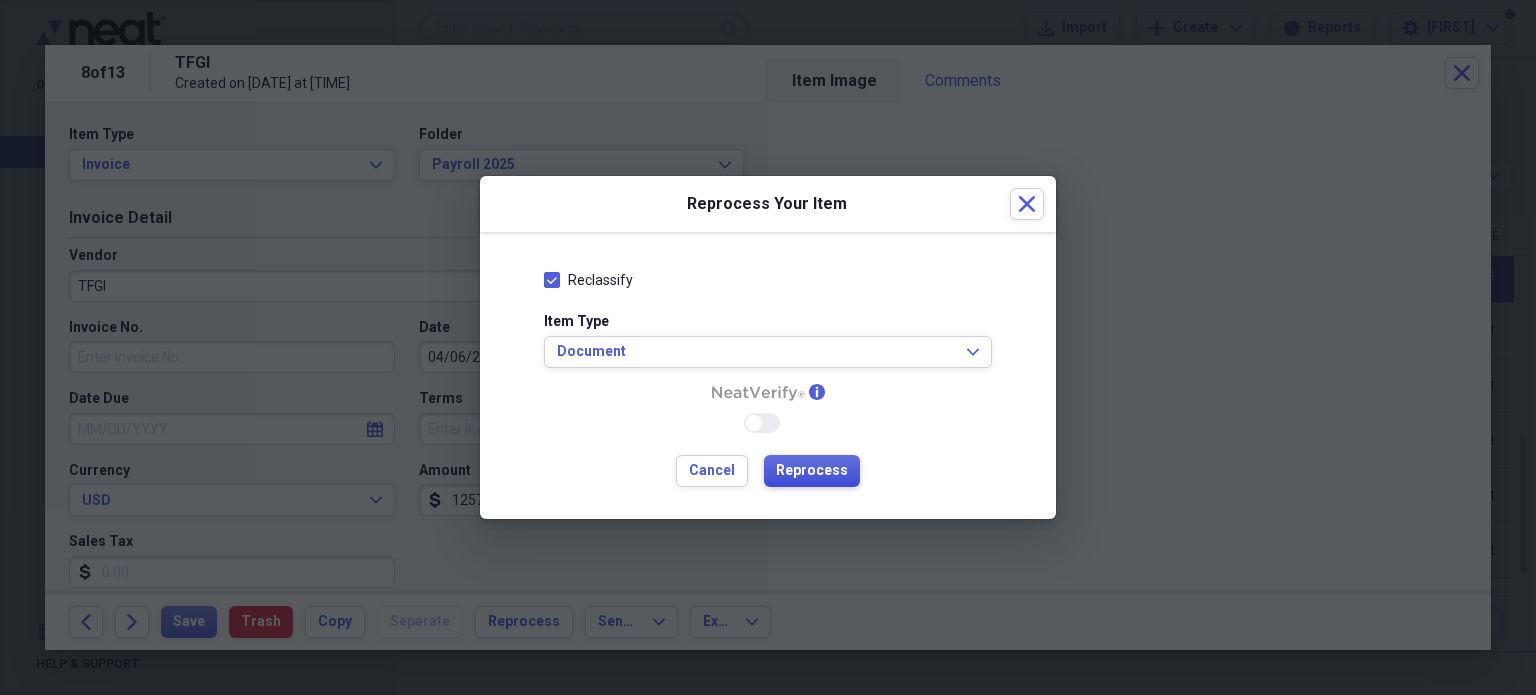 click on "Reprocess" at bounding box center (812, 471) 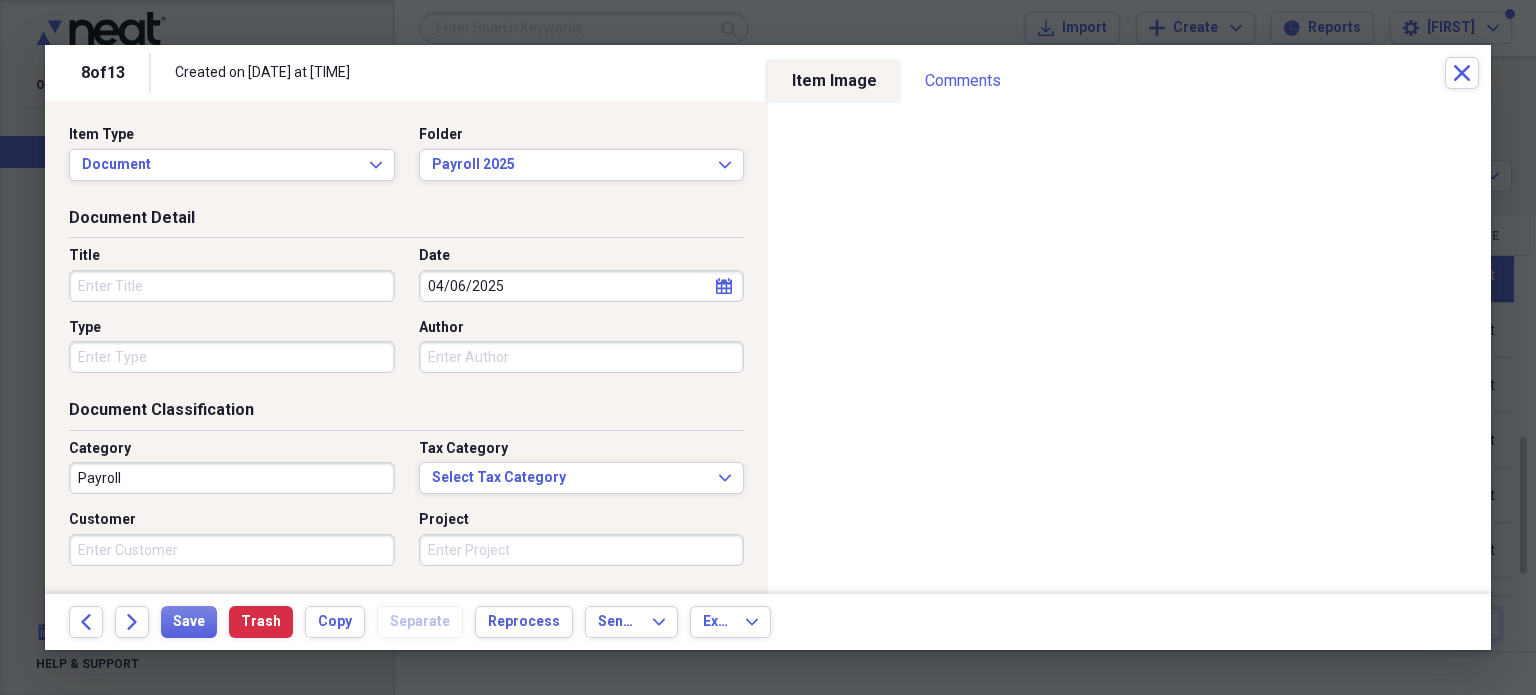 click 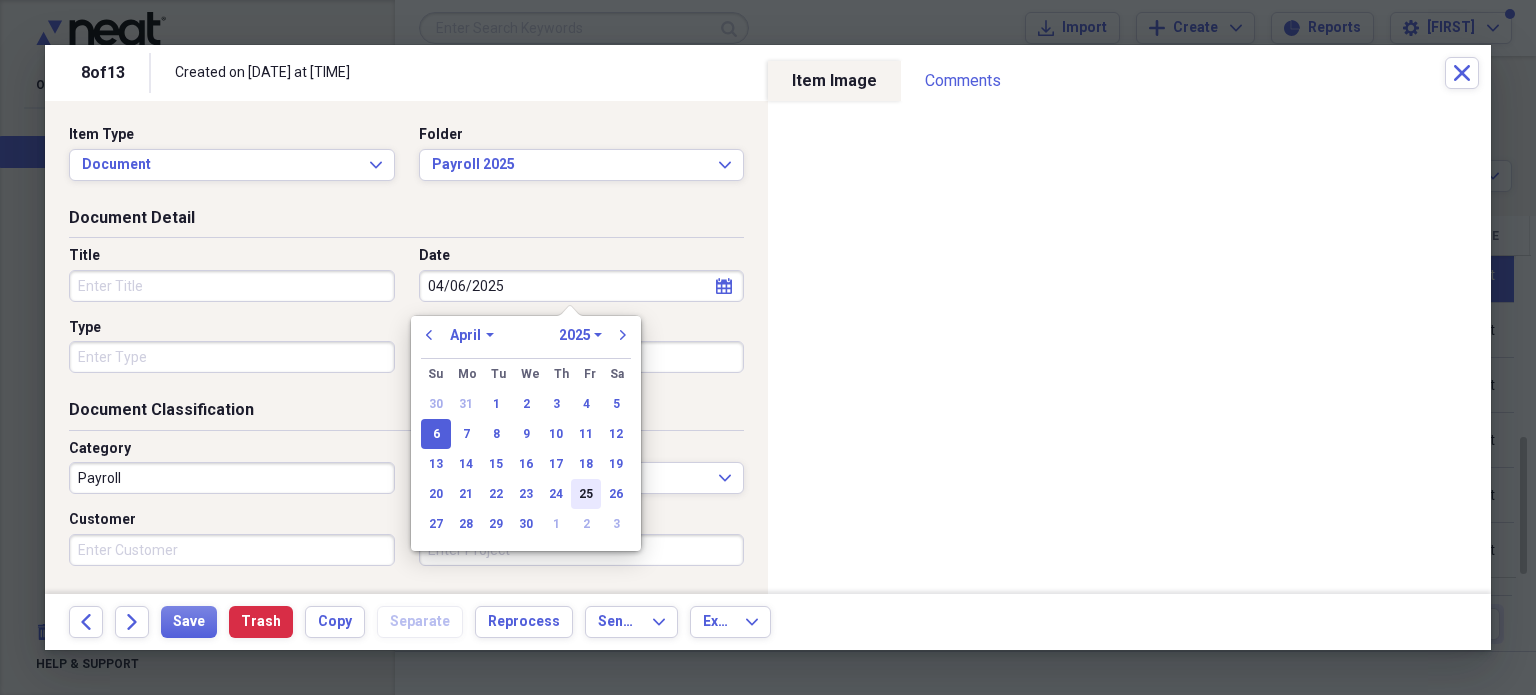 click on "25" at bounding box center (586, 494) 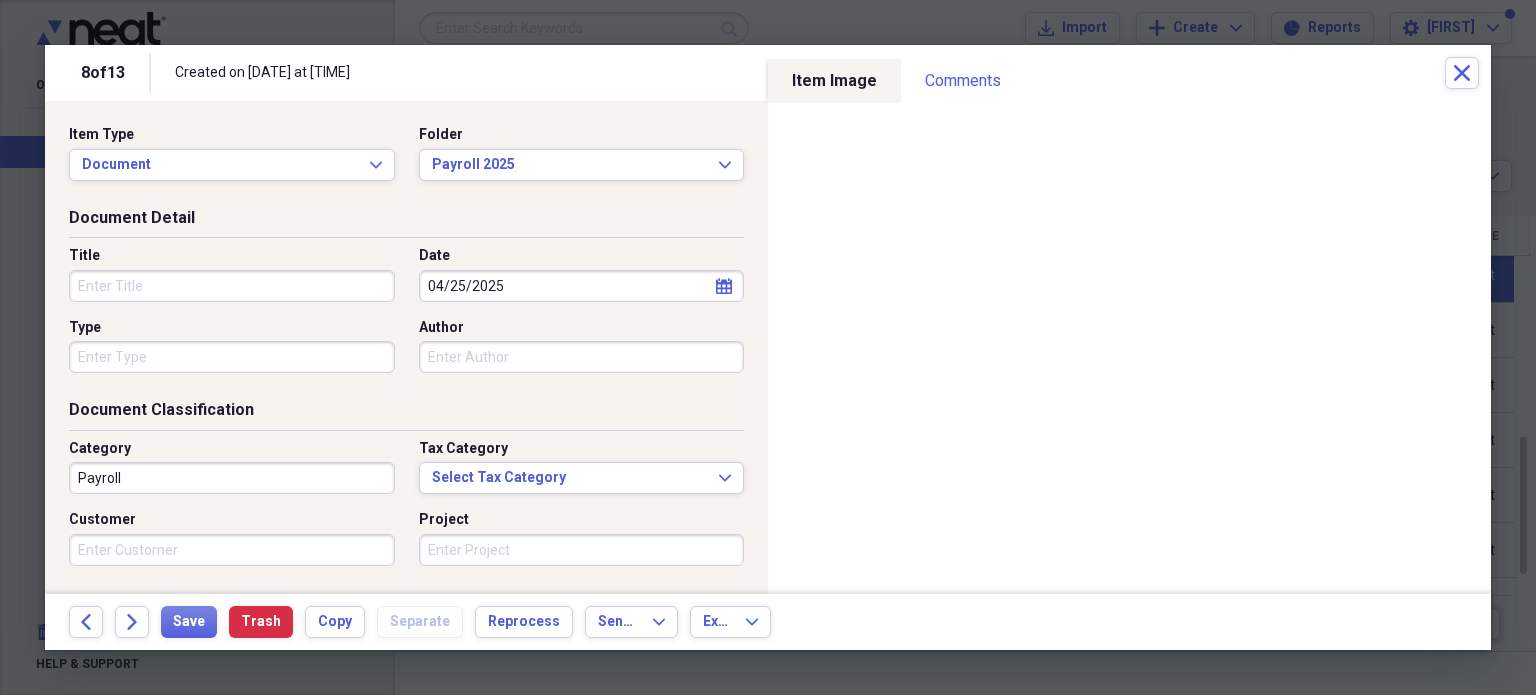 click on "Title" at bounding box center [232, 286] 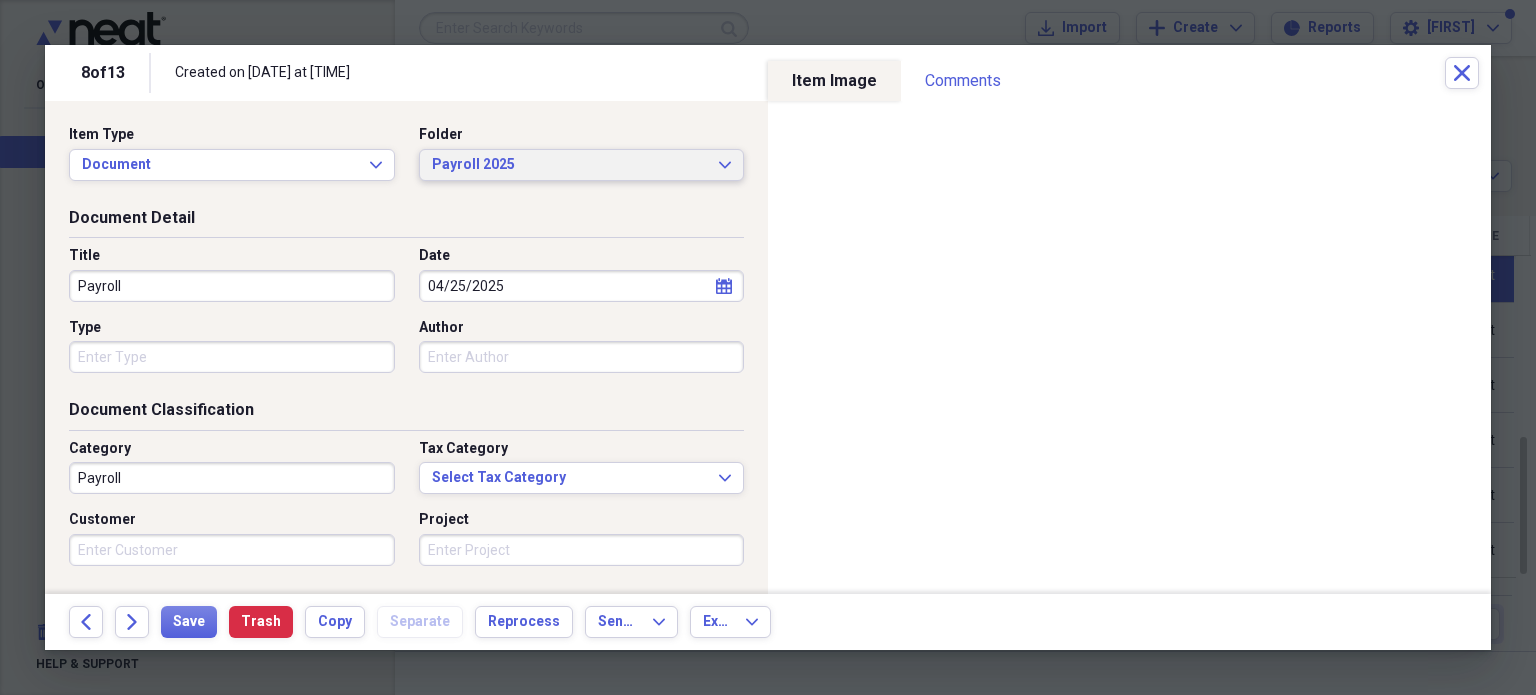 type on "Payroll" 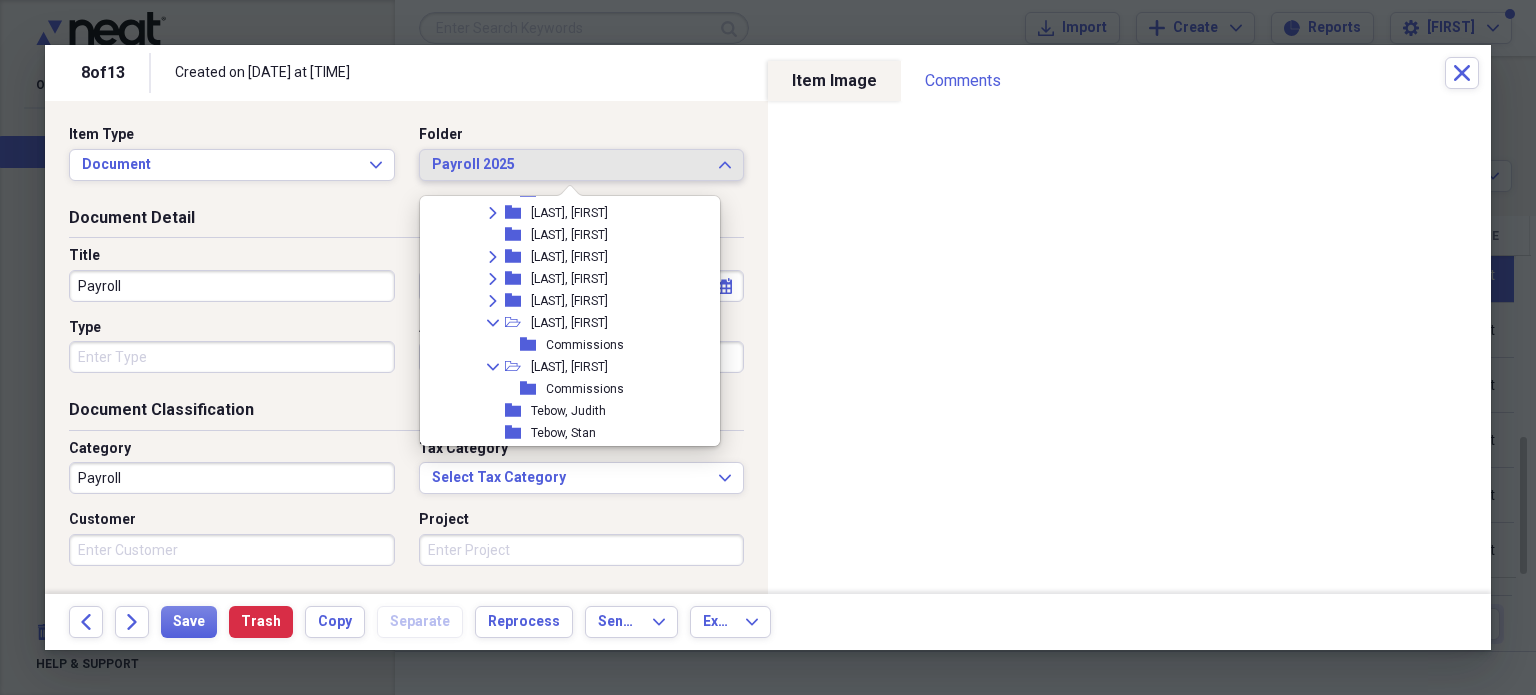 scroll, scrollTop: 3980, scrollLeft: 0, axis: vertical 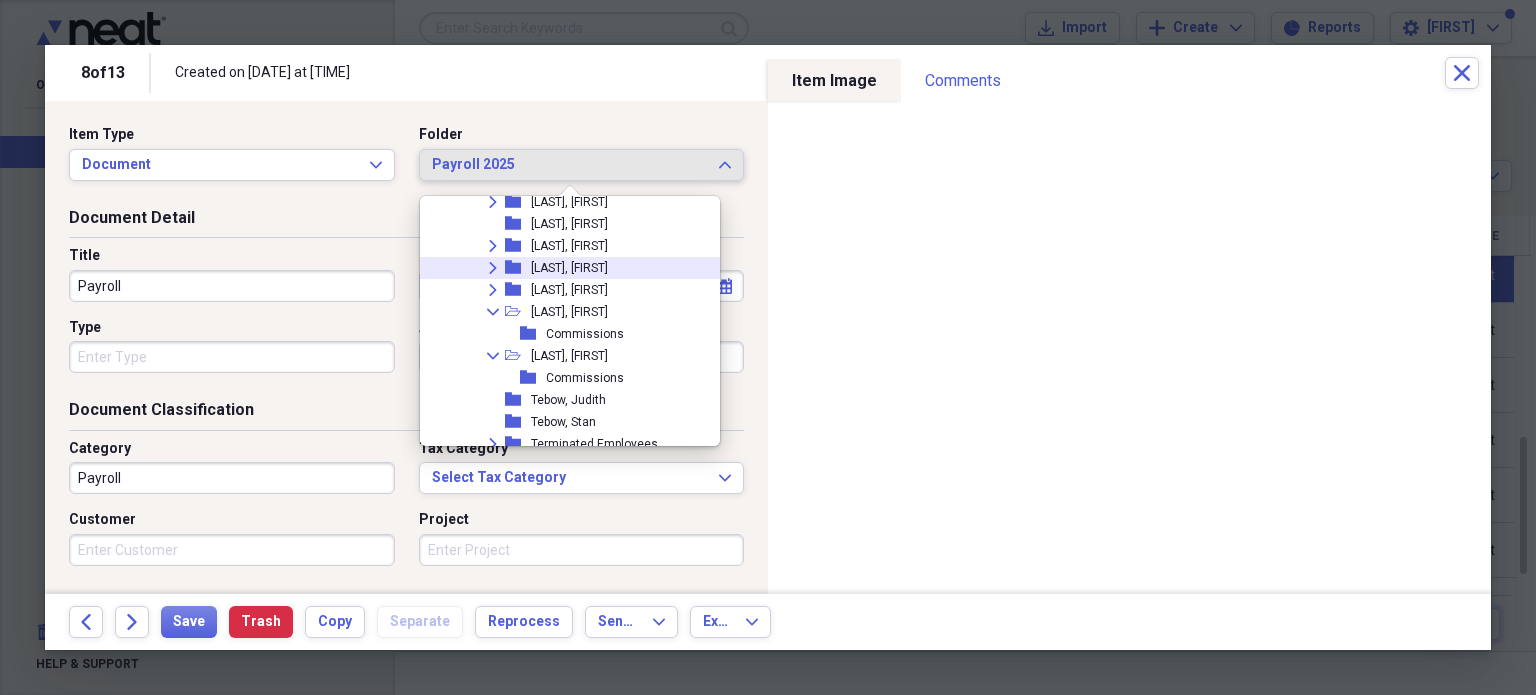 click on "[LAST], [FIRST]" at bounding box center (569, 268) 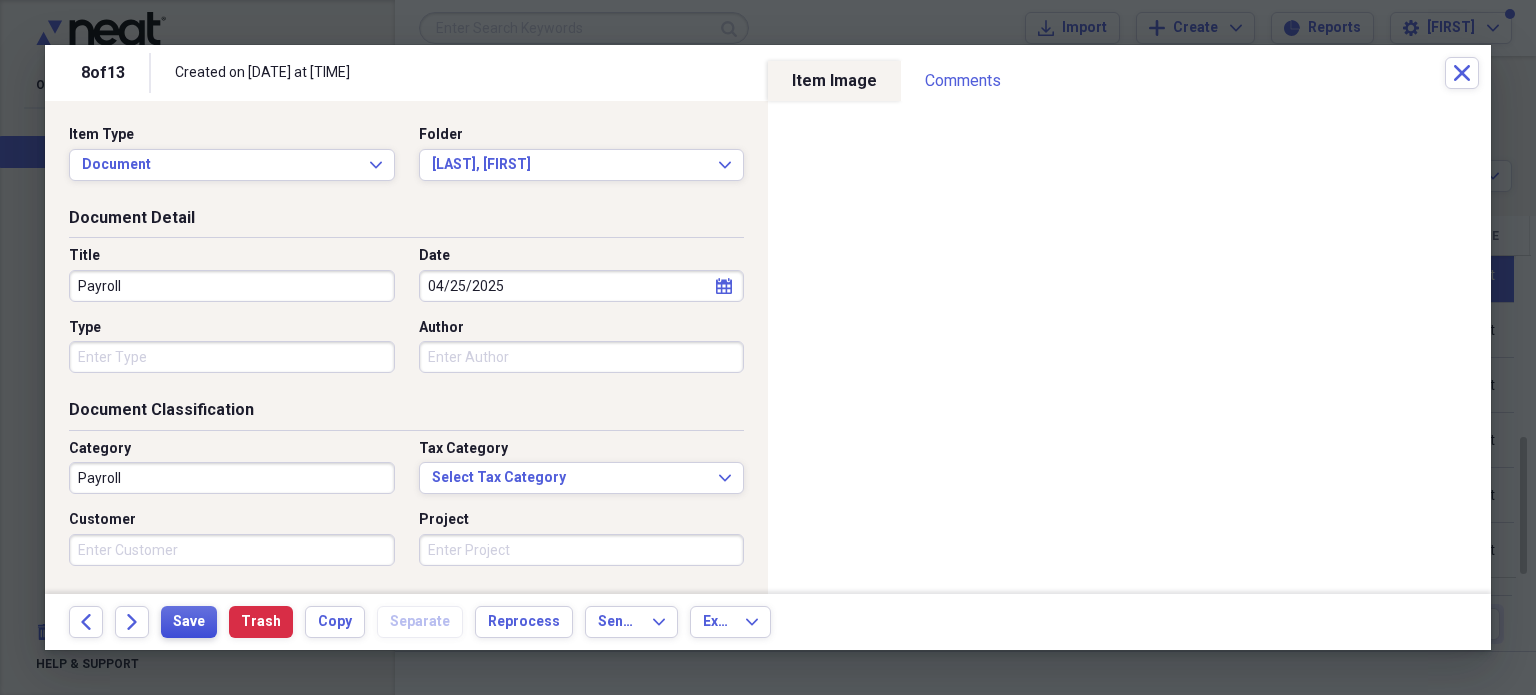 click on "Save" at bounding box center [189, 622] 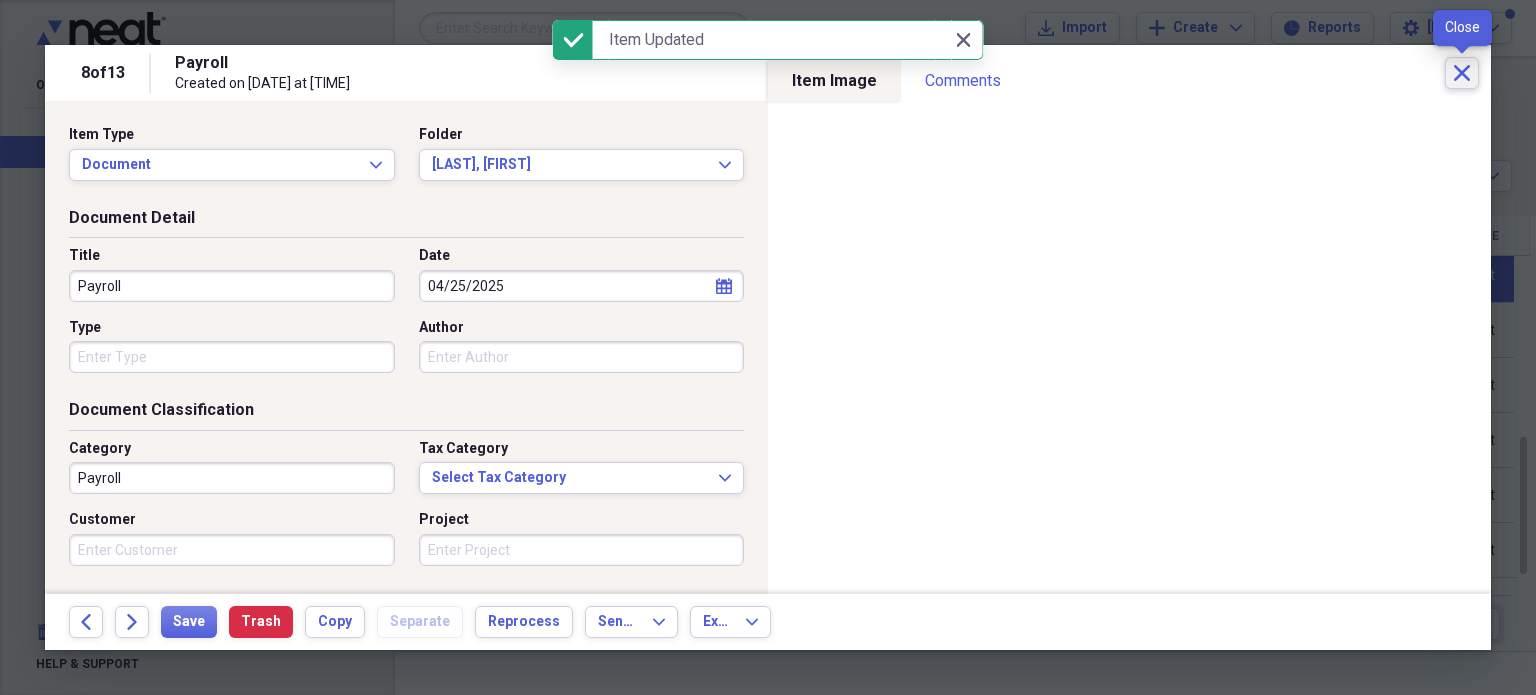 click 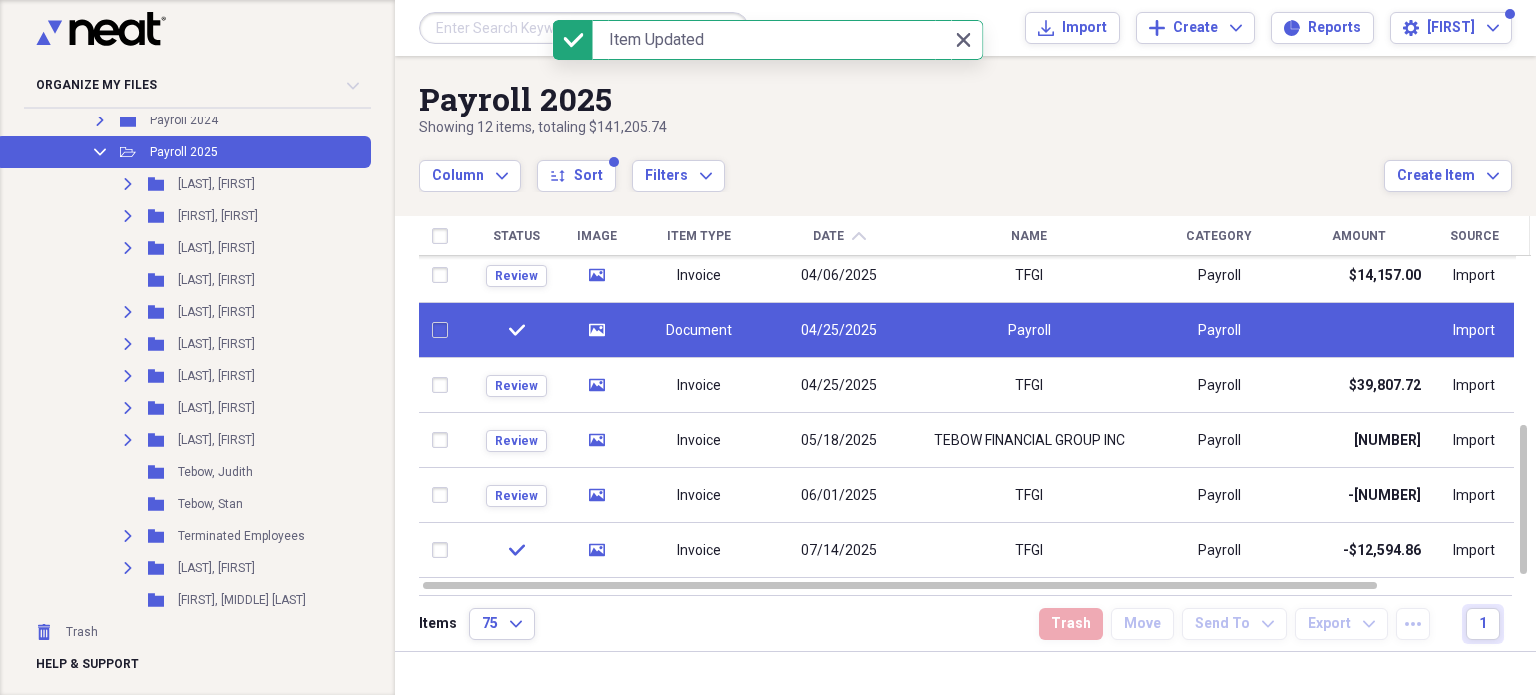 checkbox on "false" 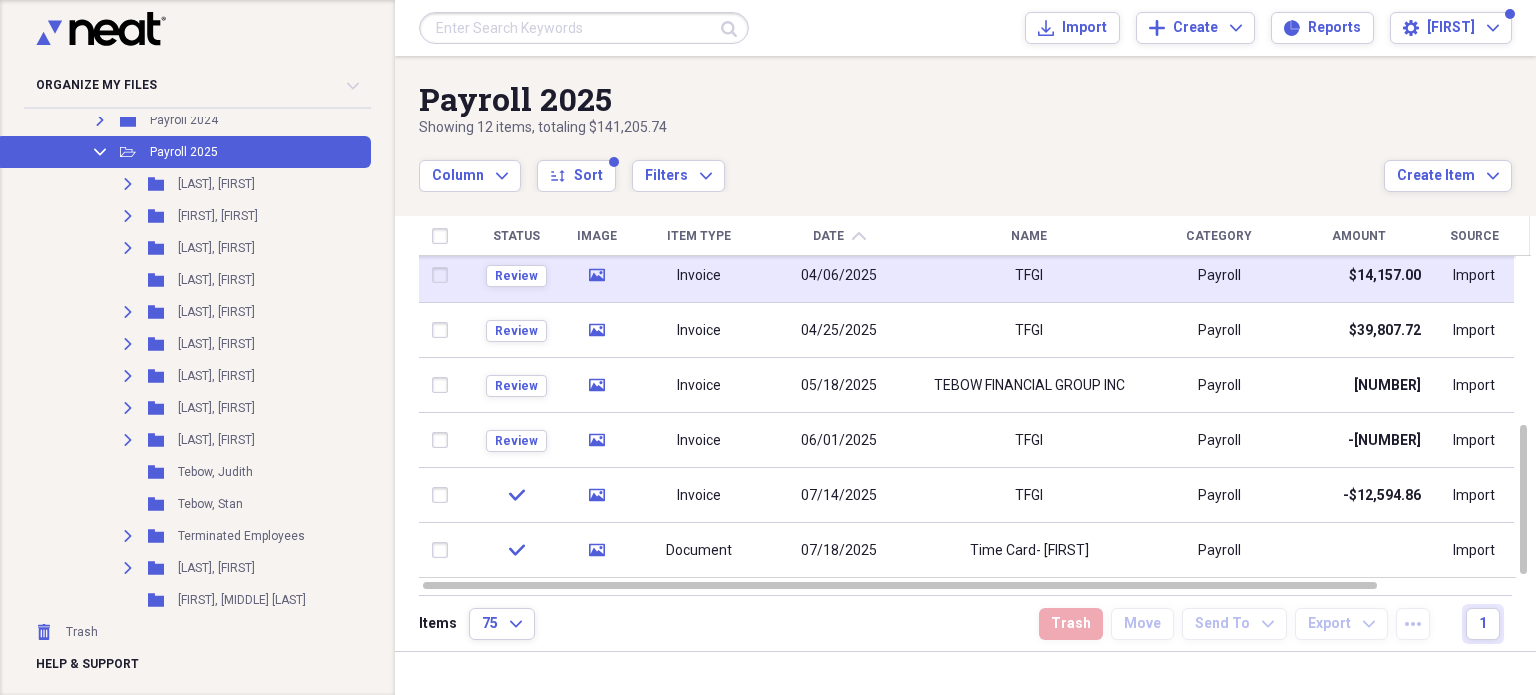 click at bounding box center (444, 275) 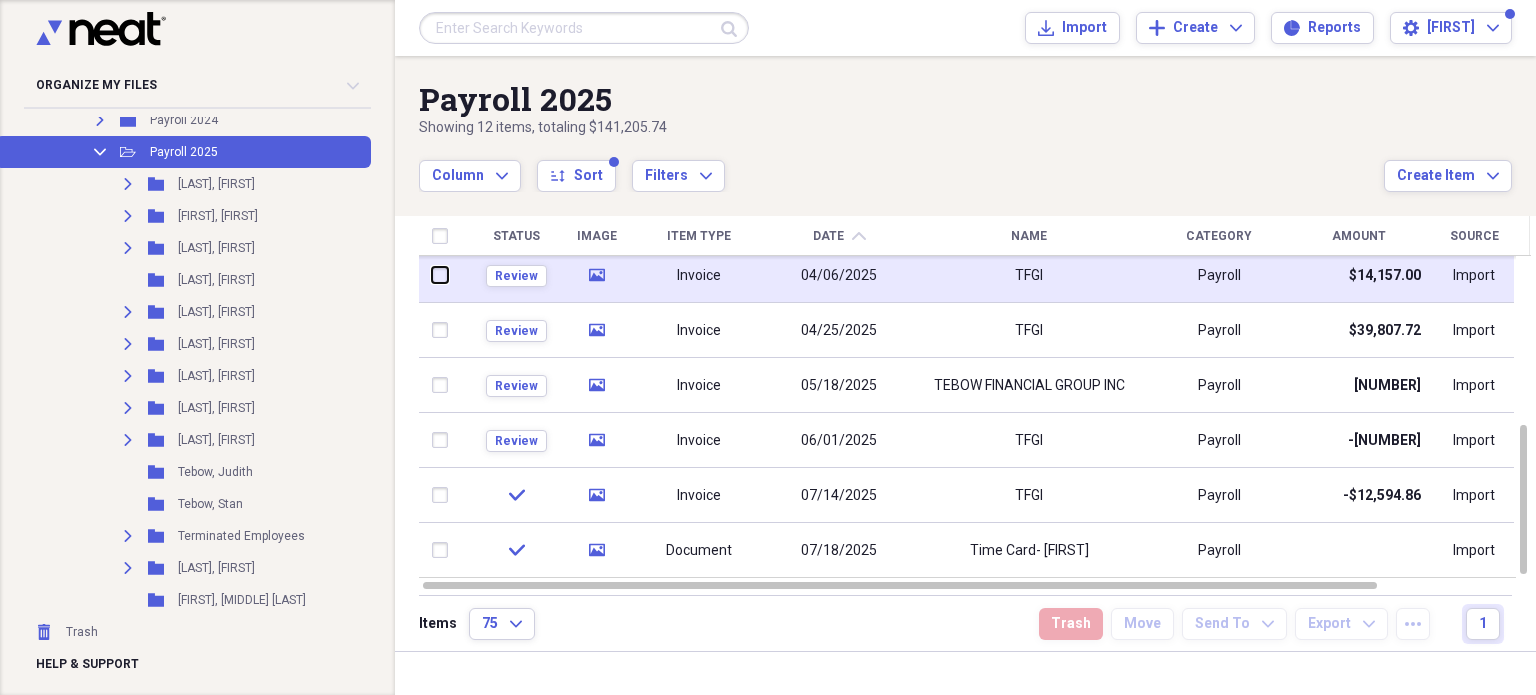click at bounding box center (432, 275) 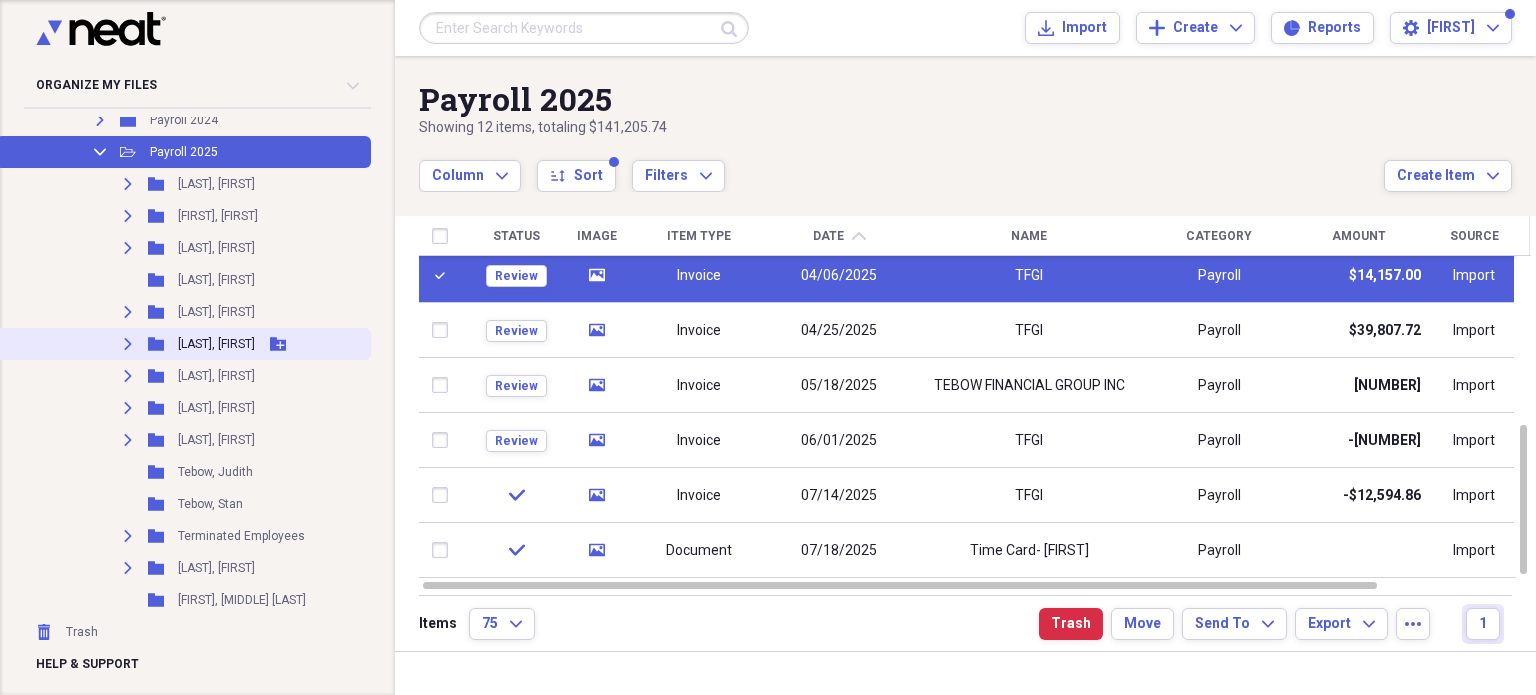 click on "[LAST], [FIRST]" at bounding box center [216, 344] 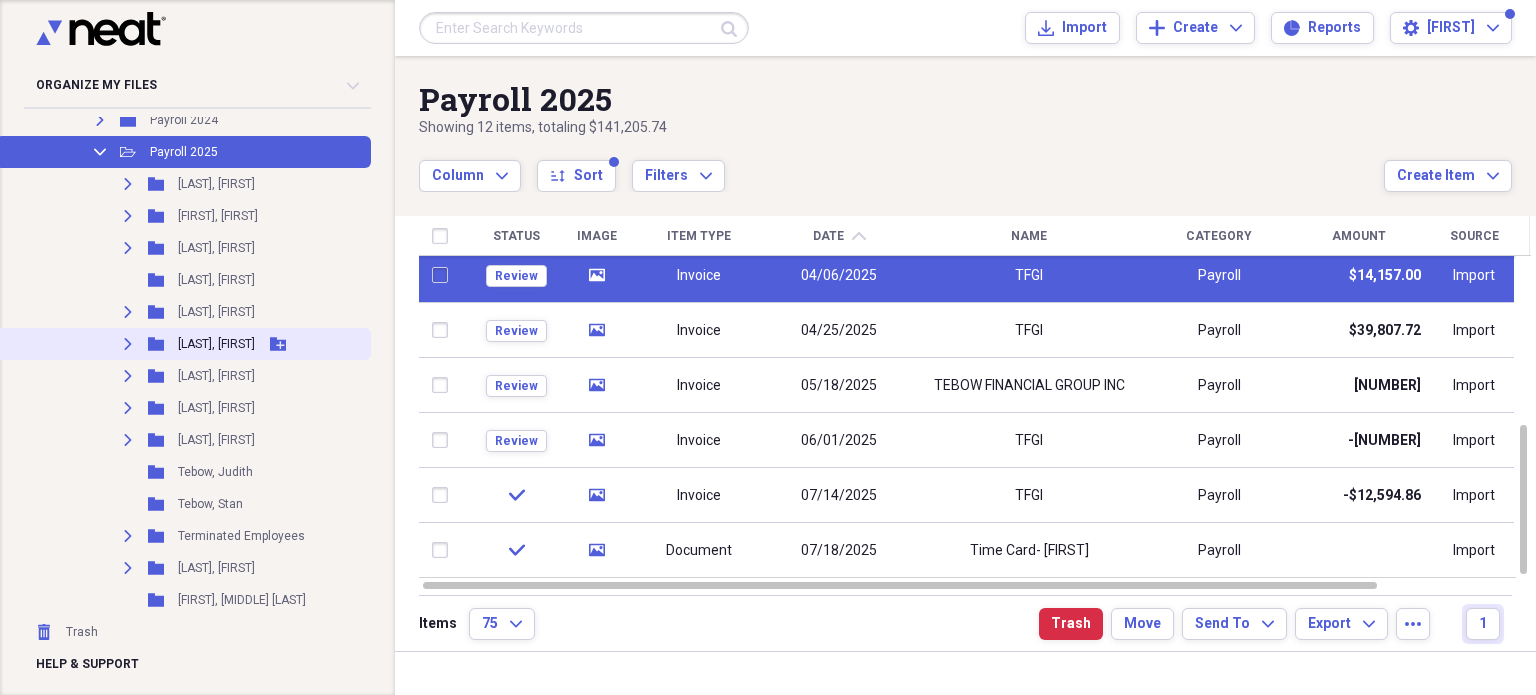 checkbox on "false" 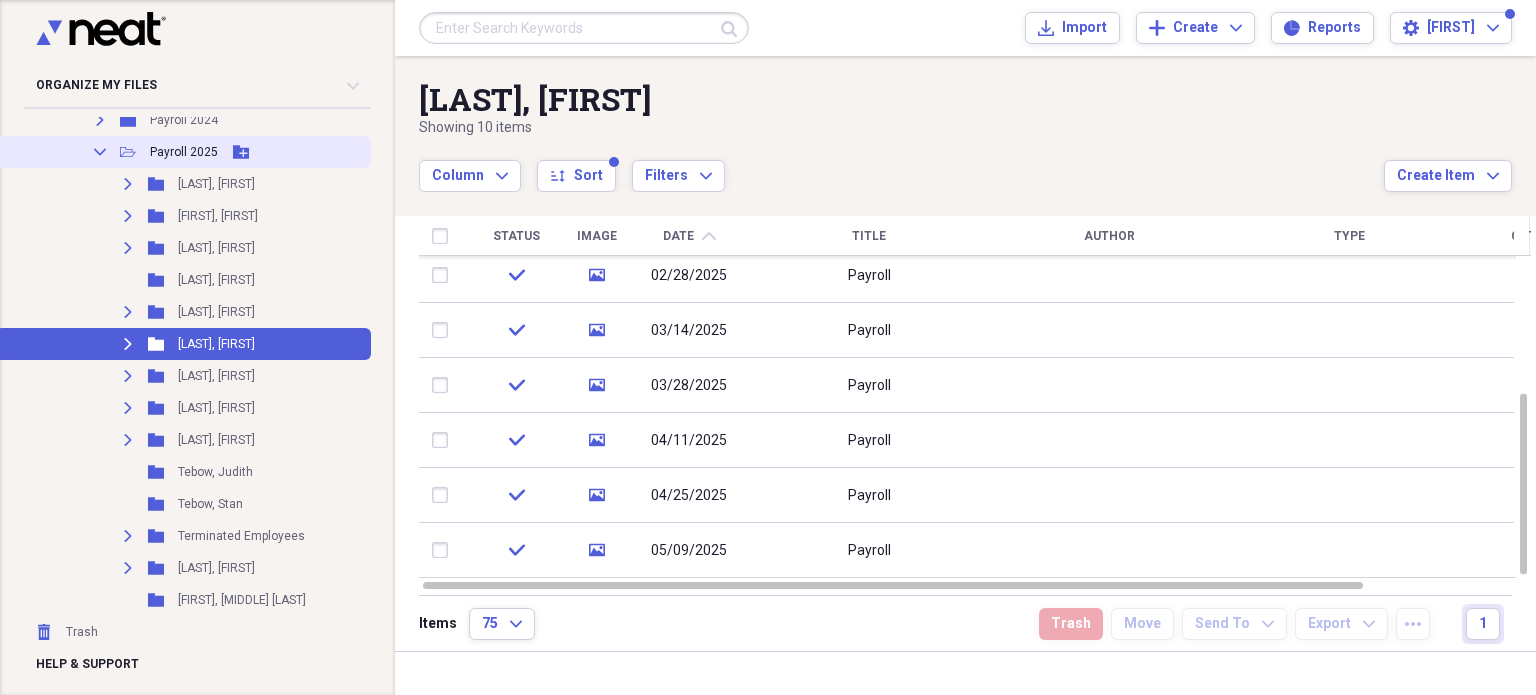 click on "Payroll 2025" at bounding box center [184, 152] 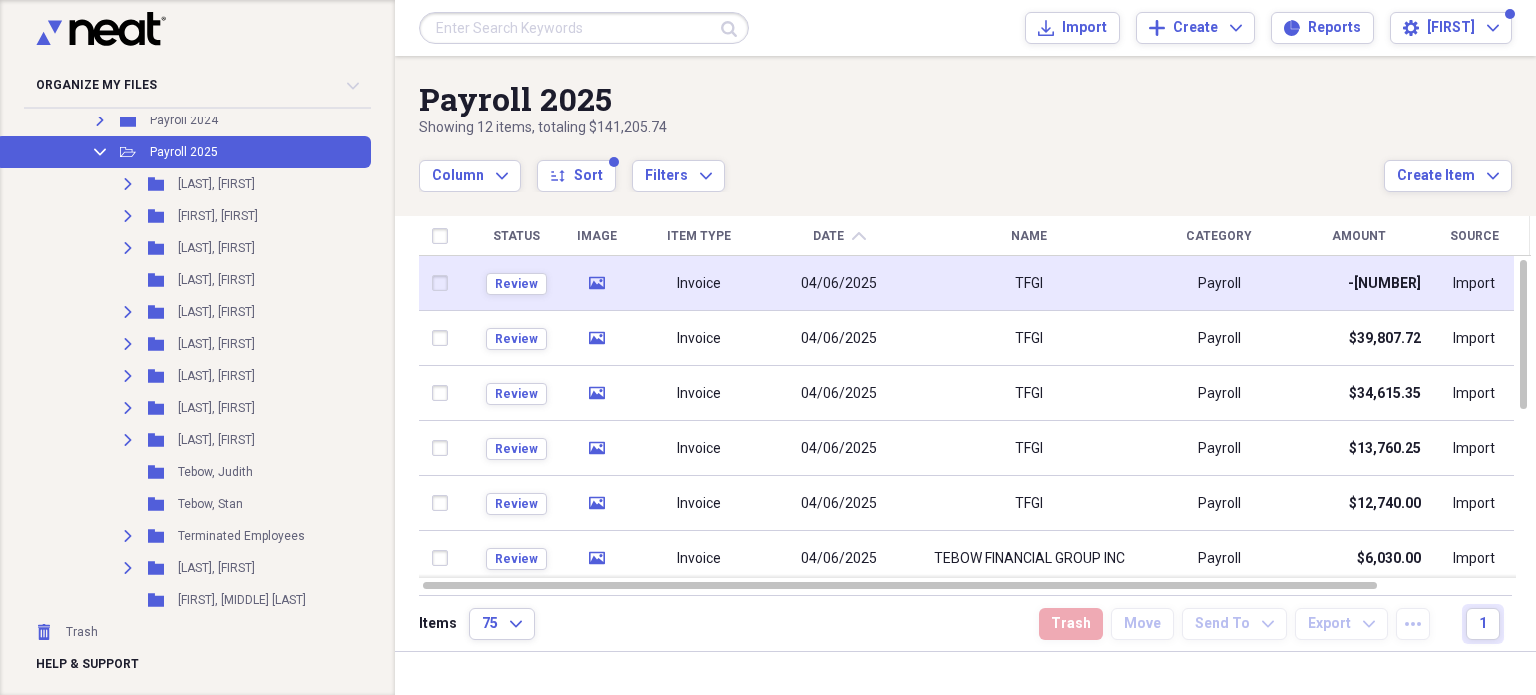 click at bounding box center [444, 283] 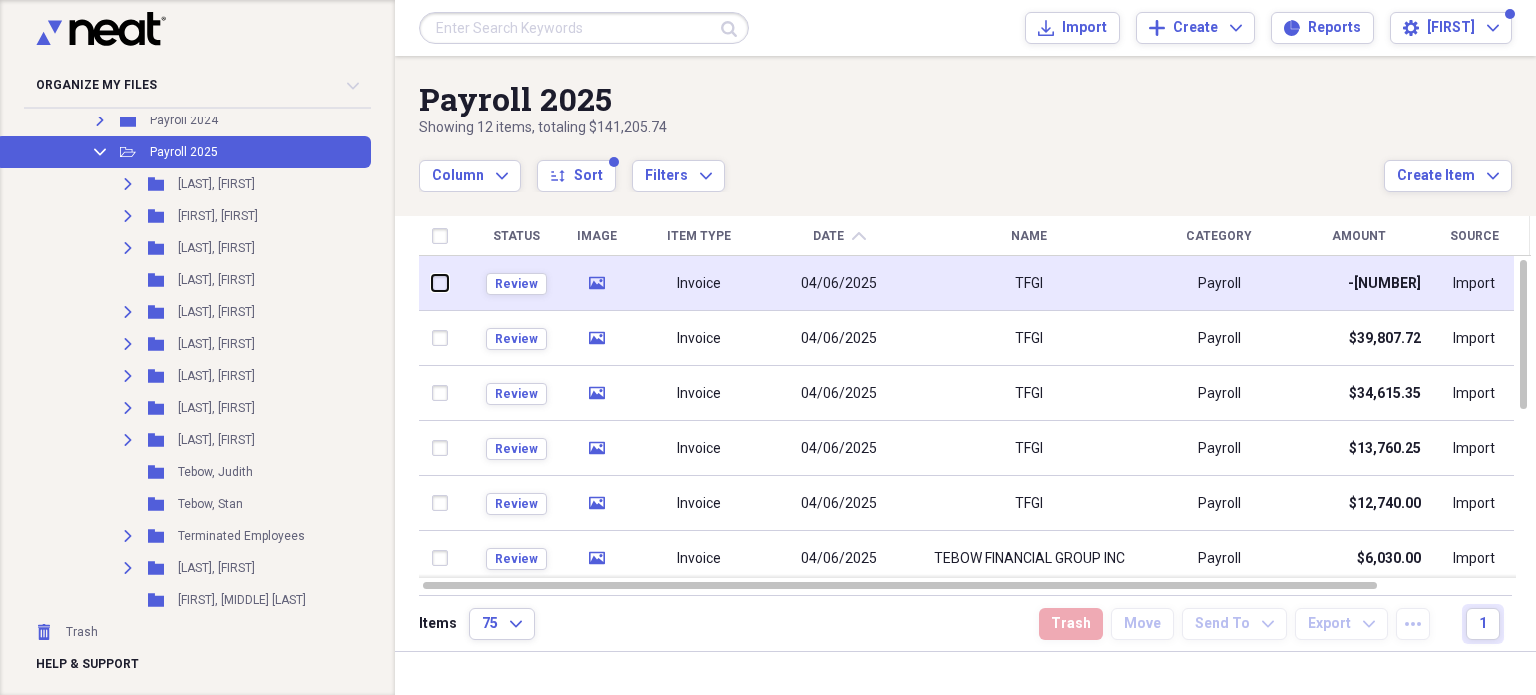 click at bounding box center (432, 283) 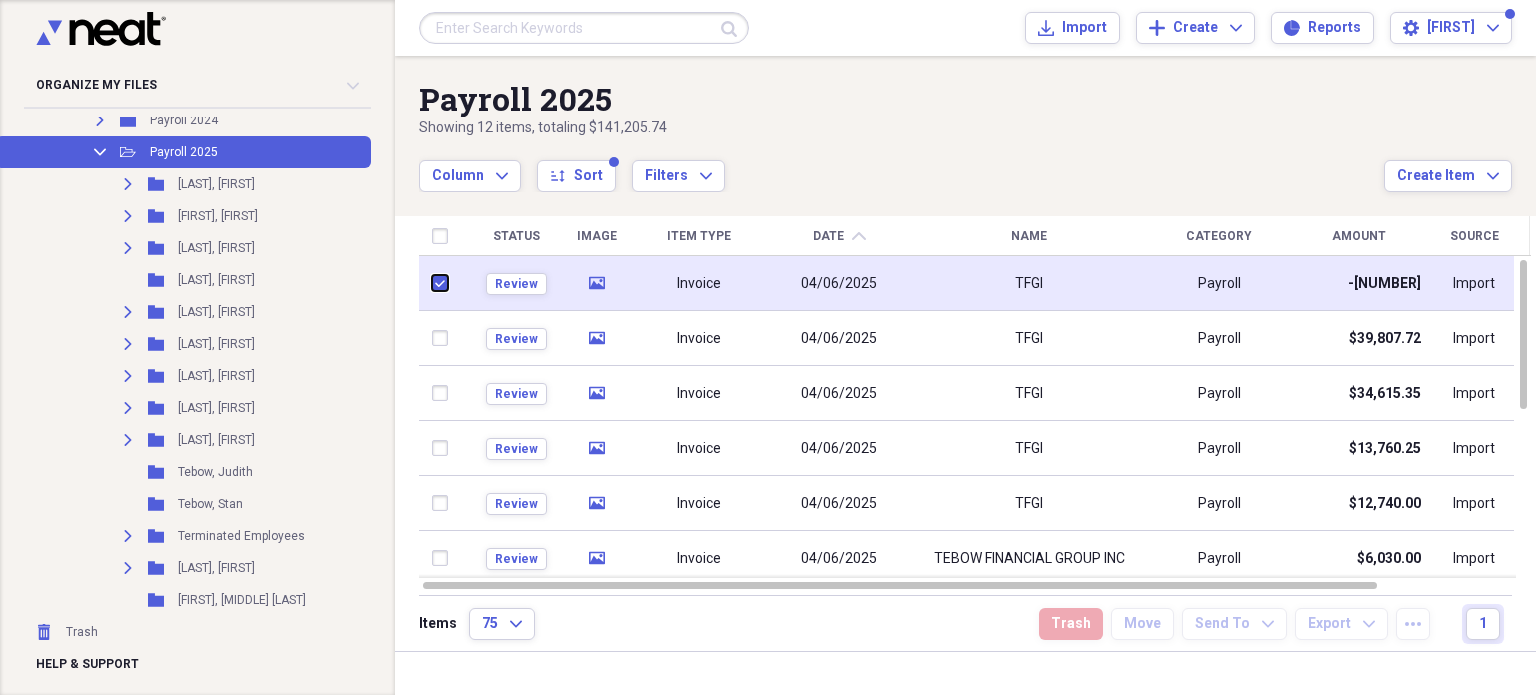 checkbox on "true" 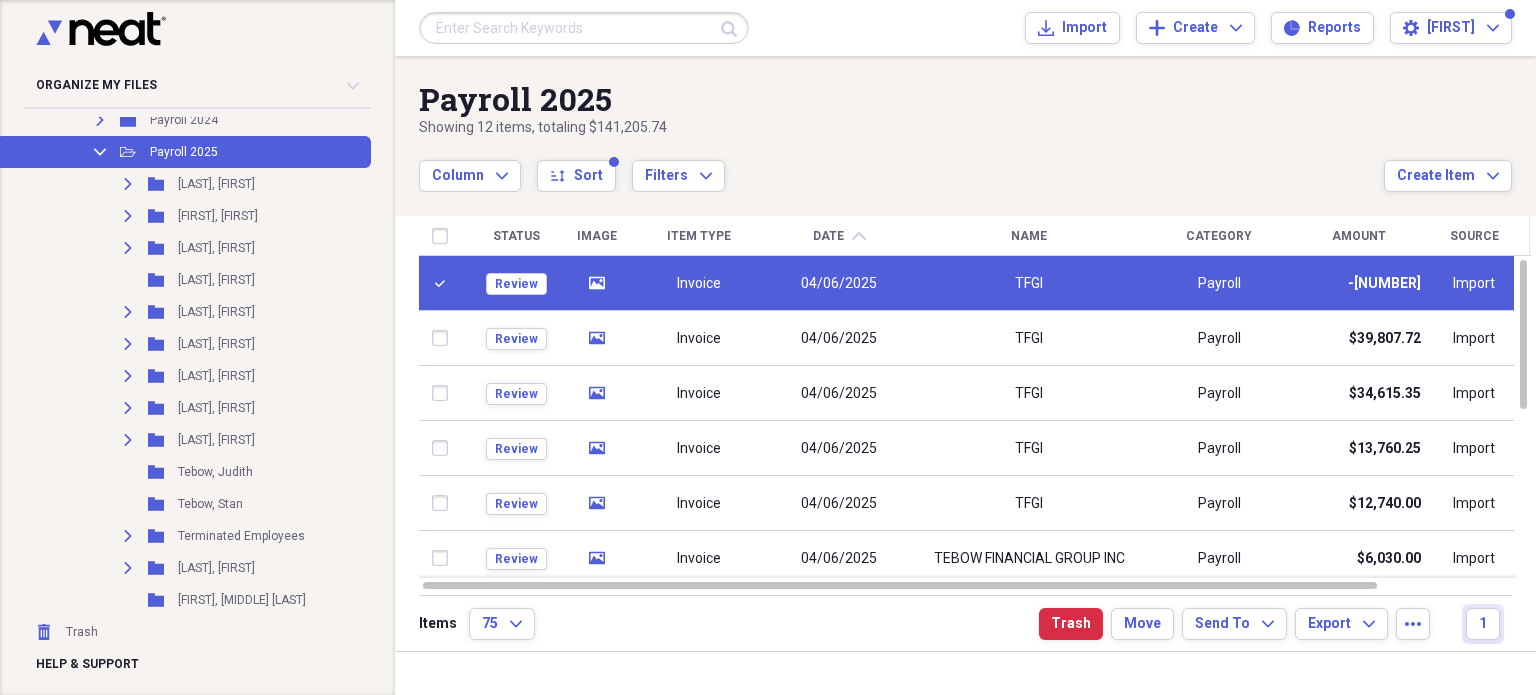click on "Invoice" at bounding box center [699, 284] 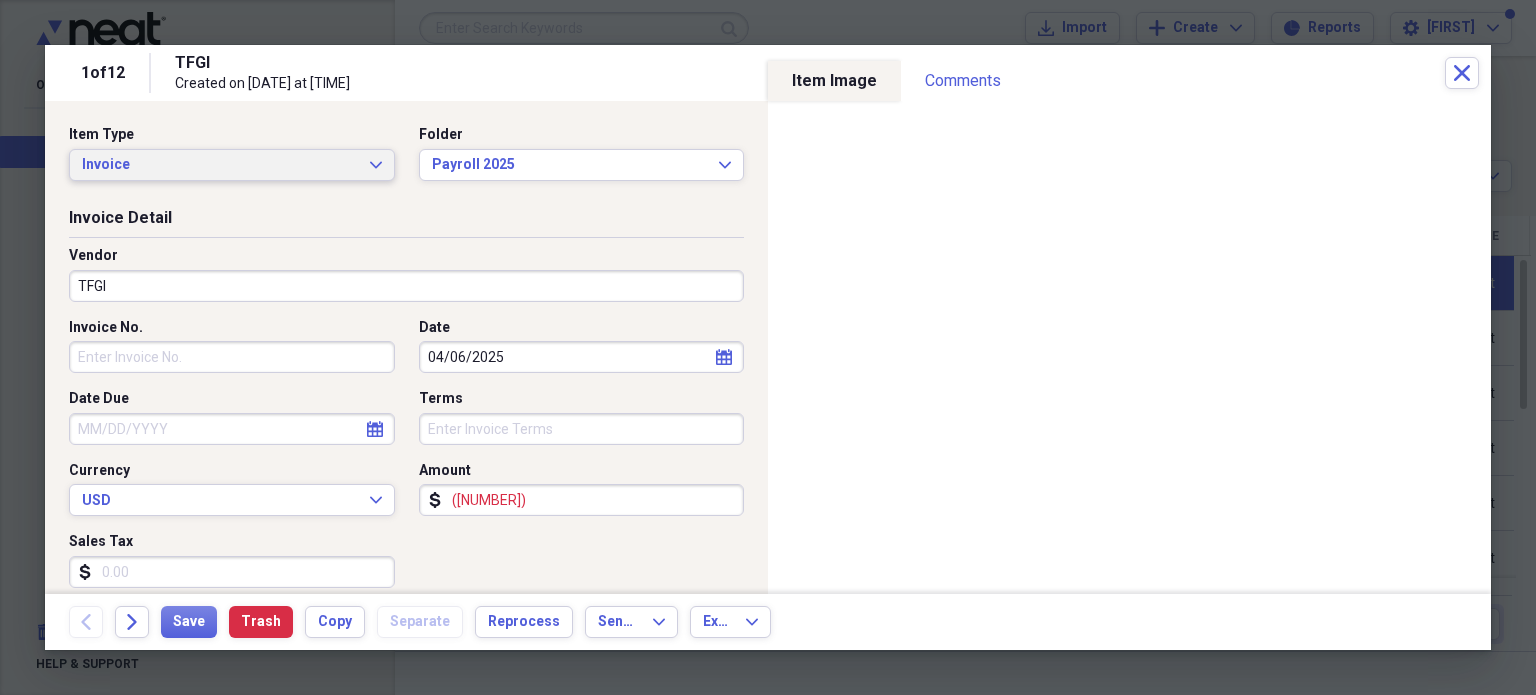 click on "Invoice Expand" at bounding box center (232, 165) 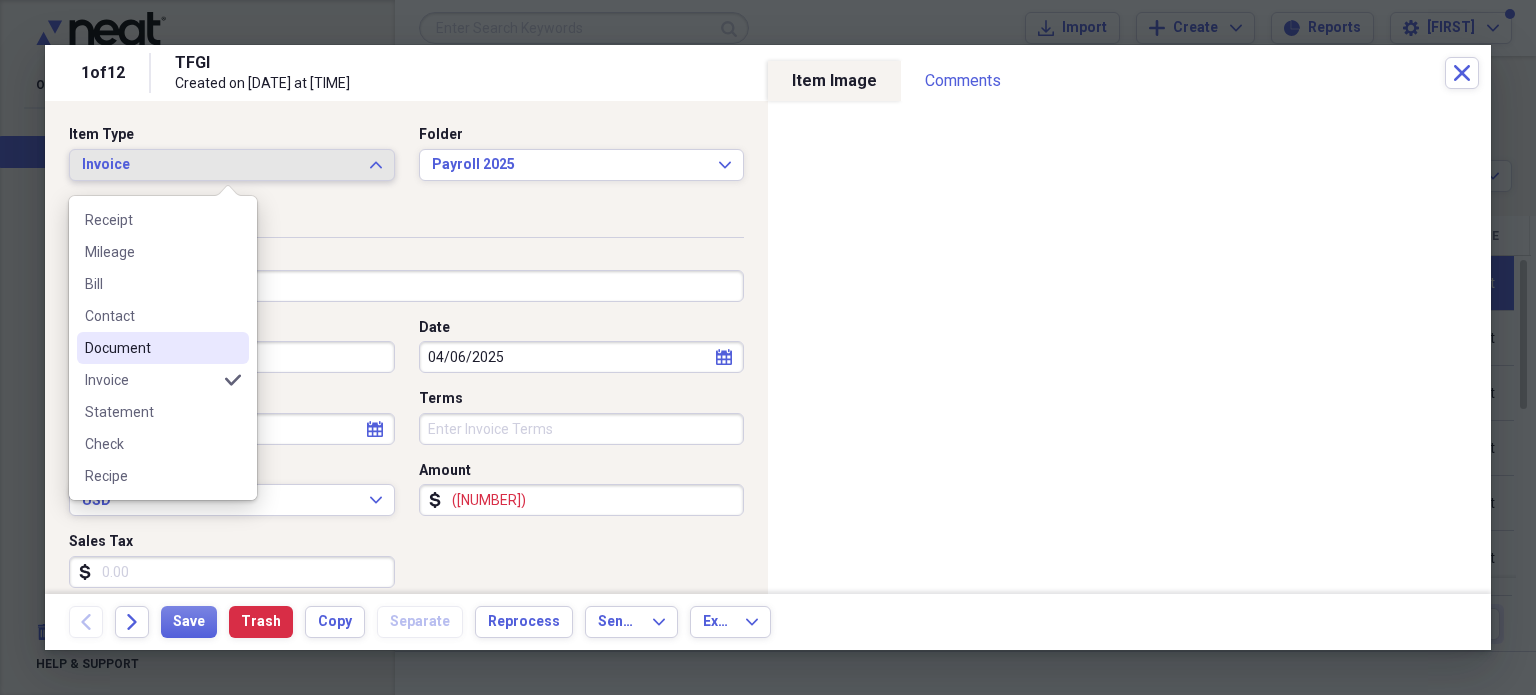 click on "Document" at bounding box center (163, 348) 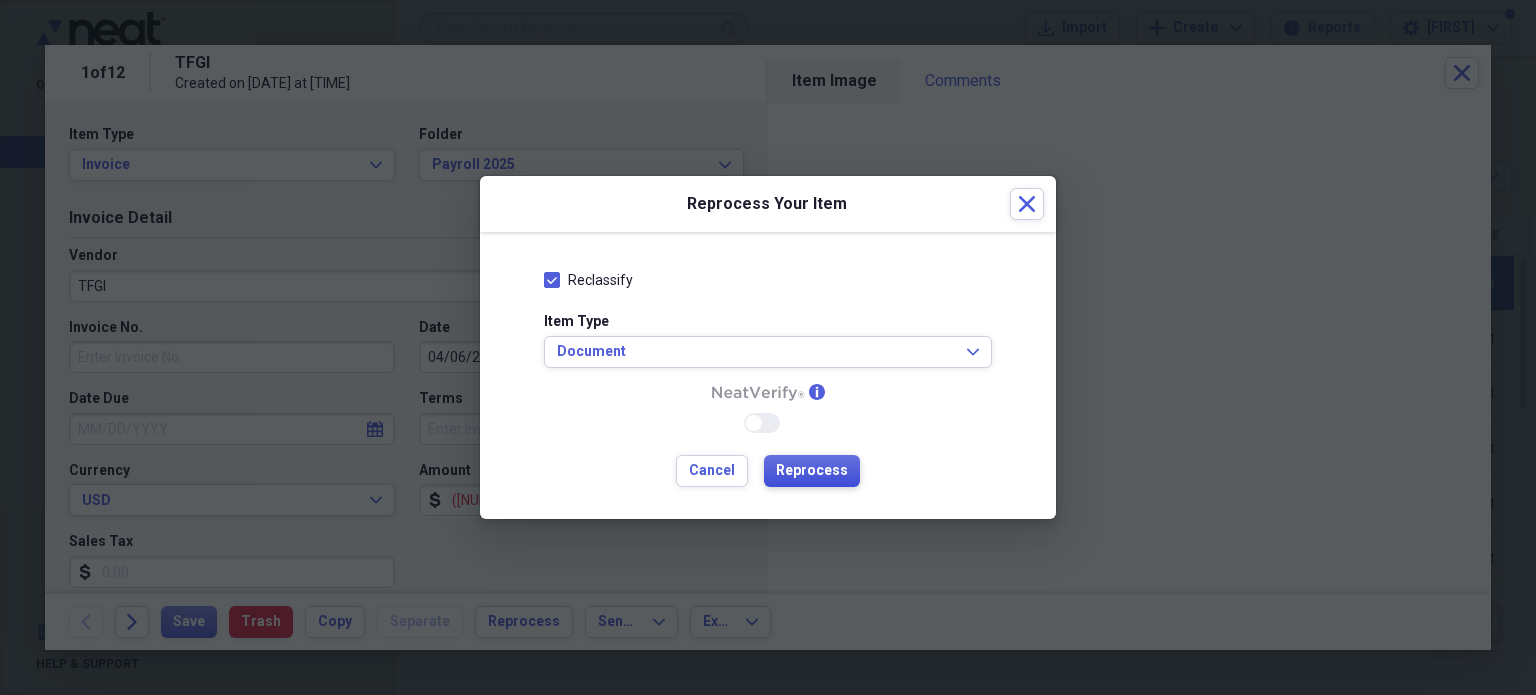 click on "Reprocess" at bounding box center [812, 471] 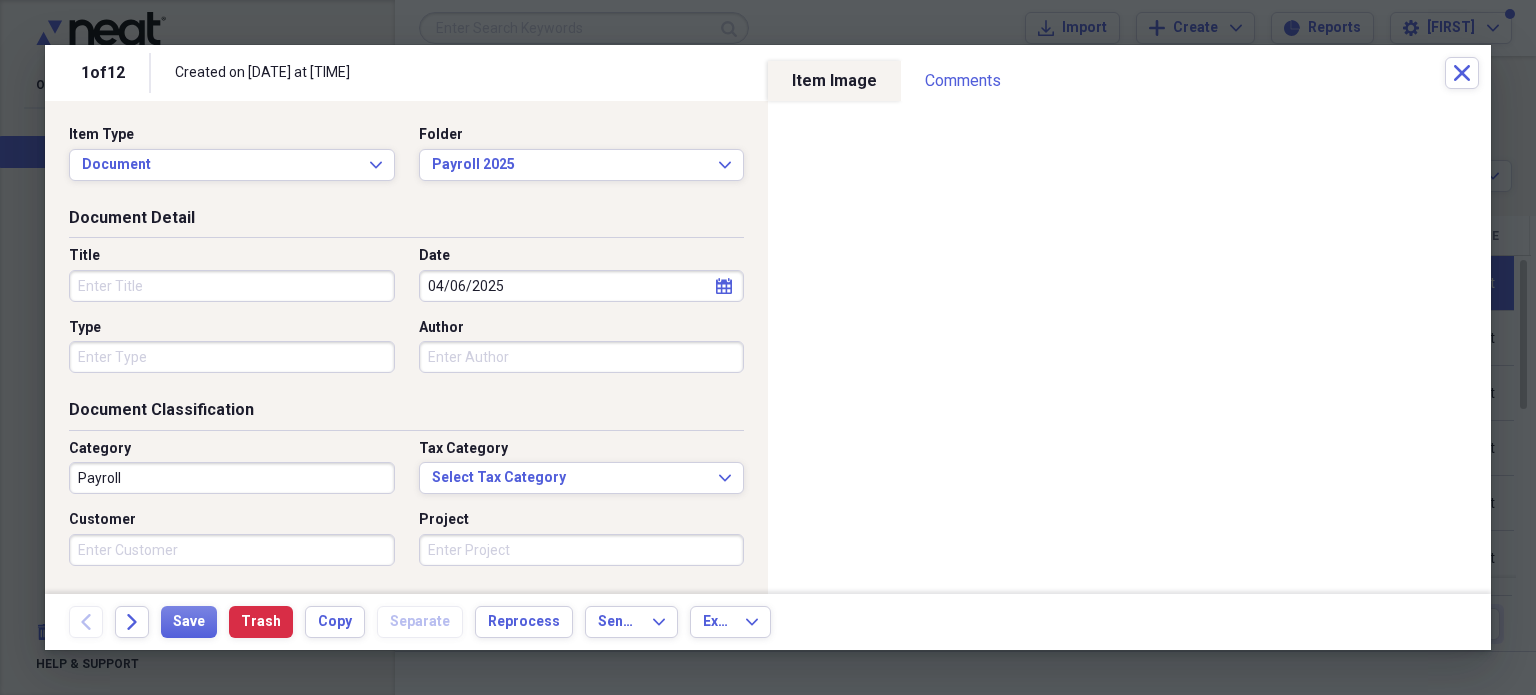 click on "Title" at bounding box center (232, 286) 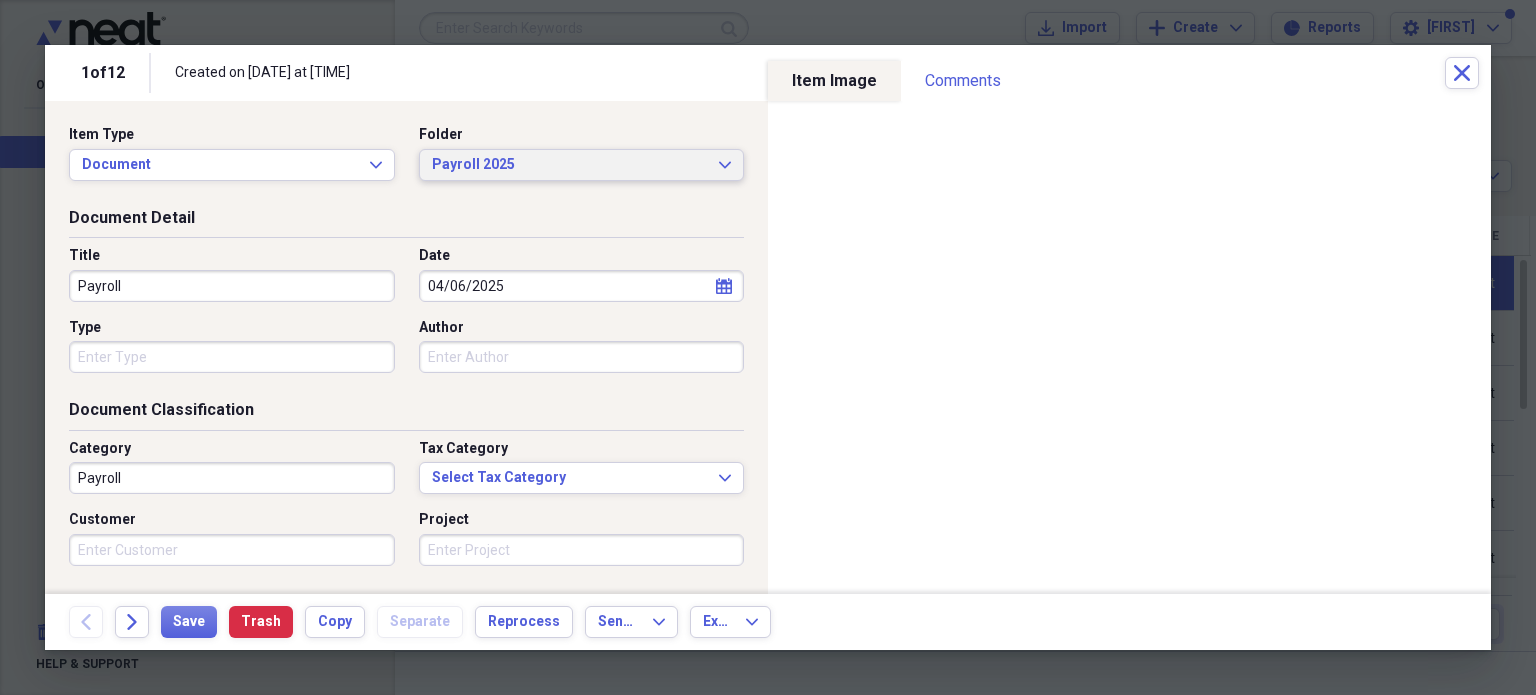type on "Payroll" 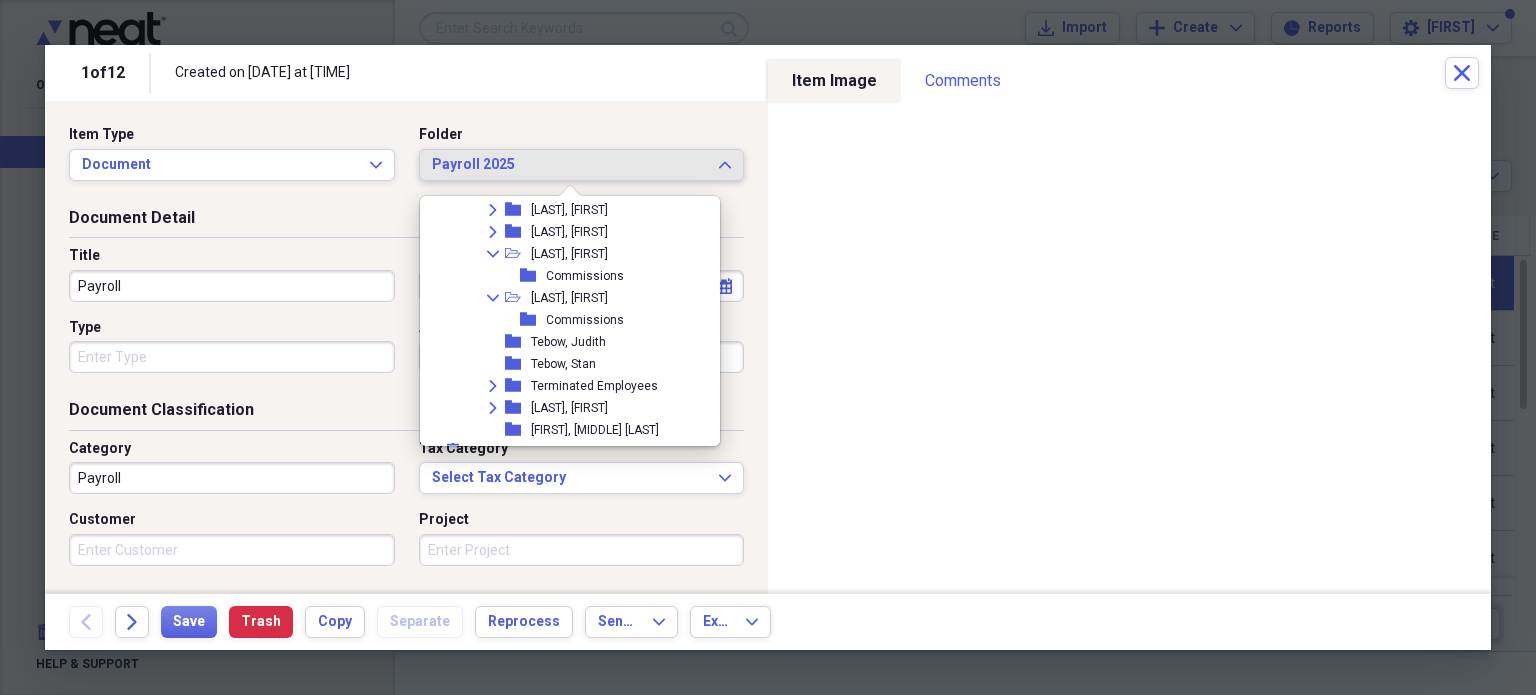 scroll, scrollTop: 4069, scrollLeft: 0, axis: vertical 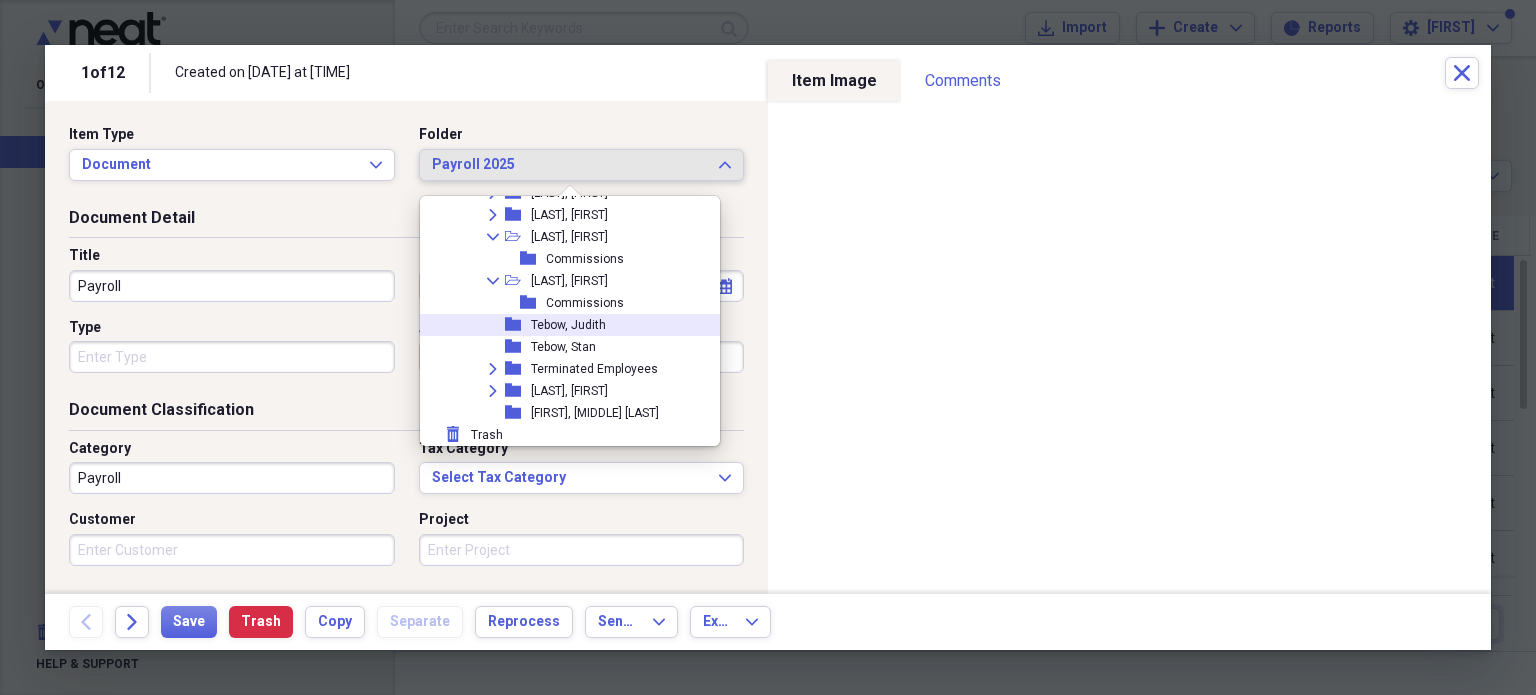 click on "Tebow, Judith" at bounding box center (568, 325) 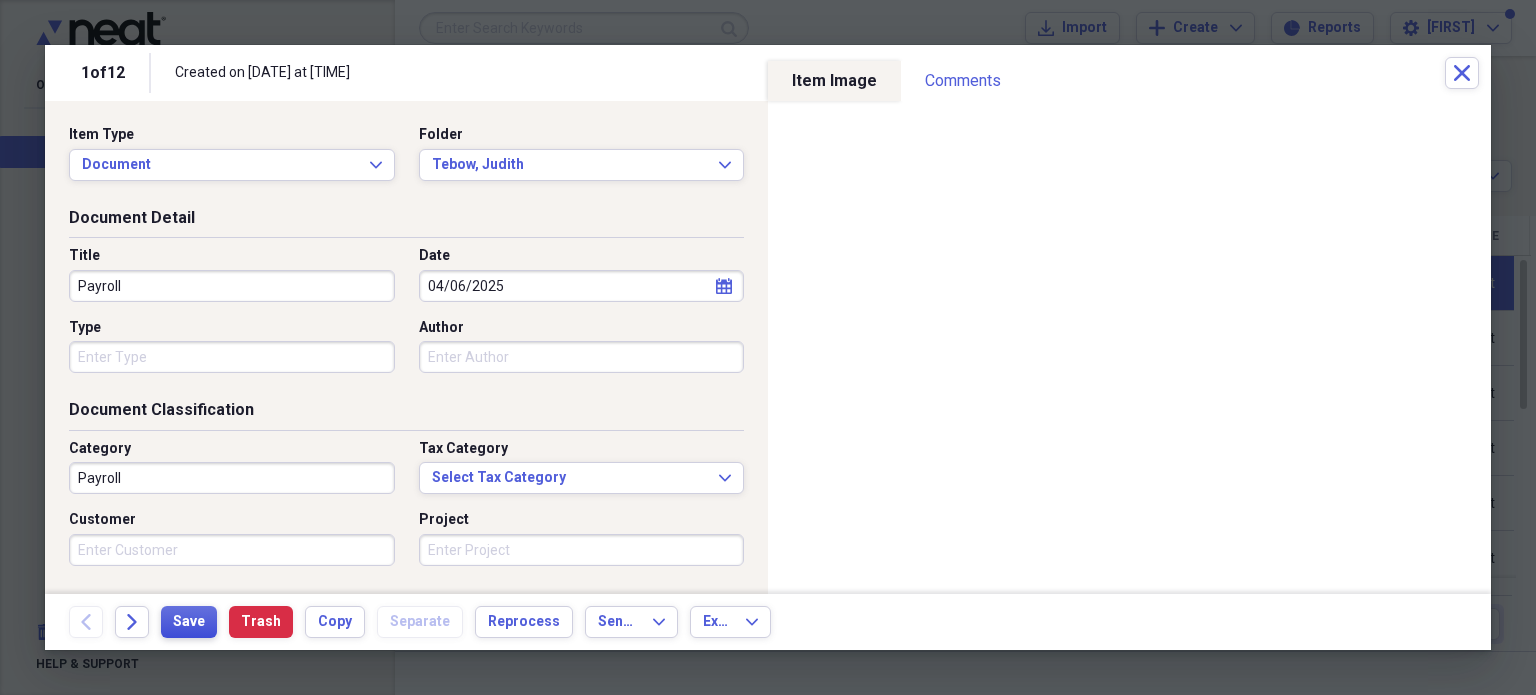 click on "Save" at bounding box center [189, 622] 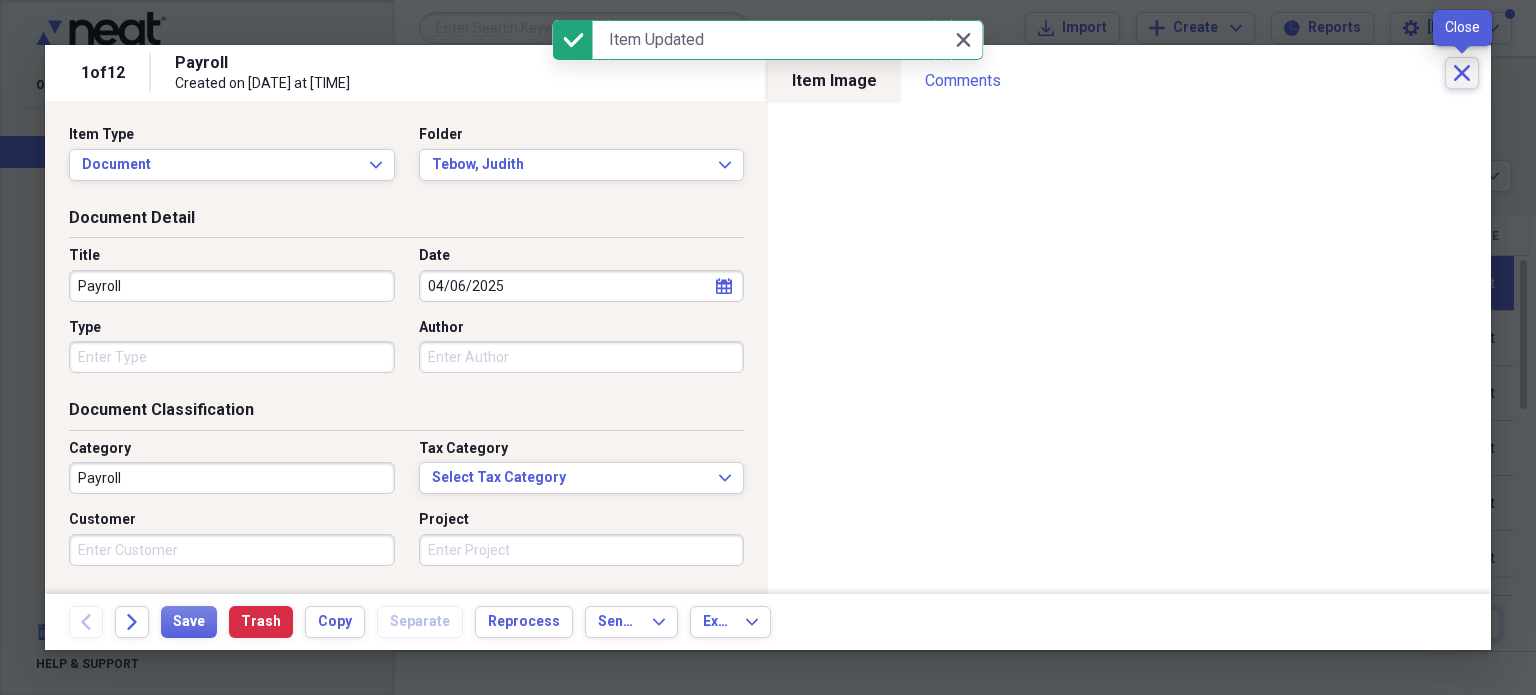 click 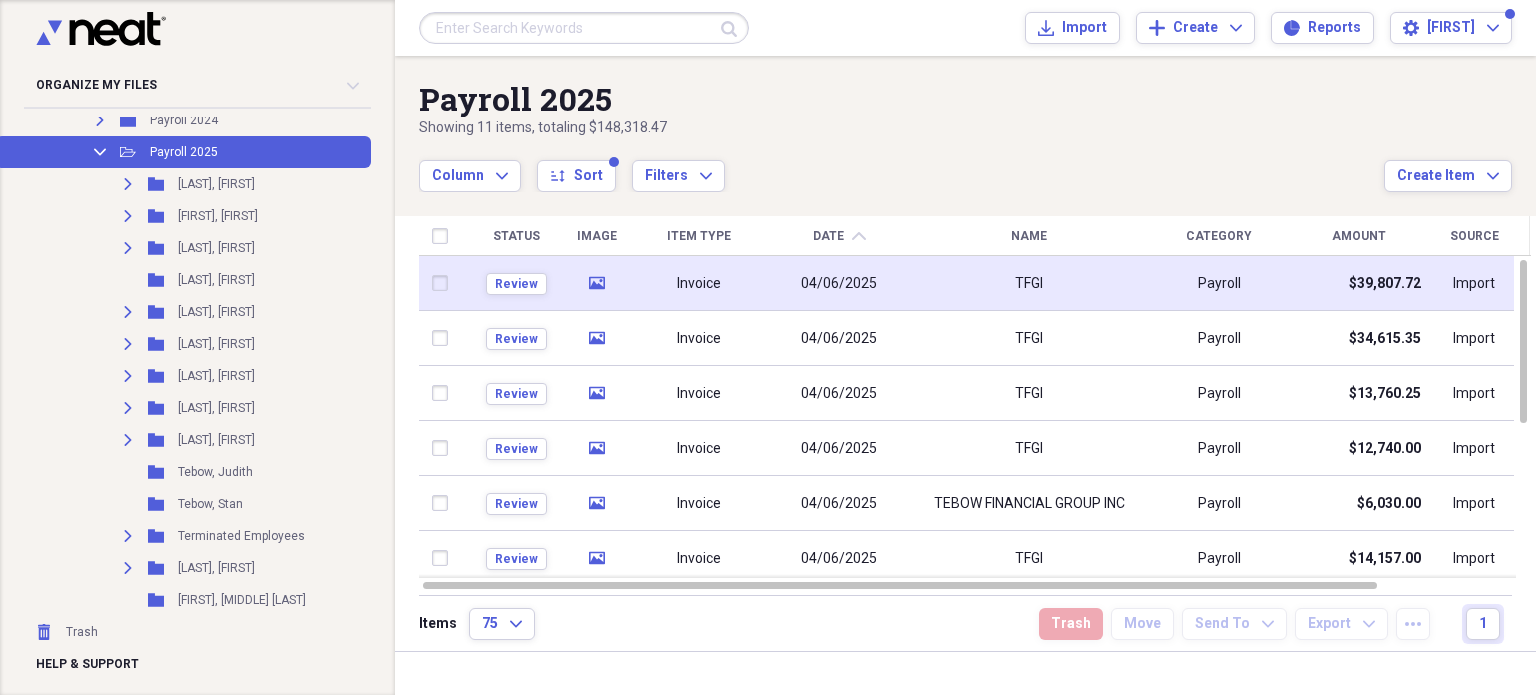 click at bounding box center [444, 283] 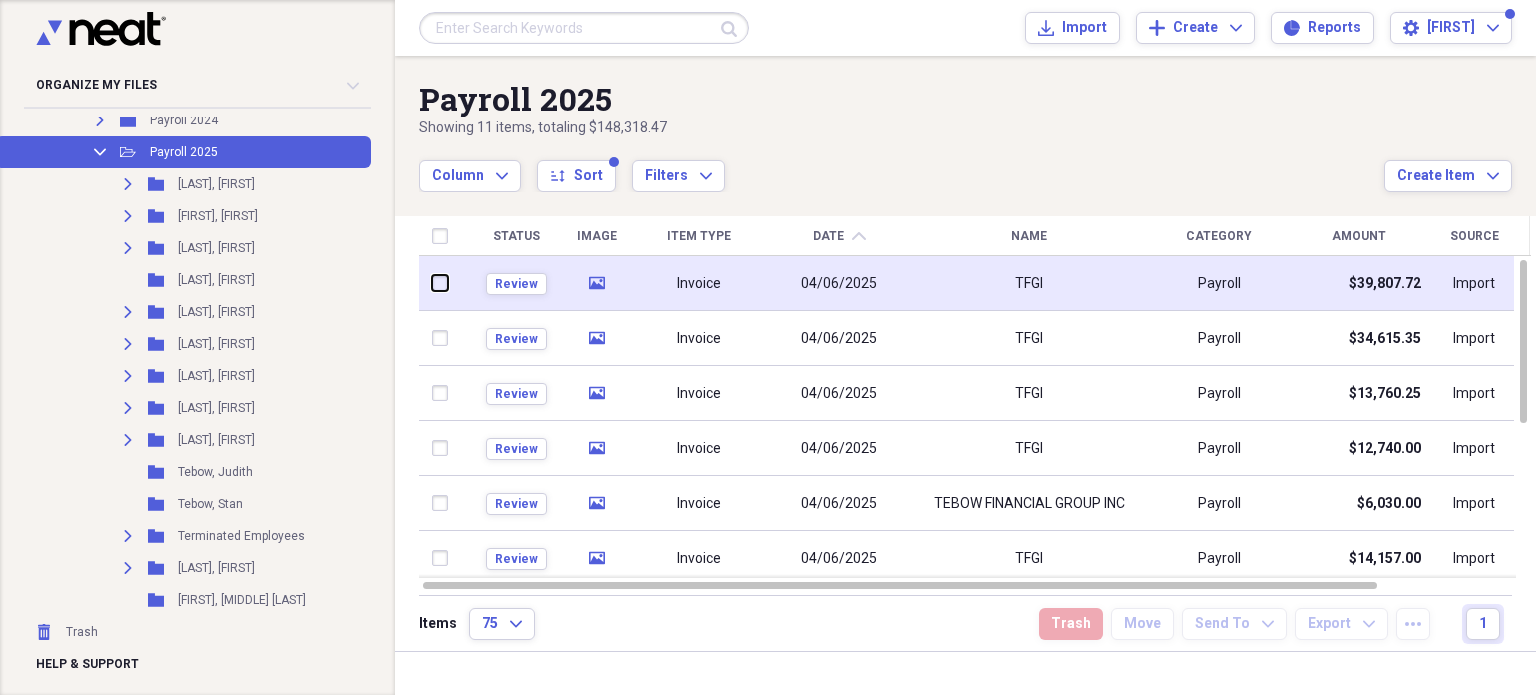 click at bounding box center (432, 283) 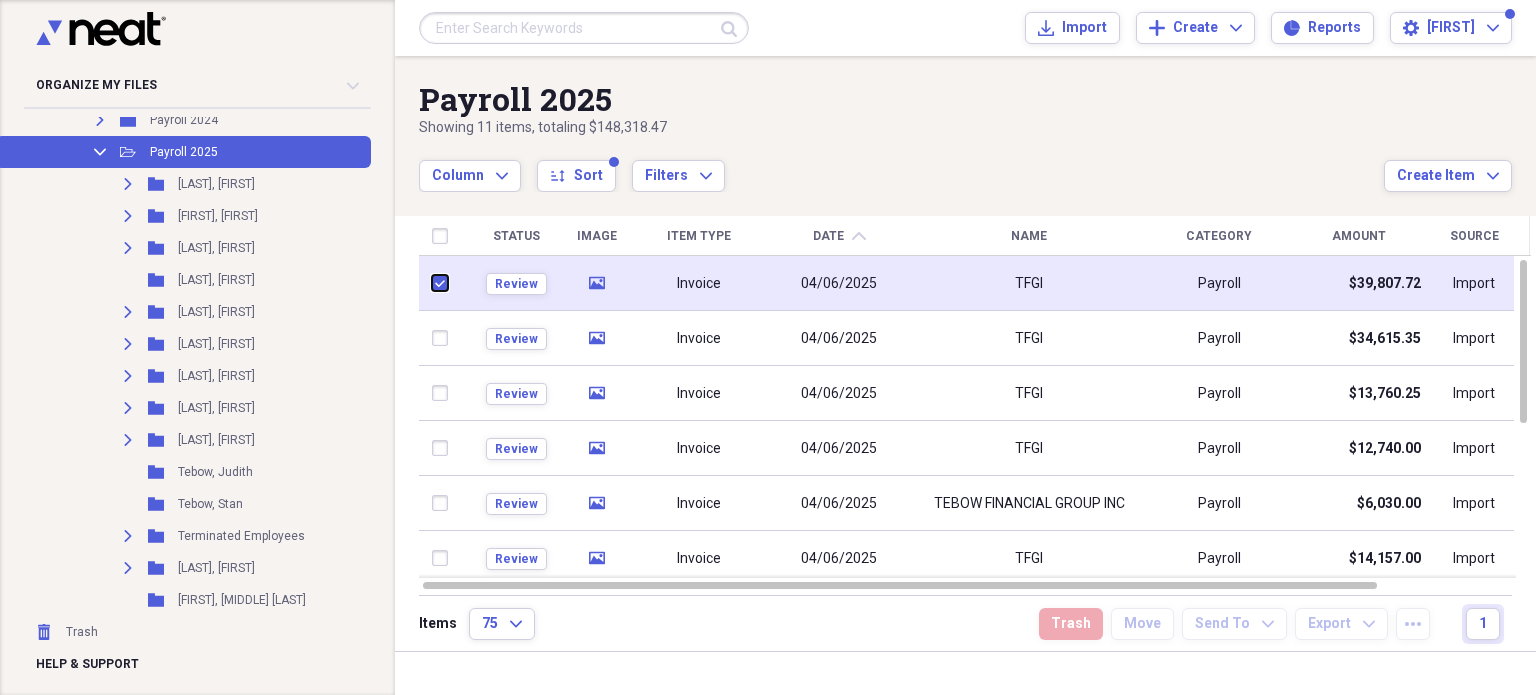 checkbox on "true" 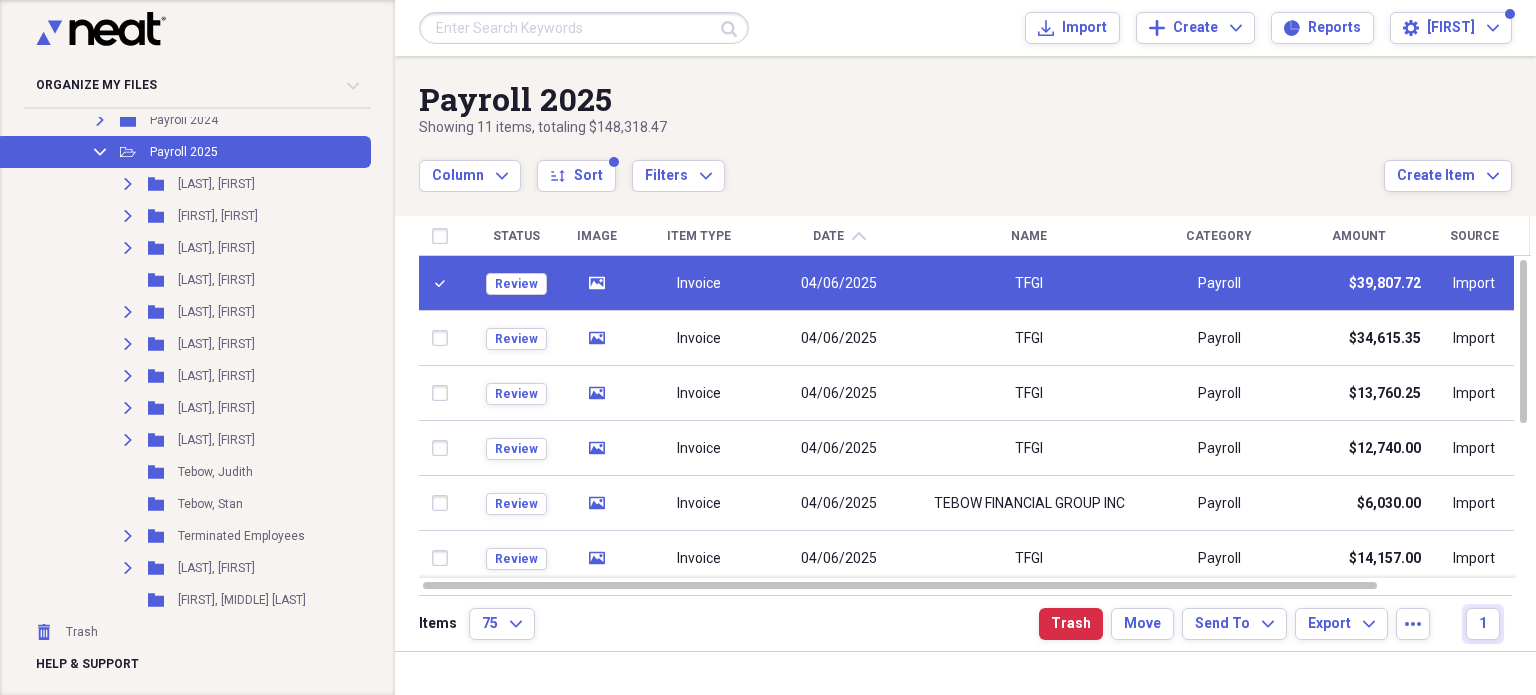 click on "Invoice" at bounding box center [699, 284] 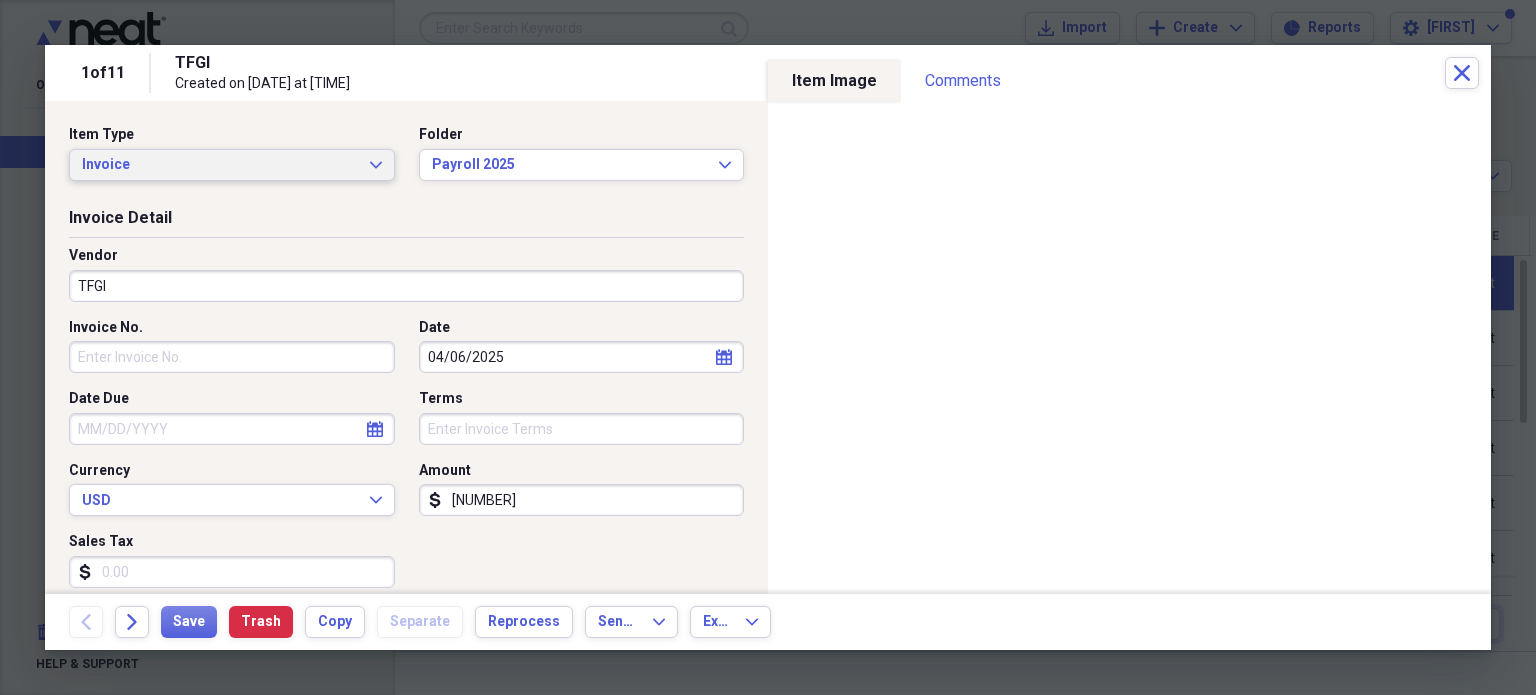 click on "Invoice" at bounding box center [220, 165] 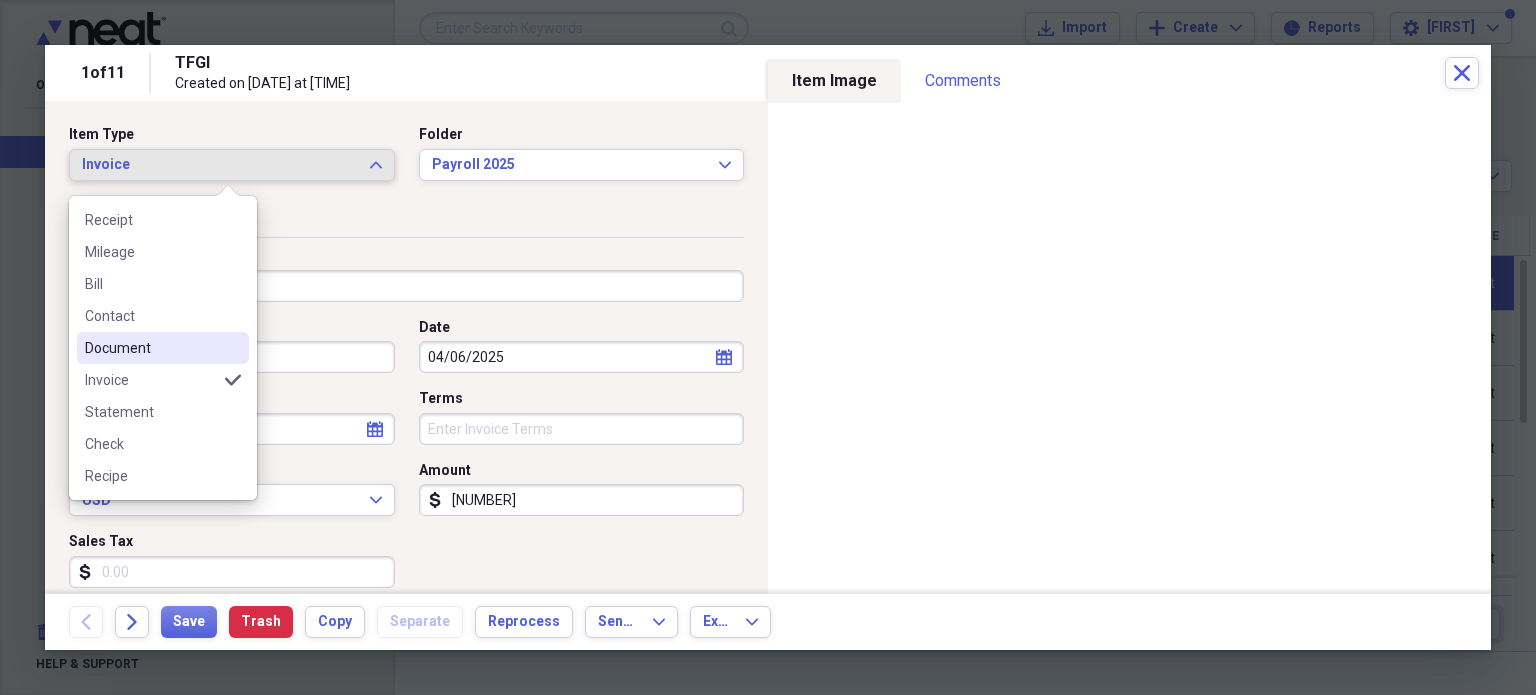 click on "Document" at bounding box center (151, 348) 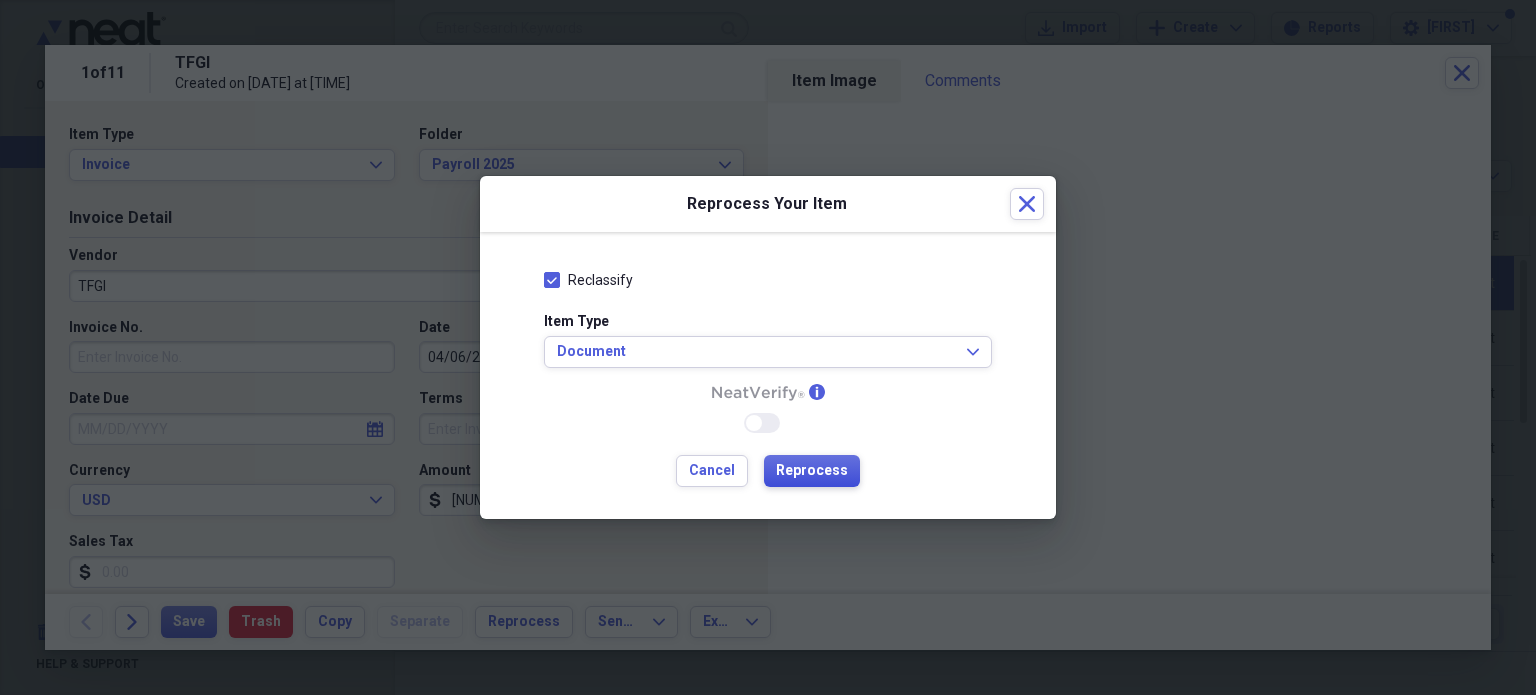 click on "Reprocess" at bounding box center [812, 471] 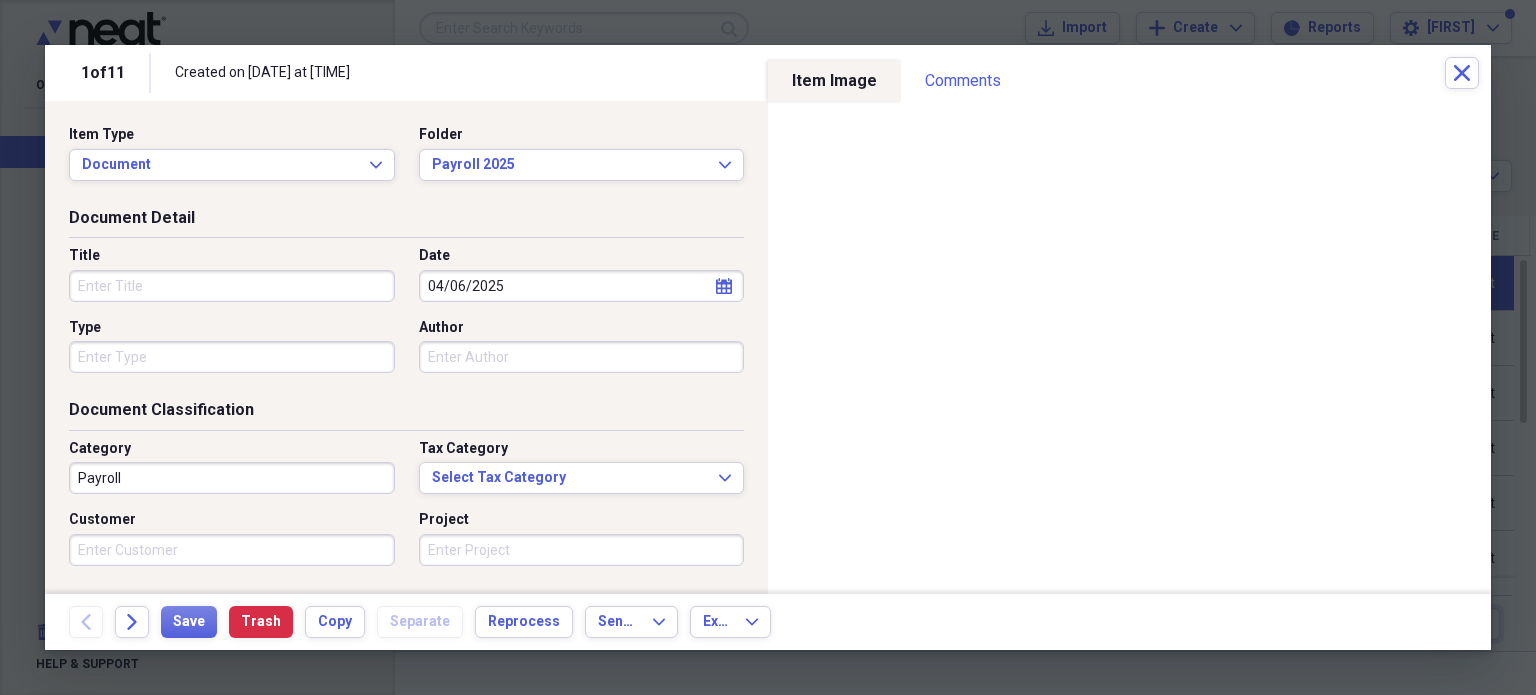 click on "Title" at bounding box center [232, 286] 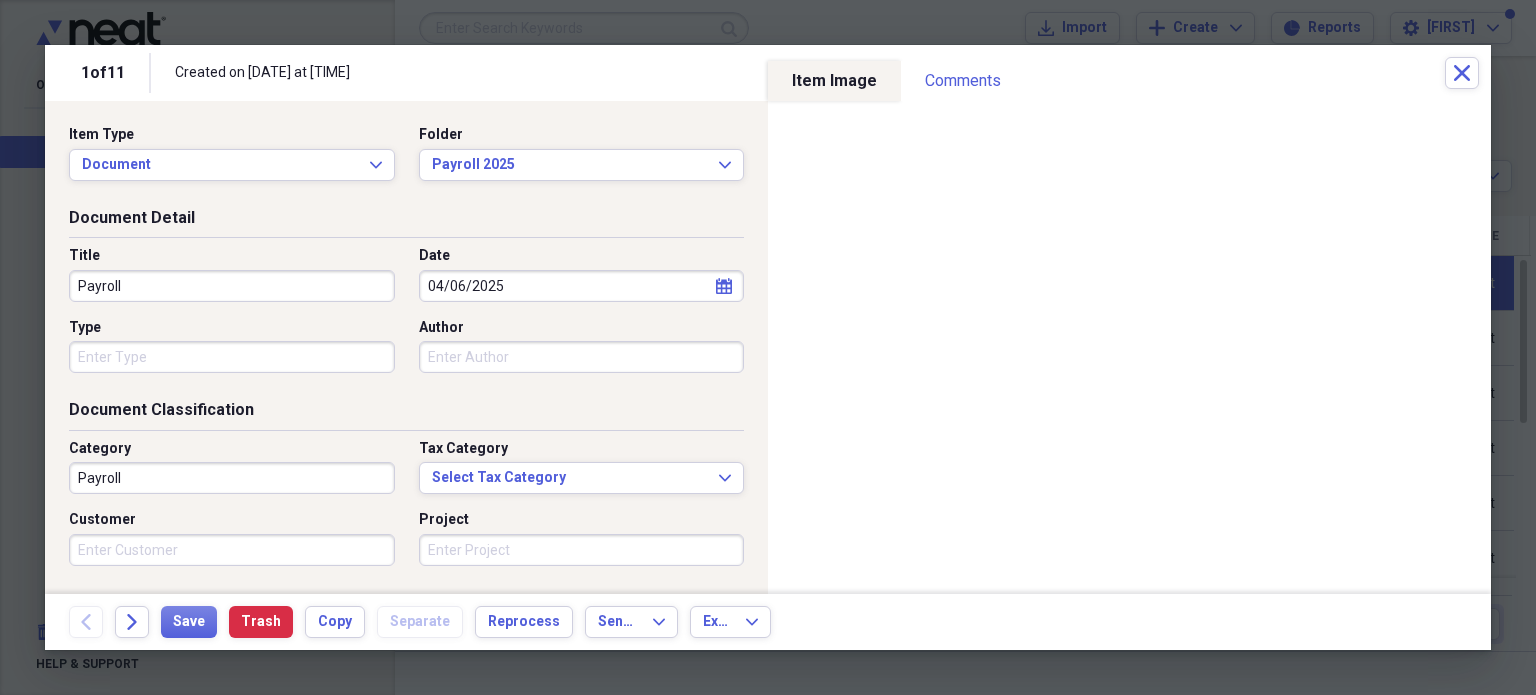 type on "Payroll" 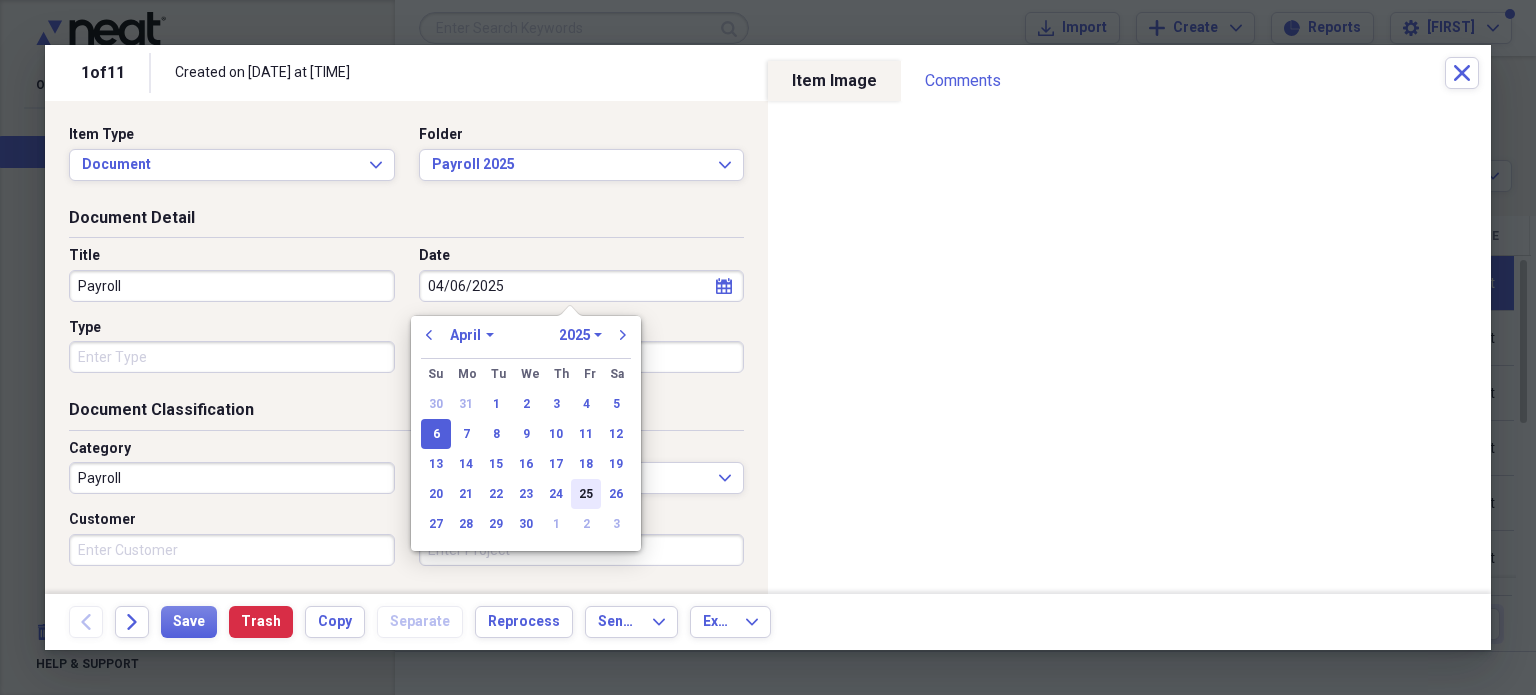 click on "25" at bounding box center (586, 494) 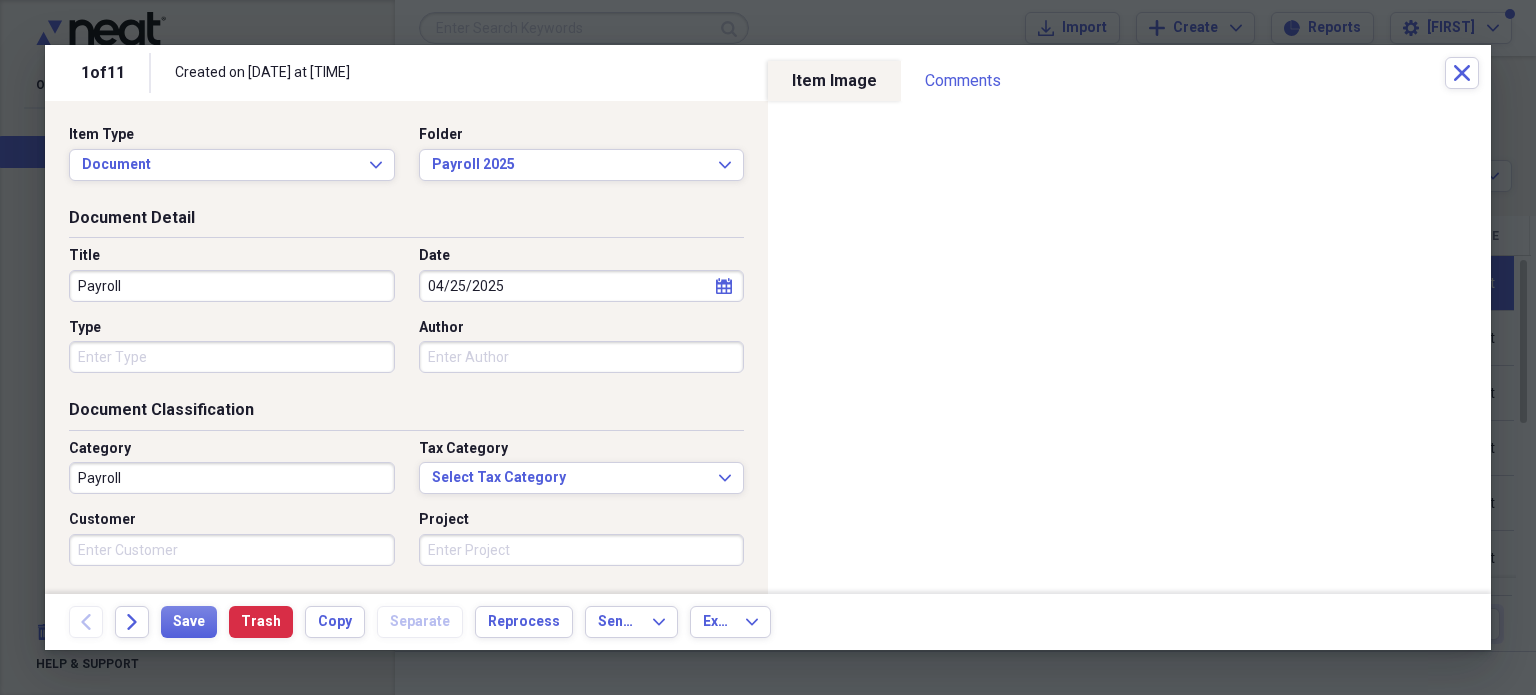 type on "04/25/2025" 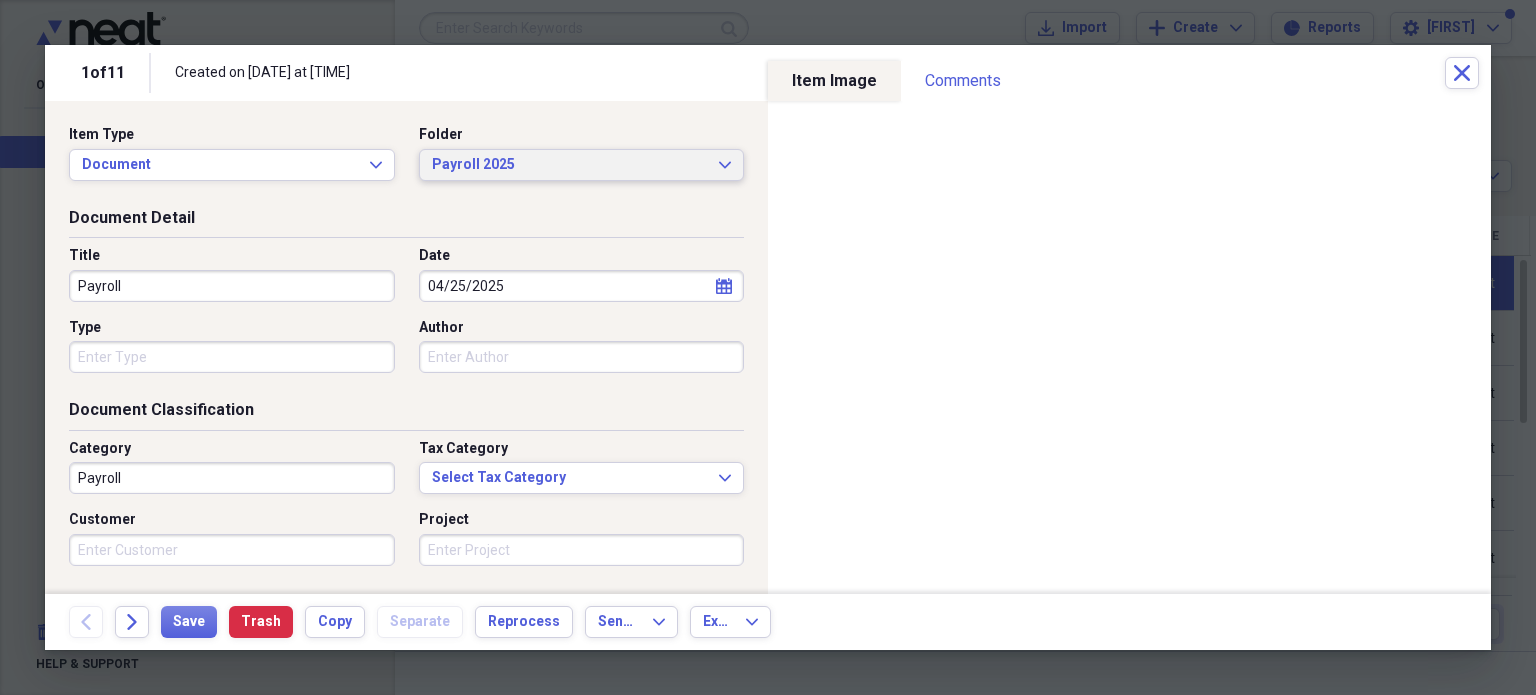 click on "Expand" 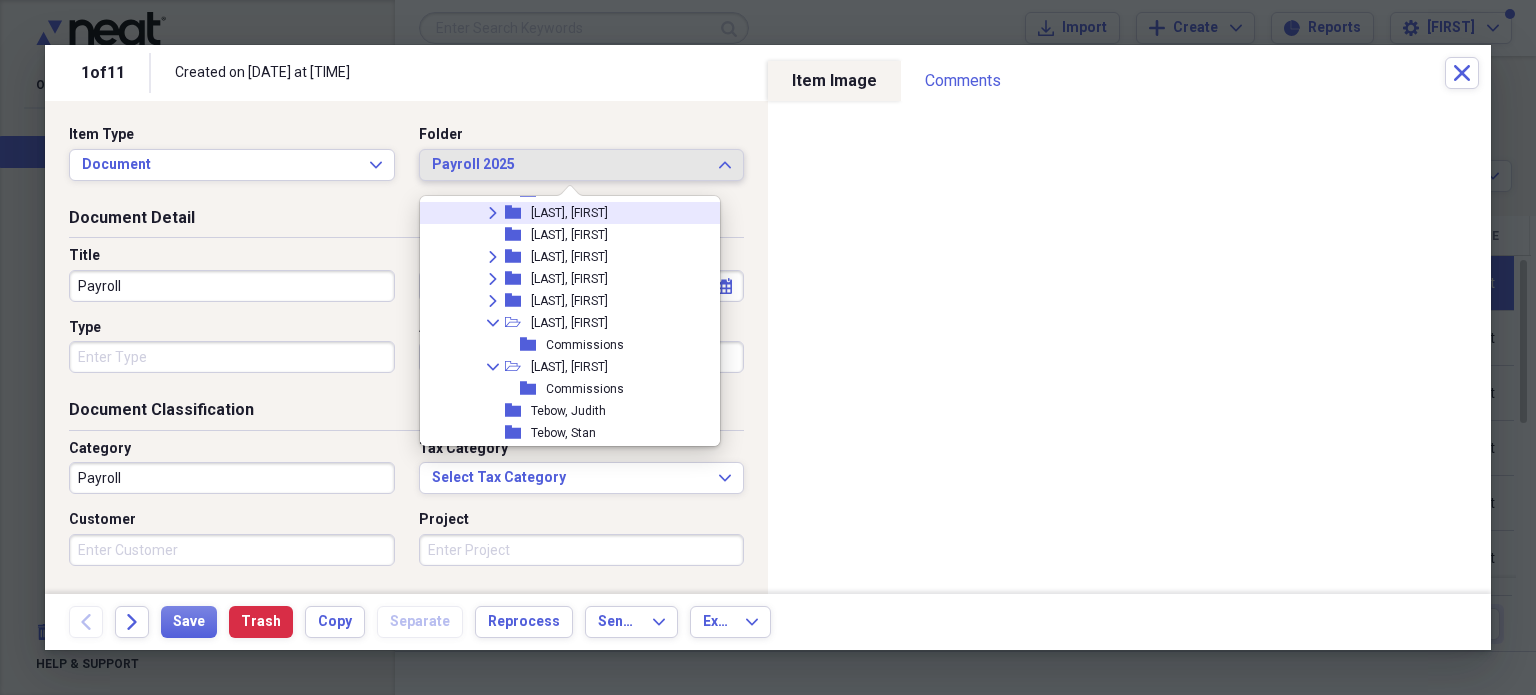 scroll, scrollTop: 3980, scrollLeft: 0, axis: vertical 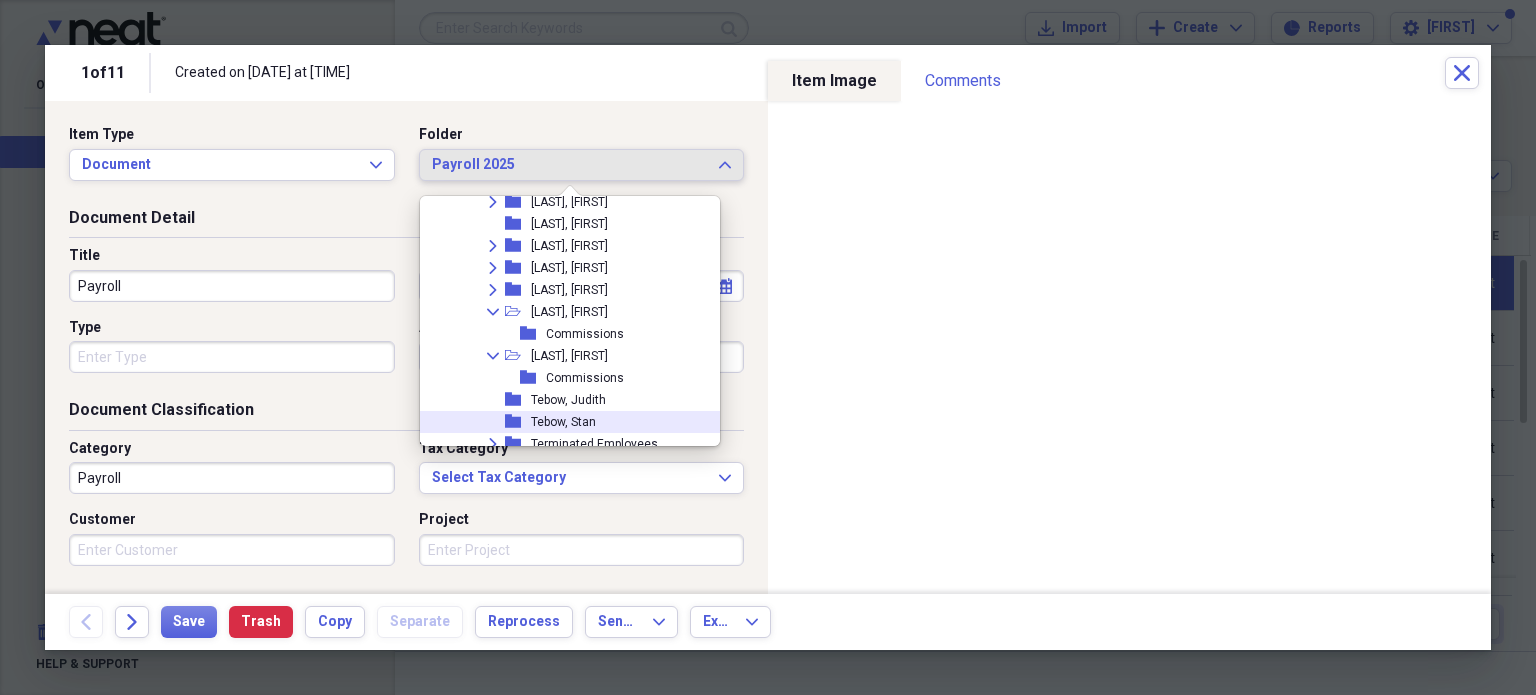 click on "folder [LAST], [FIRST]" at bounding box center [576, 422] 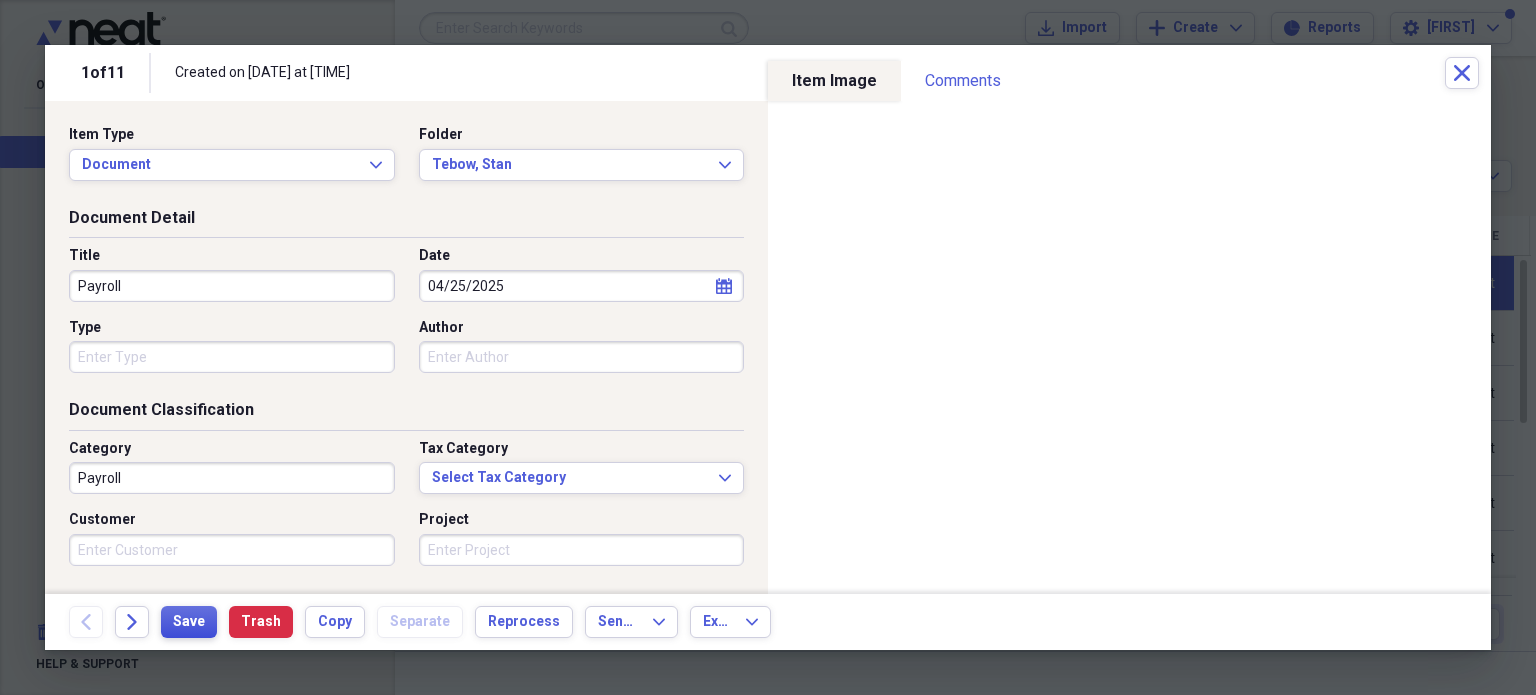 click on "Save" at bounding box center [189, 622] 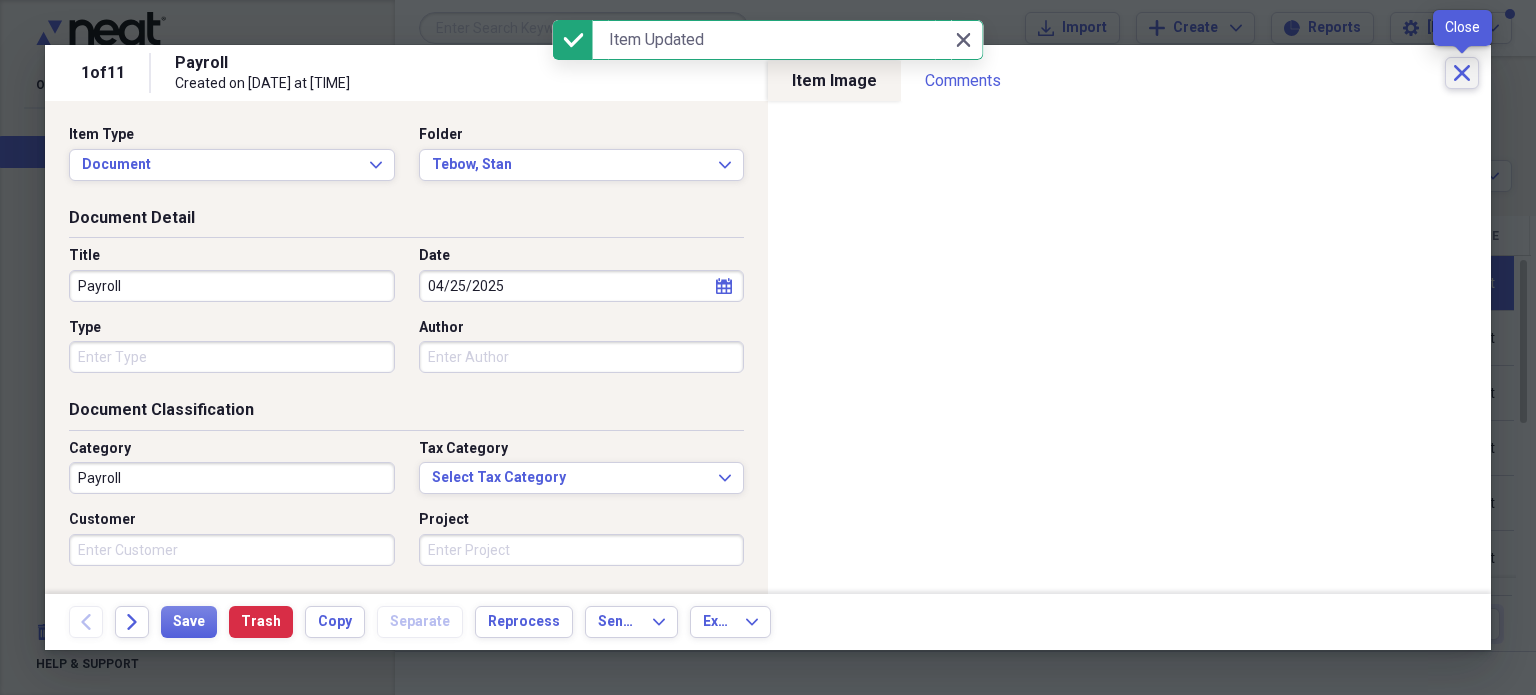 click on "Close" at bounding box center [1462, 73] 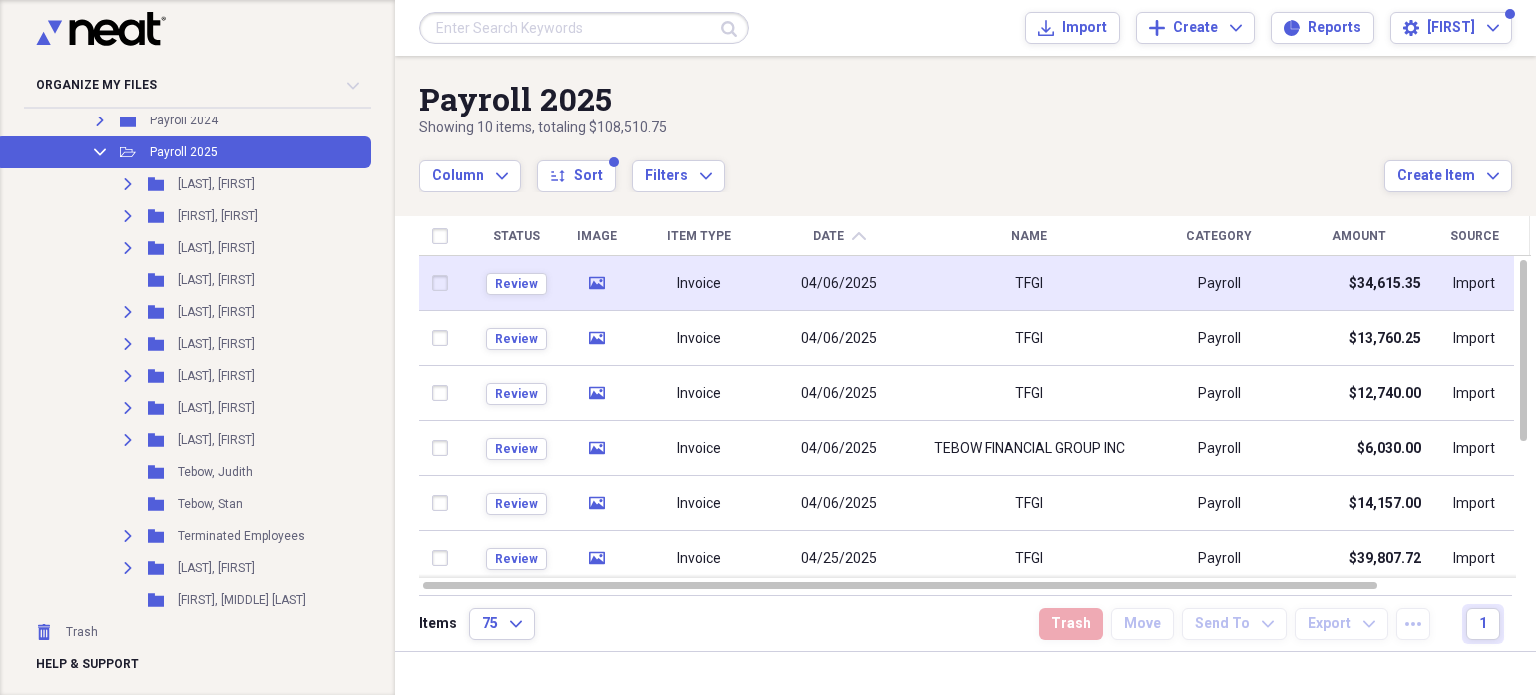 click at bounding box center (444, 283) 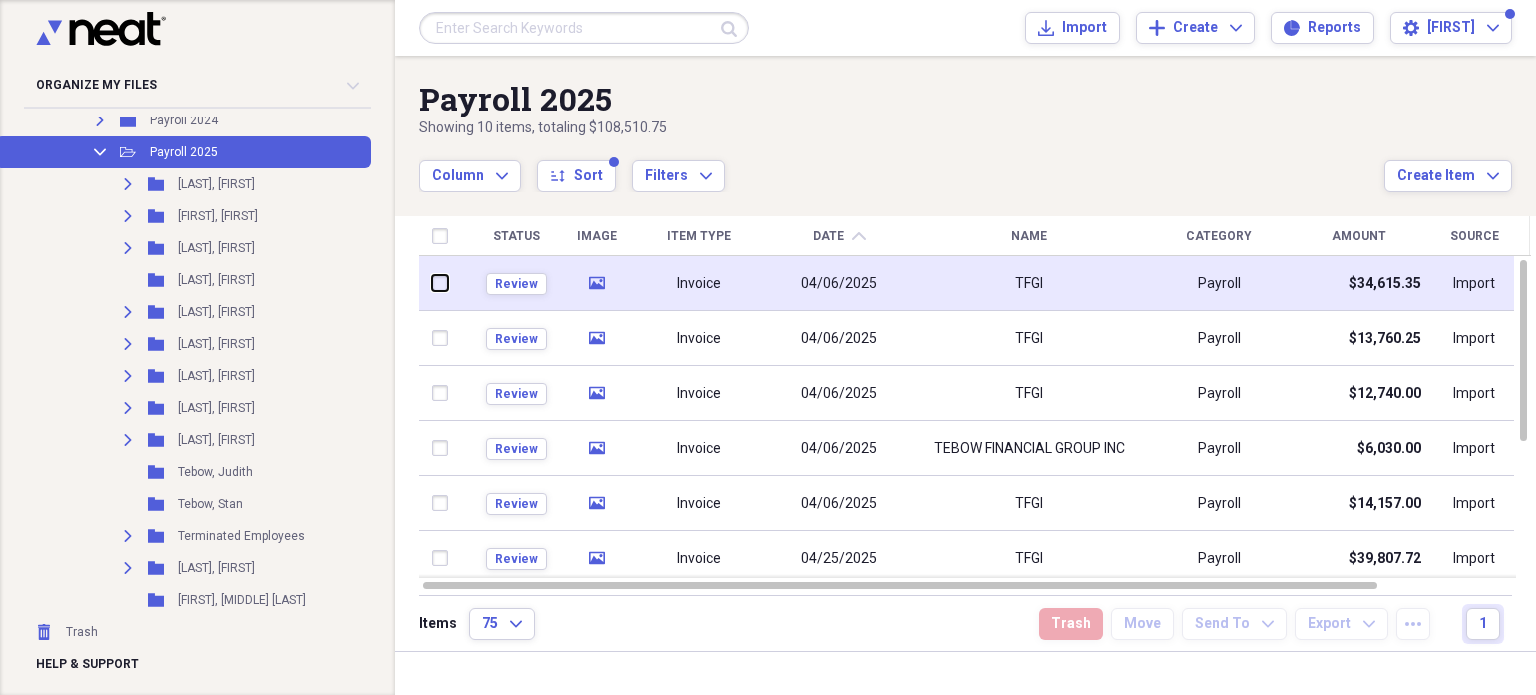 click at bounding box center (432, 283) 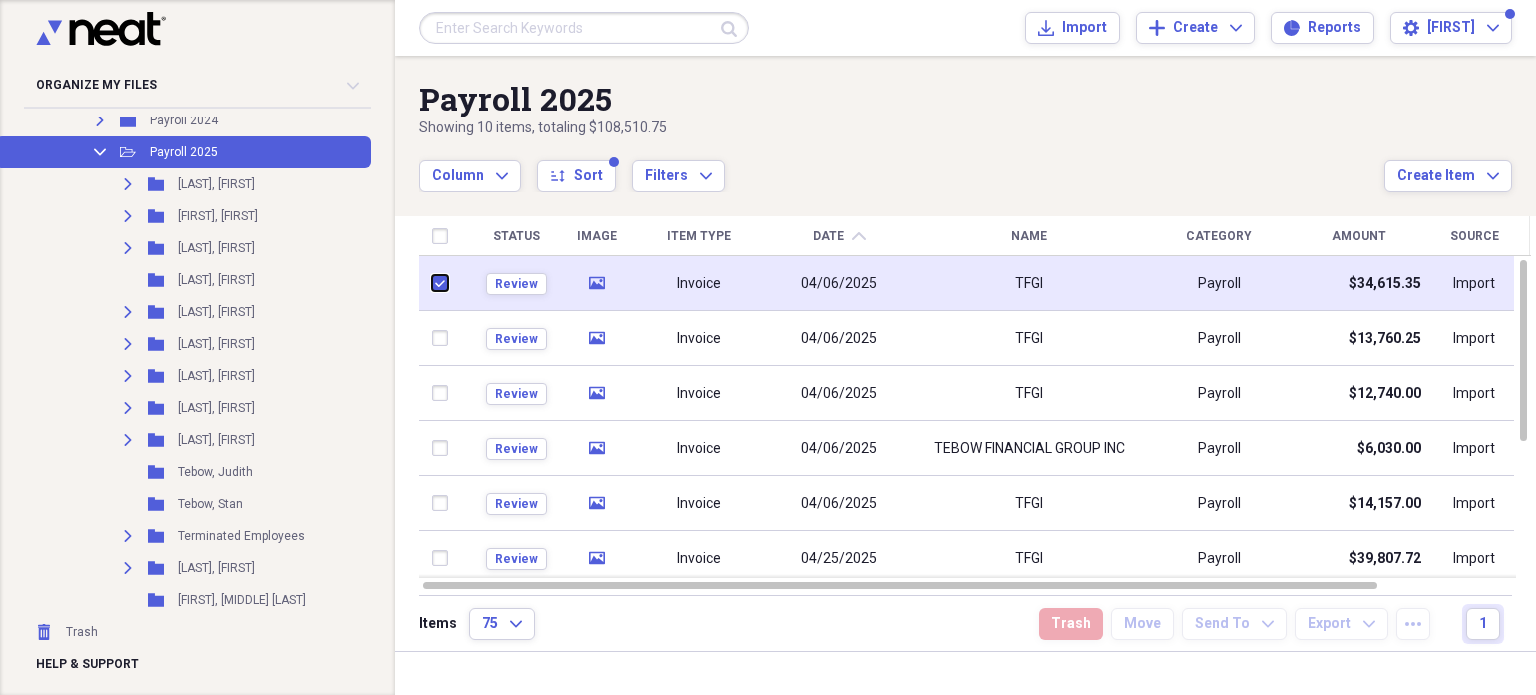 checkbox on "true" 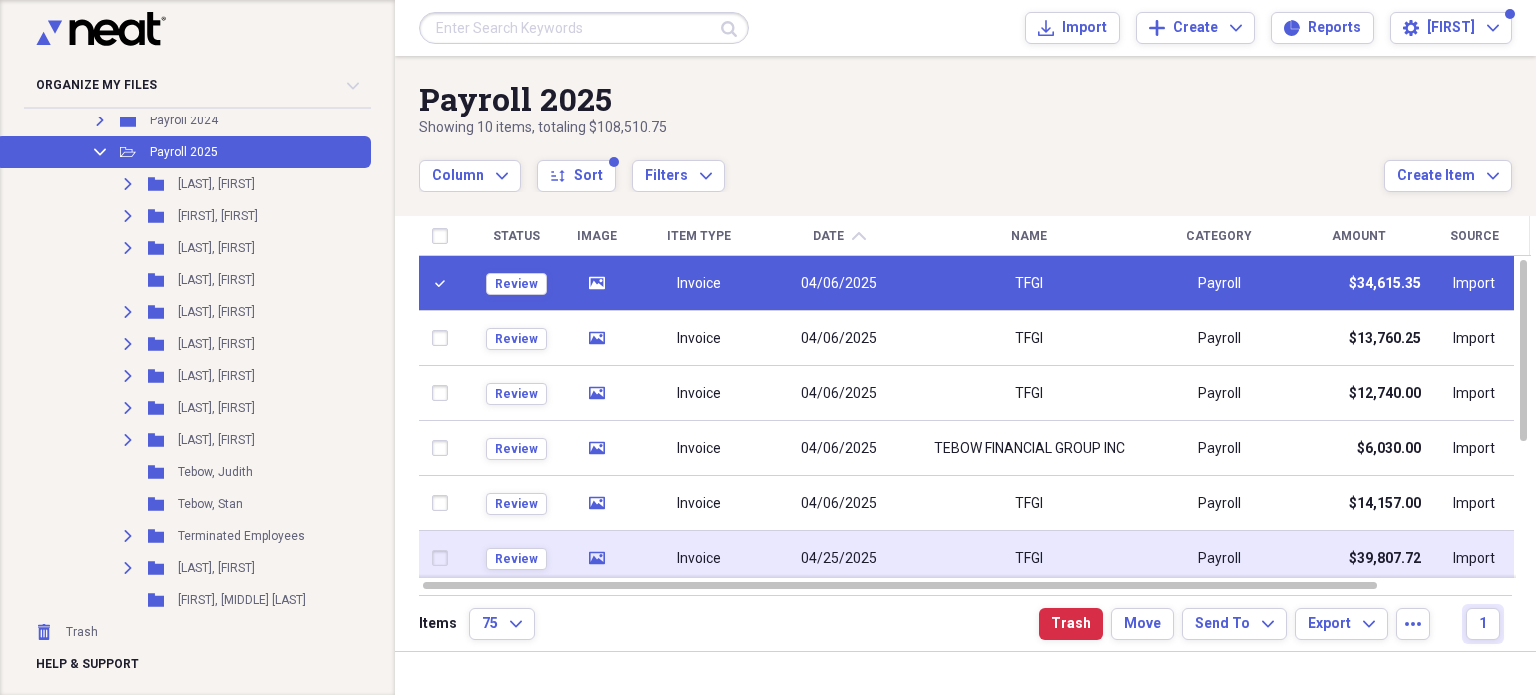 click on "04/25/2025" at bounding box center [839, 559] 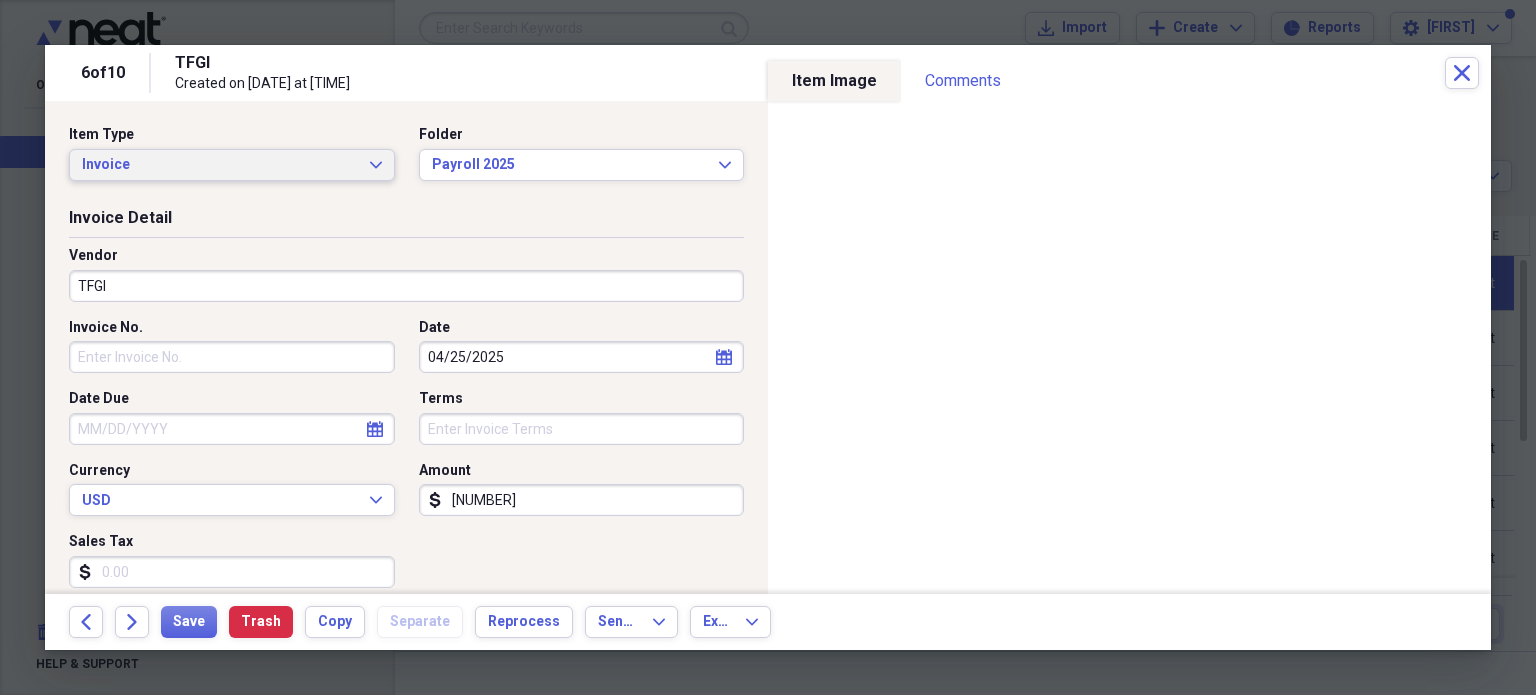click on "Expand" 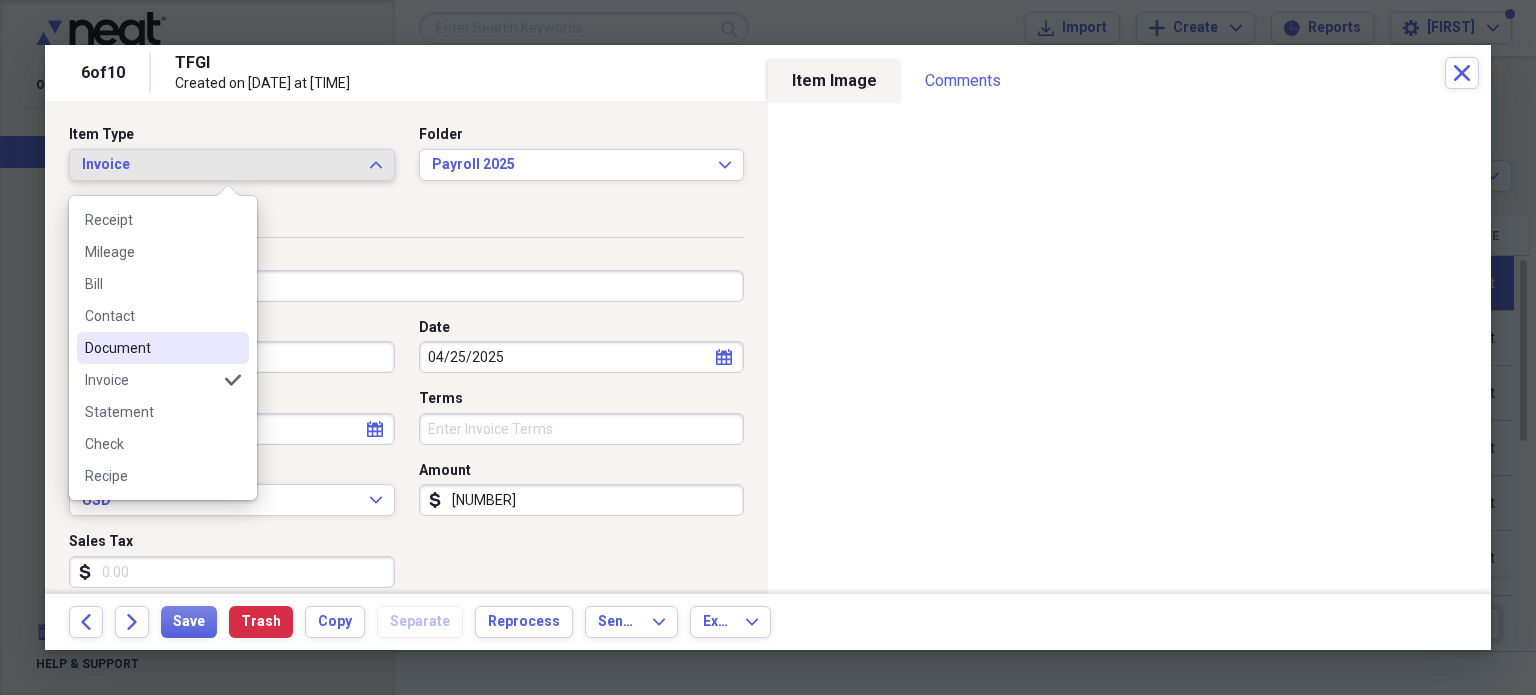 click on "Document" at bounding box center (151, 348) 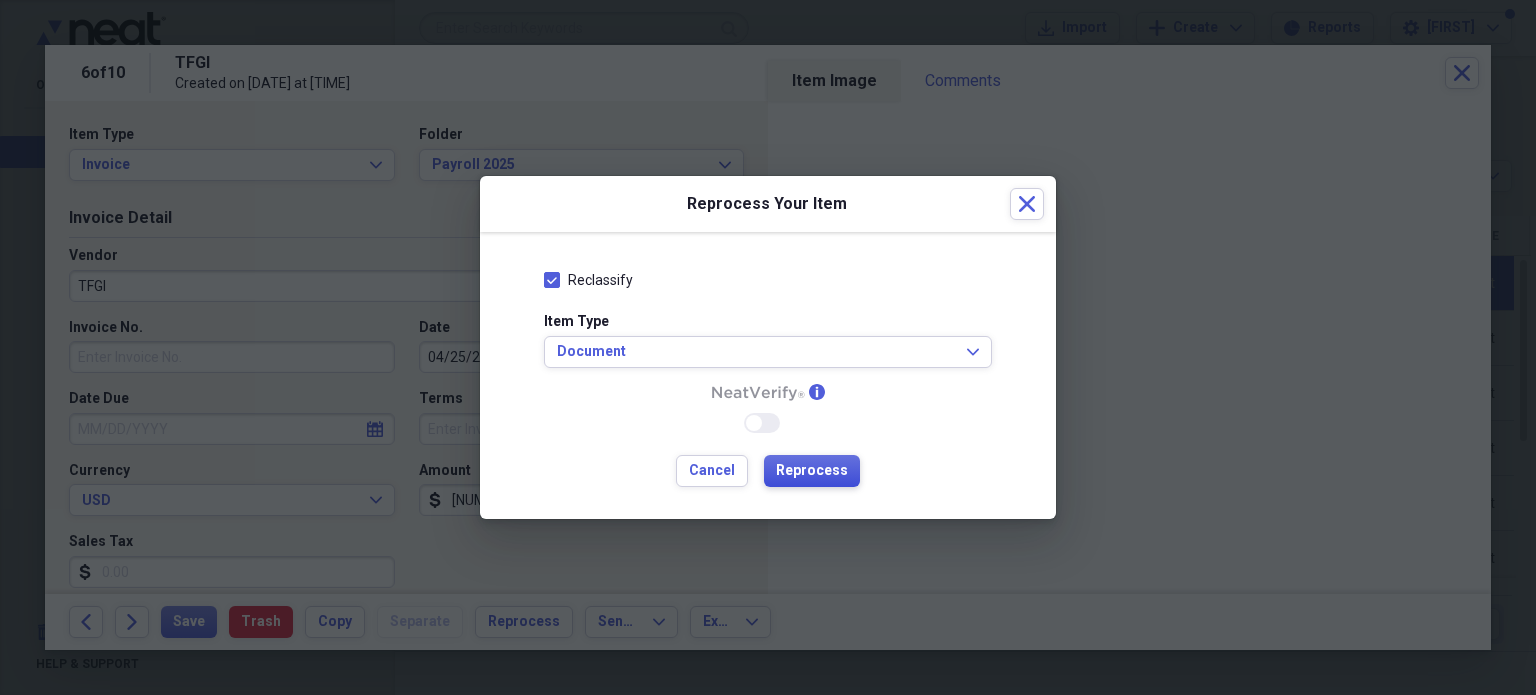 click on "Reprocess" at bounding box center (812, 471) 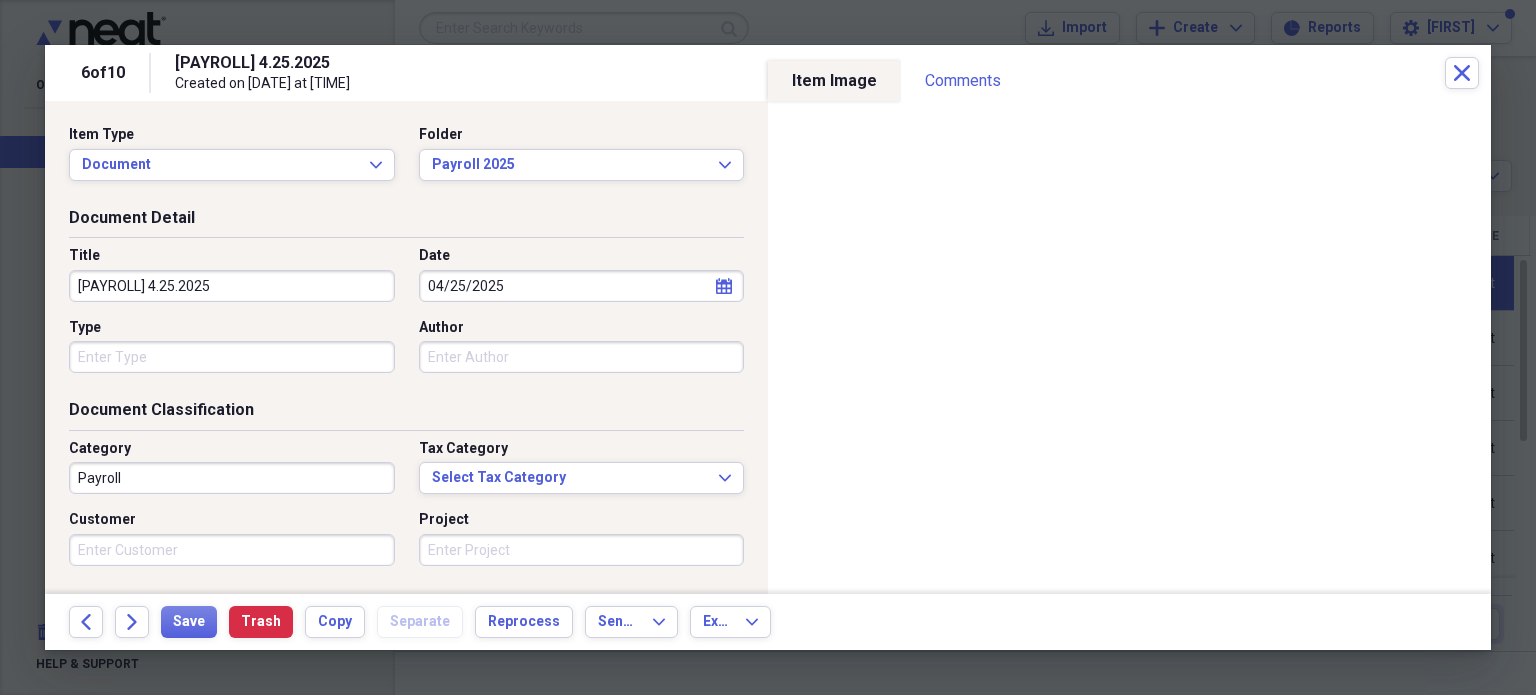 click on "[PAYROLL] 4.25.2025" at bounding box center [232, 286] 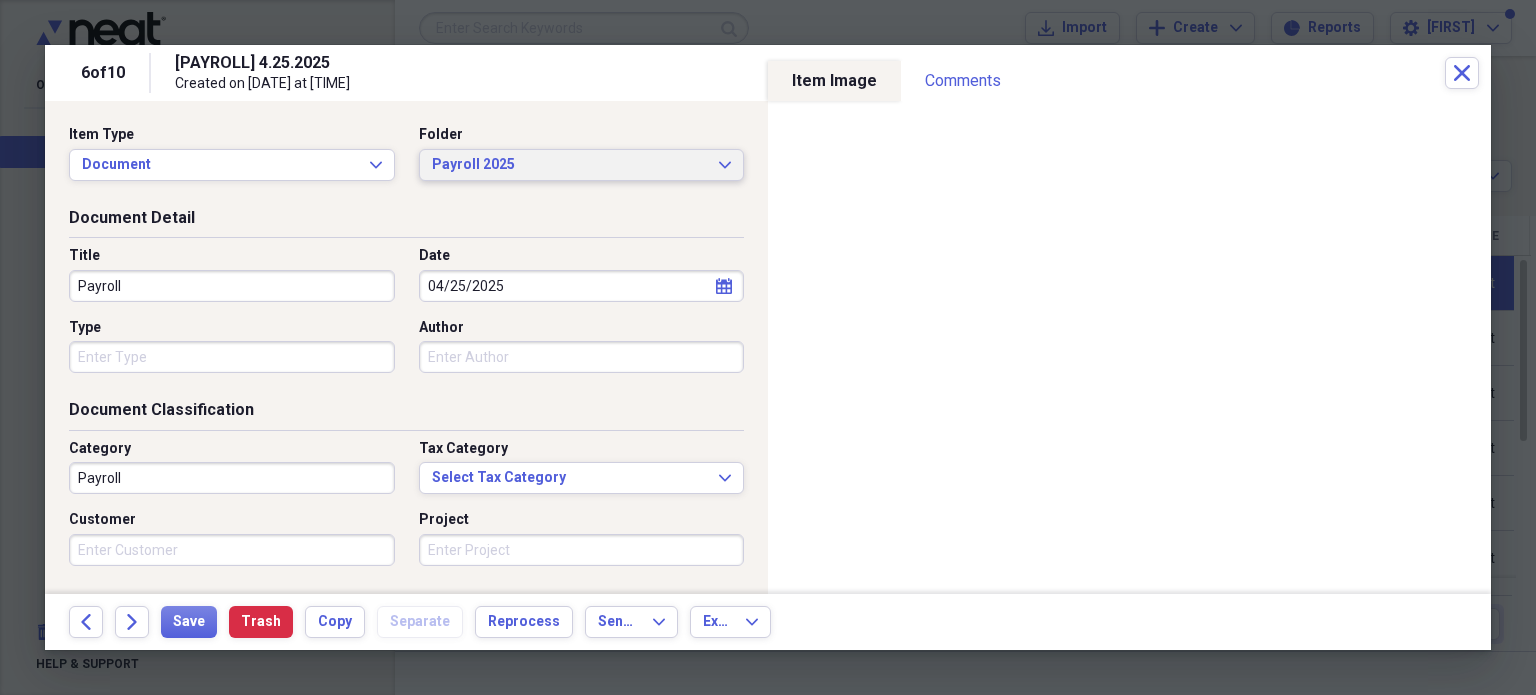 click on "Payroll 2025 Expand" at bounding box center [582, 165] 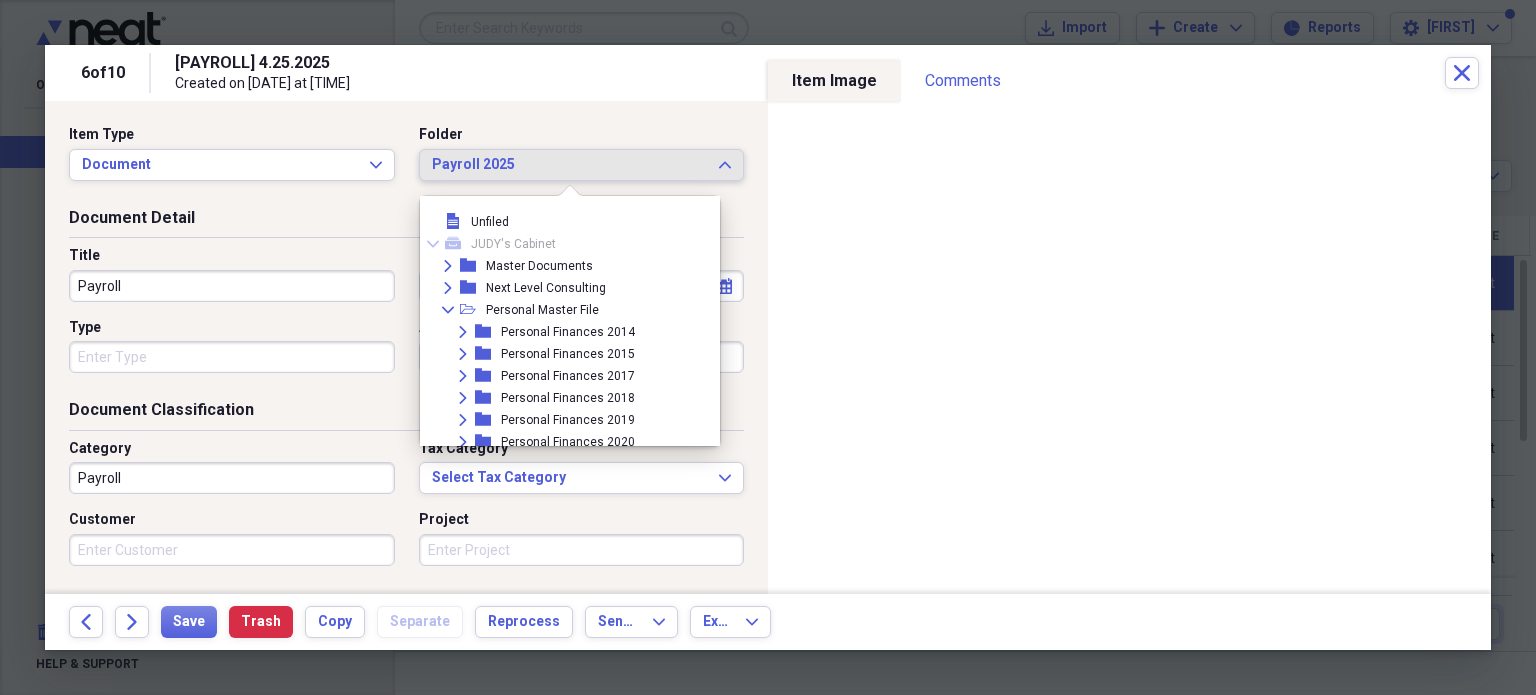 scroll, scrollTop: 3780, scrollLeft: 0, axis: vertical 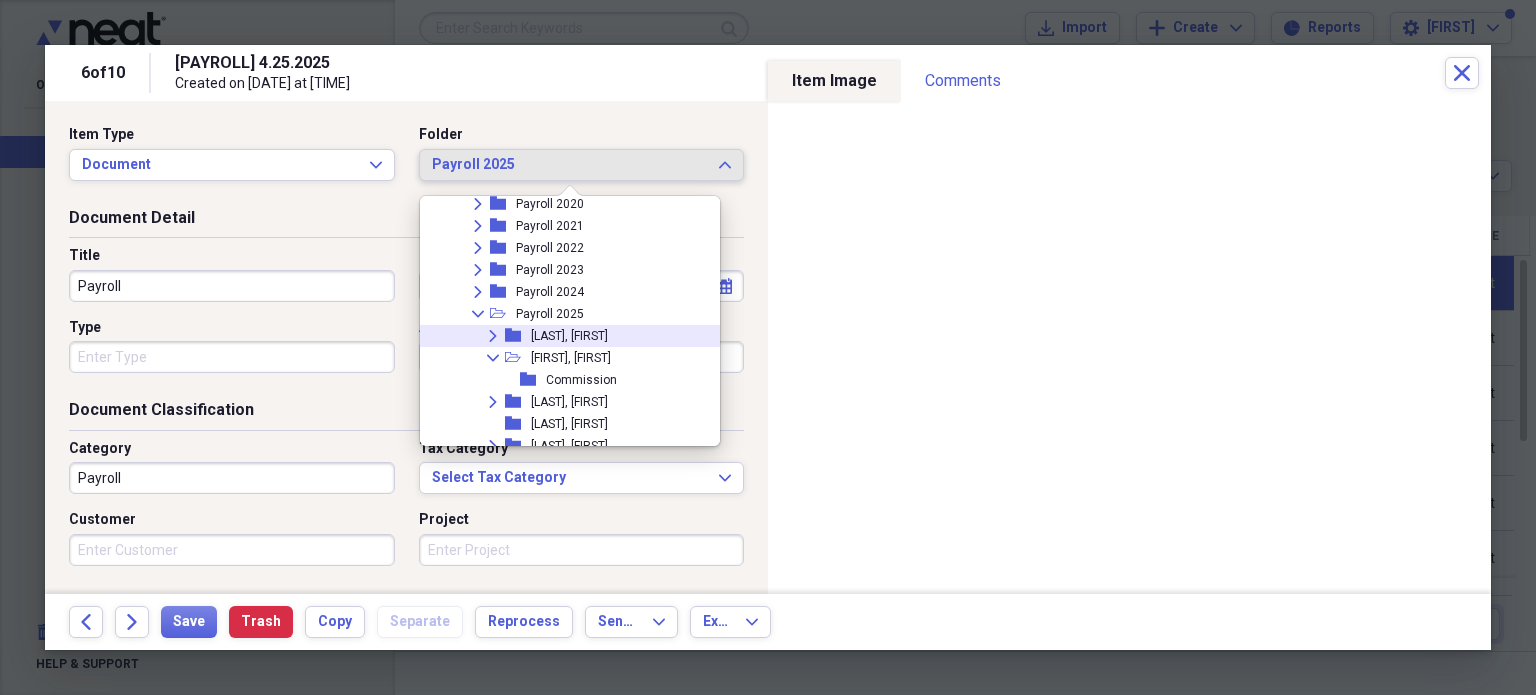click on "Expand folder [LAST], [FIRST]" at bounding box center [576, 336] 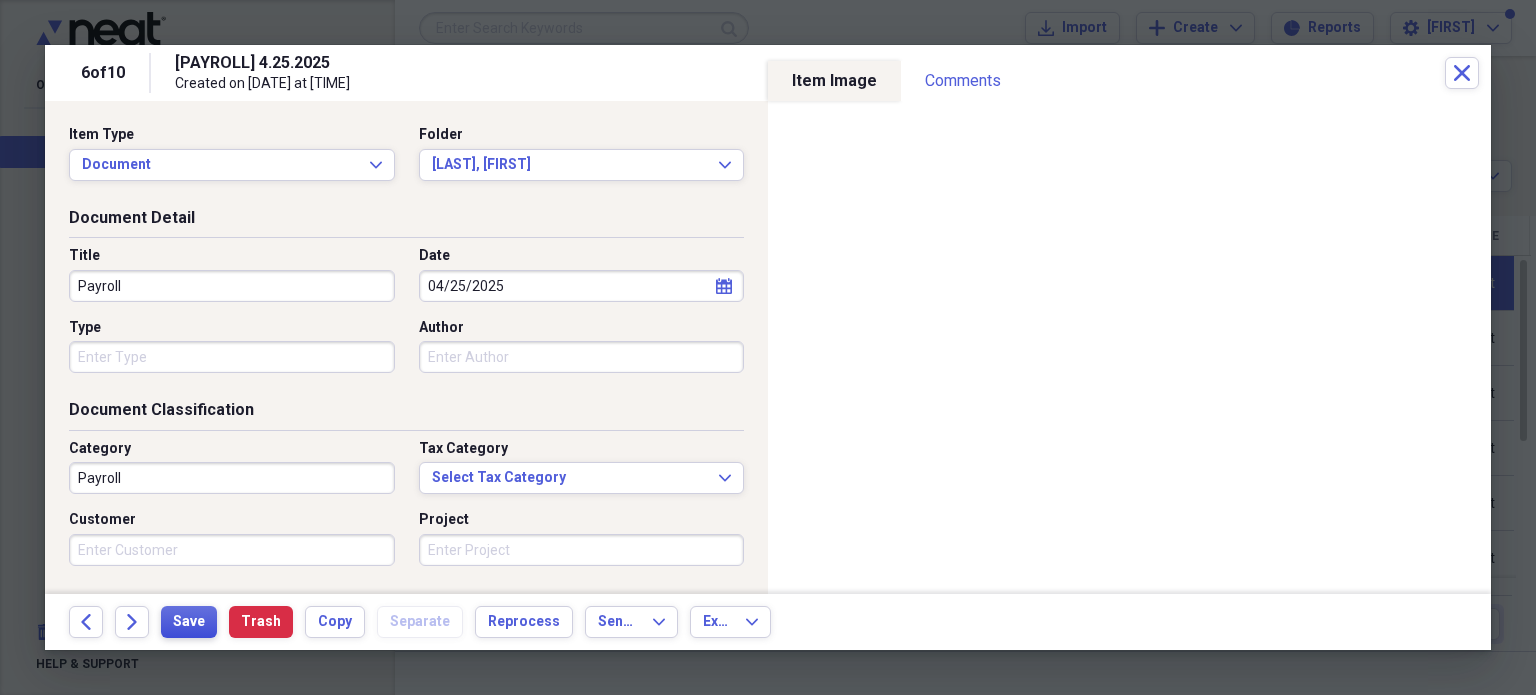 click on "Save" at bounding box center (189, 622) 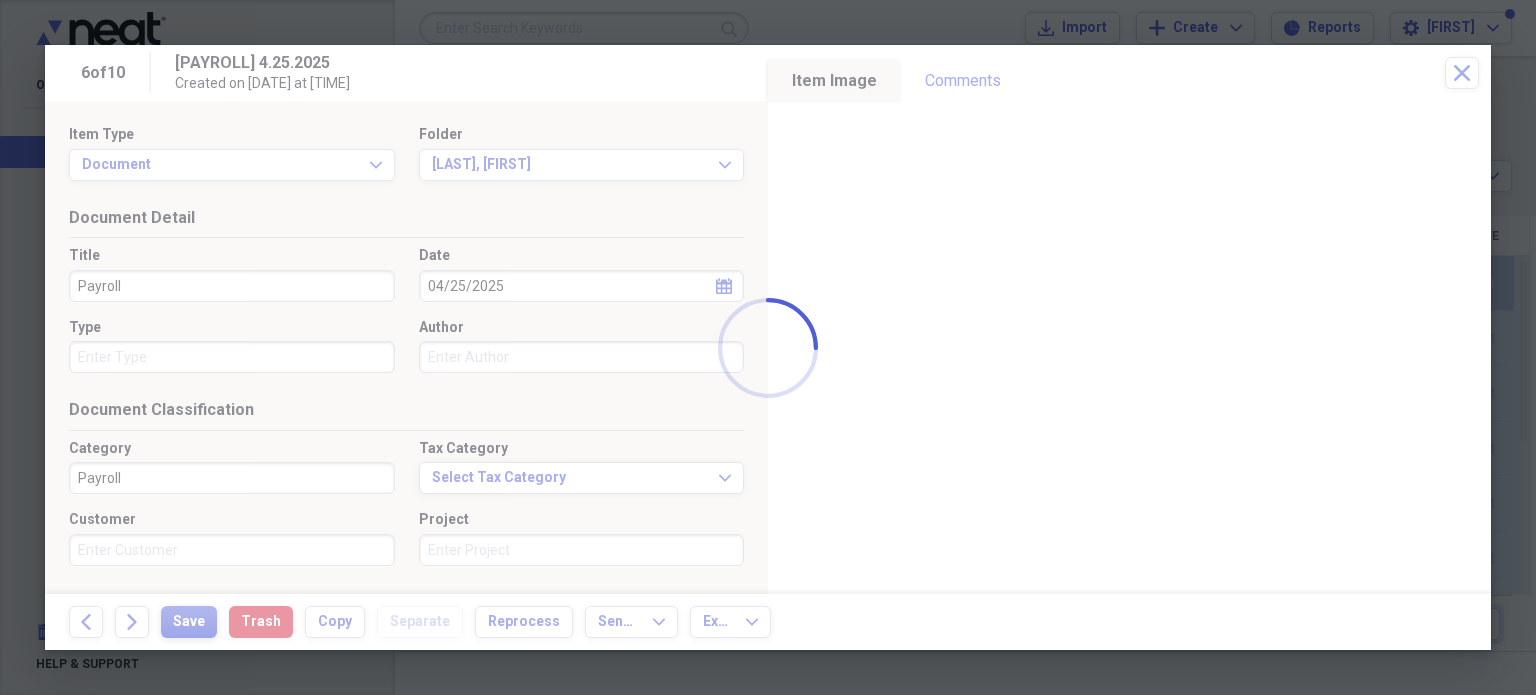 type on "Payroll" 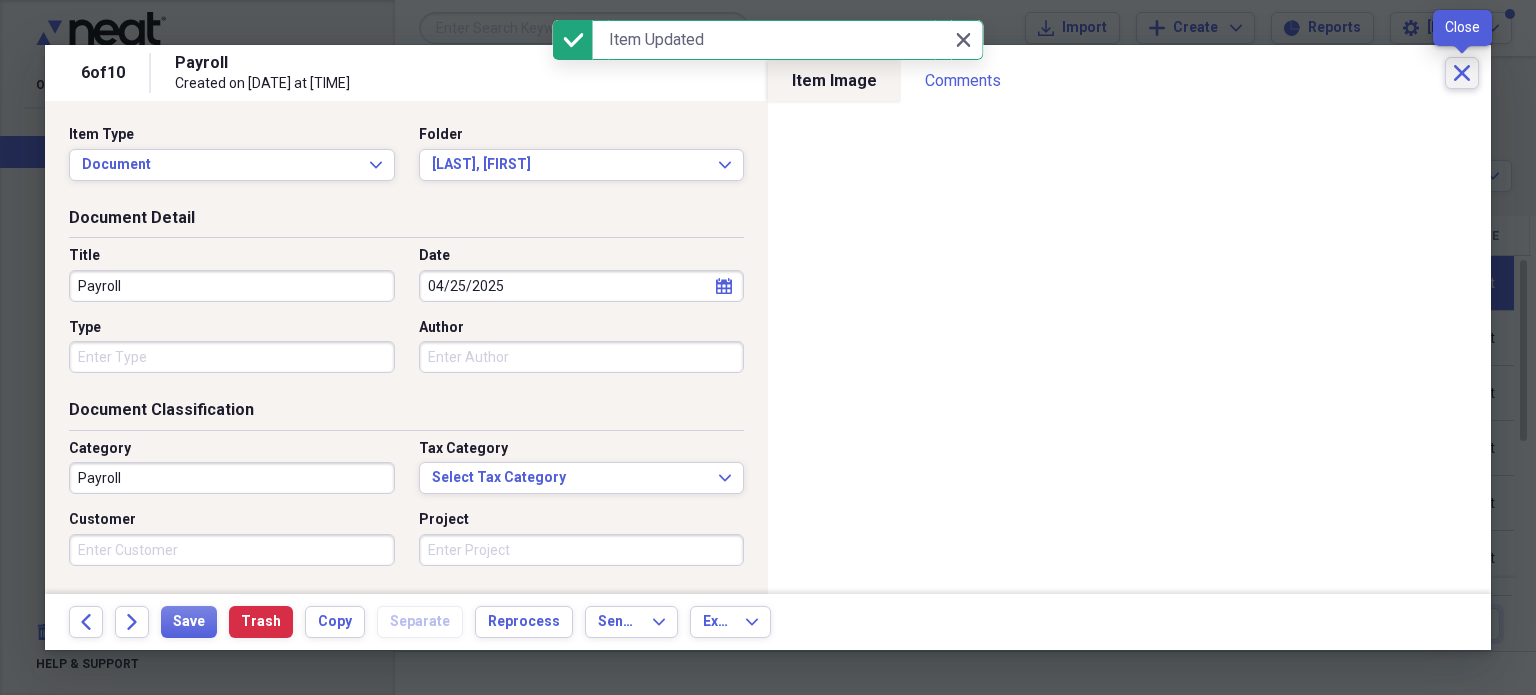 click on "Close" at bounding box center (1462, 73) 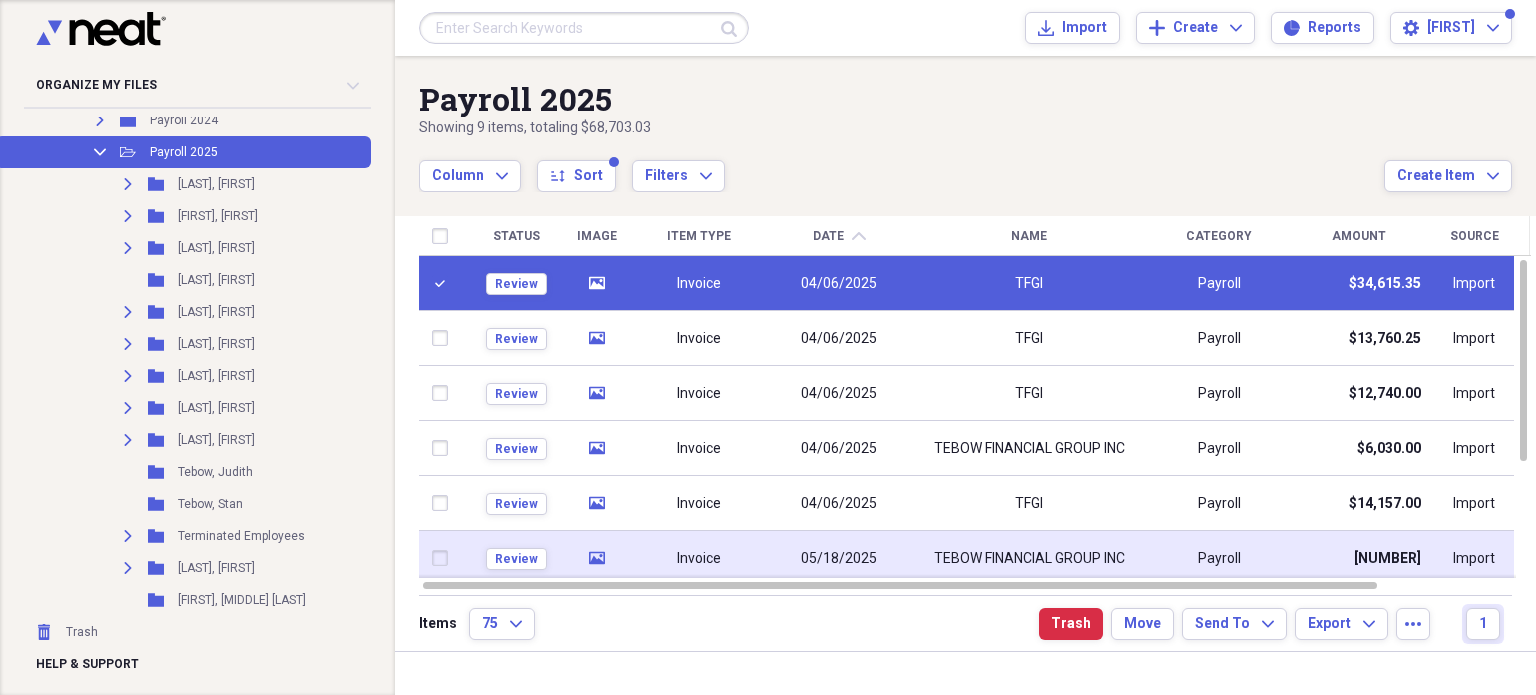 click on "Invoice" at bounding box center (699, 558) 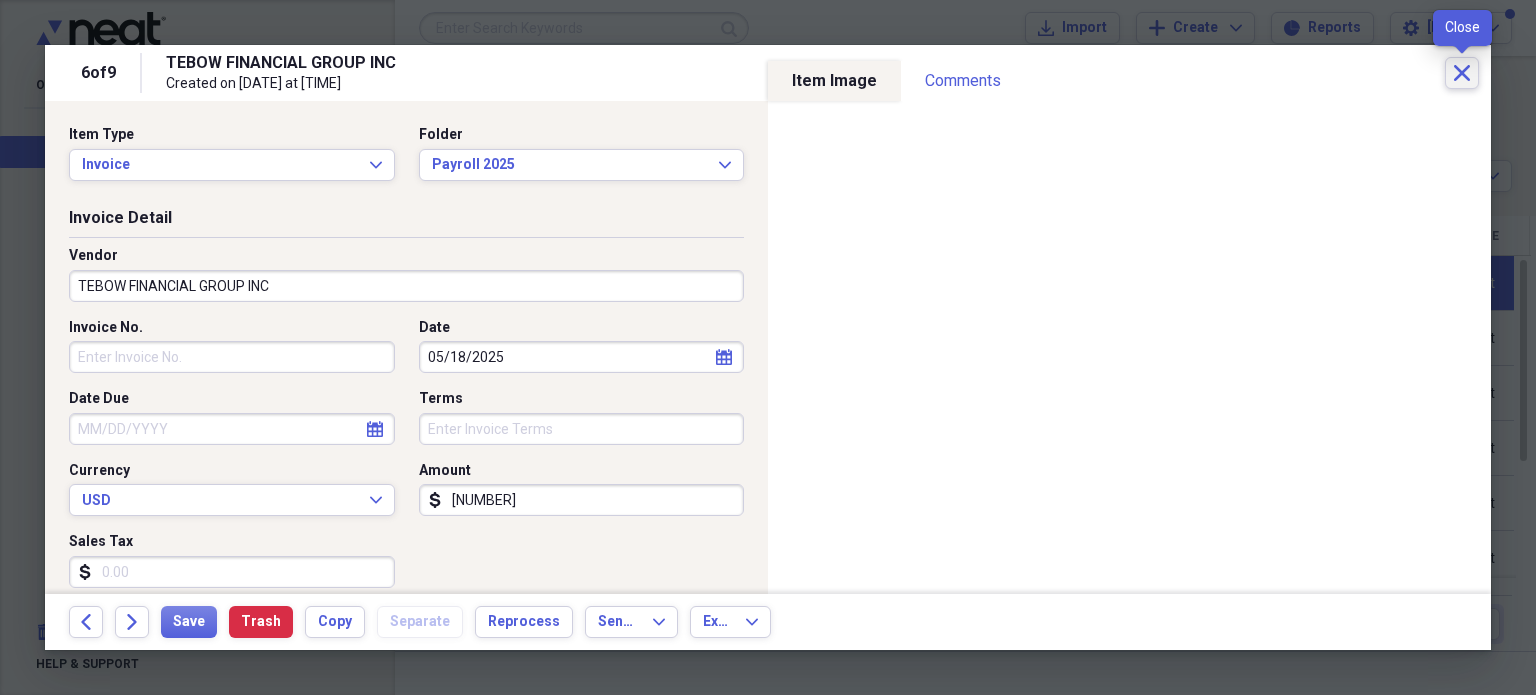click 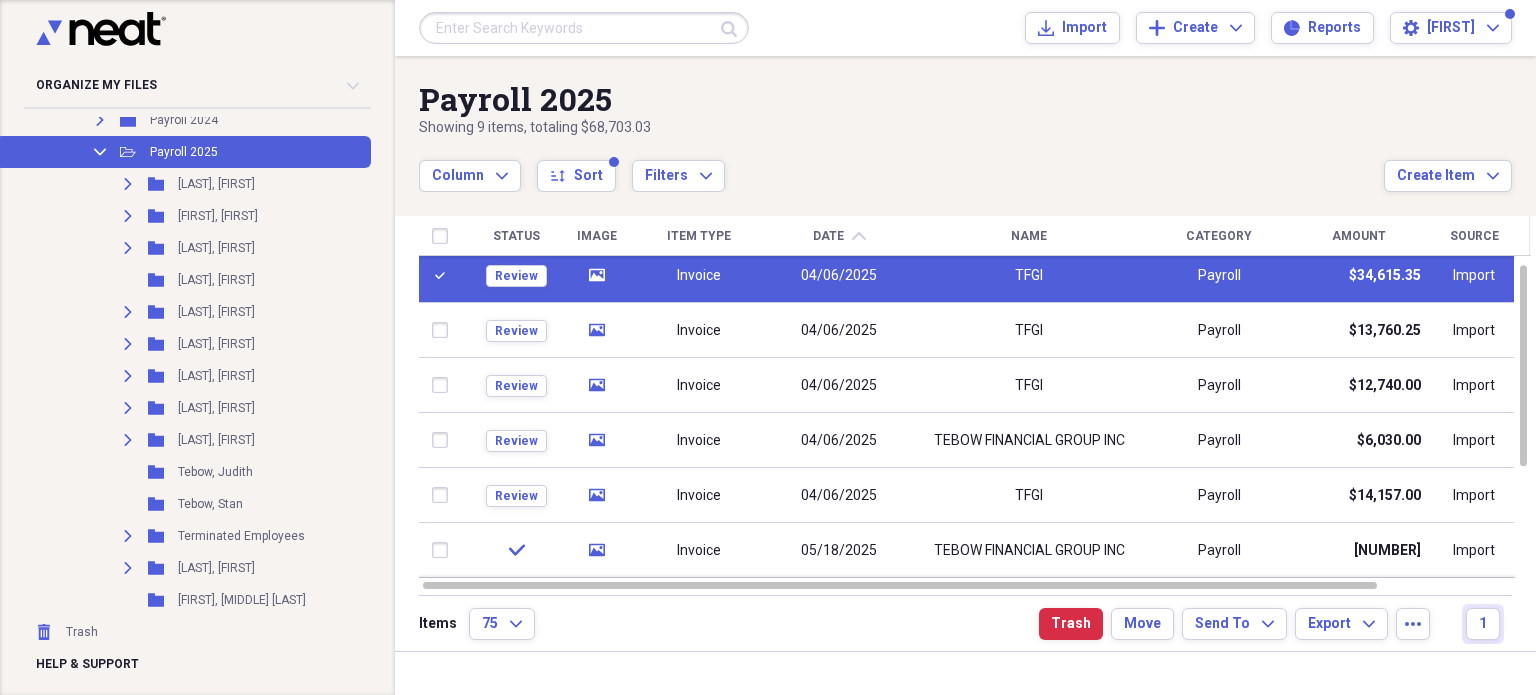 click on "Invoice" at bounding box center [699, 275] 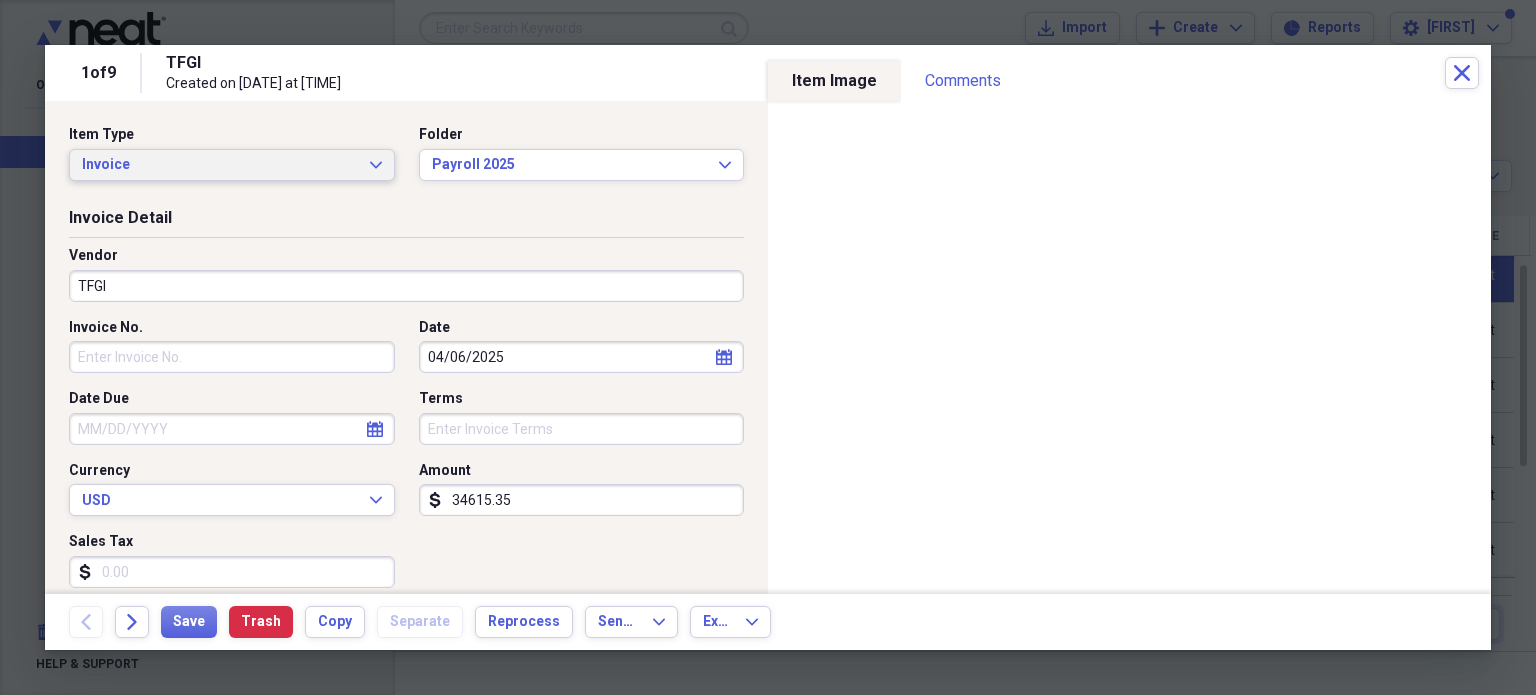 click on "Invoice Expand" at bounding box center (232, 165) 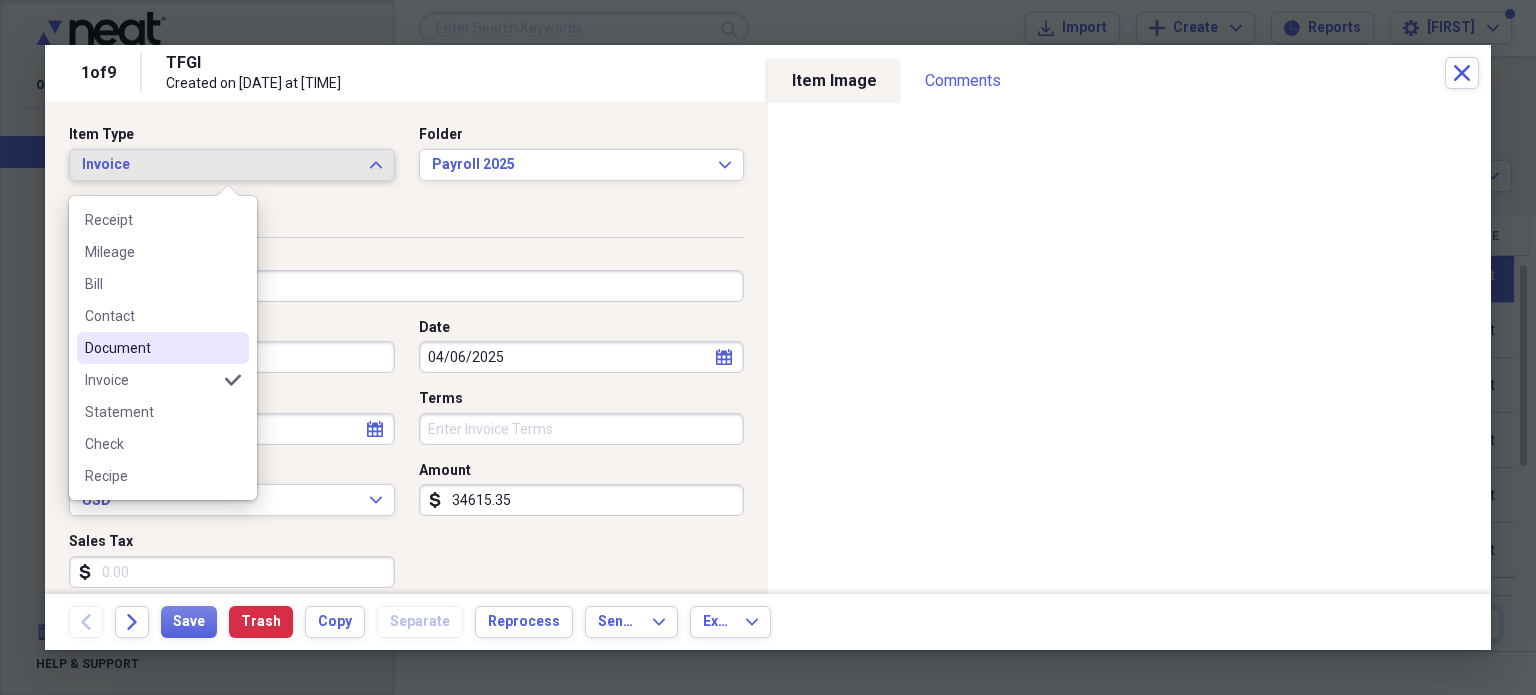 click on "Document" at bounding box center [151, 348] 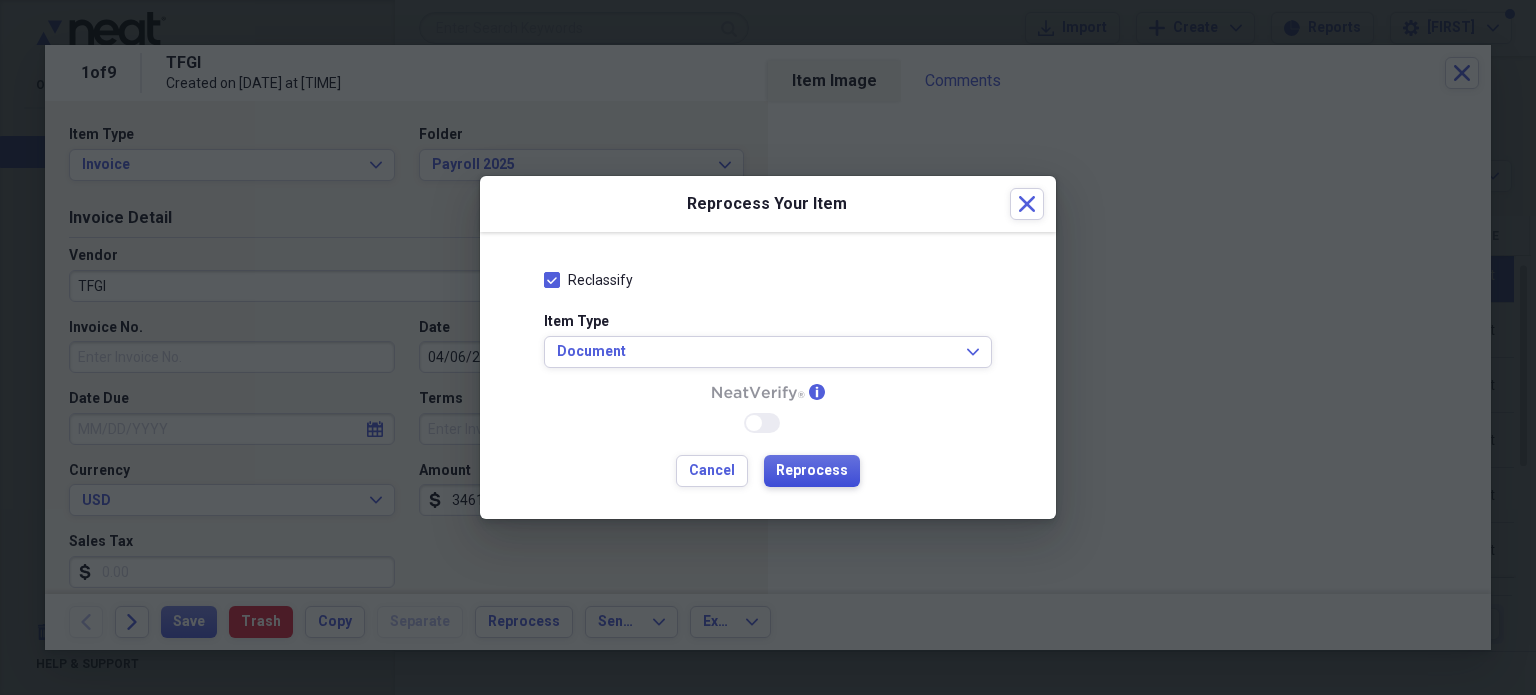 click on "Reprocess" at bounding box center (812, 471) 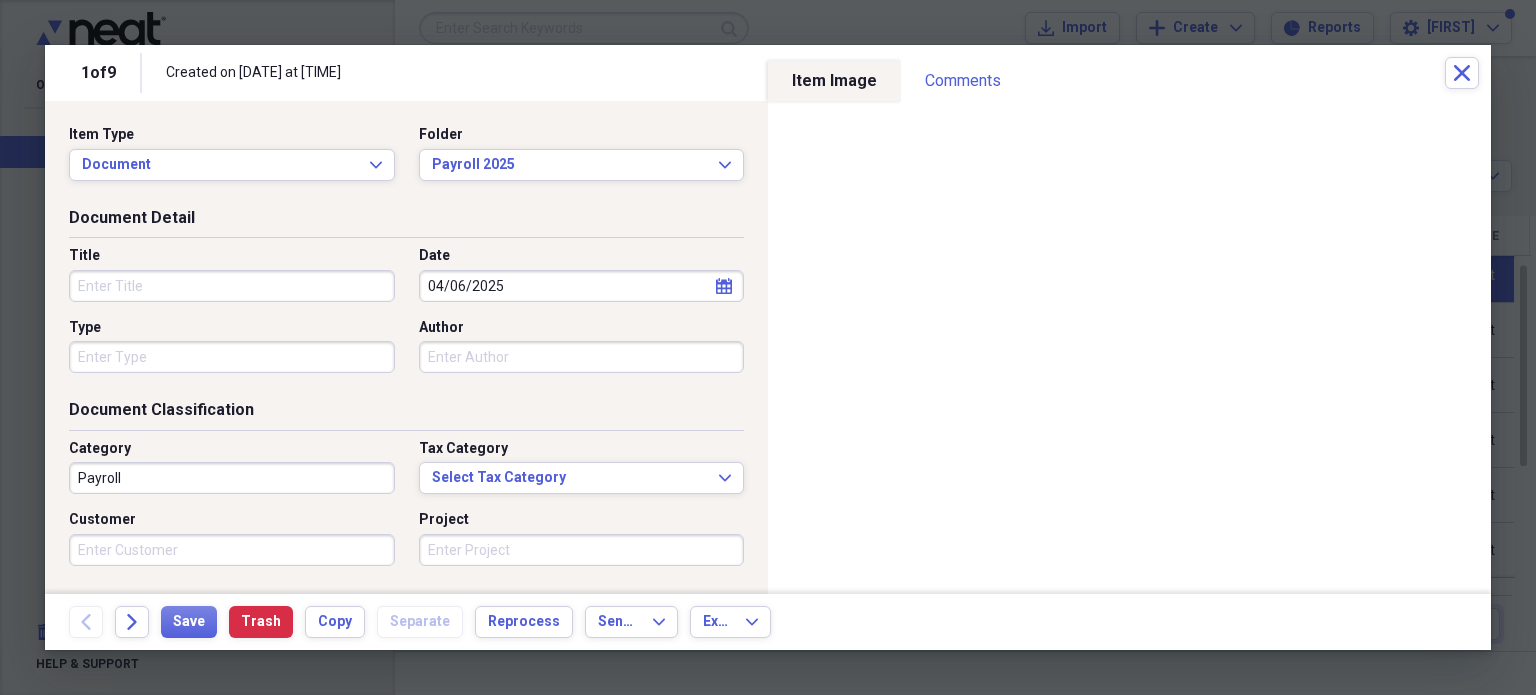 click on "Title" at bounding box center (232, 286) 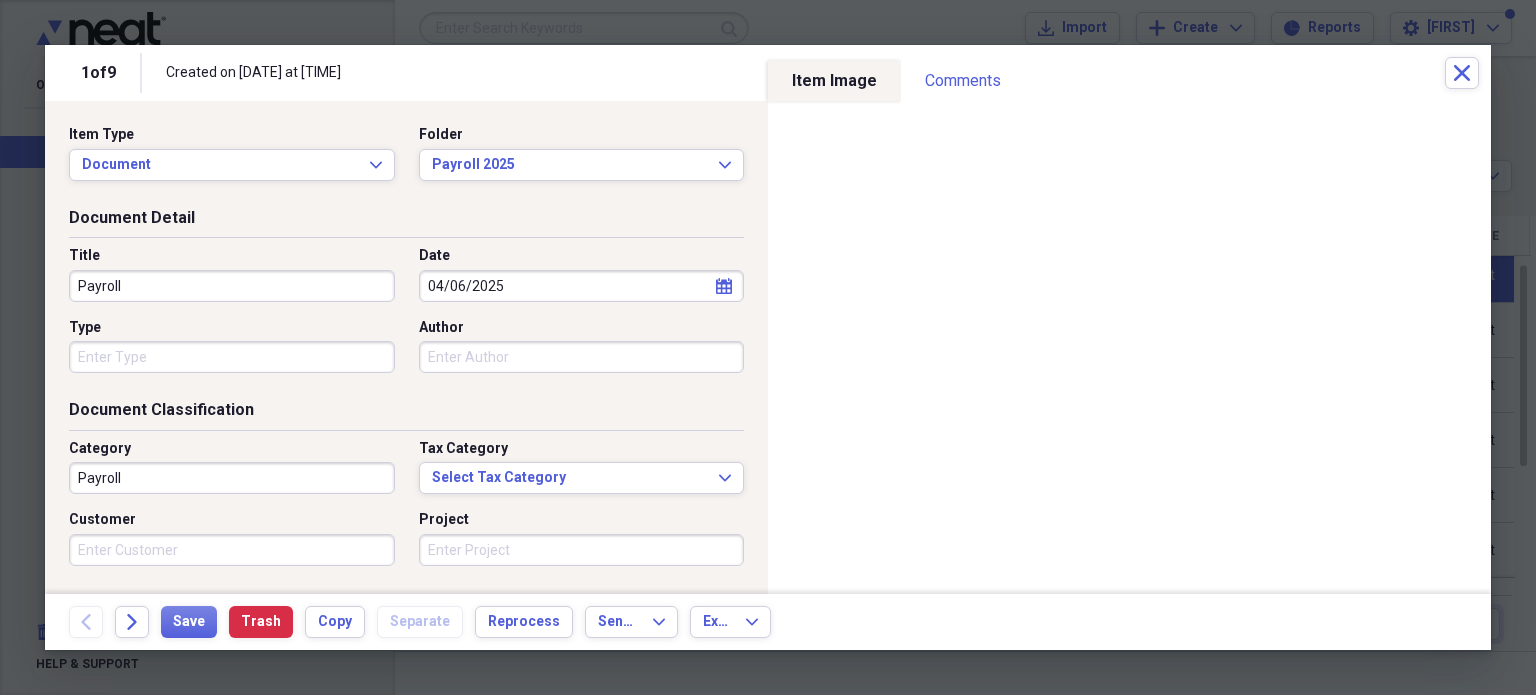 type on "Payroll" 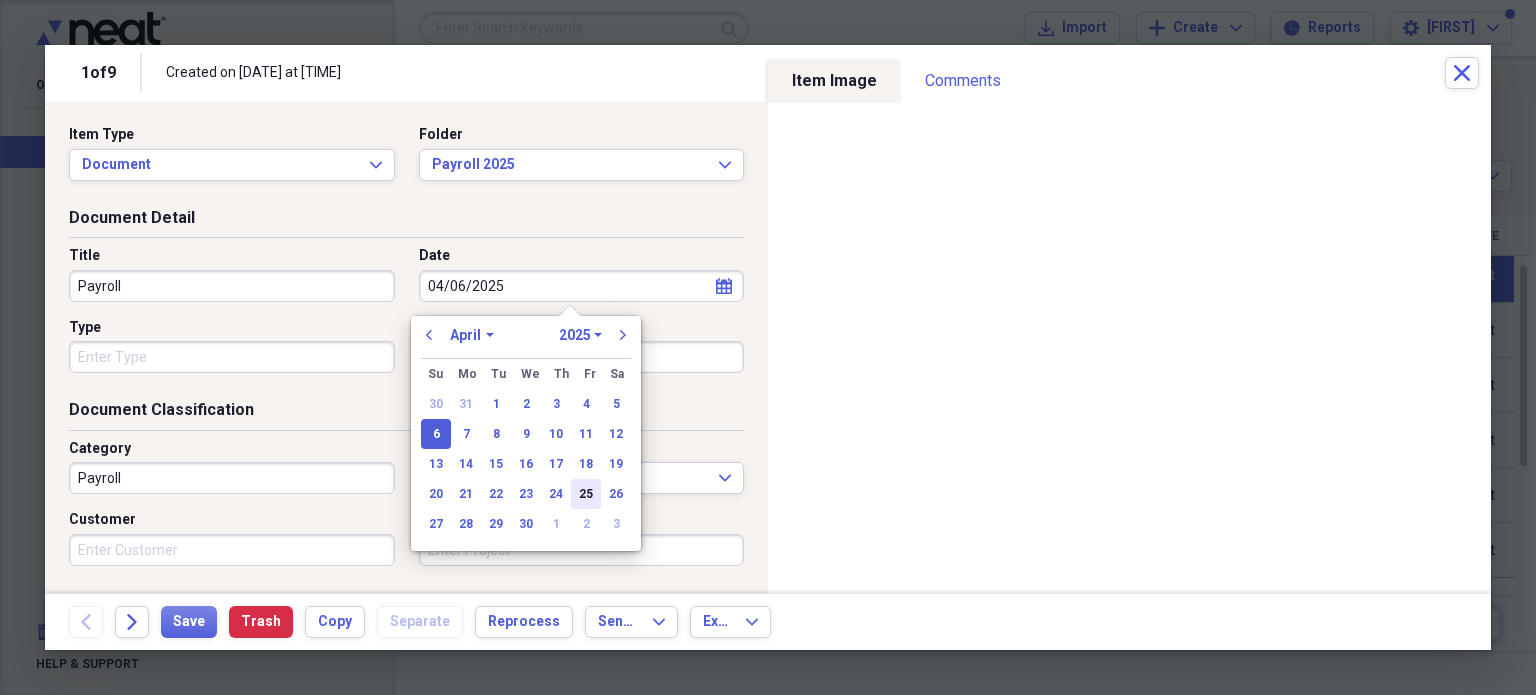 click on "25" at bounding box center [586, 494] 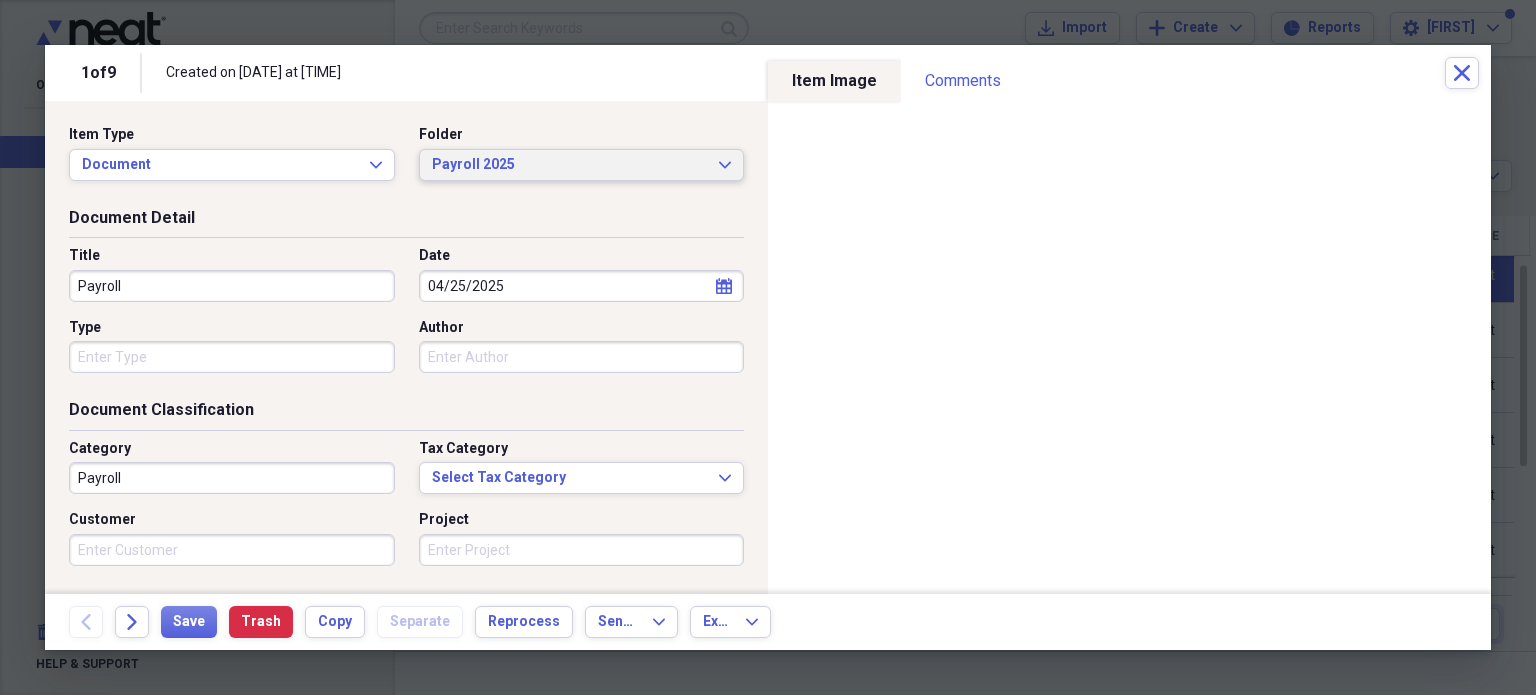 click on "Payroll 2025" at bounding box center (570, 165) 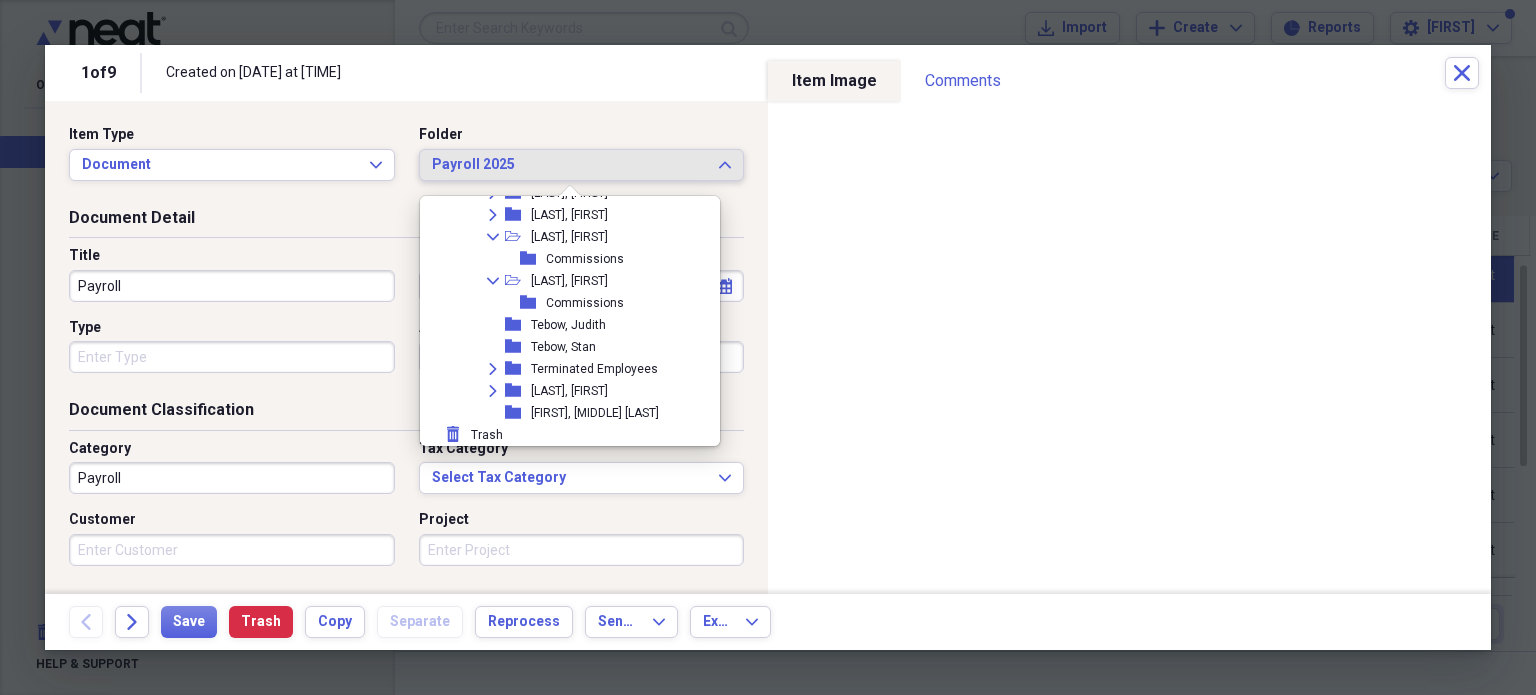 scroll, scrollTop: 4069, scrollLeft: 0, axis: vertical 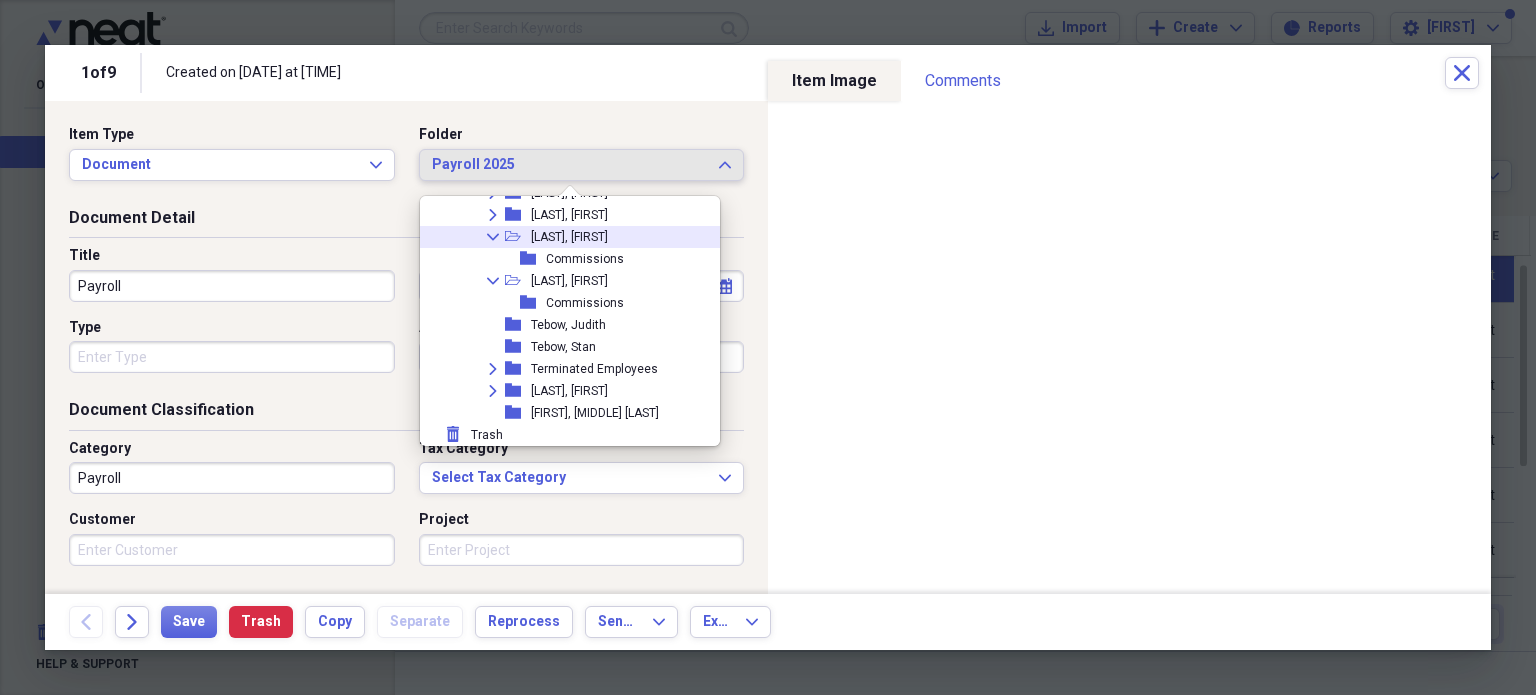 click on "[LAST], [FIRST]" at bounding box center (569, 237) 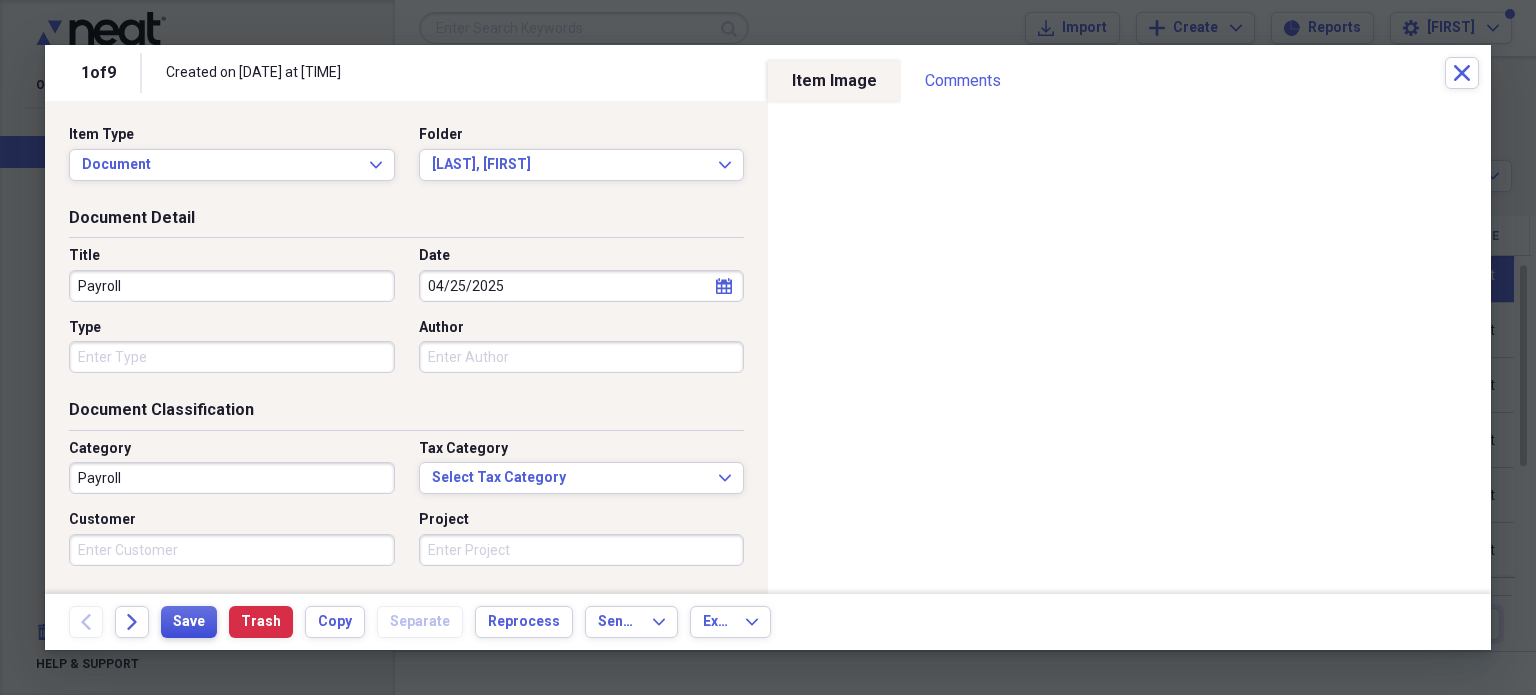 click on "Save" at bounding box center (189, 622) 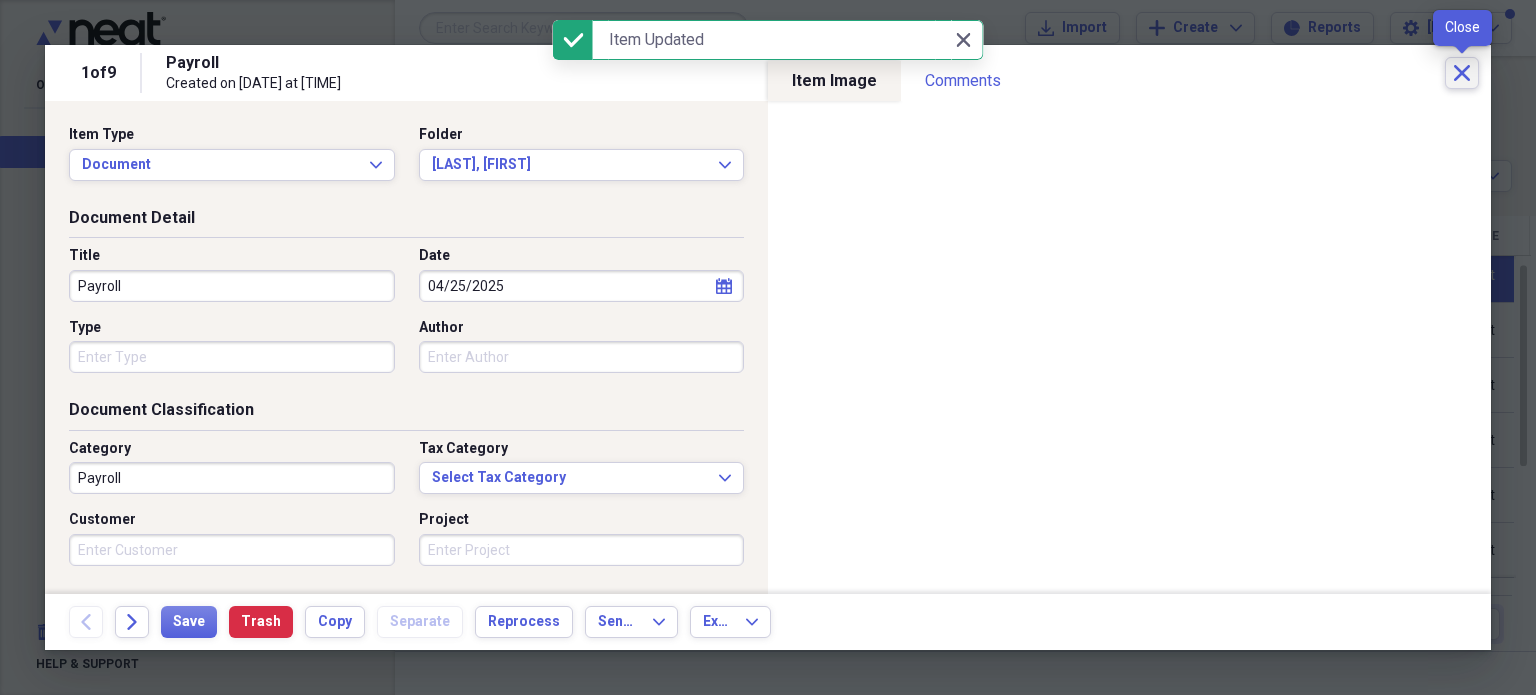 click on "Close" at bounding box center [1462, 73] 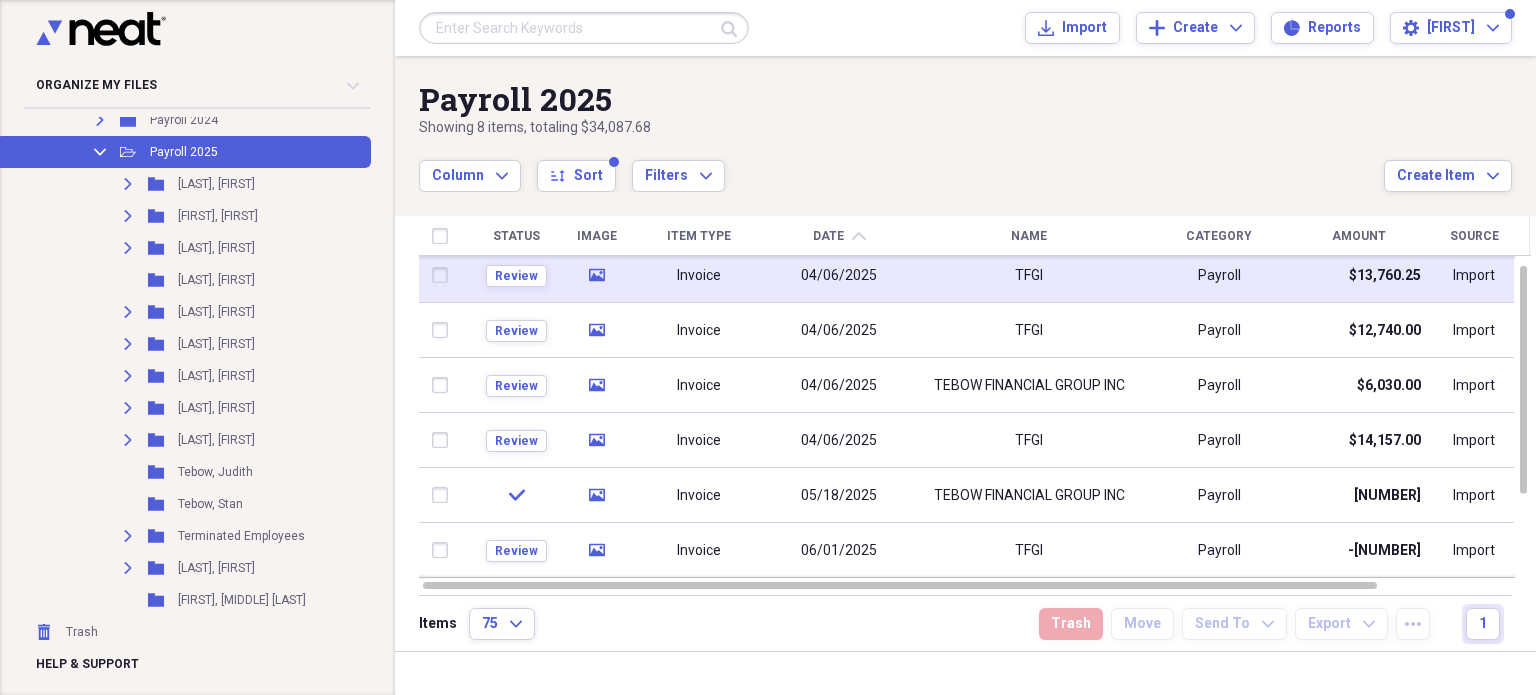 click at bounding box center (444, 275) 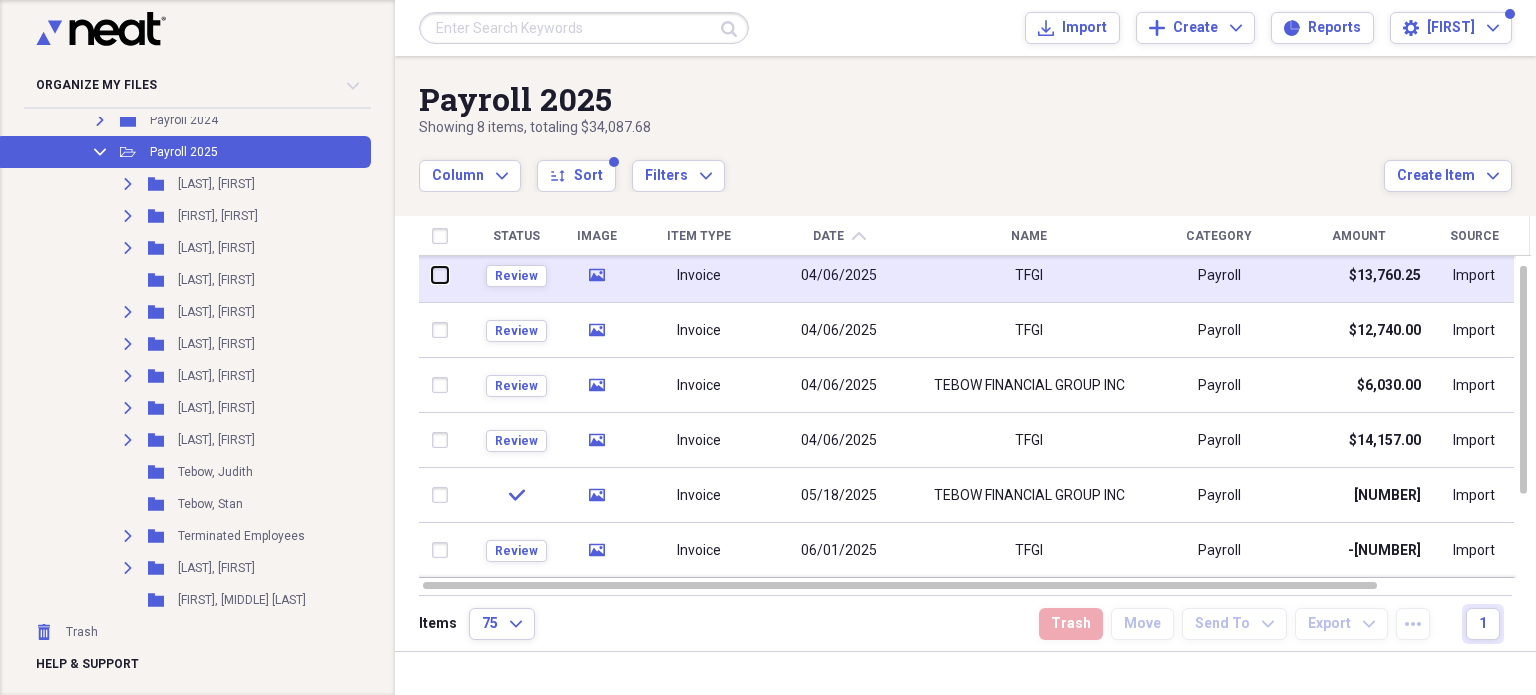 click at bounding box center (432, 275) 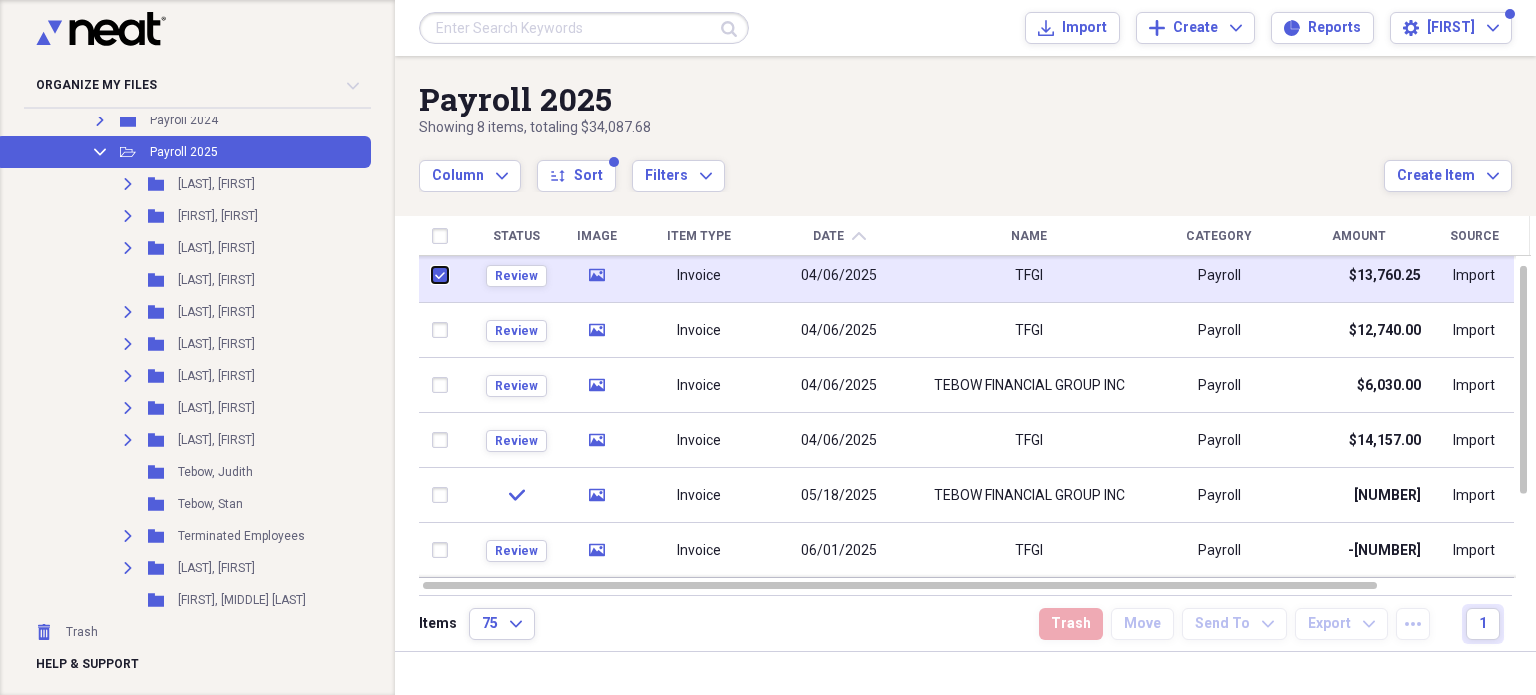 checkbox on "true" 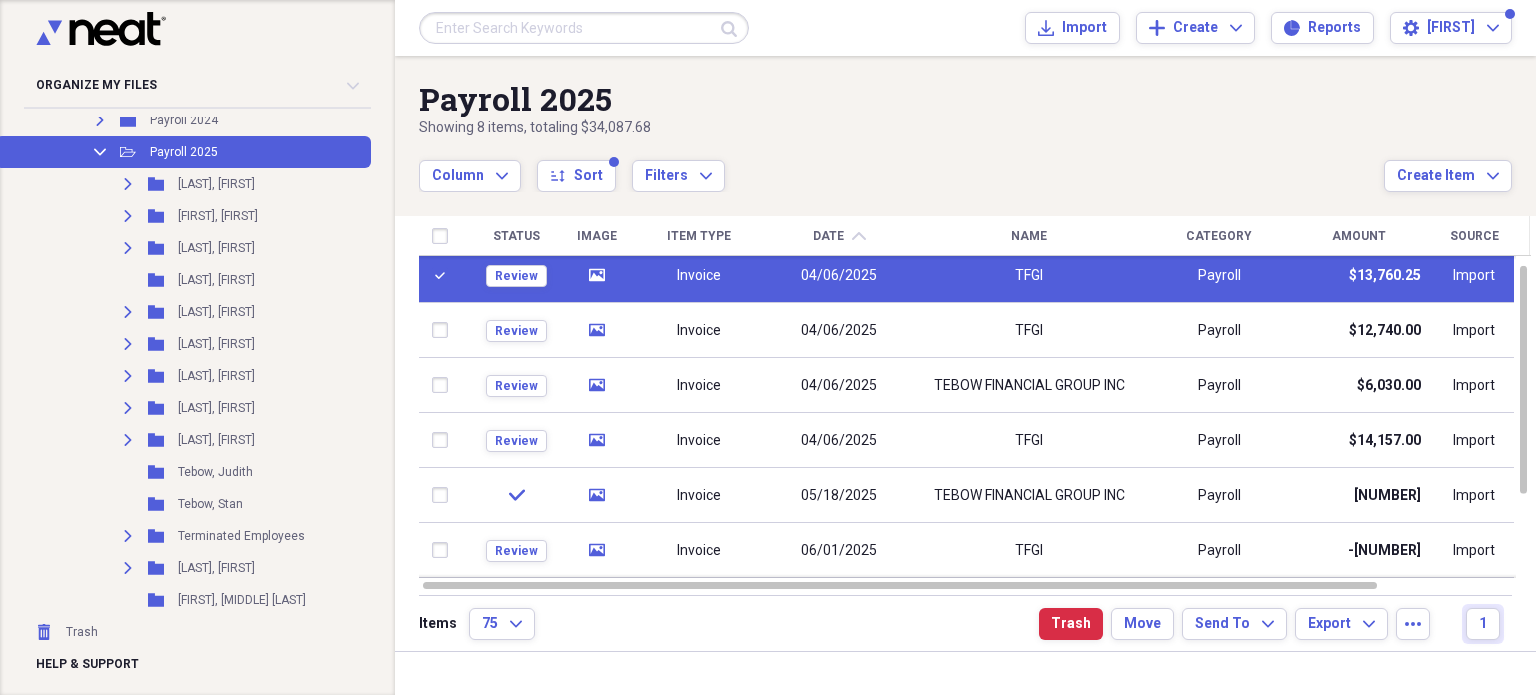click on "Invoice" at bounding box center (699, 276) 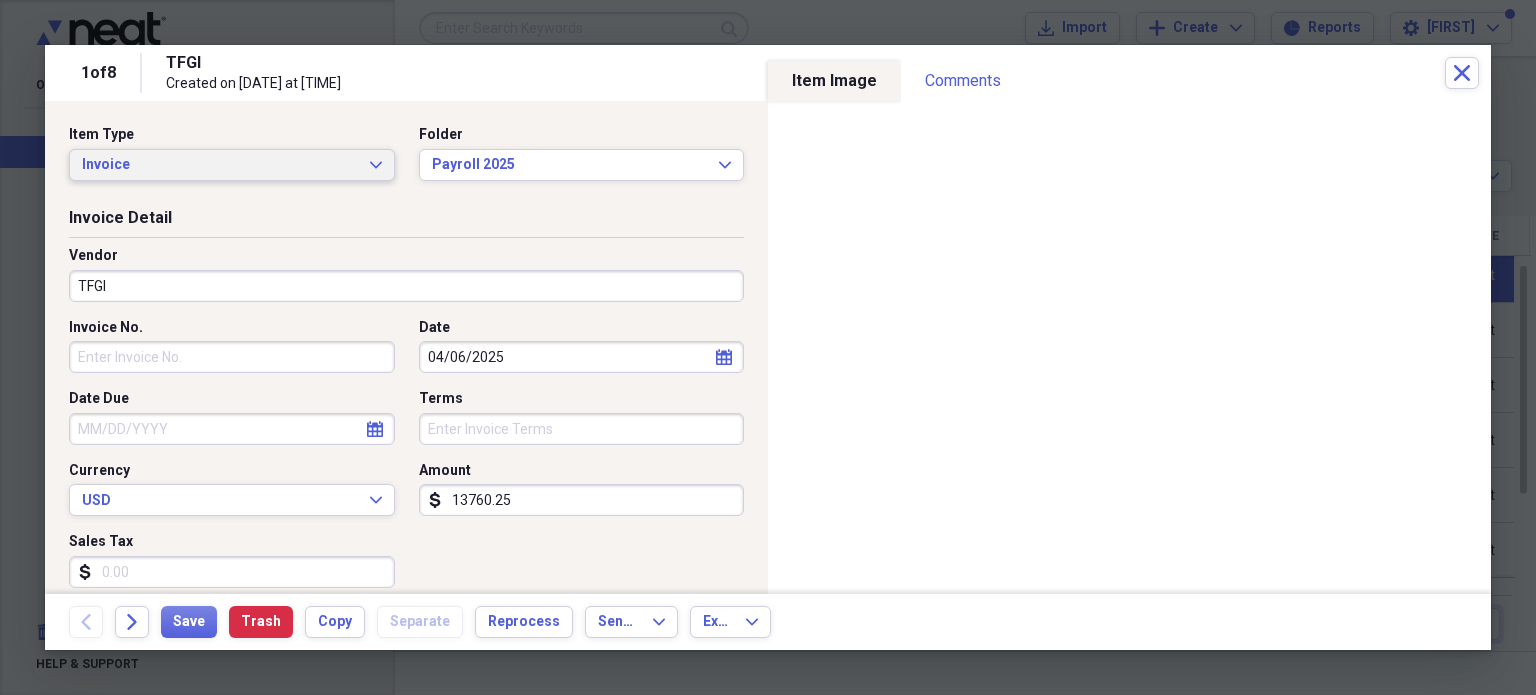 click on "Expand" 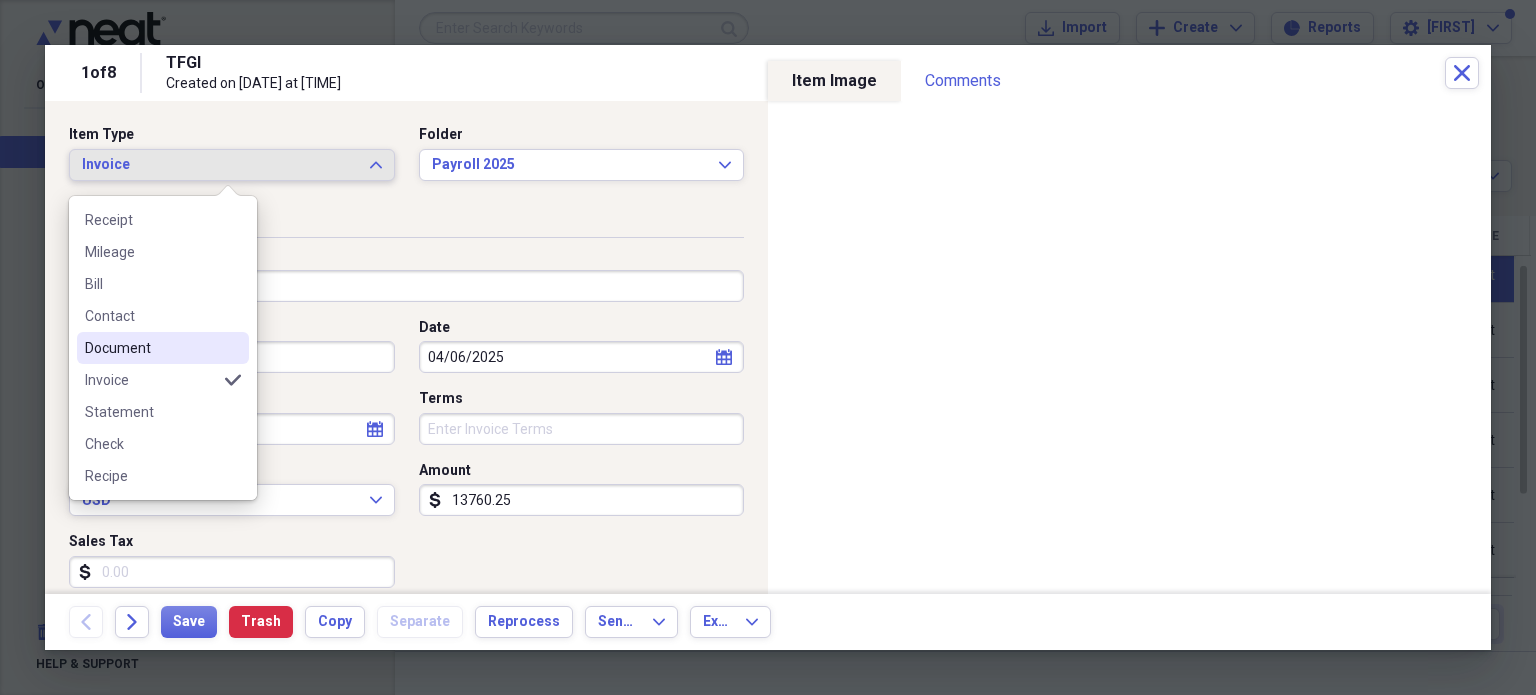 click on "Document" at bounding box center [151, 348] 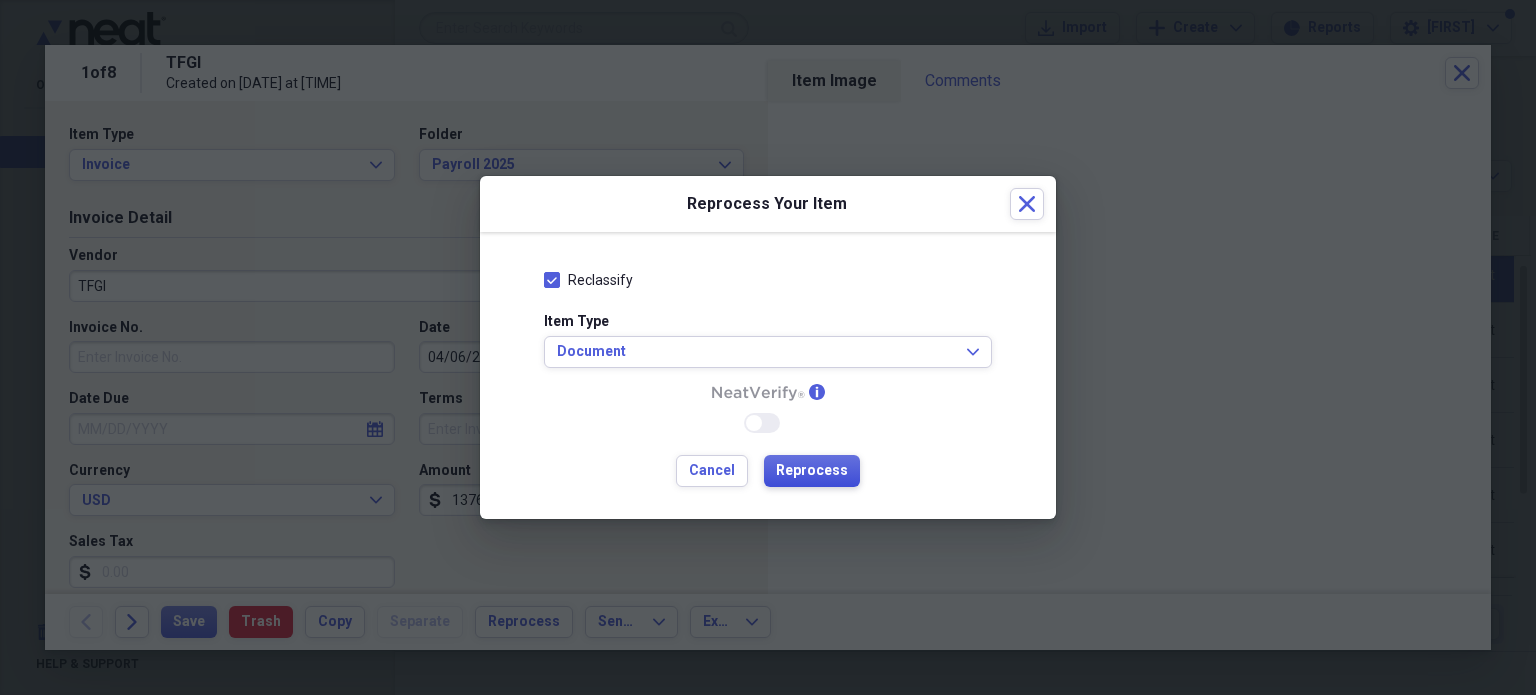 click on "Reprocess" at bounding box center [812, 471] 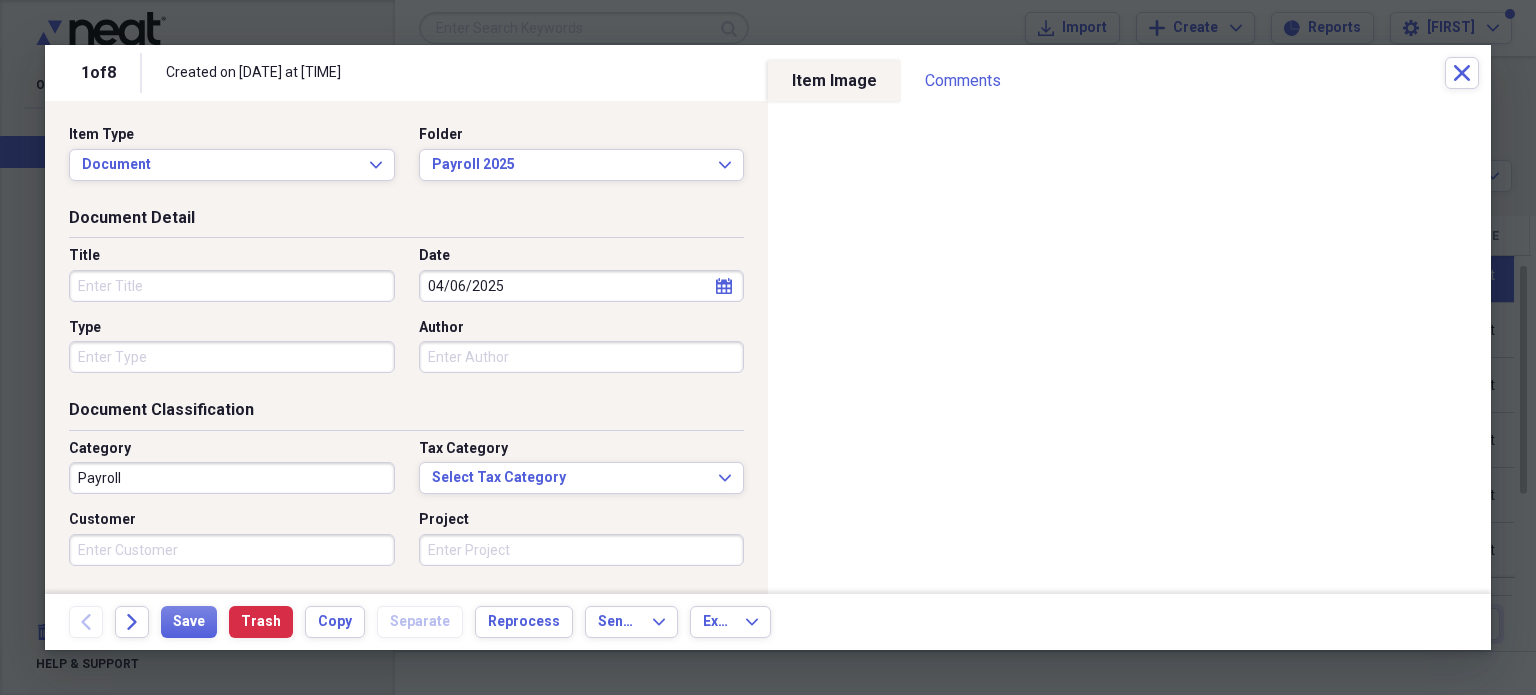 click on "Title" at bounding box center [232, 286] 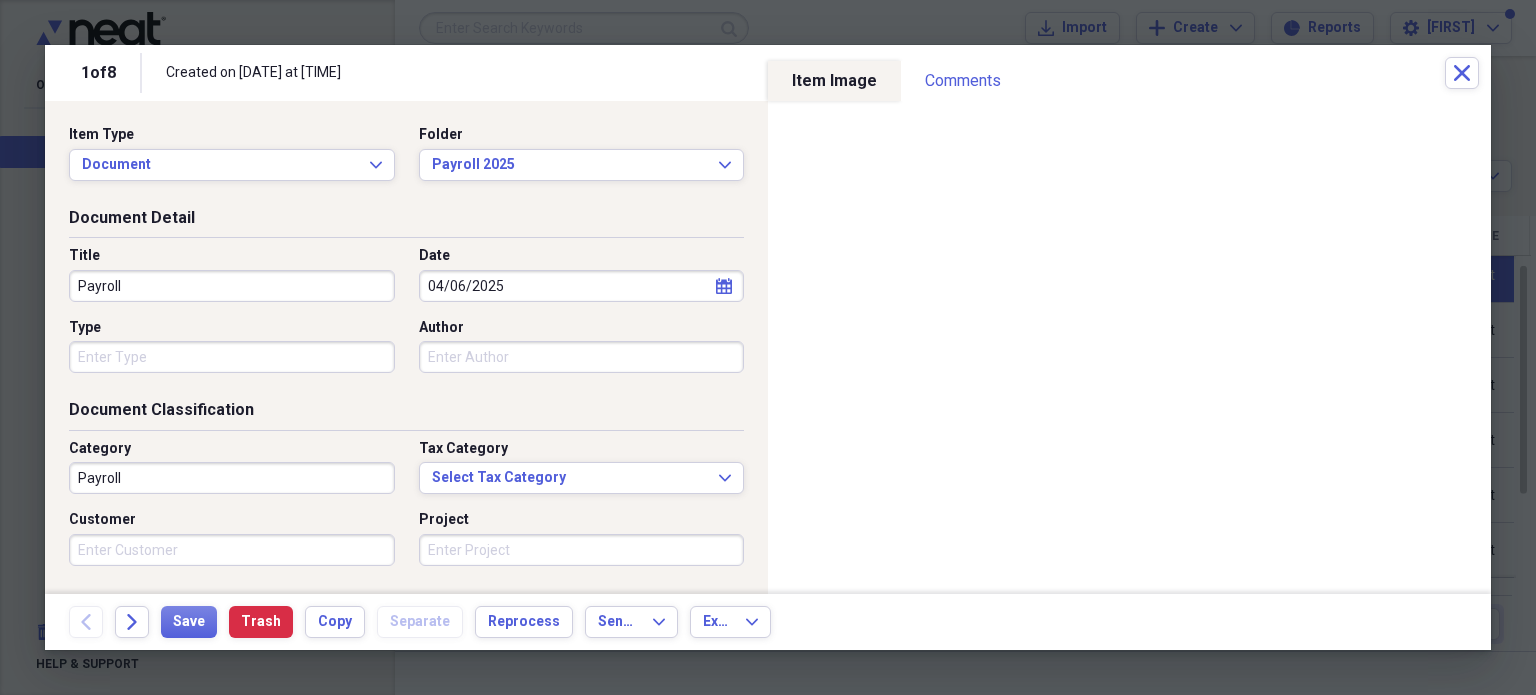 type on "Payroll" 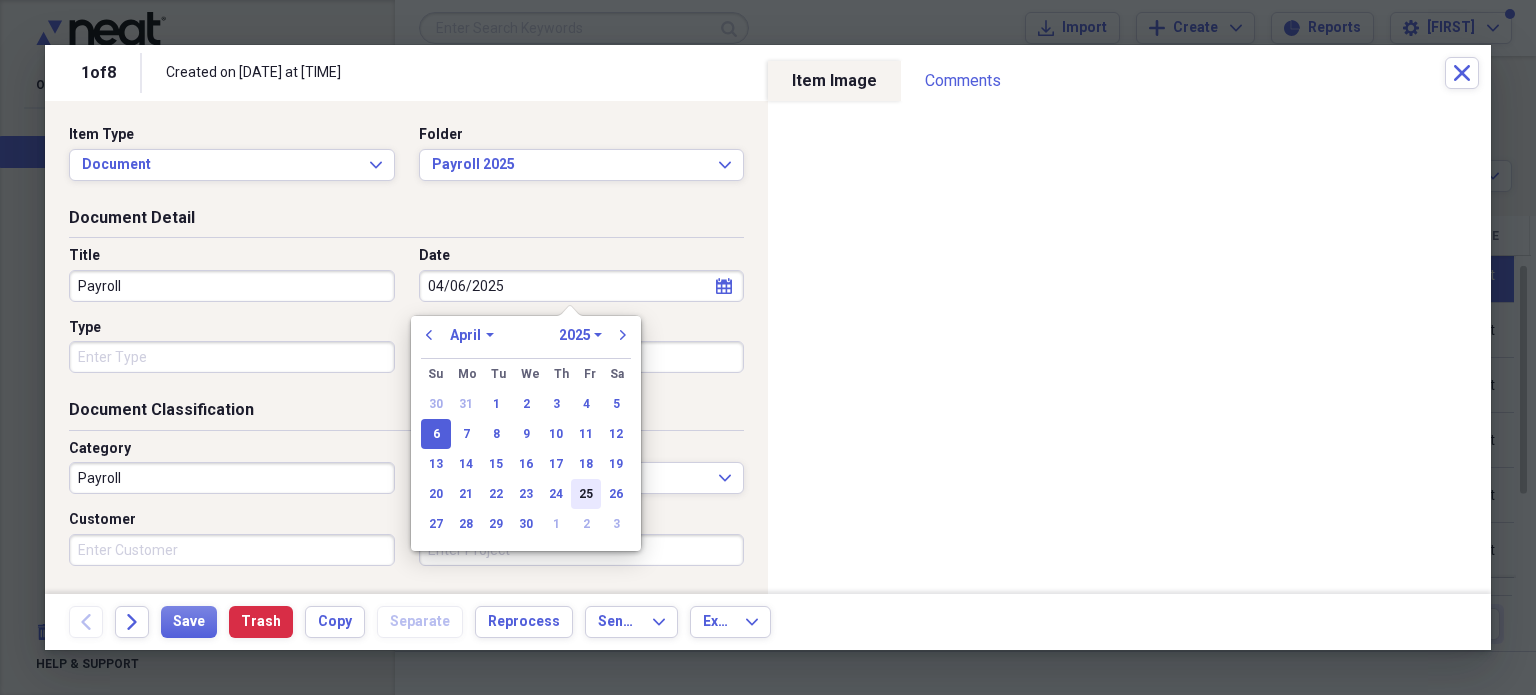 click on "25" at bounding box center [586, 494] 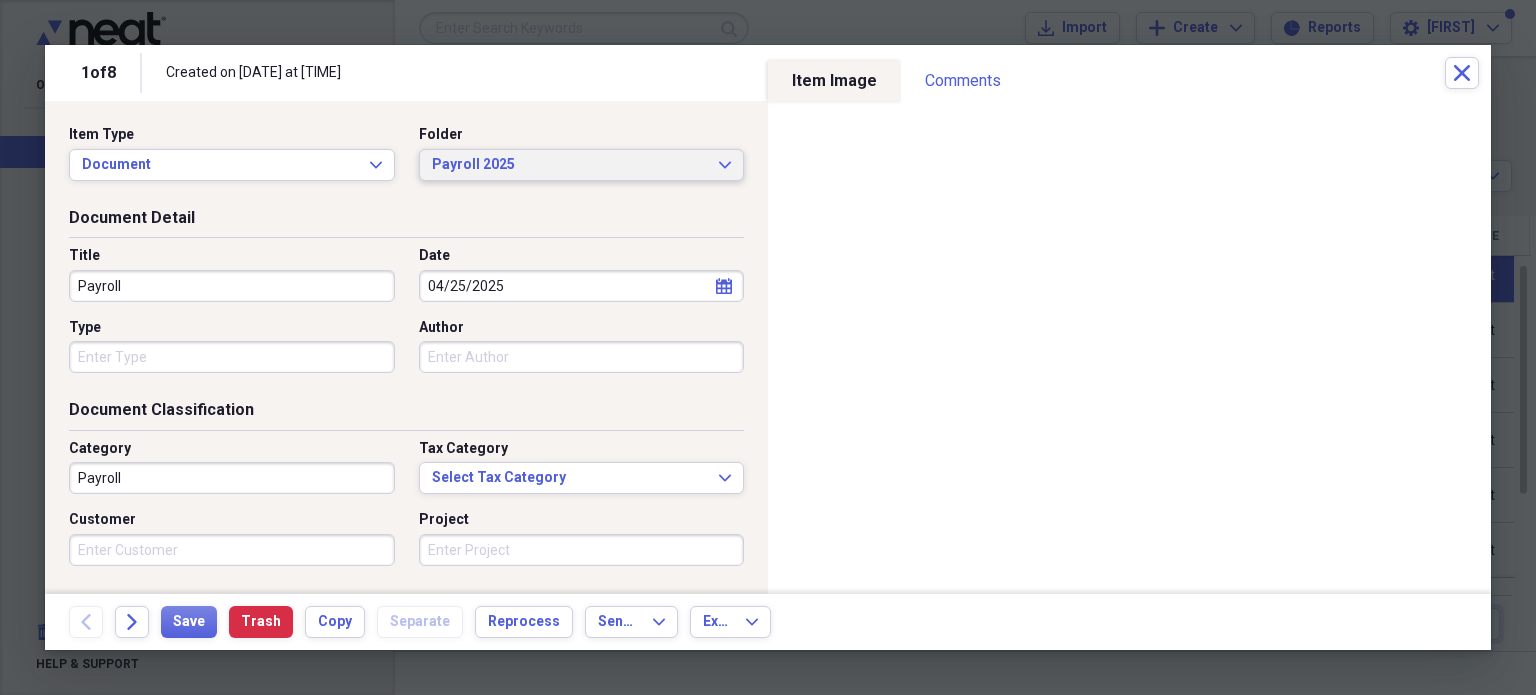 click on "Payroll 2025 Expand" at bounding box center (582, 165) 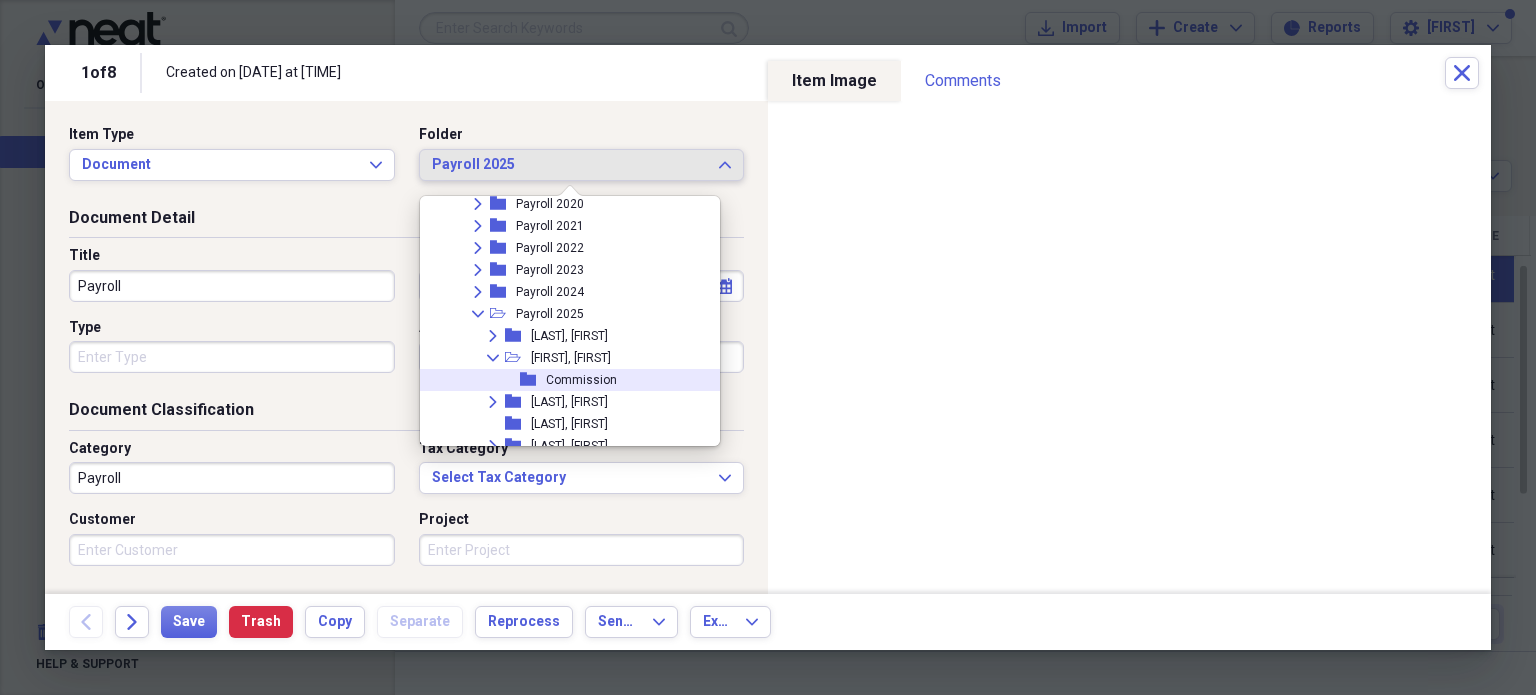 scroll, scrollTop: 3880, scrollLeft: 0, axis: vertical 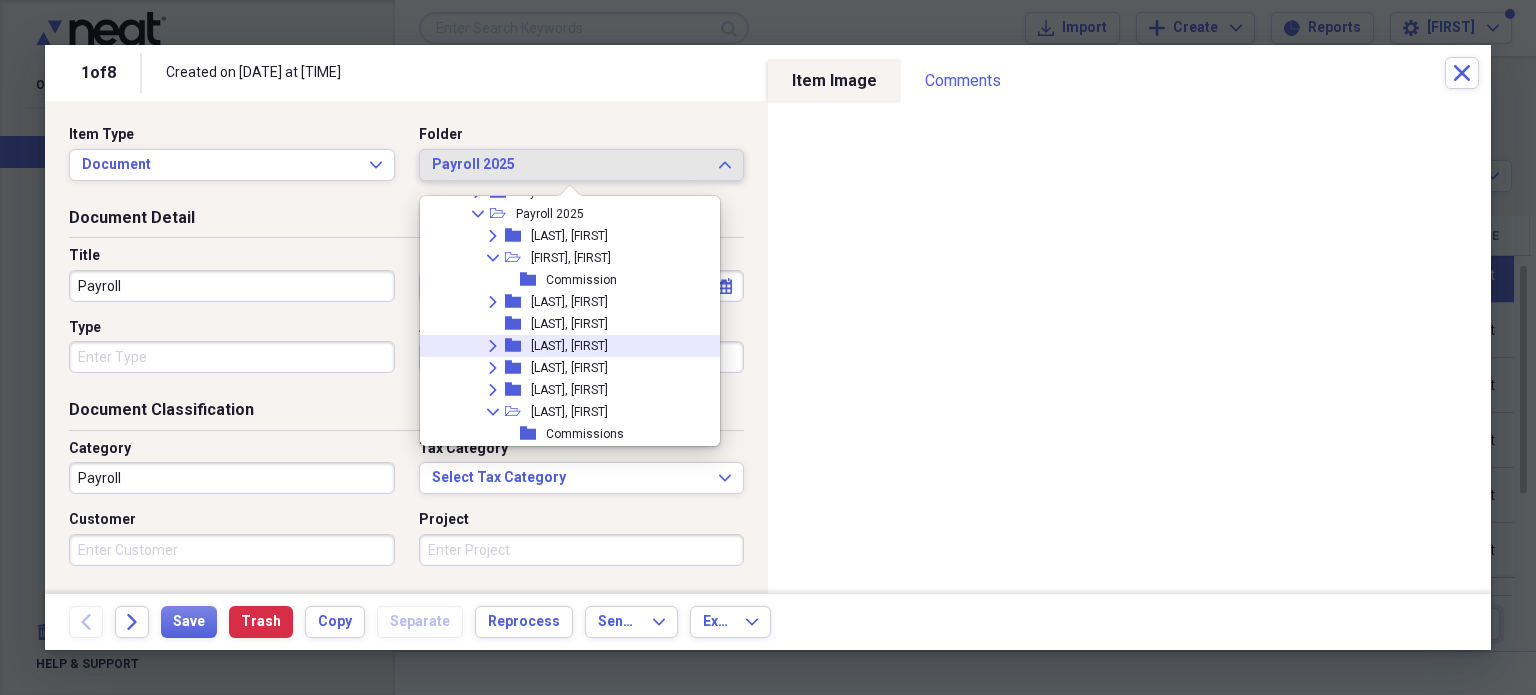 click on "[LAST], [FIRST]" at bounding box center [569, 346] 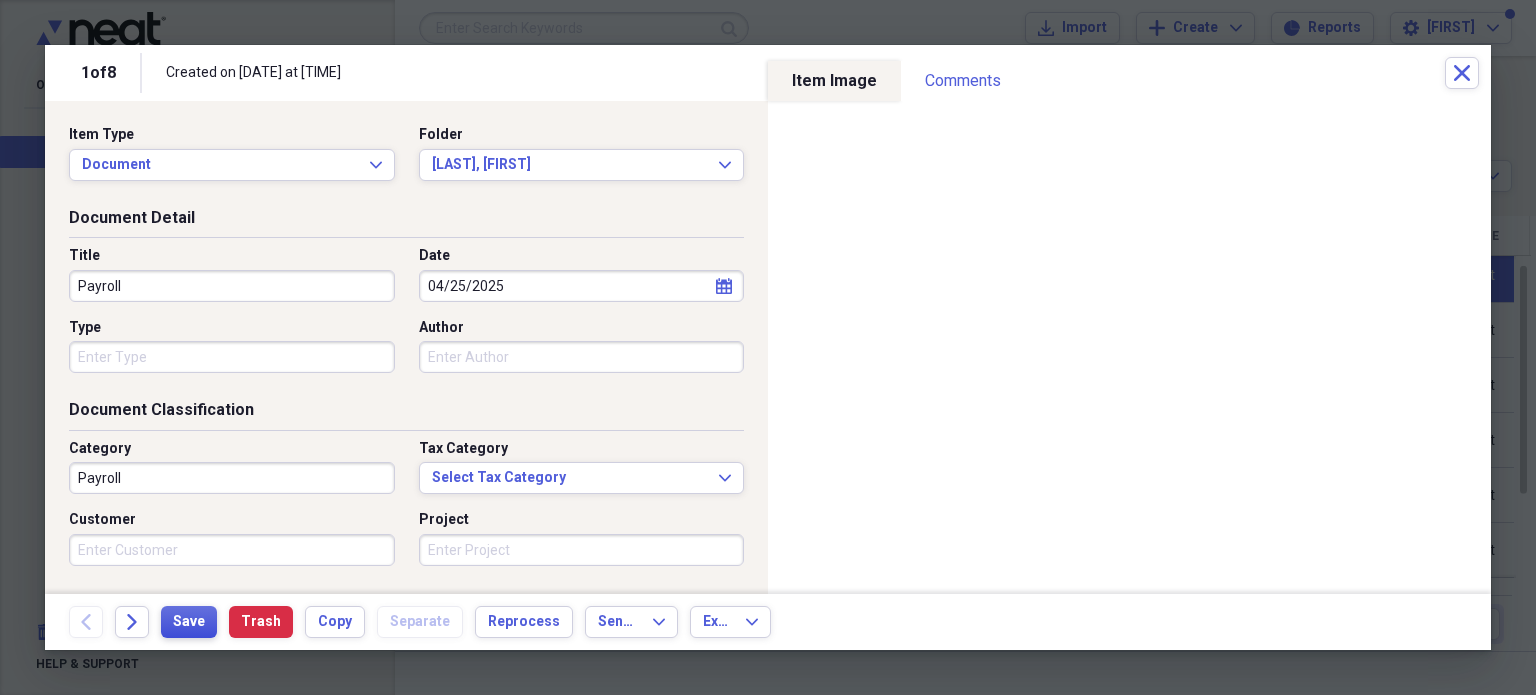 click on "Save" at bounding box center (189, 622) 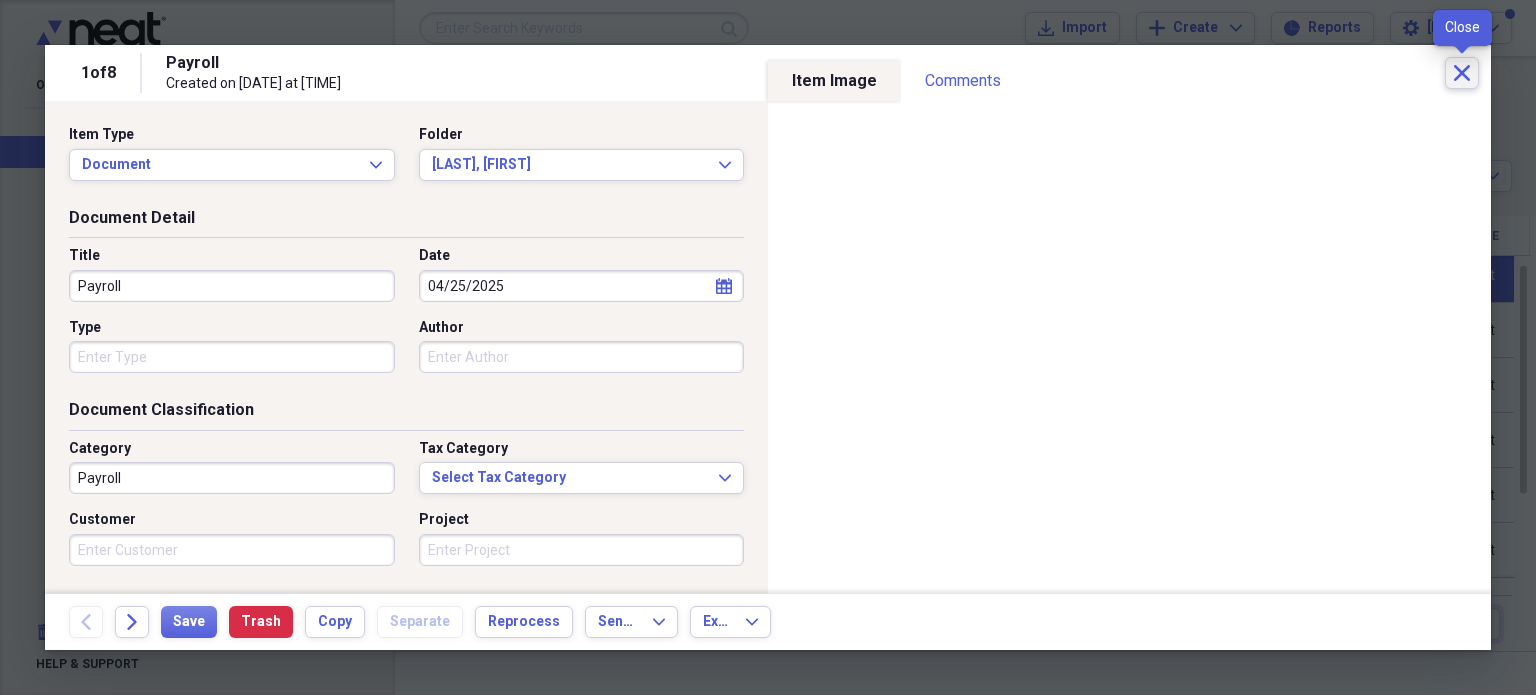 click on "Close" at bounding box center (1462, 73) 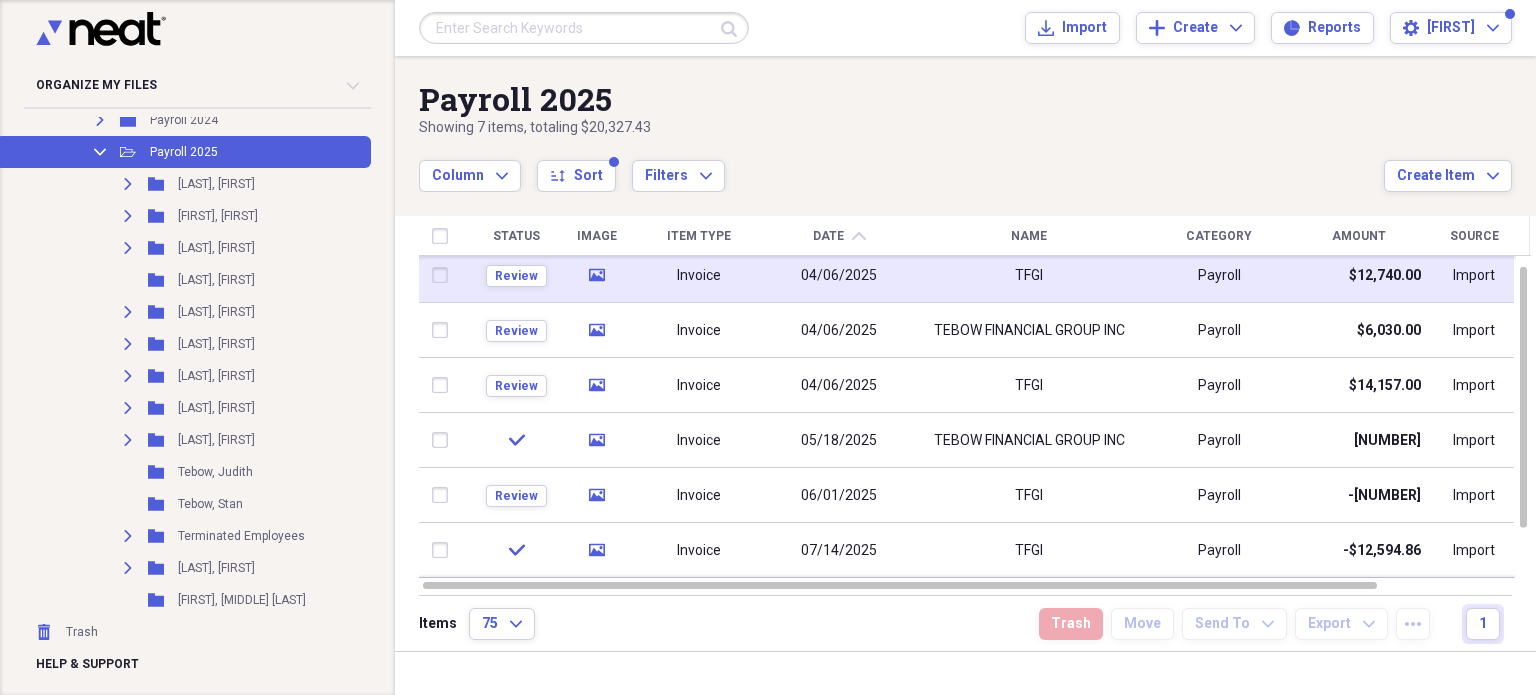 click at bounding box center (444, 275) 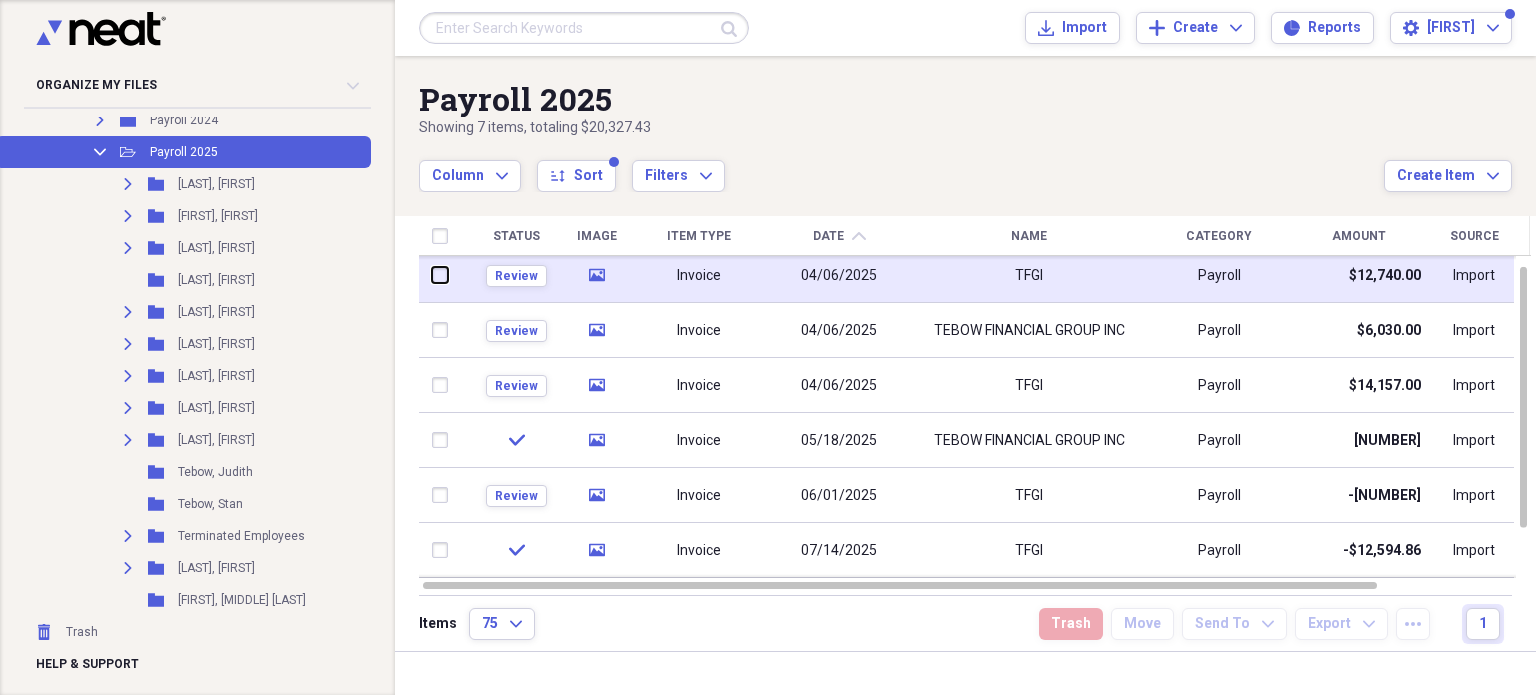 click at bounding box center (432, 275) 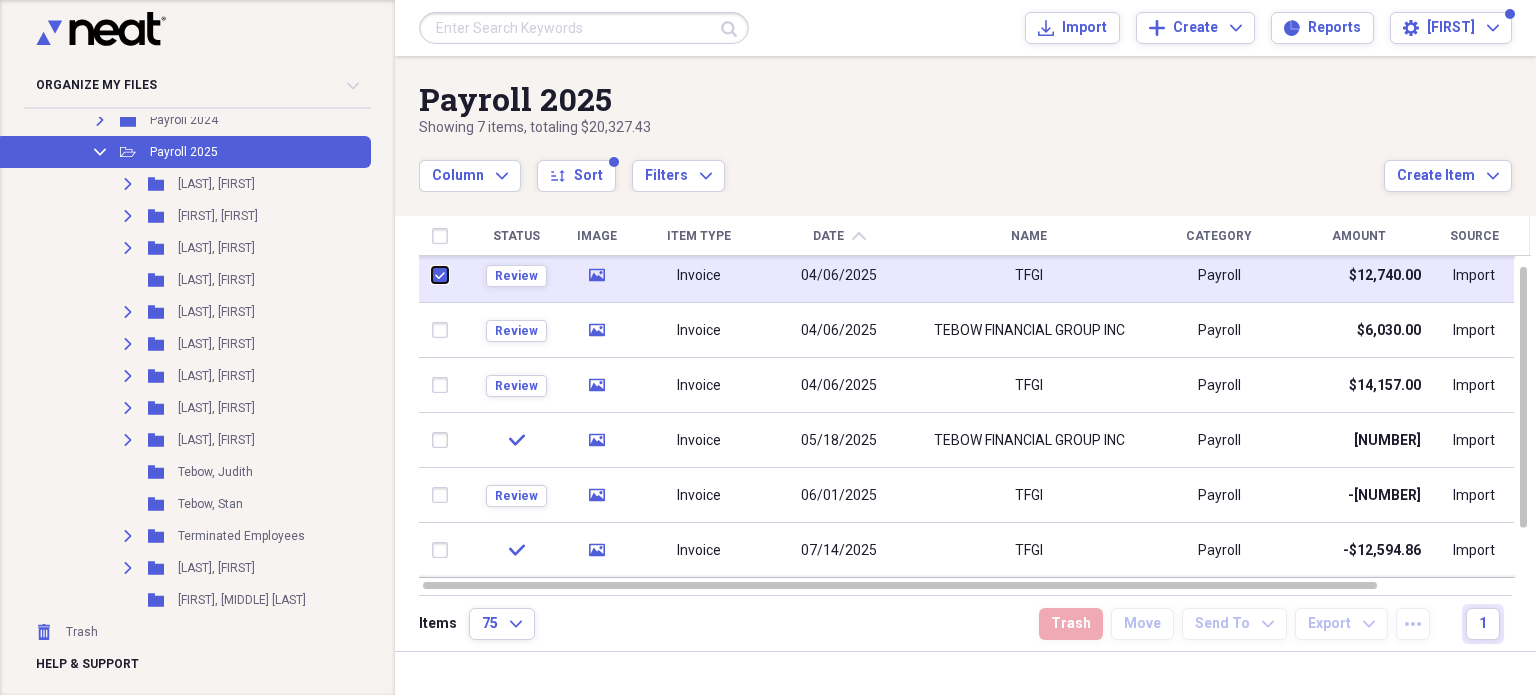 checkbox on "true" 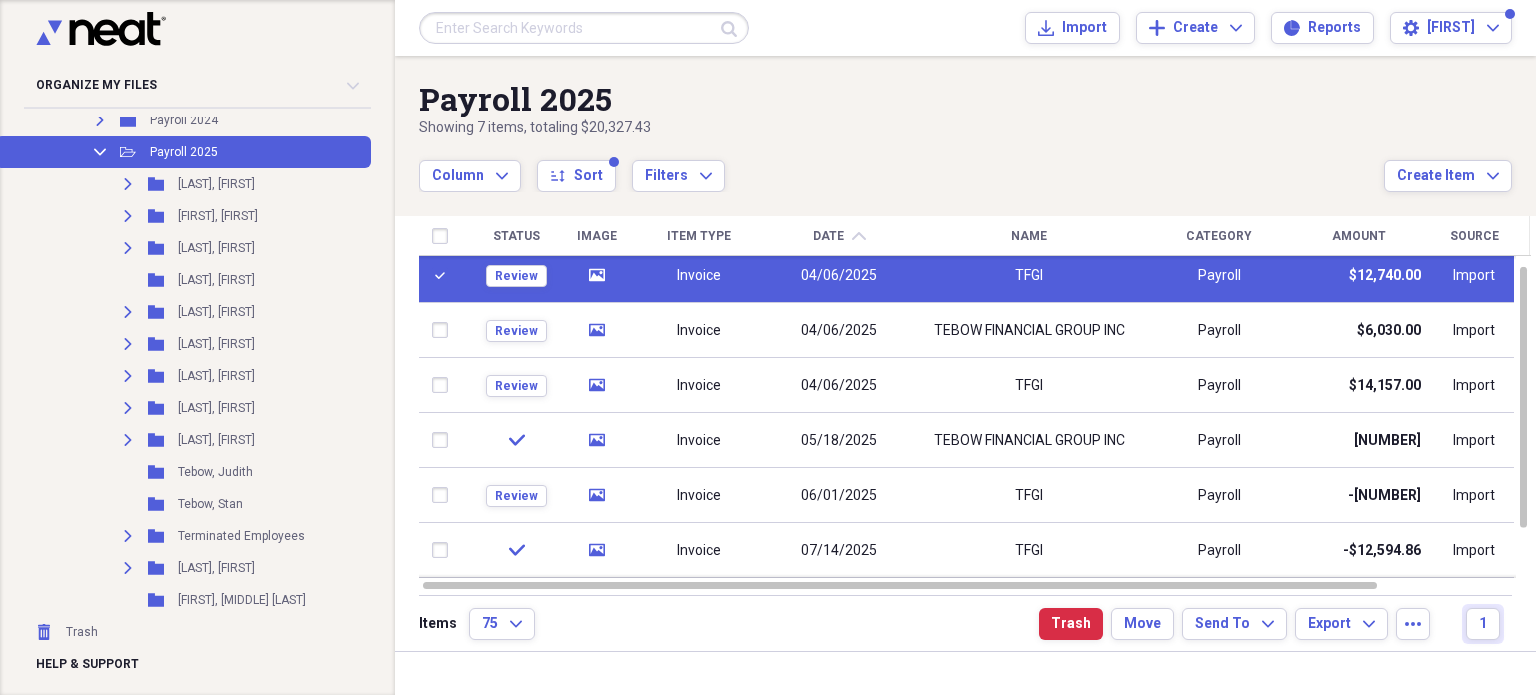 click on "Invoice" at bounding box center (699, 275) 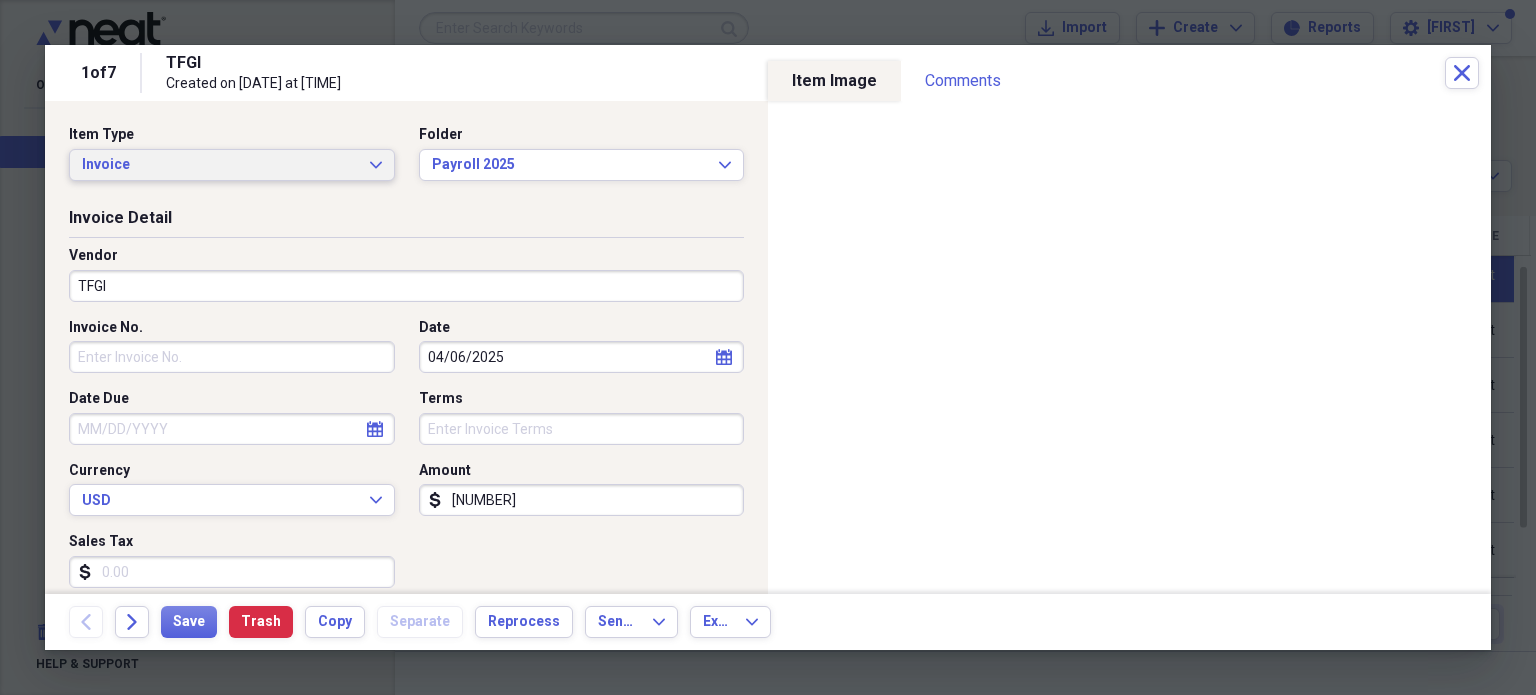 click on "Expand" 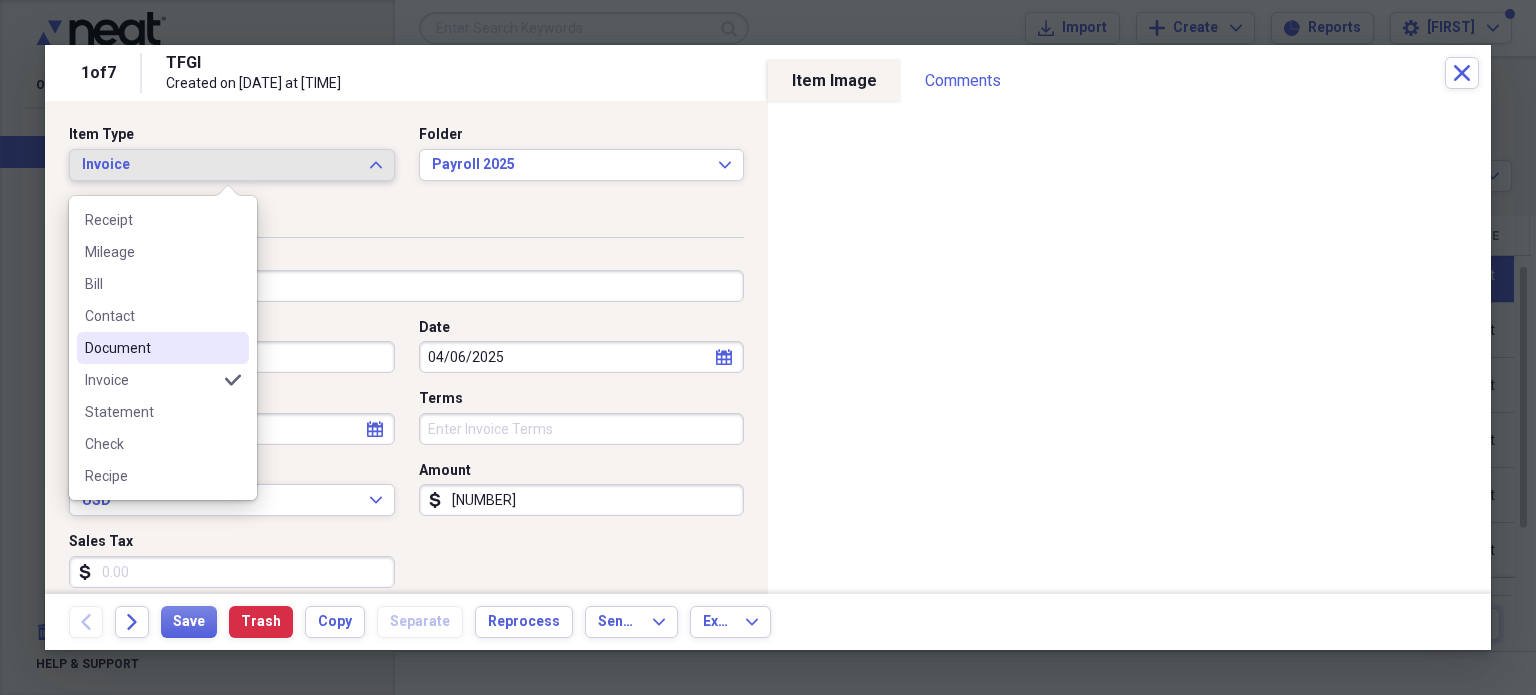 click on "Document" at bounding box center [151, 348] 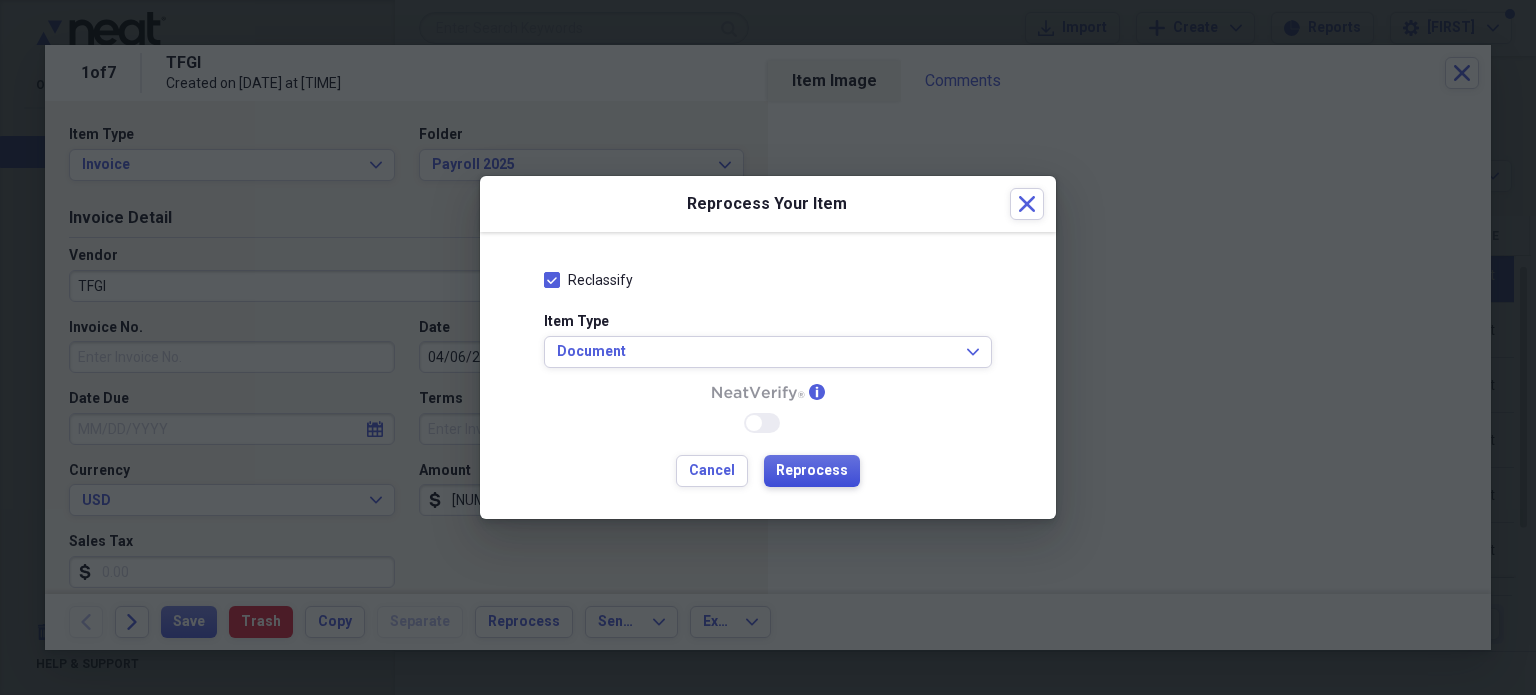 click on "Reprocess" at bounding box center [812, 471] 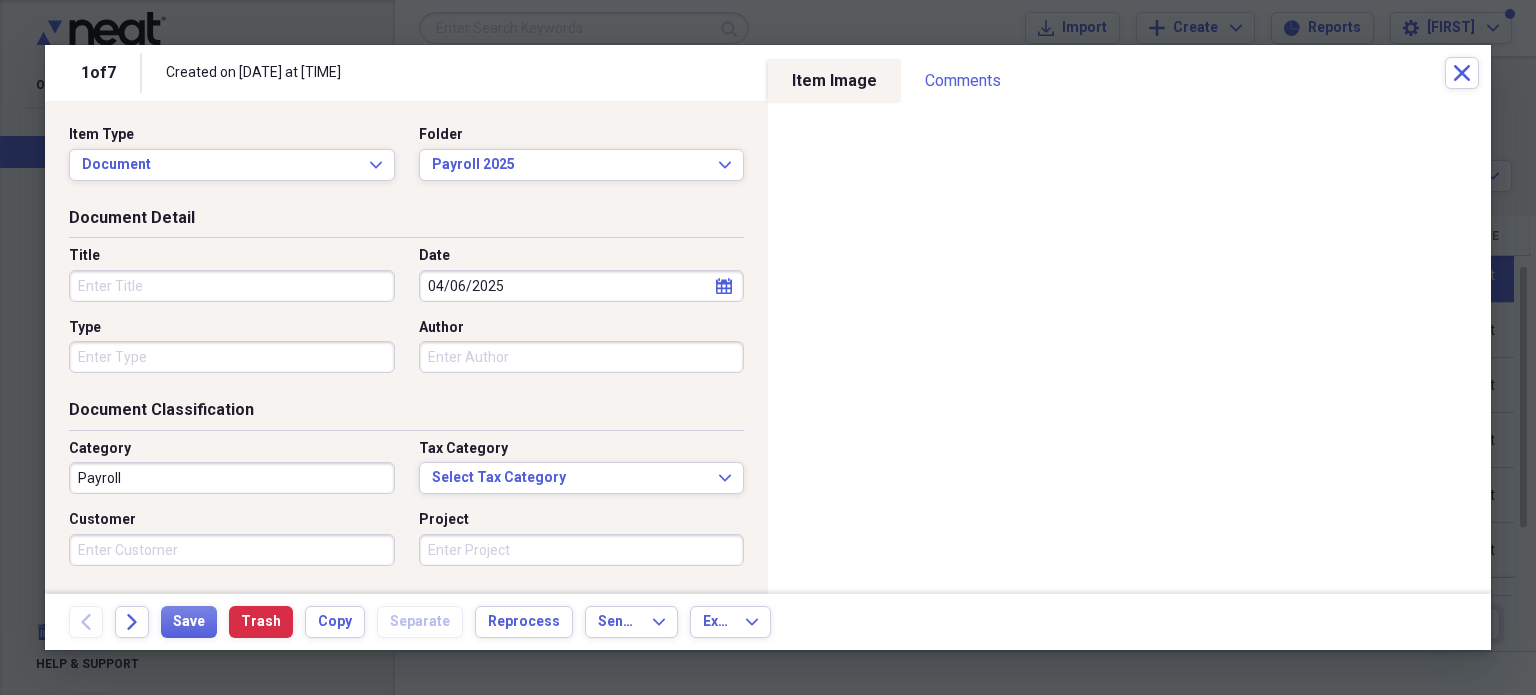 click on "Title" at bounding box center (232, 286) 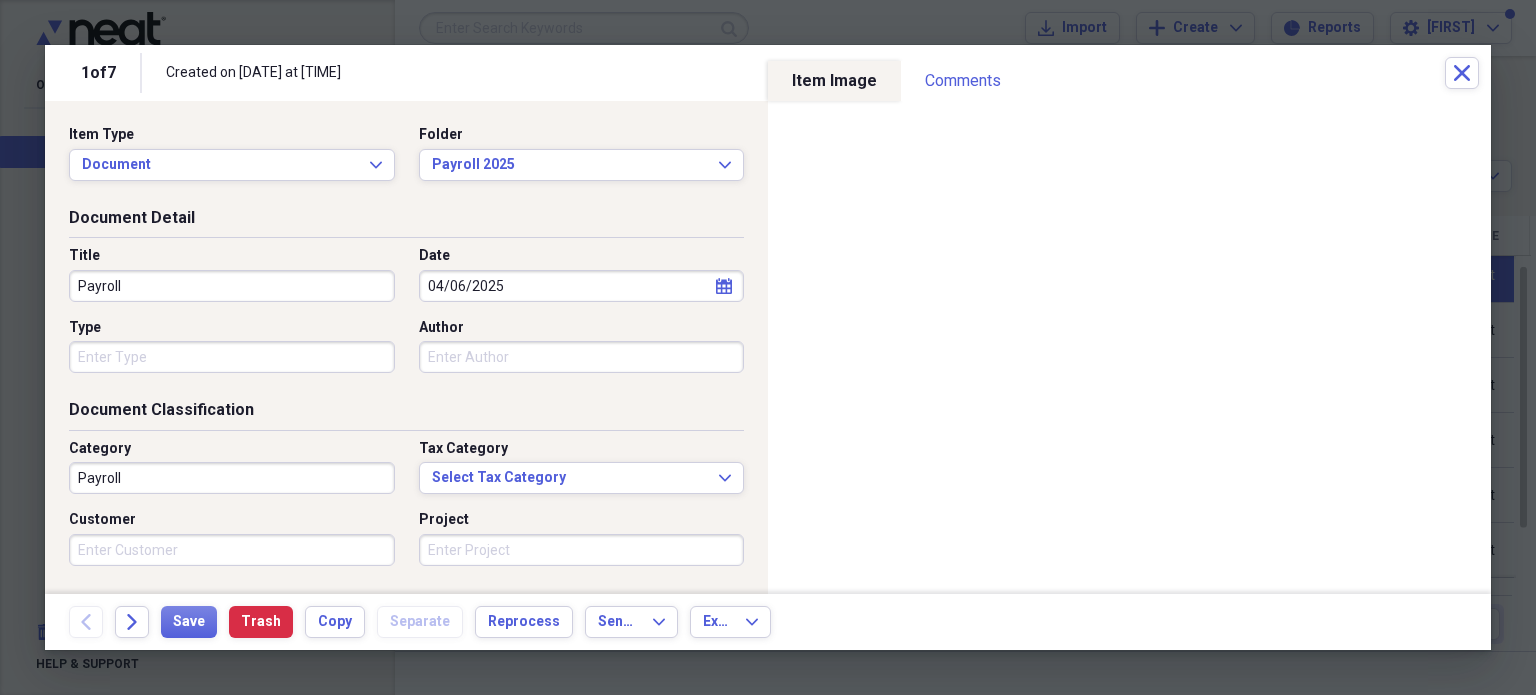 type on "Payroll" 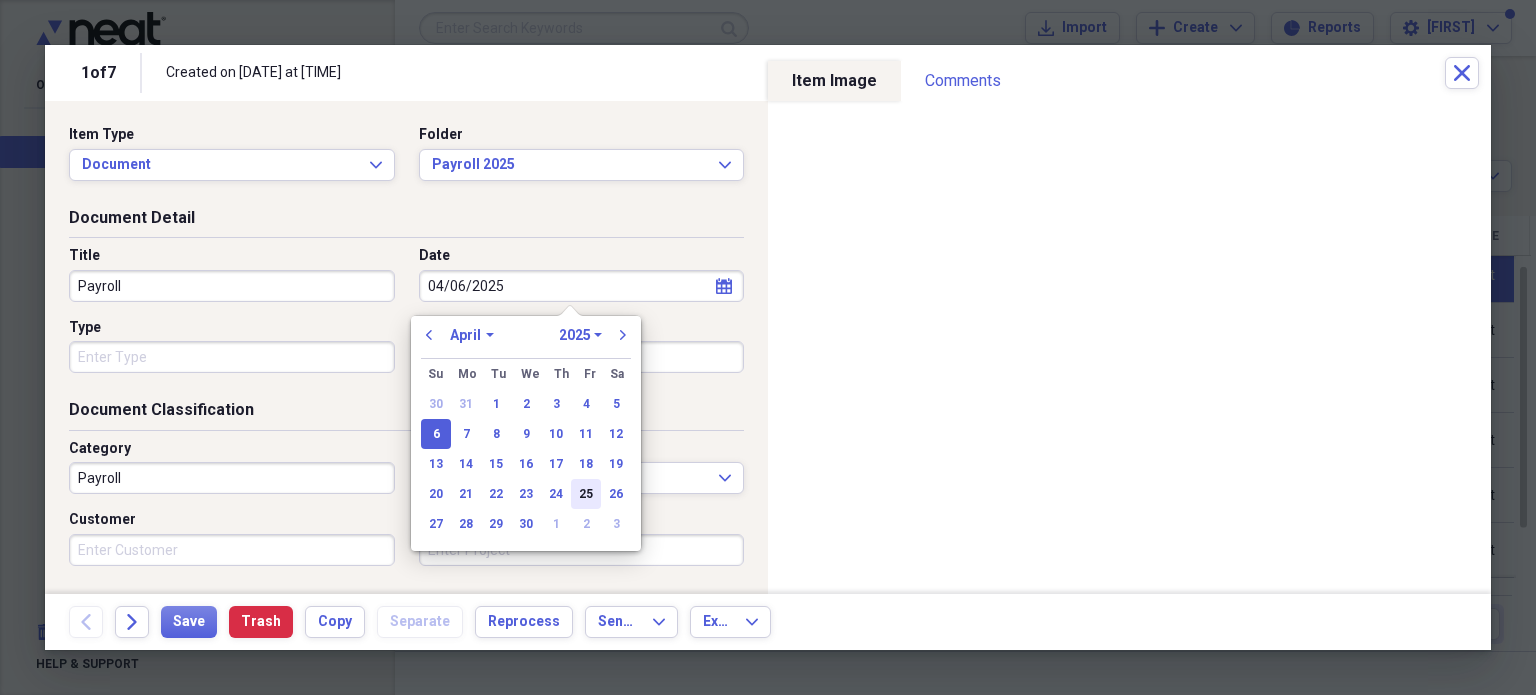 click on "25" at bounding box center (586, 494) 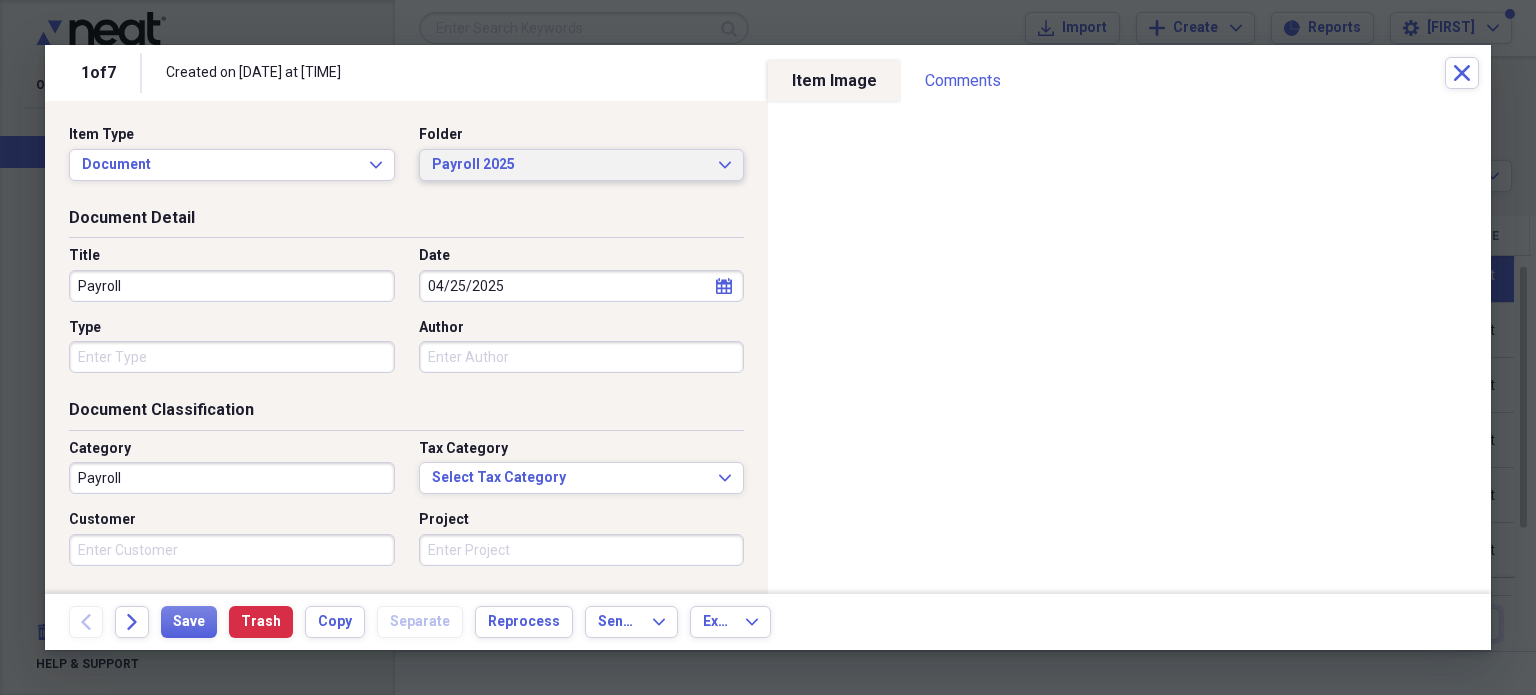 click on "Payroll 2025" at bounding box center [570, 165] 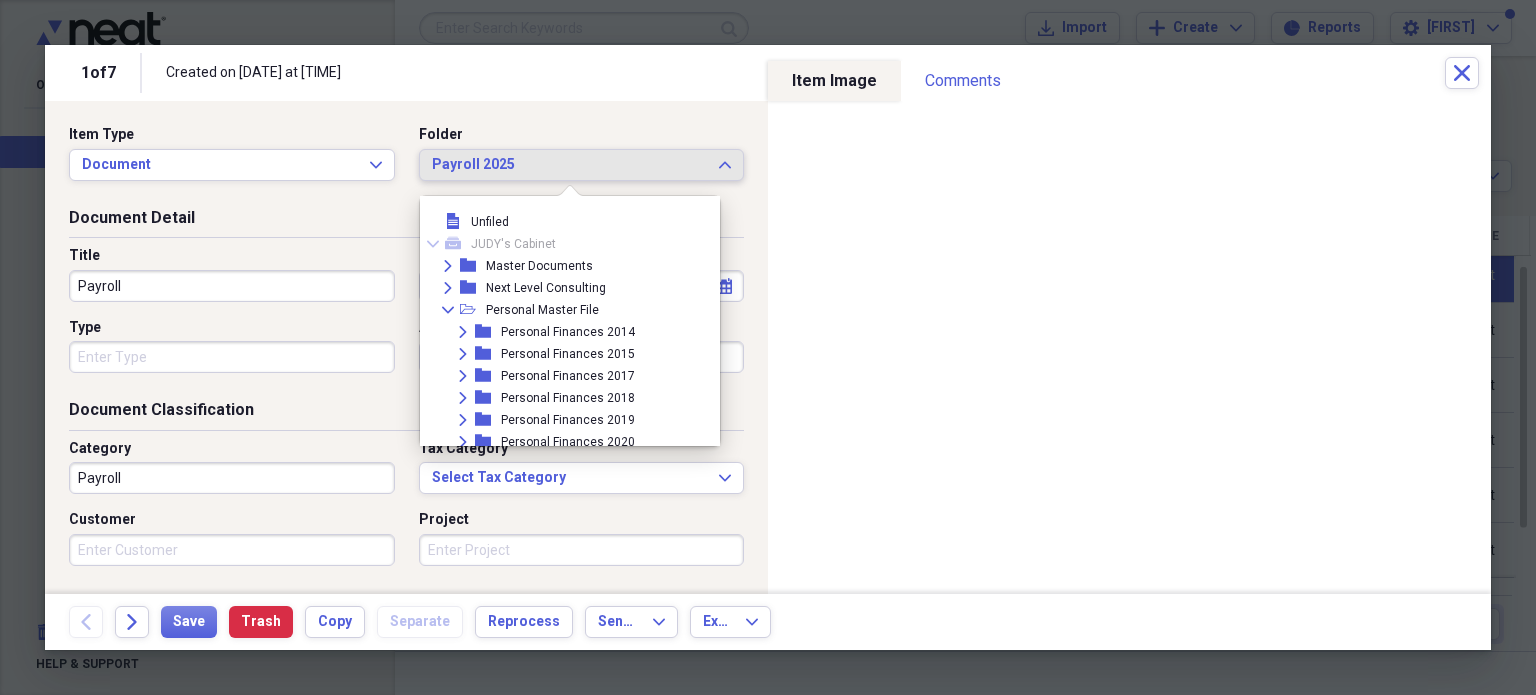 scroll, scrollTop: 3780, scrollLeft: 0, axis: vertical 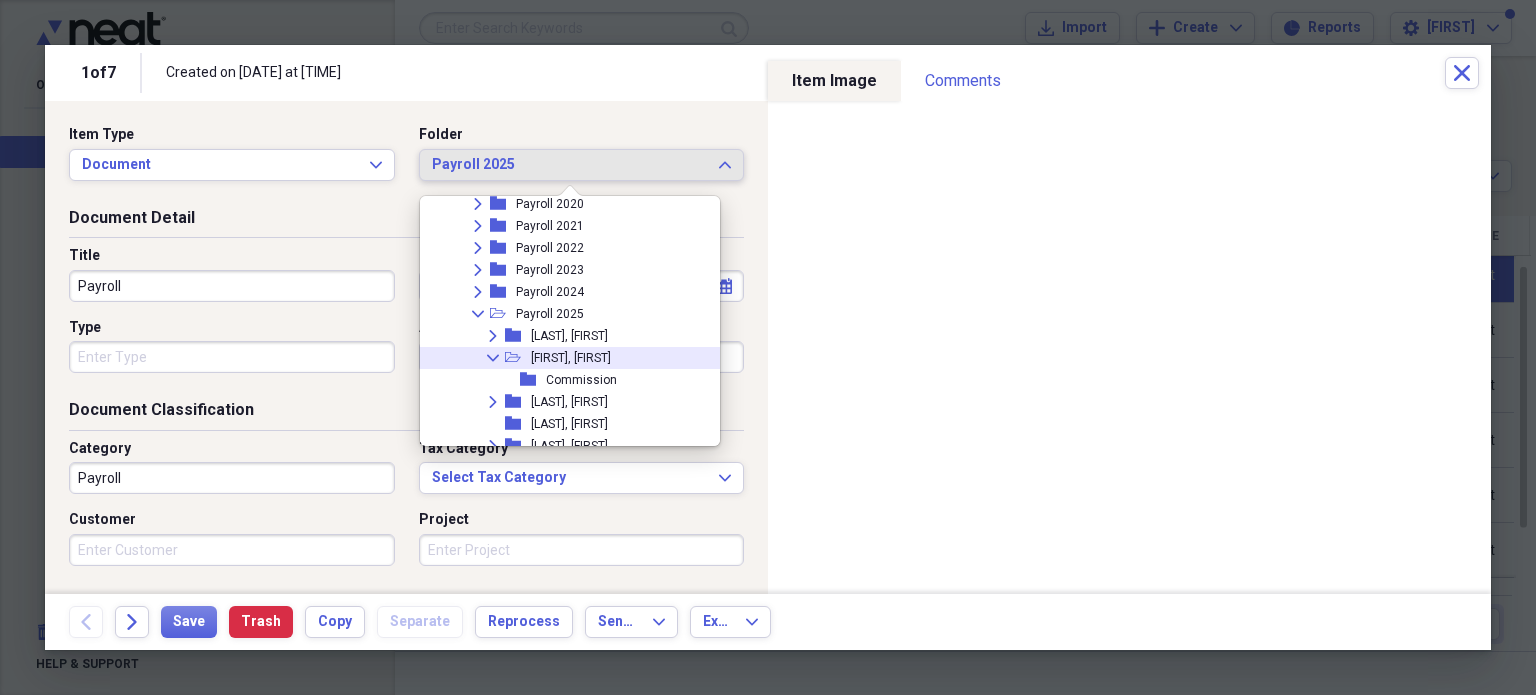 click on "[FIRST], [FIRST]" at bounding box center [571, 358] 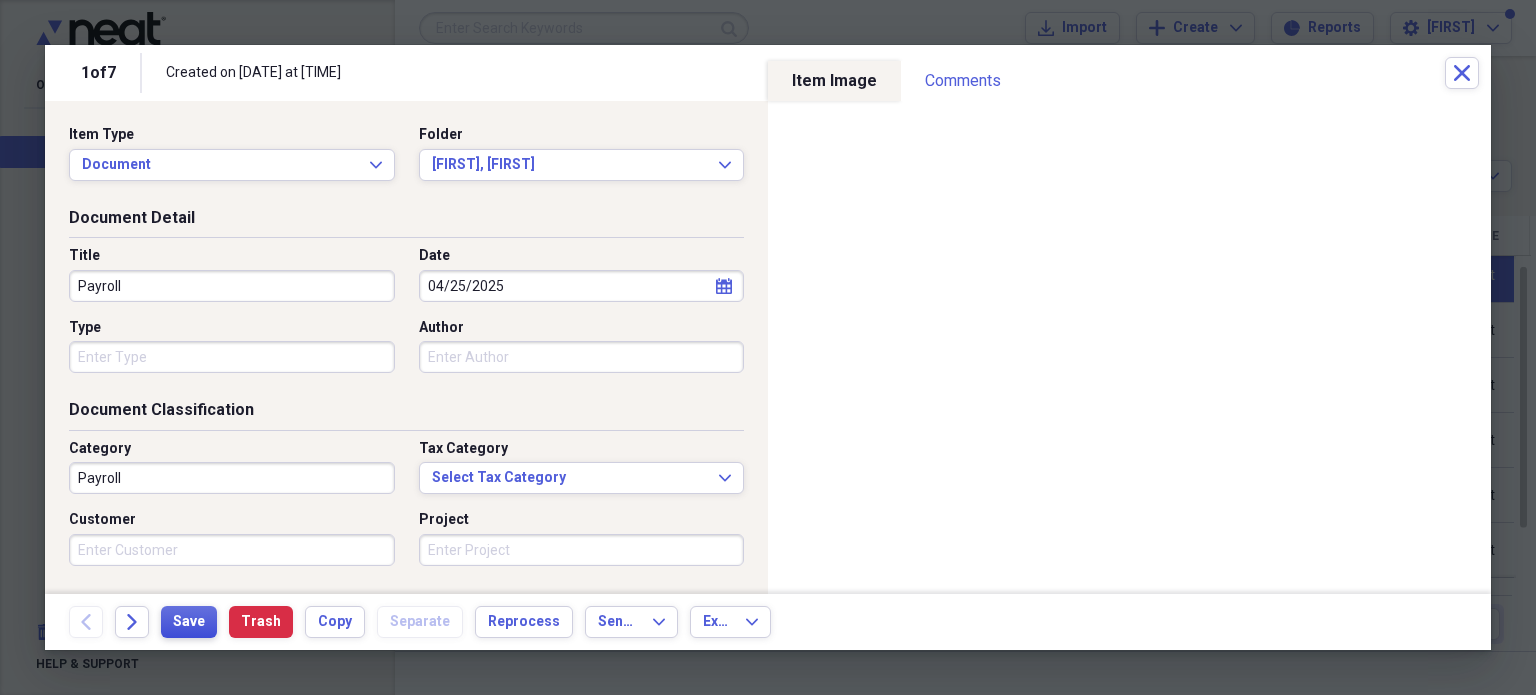 click on "Save" at bounding box center [189, 622] 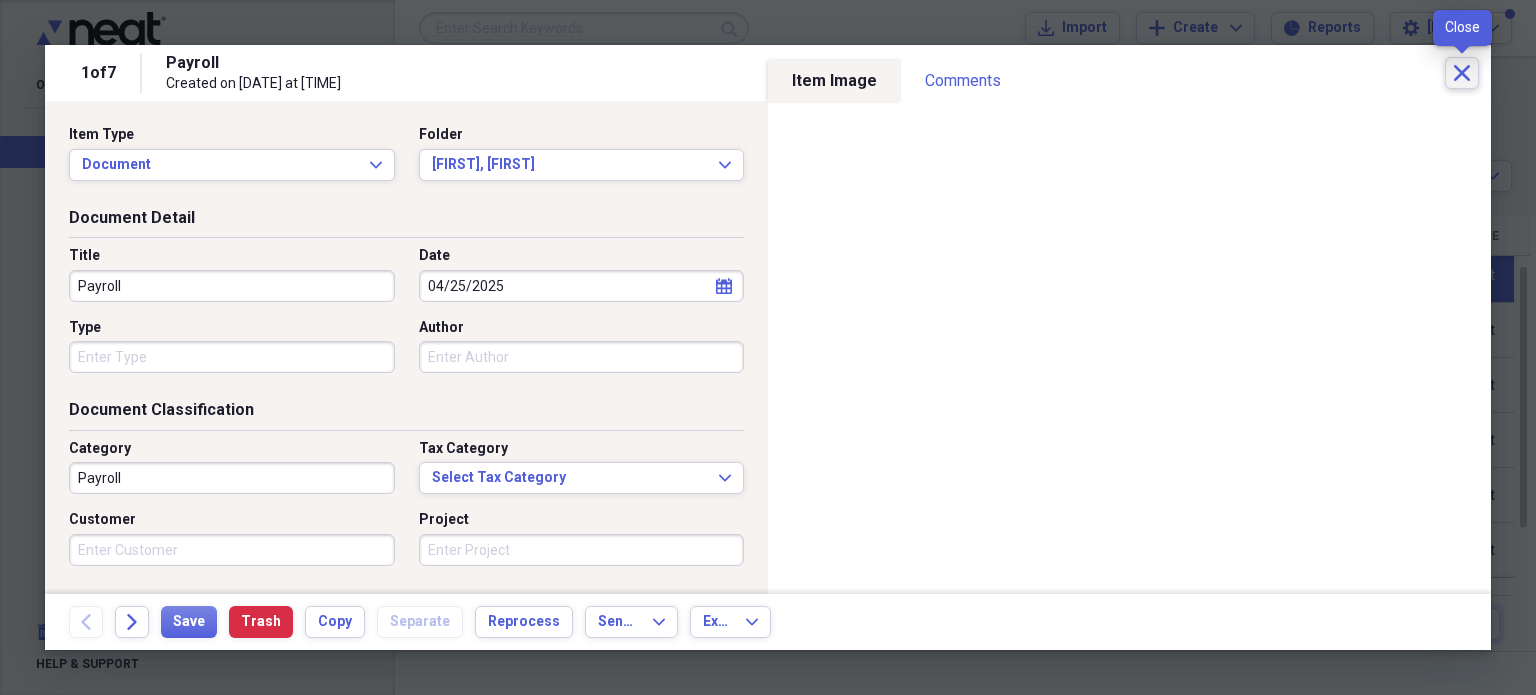 click on "Close" 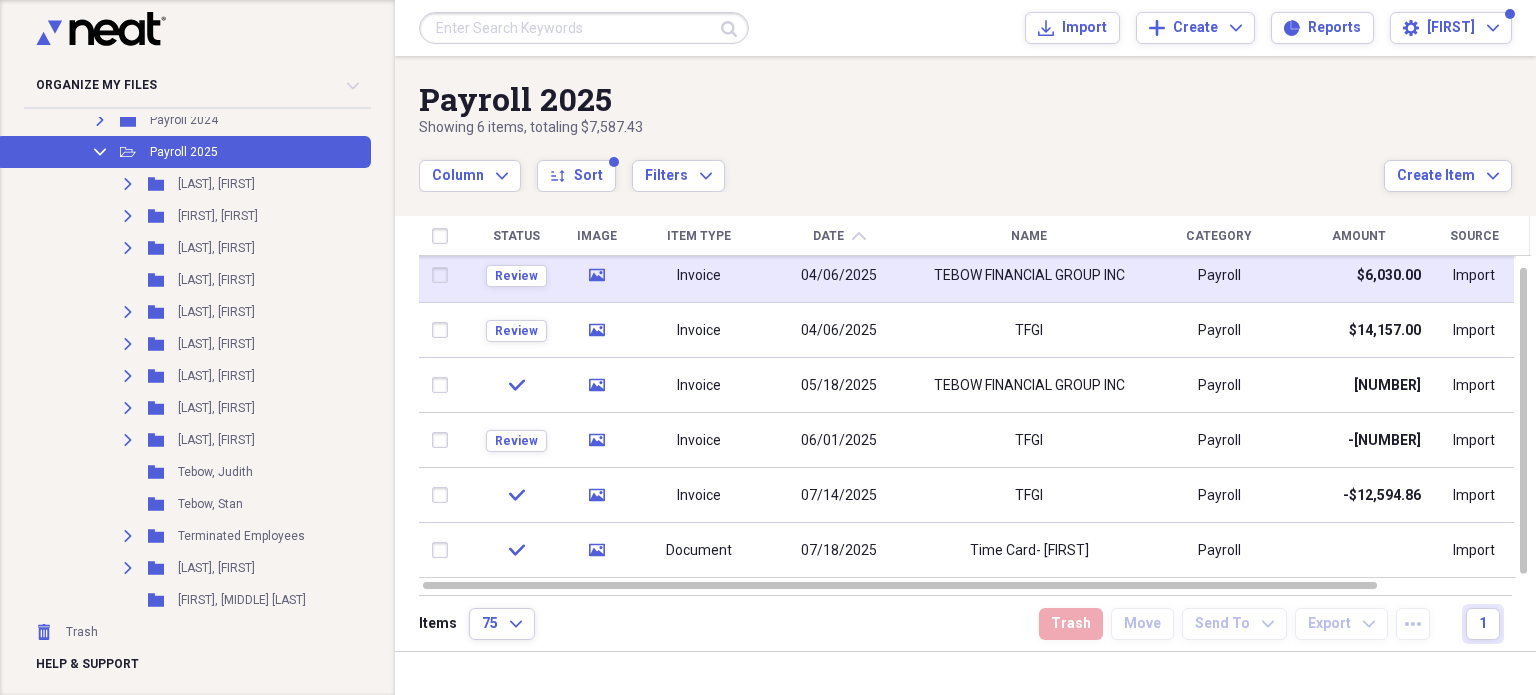 click at bounding box center (444, 275) 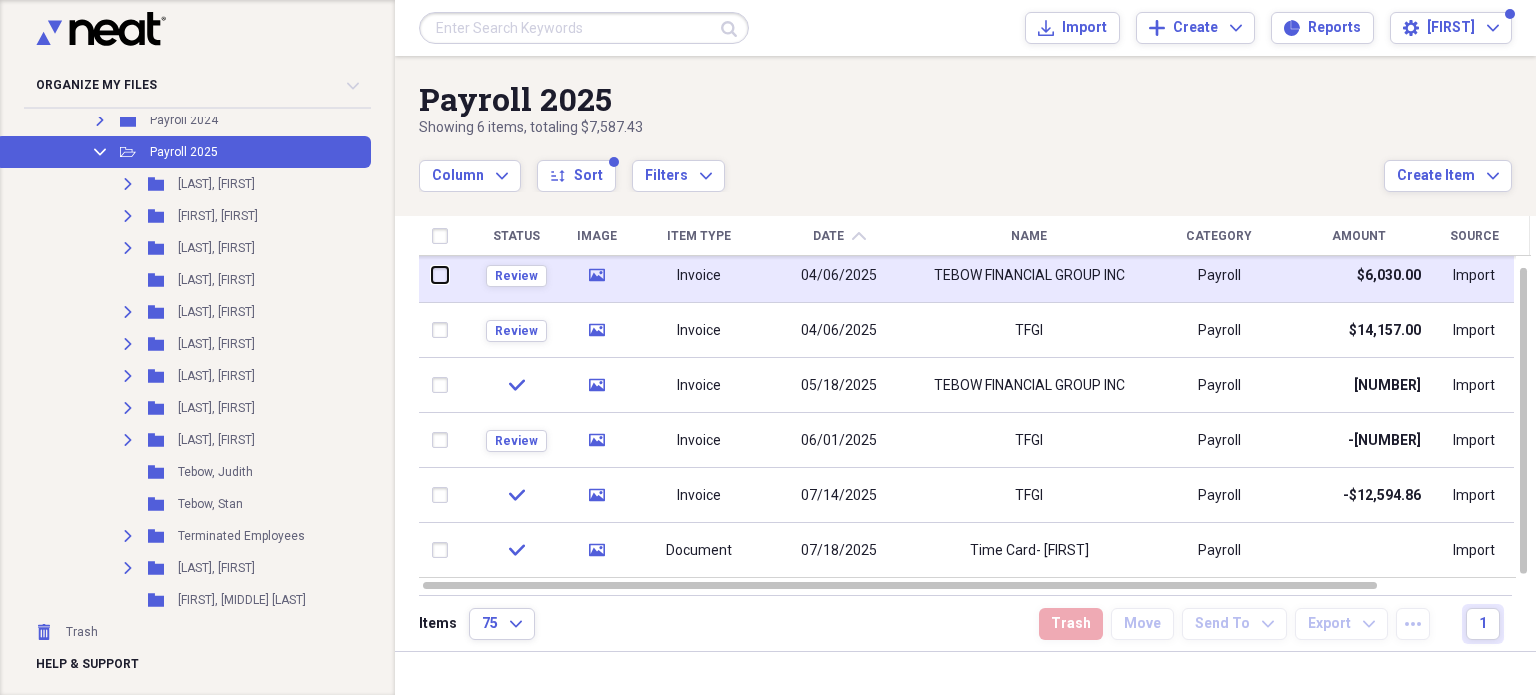 click at bounding box center (432, 275) 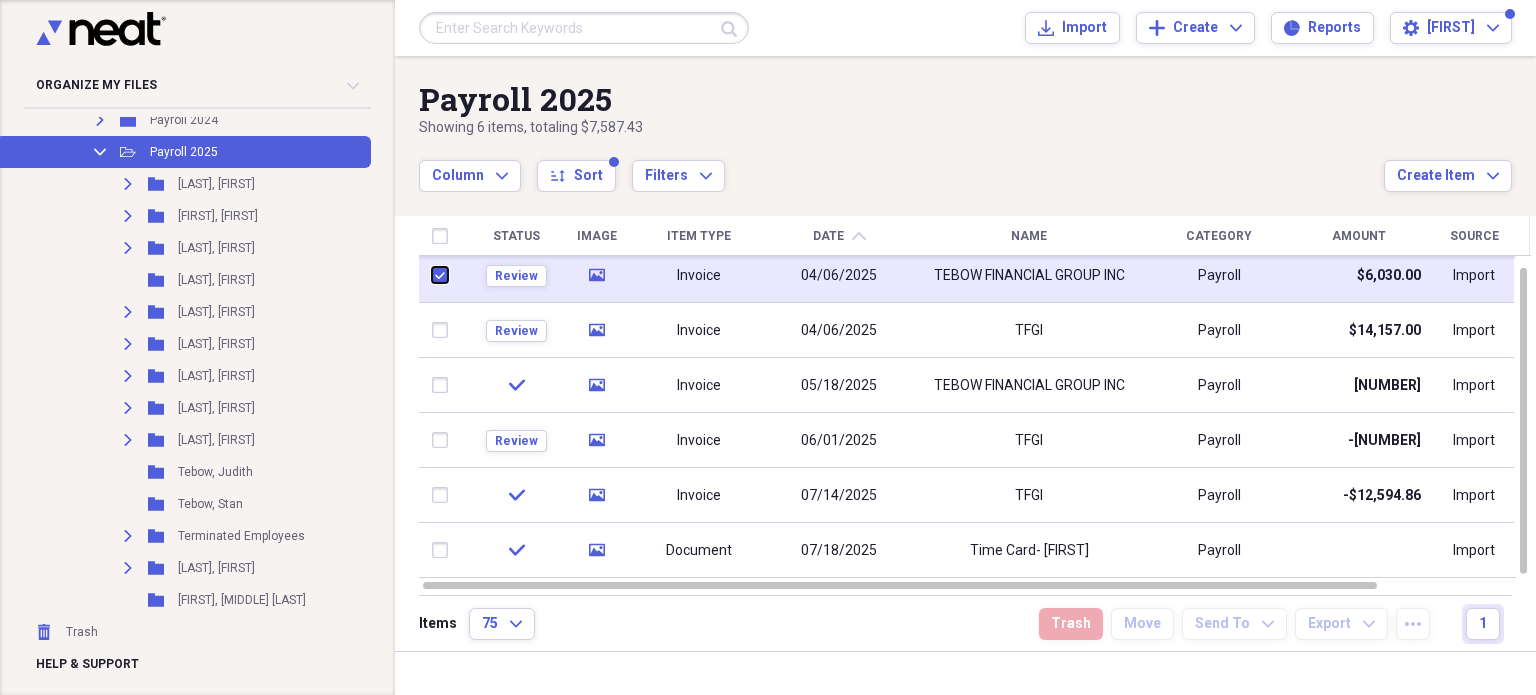 checkbox on "true" 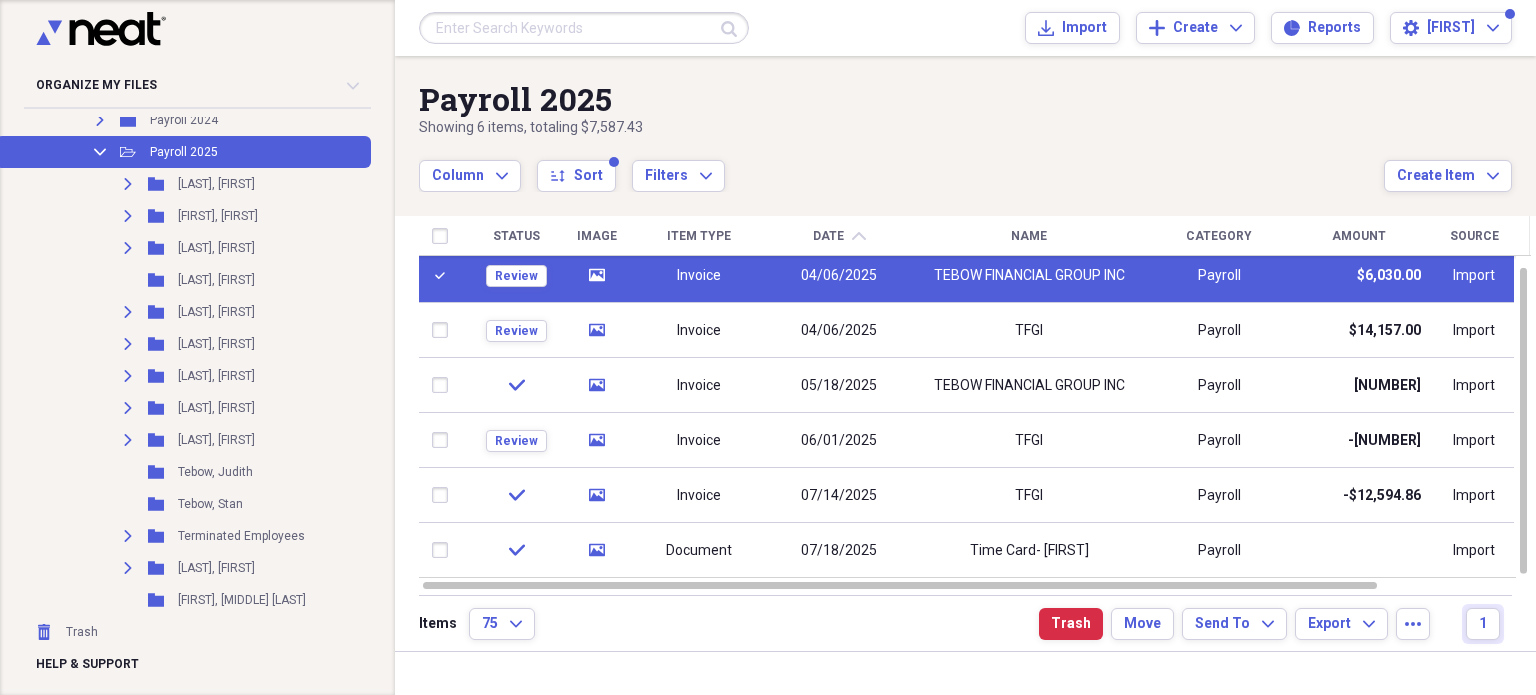 click on "Invoice" at bounding box center [699, 276] 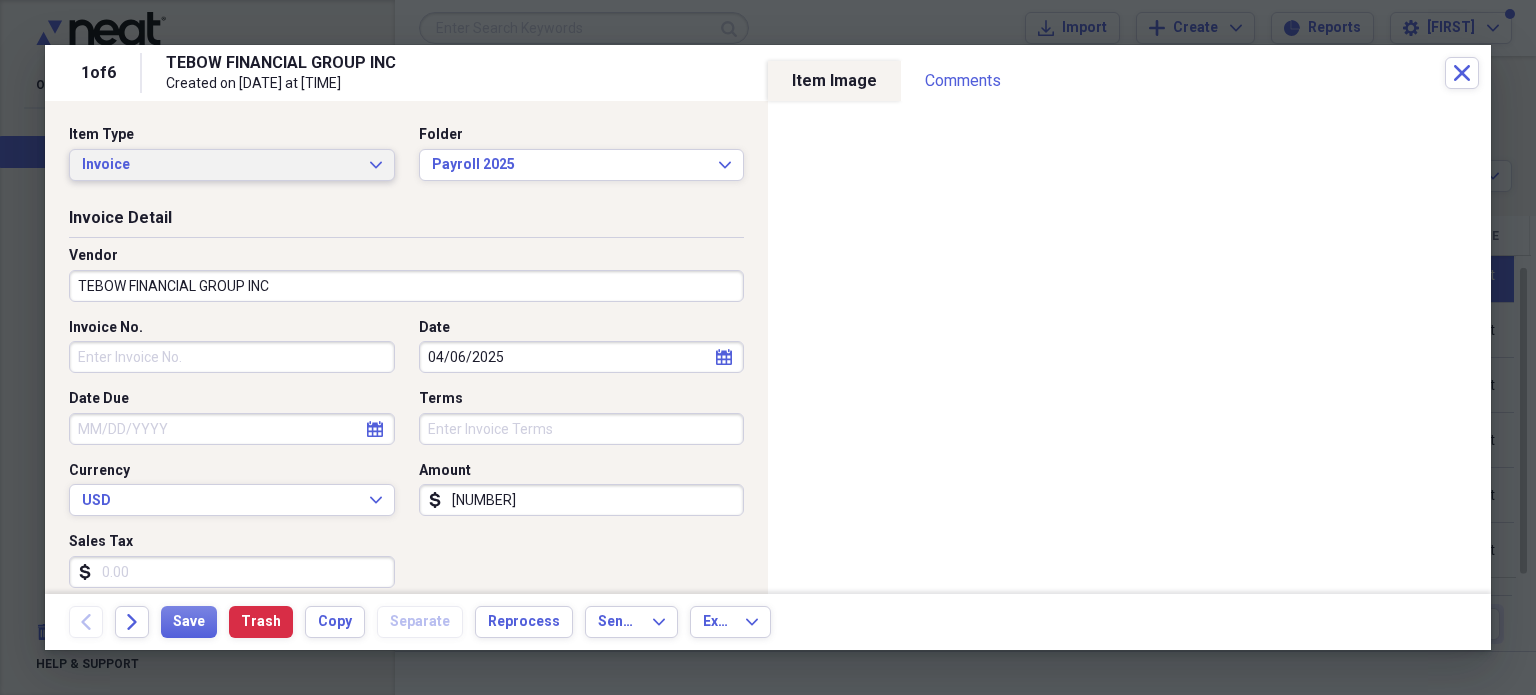 click on "Expand" 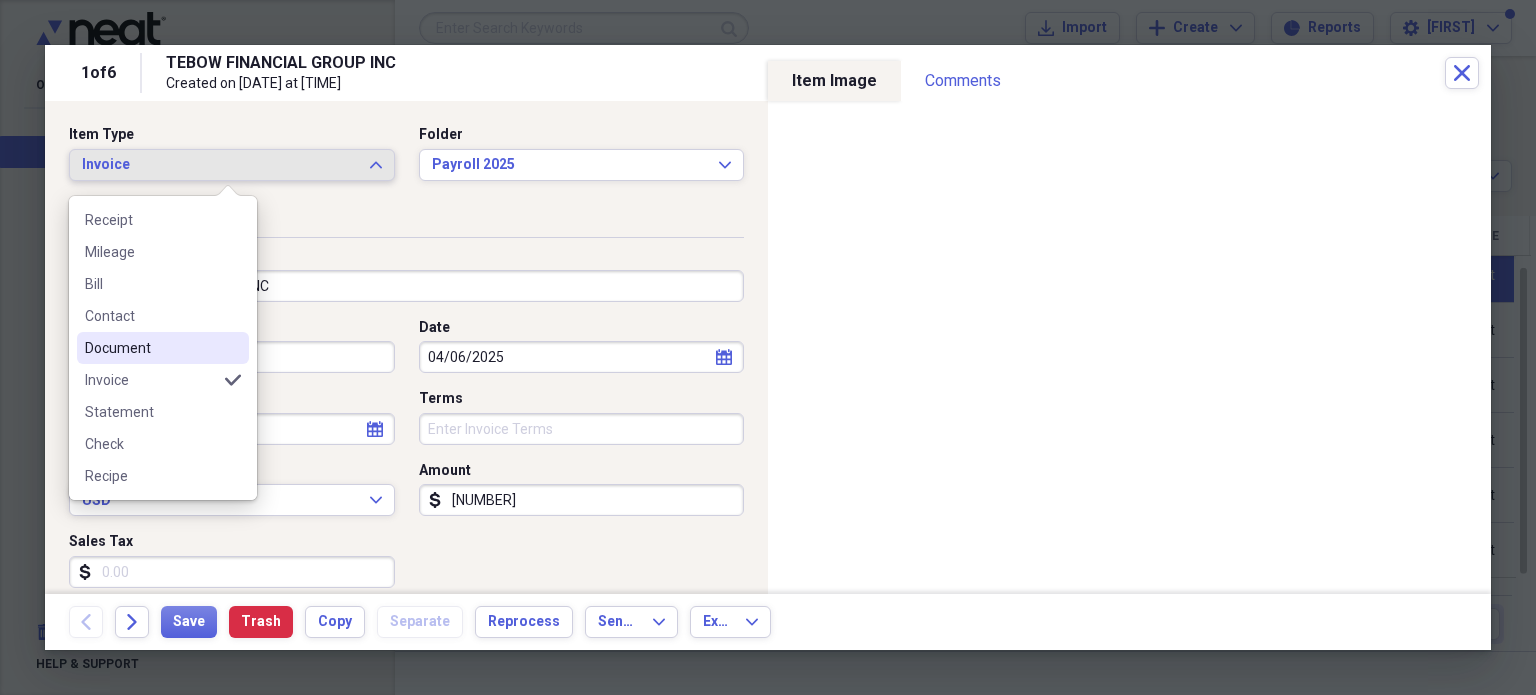 click on "Document" at bounding box center (163, 348) 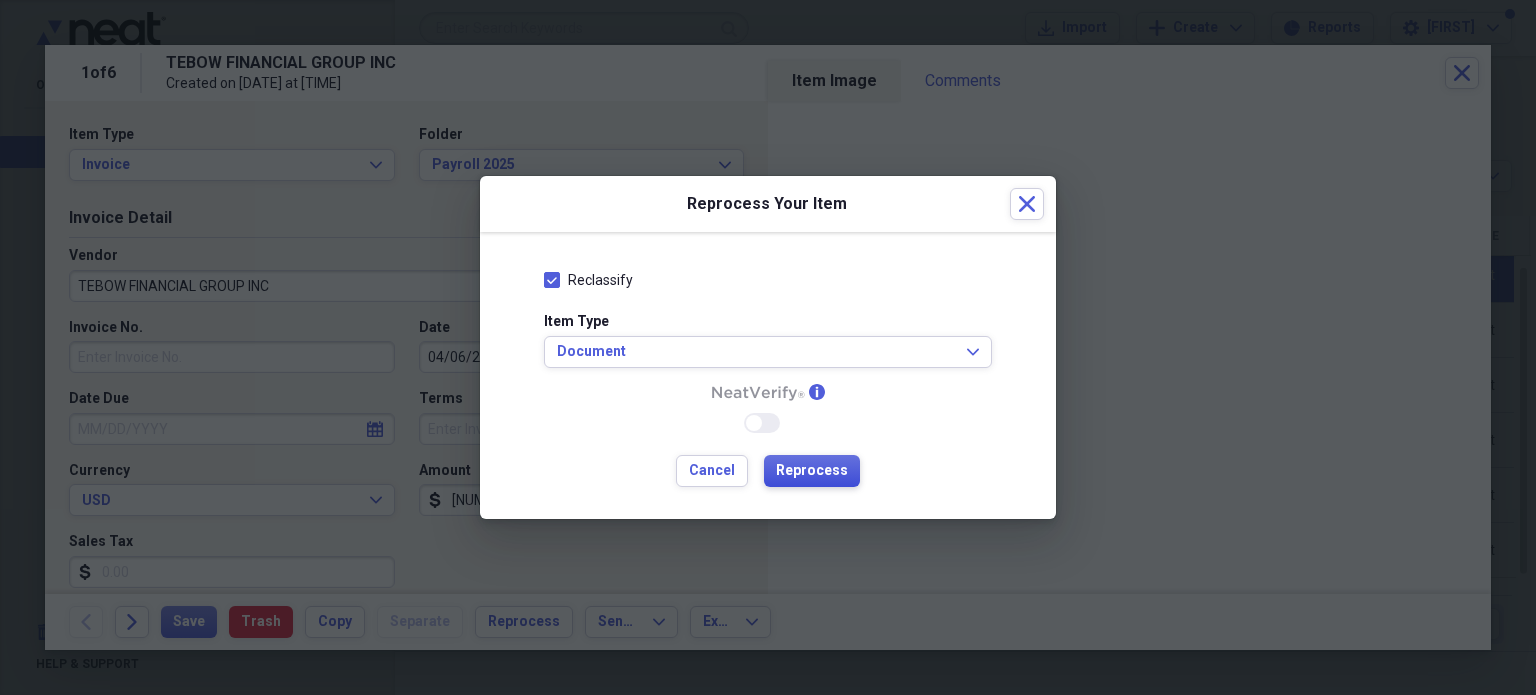 click on "Reprocess" at bounding box center [812, 471] 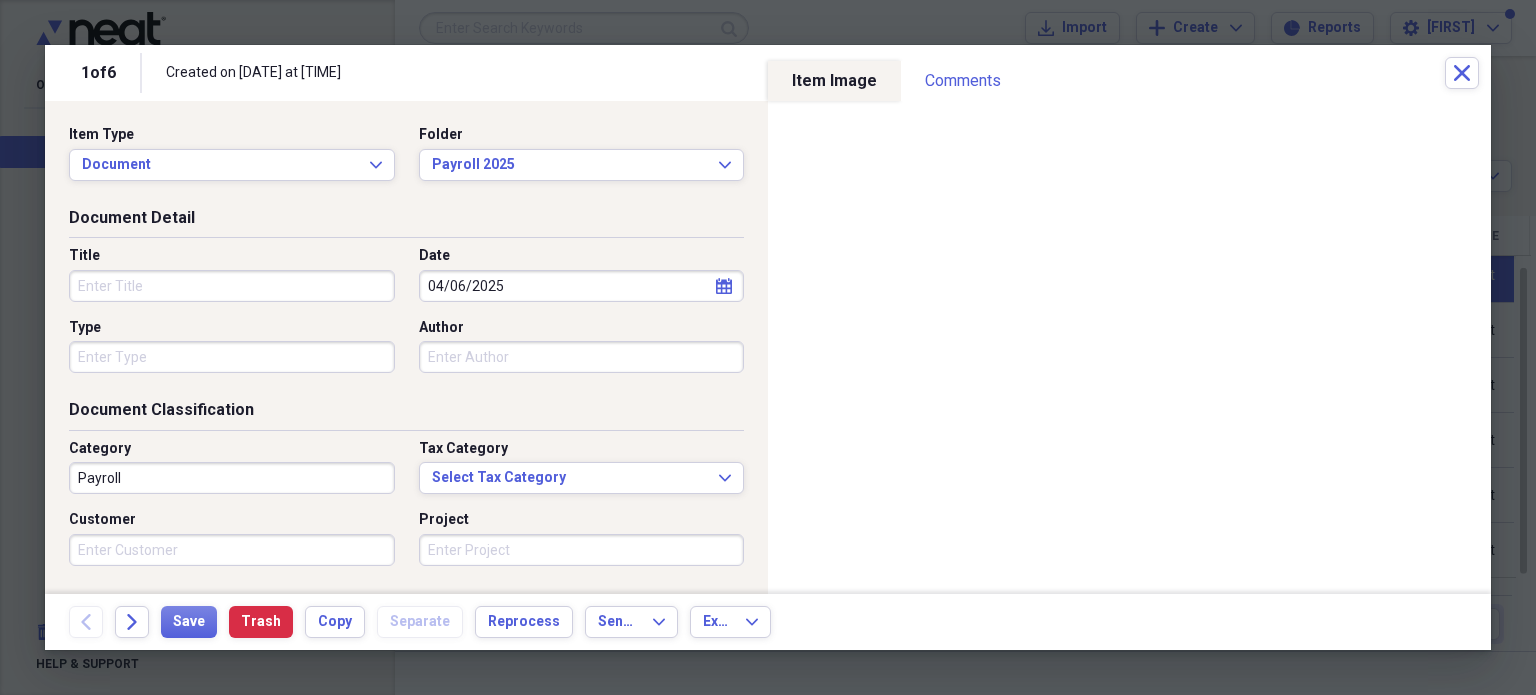 click on "Title" at bounding box center (232, 286) 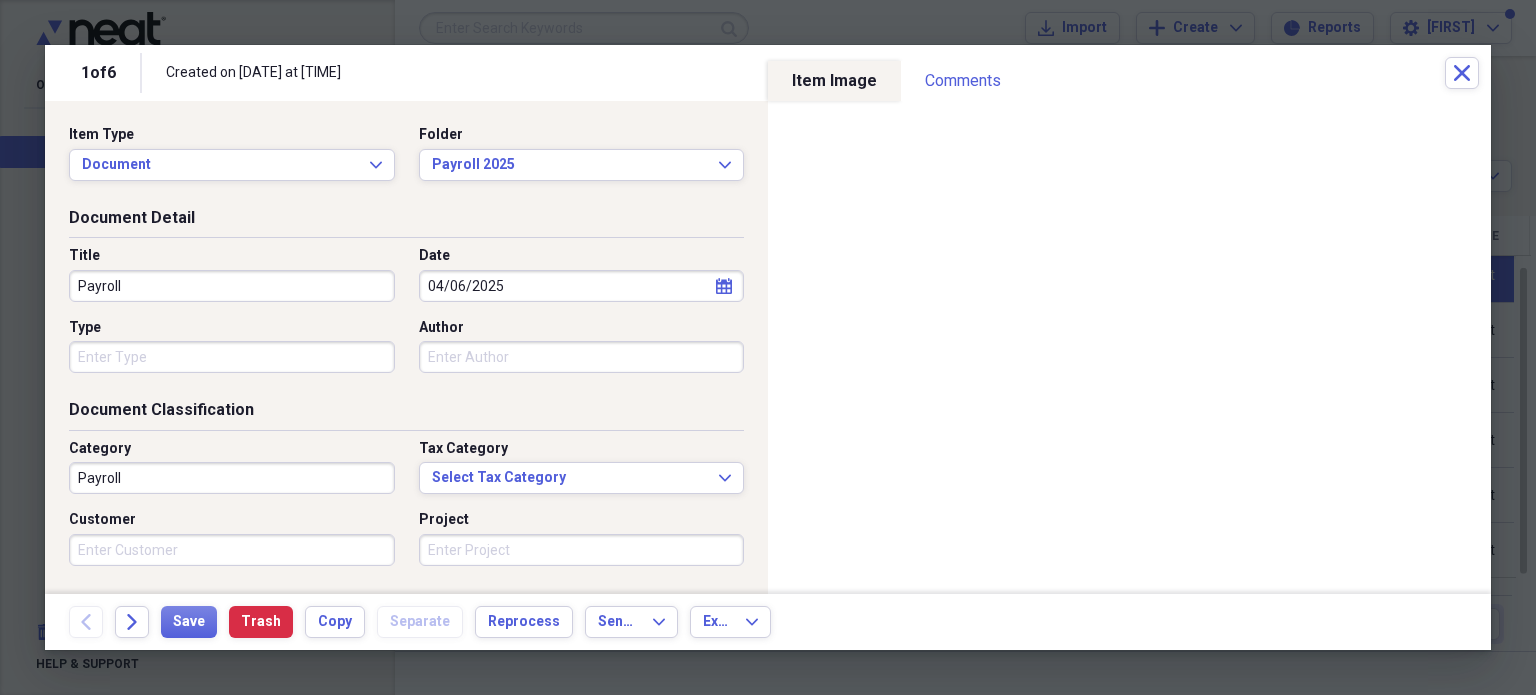 type on "Payroll" 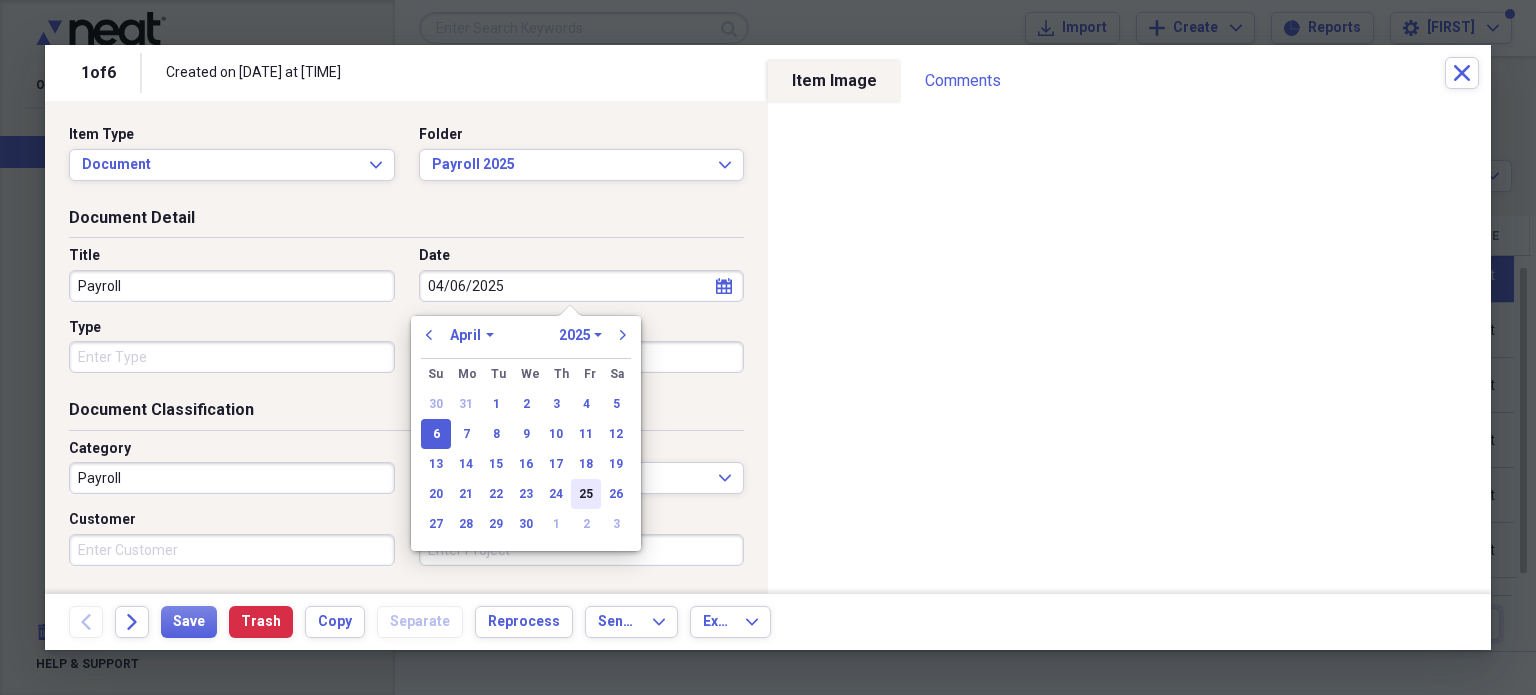 click on "25" at bounding box center [586, 494] 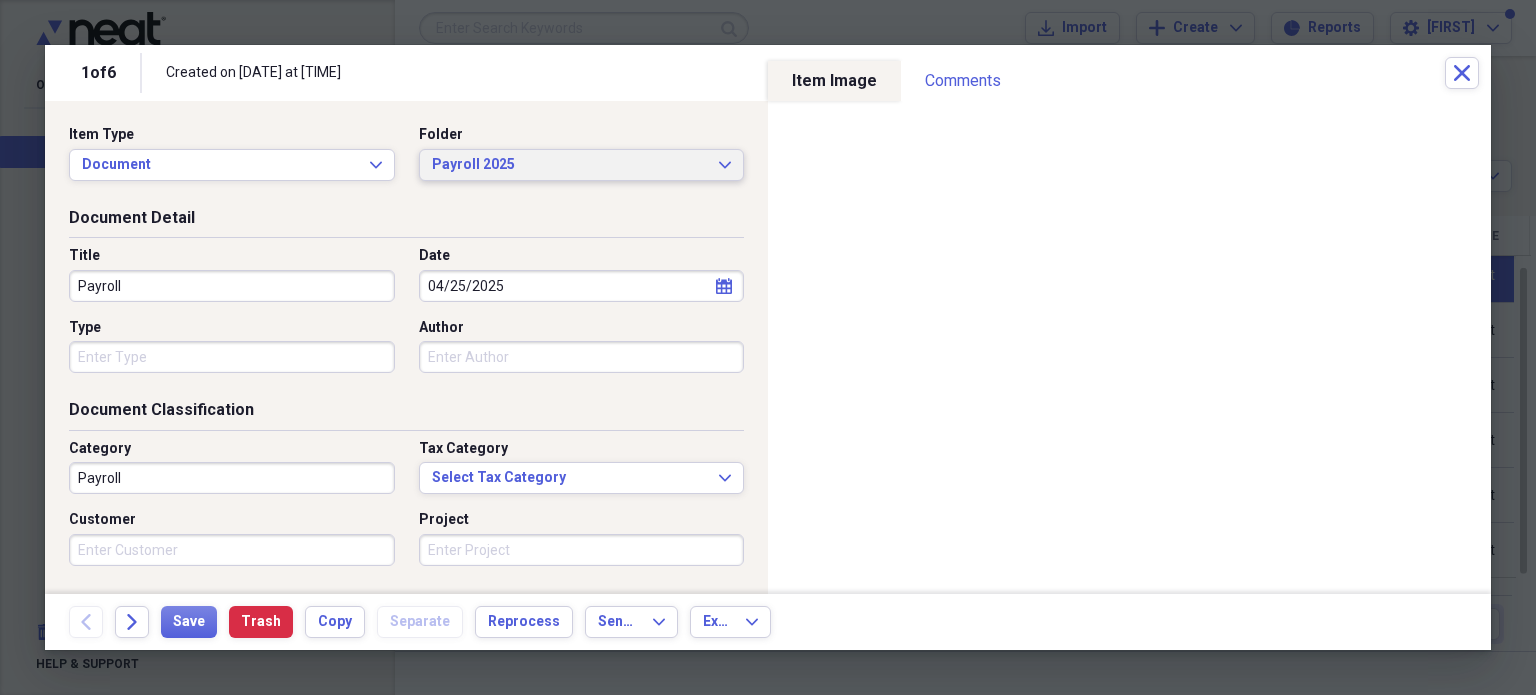 click on "Payroll 2025 Expand" at bounding box center [582, 165] 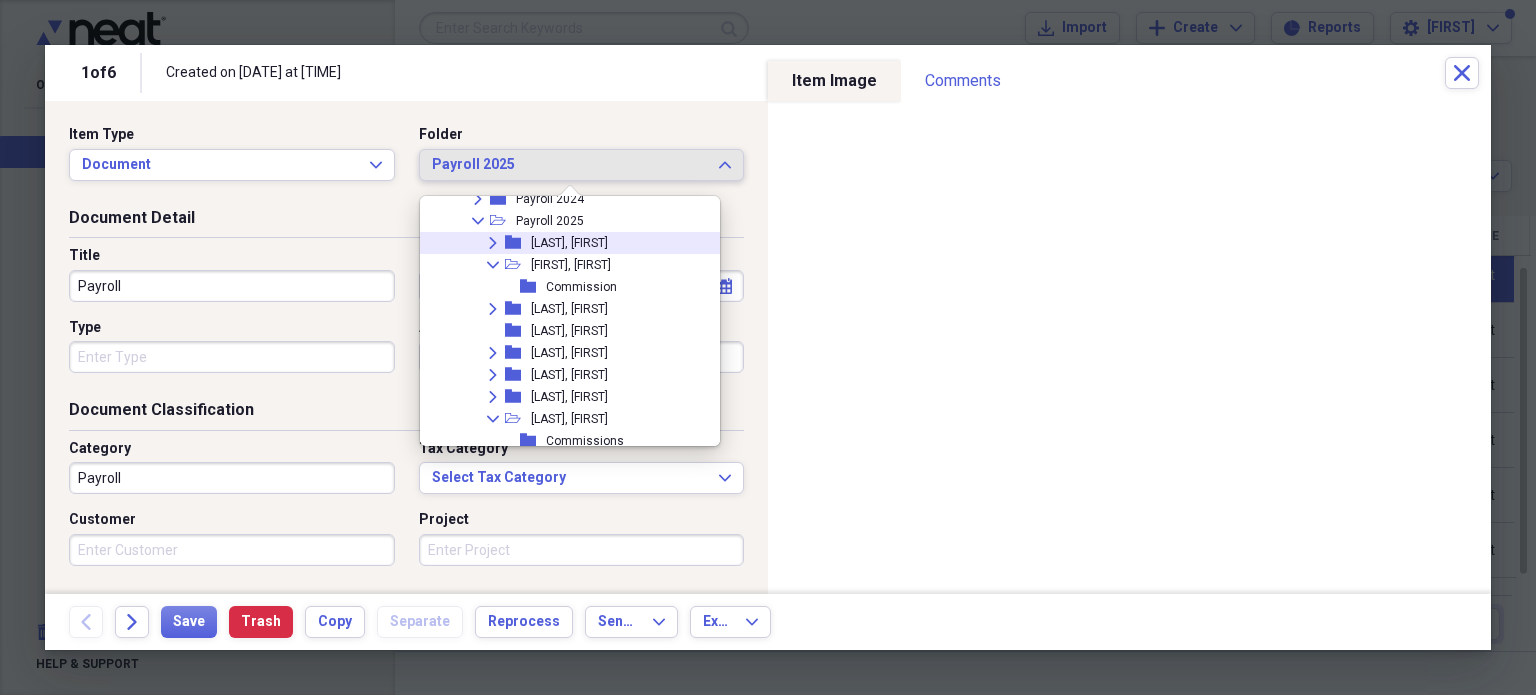 scroll, scrollTop: 3980, scrollLeft: 0, axis: vertical 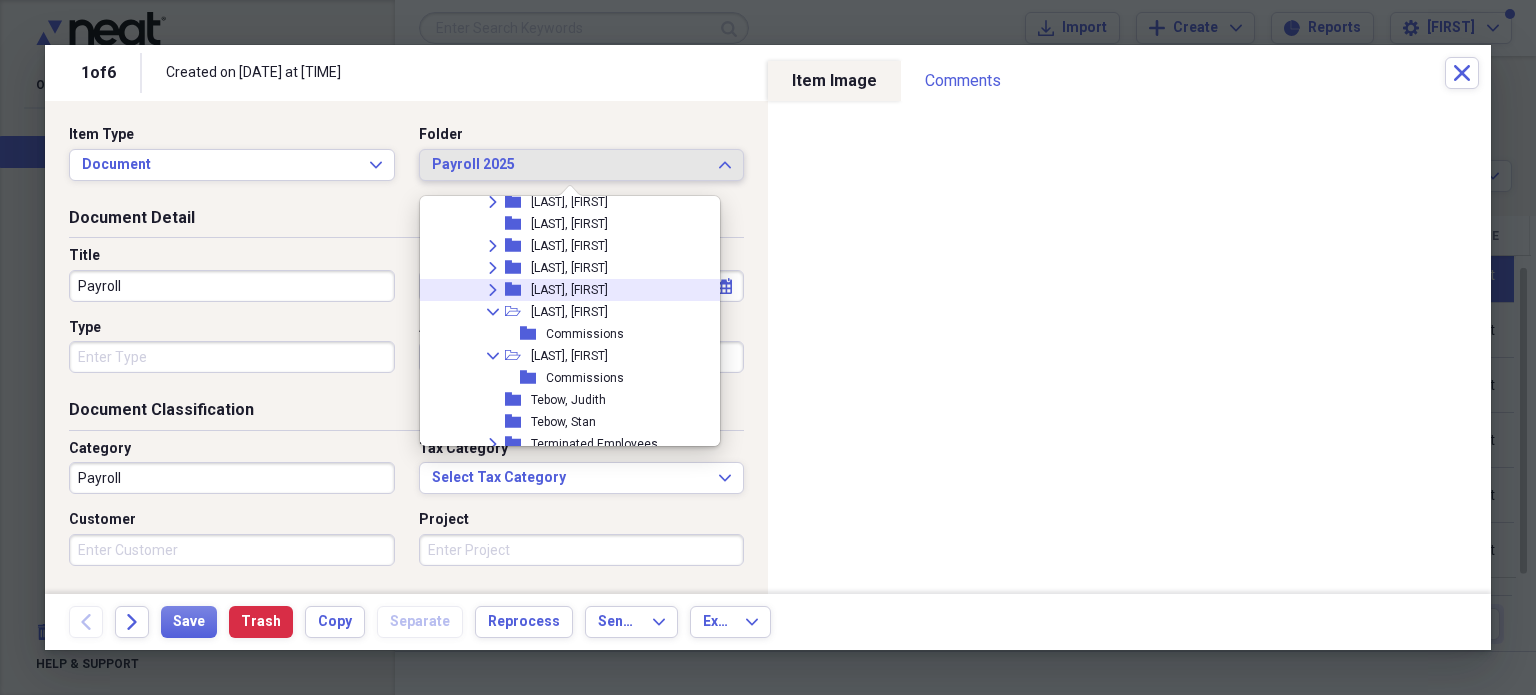 click on "[LAST], [FIRST]" at bounding box center [569, 290] 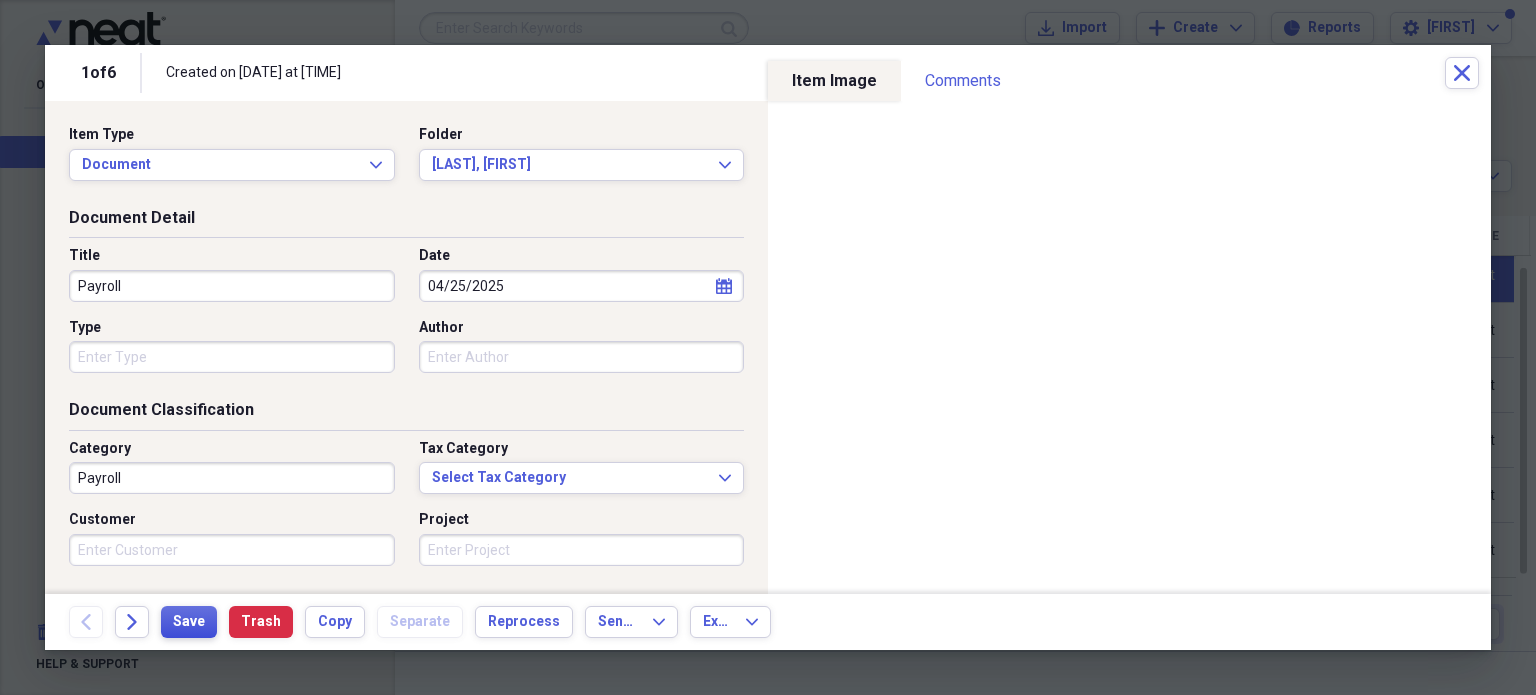click on "Save" at bounding box center [189, 622] 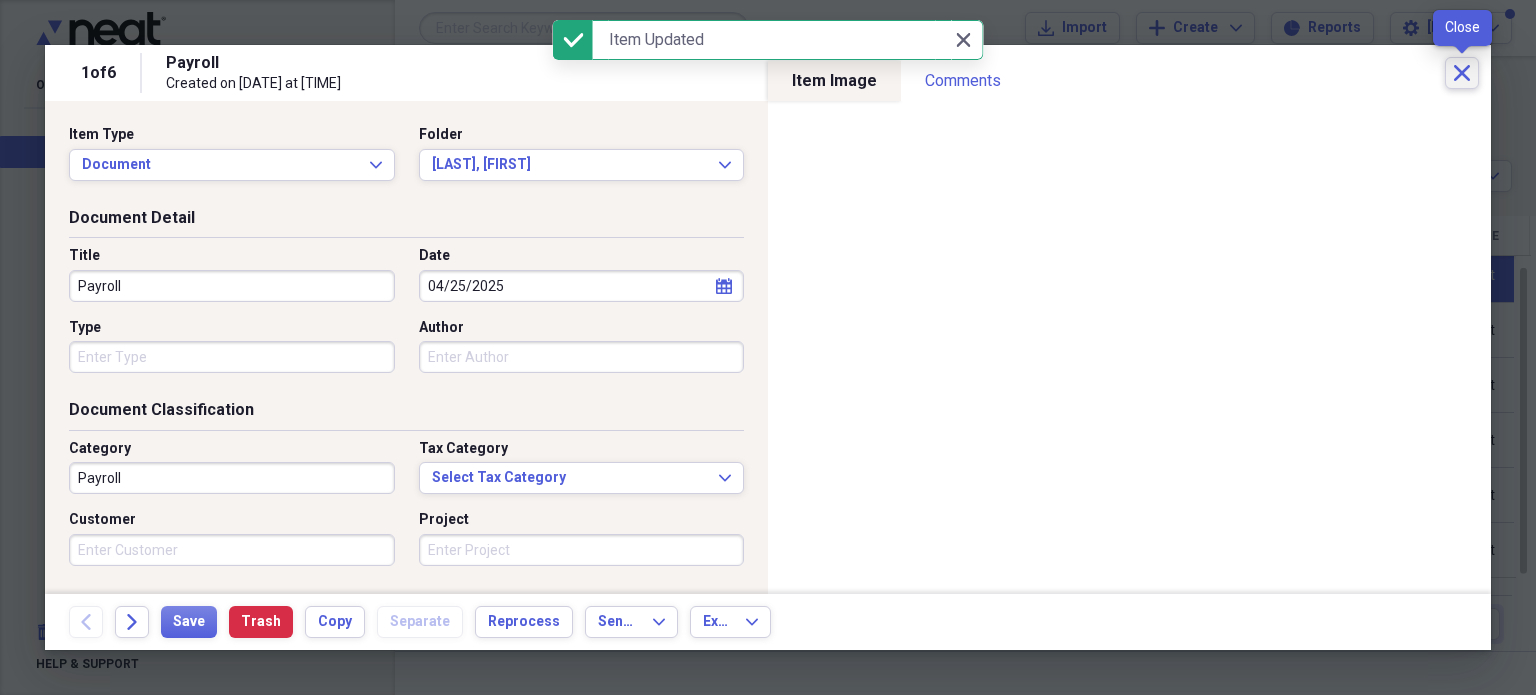 click 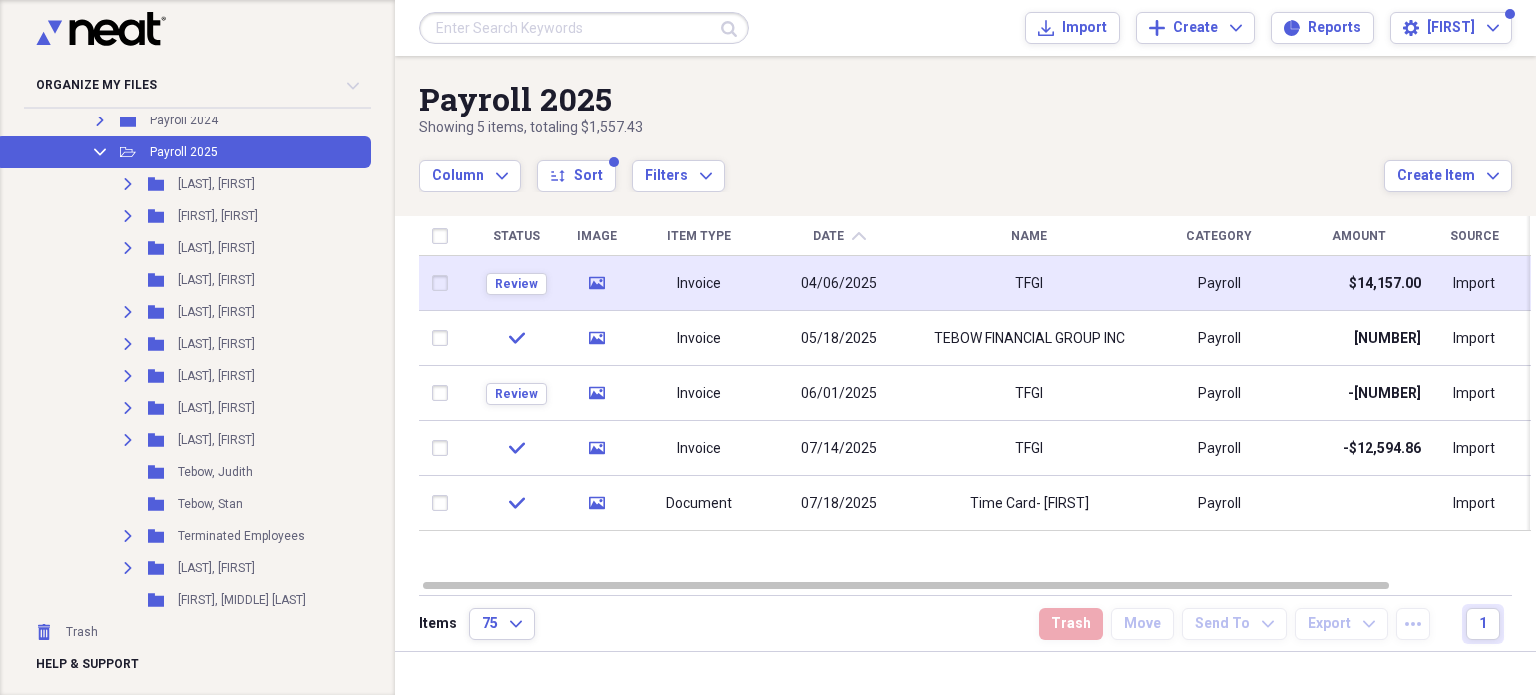 click at bounding box center [444, 283] 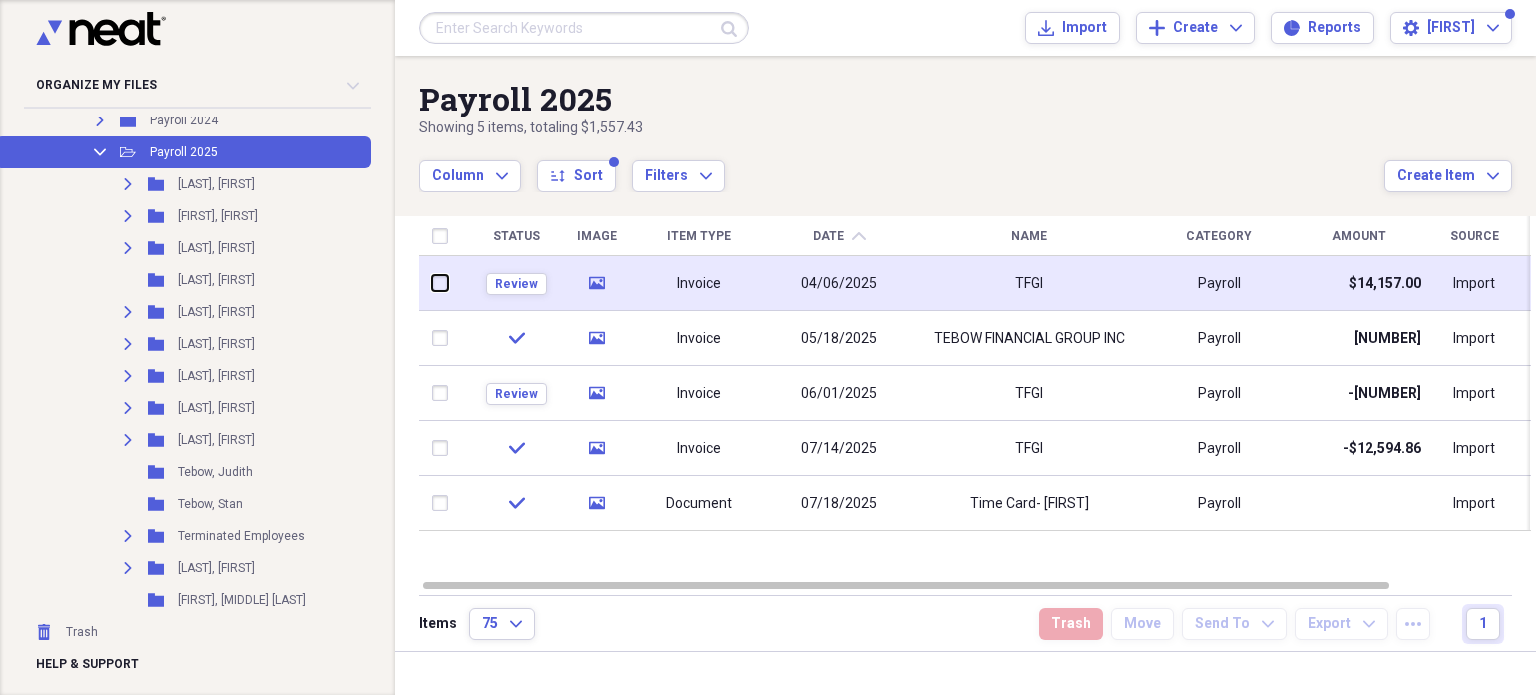 click at bounding box center (432, 283) 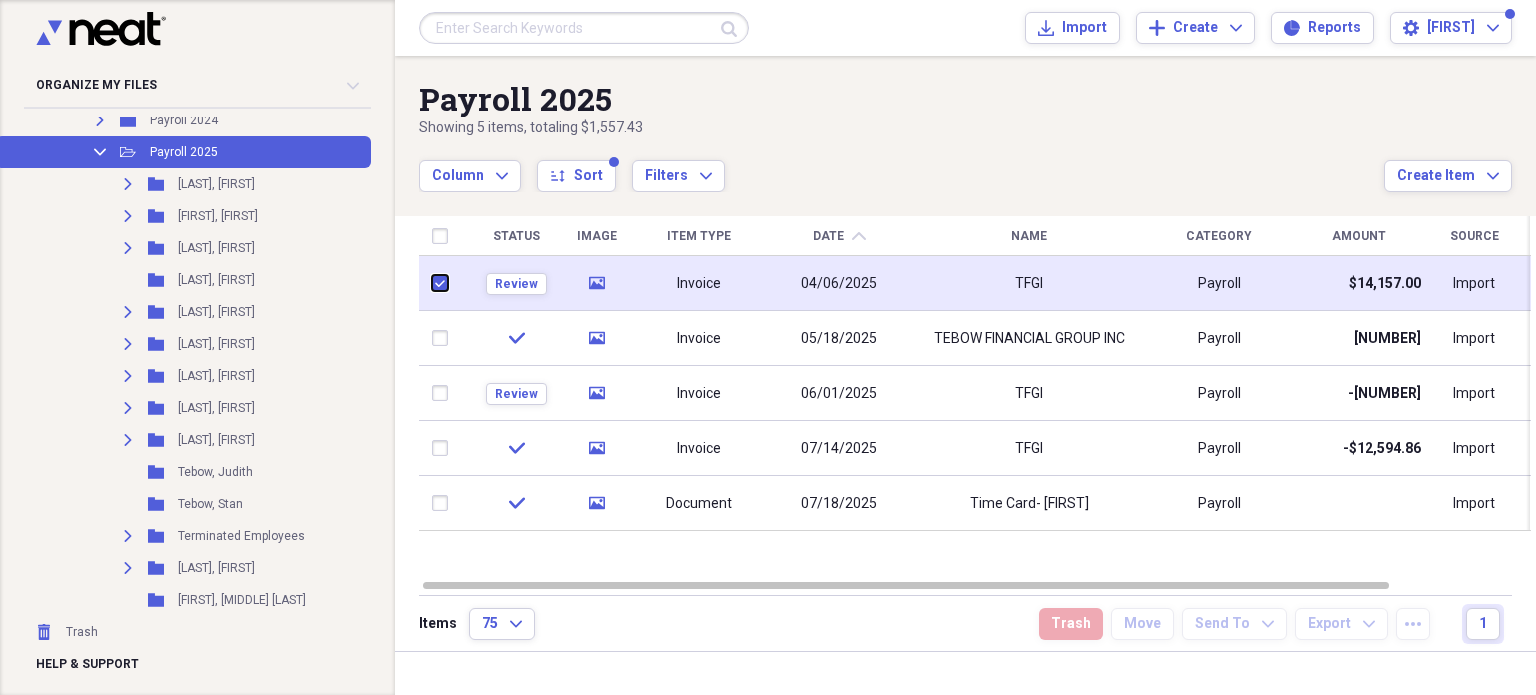 checkbox on "true" 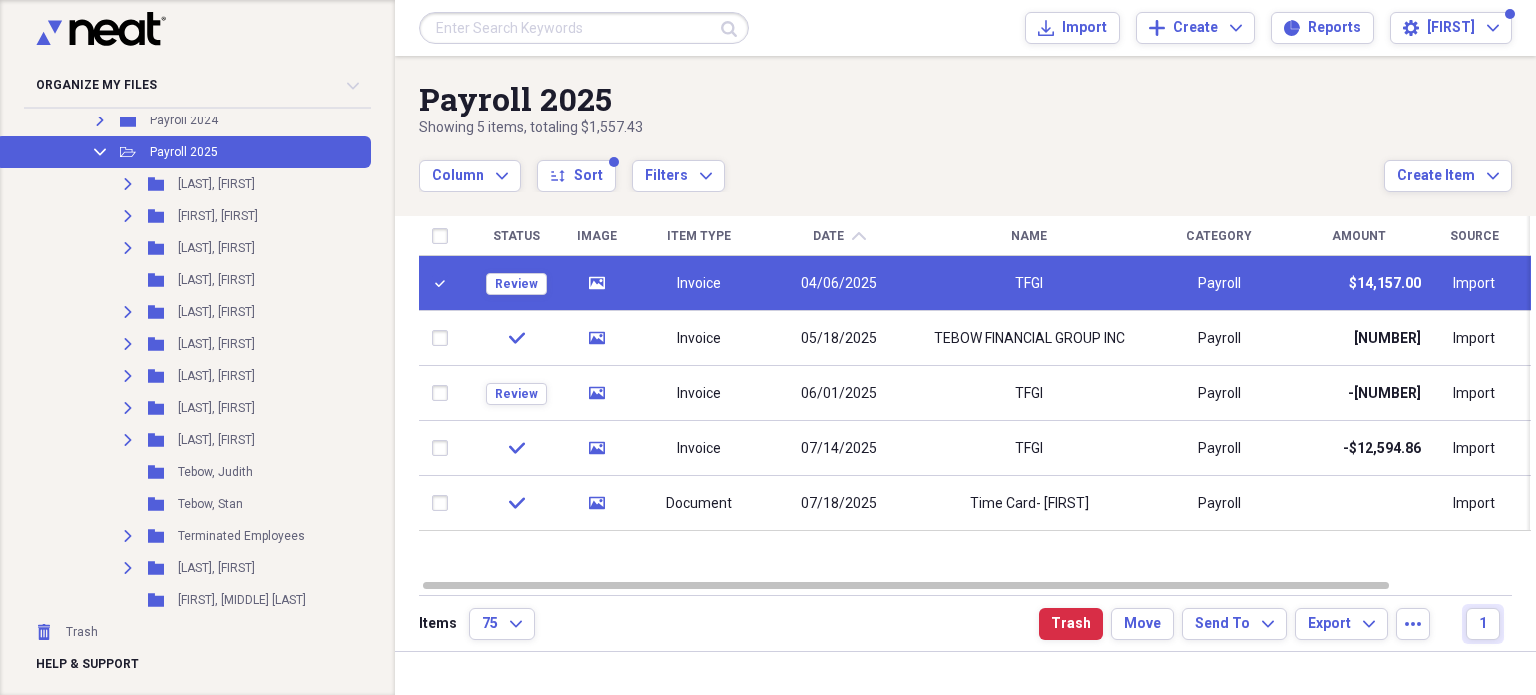 click on "Invoice" at bounding box center [699, 284] 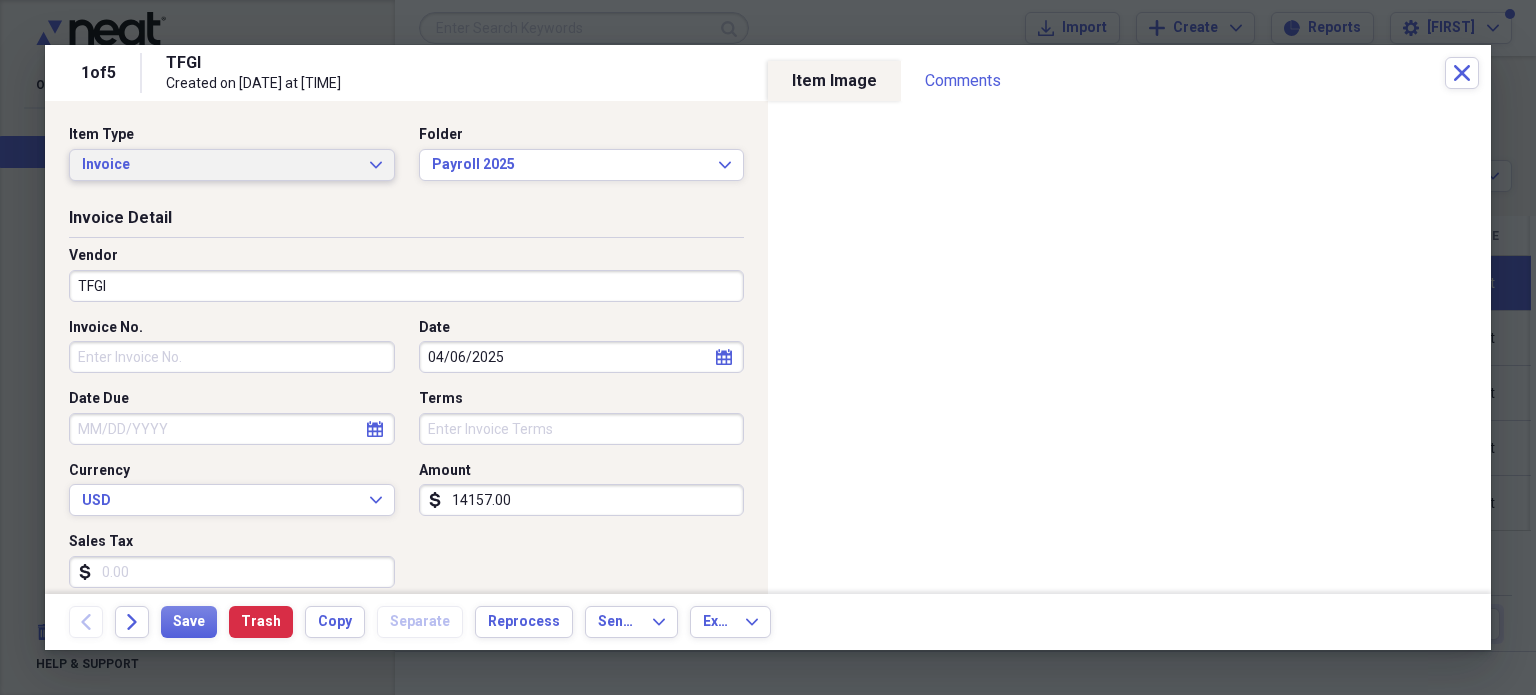 click on "Expand" 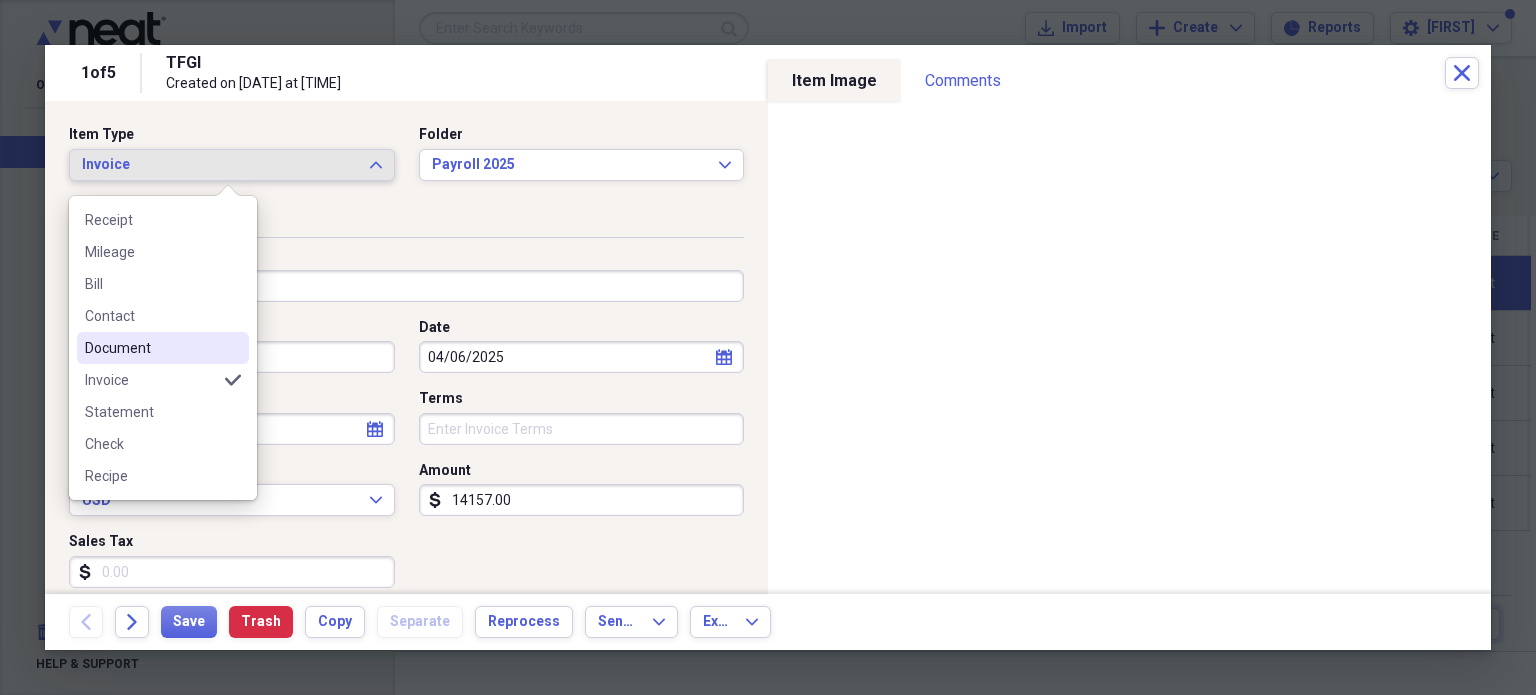 click on "Document" at bounding box center [151, 348] 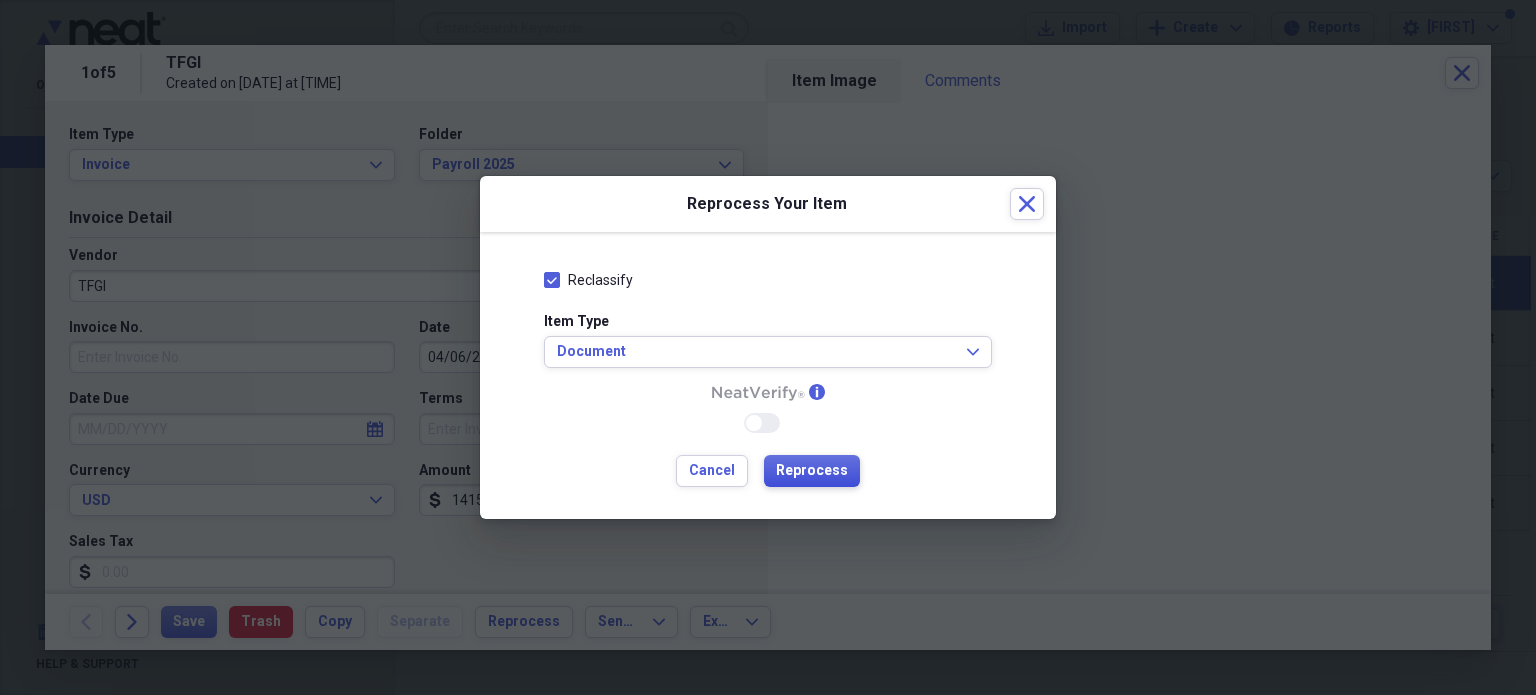 click on "Reprocess" at bounding box center (812, 471) 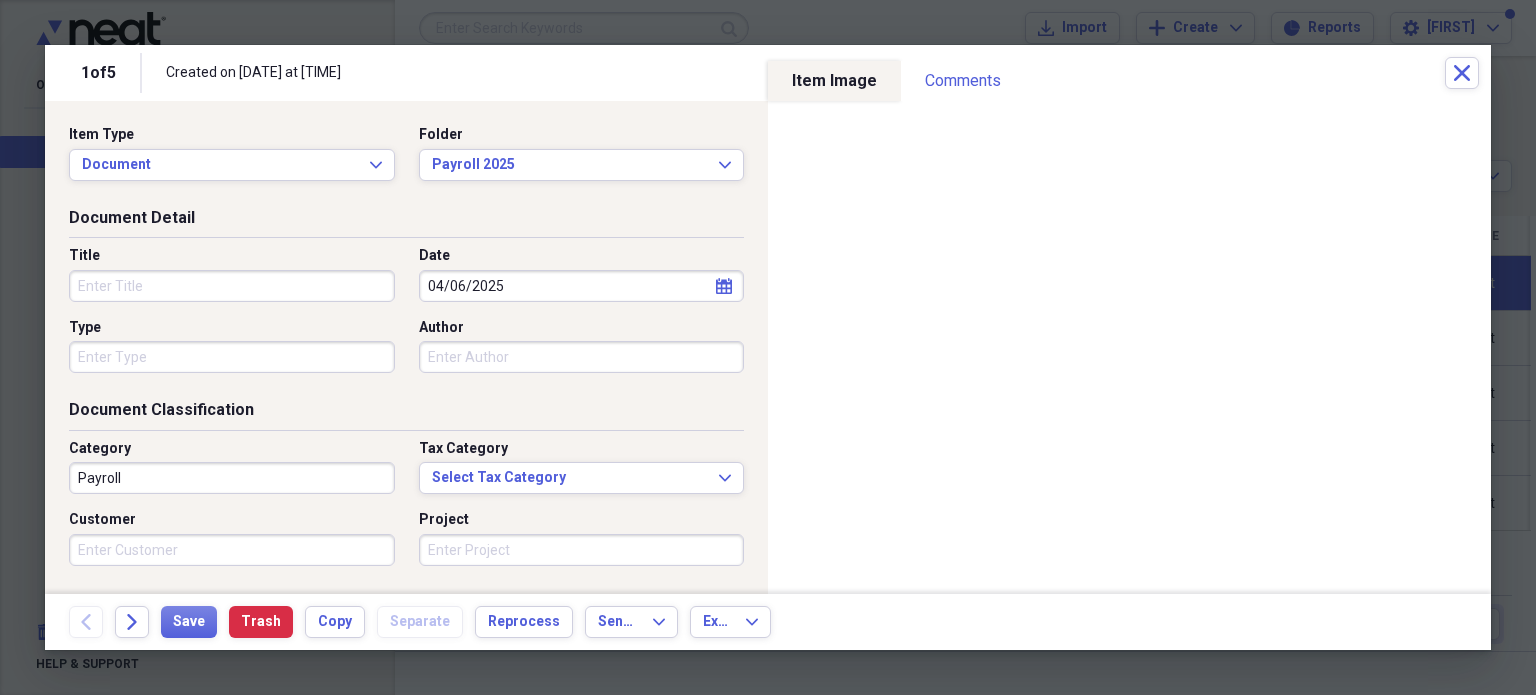 click on "Title" at bounding box center [232, 286] 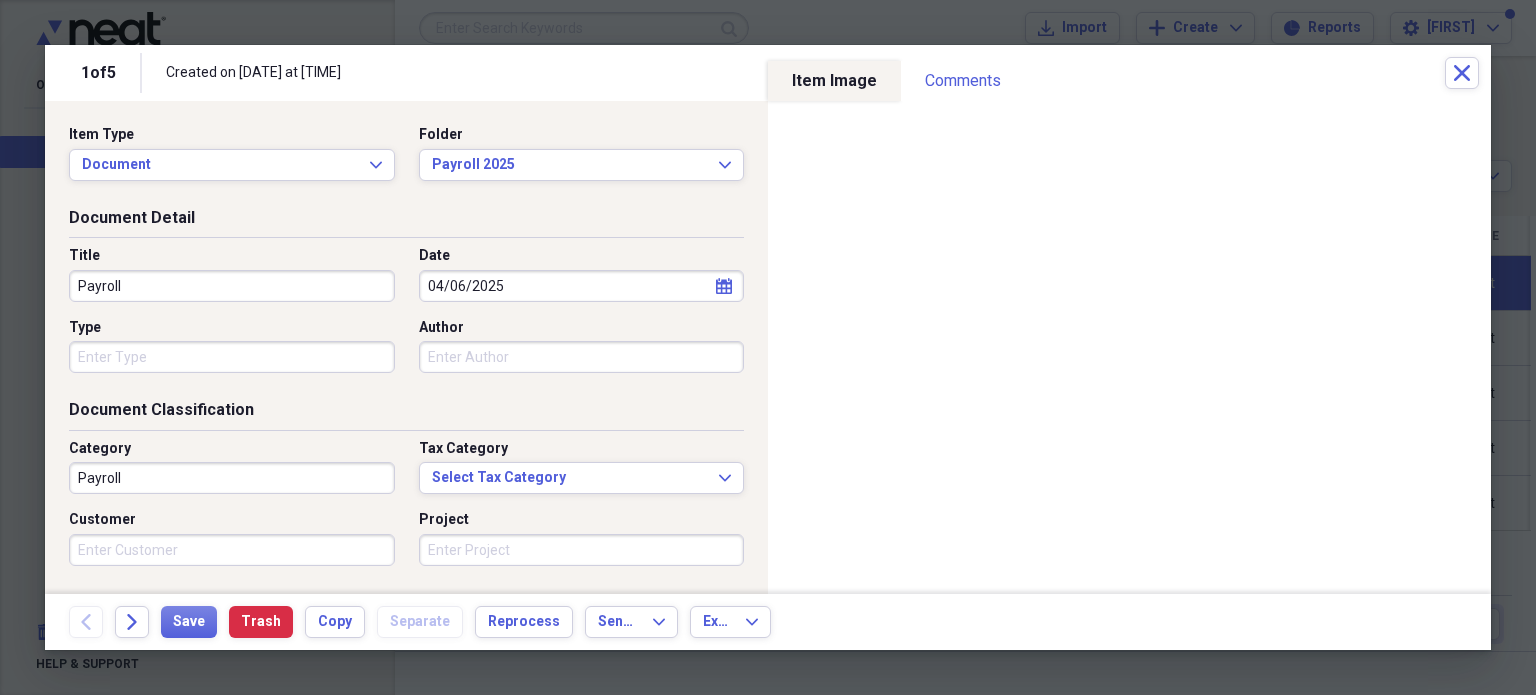 type on "Payroll" 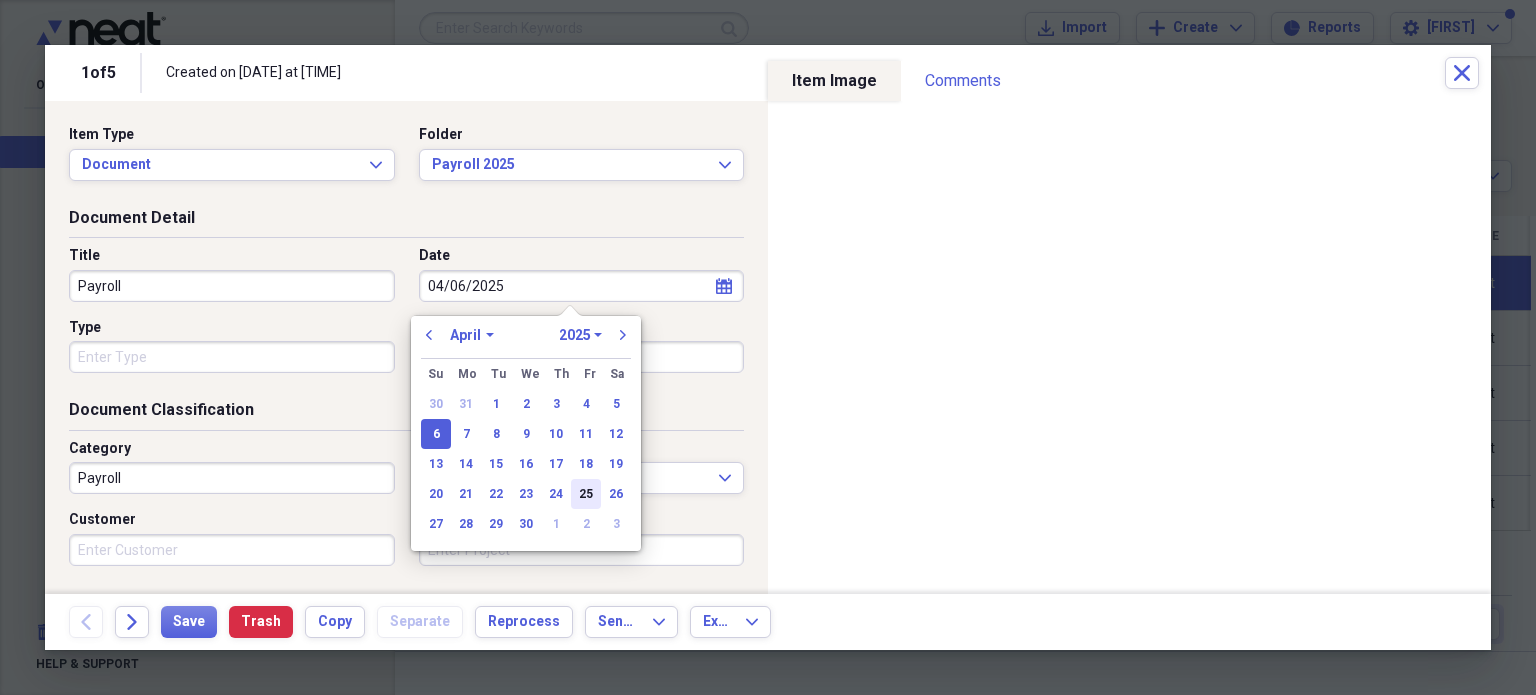 click on "25" at bounding box center [586, 494] 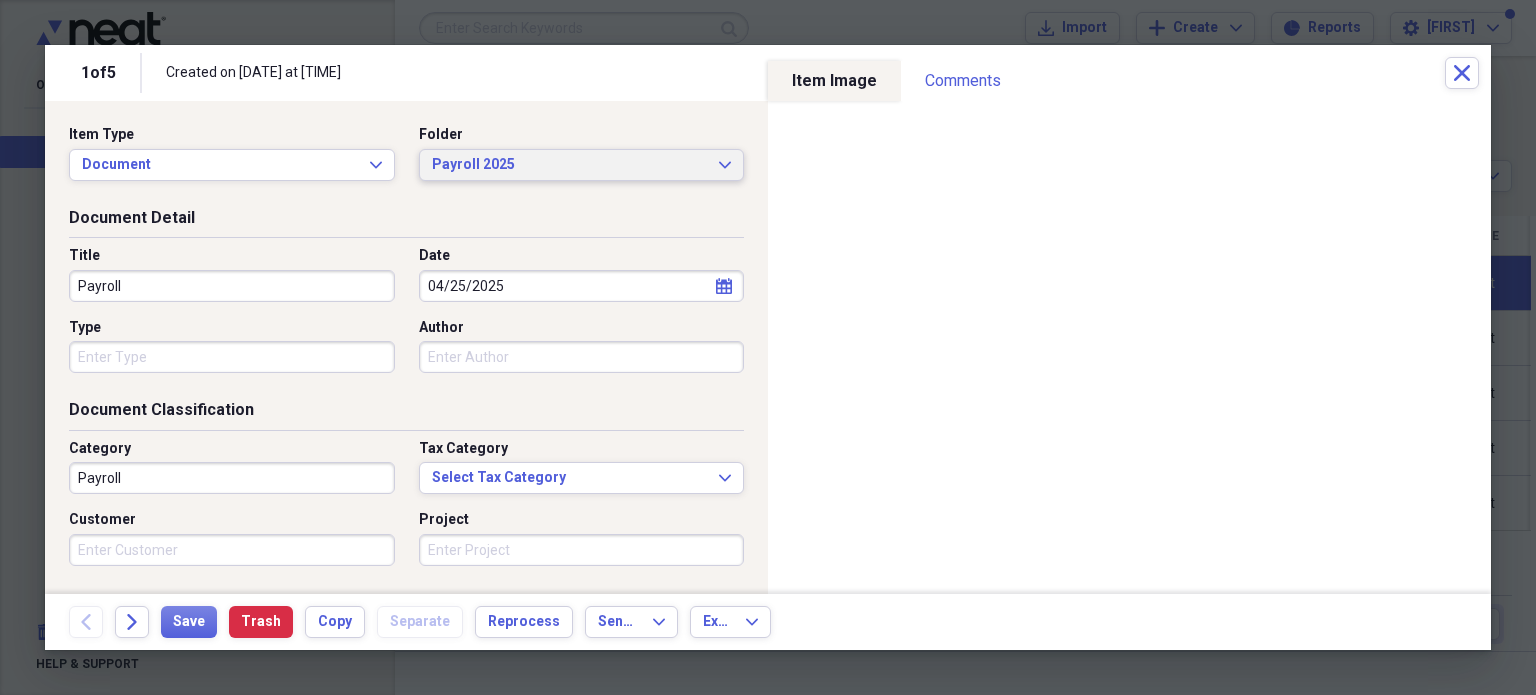 click on "Payroll 2025 Expand" at bounding box center (582, 165) 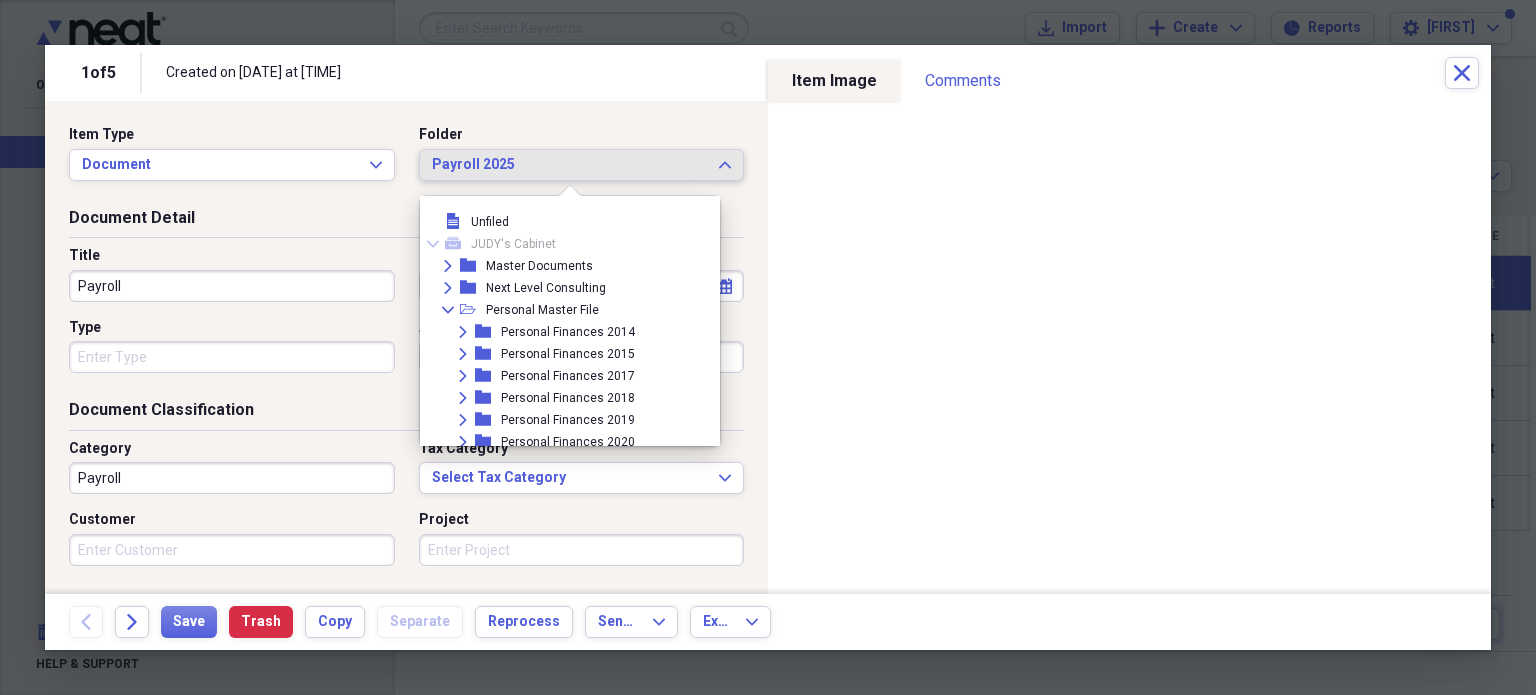 scroll, scrollTop: 3780, scrollLeft: 0, axis: vertical 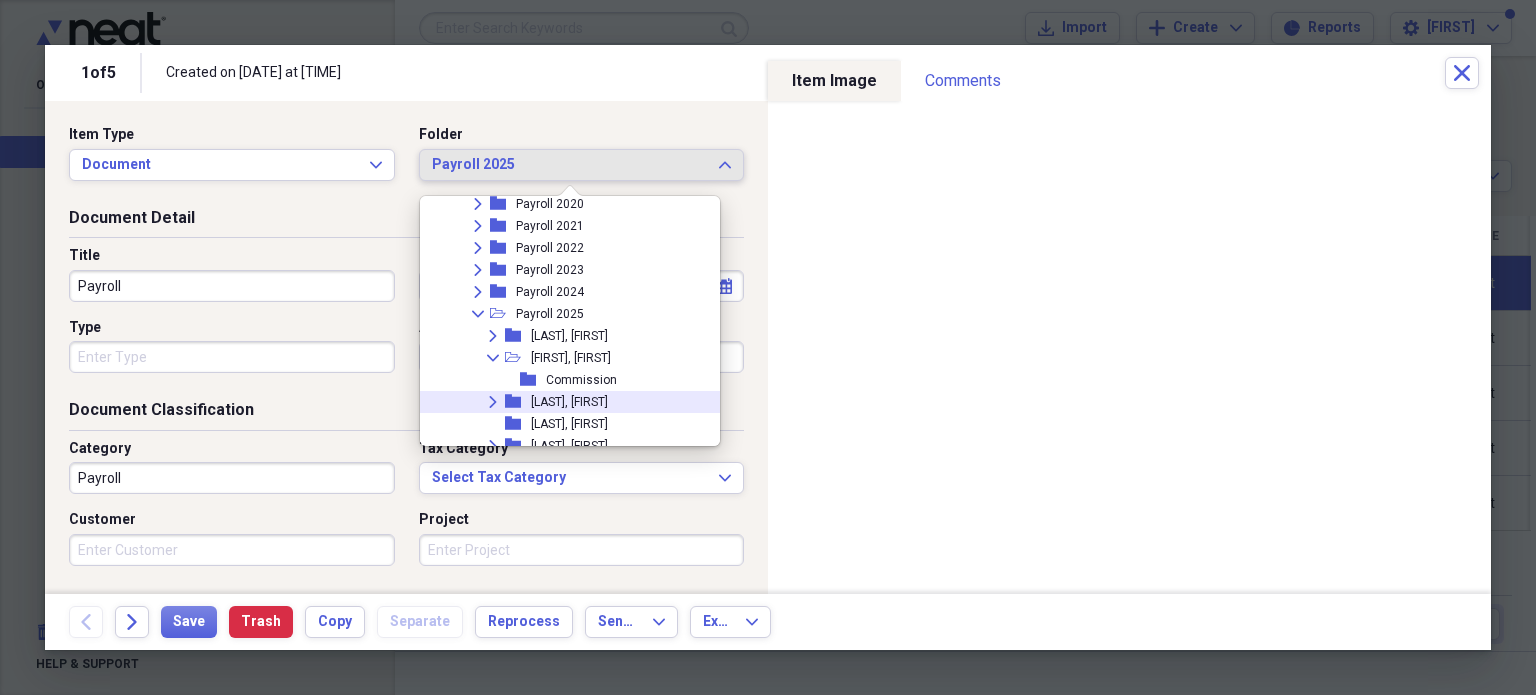 click on "Expand folder [LAST], [FIRST]" at bounding box center (576, 402) 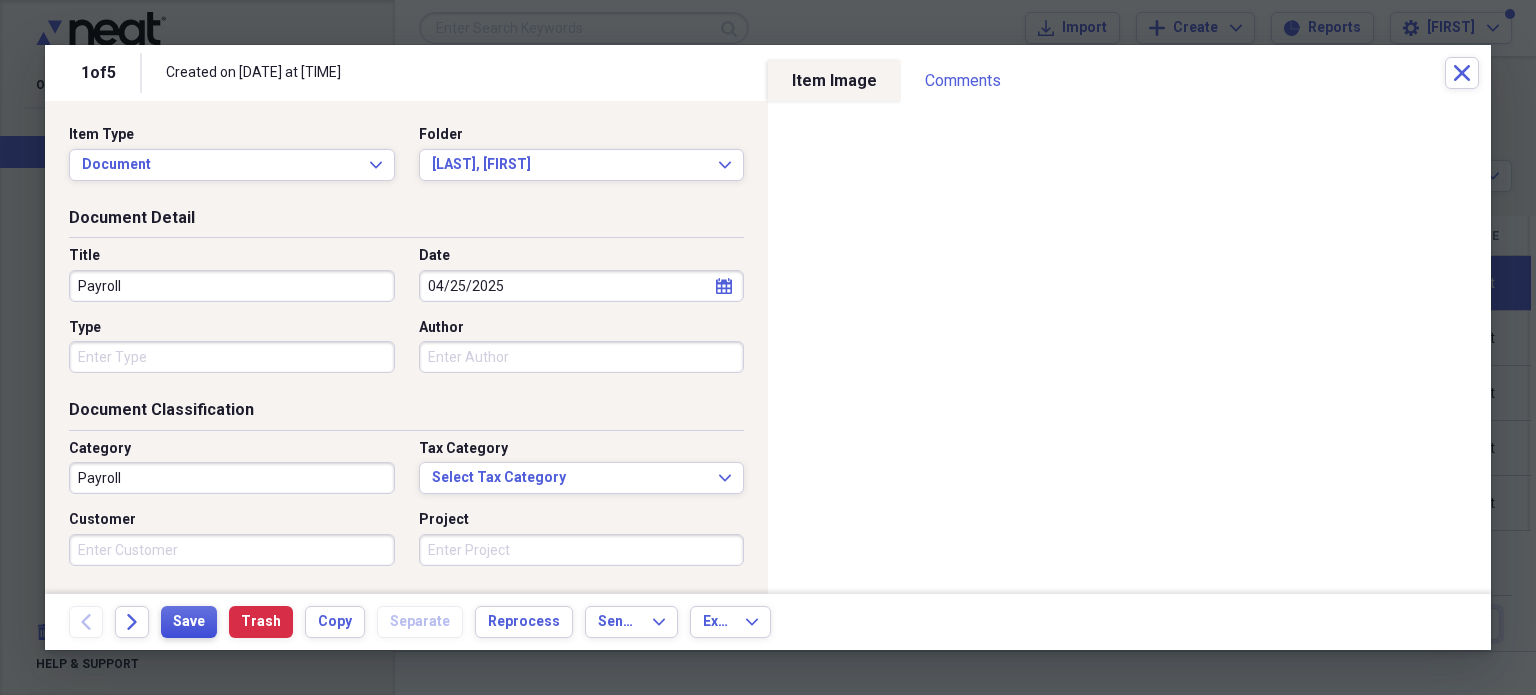 click on "Save" at bounding box center (189, 622) 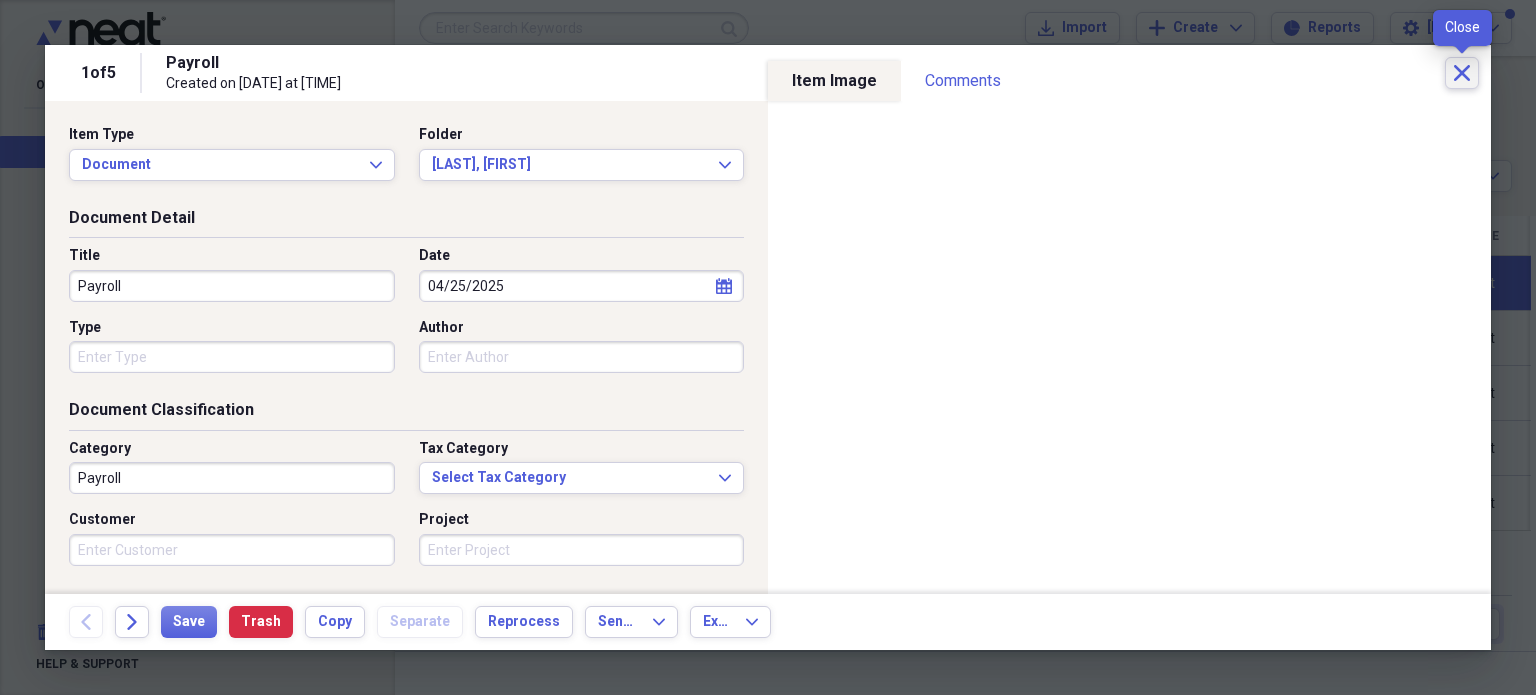 click on "Close" 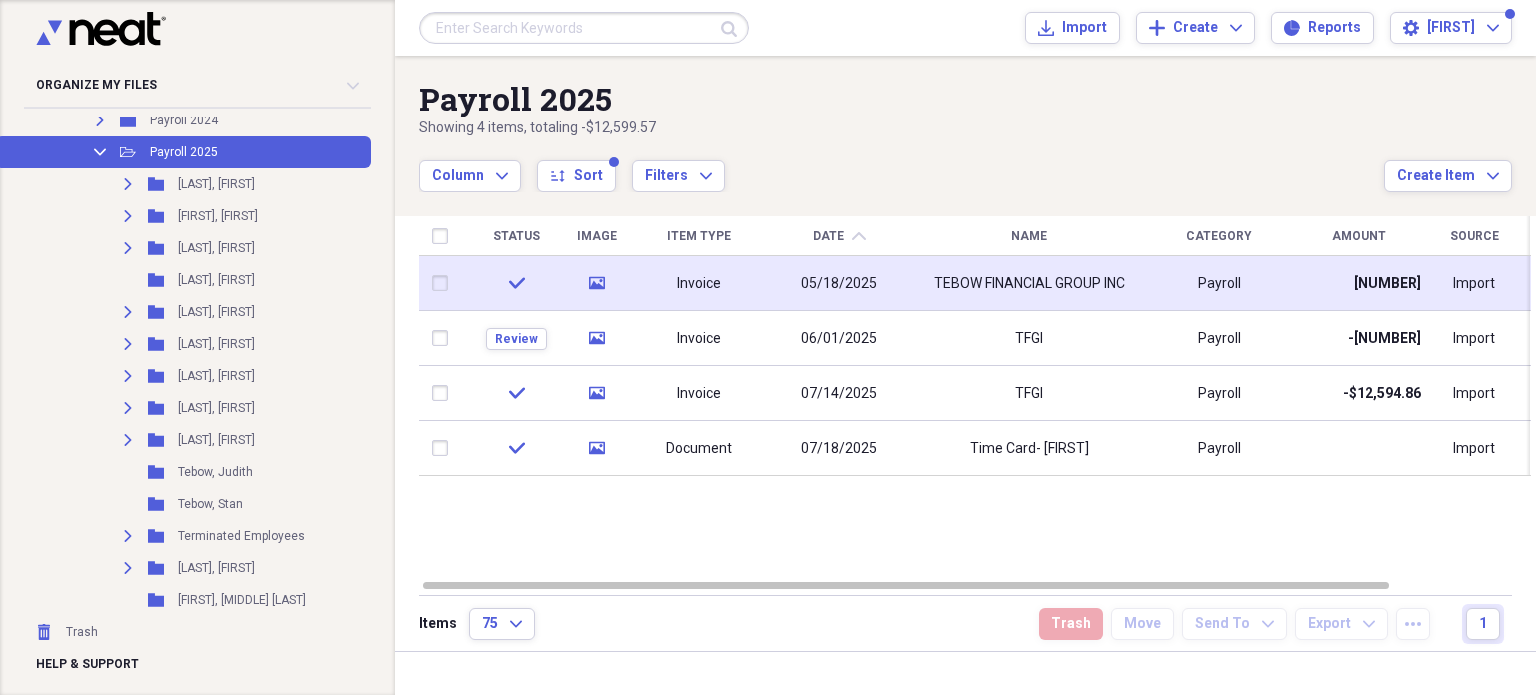click at bounding box center (444, 283) 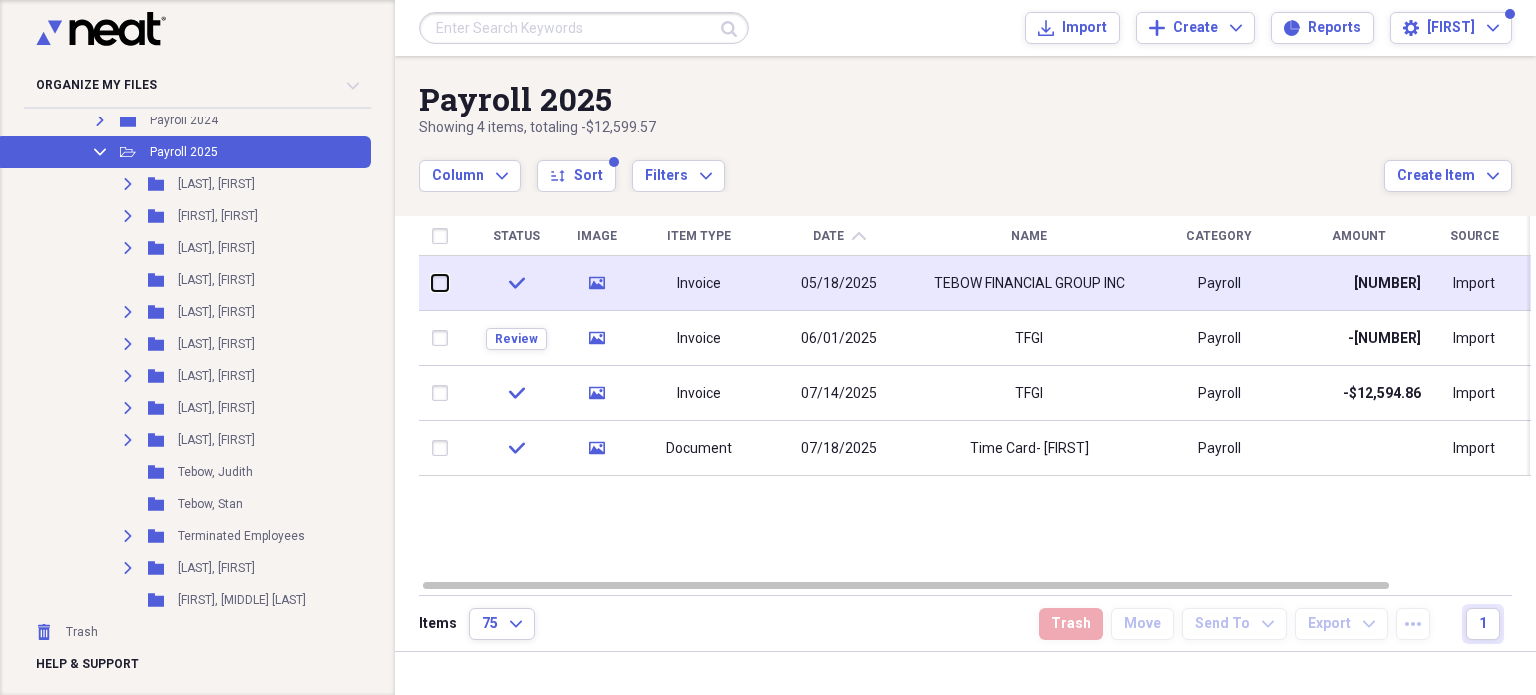 click at bounding box center (432, 283) 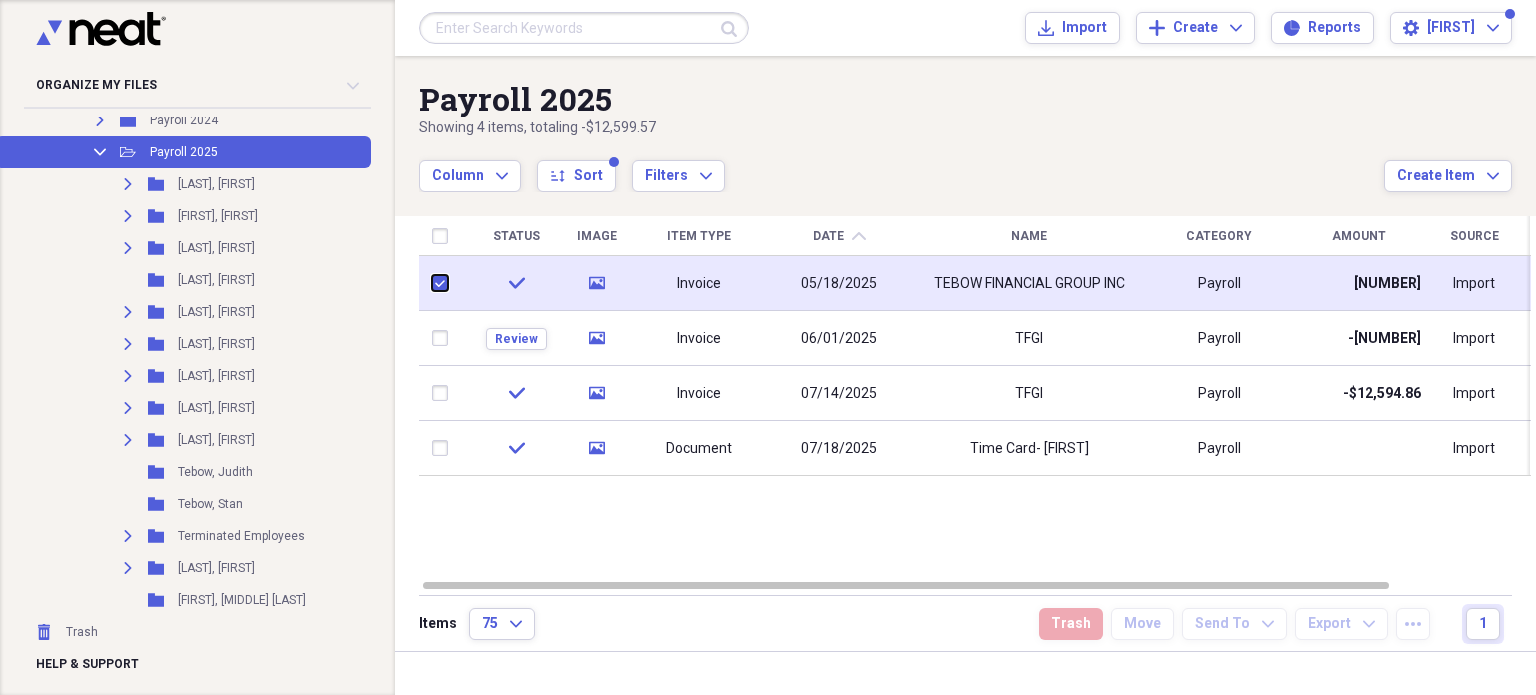 checkbox on "true" 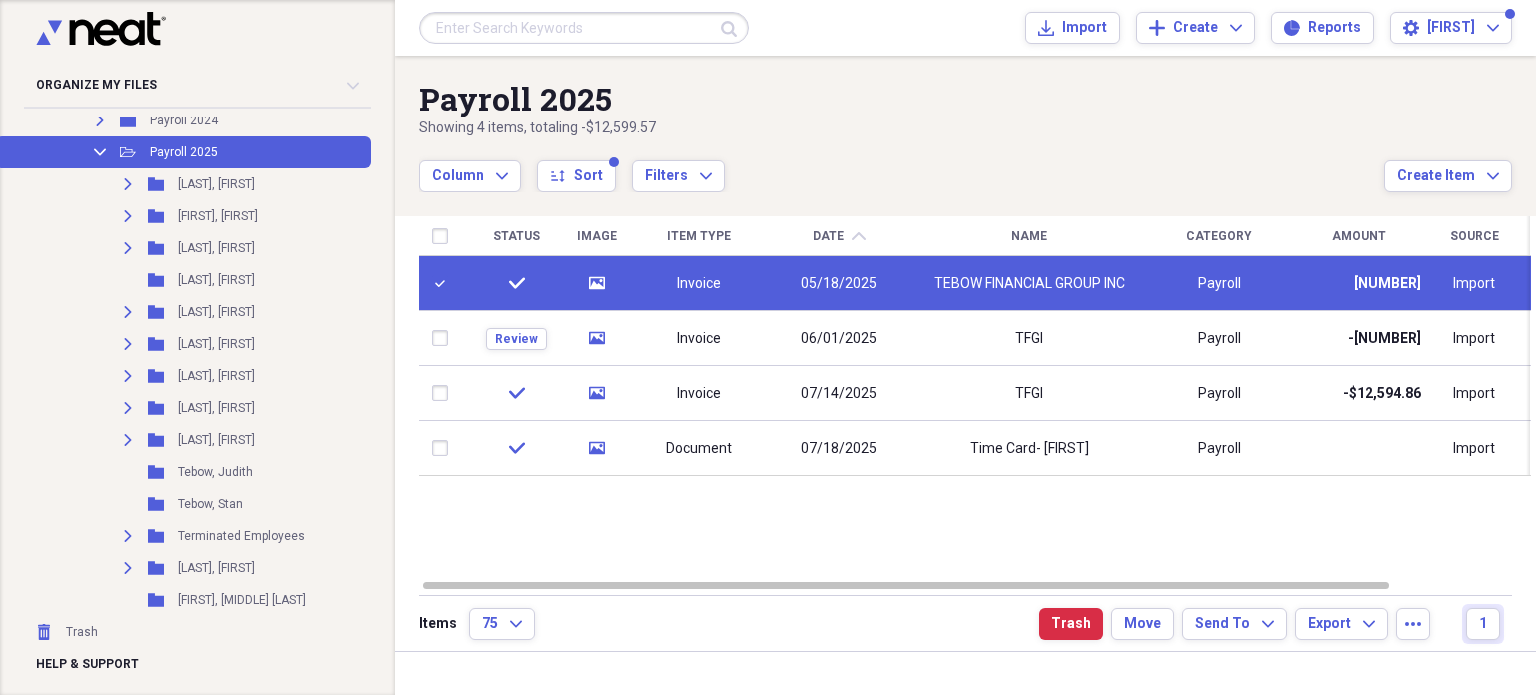 click on "05/18/2025" at bounding box center (839, 284) 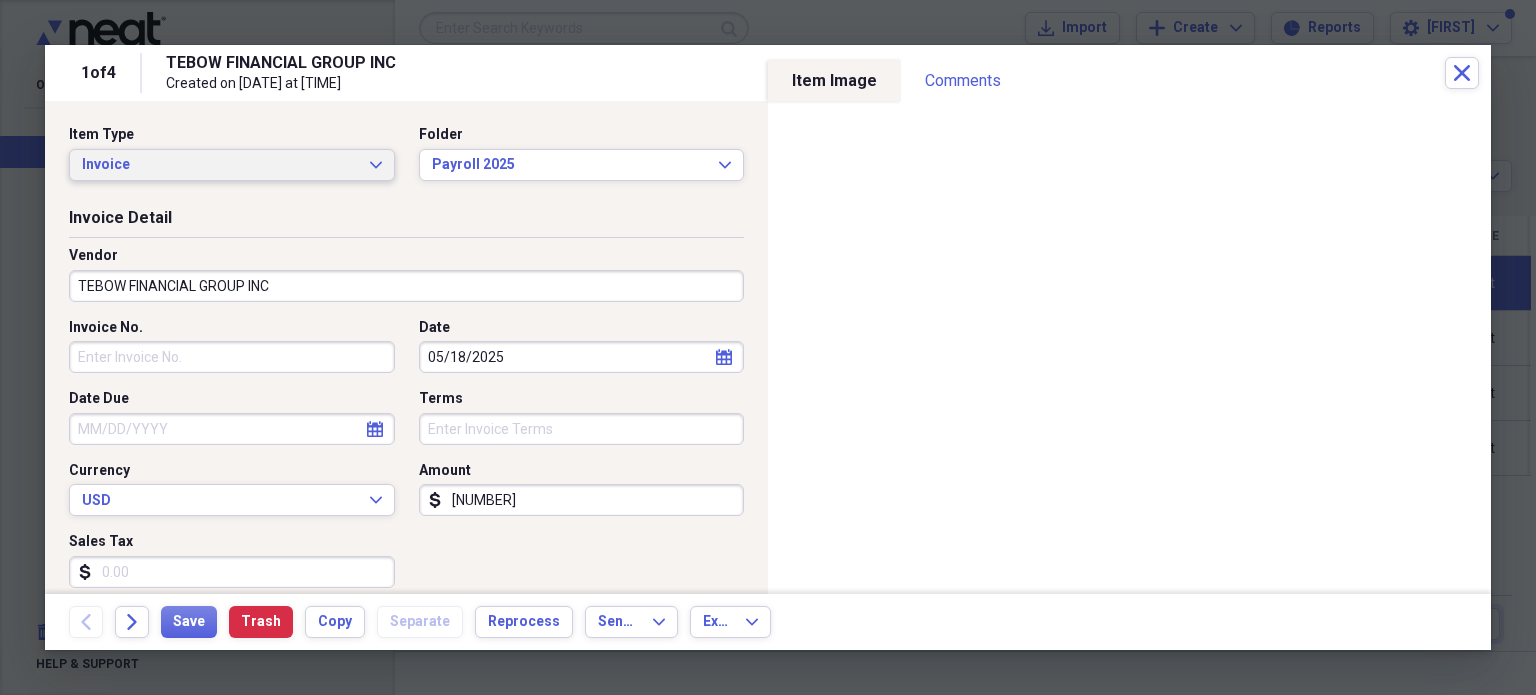 click on "Expand" 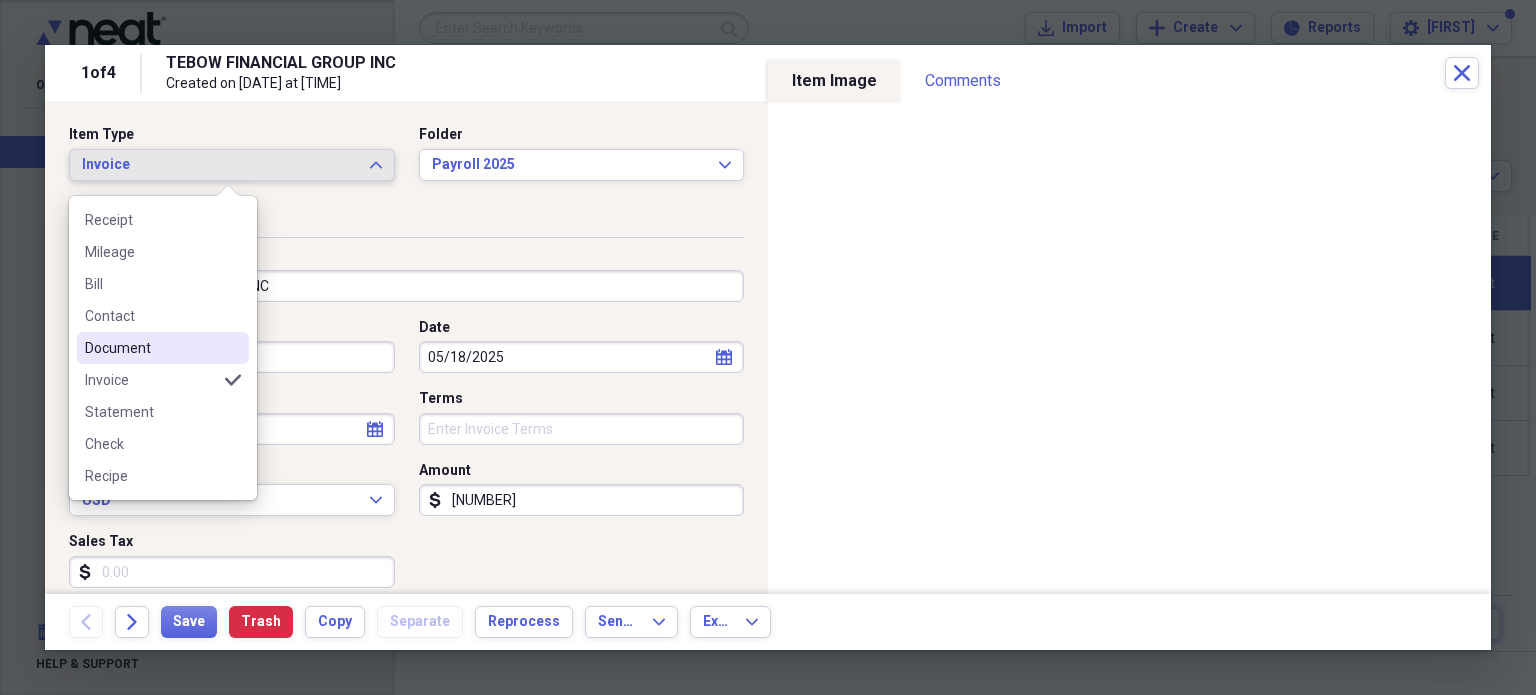 click on "Document" at bounding box center (163, 348) 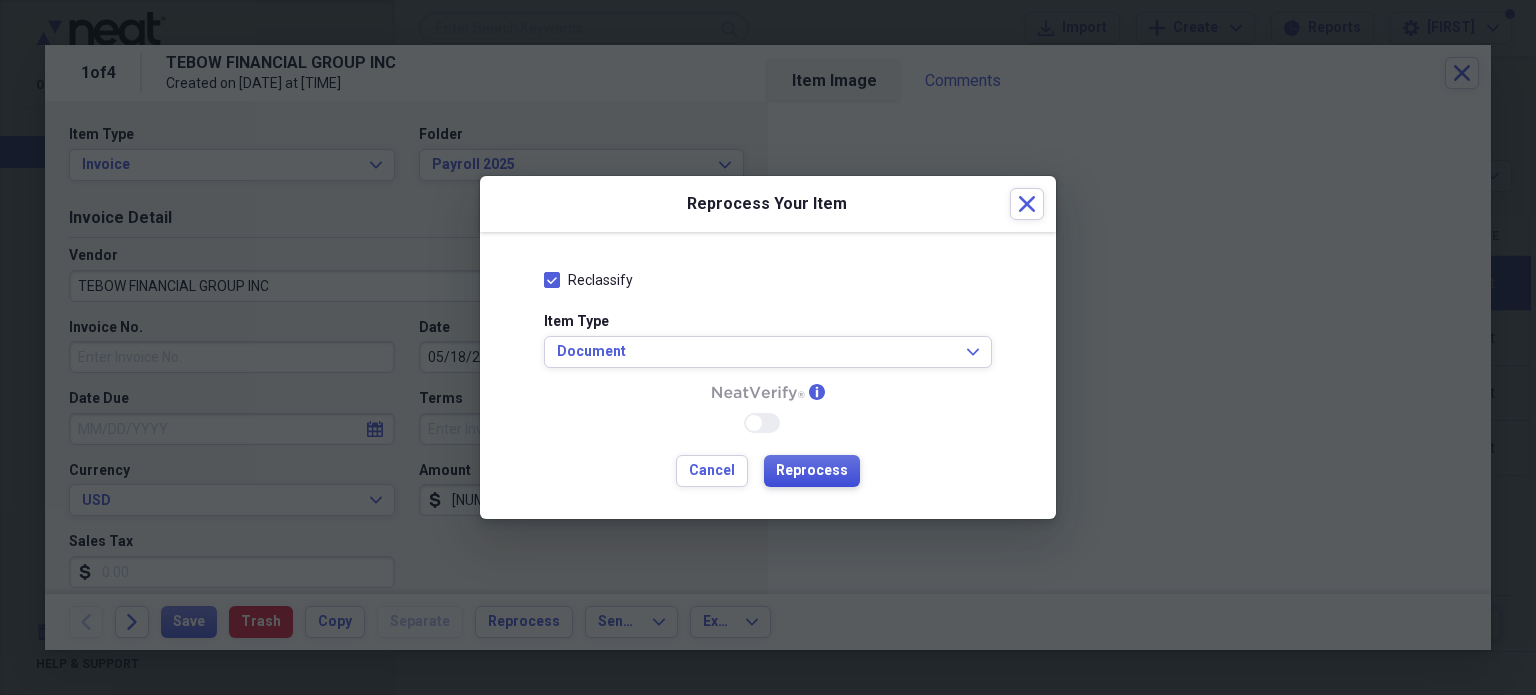 click on "Reprocess" at bounding box center [812, 471] 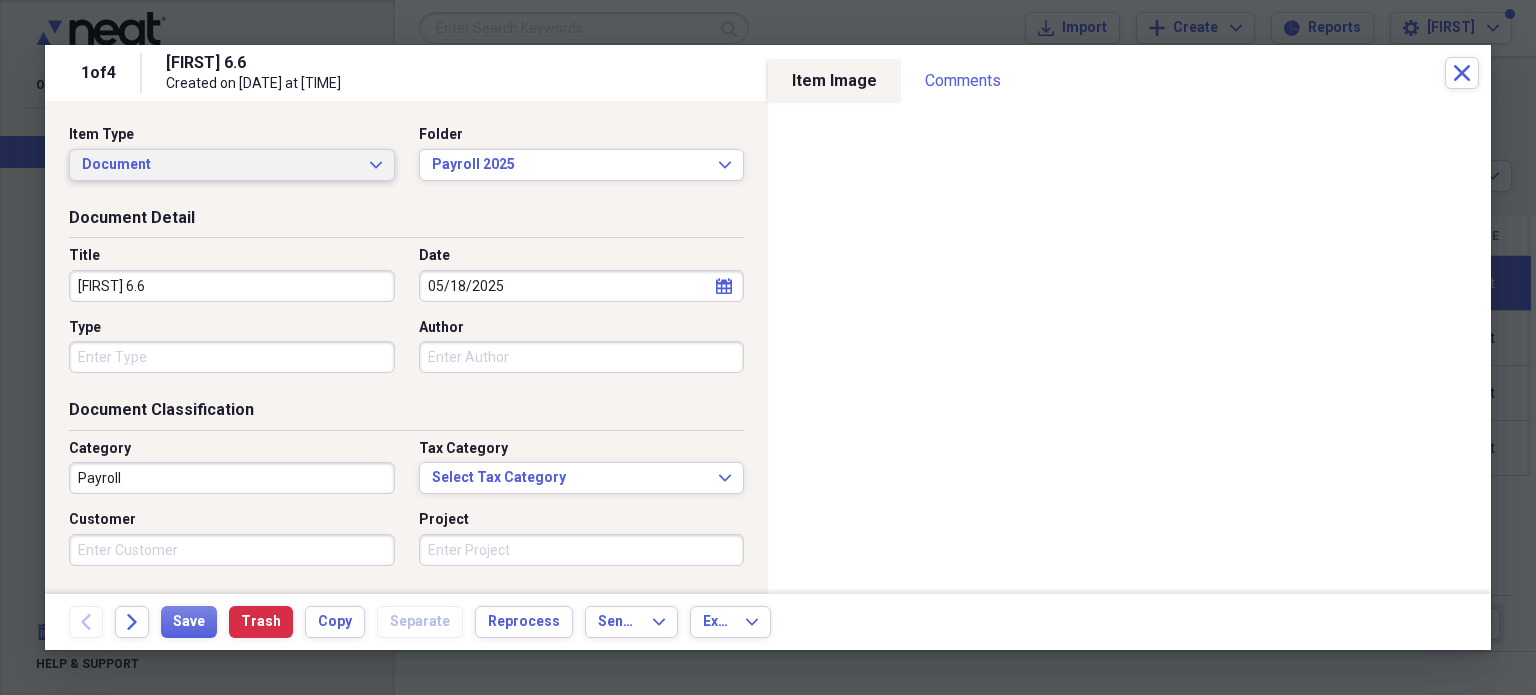 click on "Expand" 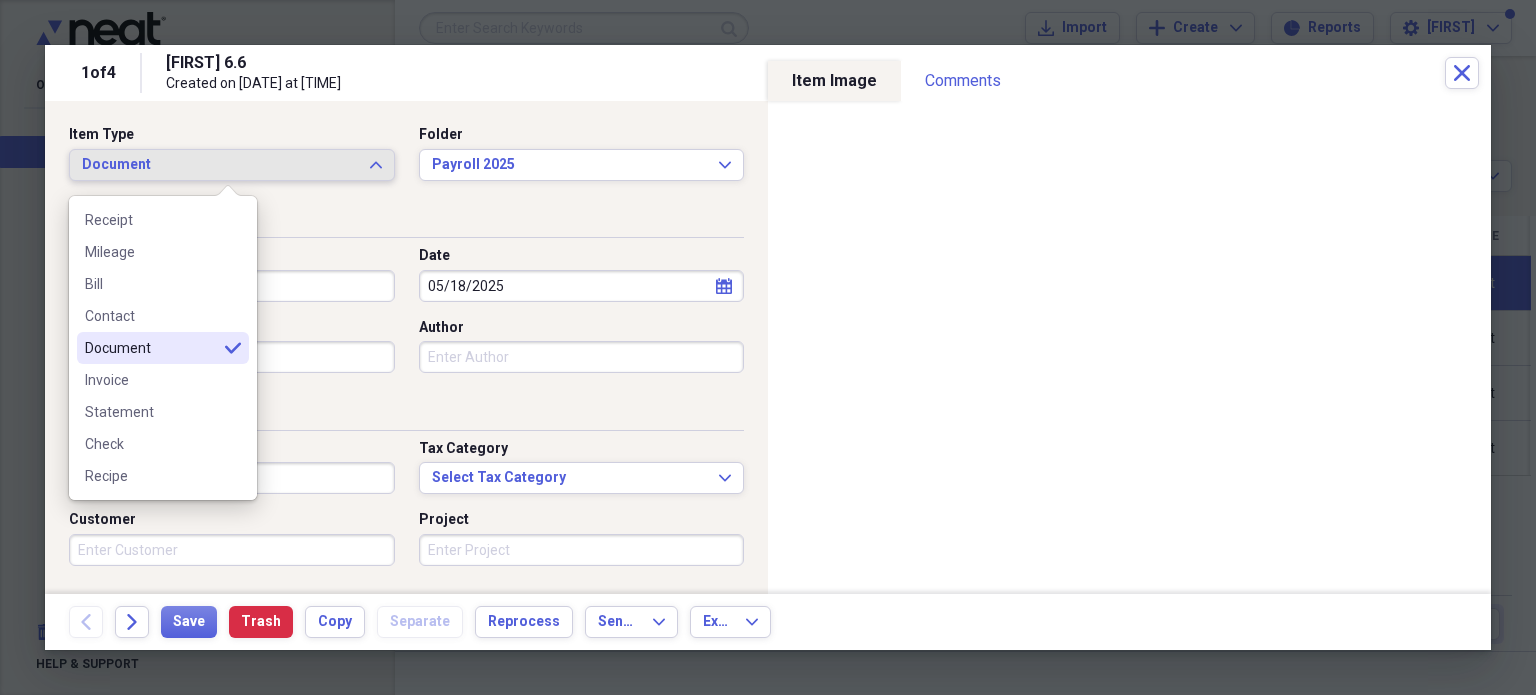click on "Document Detail" at bounding box center (406, 222) 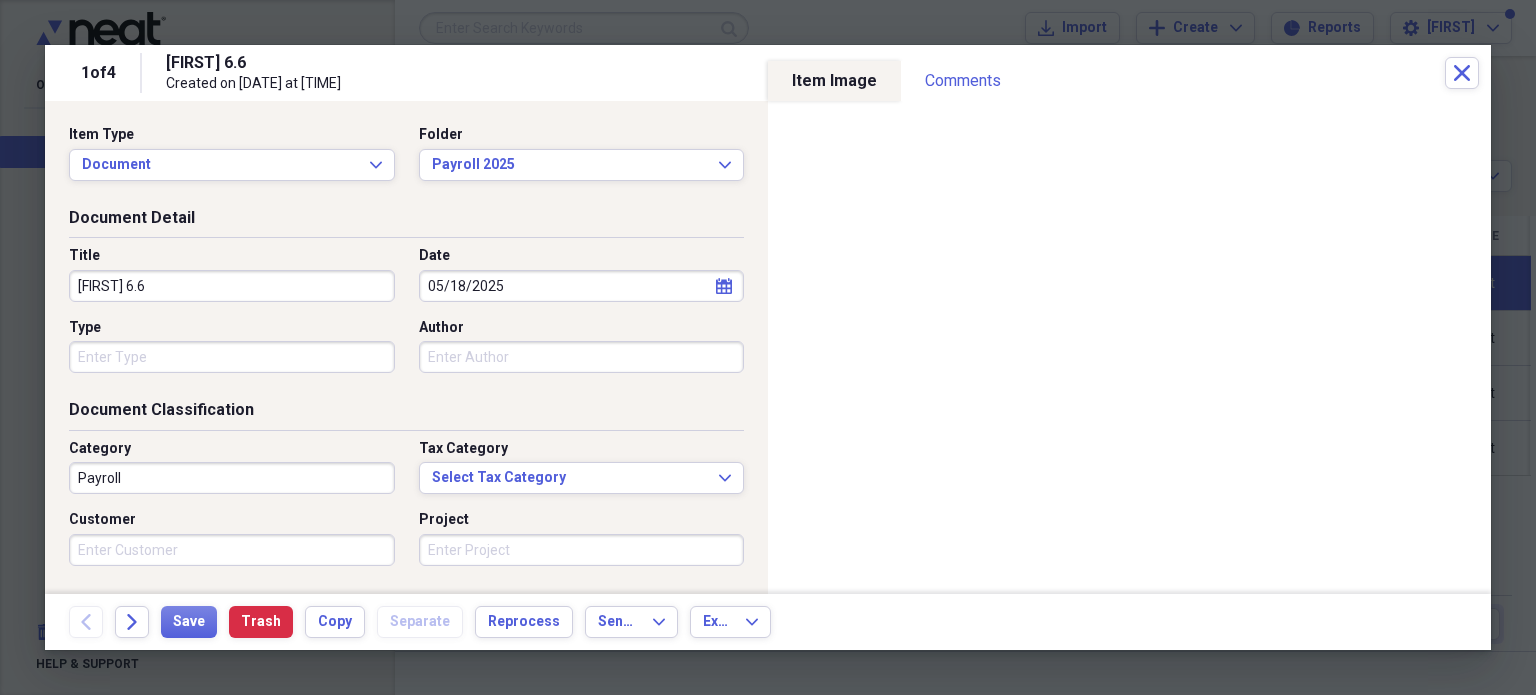 drag, startPoint x: 179, startPoint y: 282, endPoint x: 55, endPoint y: 285, distance: 124.036285 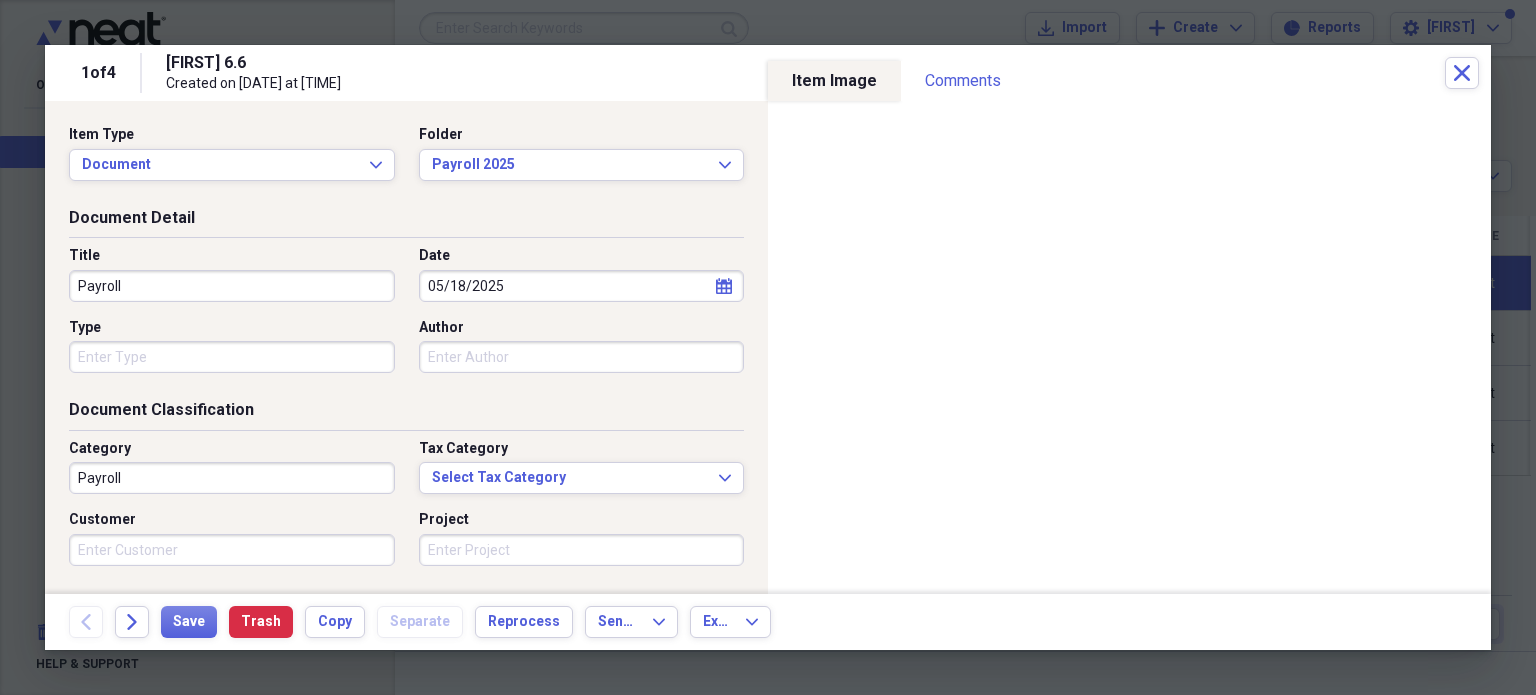 type on "Payroll" 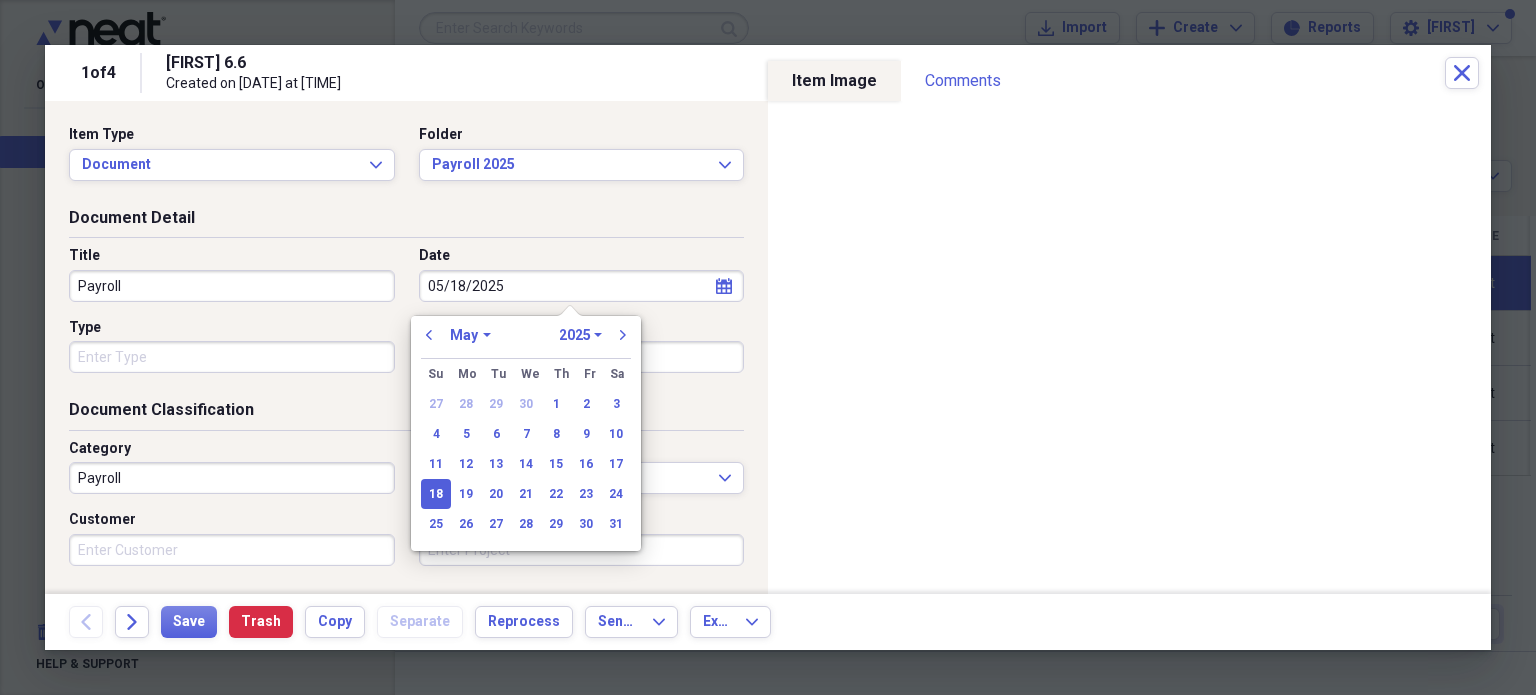 click on "January February March April May June July August September October November December" at bounding box center [470, 335] 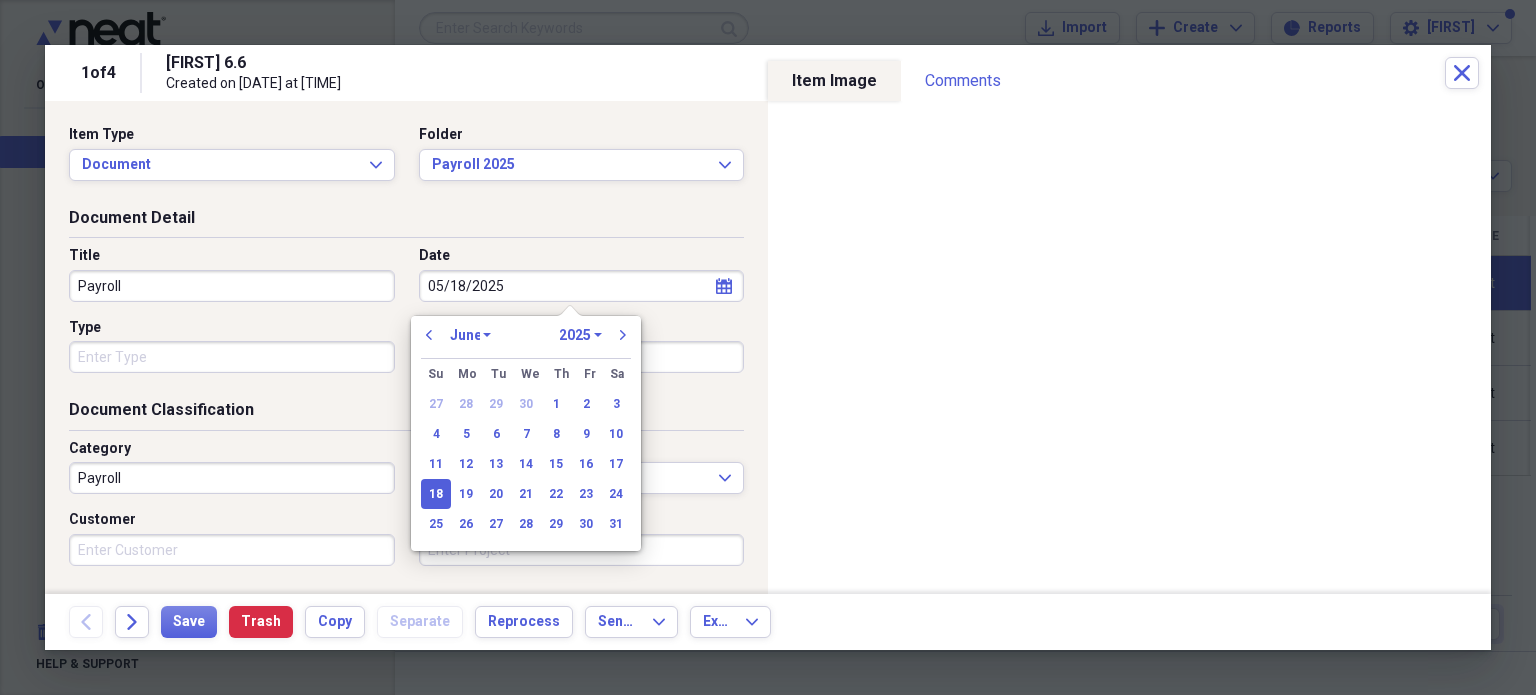 click on "January February March April May June July August September October November December" at bounding box center (470, 335) 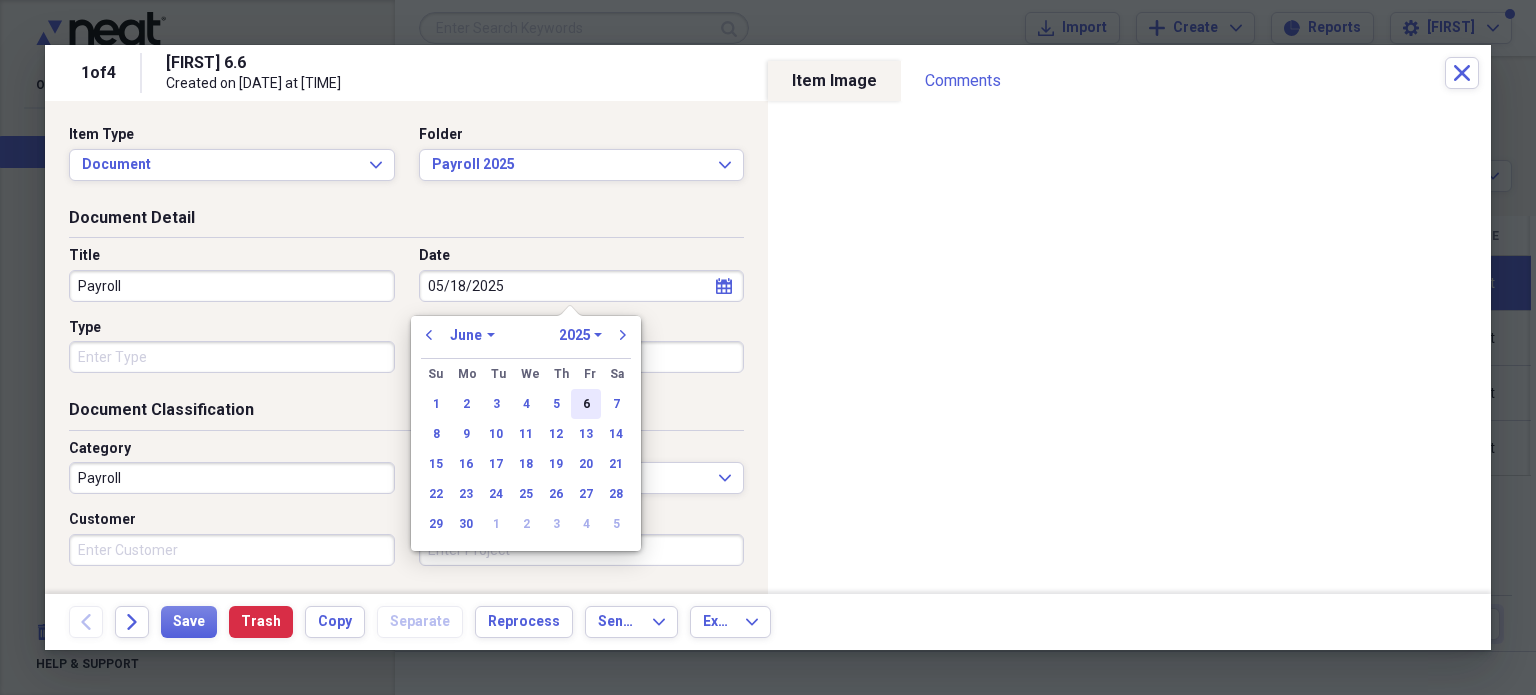 click on "6" at bounding box center [586, 404] 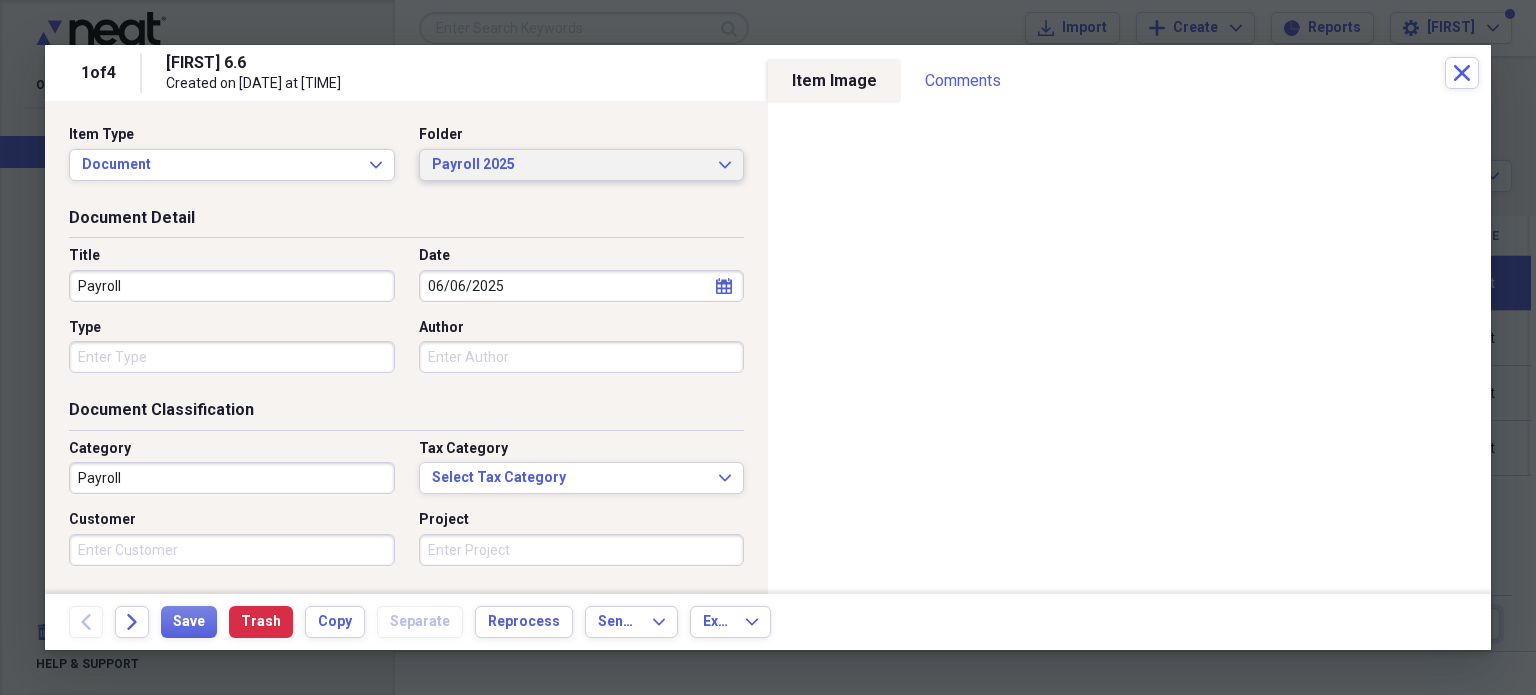 click on "Expand" 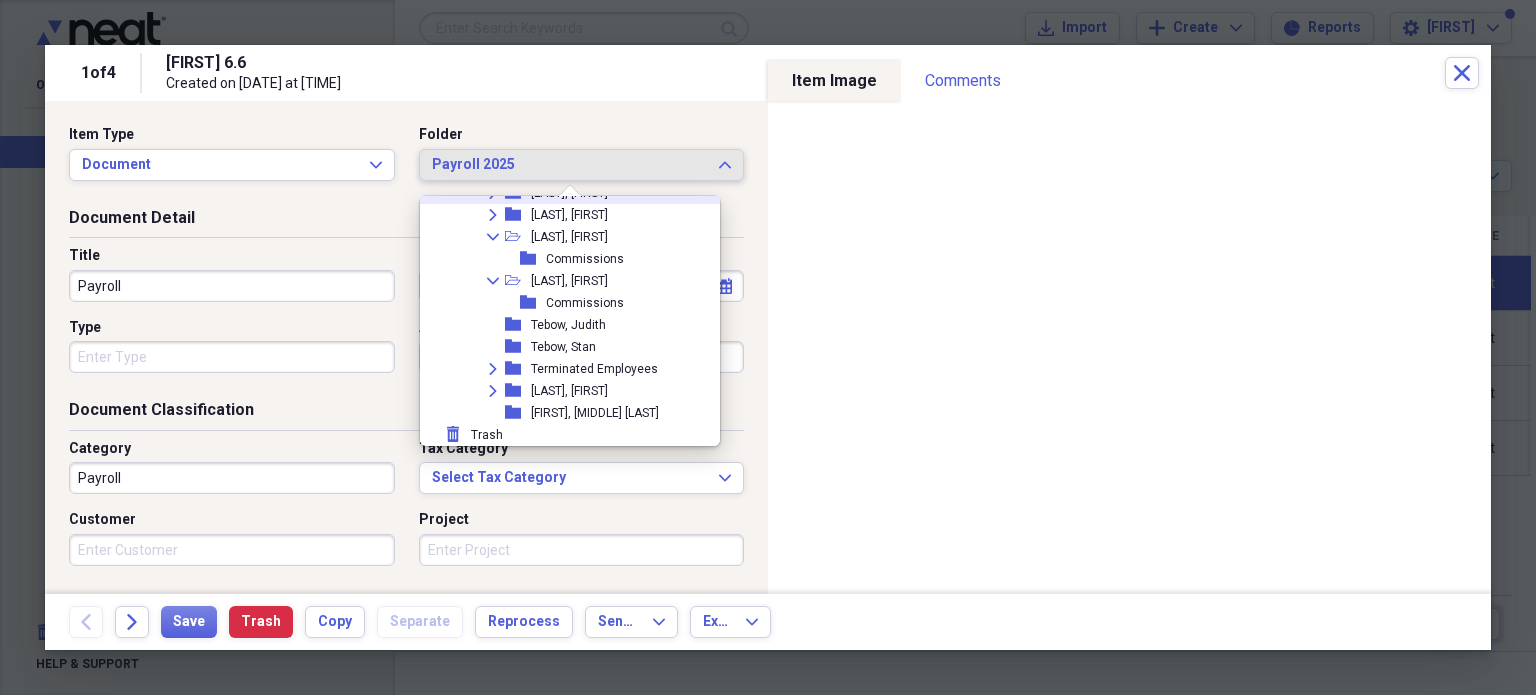 scroll, scrollTop: 4069, scrollLeft: 0, axis: vertical 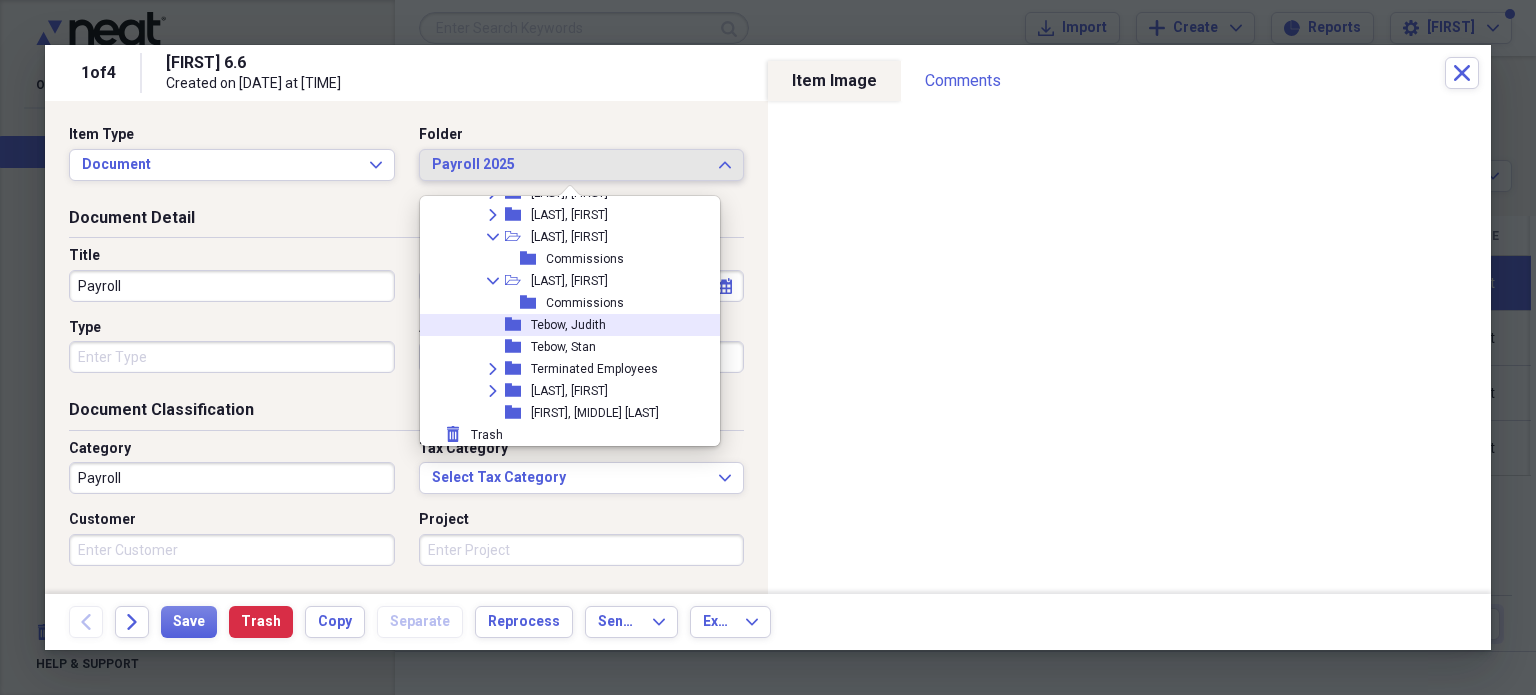 click on "Tebow, Judith" at bounding box center (568, 325) 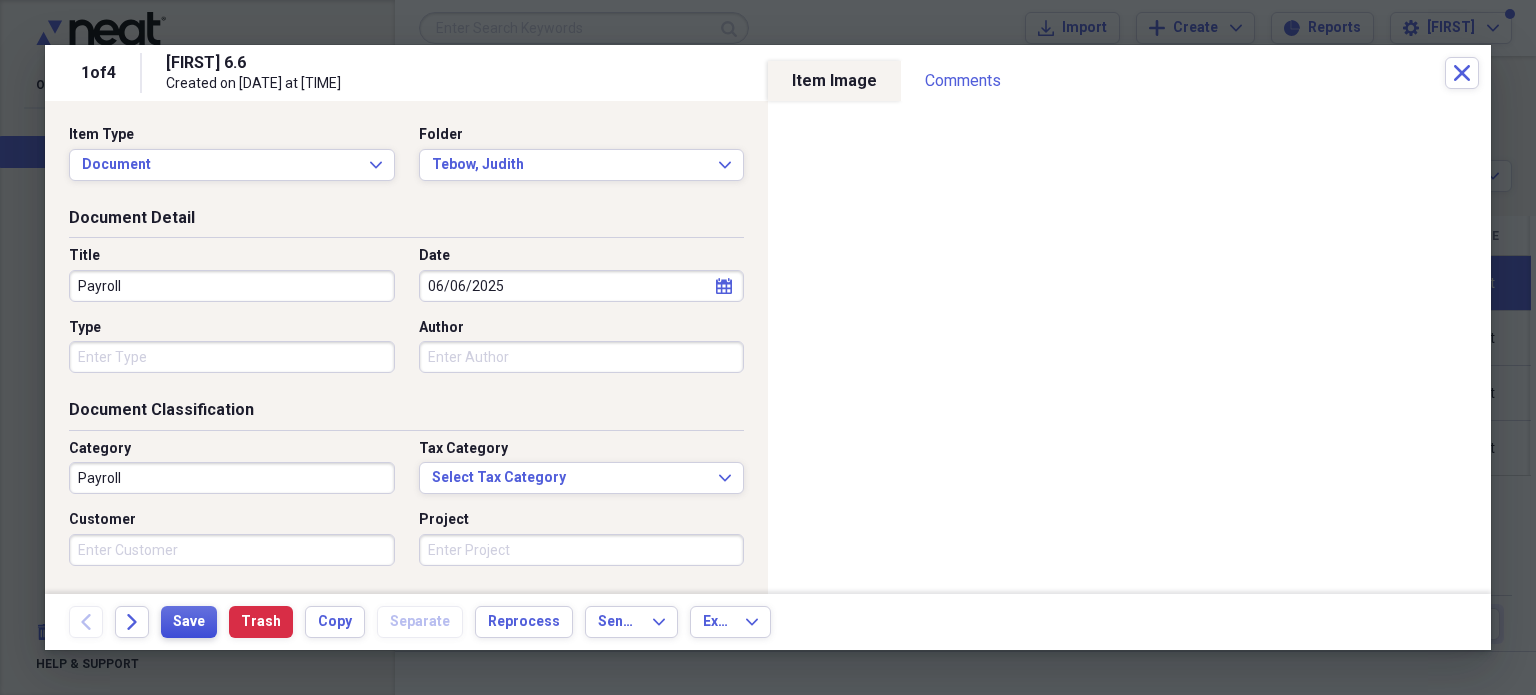 click on "Save" at bounding box center [189, 622] 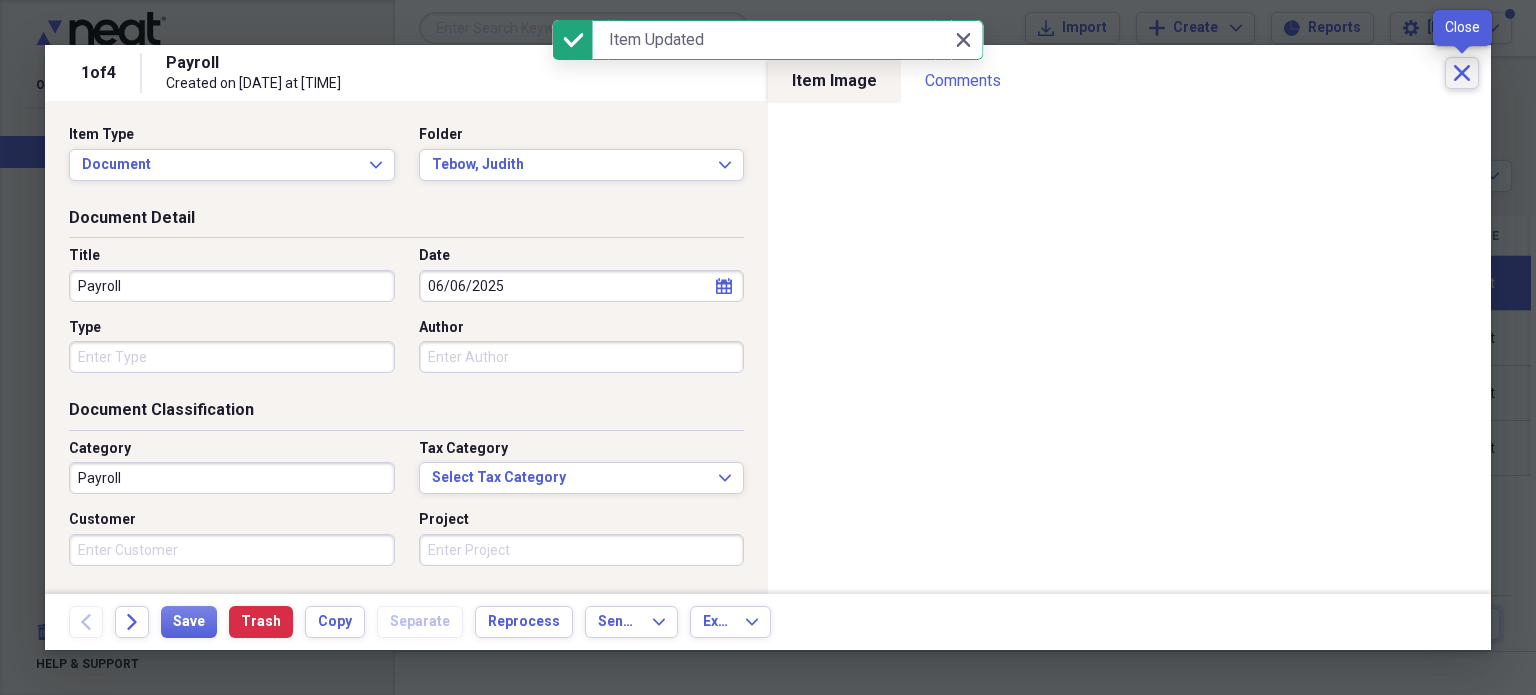 click on "Close" 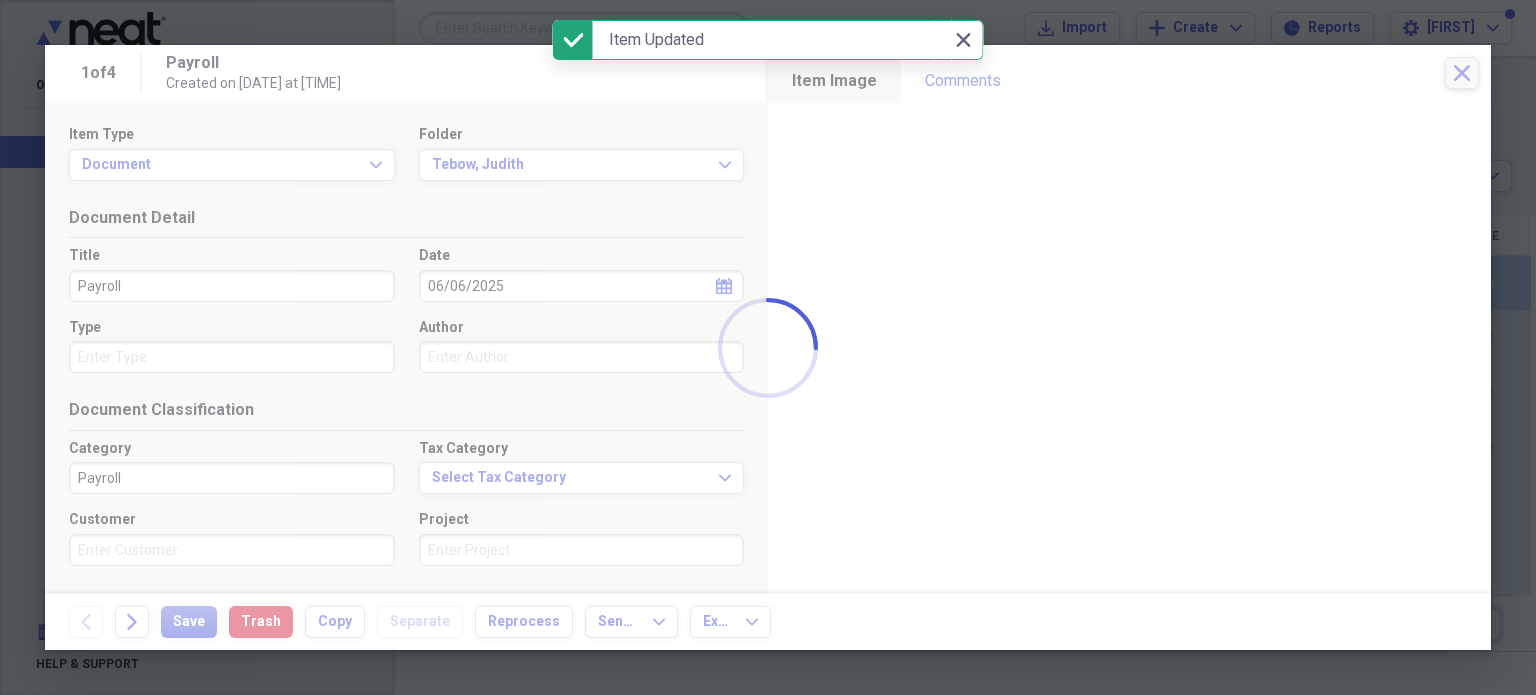 checkbox on "false" 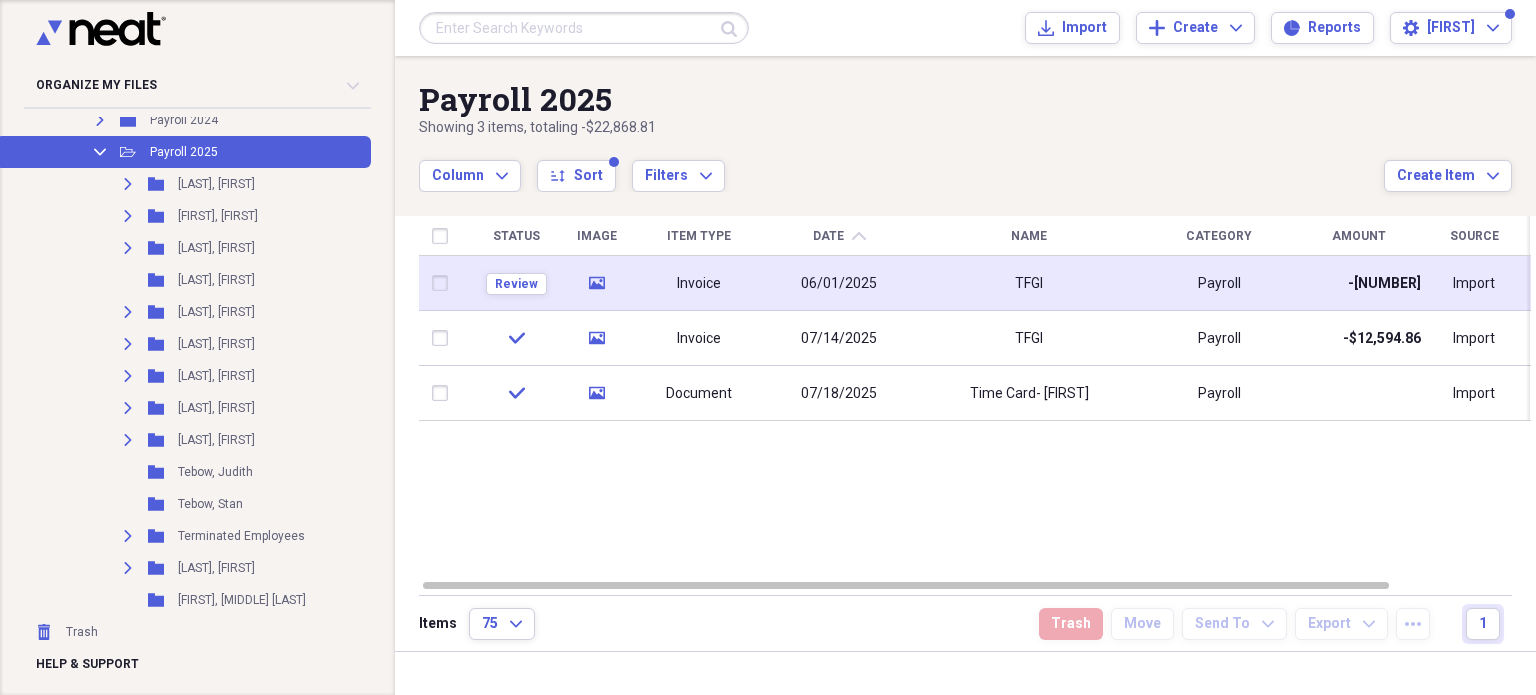 click on "Invoice" at bounding box center (699, 283) 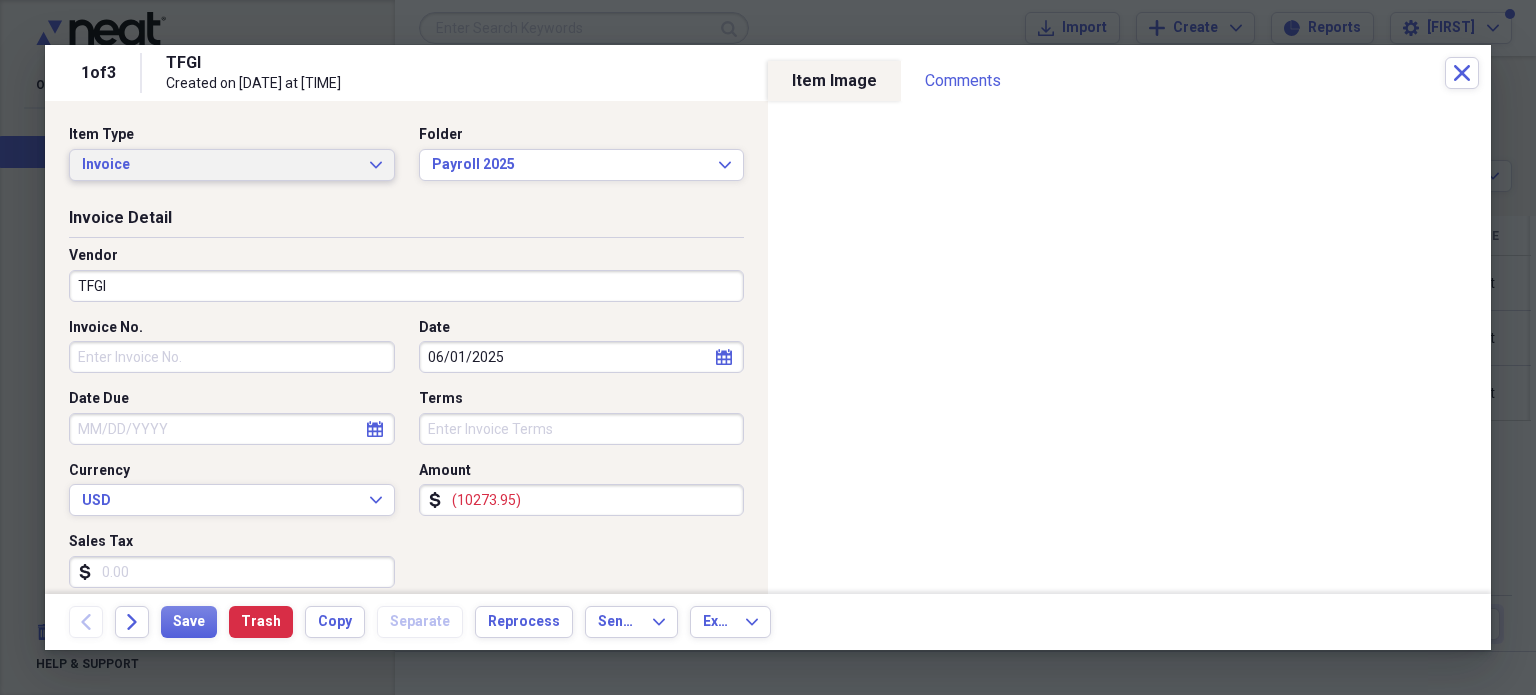 click on "Expand" 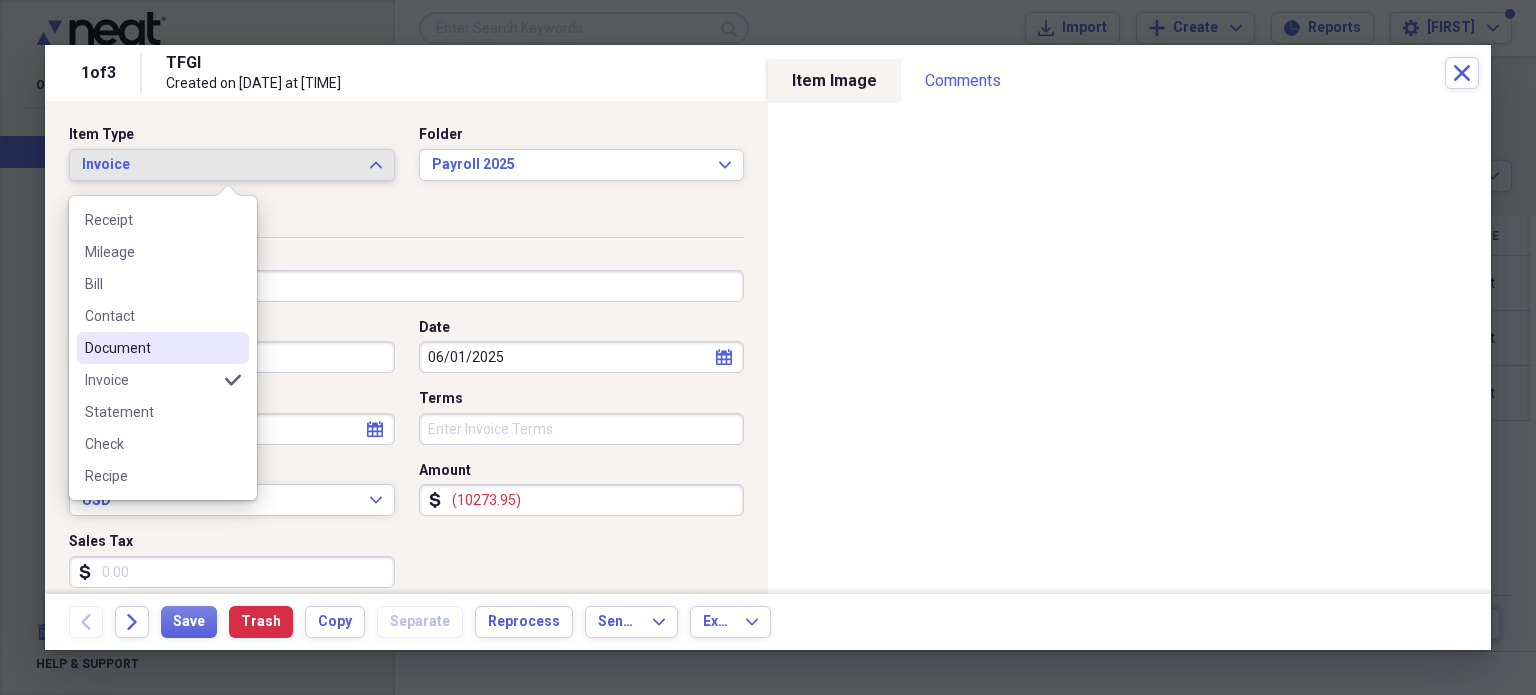 click on "Document" at bounding box center [151, 348] 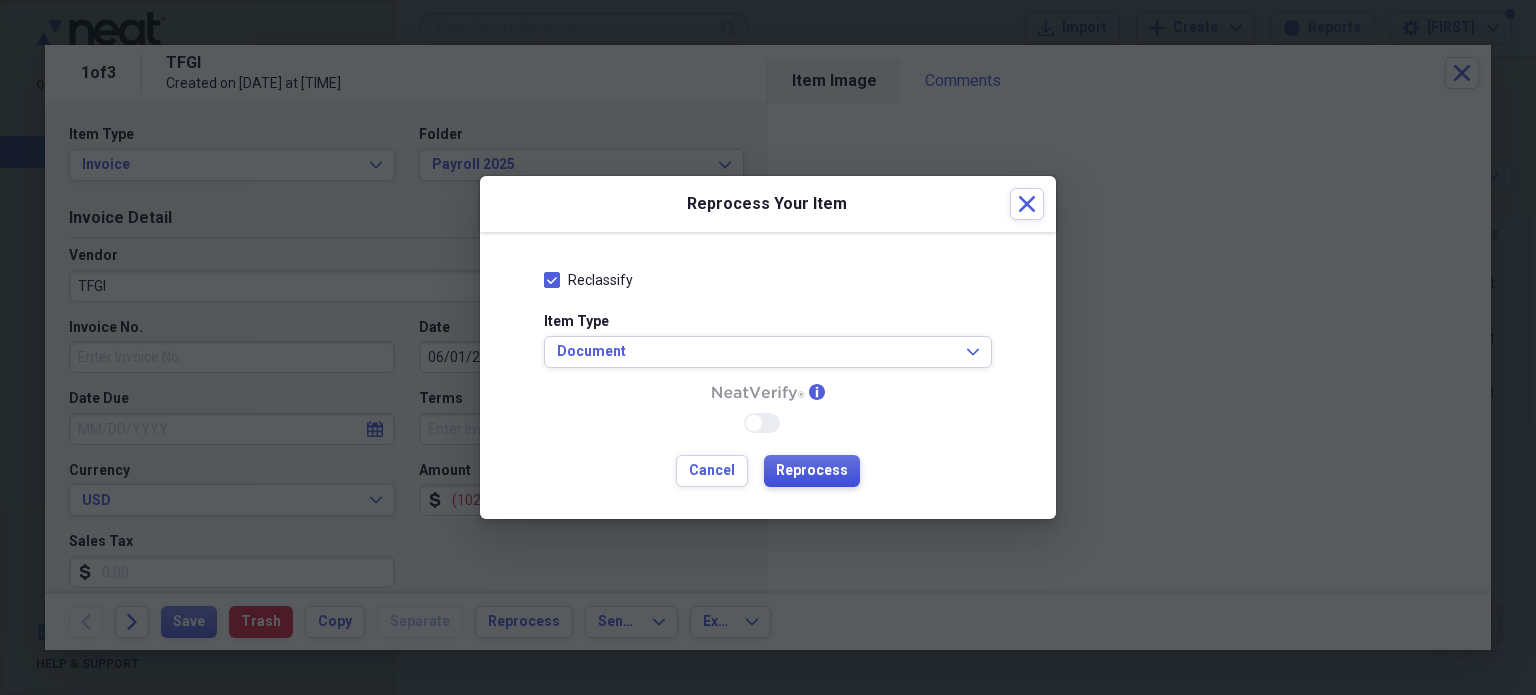 click on "Reprocess" at bounding box center (812, 471) 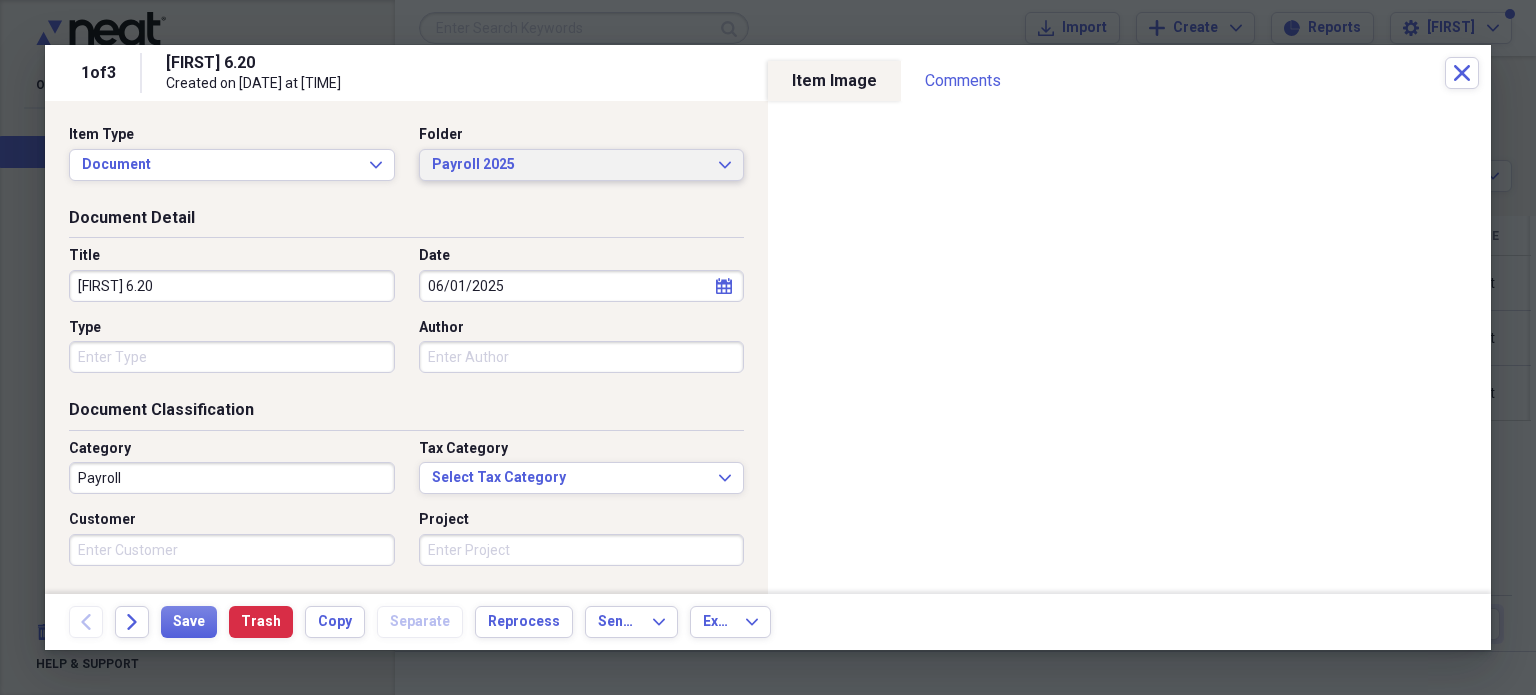click on "Expand" 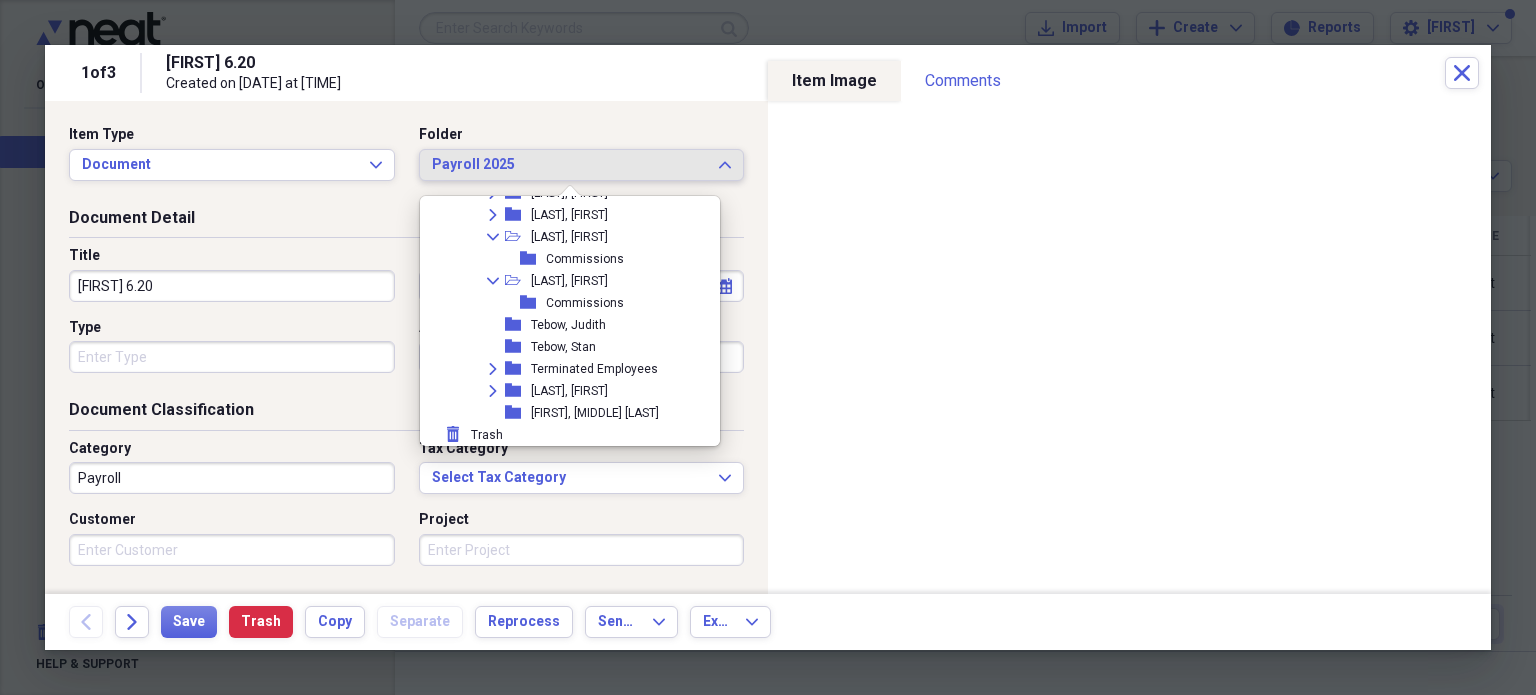 scroll, scrollTop: 4069, scrollLeft: 0, axis: vertical 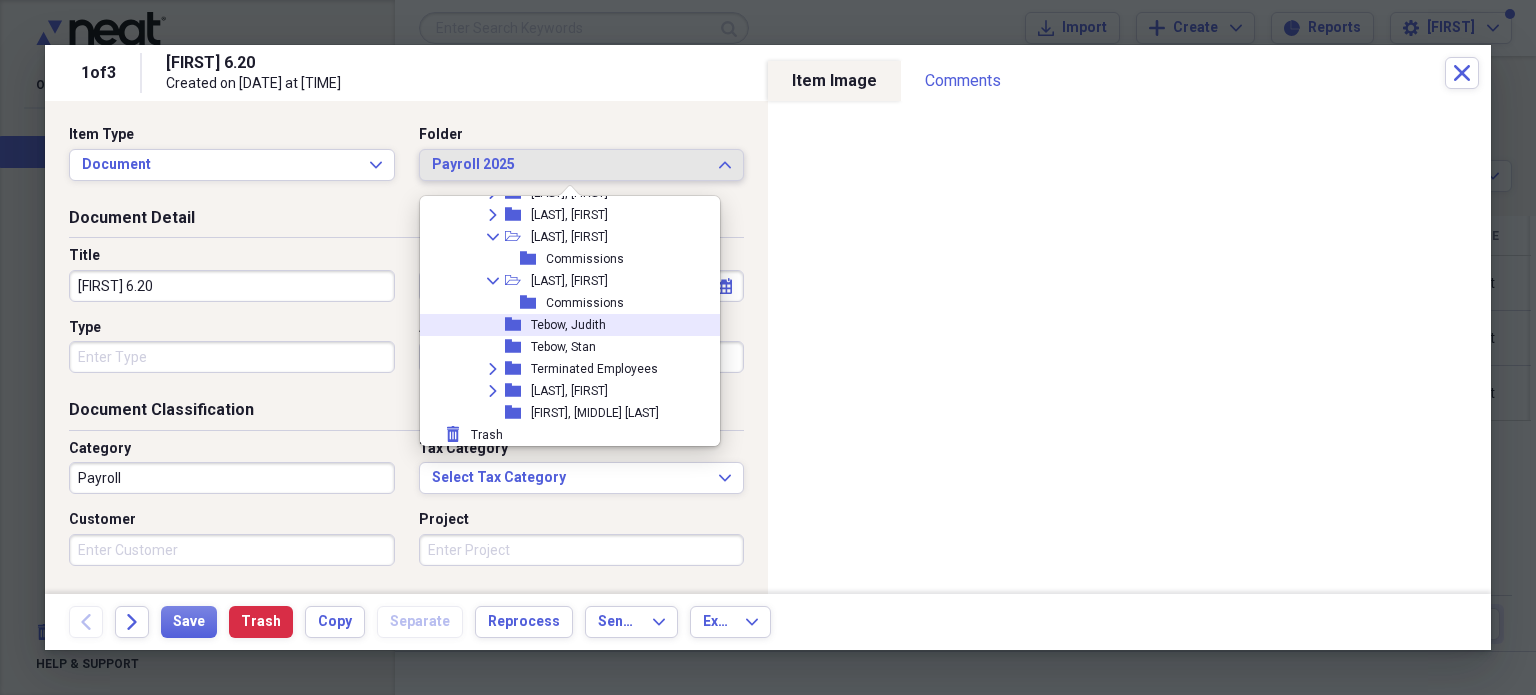 click on "Tebow, Judith" at bounding box center (568, 325) 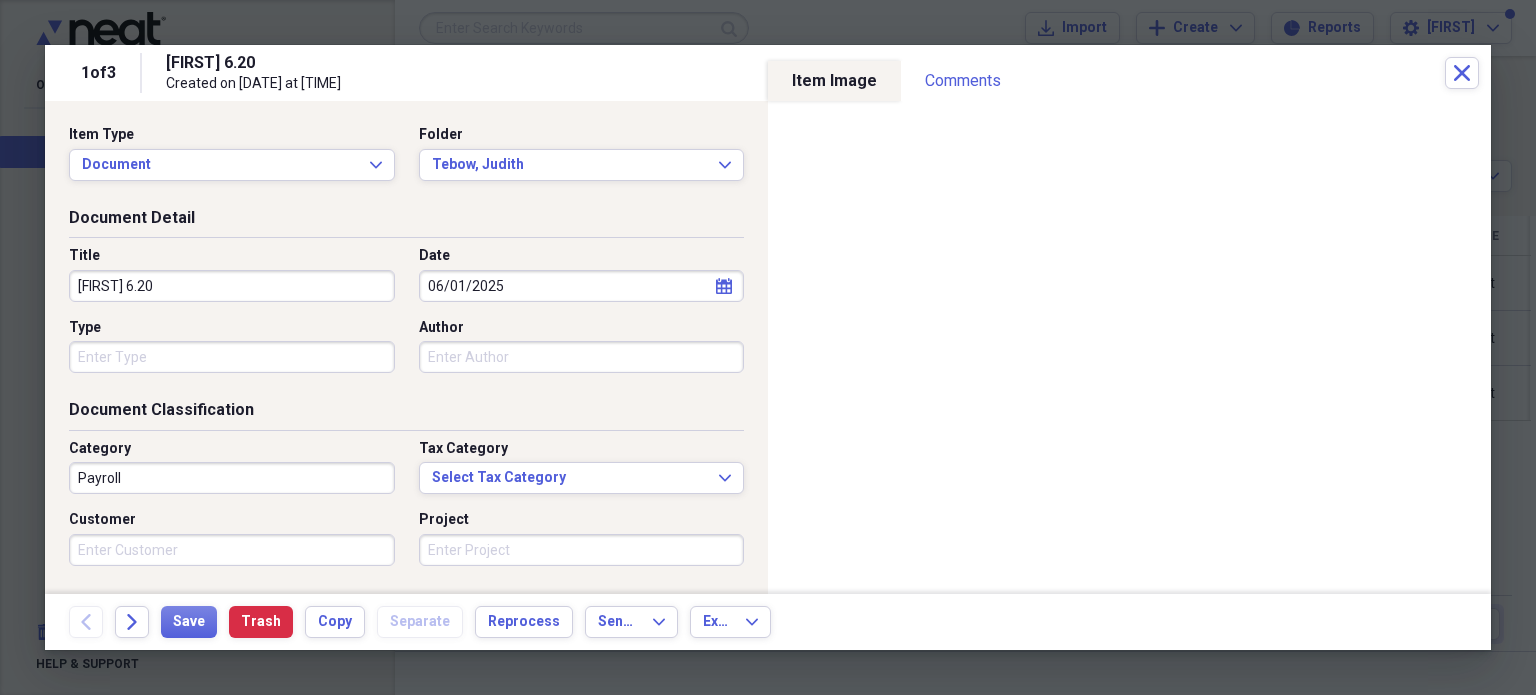 click on "Title [FIRST] 6.20 Date [DATE] calendar Calendar Type Author" at bounding box center [406, 317] 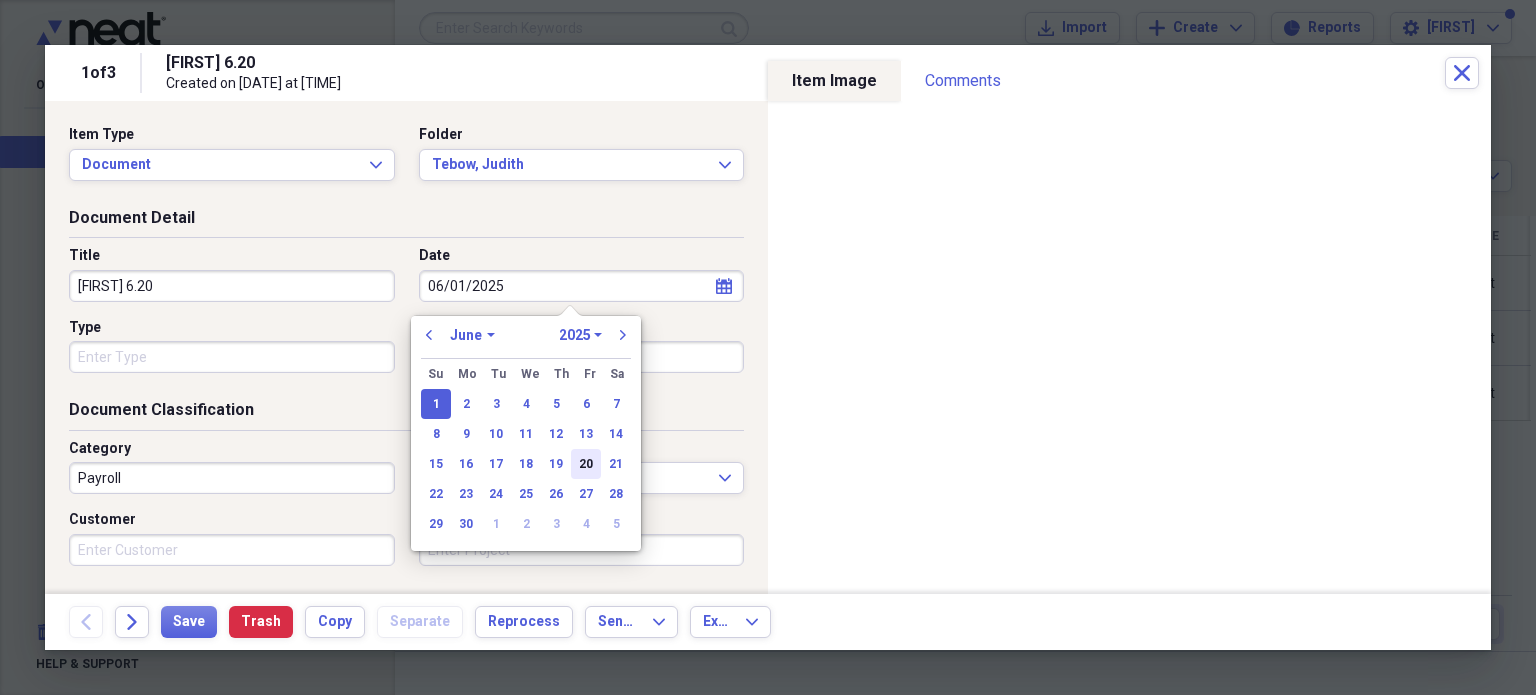 click on "20" at bounding box center [586, 464] 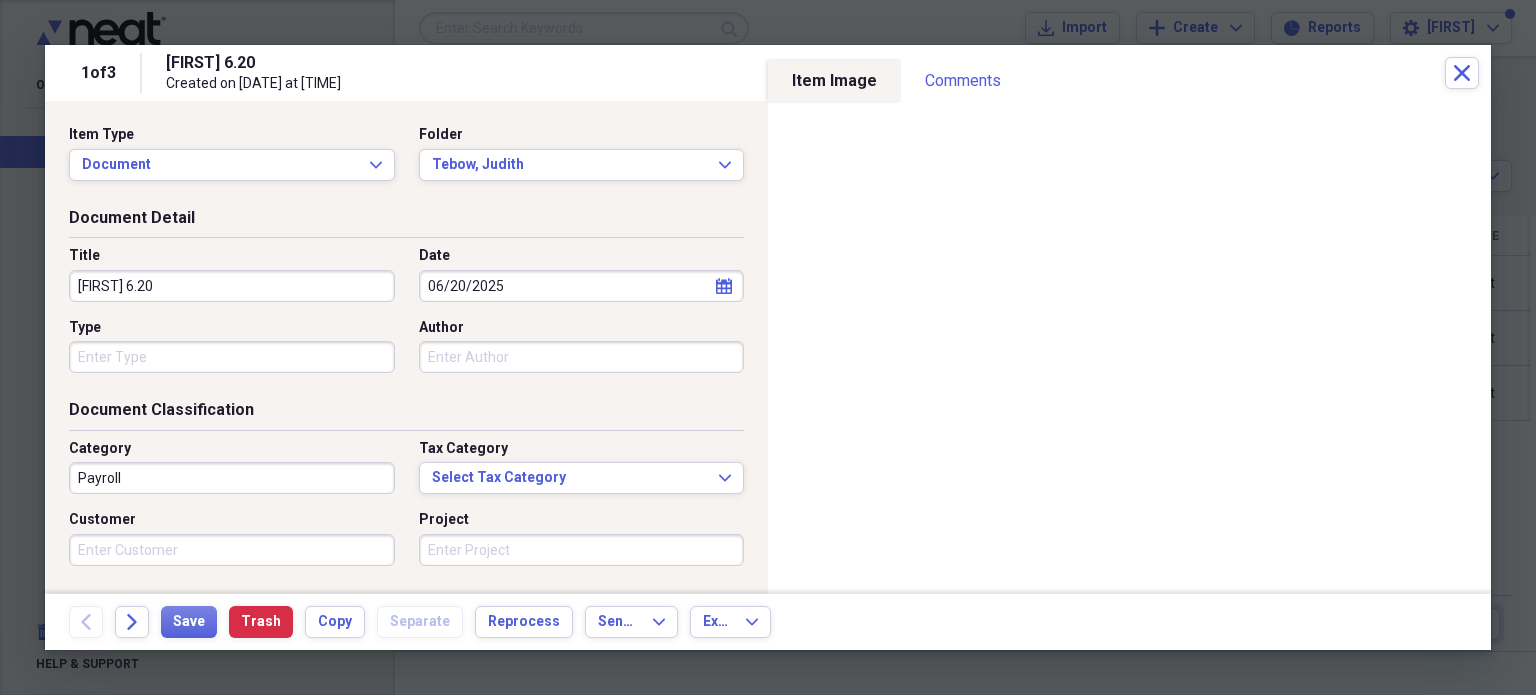drag, startPoint x: 308, startPoint y: 308, endPoint x: 215, endPoint y: 301, distance: 93.26307 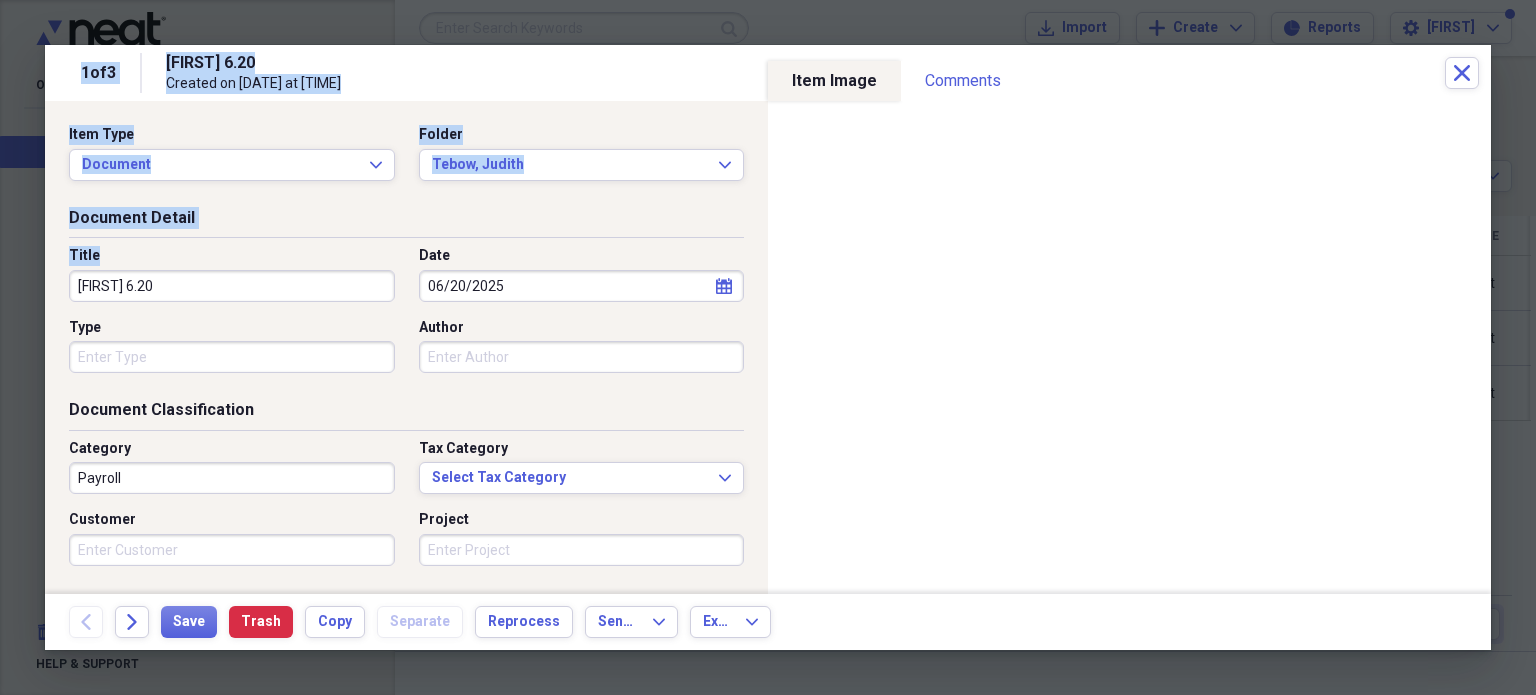 drag, startPoint x: 328, startPoint y: 263, endPoint x: 74, endPoint y: 256, distance: 254.09644 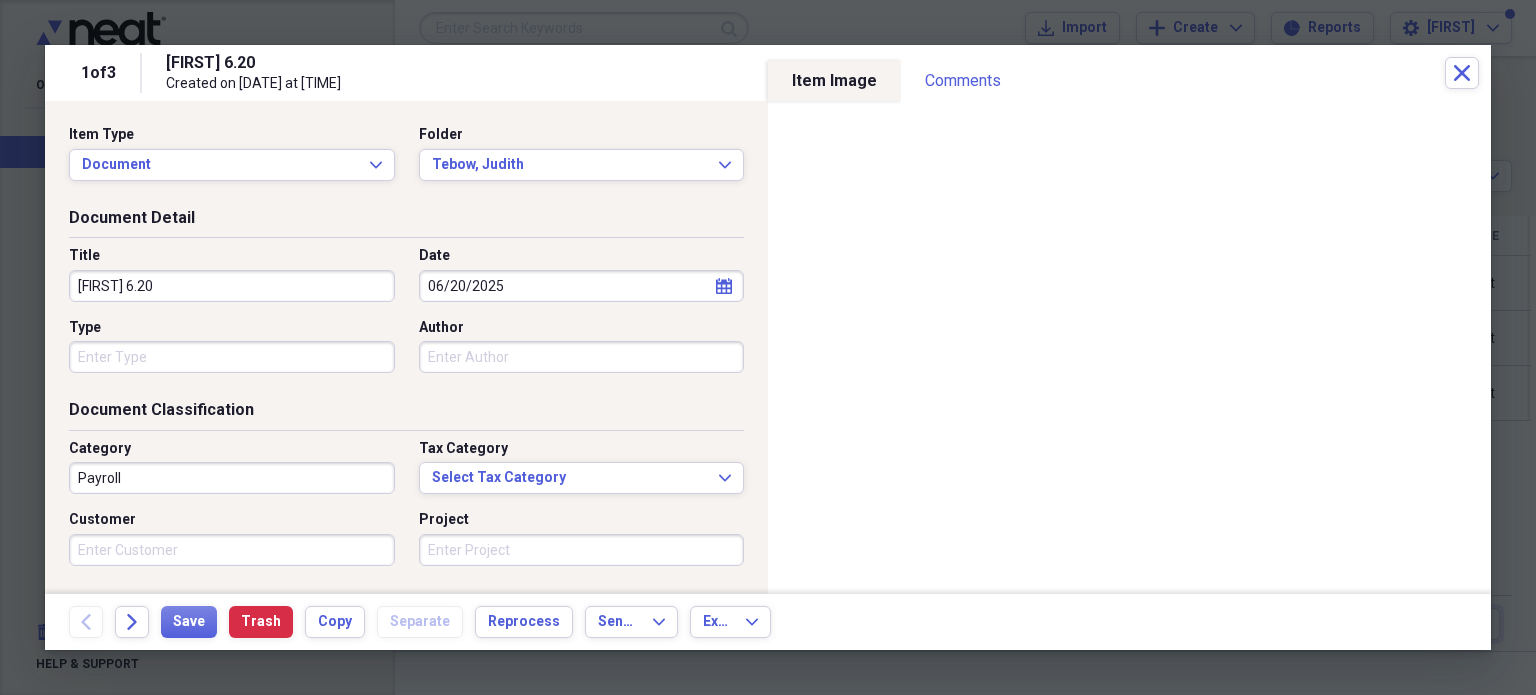 drag, startPoint x: 194, startPoint y: 290, endPoint x: 64, endPoint y: 291, distance: 130.00385 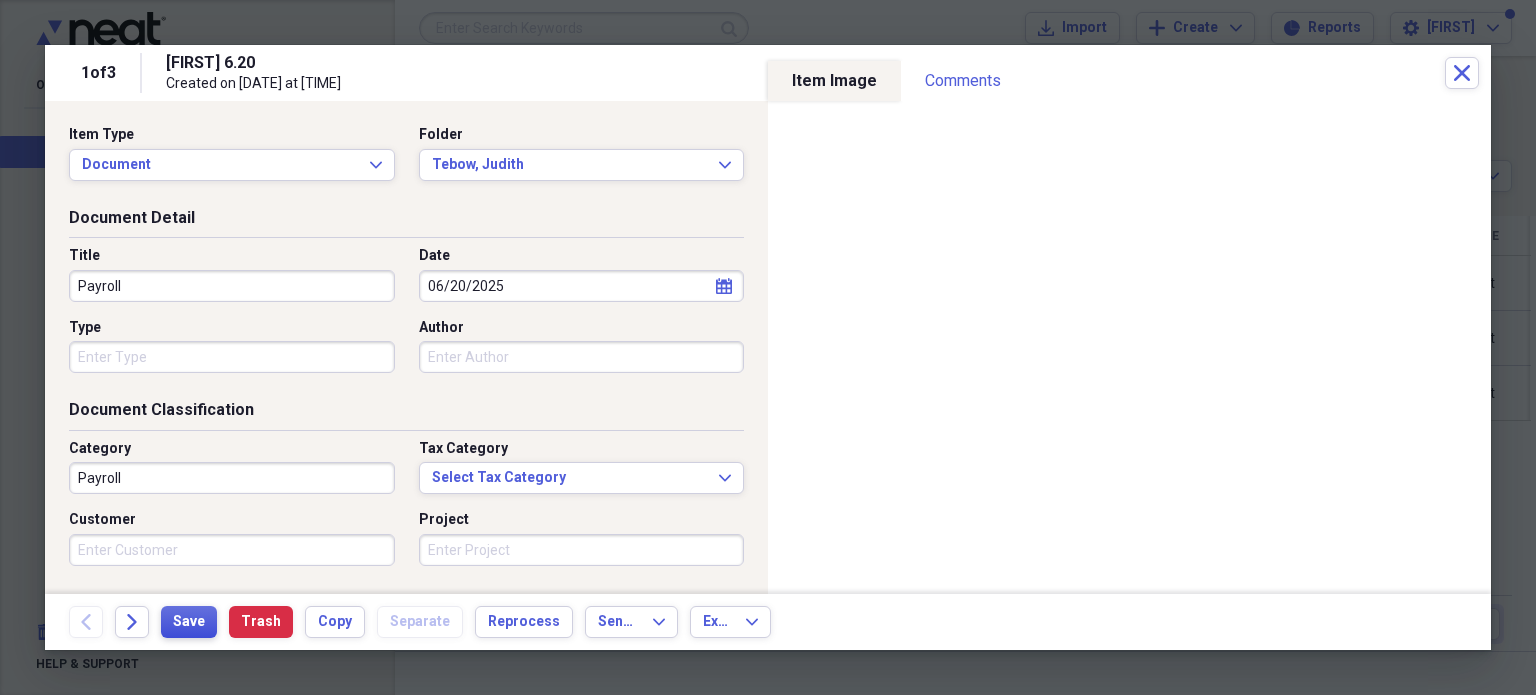type on "Payroll" 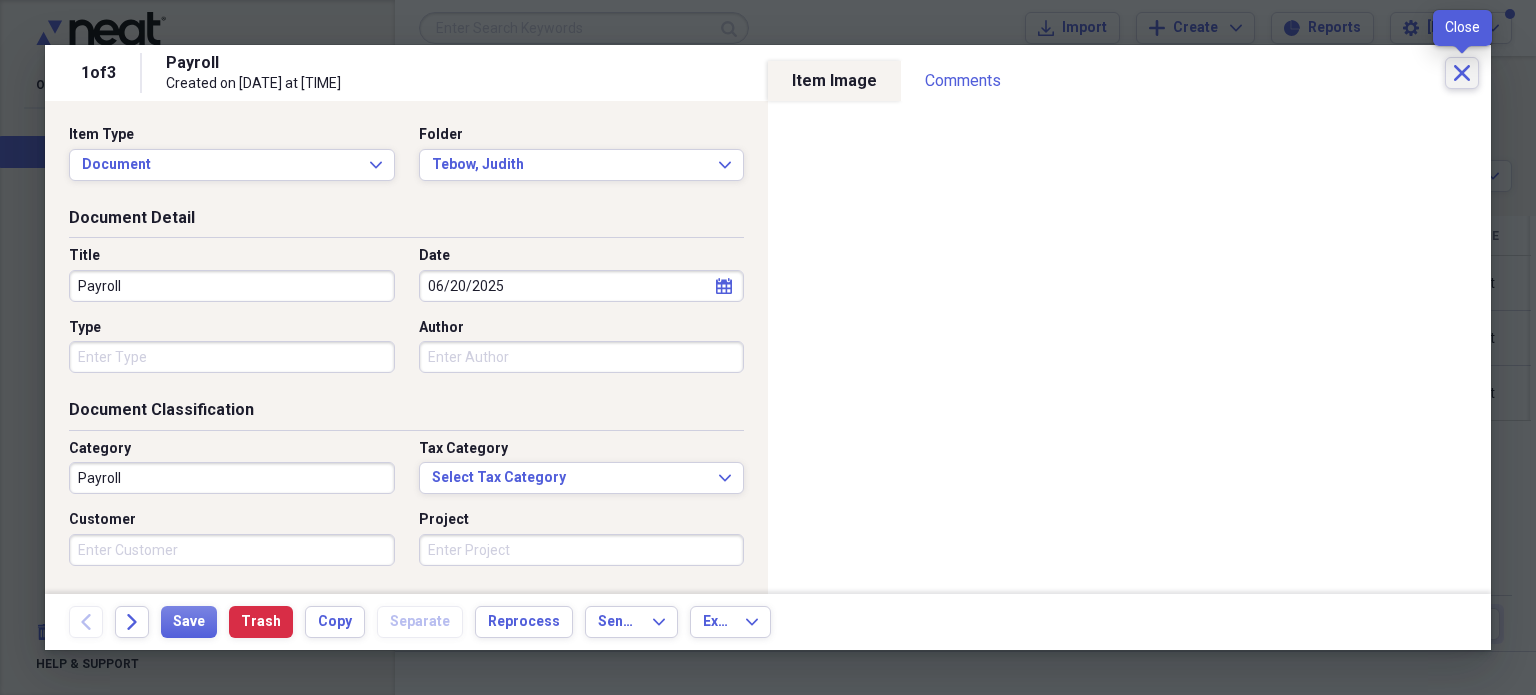click on "Close" at bounding box center (1462, 73) 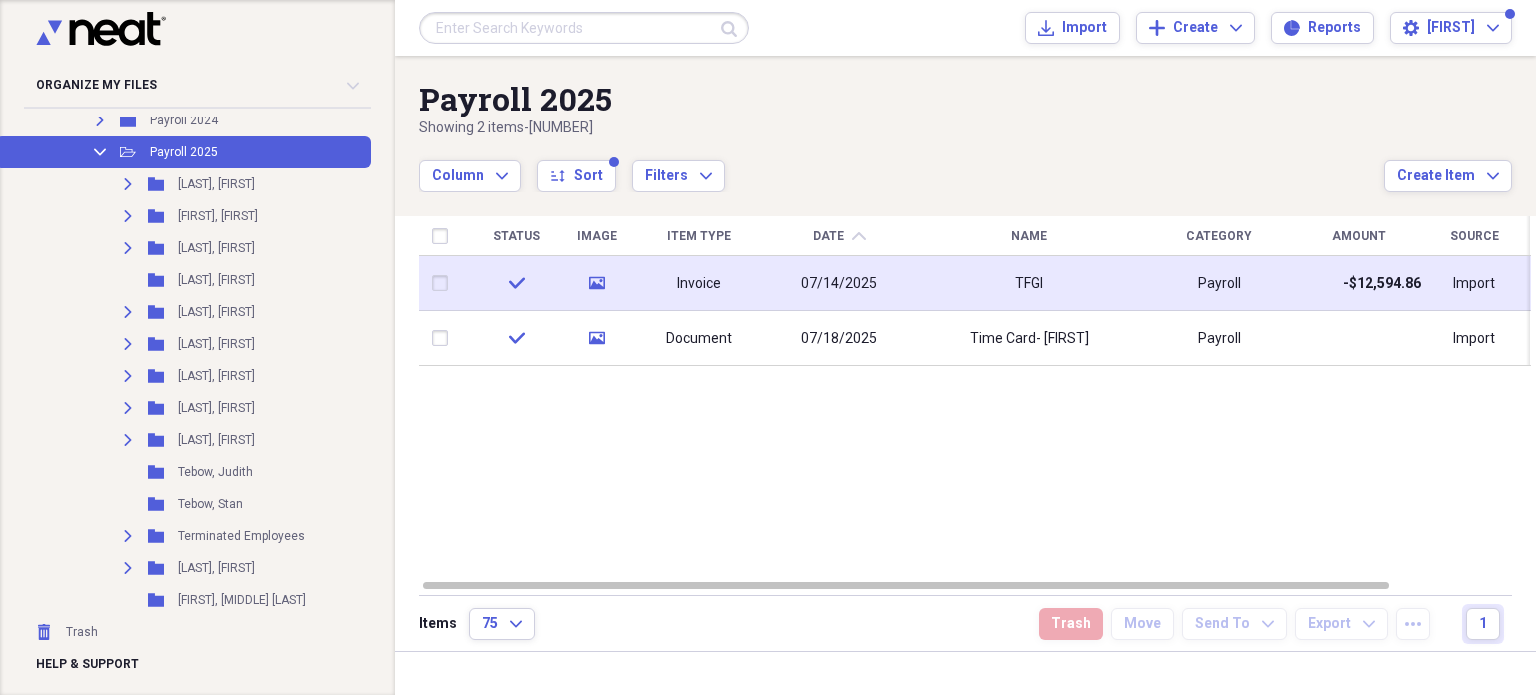 click on "Invoice" at bounding box center (699, 283) 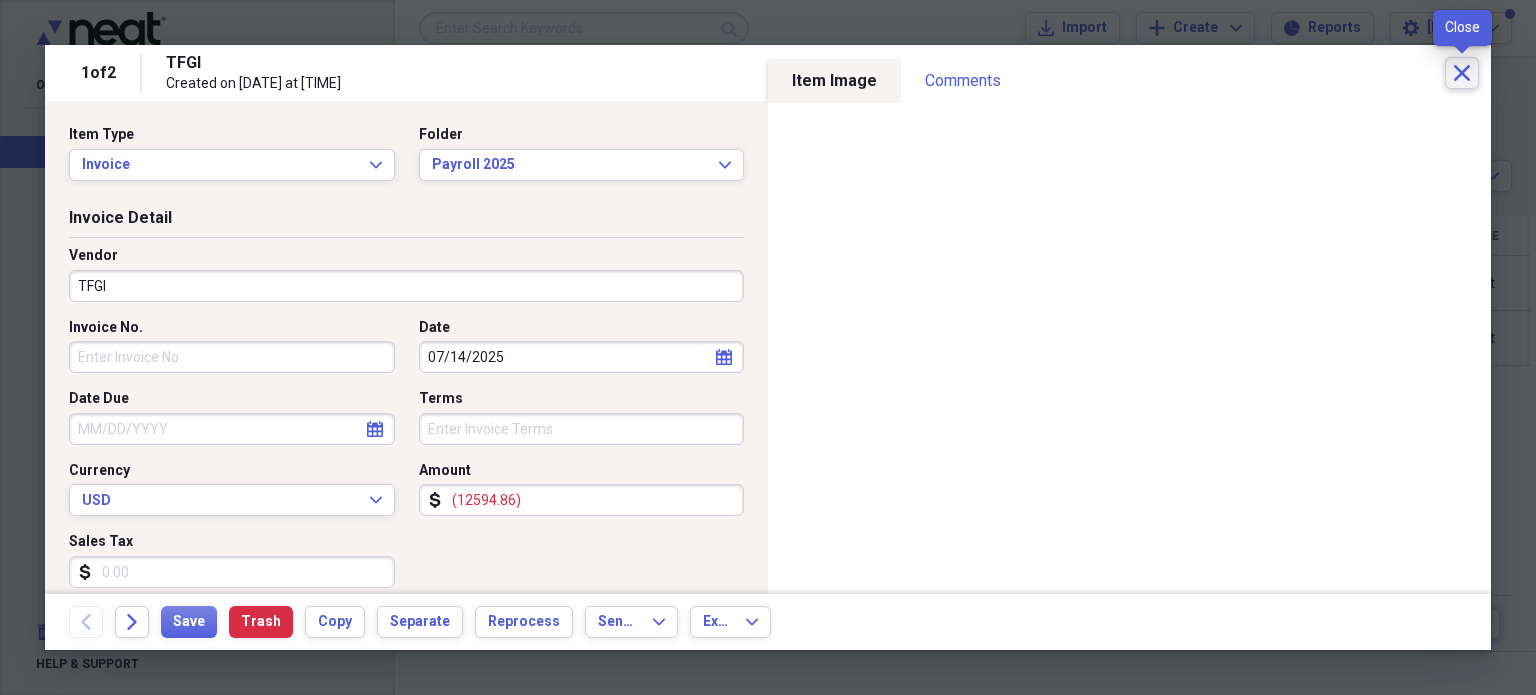 click on "Close" 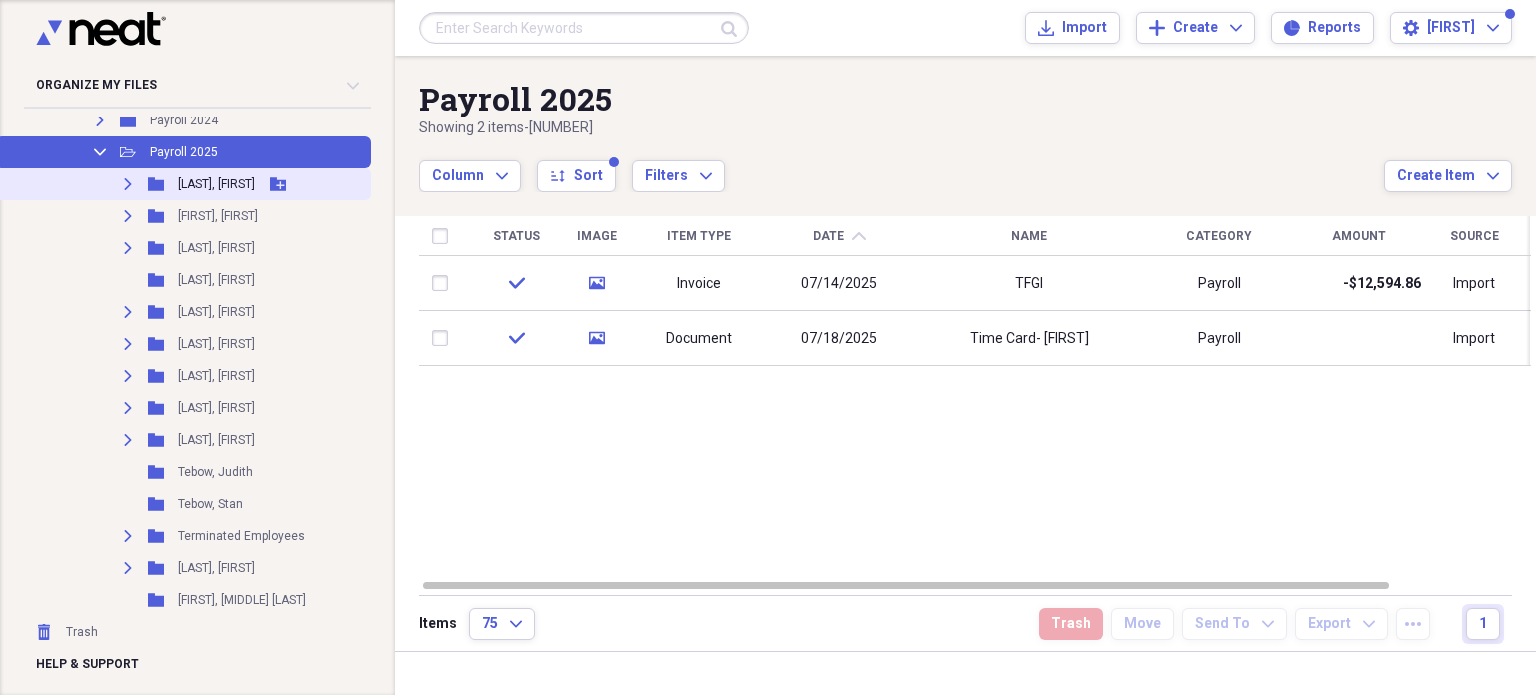 click on "Expand Folder [LAST], [FIRST] Add Folder" at bounding box center [183, 184] 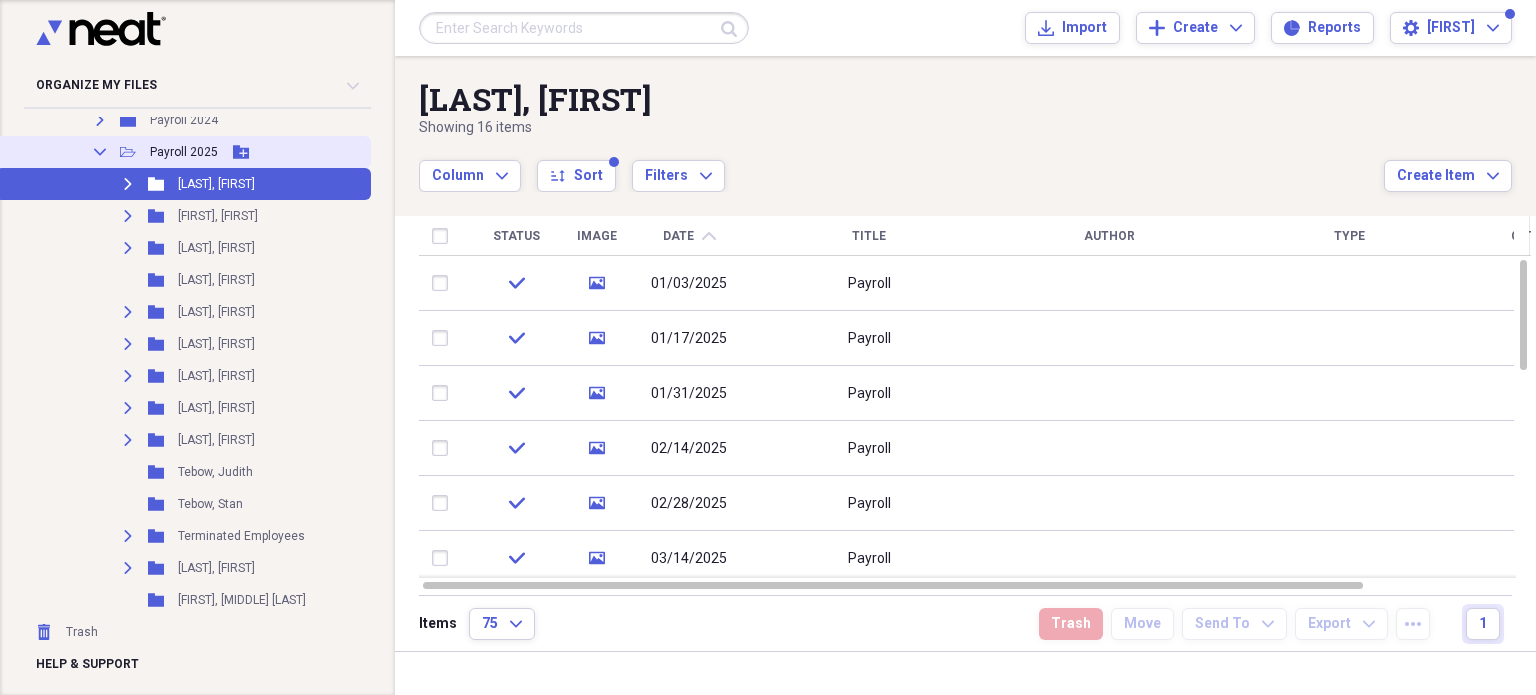 click on "Payroll 2025" at bounding box center [184, 152] 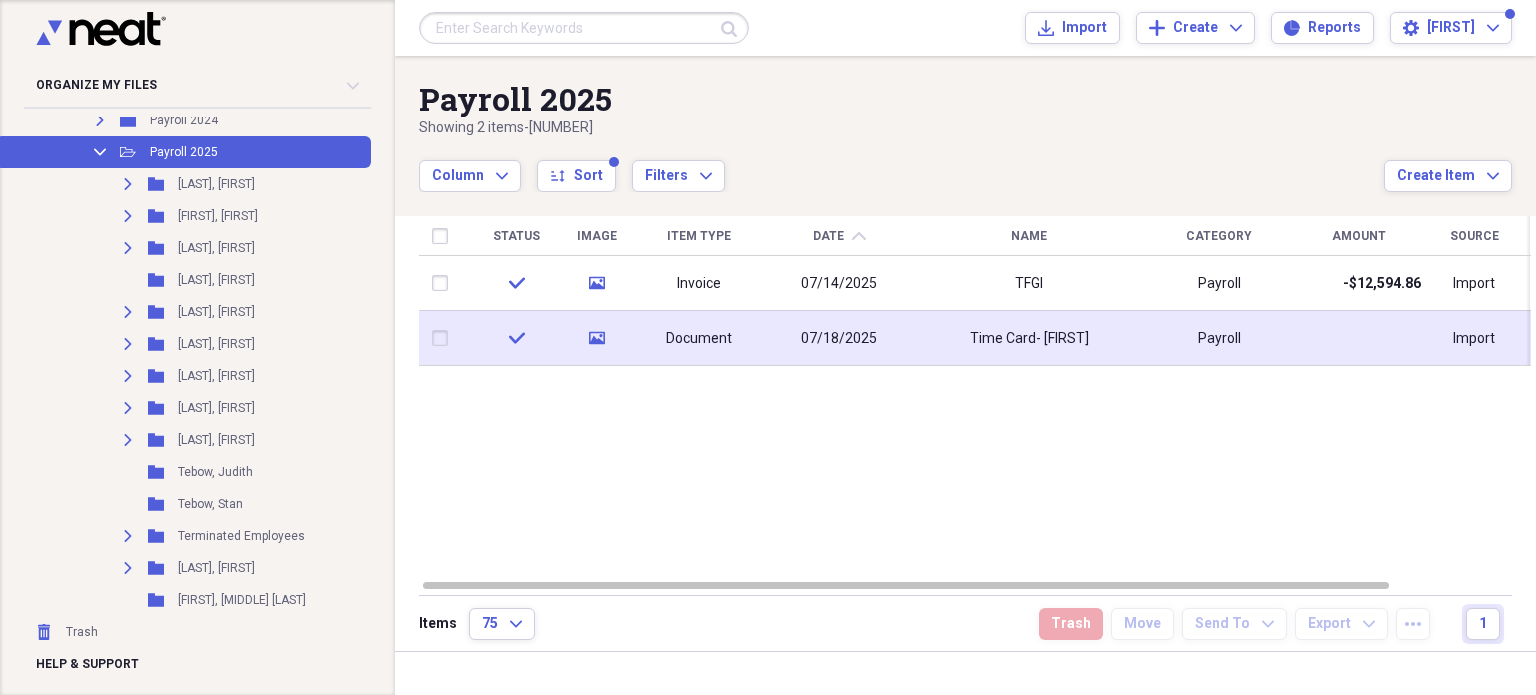 click on "Document" at bounding box center (699, 339) 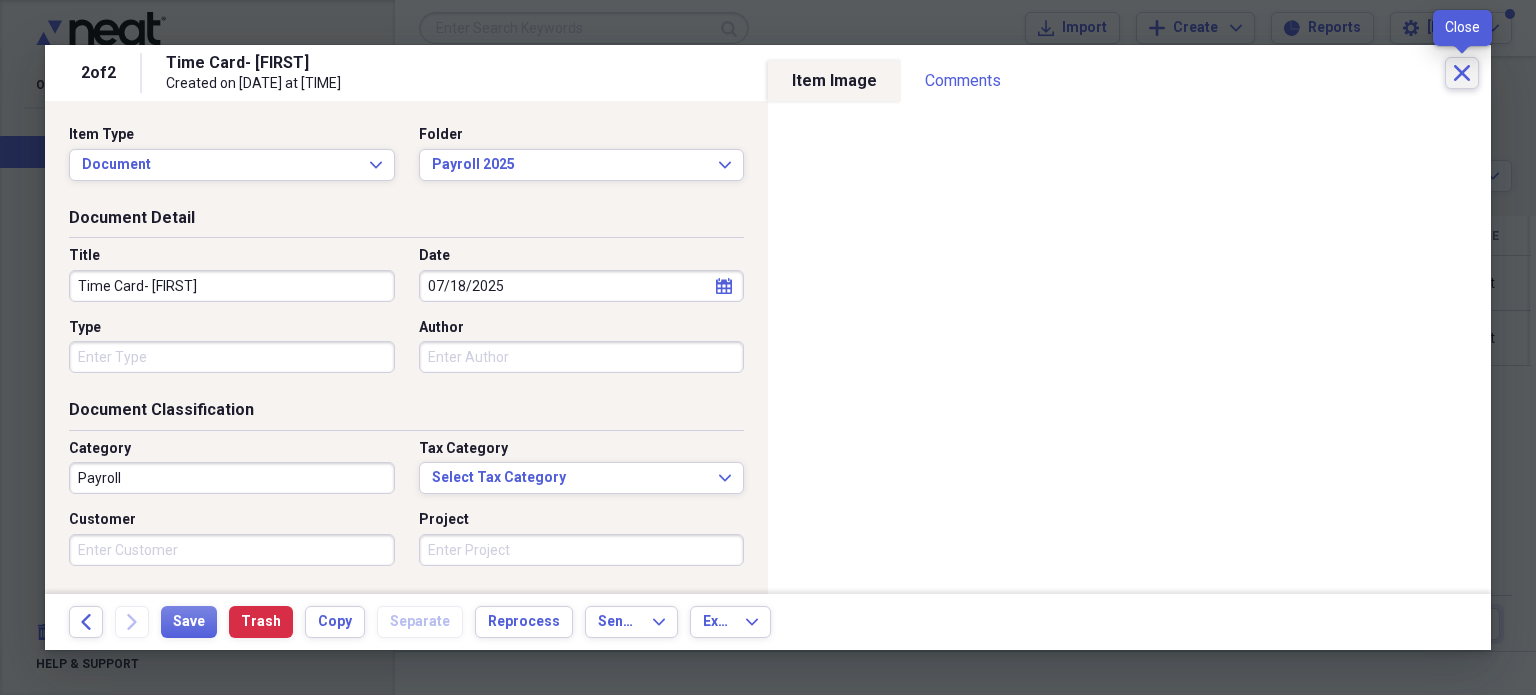 click on "Close" 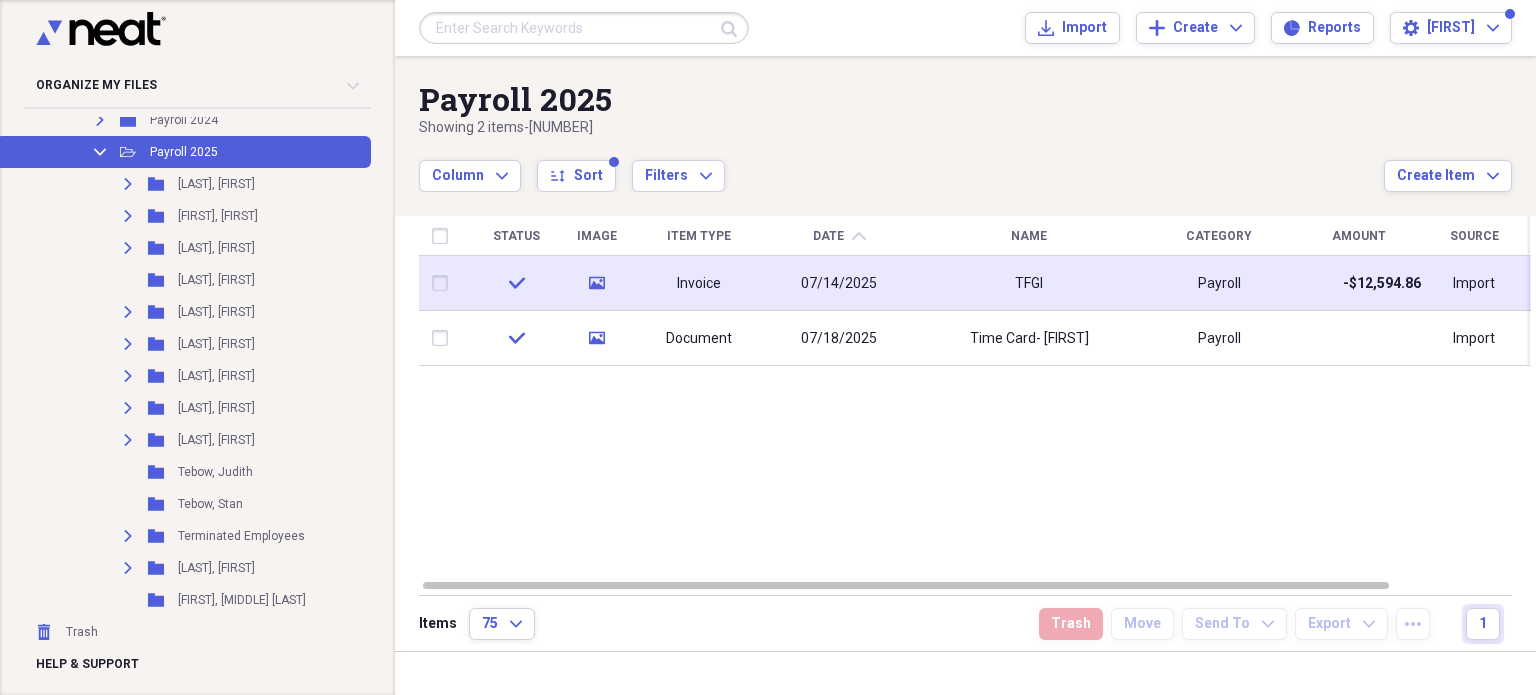 click on "Invoice" at bounding box center [699, 283] 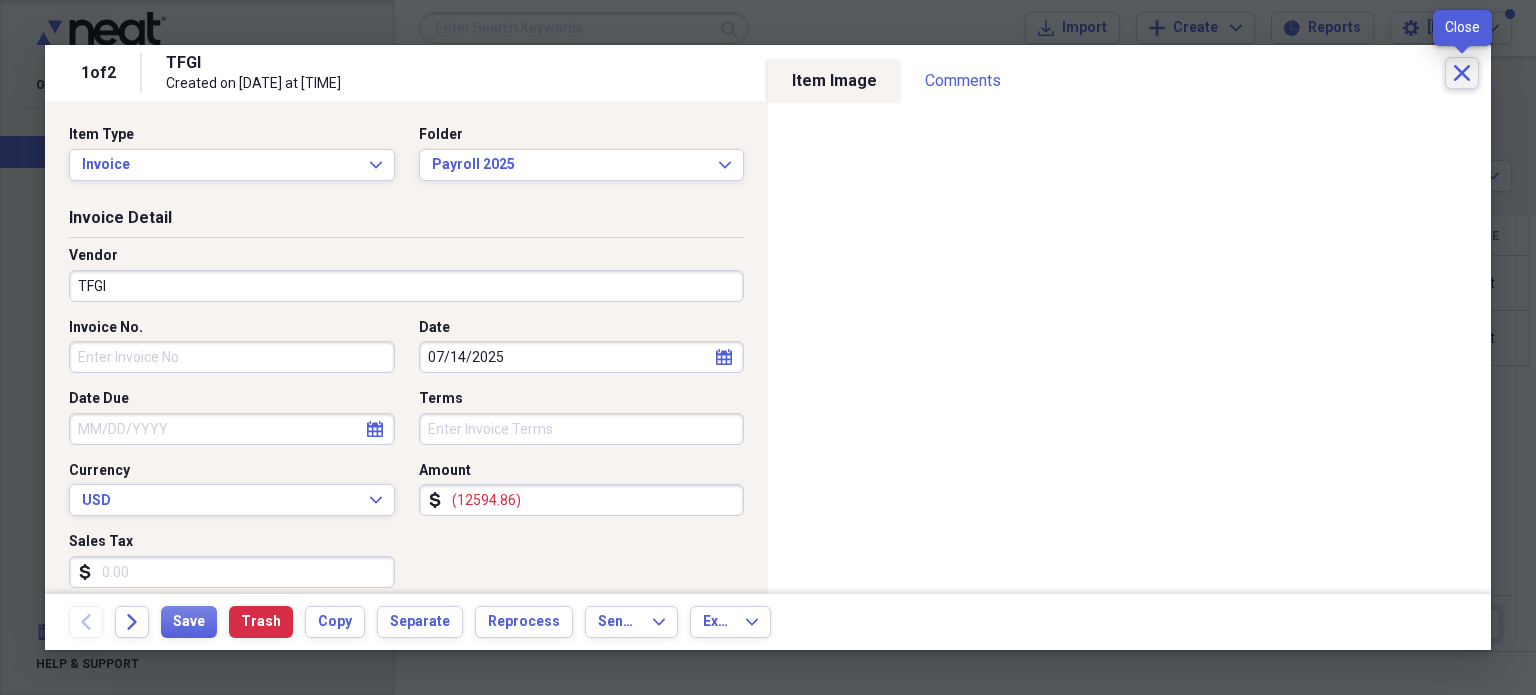 click on "Close" at bounding box center (1462, 73) 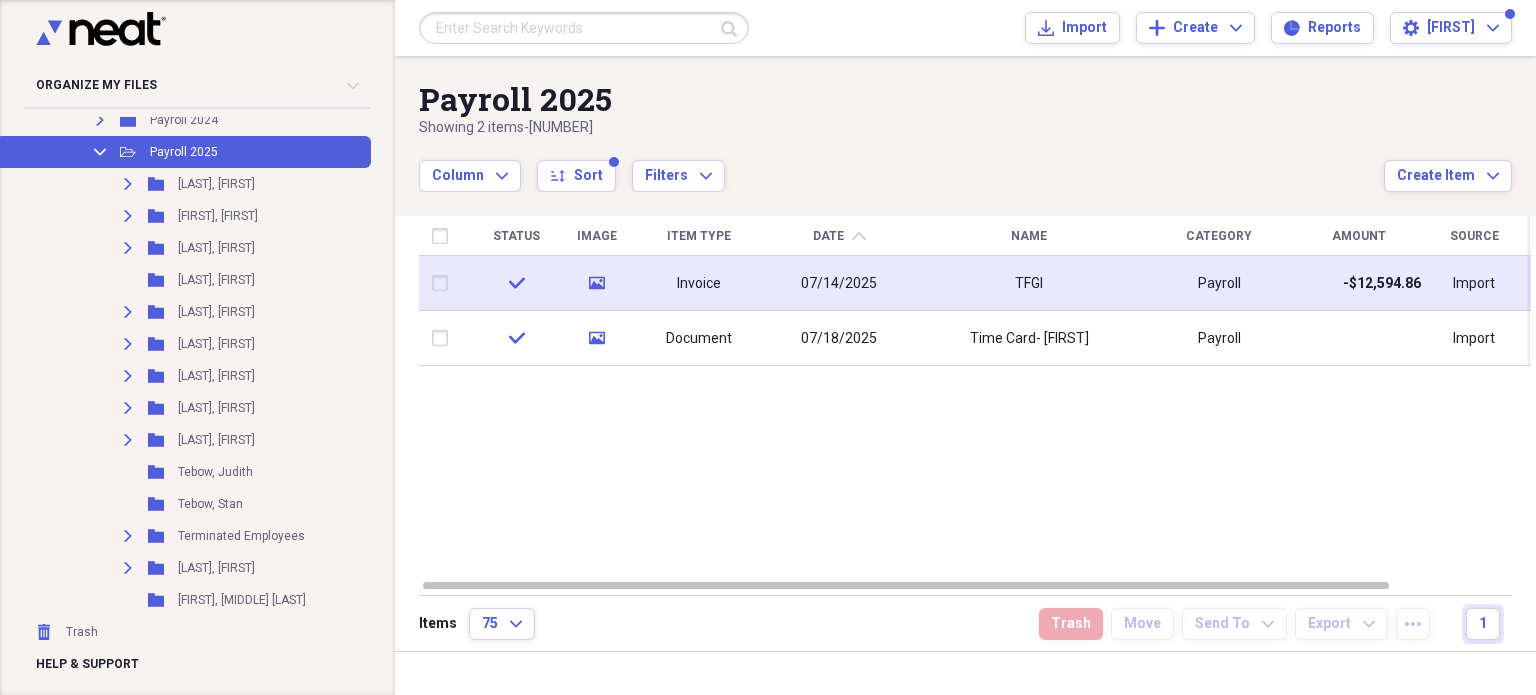 click at bounding box center [444, 283] 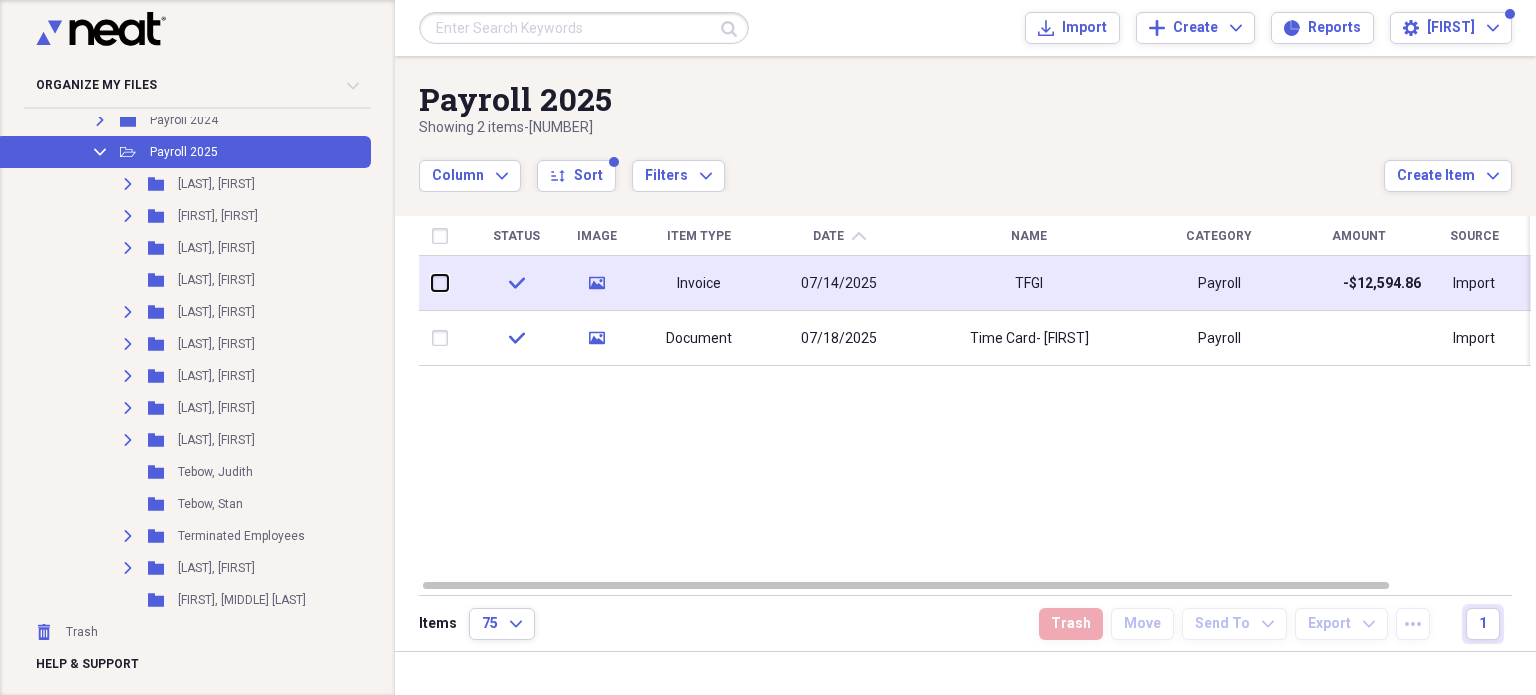 click at bounding box center [432, 283] 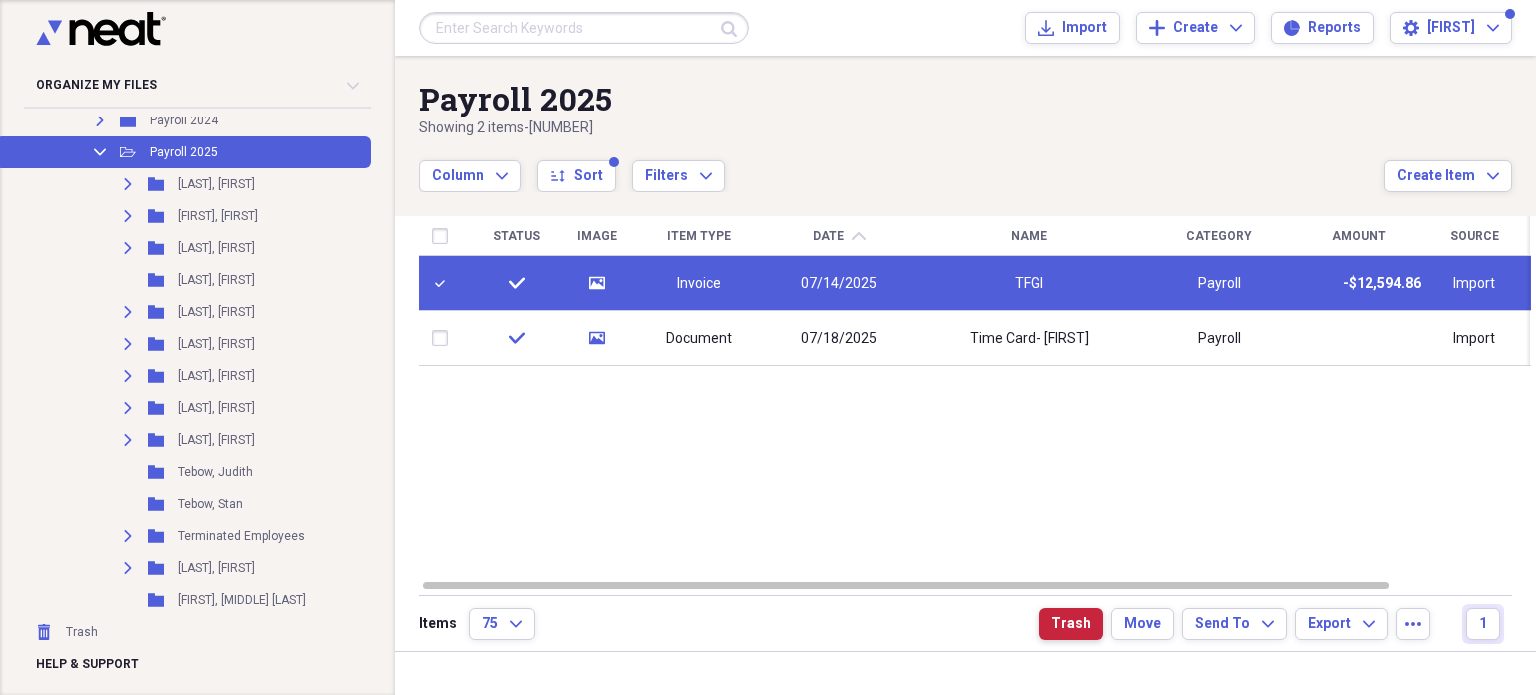 click on "Trash" at bounding box center (1071, 624) 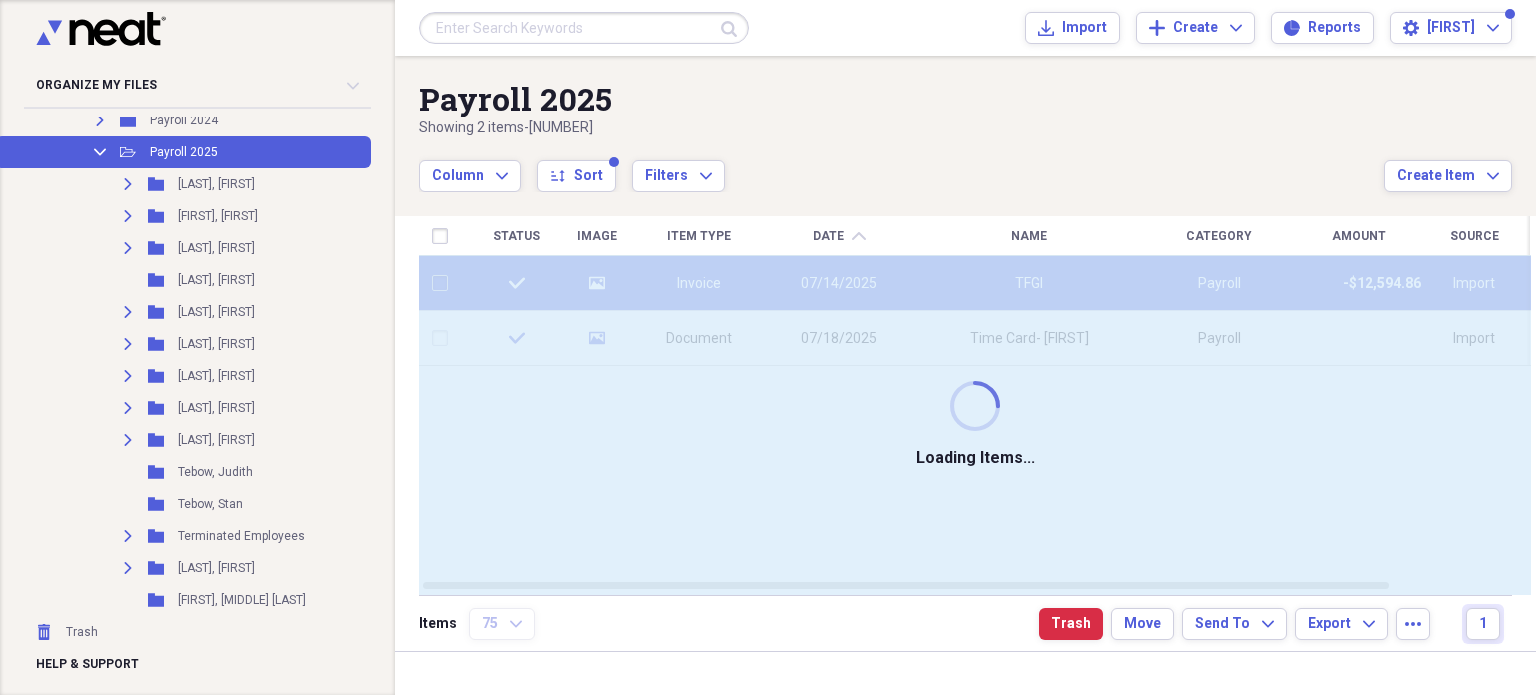 checkbox on "false" 